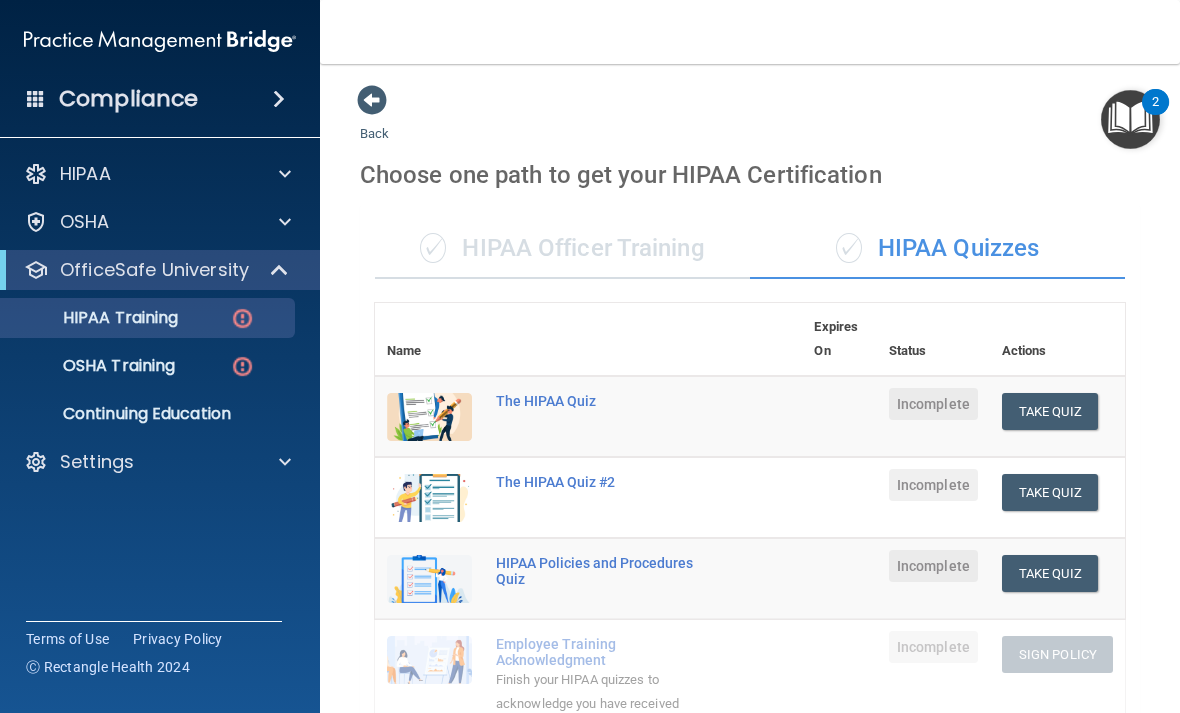 scroll, scrollTop: 0, scrollLeft: 0, axis: both 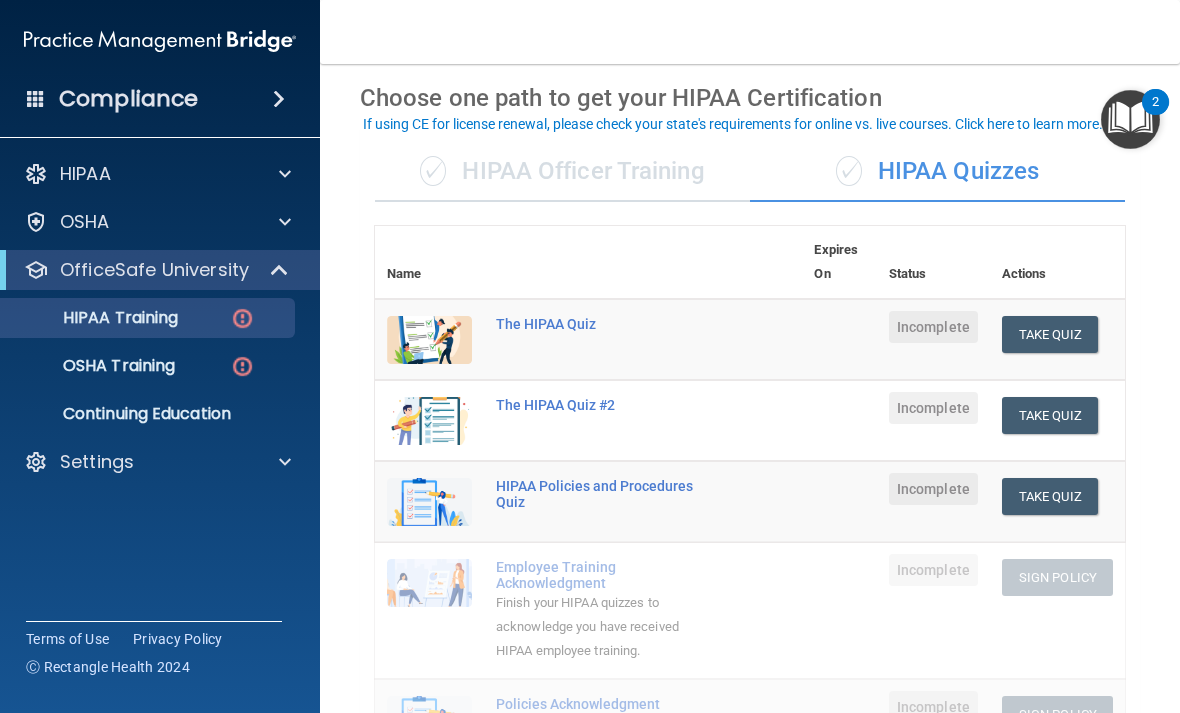 click on "Take Quiz" at bounding box center [1050, 334] 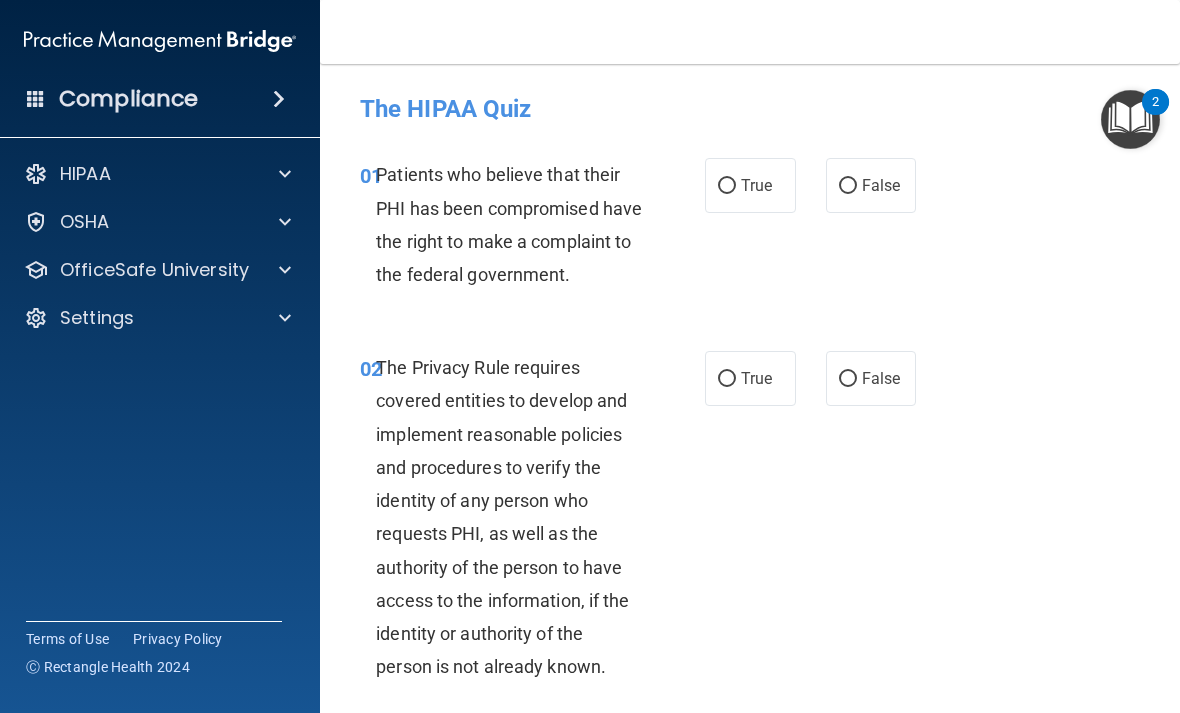 scroll, scrollTop: 0, scrollLeft: 0, axis: both 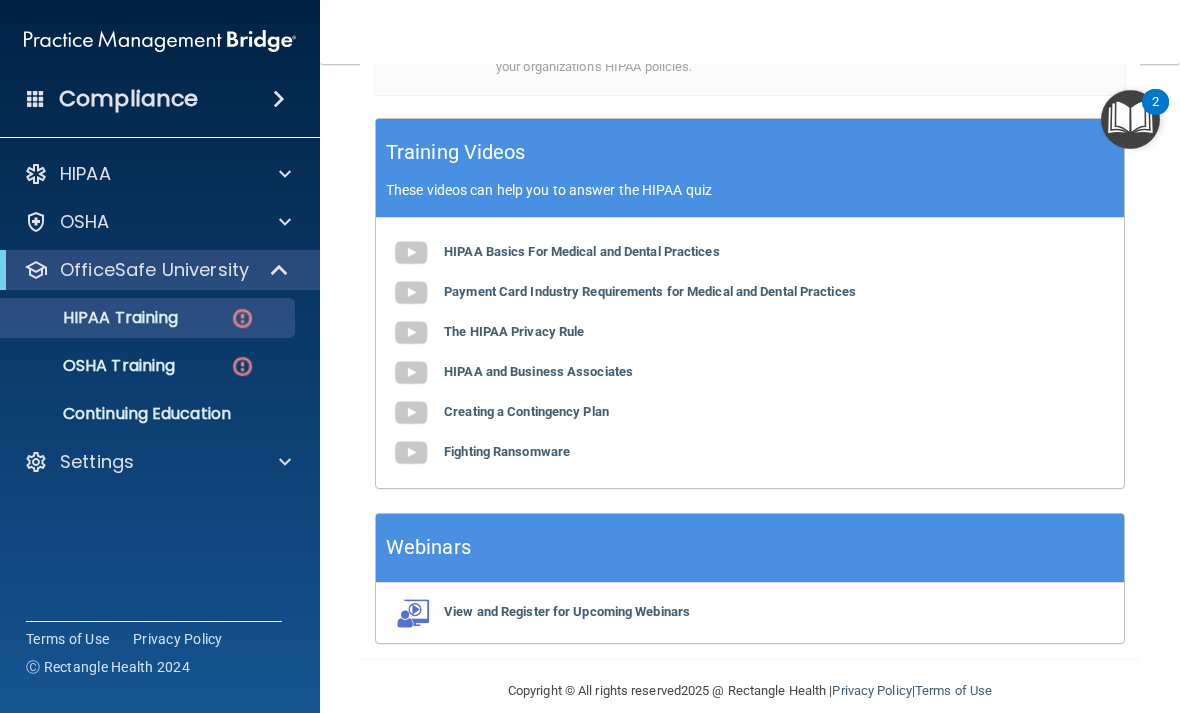 click on "HIPAA Basics For Medical and Dental Practices" at bounding box center [582, 251] 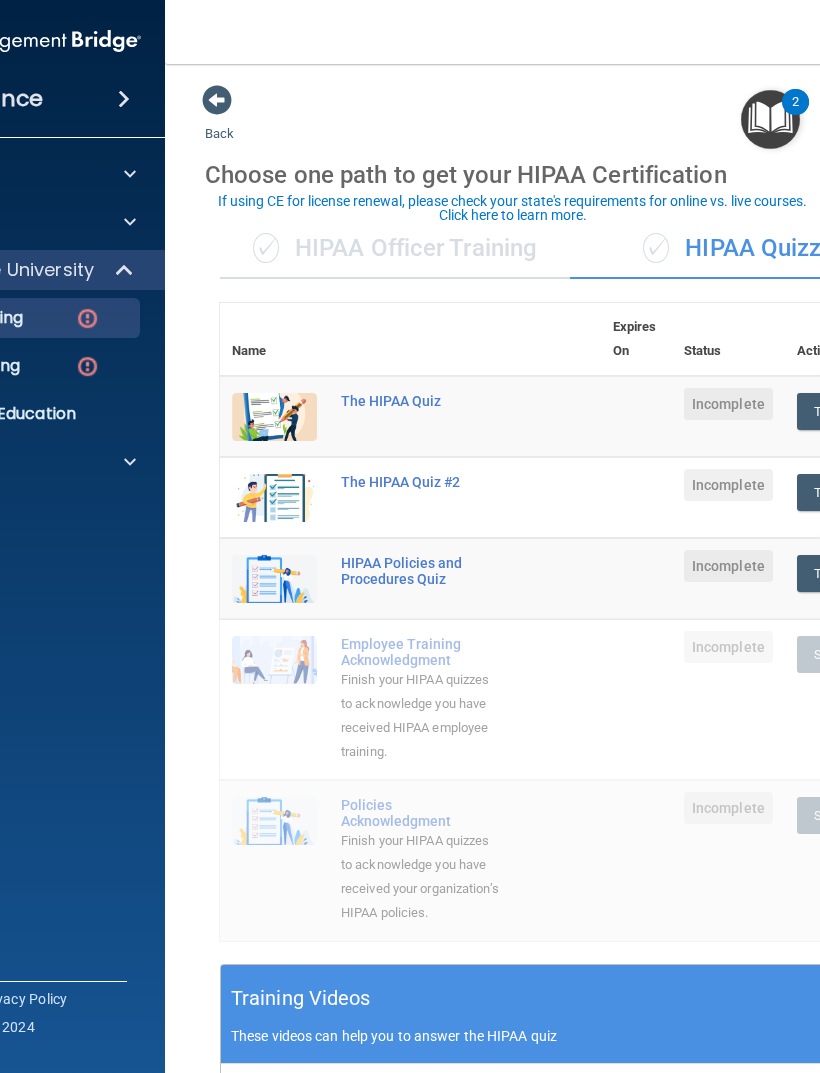 scroll, scrollTop: 0, scrollLeft: 0, axis: both 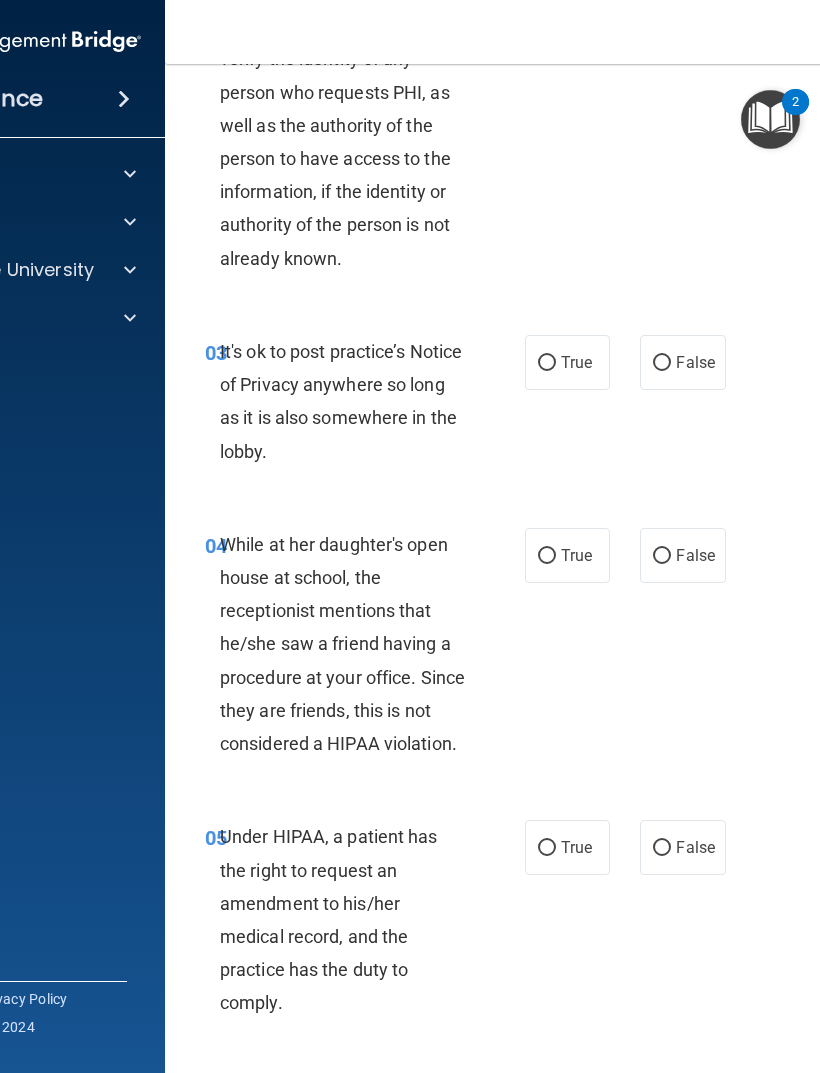 click on "False" at bounding box center (695, 362) 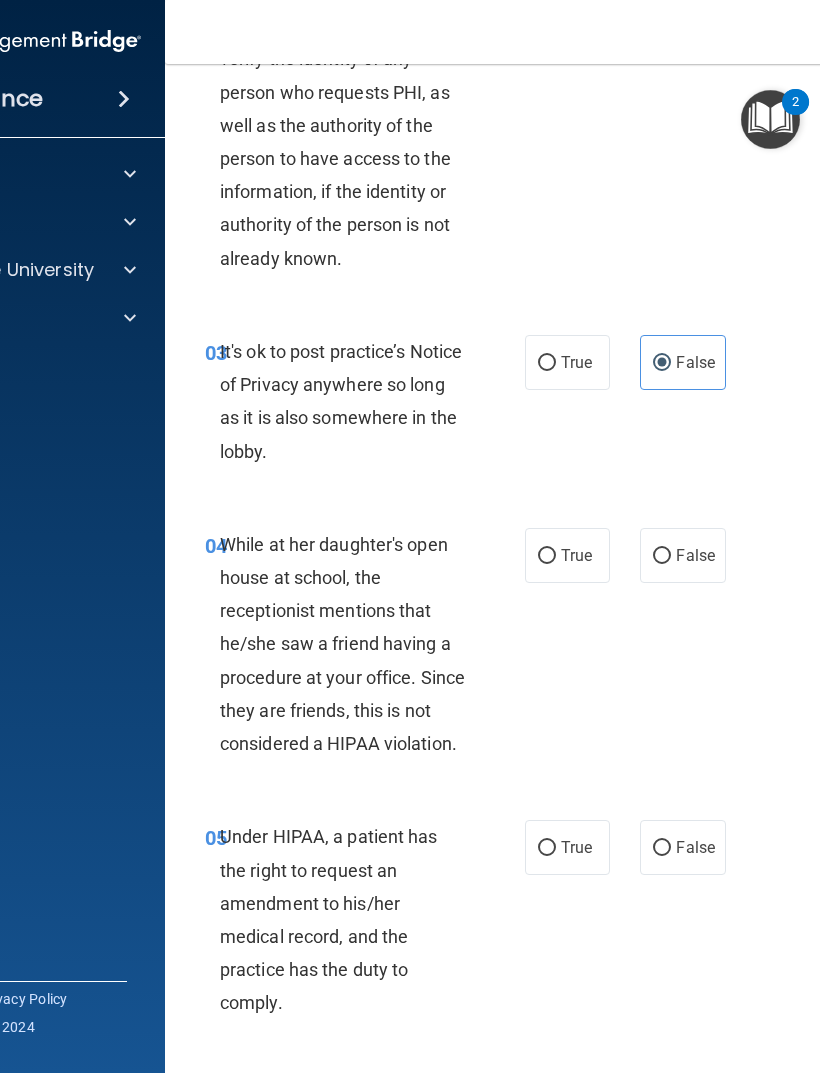click on "False" at bounding box center (695, 555) 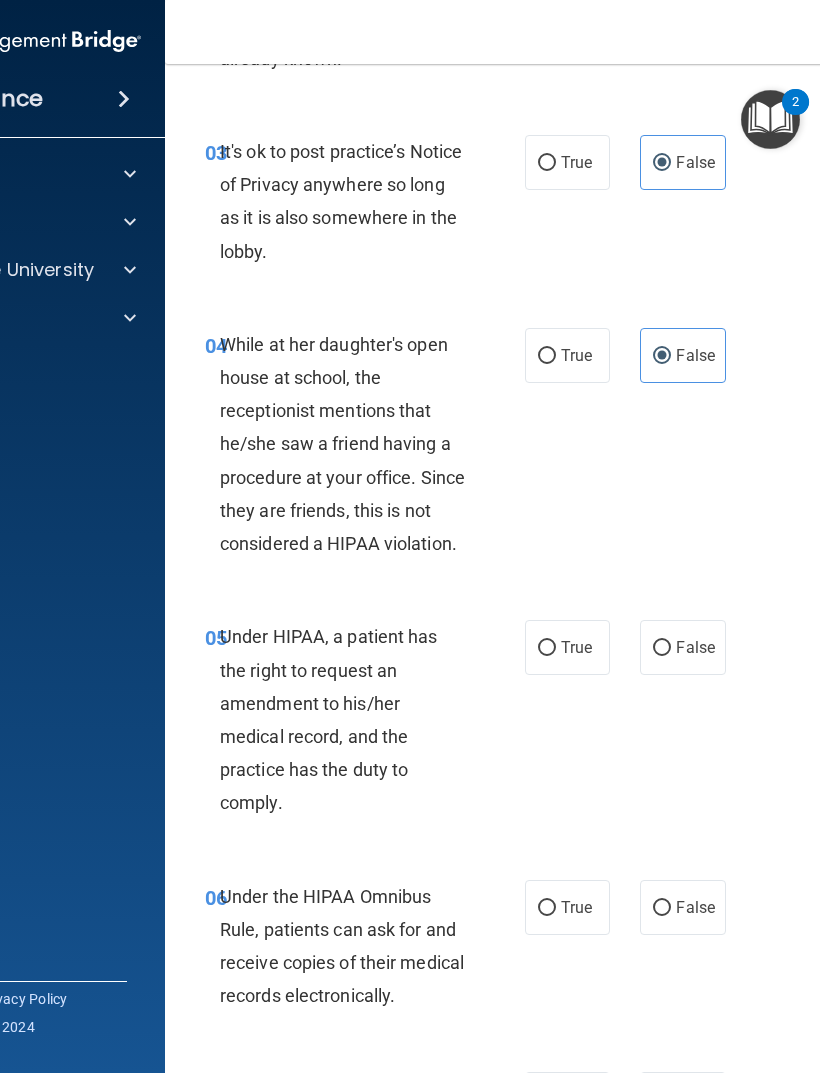 scroll, scrollTop: 676, scrollLeft: 0, axis: vertical 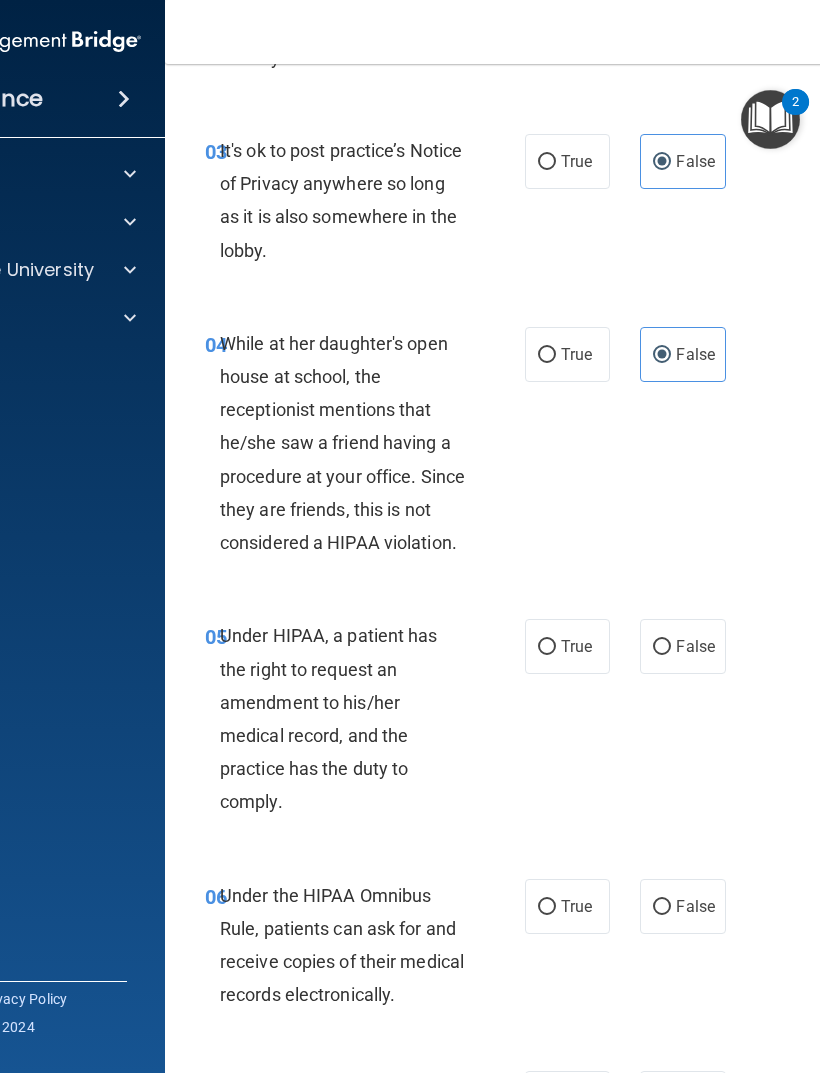 click on "True" at bounding box center (576, 646) 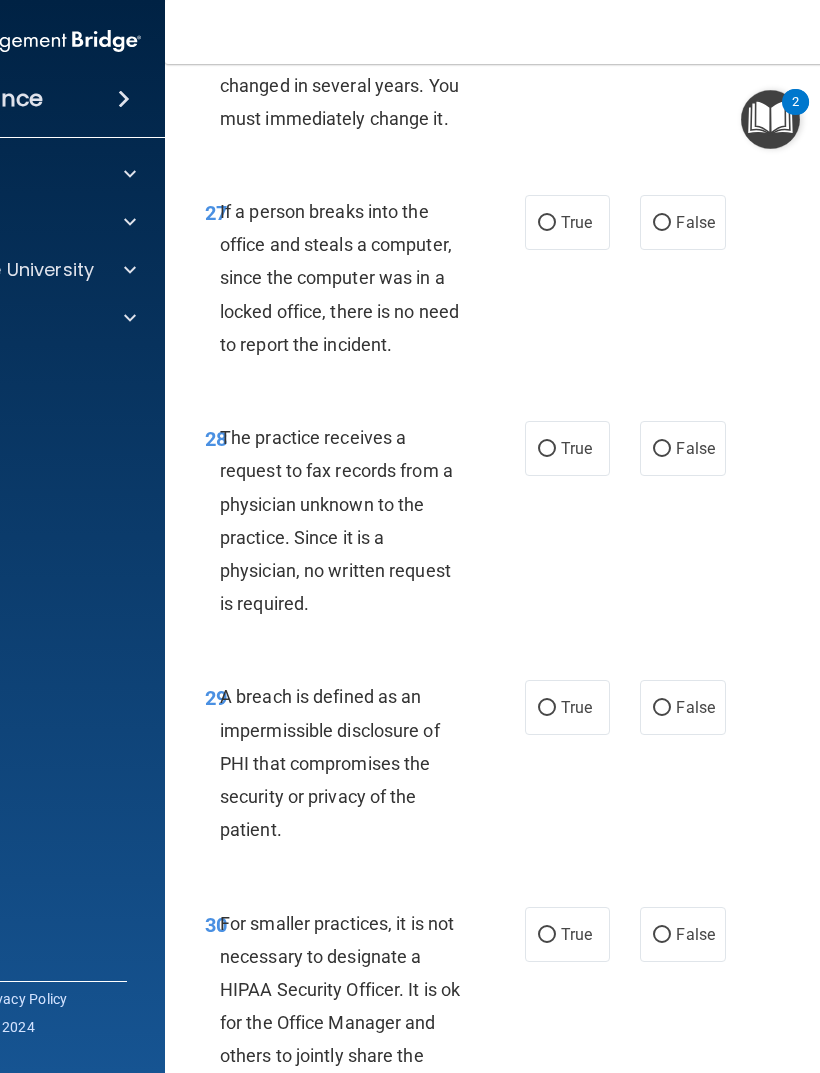 scroll, scrollTop: 6173, scrollLeft: 0, axis: vertical 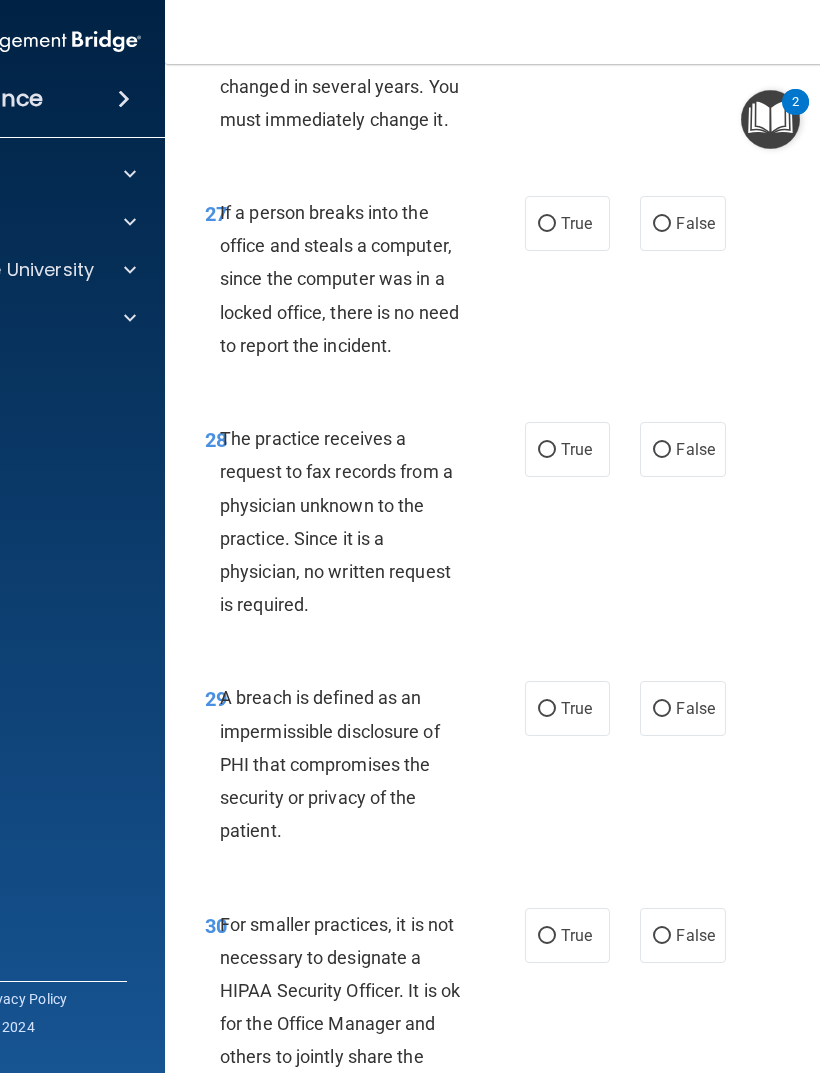 click on "False" at bounding box center [682, 223] 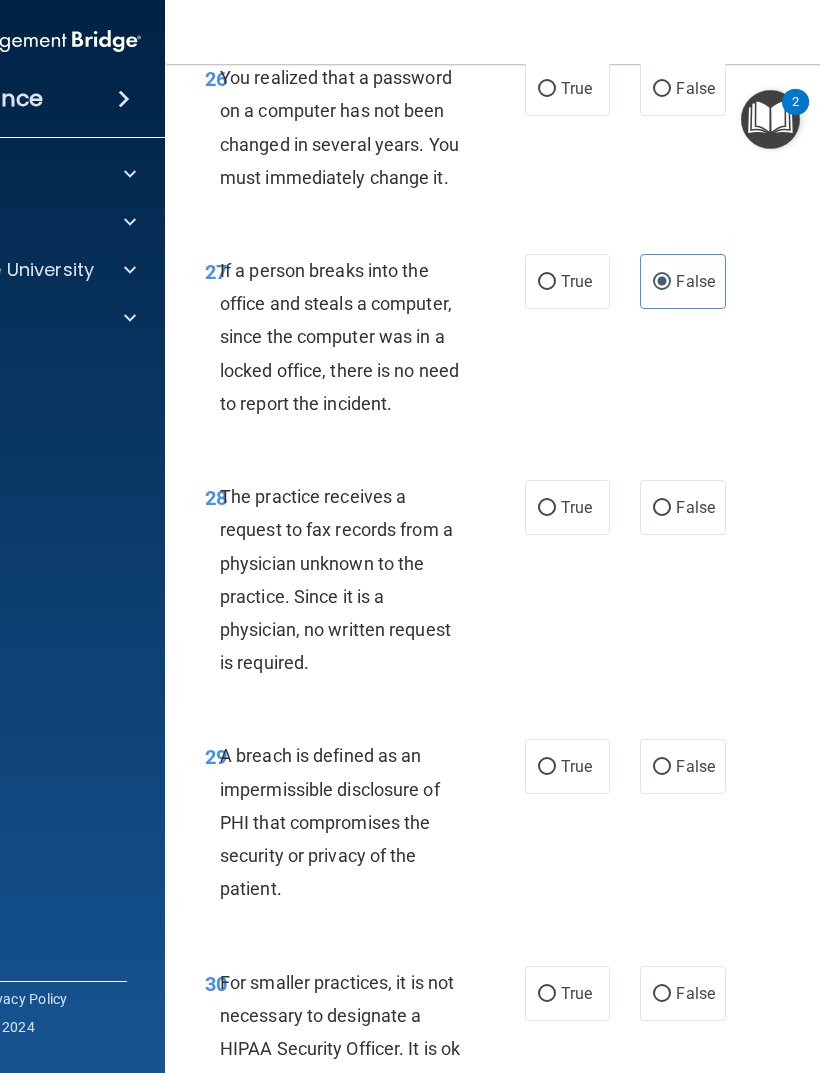 scroll, scrollTop: 6116, scrollLeft: 0, axis: vertical 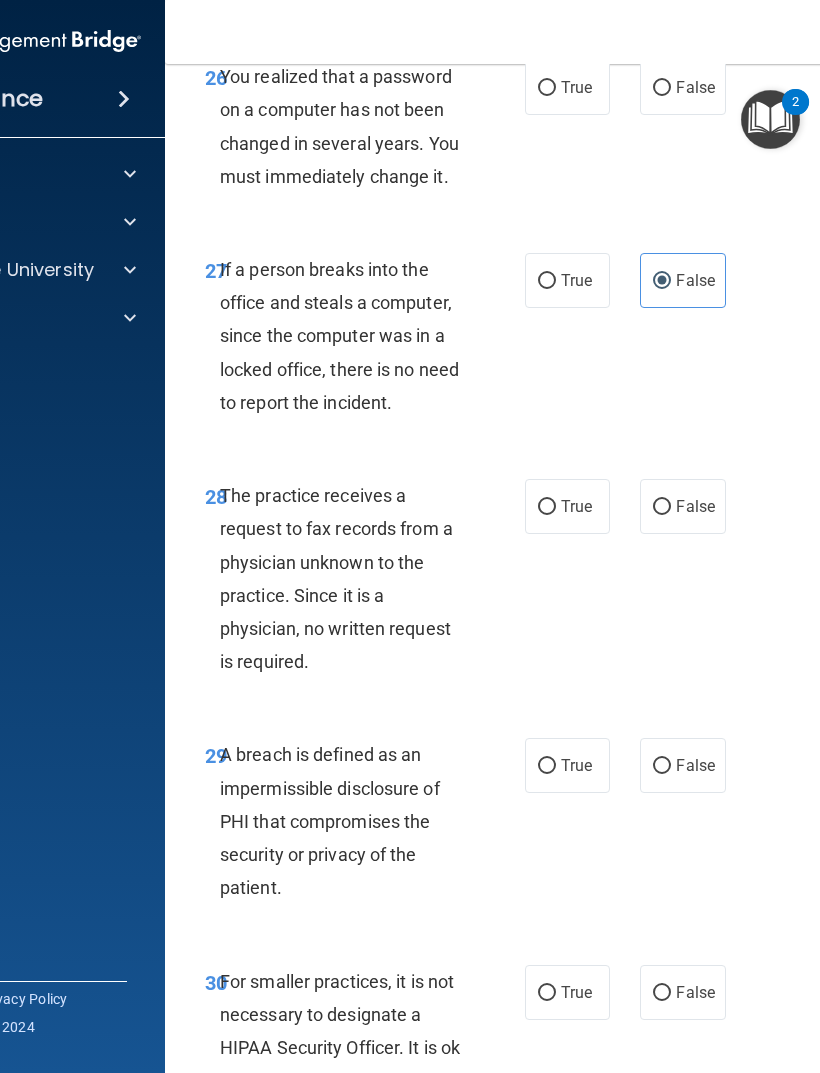 click on "False" at bounding box center (695, 506) 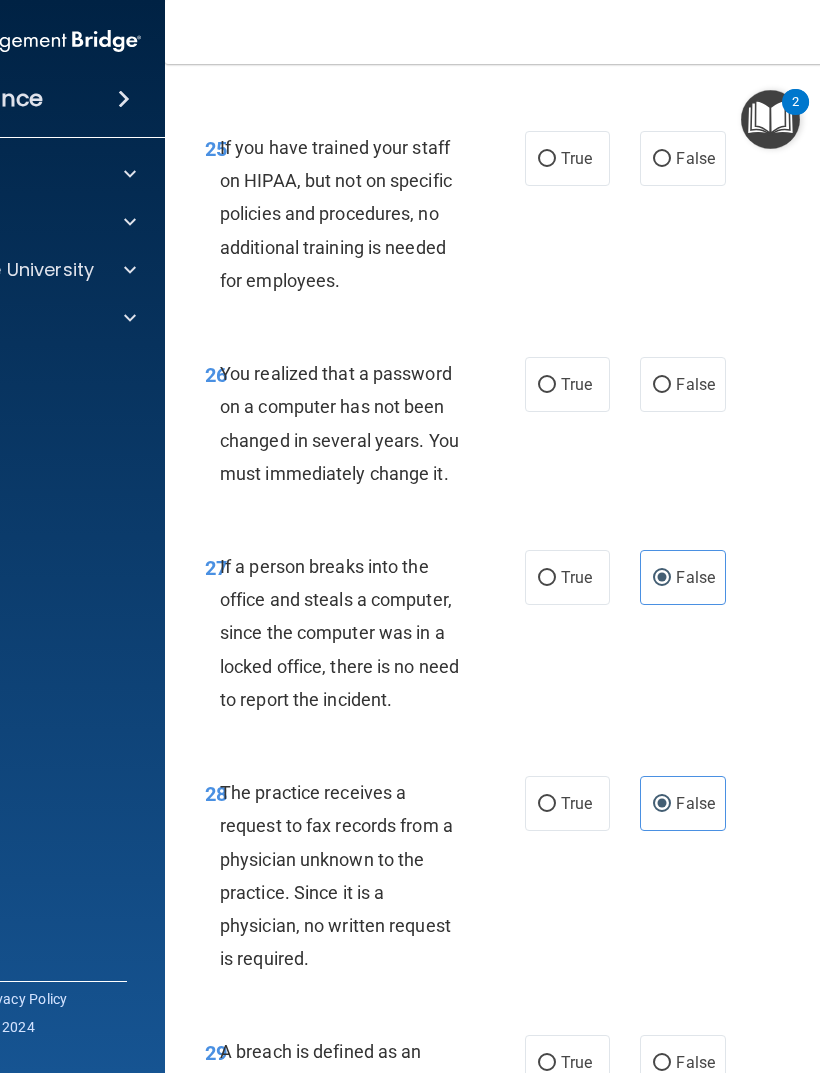 scroll, scrollTop: 5811, scrollLeft: 0, axis: vertical 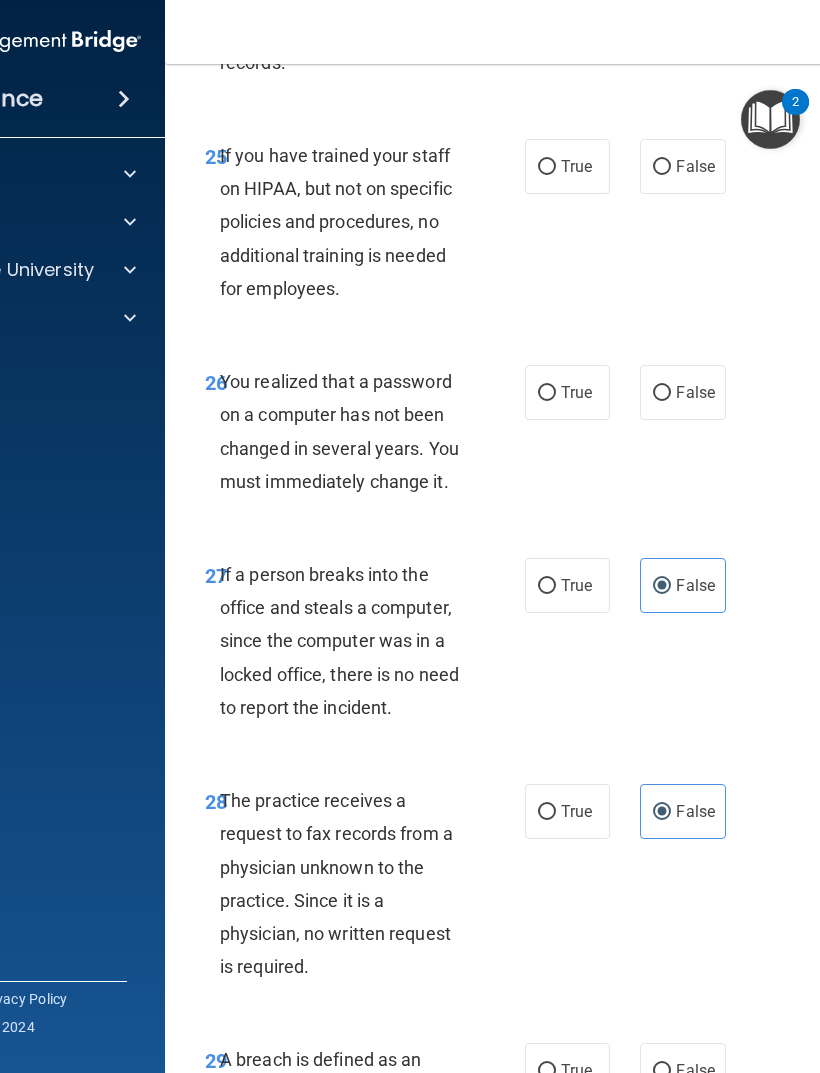 click on "True" at bounding box center (576, 392) 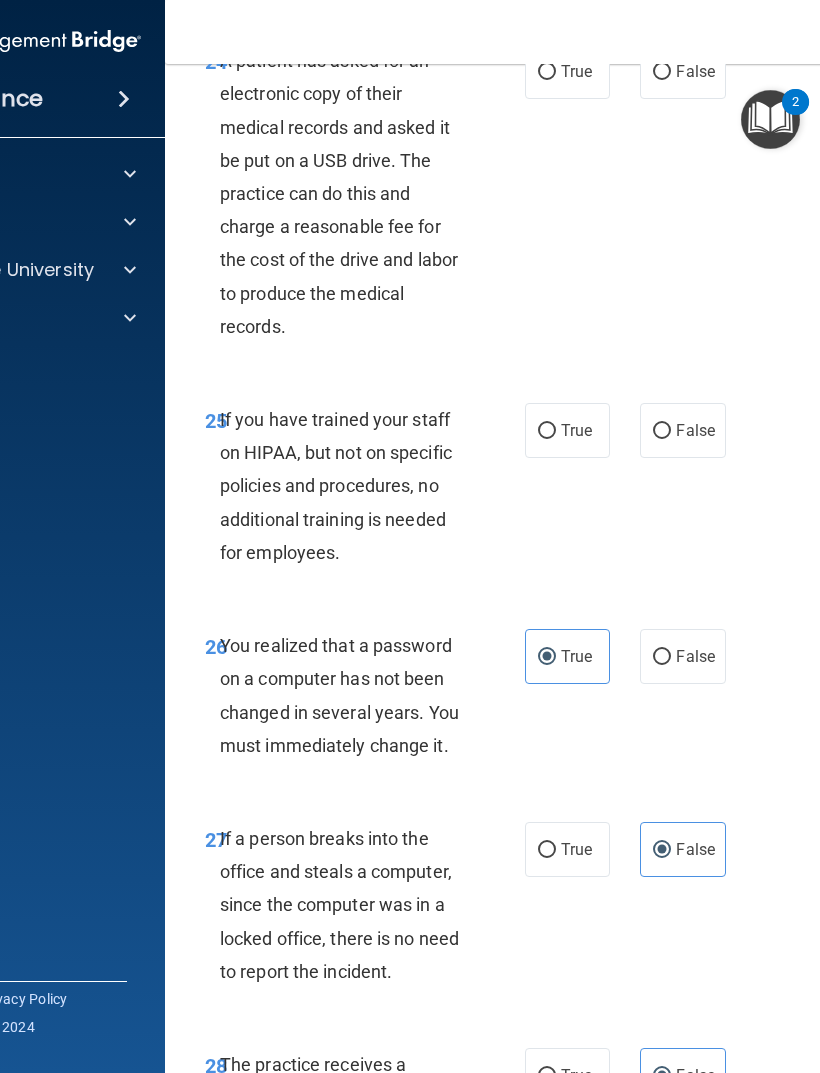 scroll, scrollTop: 5545, scrollLeft: 0, axis: vertical 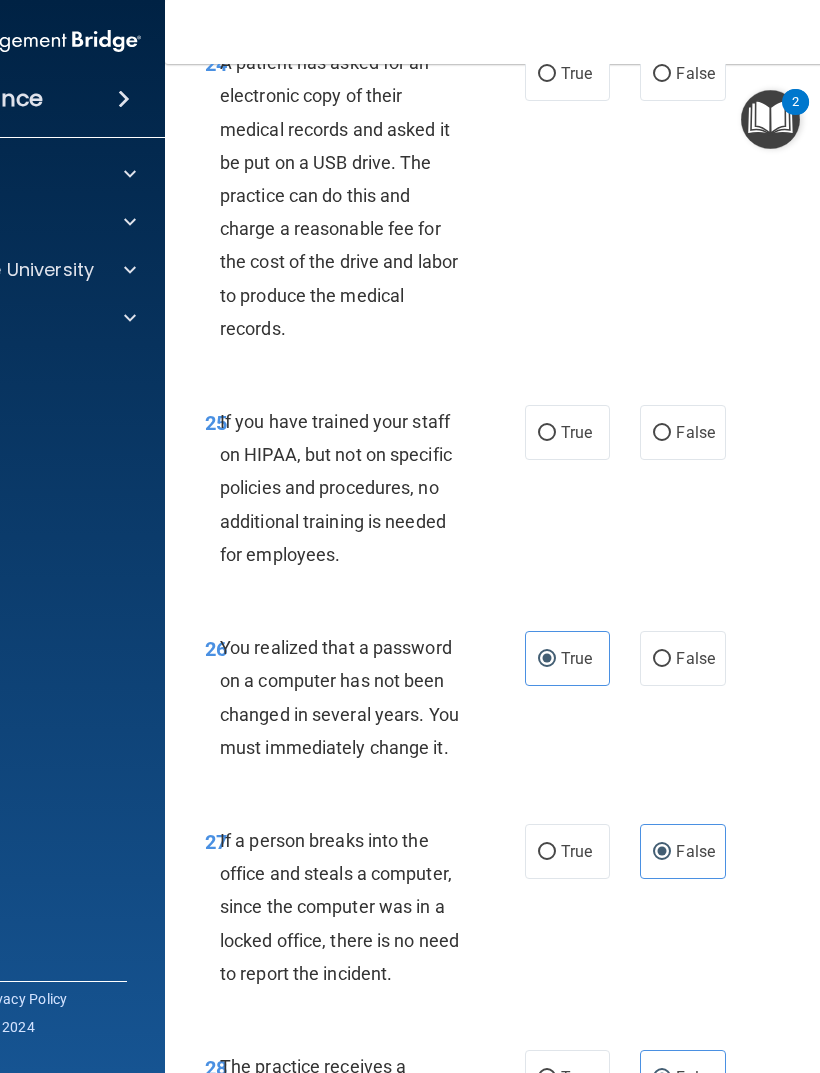 click on "False" at bounding box center [695, 432] 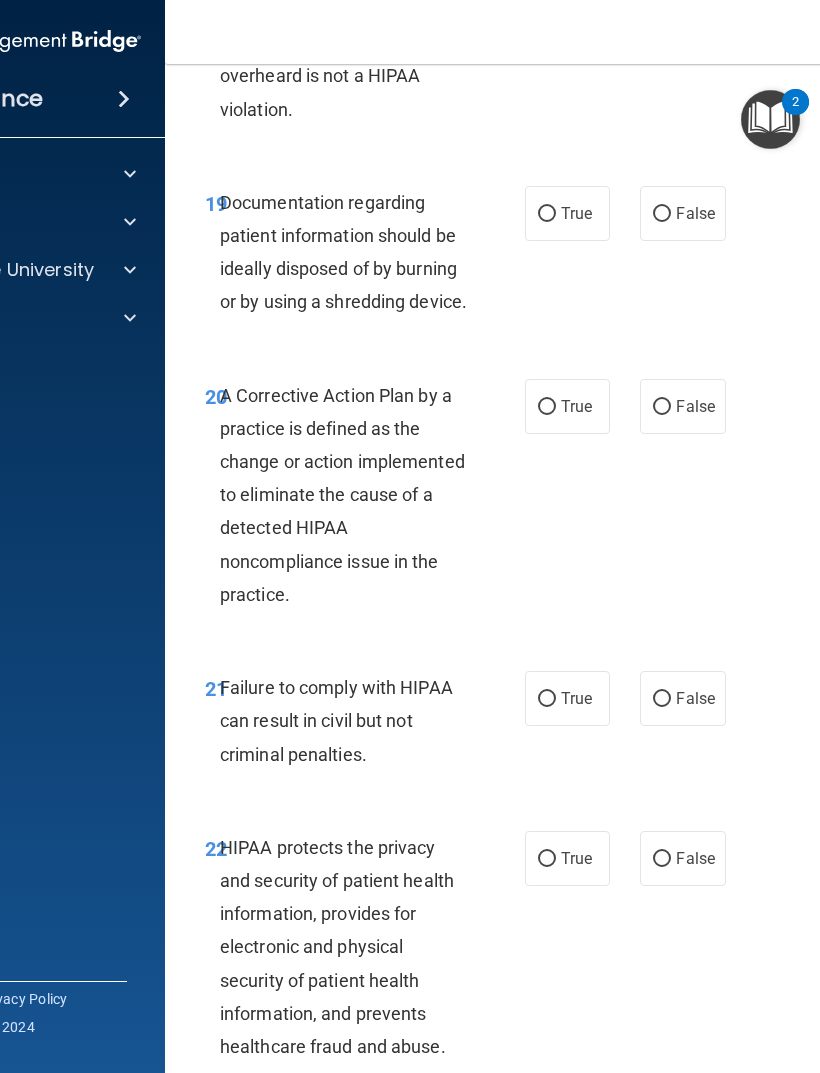 scroll, scrollTop: 4153, scrollLeft: 0, axis: vertical 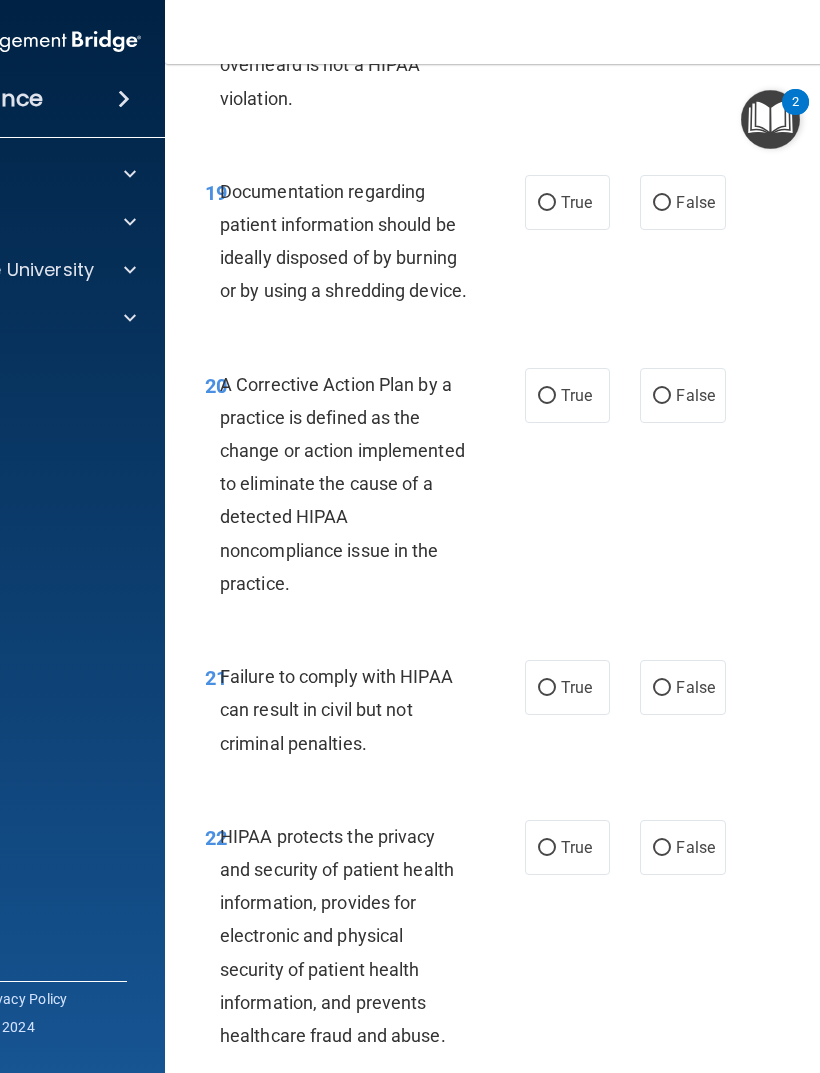 click on "False" at bounding box center (695, 687) 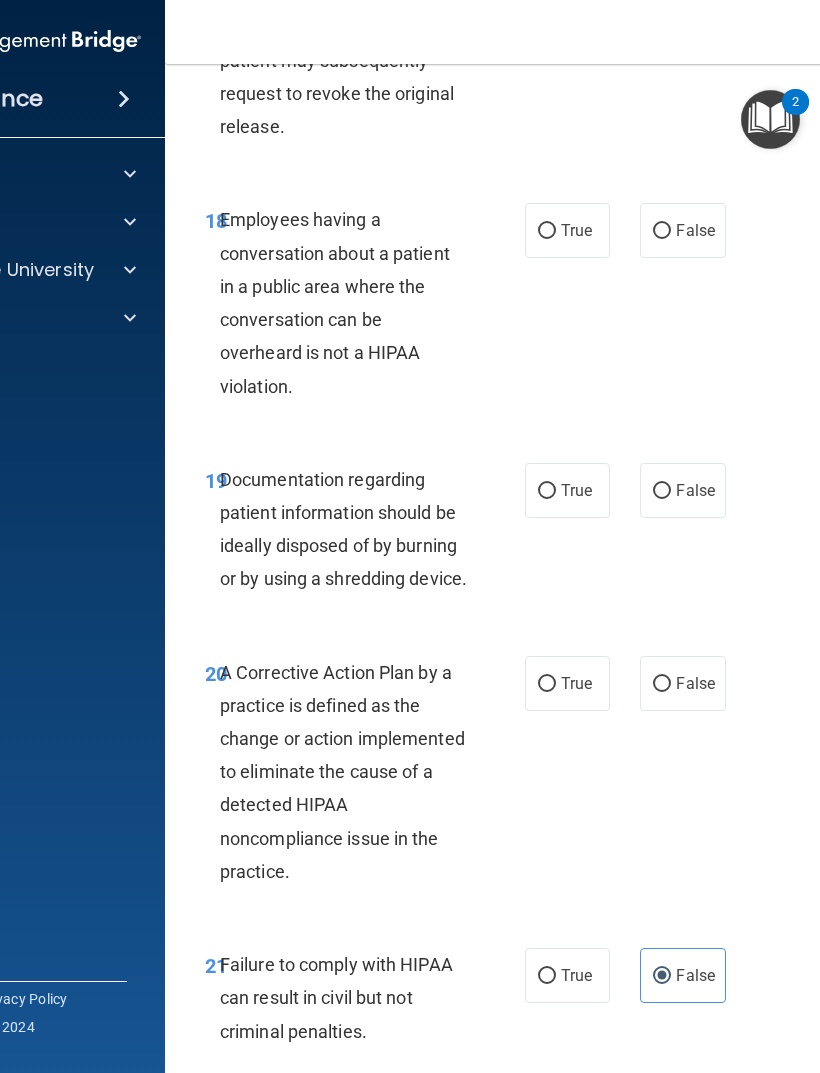 scroll, scrollTop: 3860, scrollLeft: 0, axis: vertical 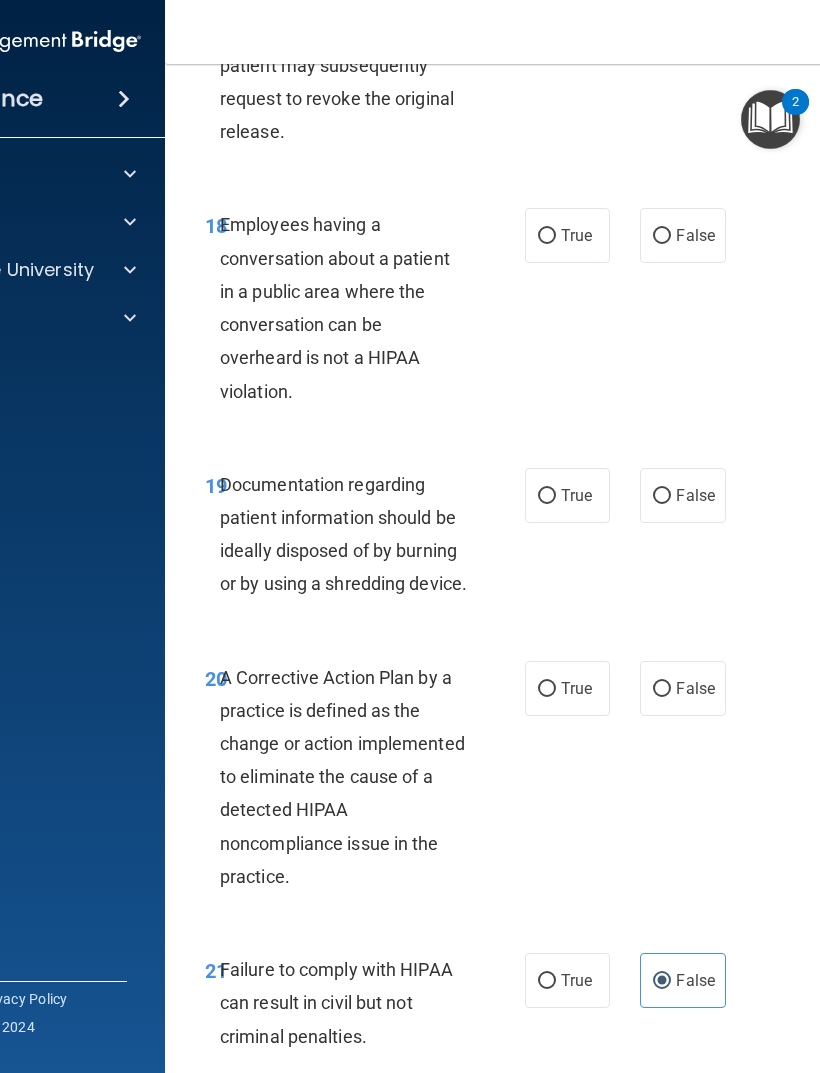 click on "False" at bounding box center (695, 235) 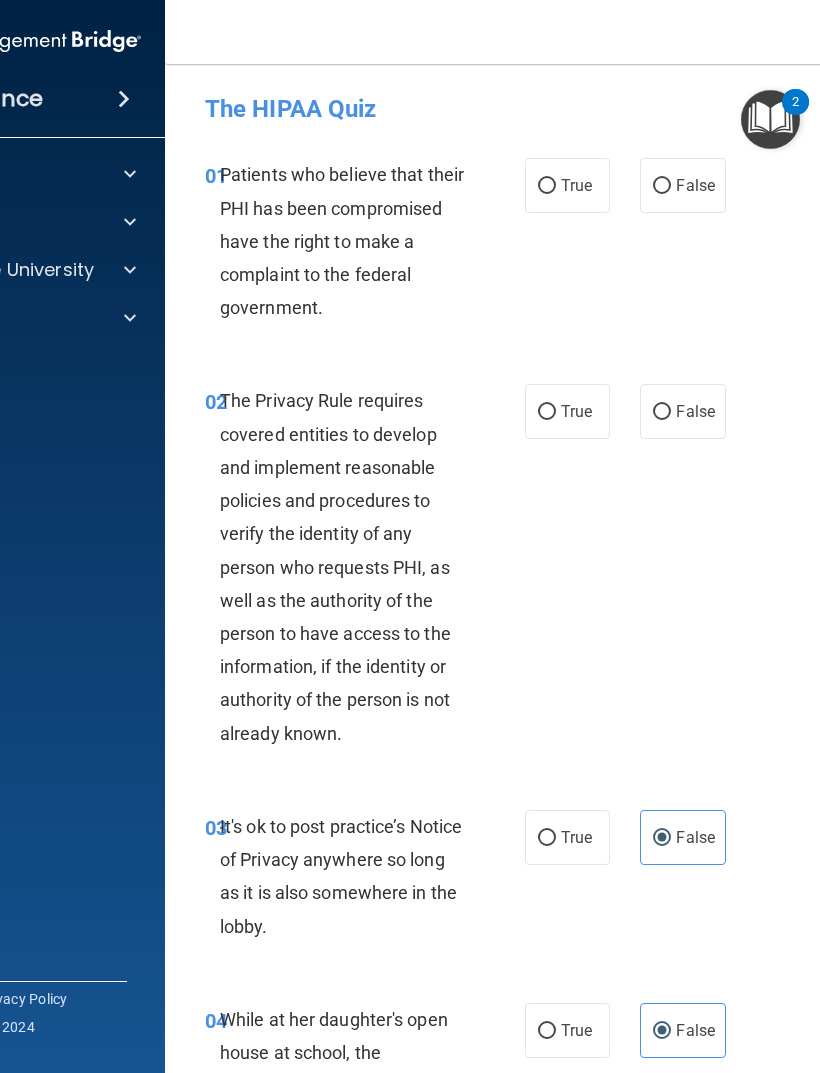 scroll, scrollTop: 0, scrollLeft: 0, axis: both 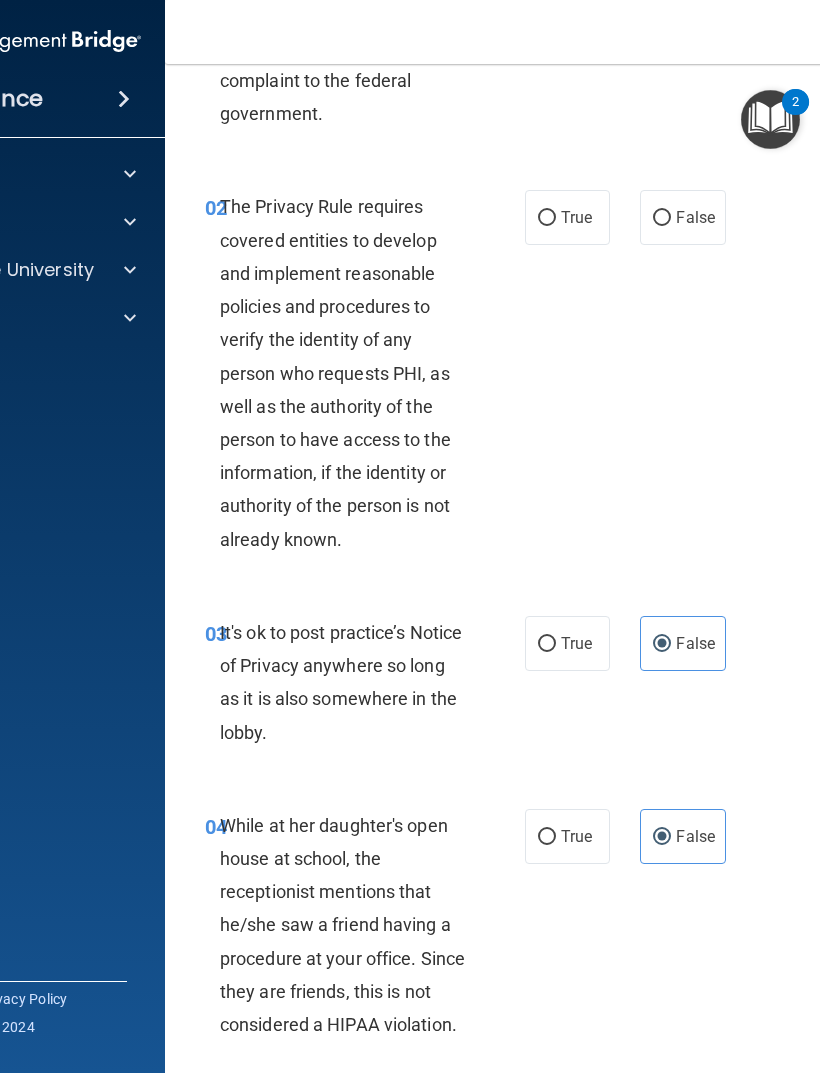 click on "True" at bounding box center [567, 217] 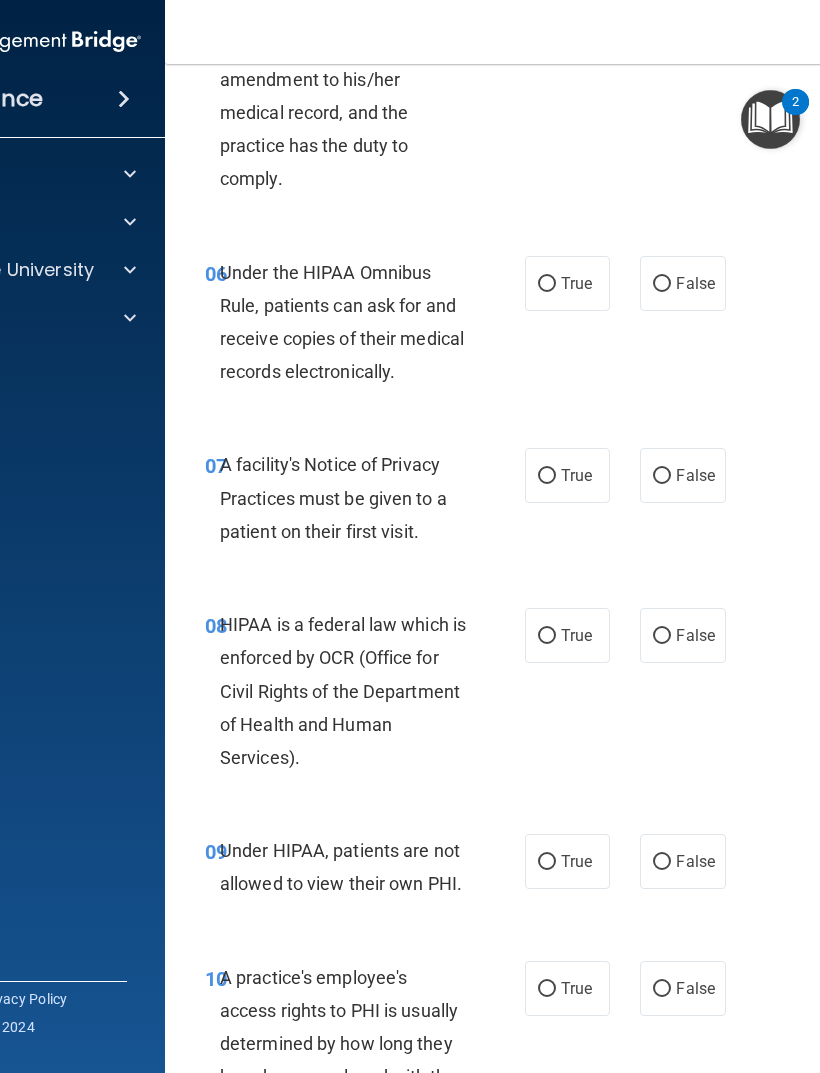 scroll, scrollTop: 1314, scrollLeft: 0, axis: vertical 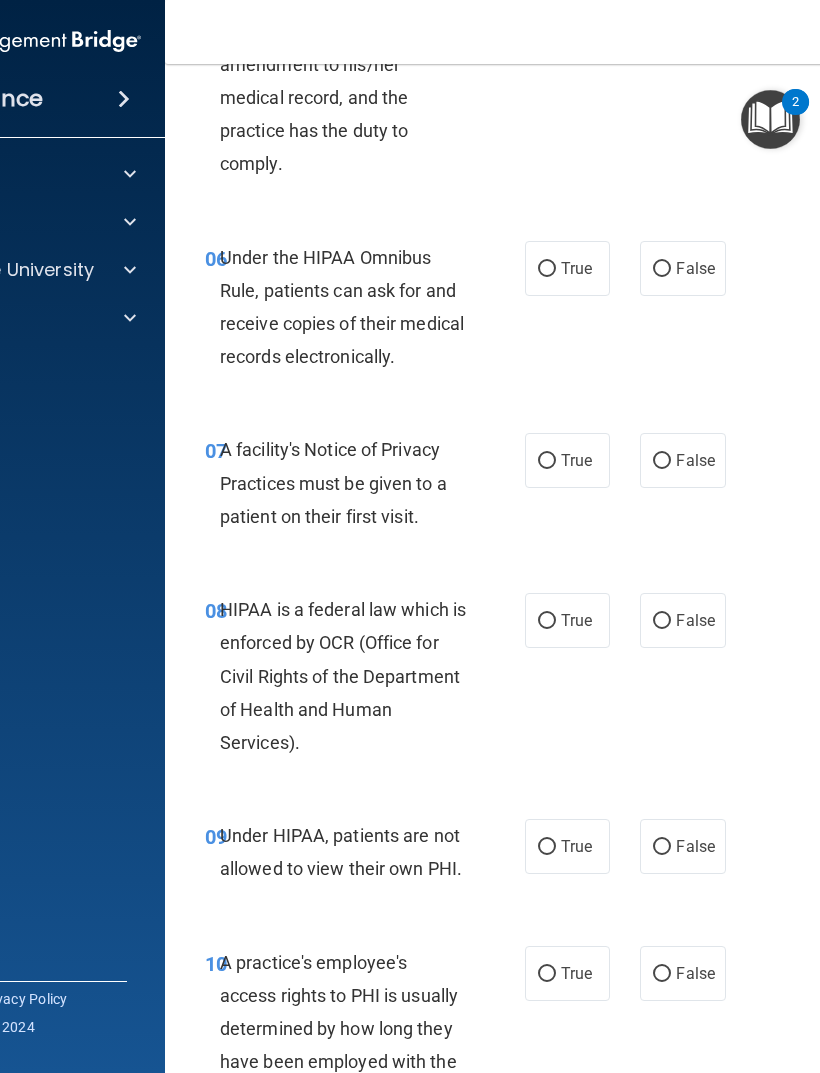 click on "True" at bounding box center [576, 460] 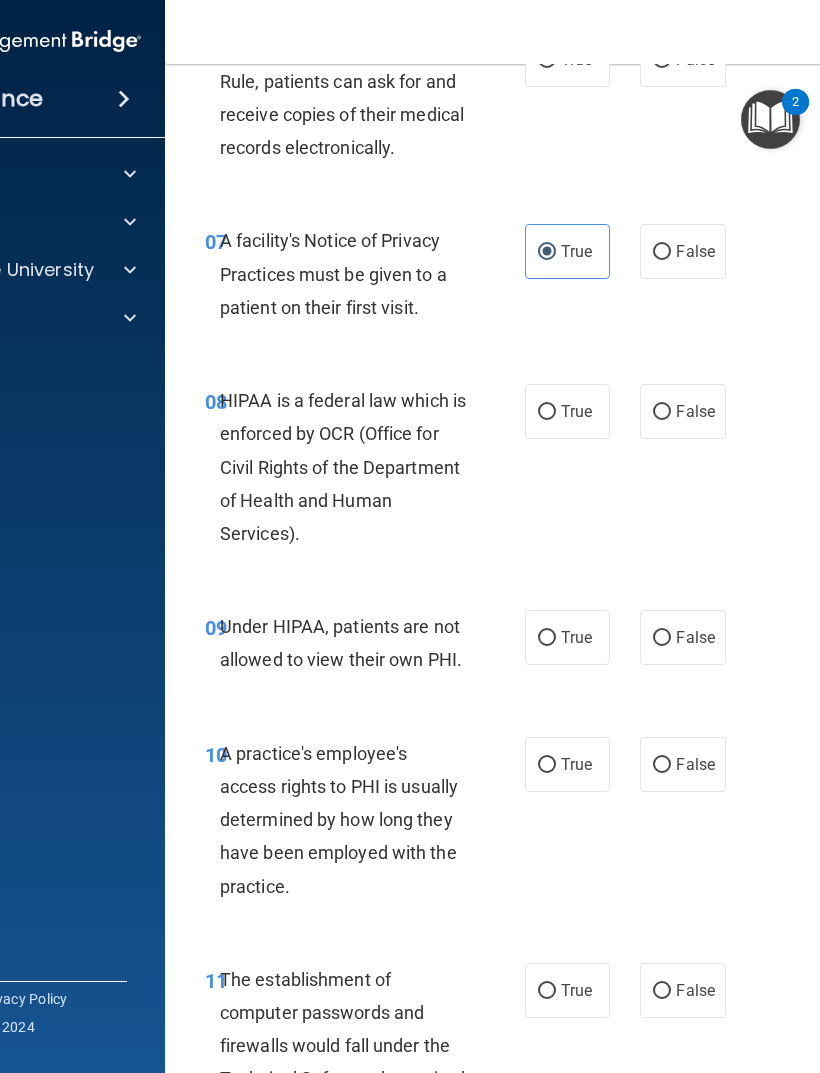 scroll, scrollTop: 1549, scrollLeft: 0, axis: vertical 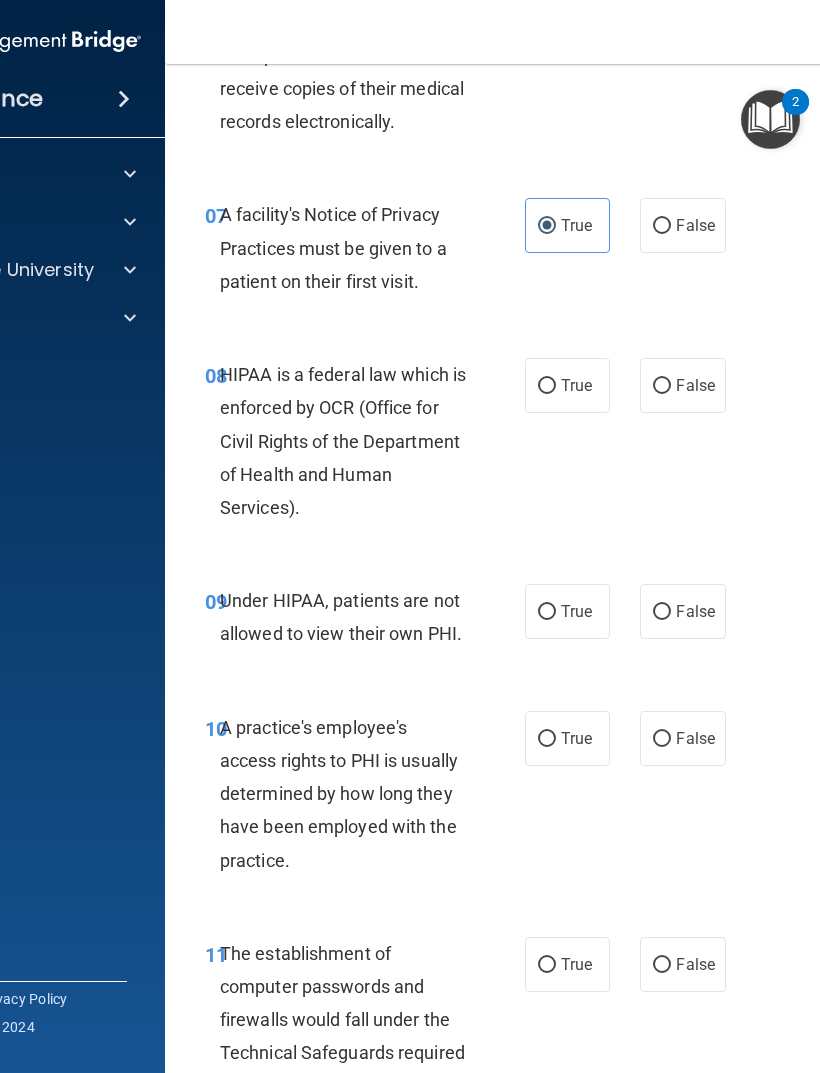 click on "True" at bounding box center (576, 385) 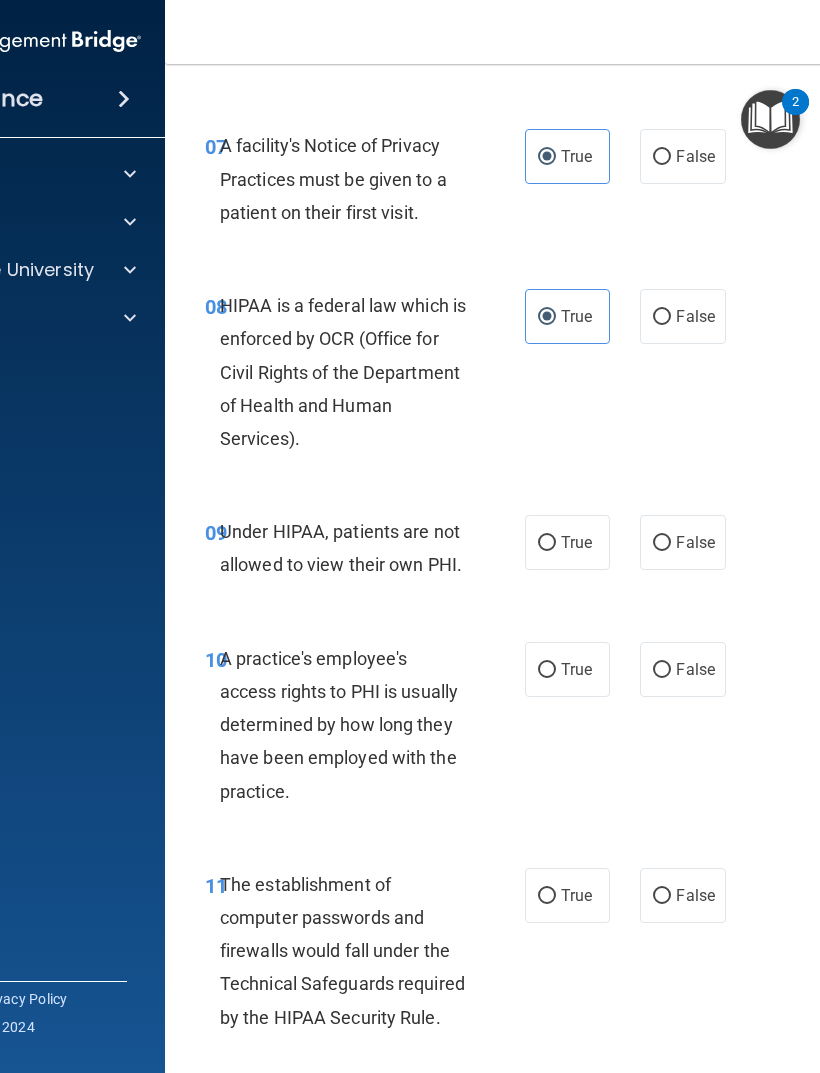 scroll, scrollTop: 1721, scrollLeft: 0, axis: vertical 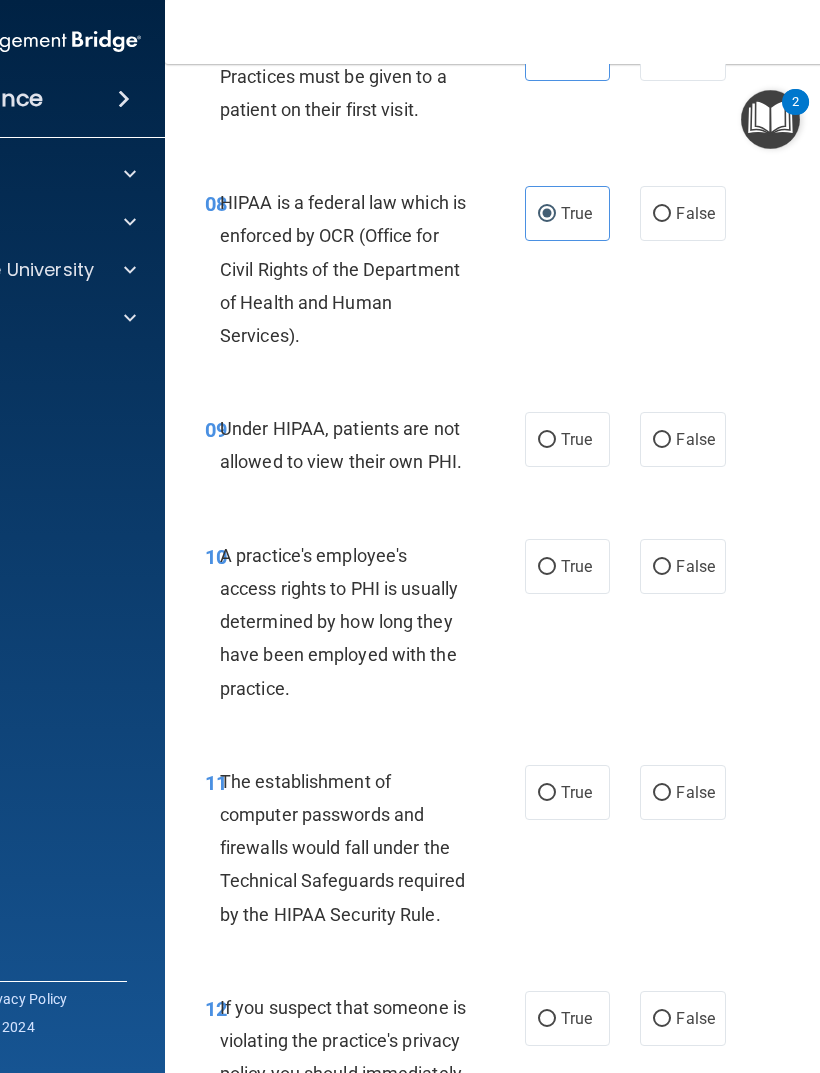 click on "False" at bounding box center (695, 439) 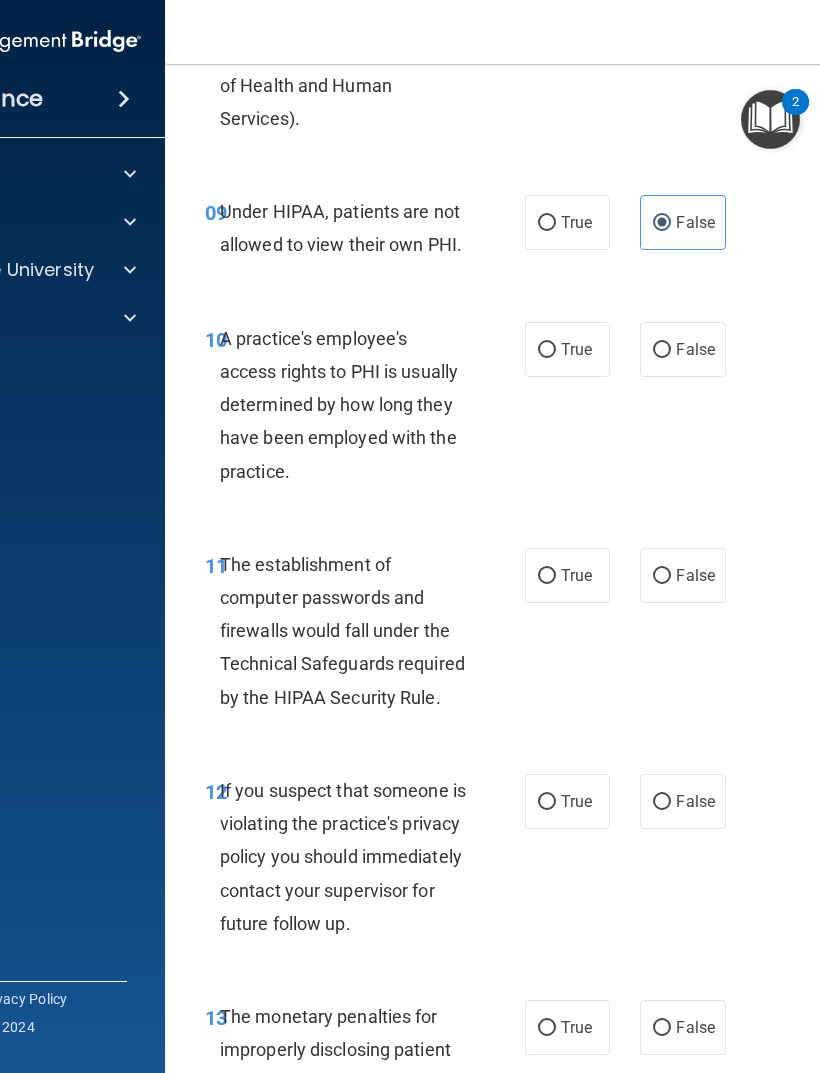 scroll, scrollTop: 1943, scrollLeft: 0, axis: vertical 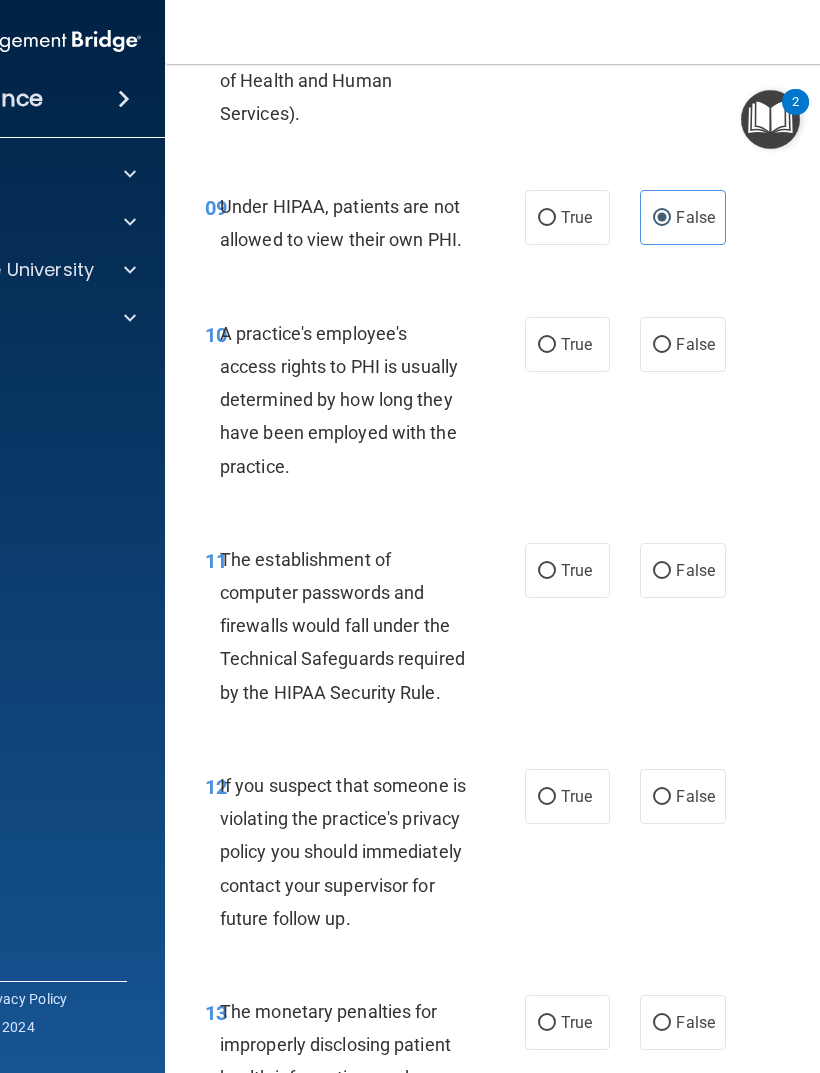 click on "False" at bounding box center (662, 345) 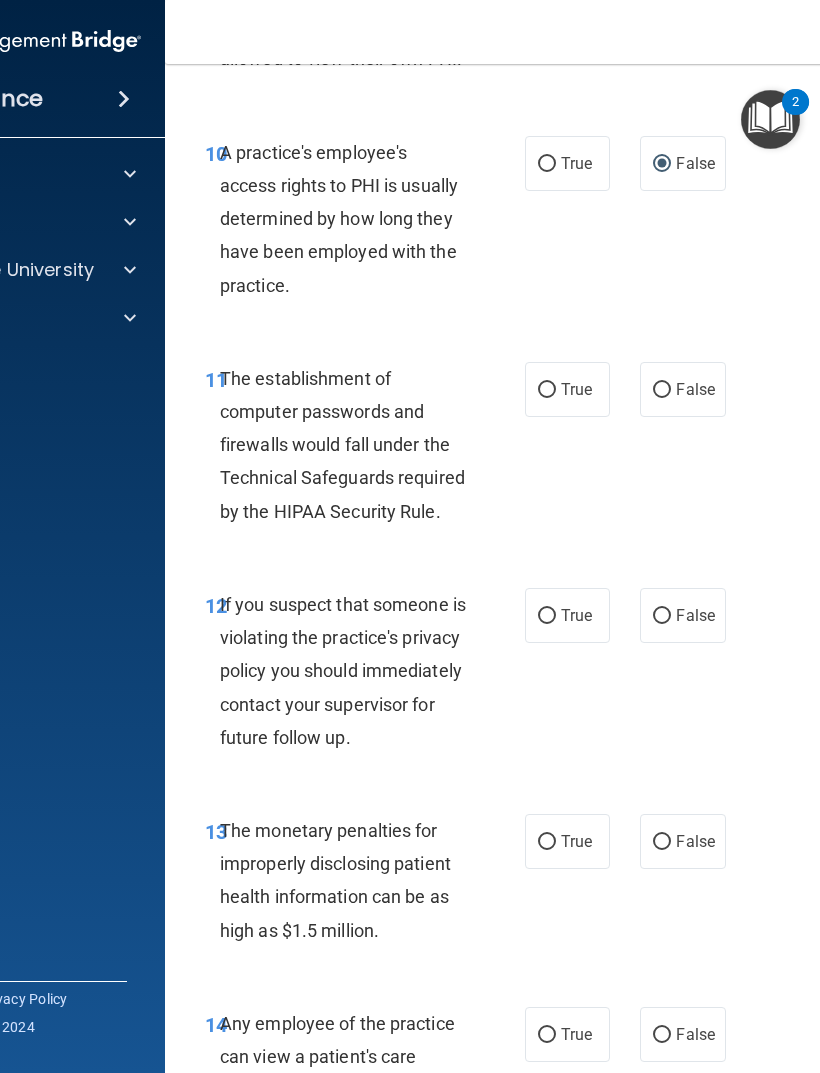 scroll, scrollTop: 2126, scrollLeft: 0, axis: vertical 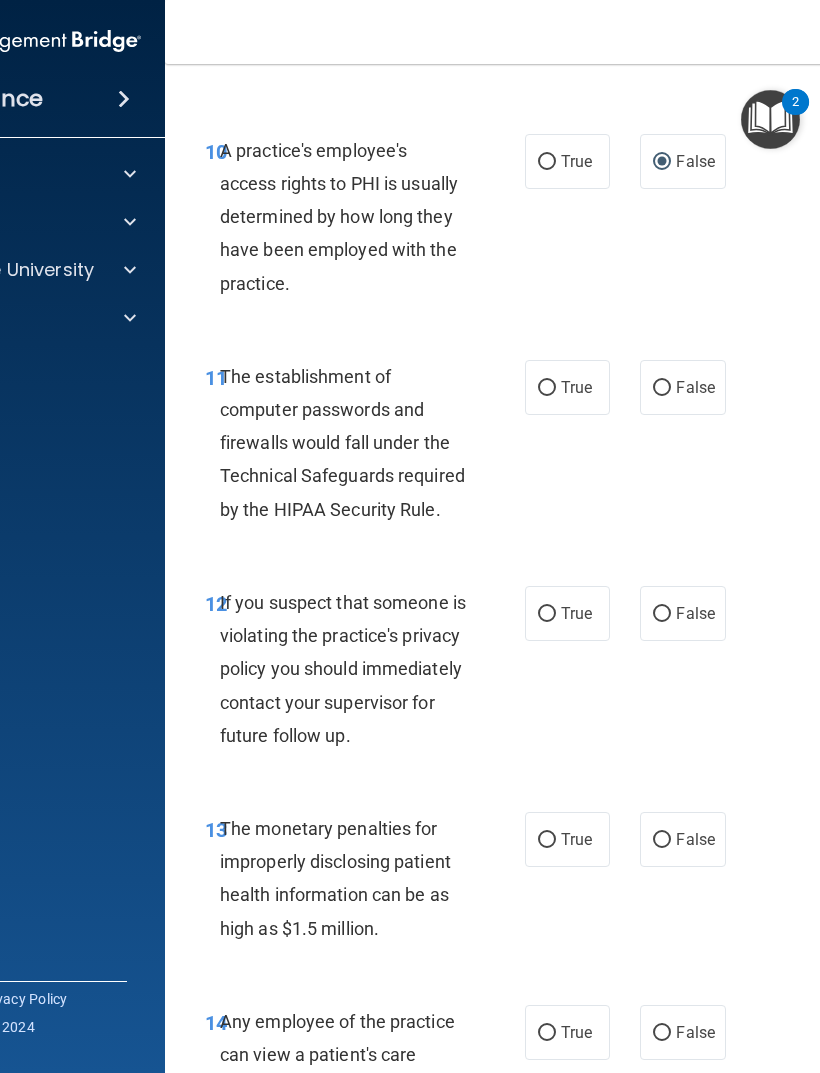 click on "True" at bounding box center [576, 387] 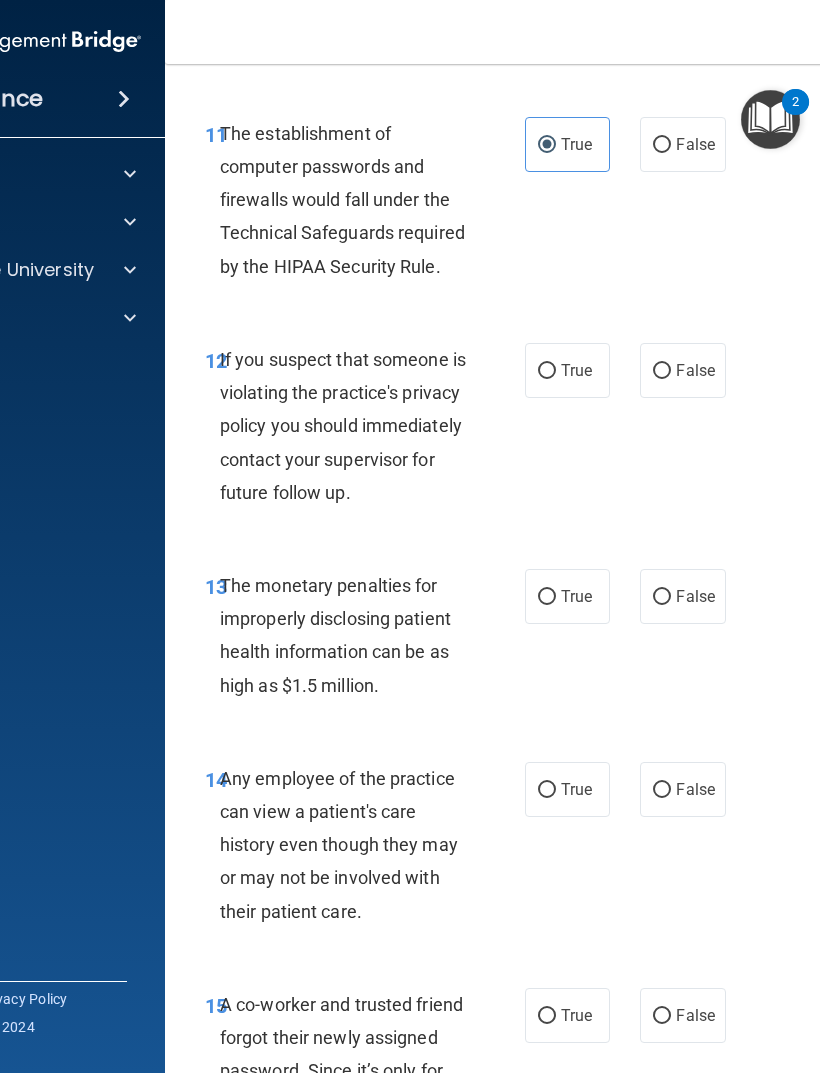 scroll, scrollTop: 2371, scrollLeft: 0, axis: vertical 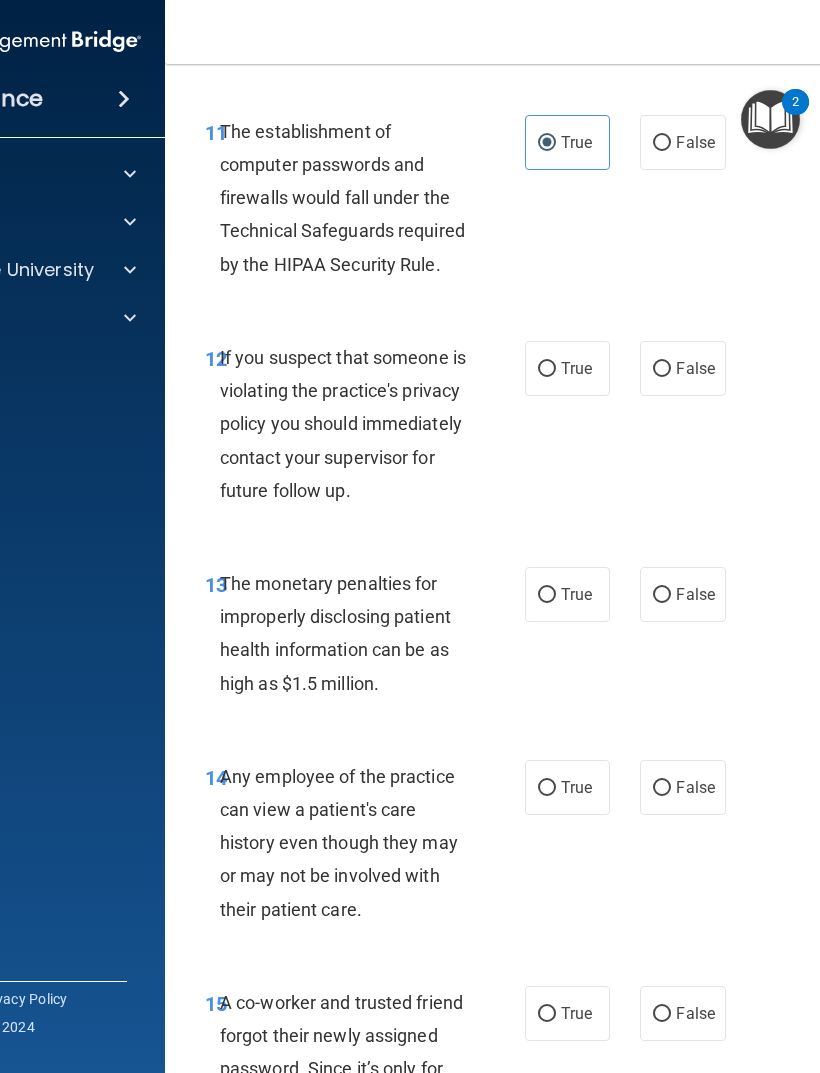 click on "True" at bounding box center [576, 368] 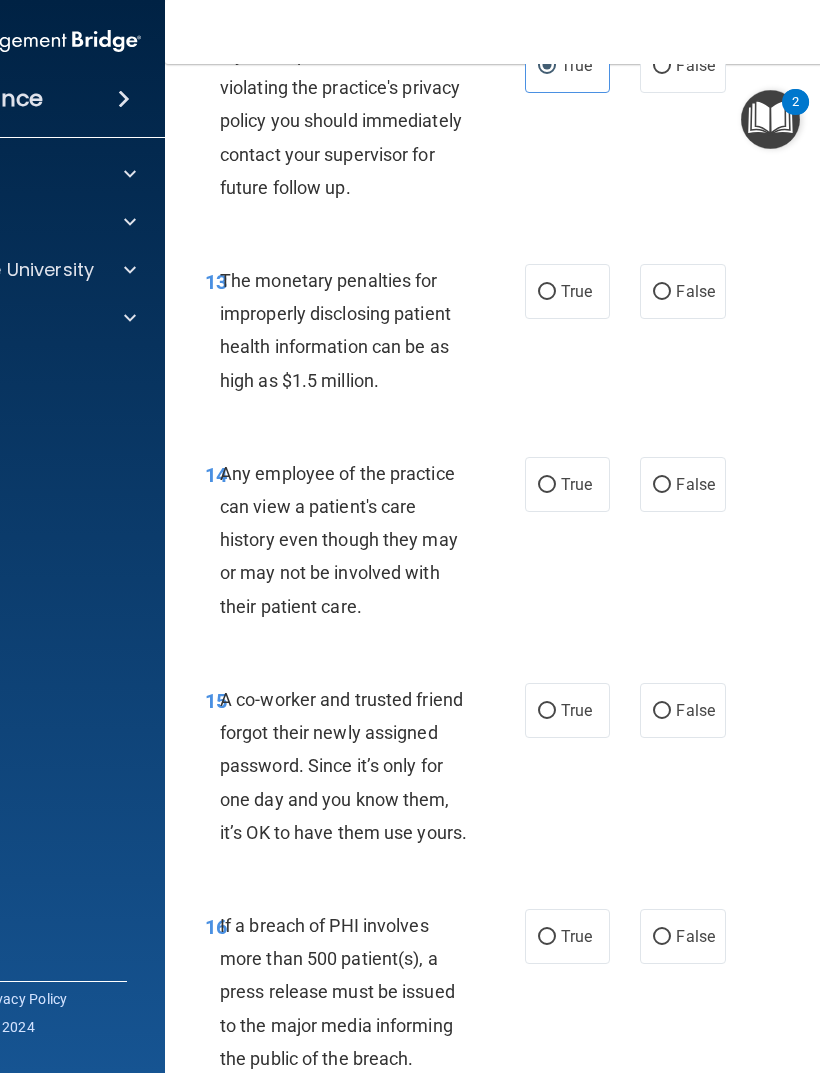 scroll, scrollTop: 2676, scrollLeft: 0, axis: vertical 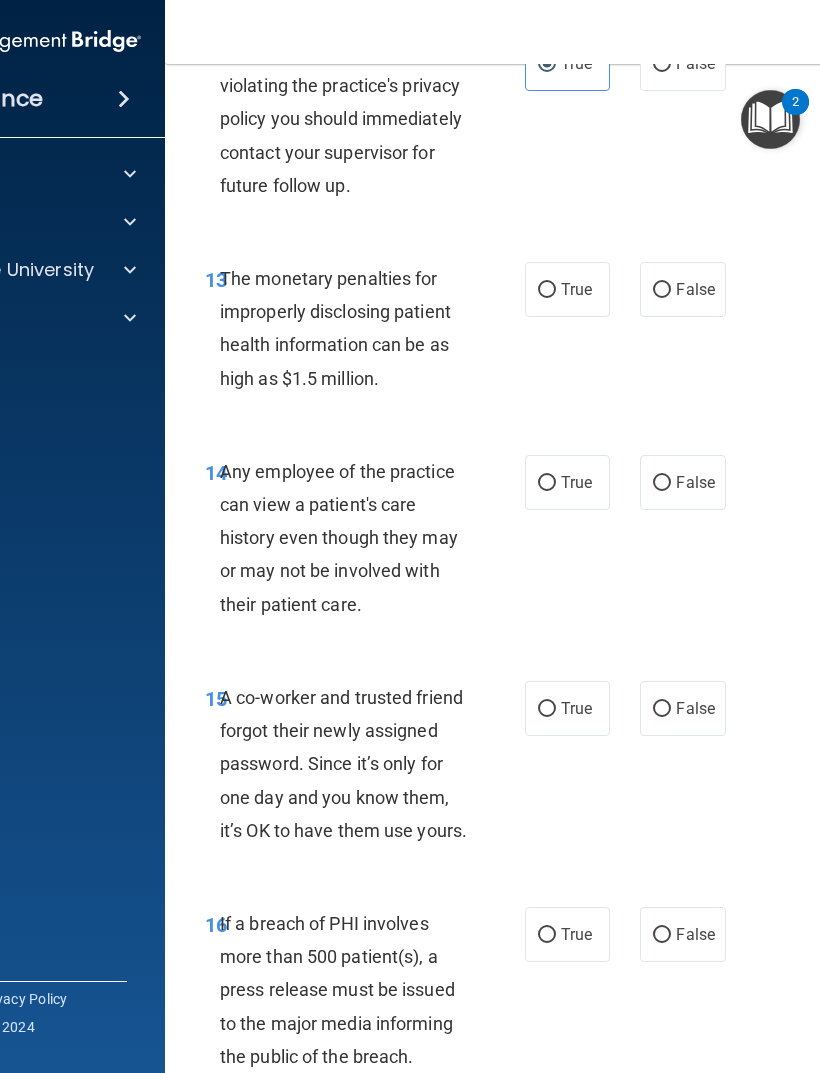 click on "True" at bounding box center [576, 289] 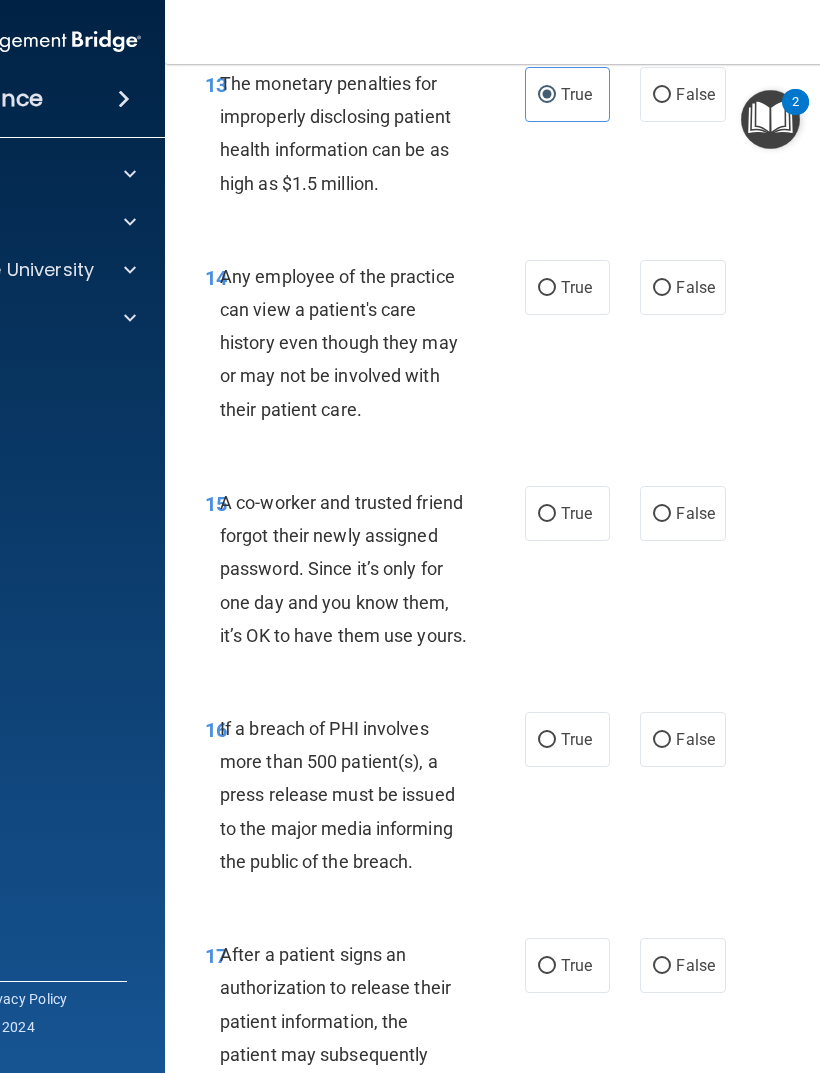 scroll, scrollTop: 2872, scrollLeft: 0, axis: vertical 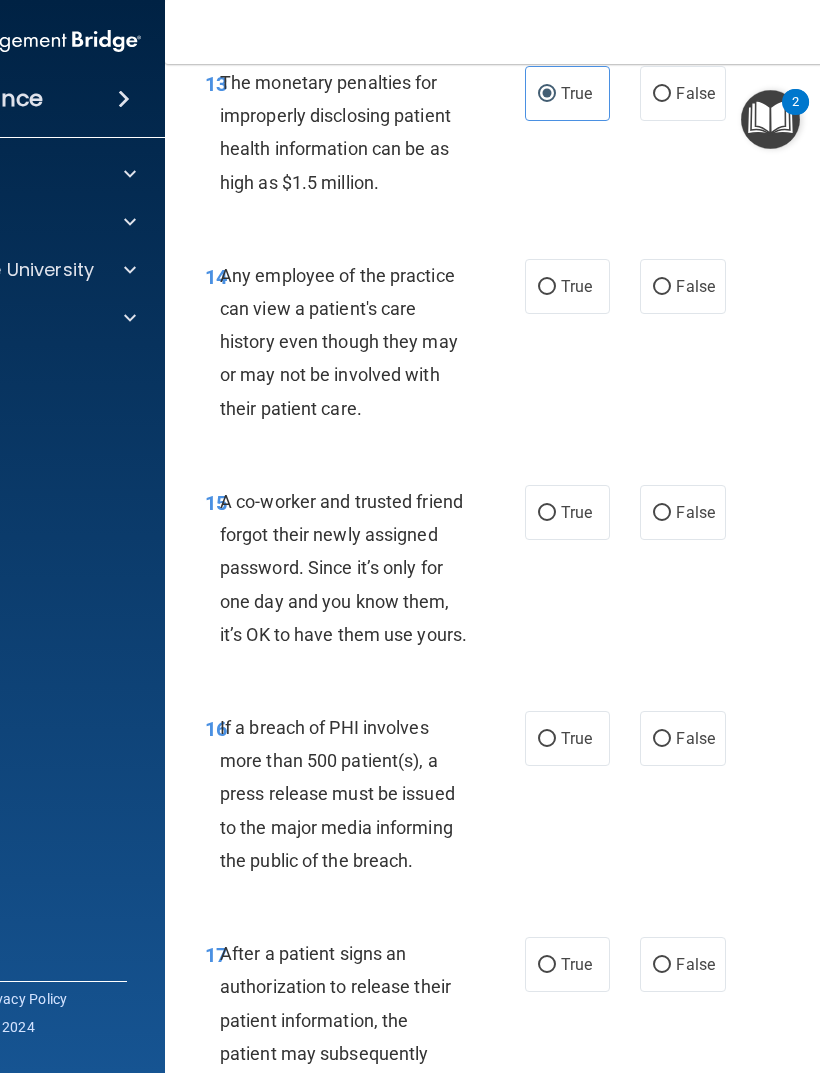 click on "False" at bounding box center [695, 286] 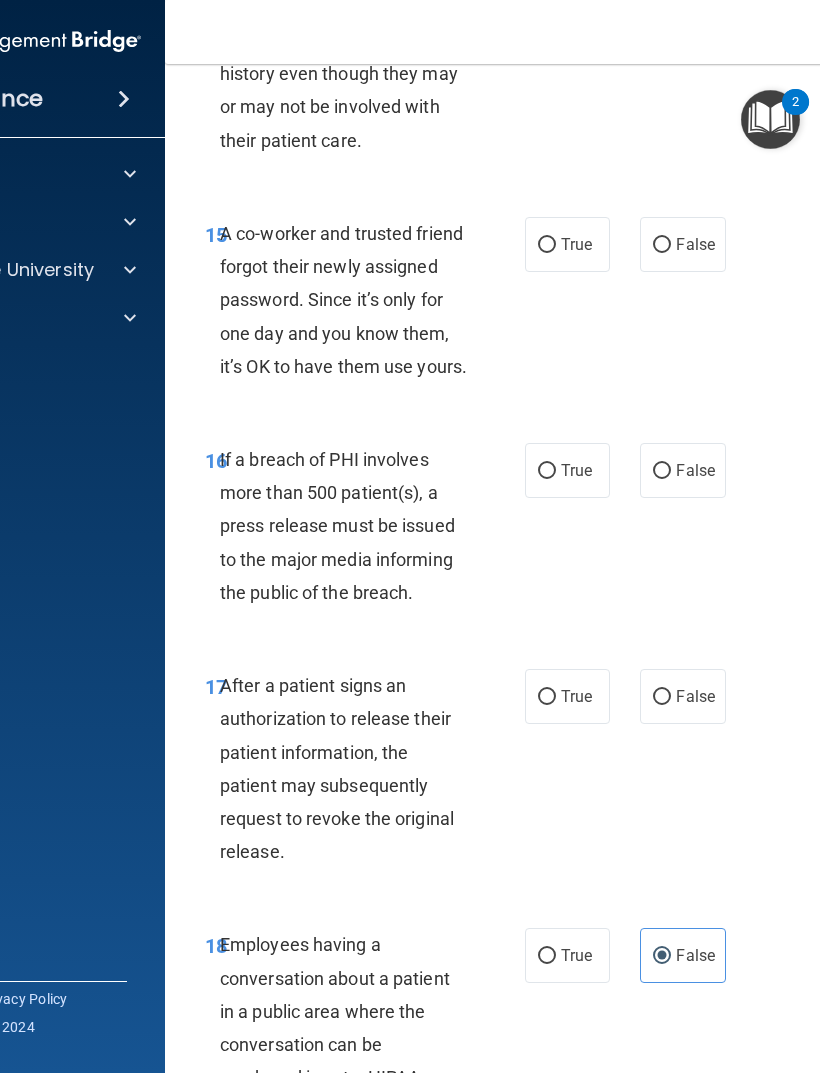 scroll, scrollTop: 3145, scrollLeft: 0, axis: vertical 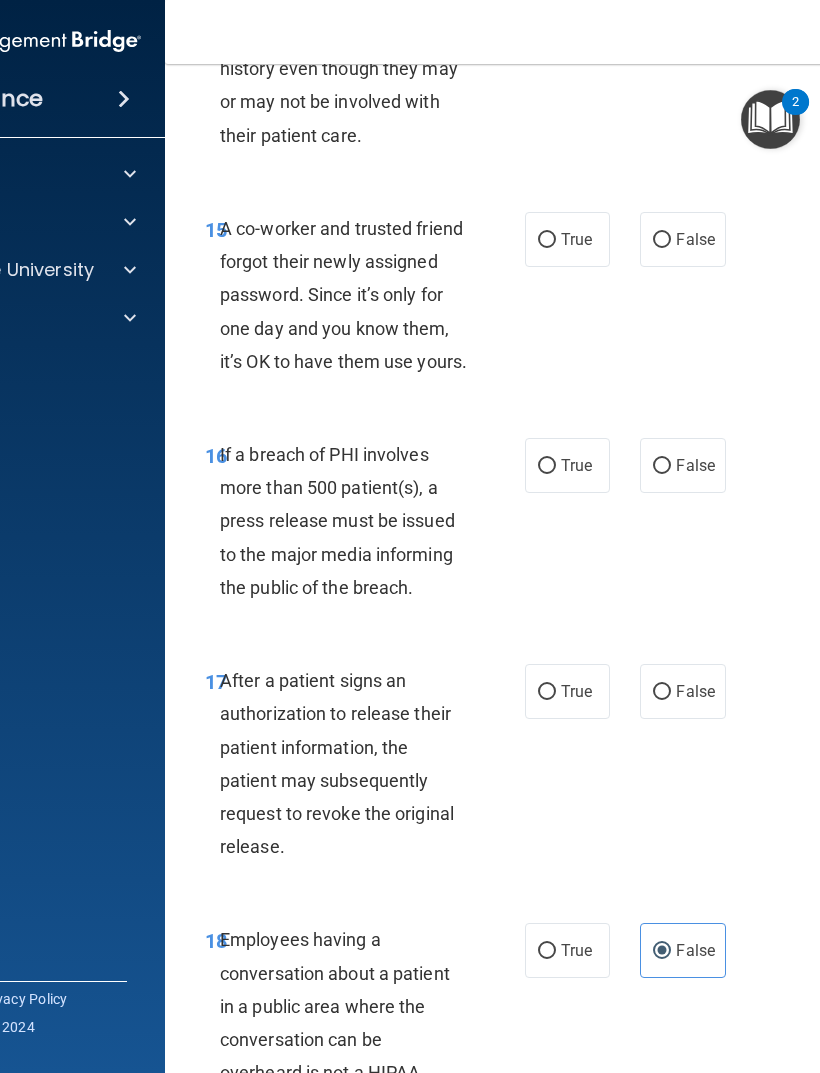 click on "False" at bounding box center [695, 239] 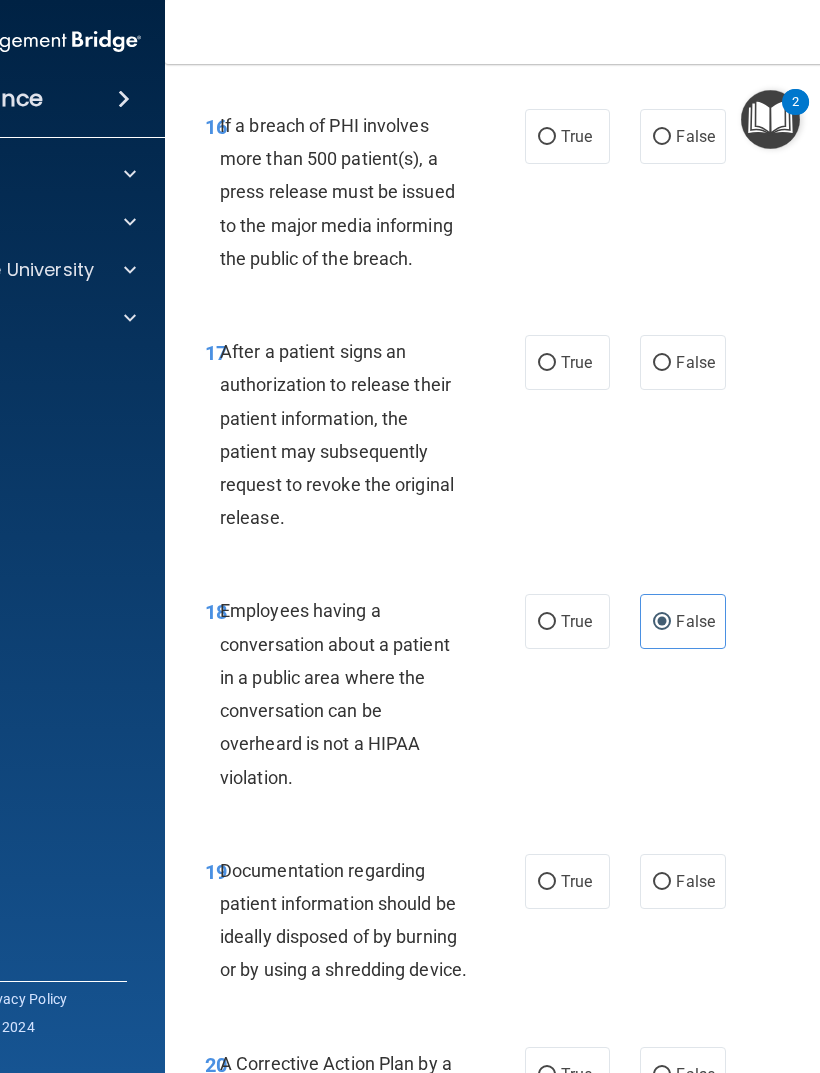 scroll, scrollTop: 3476, scrollLeft: 0, axis: vertical 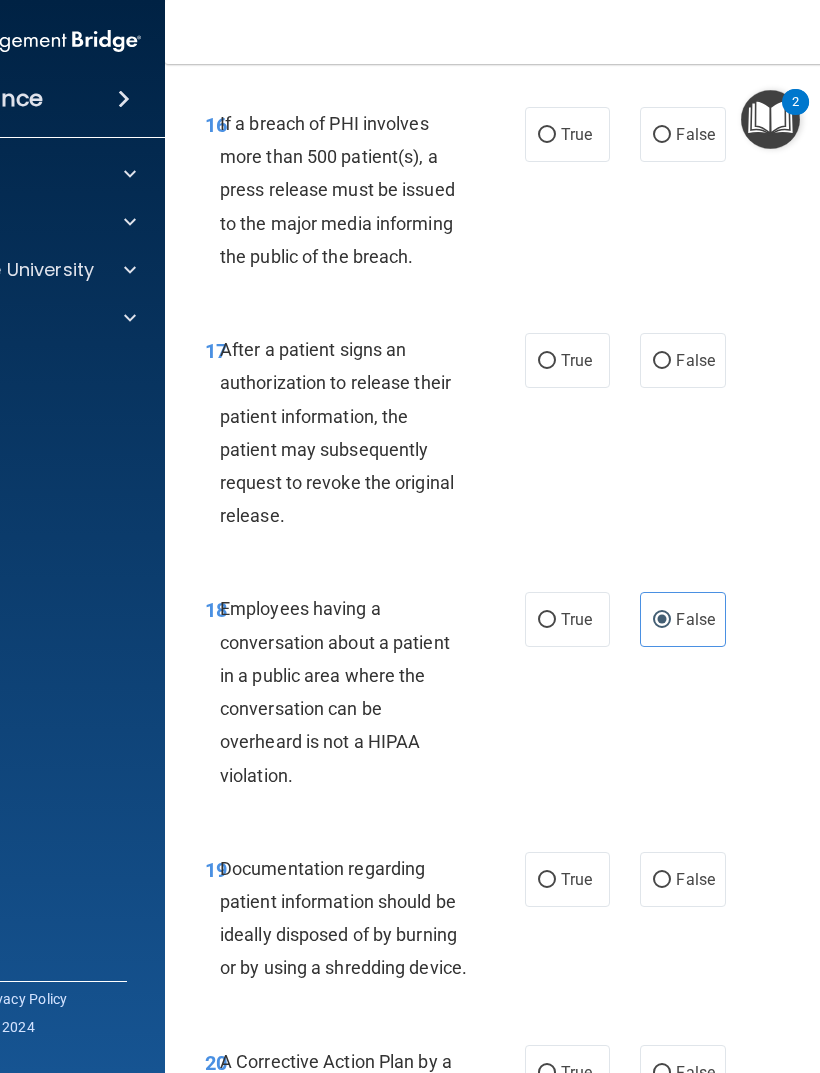 click on "True" at bounding box center [576, 360] 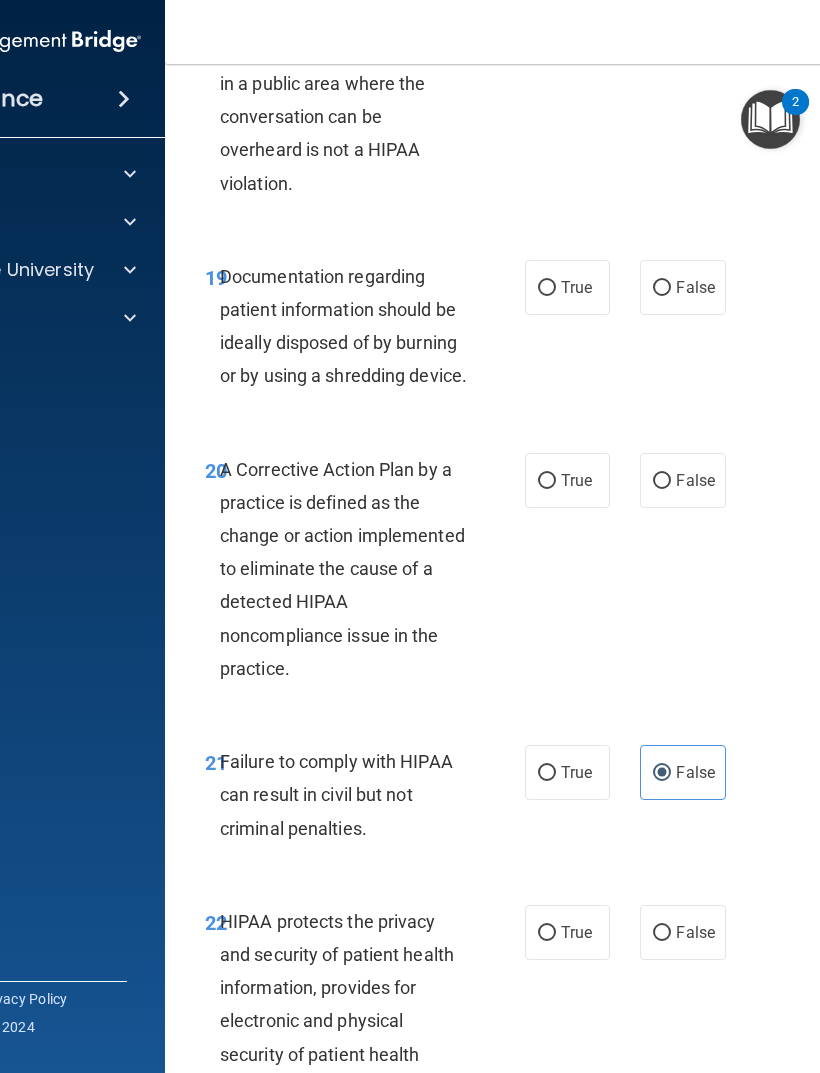 scroll, scrollTop: 4069, scrollLeft: 0, axis: vertical 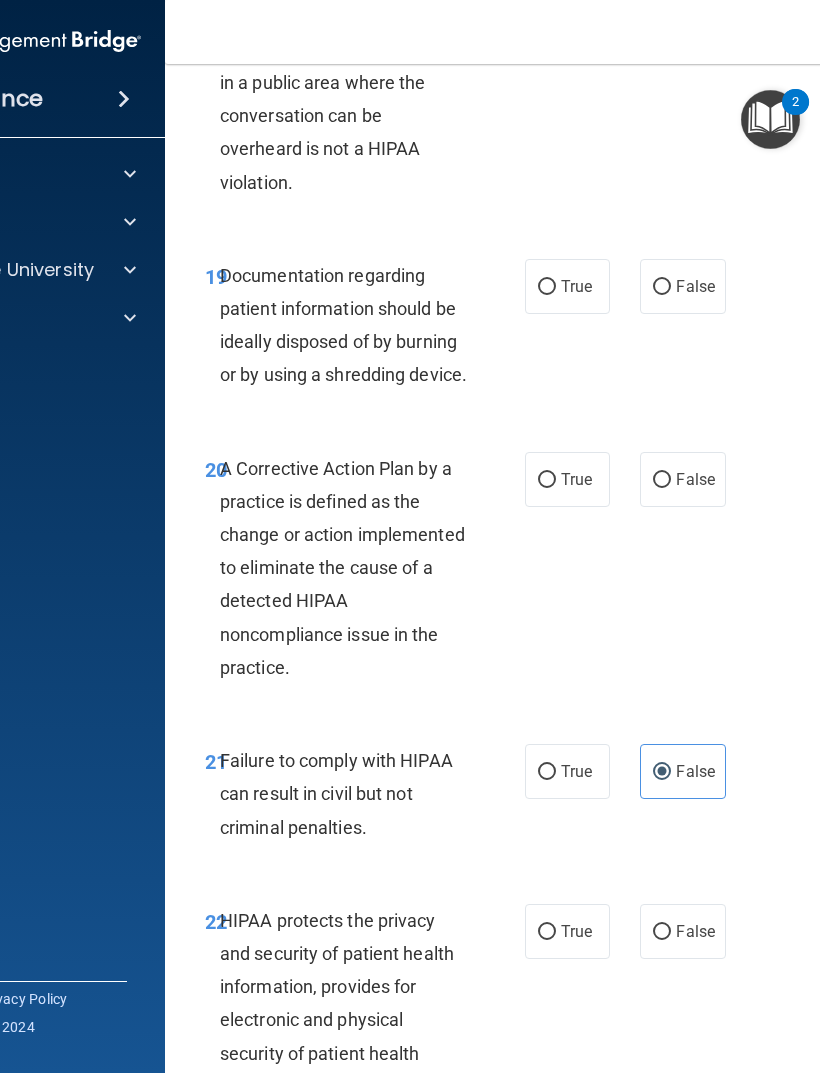 click on "True" at bounding box center (576, 286) 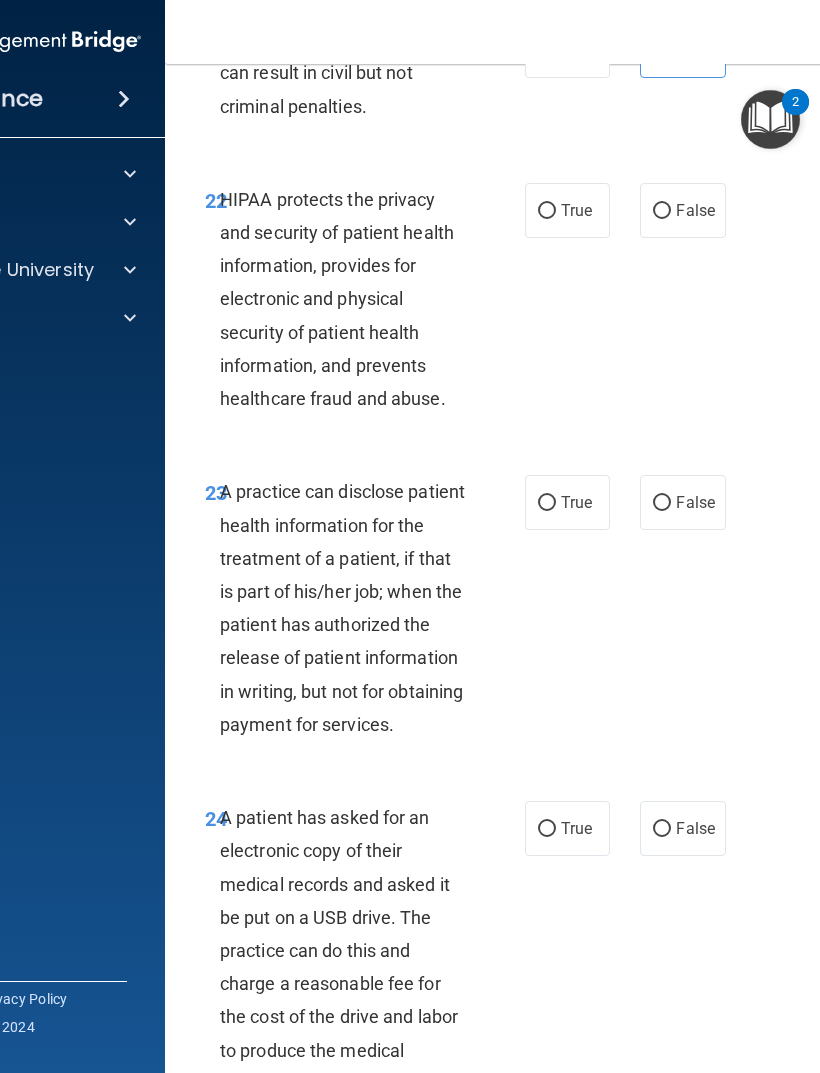 scroll, scrollTop: 4804, scrollLeft: 0, axis: vertical 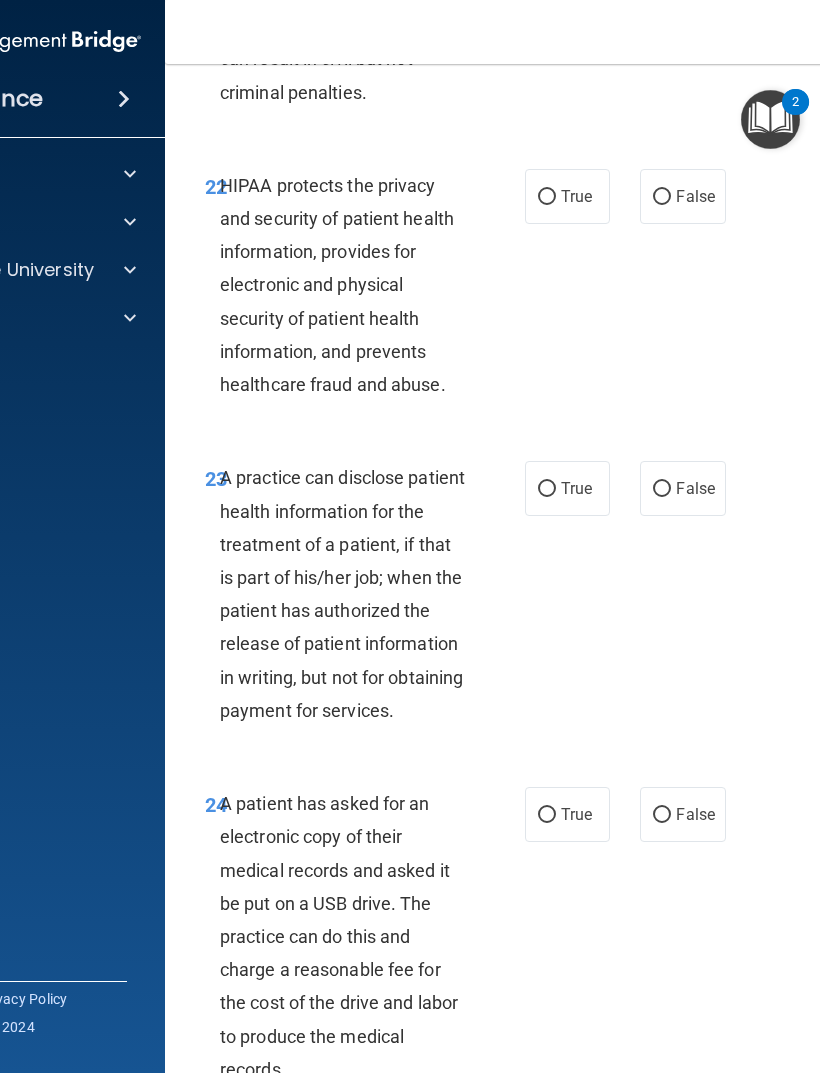 click on "True" at bounding box center [576, 196] 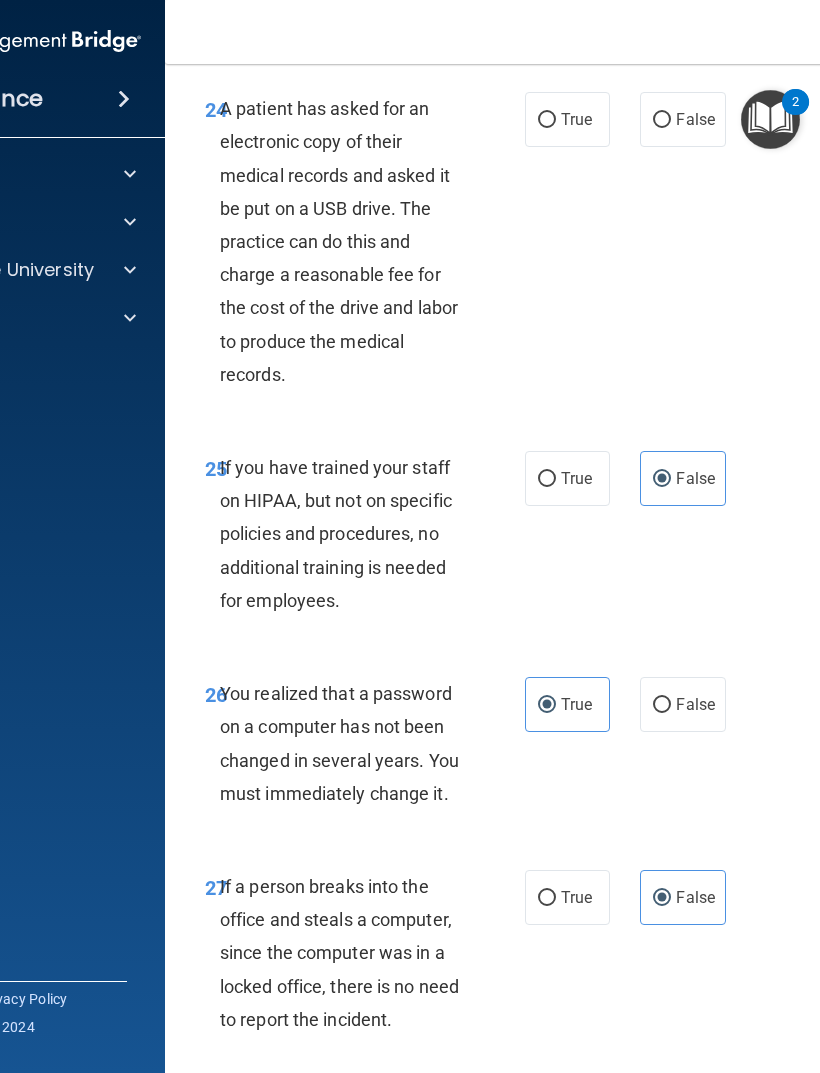 scroll, scrollTop: 5501, scrollLeft: 0, axis: vertical 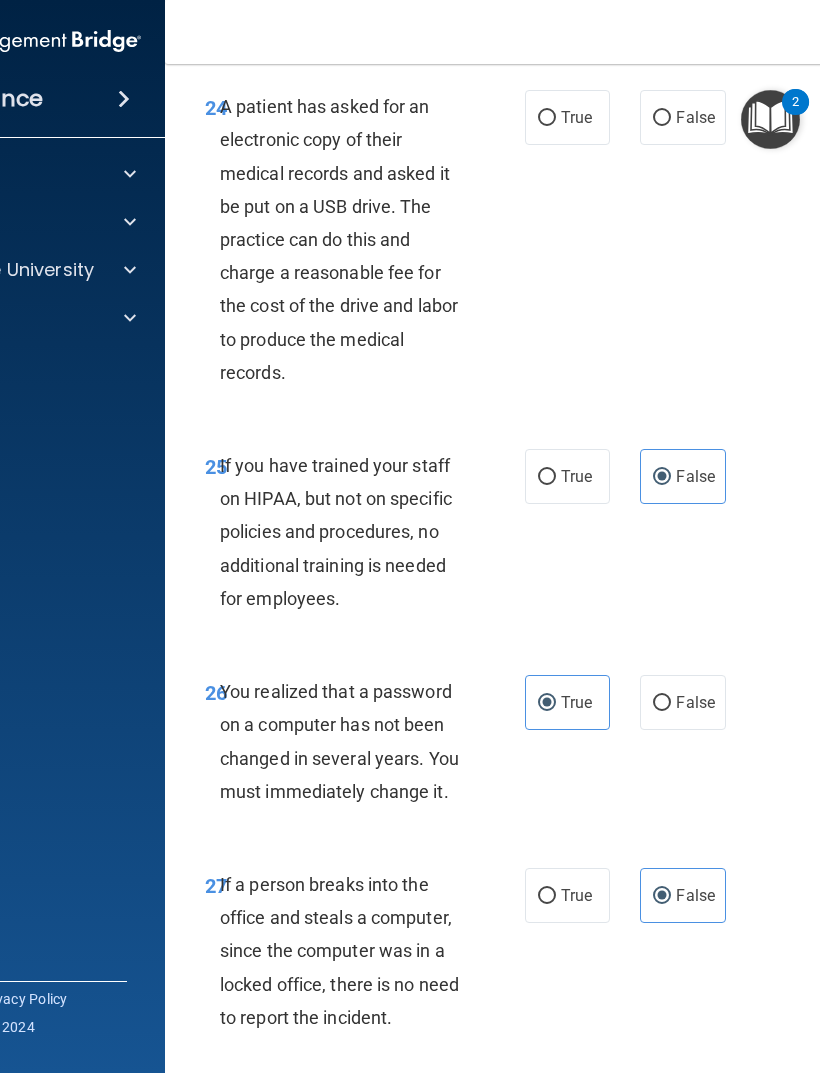 click on "True" at bounding box center (567, 117) 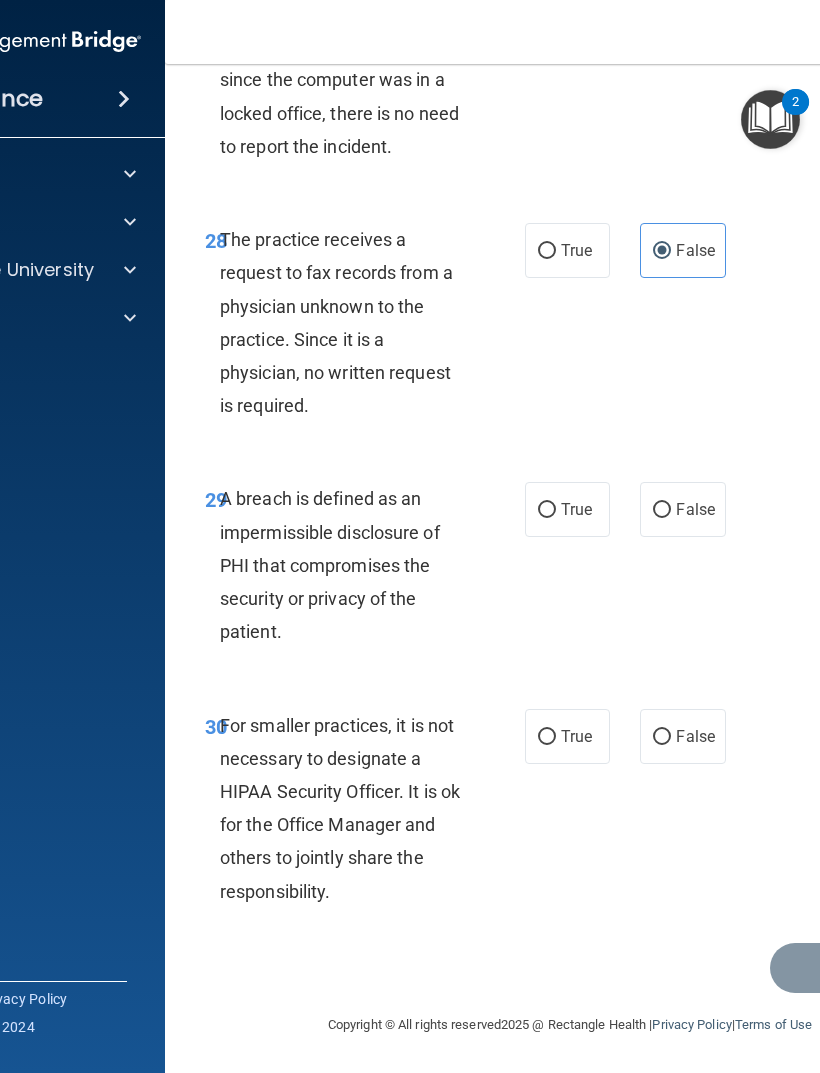 scroll, scrollTop: 6468, scrollLeft: 0, axis: vertical 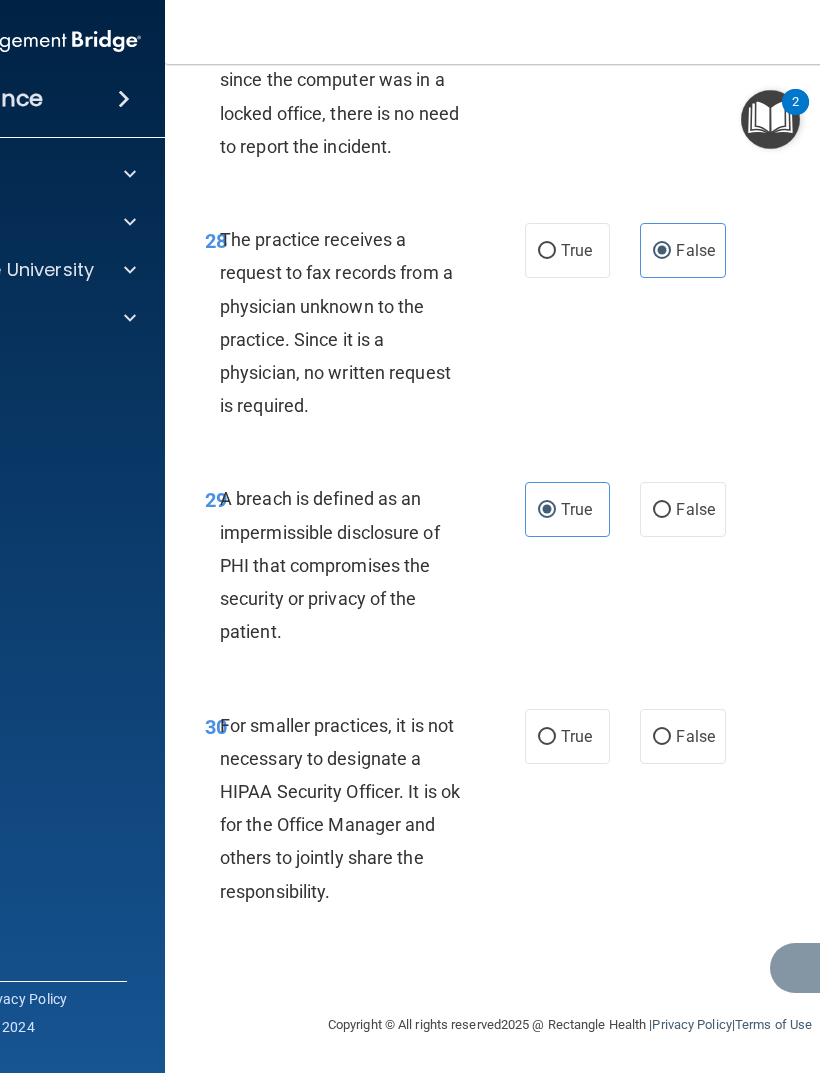 click on "False" at bounding box center (695, 736) 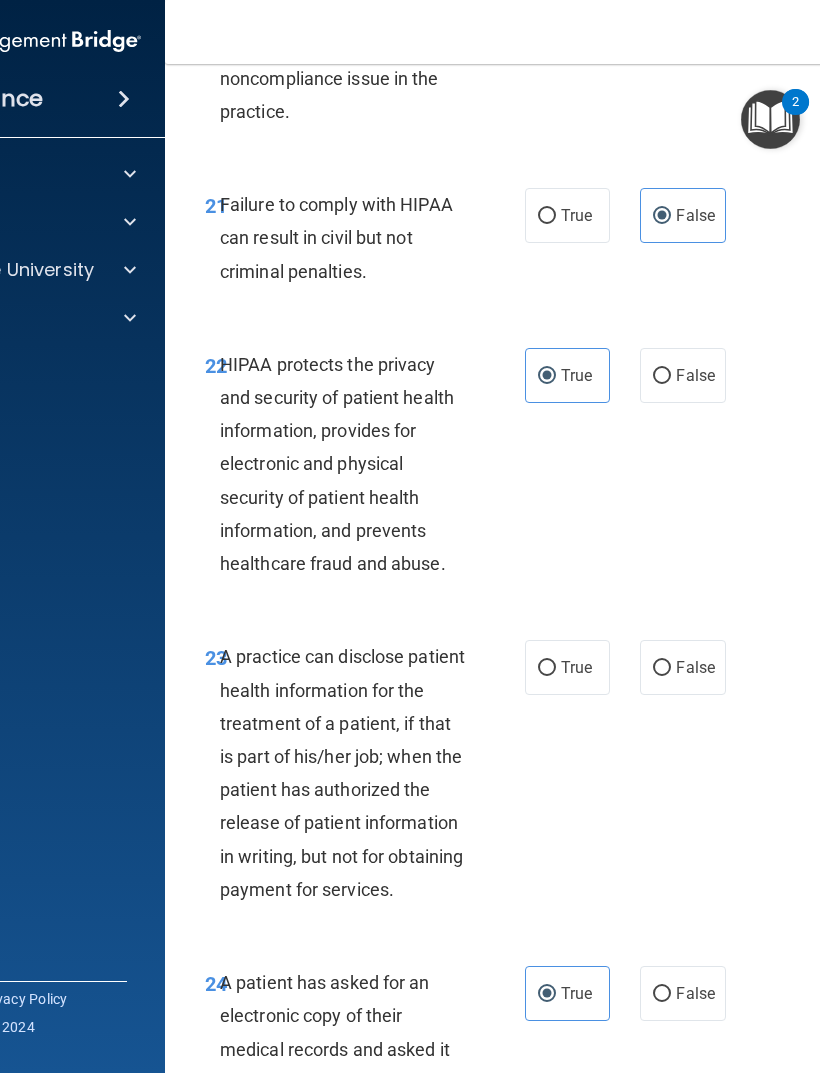 scroll, scrollTop: 4626, scrollLeft: 0, axis: vertical 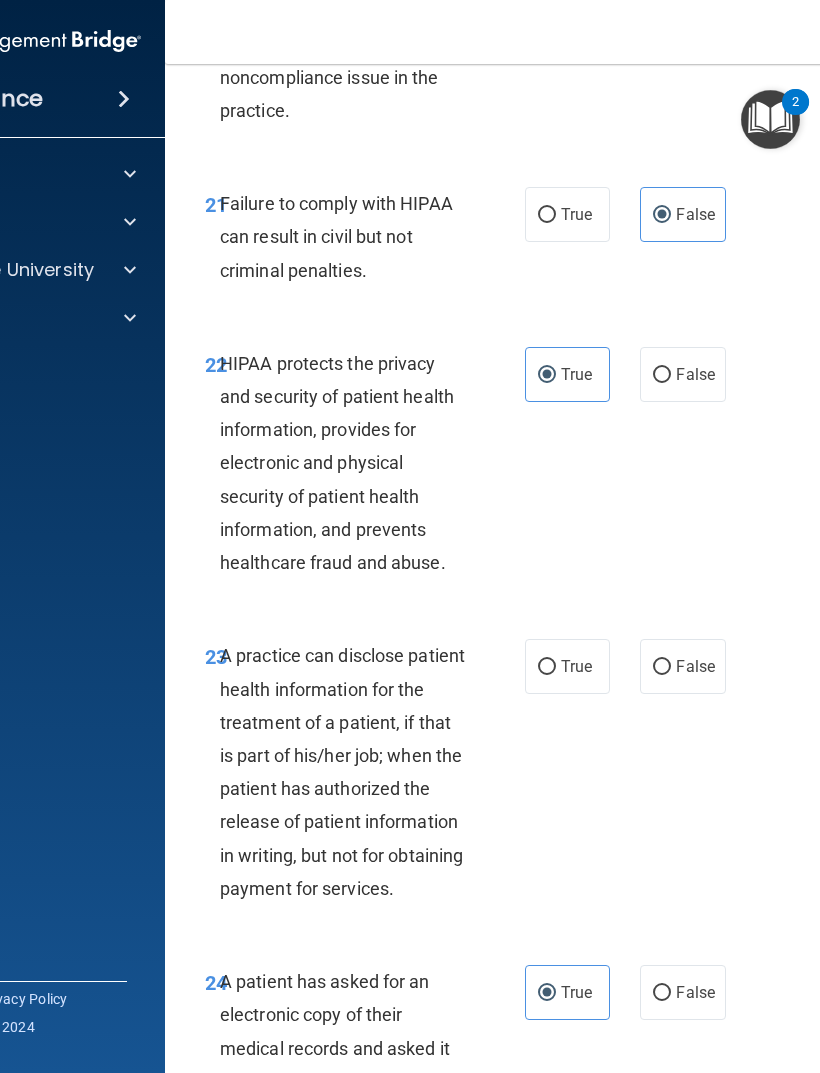 click on "True" at bounding box center (547, 667) 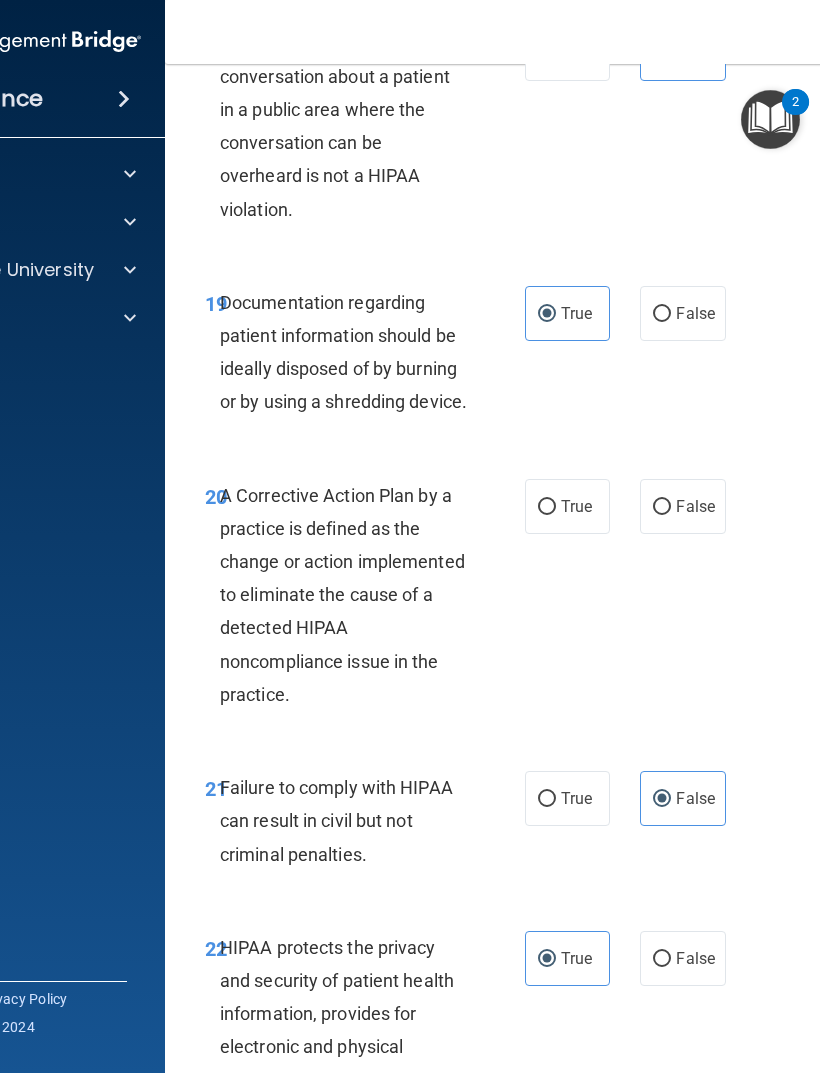 scroll, scrollTop: 4025, scrollLeft: 0, axis: vertical 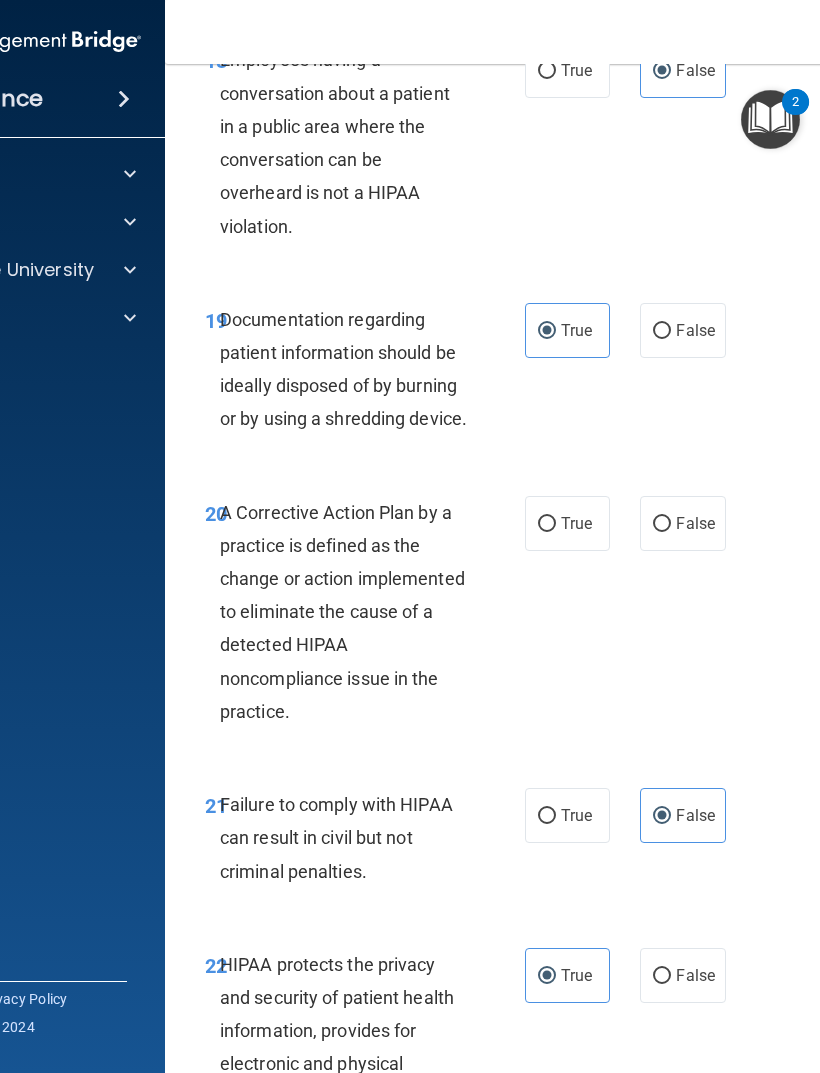 click on "True" at bounding box center [567, 523] 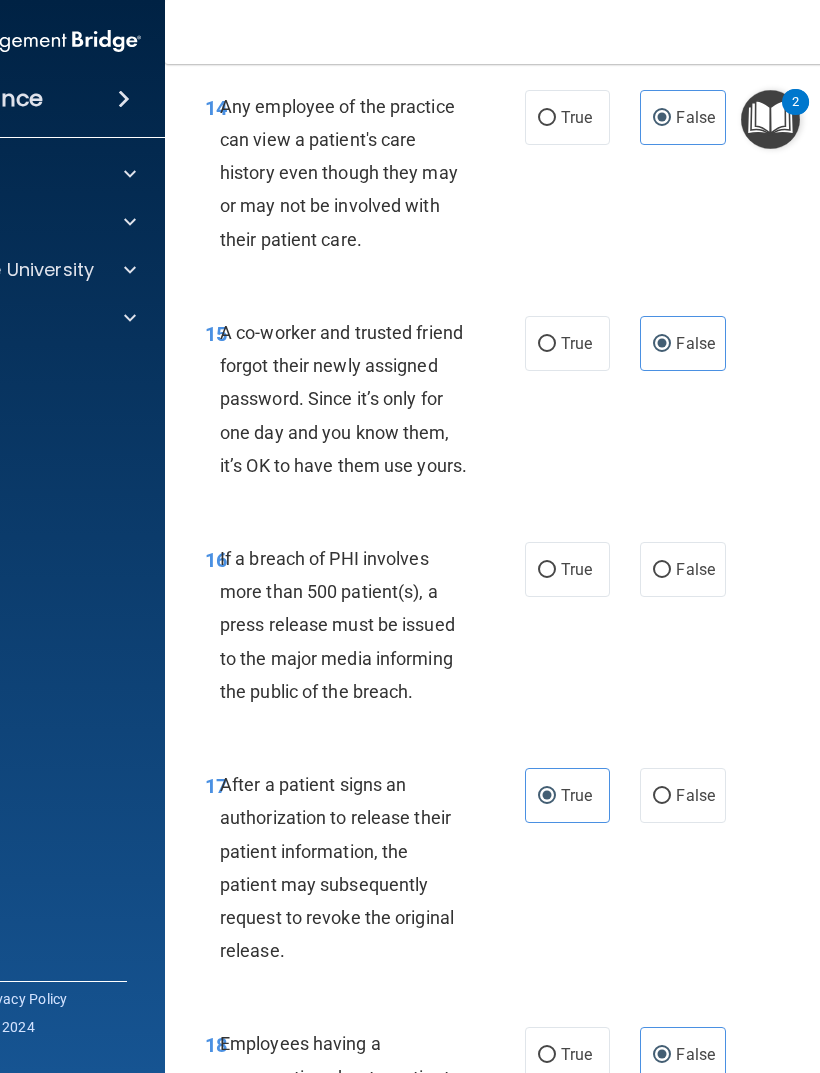 scroll, scrollTop: 3043, scrollLeft: 0, axis: vertical 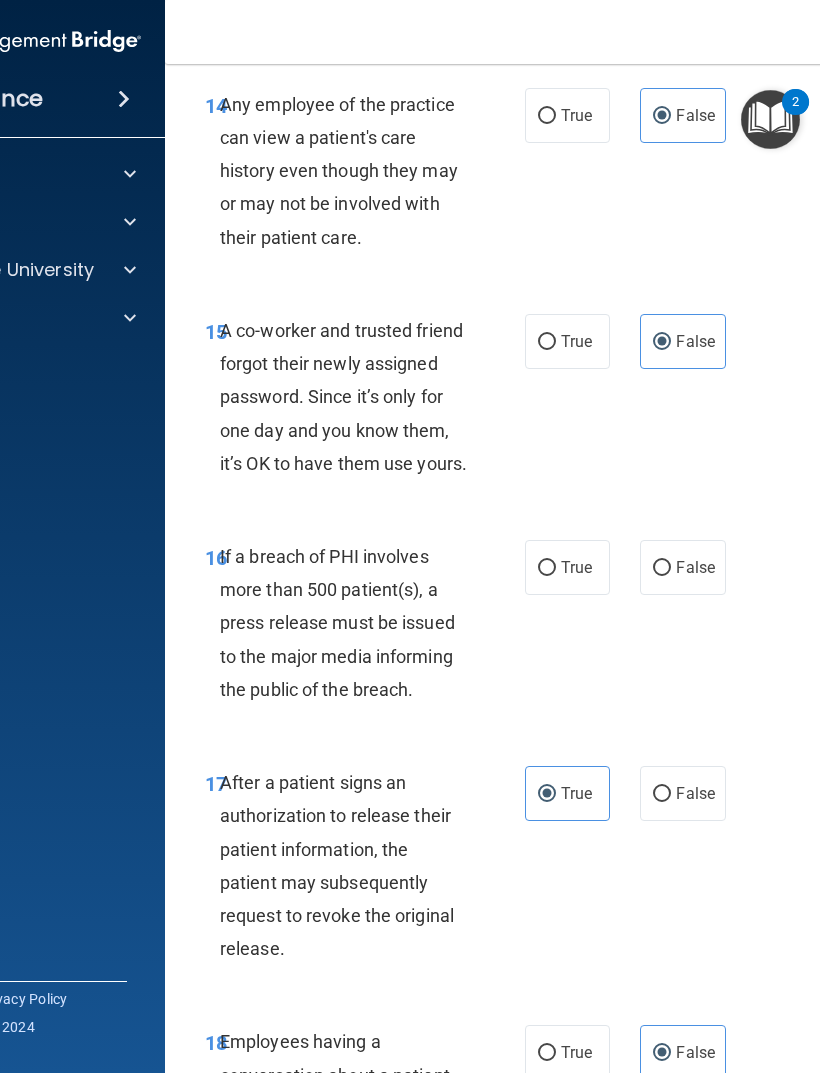 click on "True" at bounding box center (547, 568) 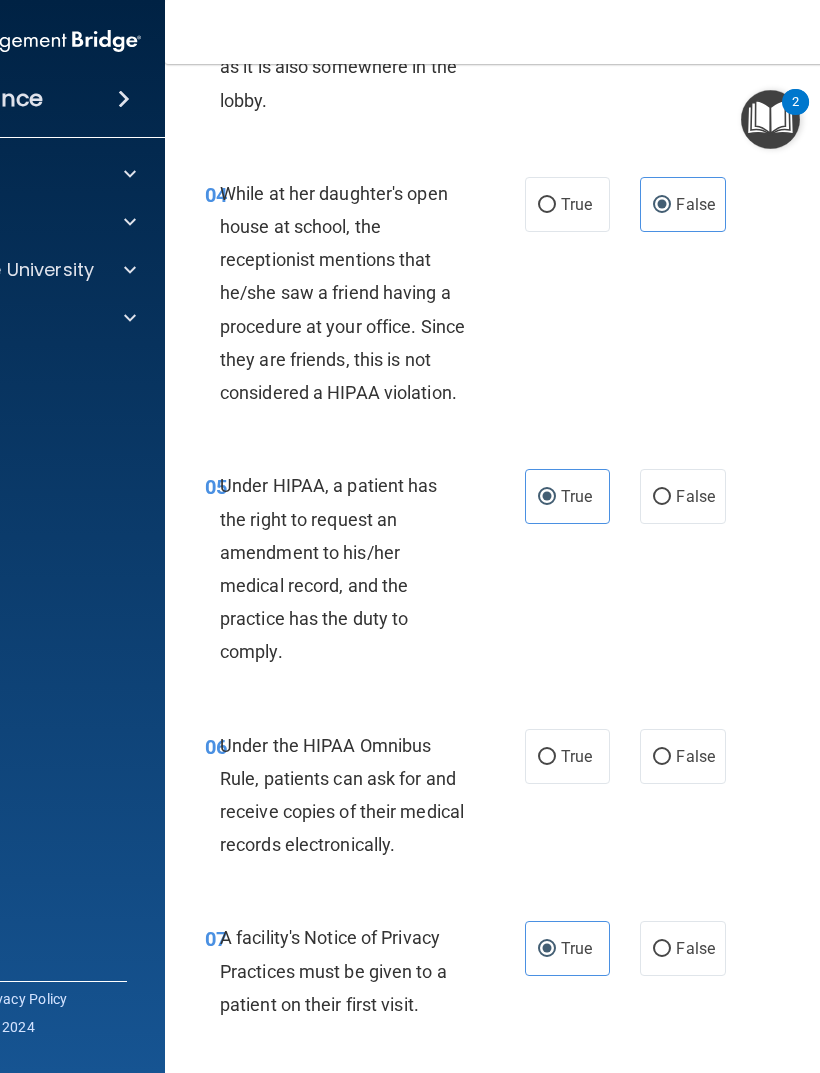 scroll, scrollTop: 847, scrollLeft: 0, axis: vertical 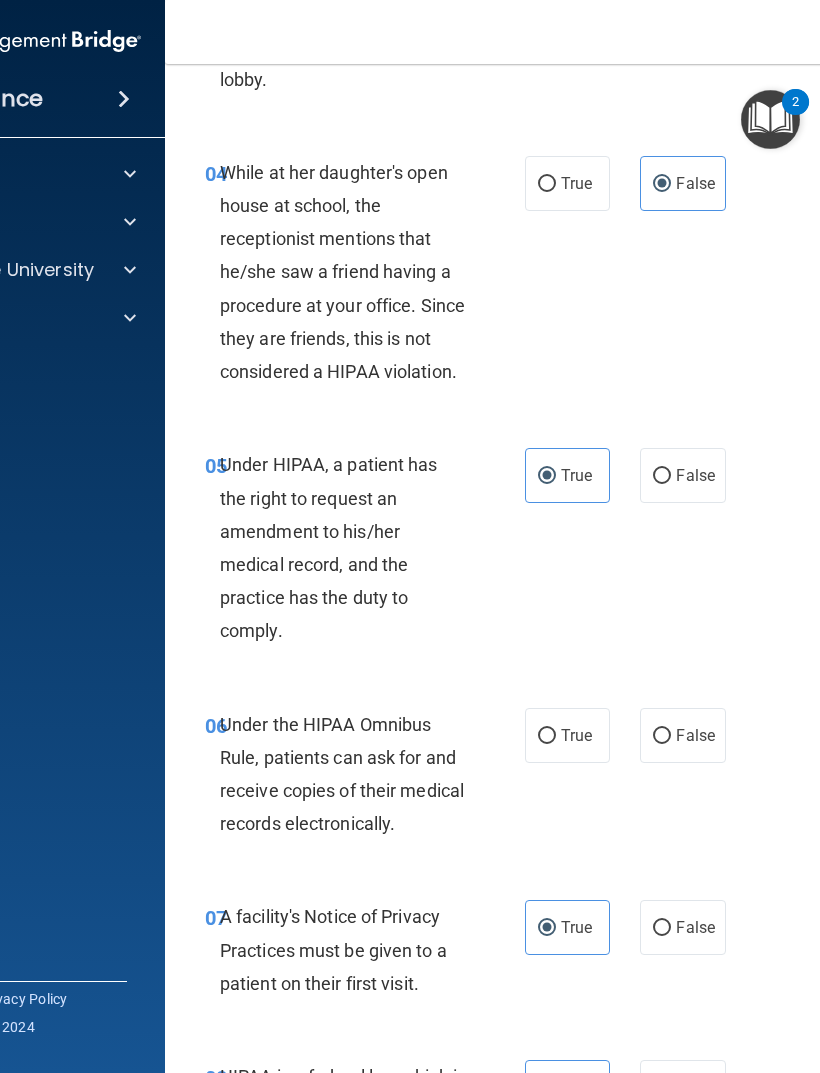 click on "True" at bounding box center [576, 735] 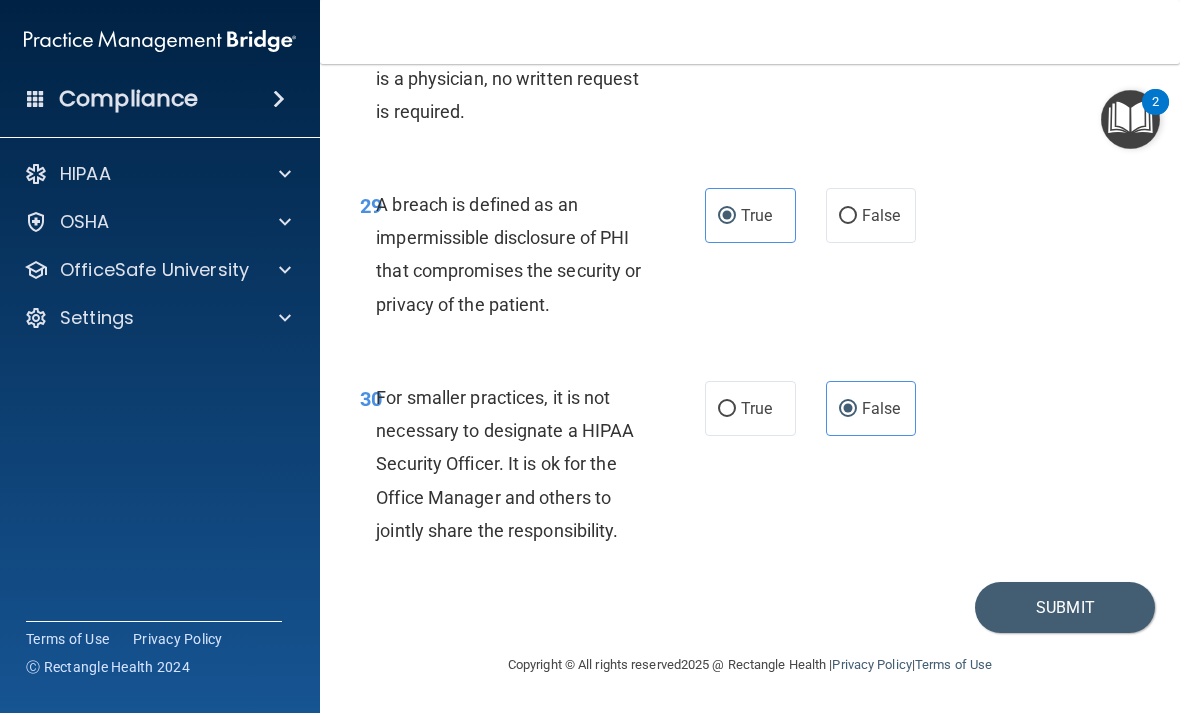scroll, scrollTop: 6333, scrollLeft: 0, axis: vertical 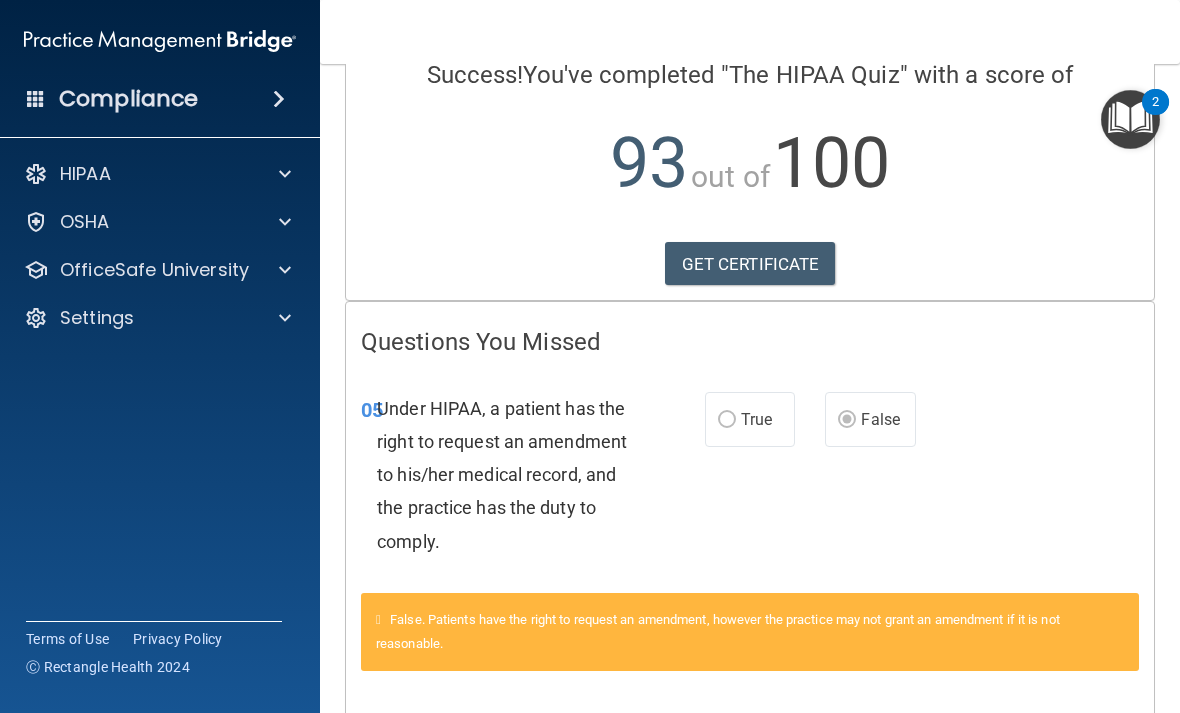 click on "True" at bounding box center [756, 419] 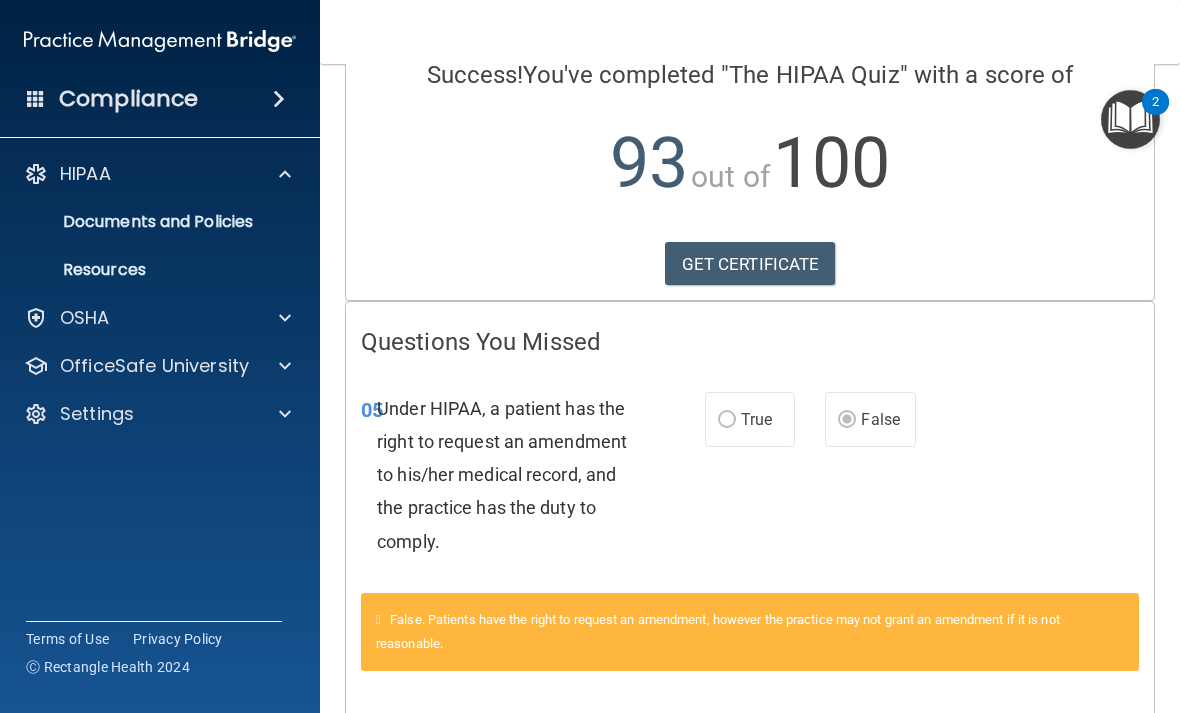 click at bounding box center [279, 99] 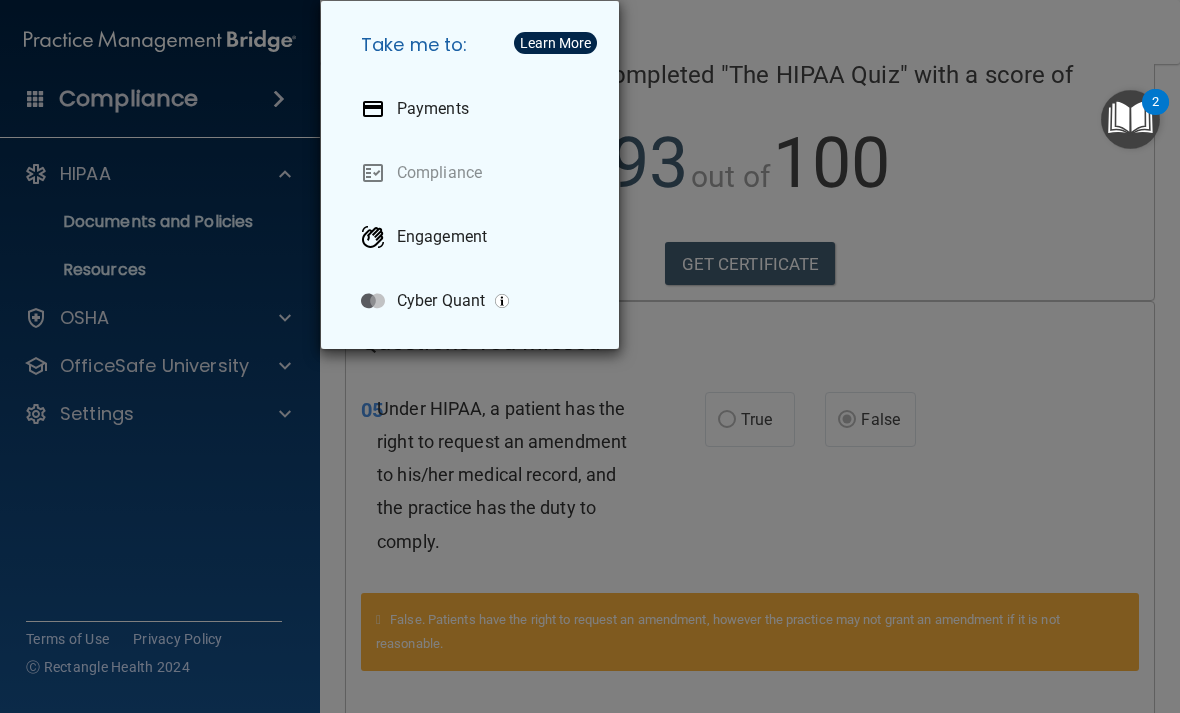 click on "Take me to:             Payments                   Compliance                     Engagement                     Cyber Quant" at bounding box center [590, 356] 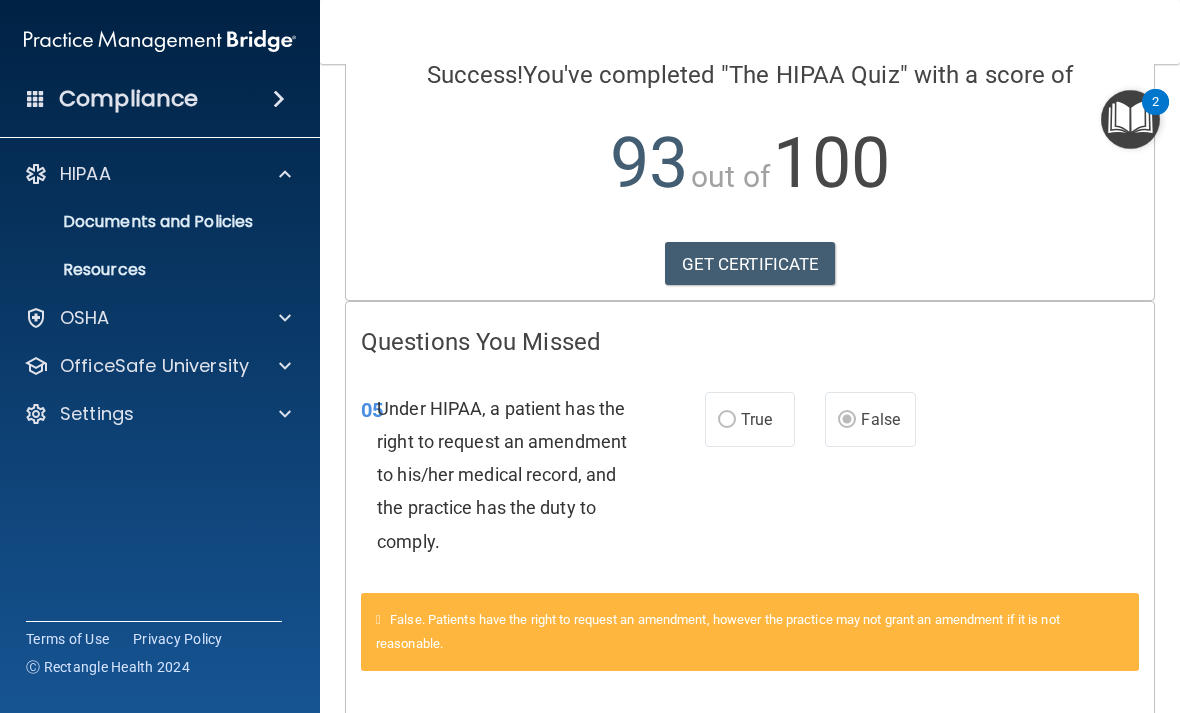 click at bounding box center [282, 318] 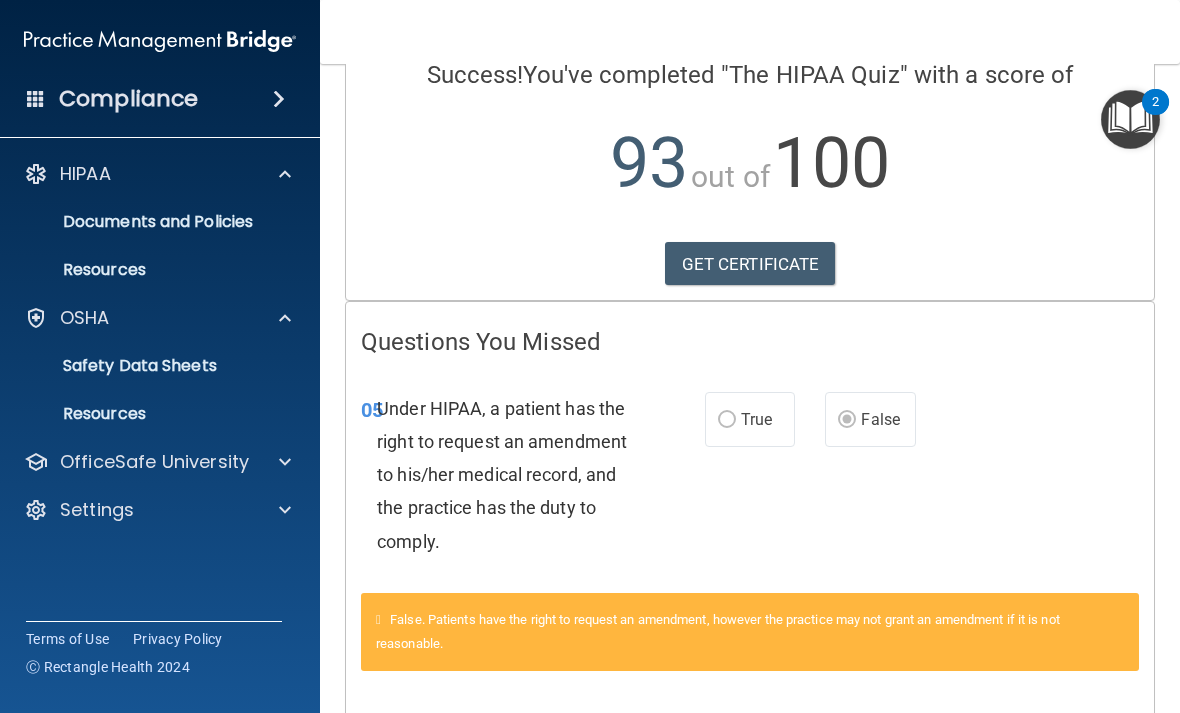 click on "Documents and Policies" at bounding box center [137, 222] 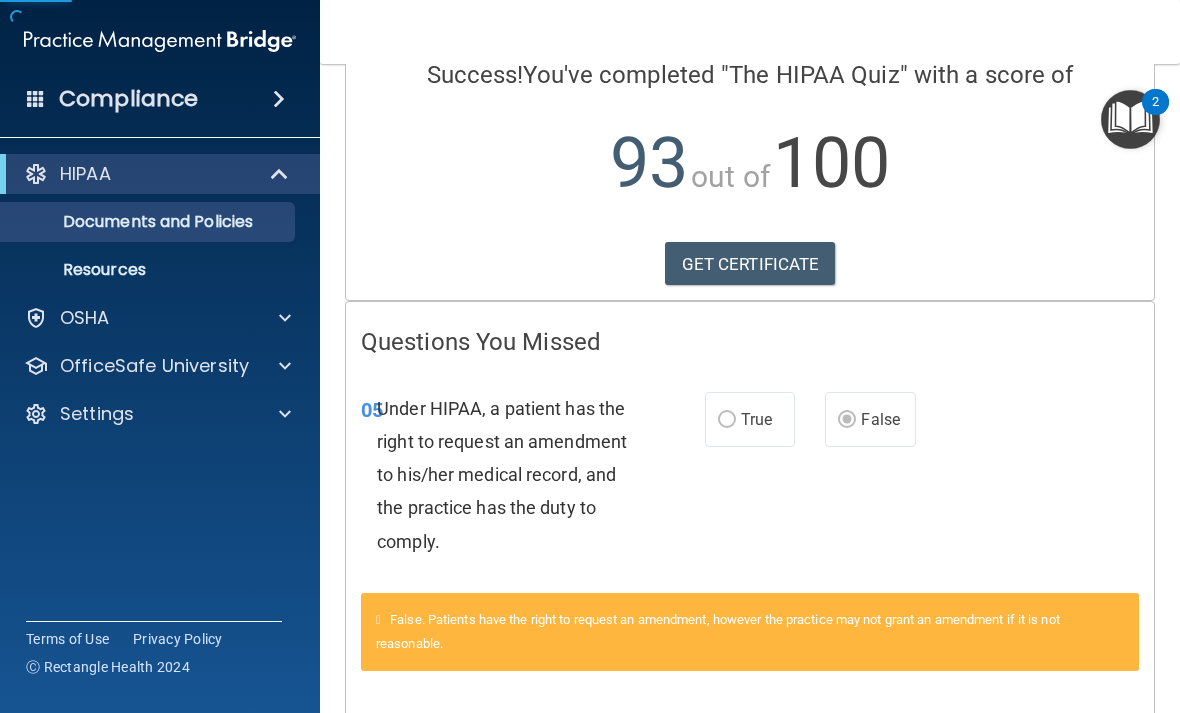 scroll, scrollTop: 0, scrollLeft: 0, axis: both 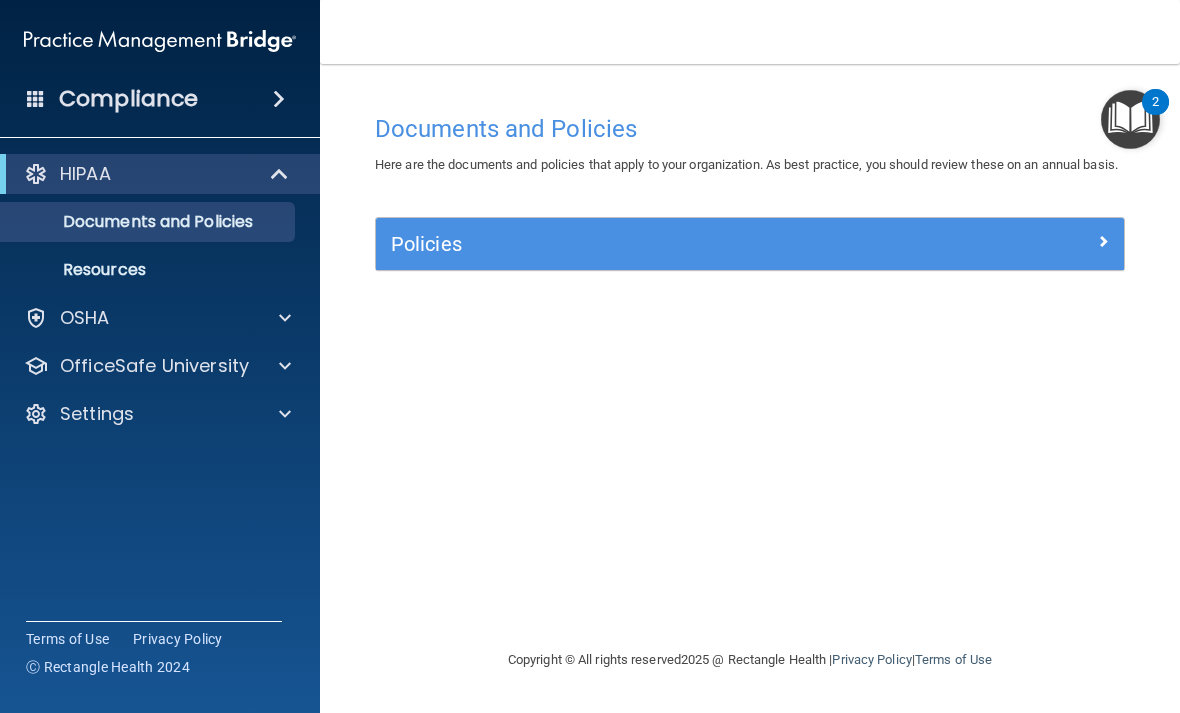 click on "Resources" at bounding box center (149, 270) 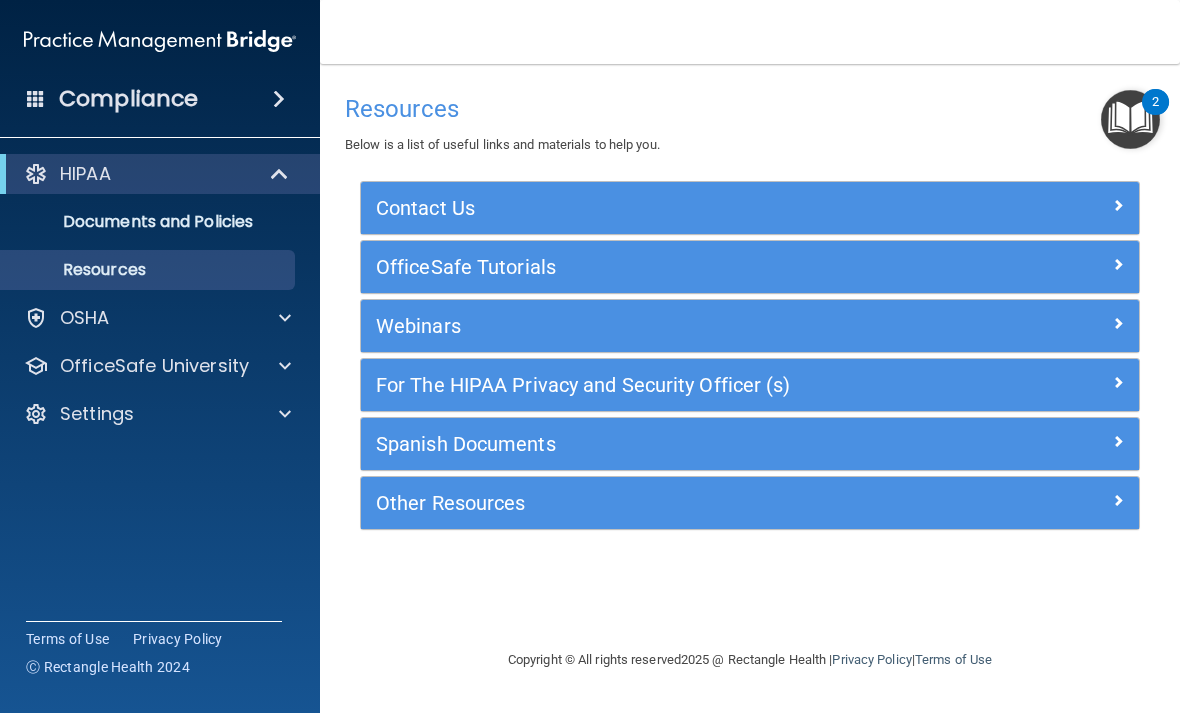 click at bounding box center (280, 174) 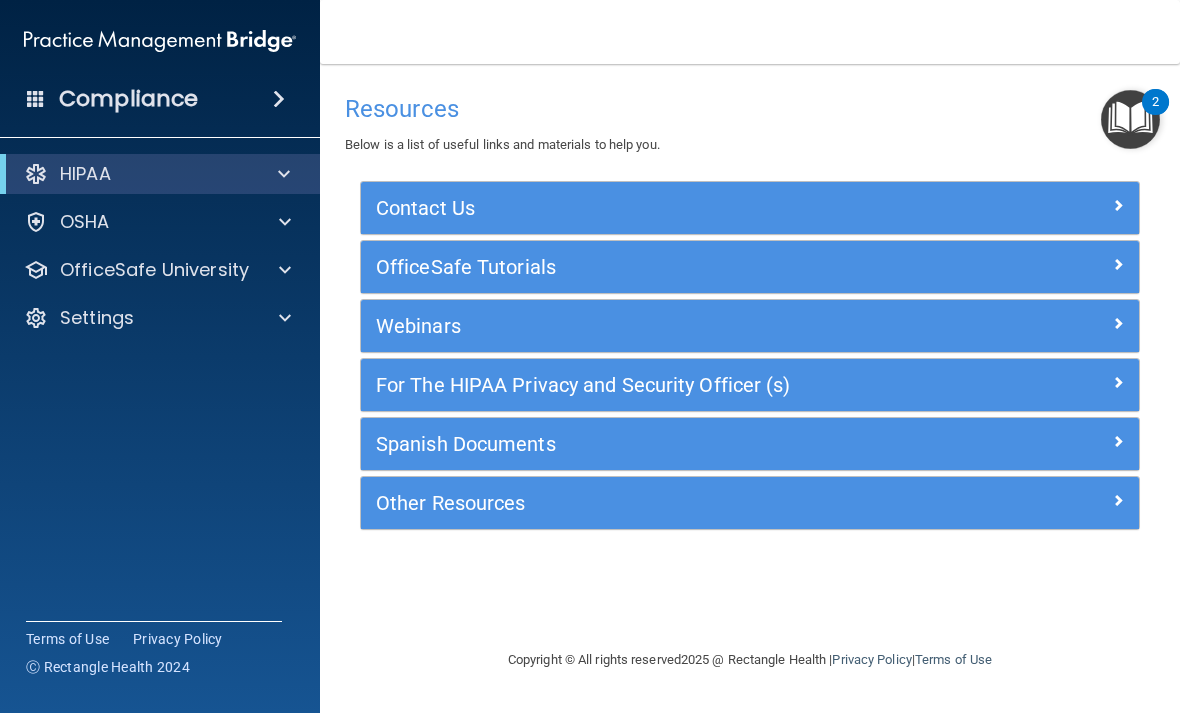 click at bounding box center (284, 174) 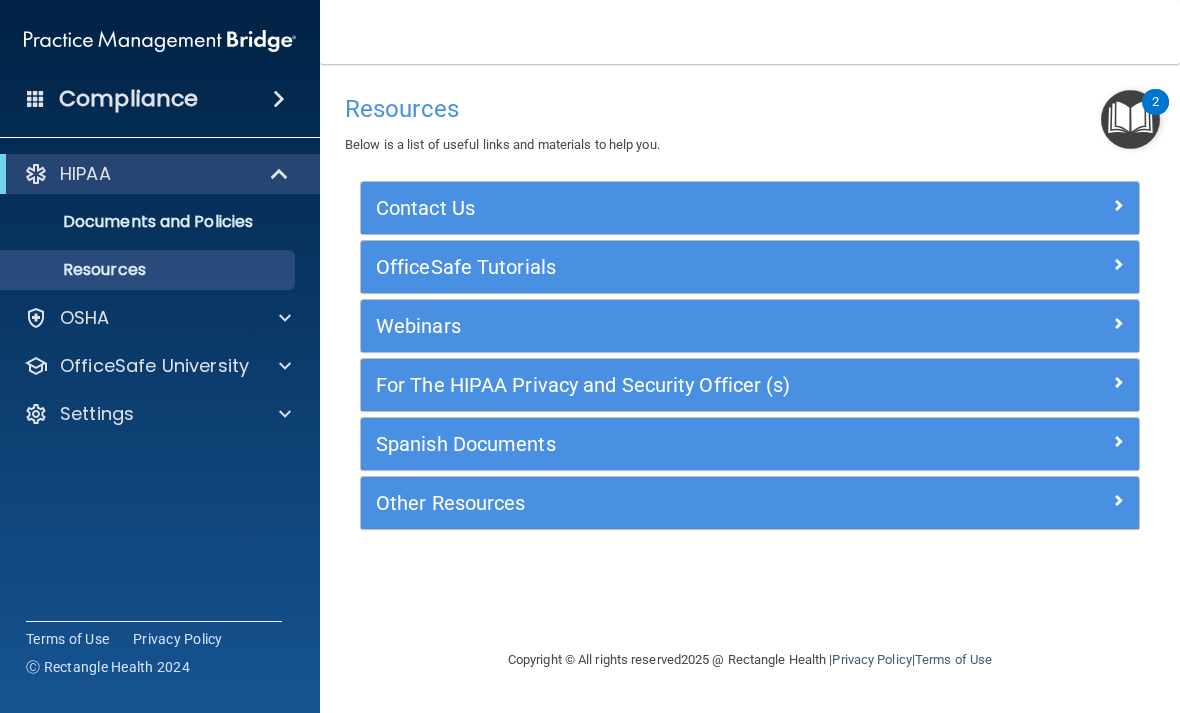 click at bounding box center [280, 174] 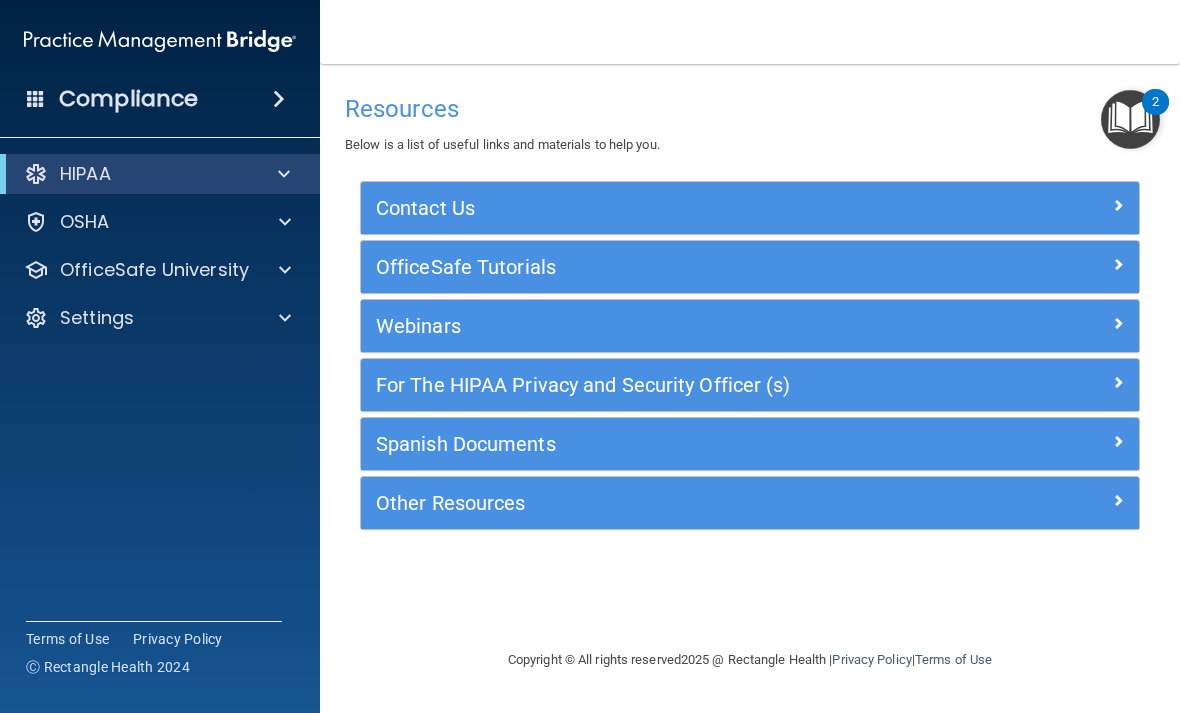 click on "HIPAA" at bounding box center [132, 174] 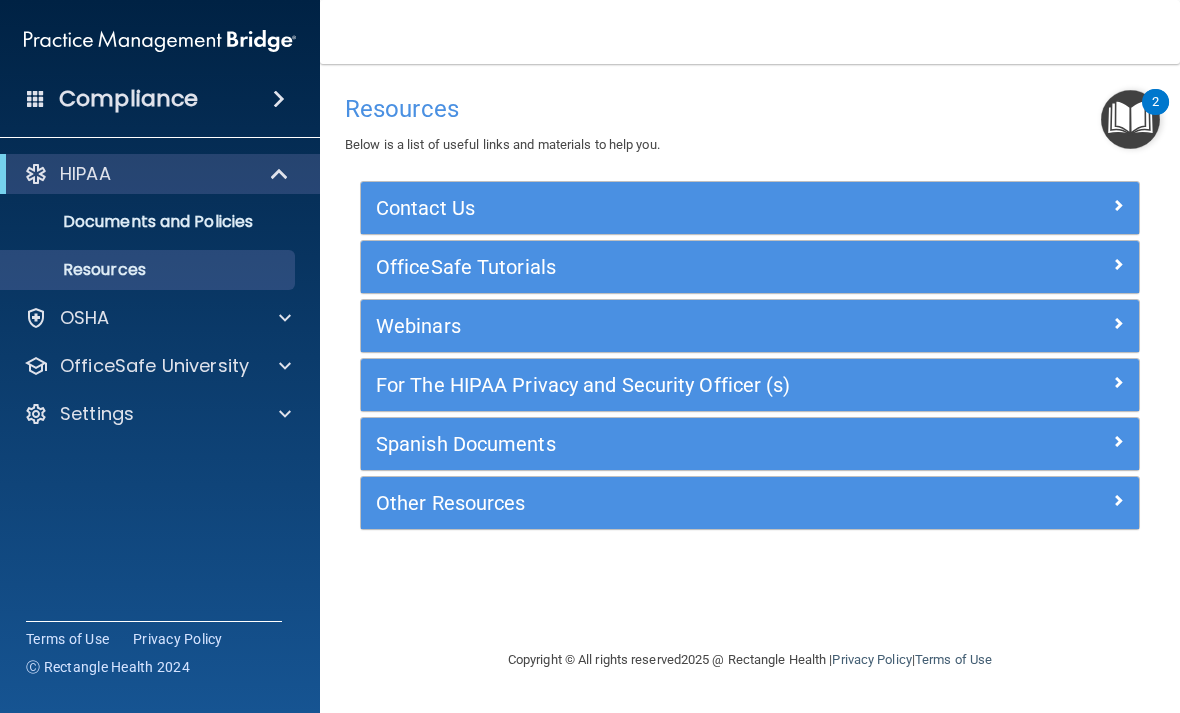 click on "Documents and Policies" at bounding box center [149, 222] 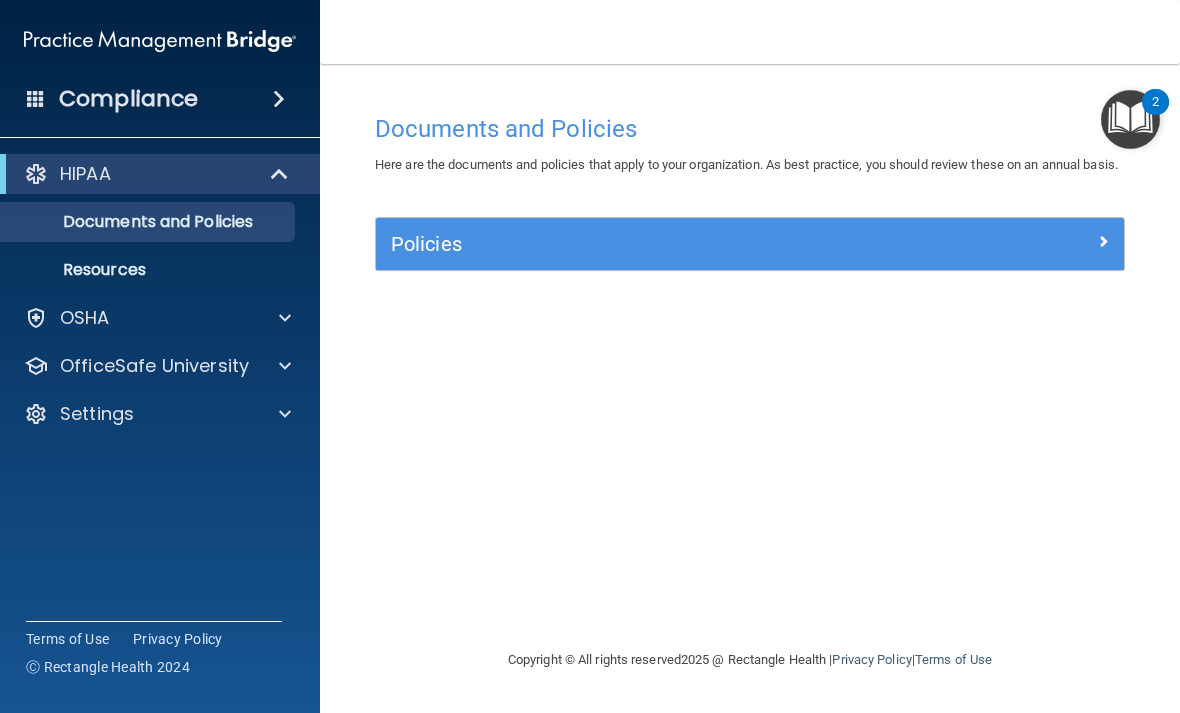 click at bounding box center (1030, 240) 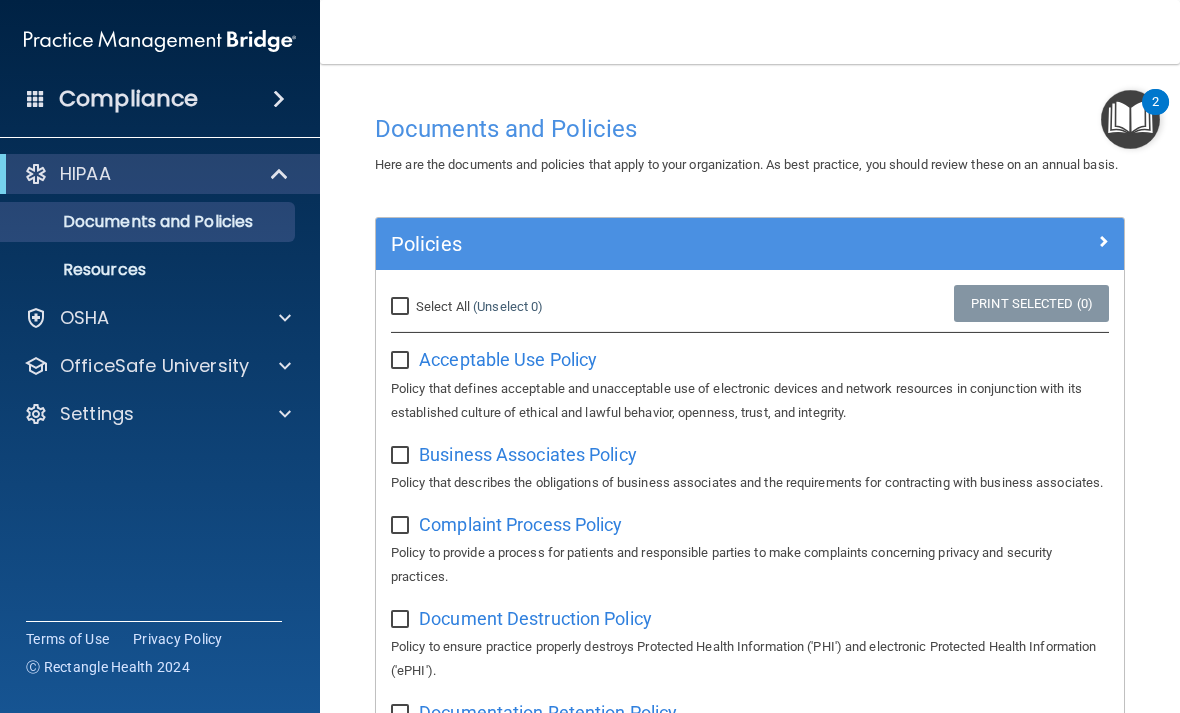 scroll, scrollTop: 0, scrollLeft: 0, axis: both 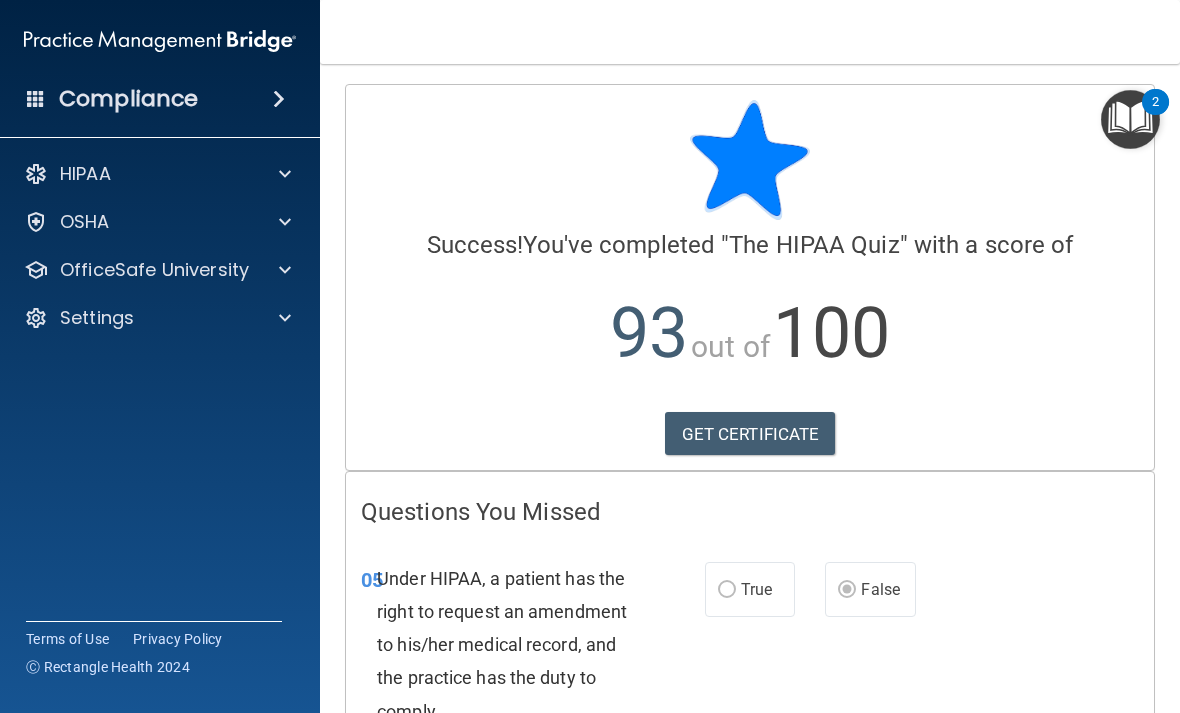 click on "GET CERTIFICATE" at bounding box center (750, 434) 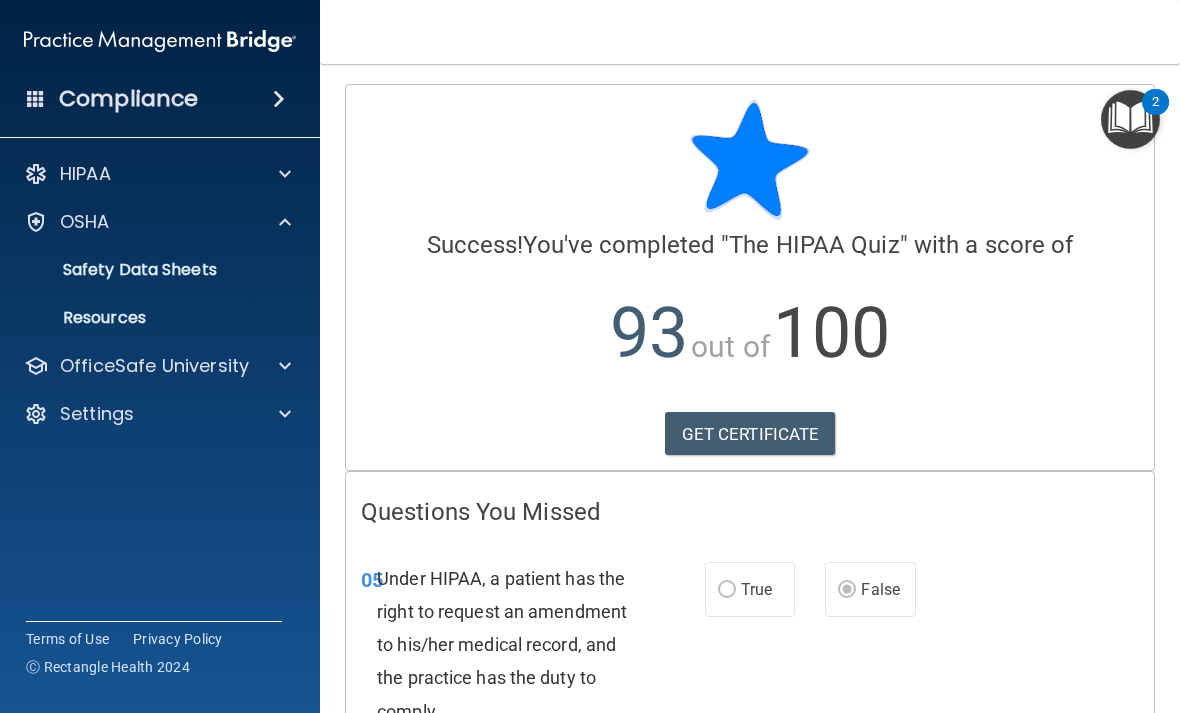 click on "Safety Data Sheets" at bounding box center [149, 270] 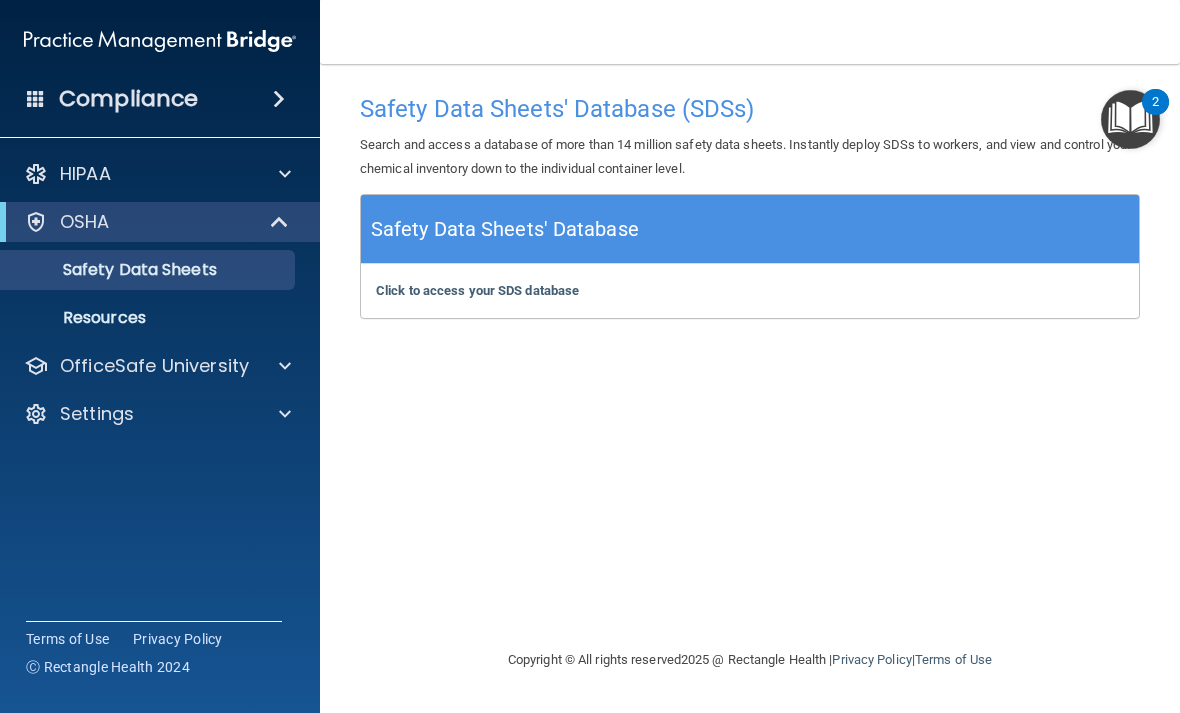 click on "Click to access your SDS database      Click to access your SDS database" at bounding box center [750, 291] 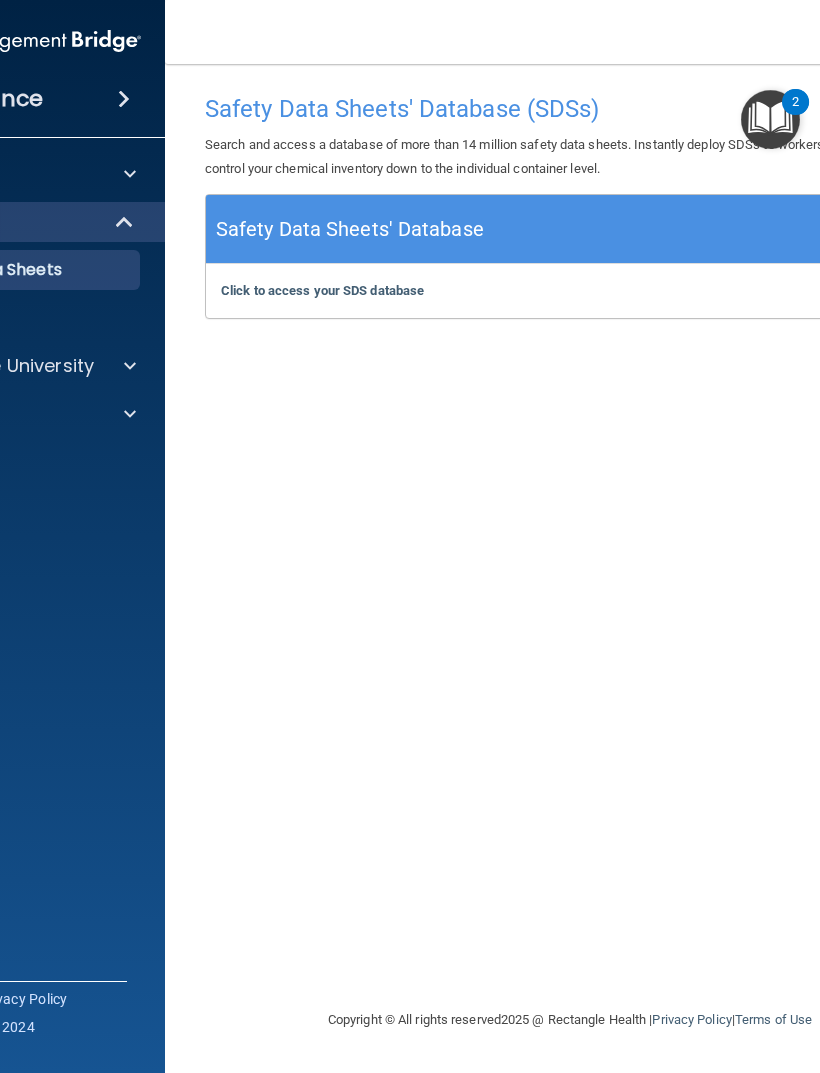 click at bounding box center [127, 366] 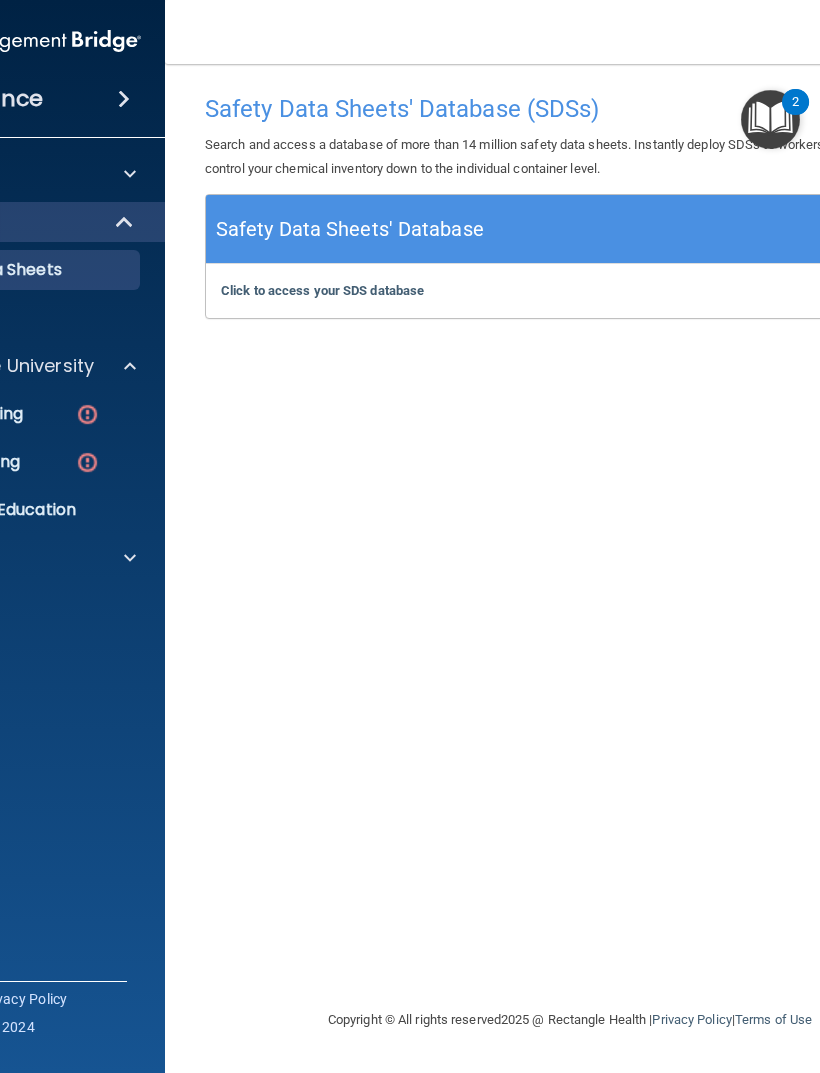 click at bounding box center (87, 414) 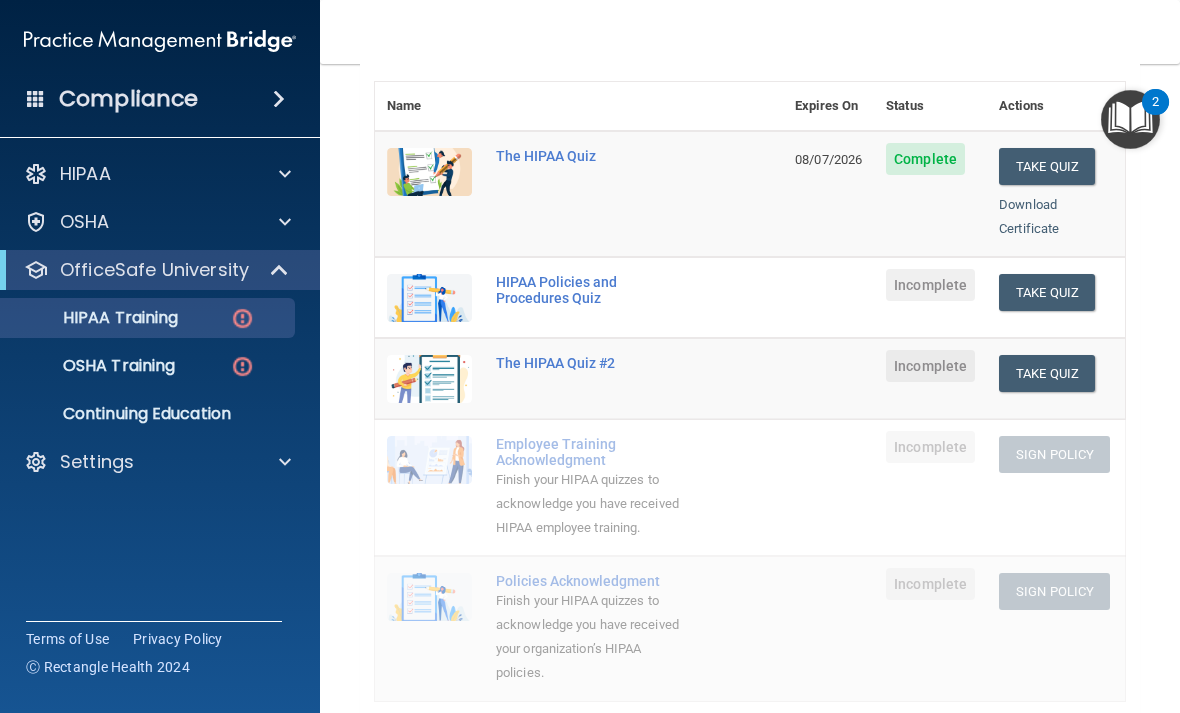 scroll, scrollTop: 222, scrollLeft: 0, axis: vertical 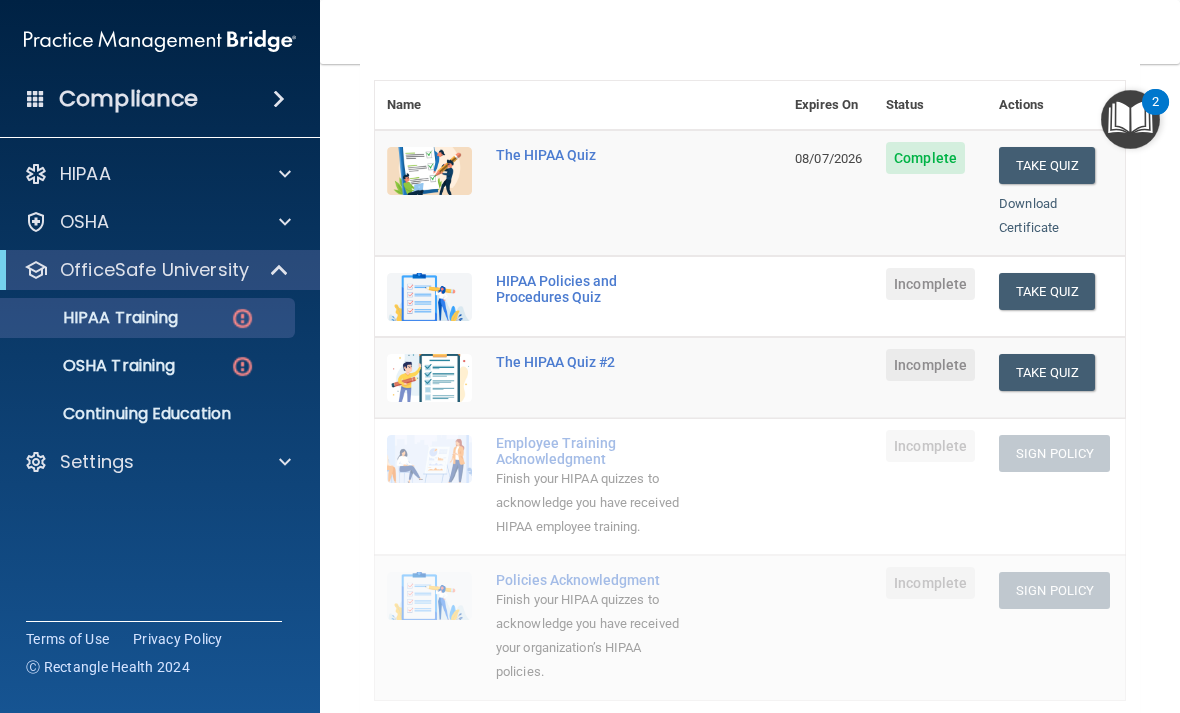click on "Take Quiz" at bounding box center (1047, 291) 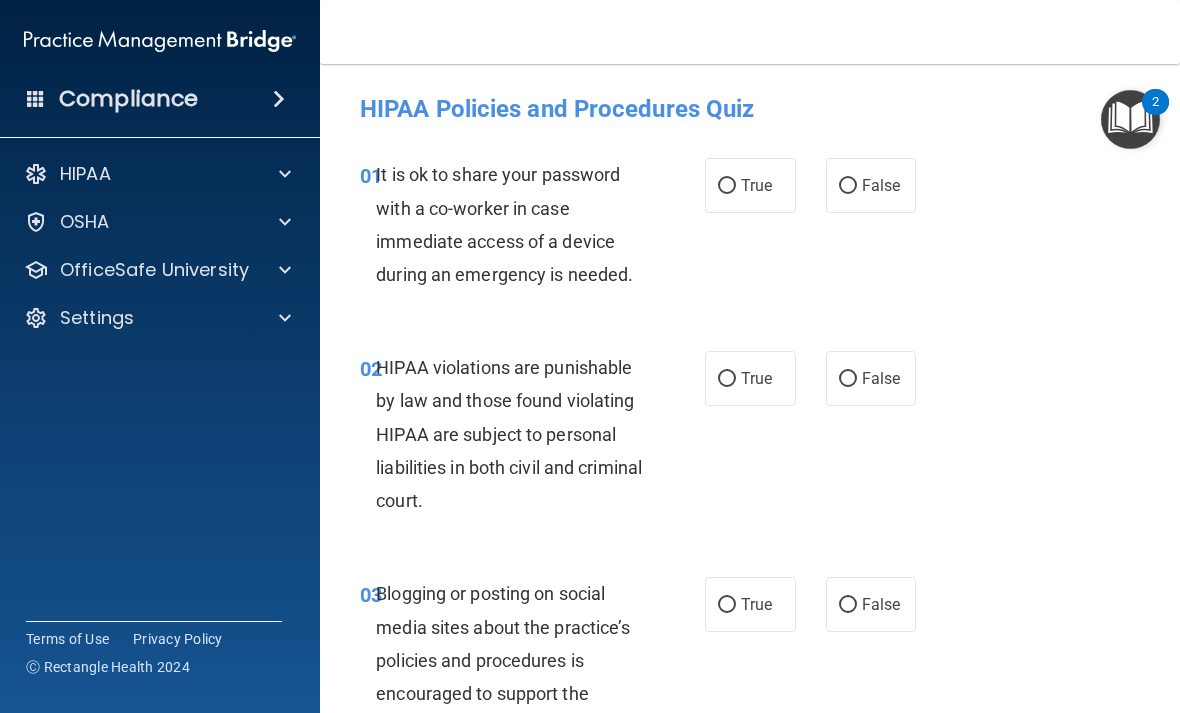 scroll, scrollTop: 0, scrollLeft: 0, axis: both 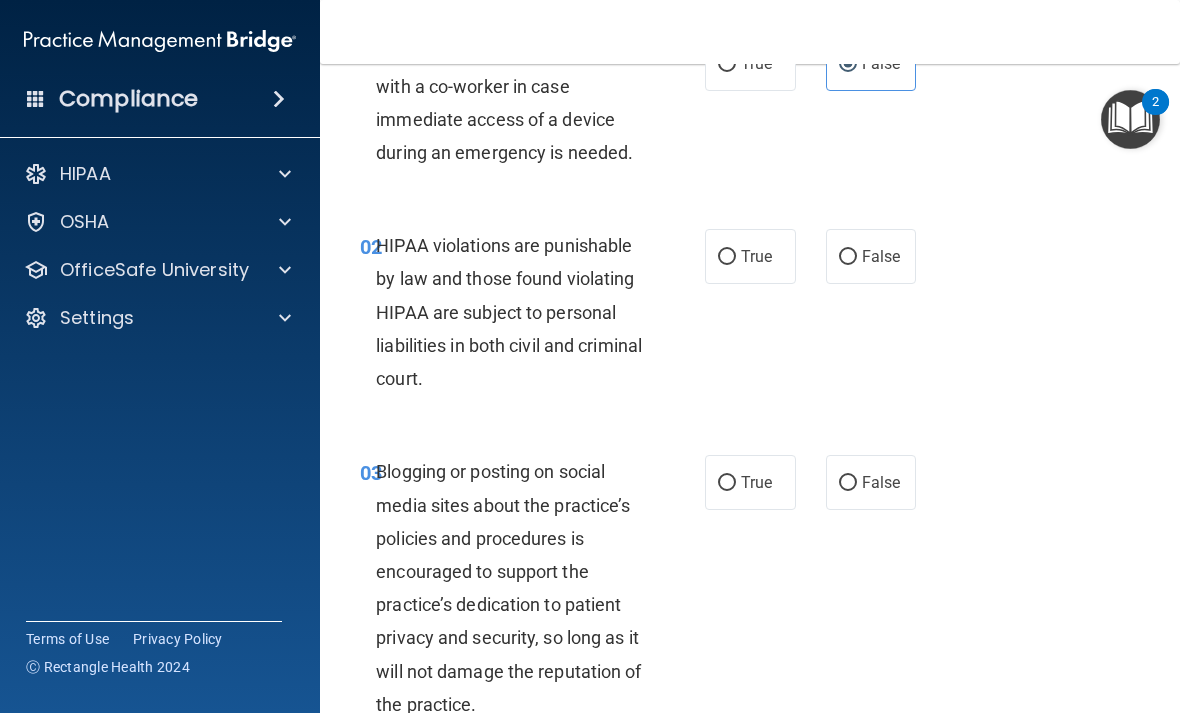 click on "True" at bounding box center [750, 256] 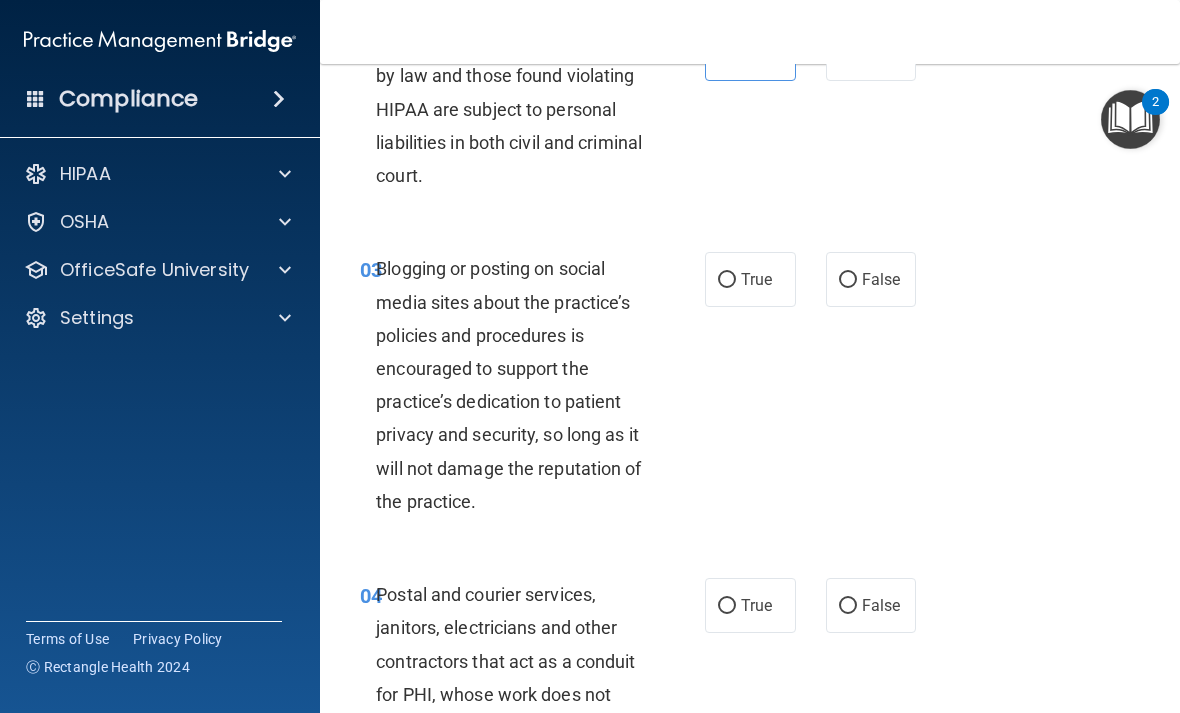 scroll, scrollTop: 335, scrollLeft: 0, axis: vertical 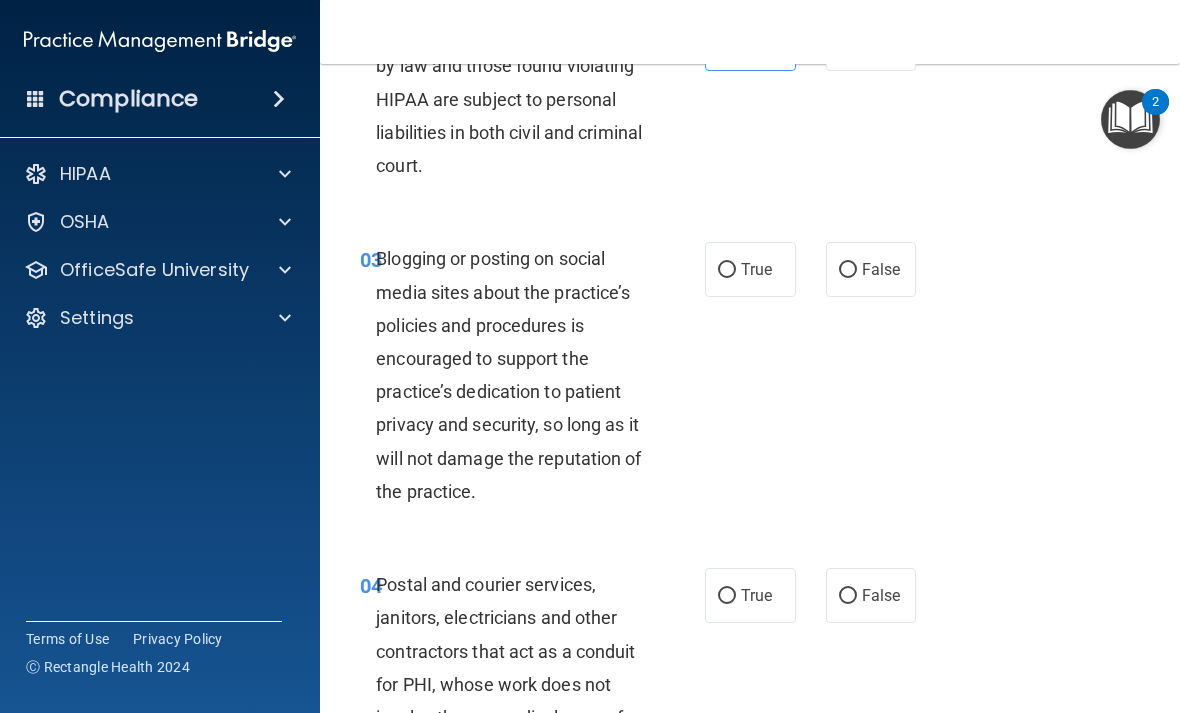 click on "False" at bounding box center [881, 269] 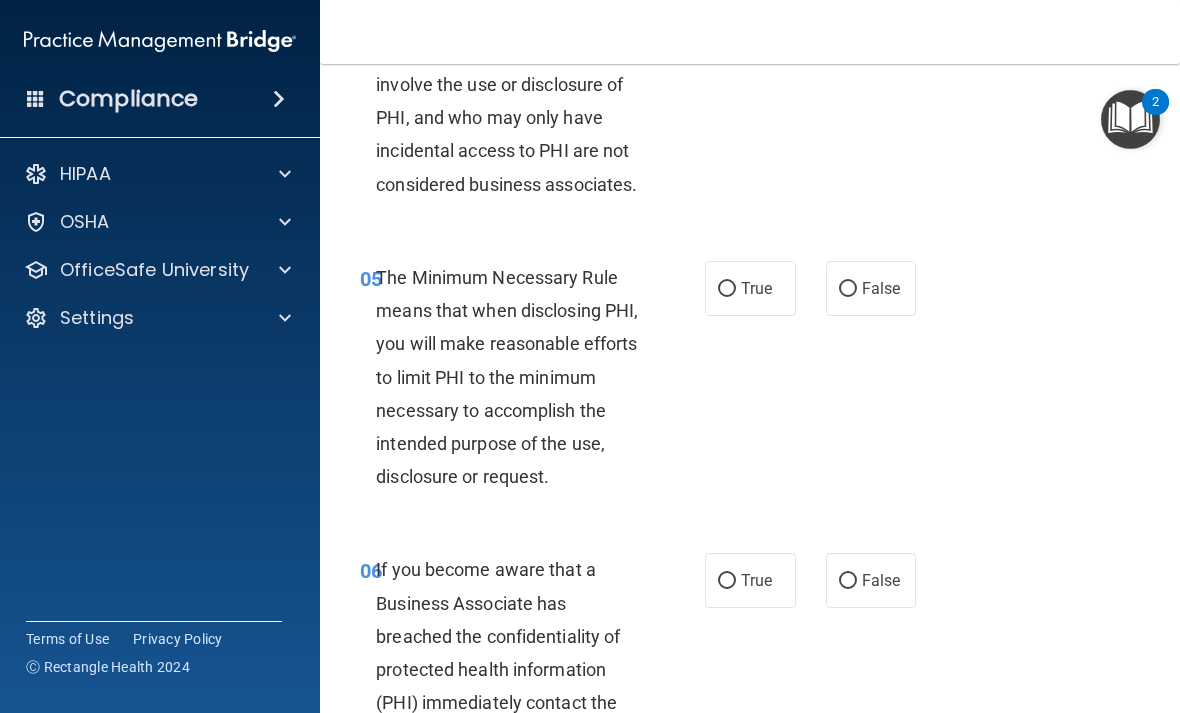 scroll, scrollTop: 970, scrollLeft: 0, axis: vertical 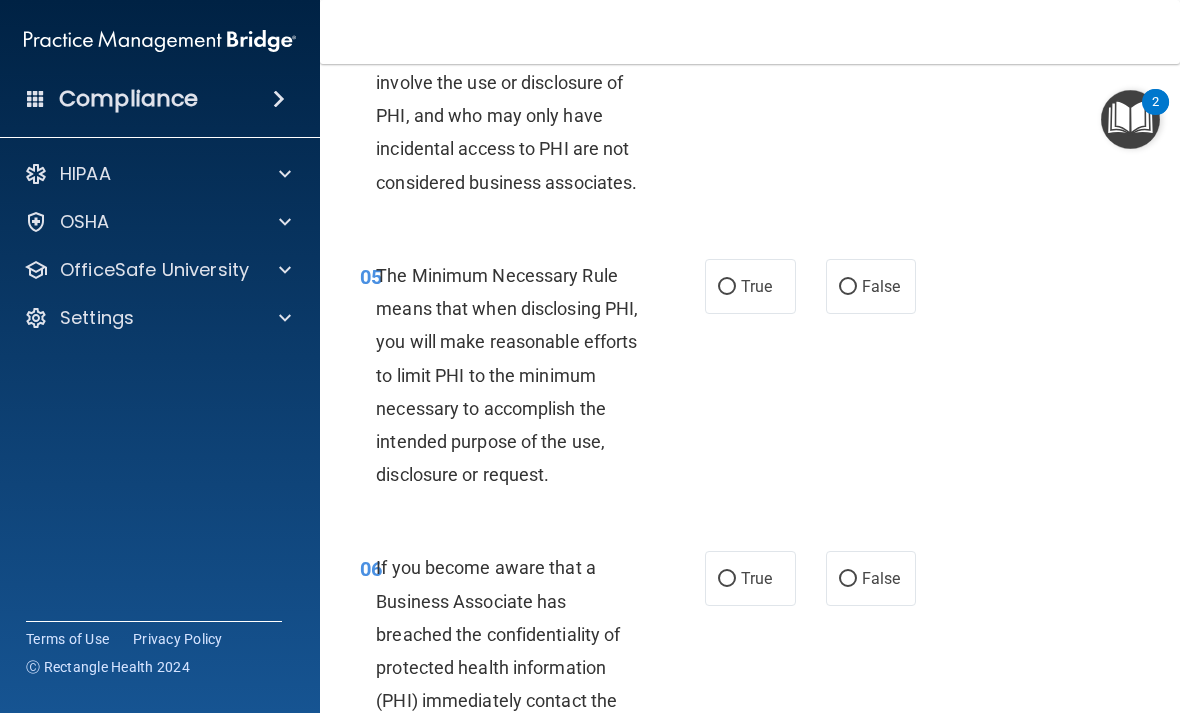 click on "True" at bounding box center [750, 286] 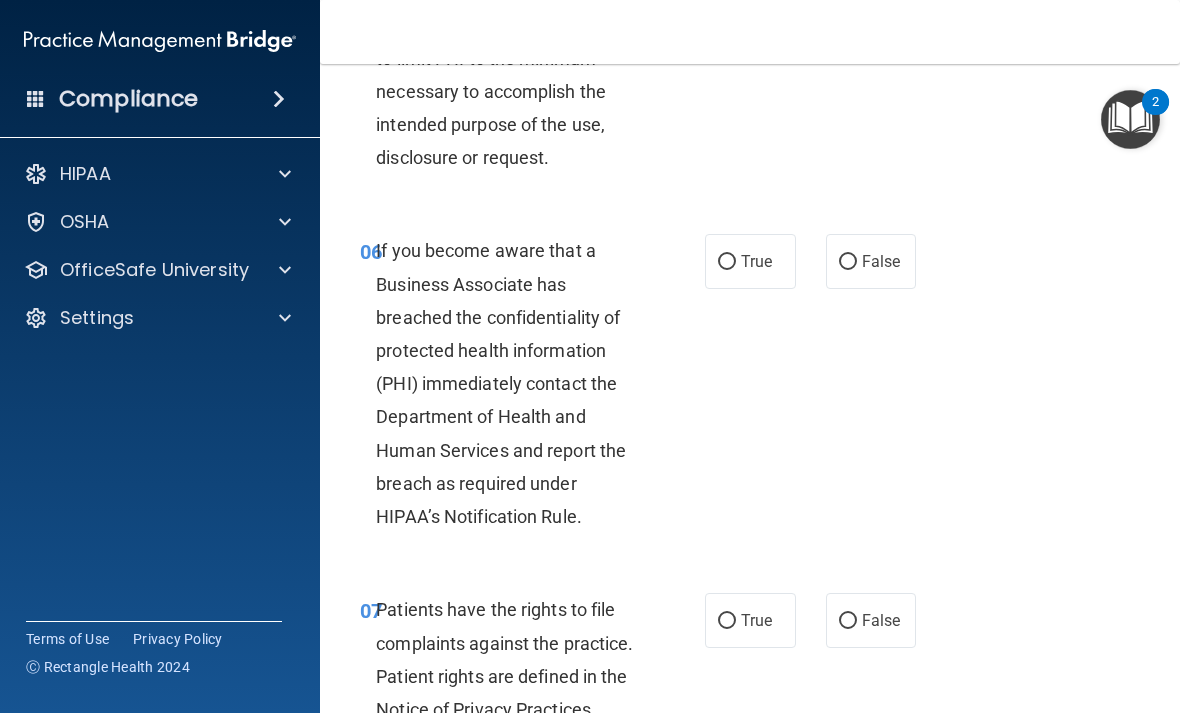 scroll, scrollTop: 1289, scrollLeft: 0, axis: vertical 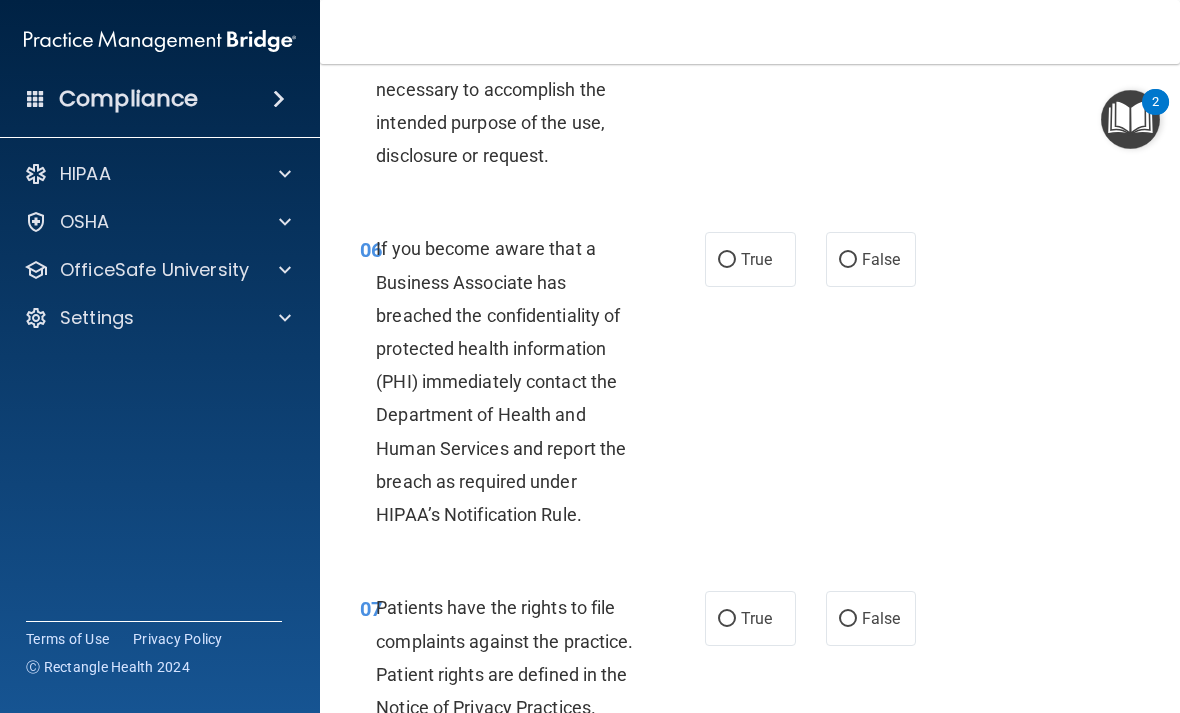 click on "True" at bounding box center [750, 259] 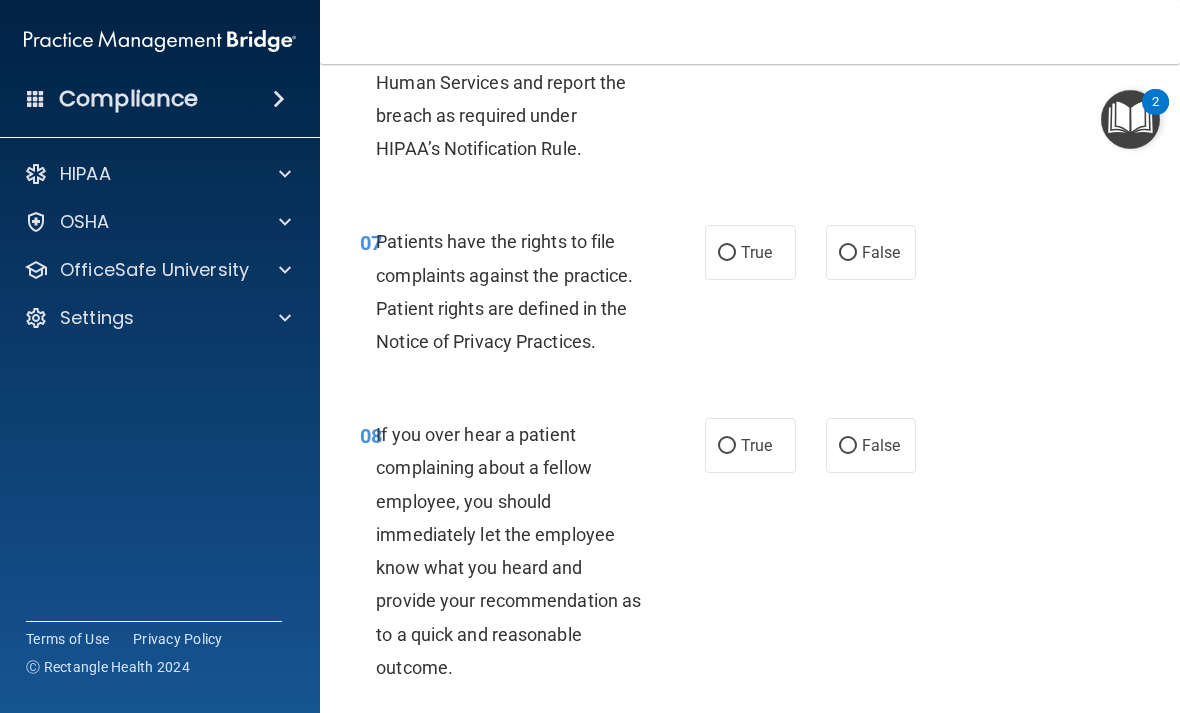 scroll, scrollTop: 1654, scrollLeft: 0, axis: vertical 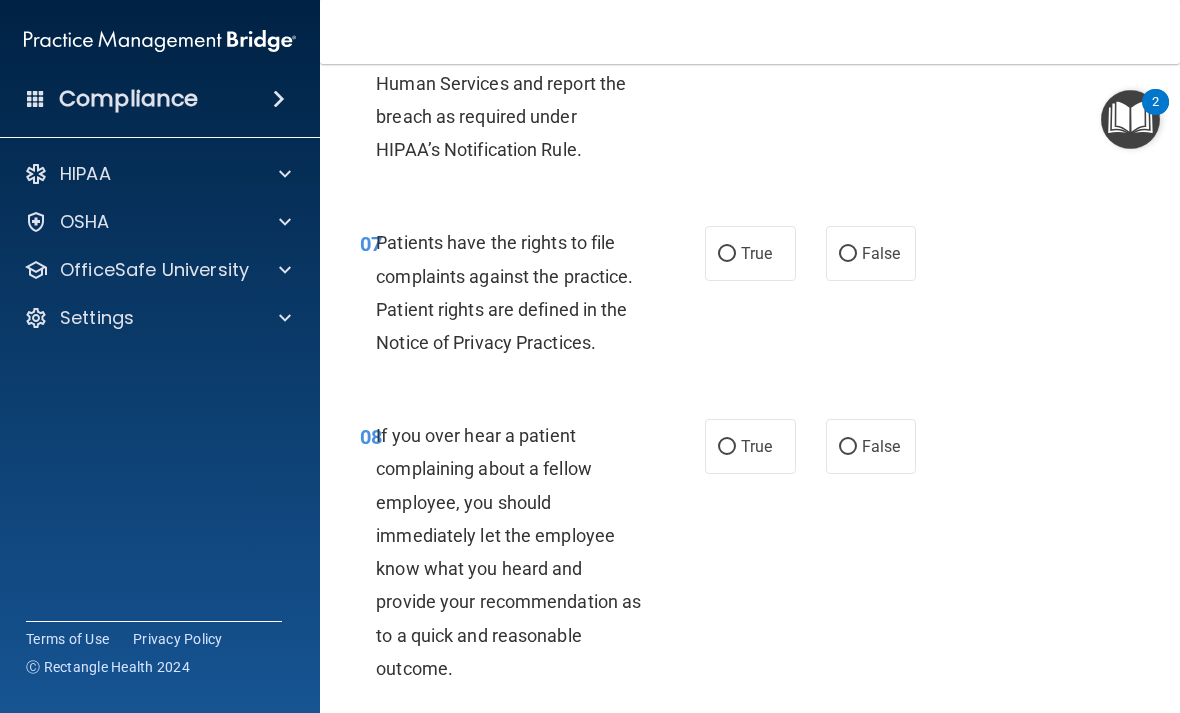 click on "True" at bounding box center (756, 253) 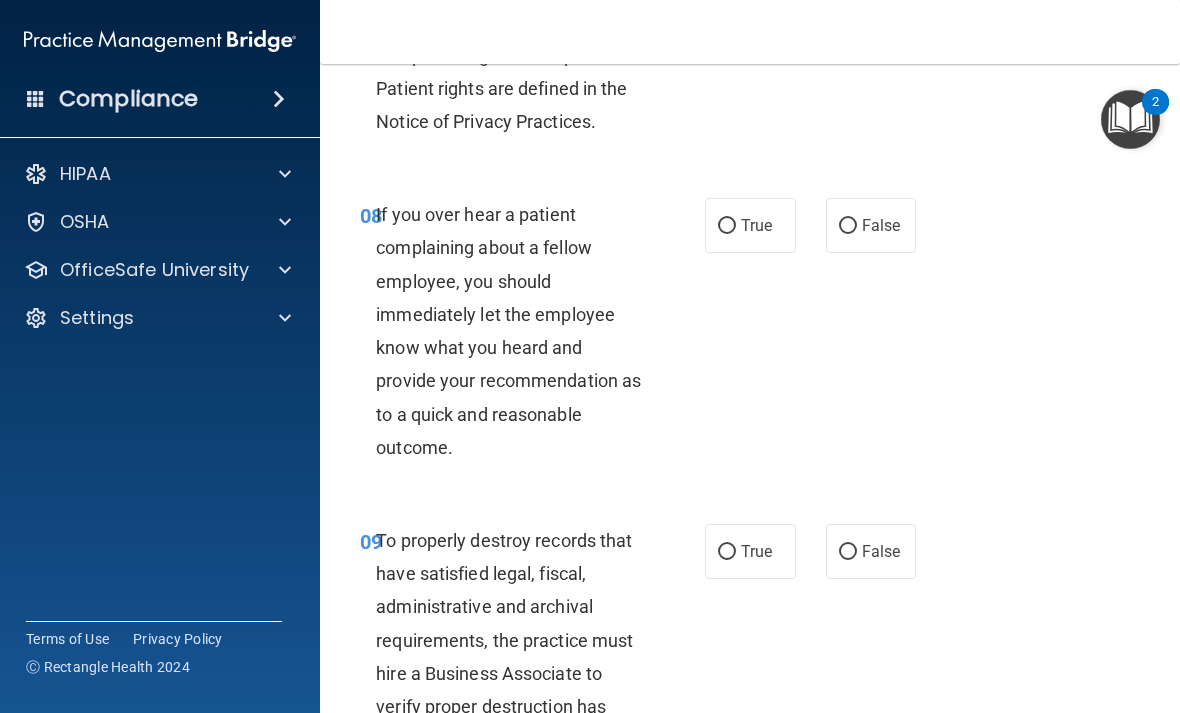 scroll, scrollTop: 1876, scrollLeft: 0, axis: vertical 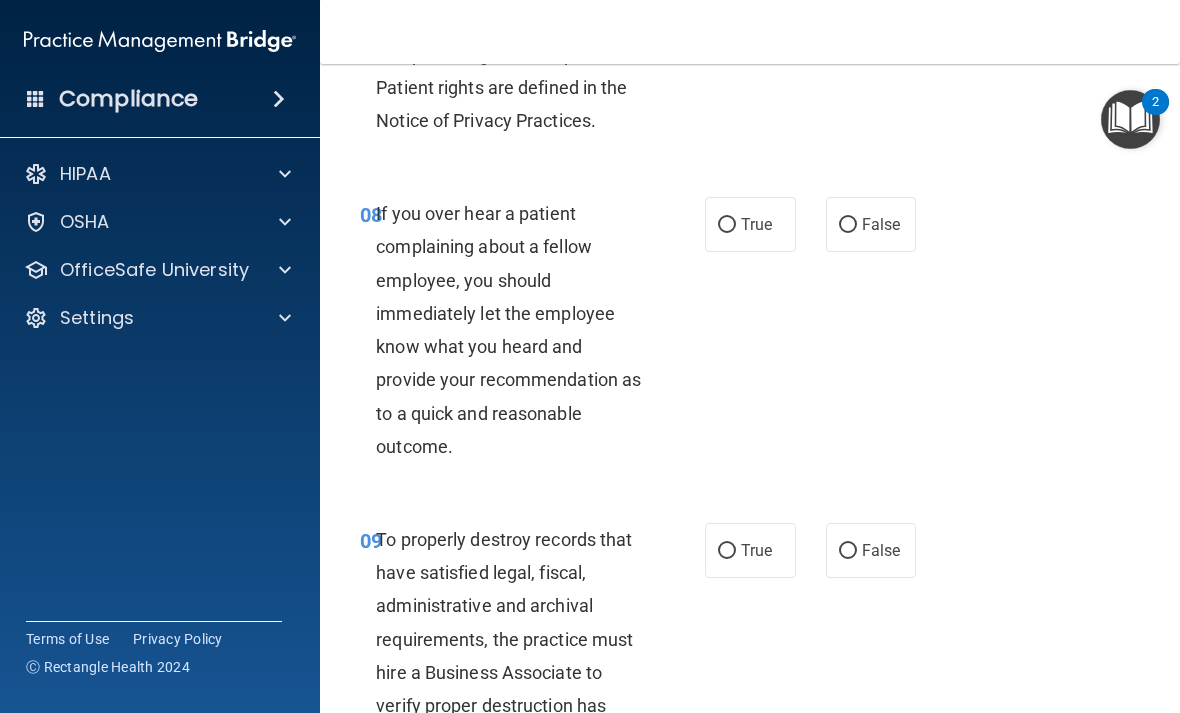 click on "True" at bounding box center [756, 224] 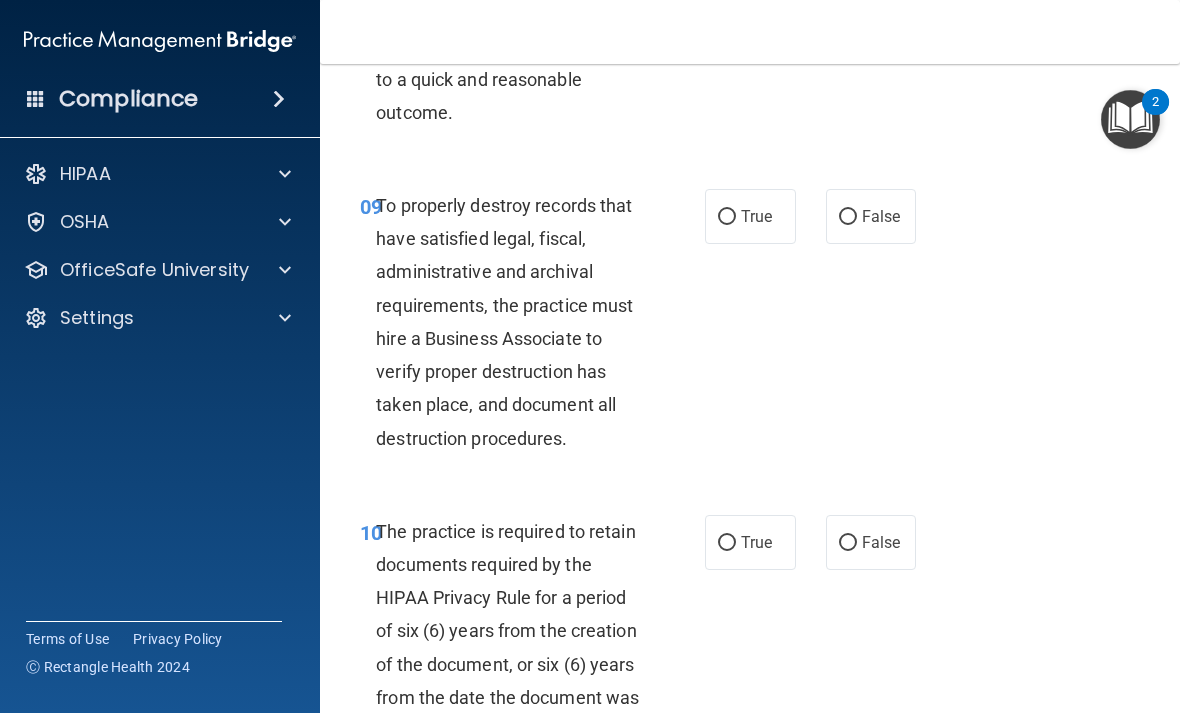 scroll, scrollTop: 2209, scrollLeft: 0, axis: vertical 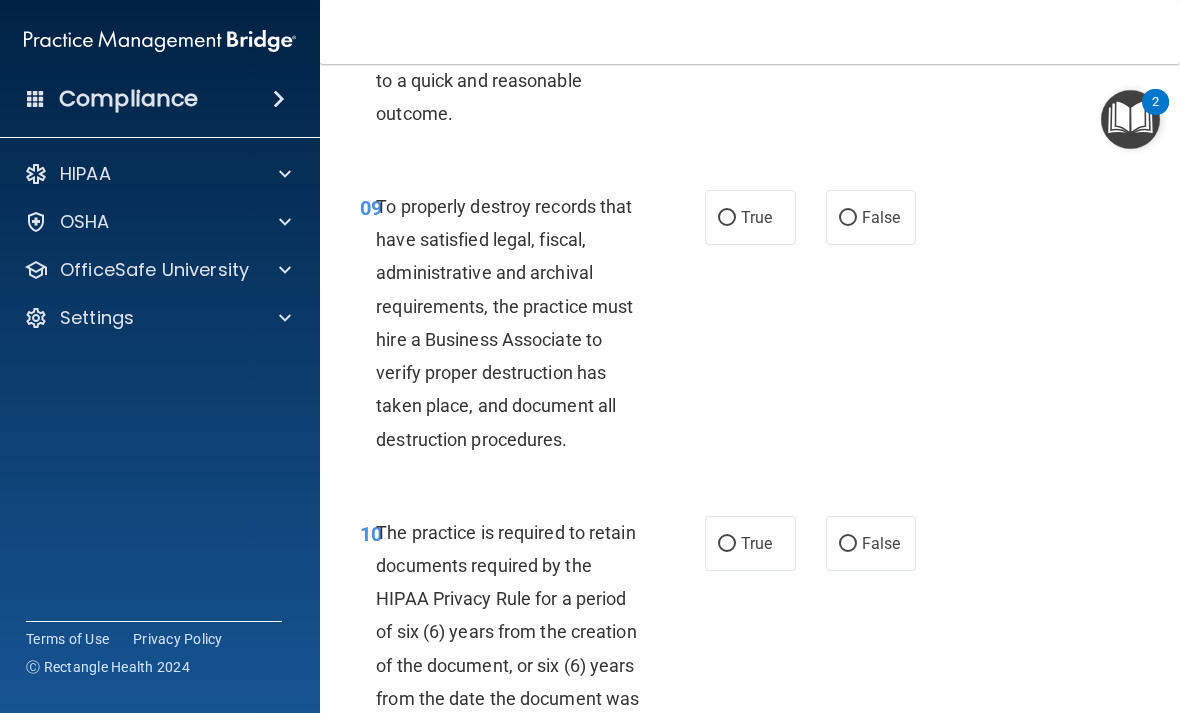 click on "True" at bounding box center (750, 217) 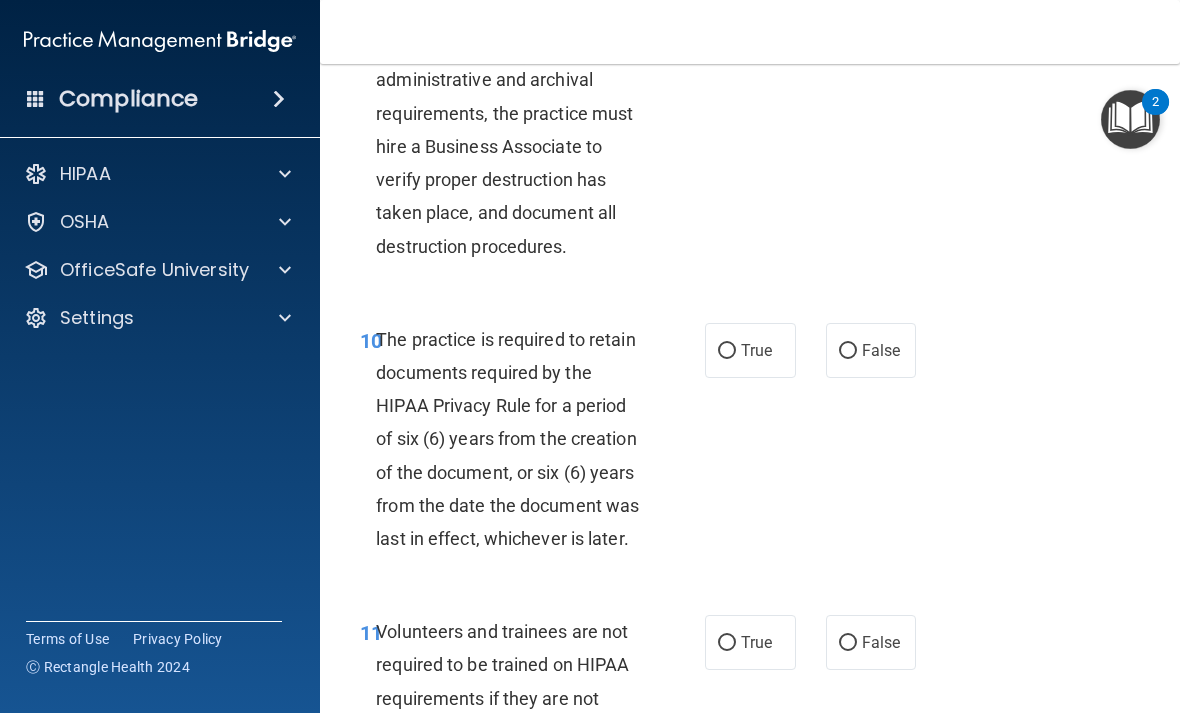 scroll, scrollTop: 2429, scrollLeft: 0, axis: vertical 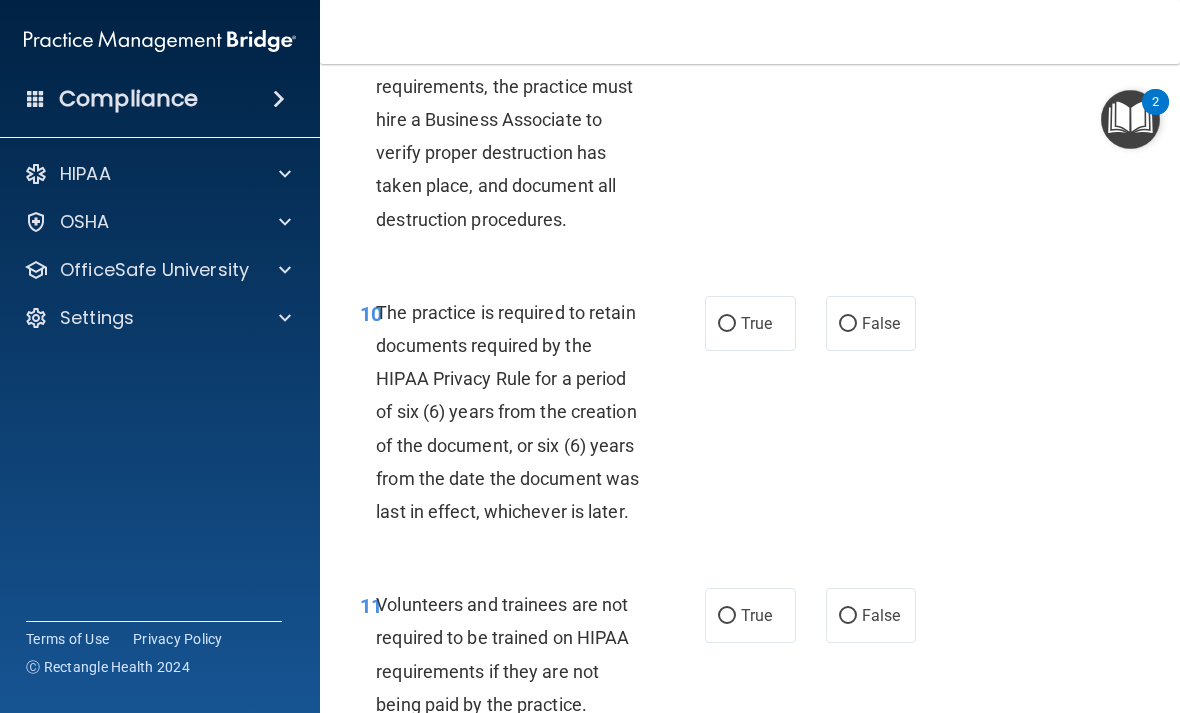 click on "True" at bounding box center [756, 323] 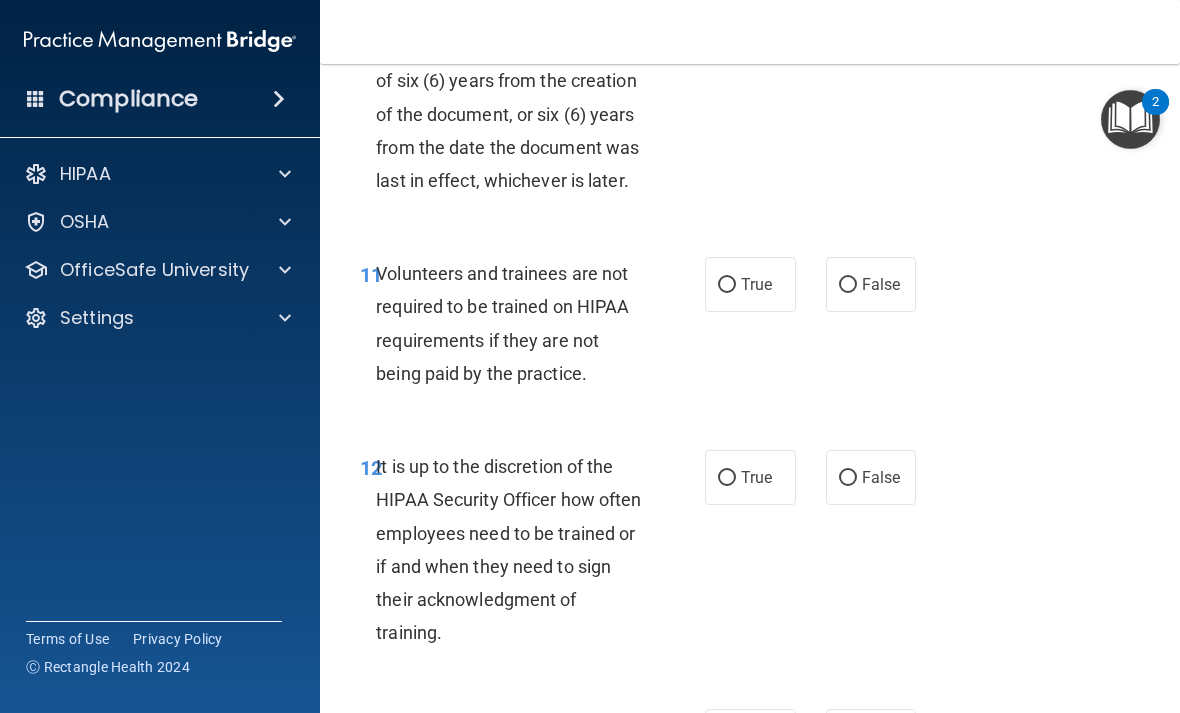scroll, scrollTop: 2761, scrollLeft: 0, axis: vertical 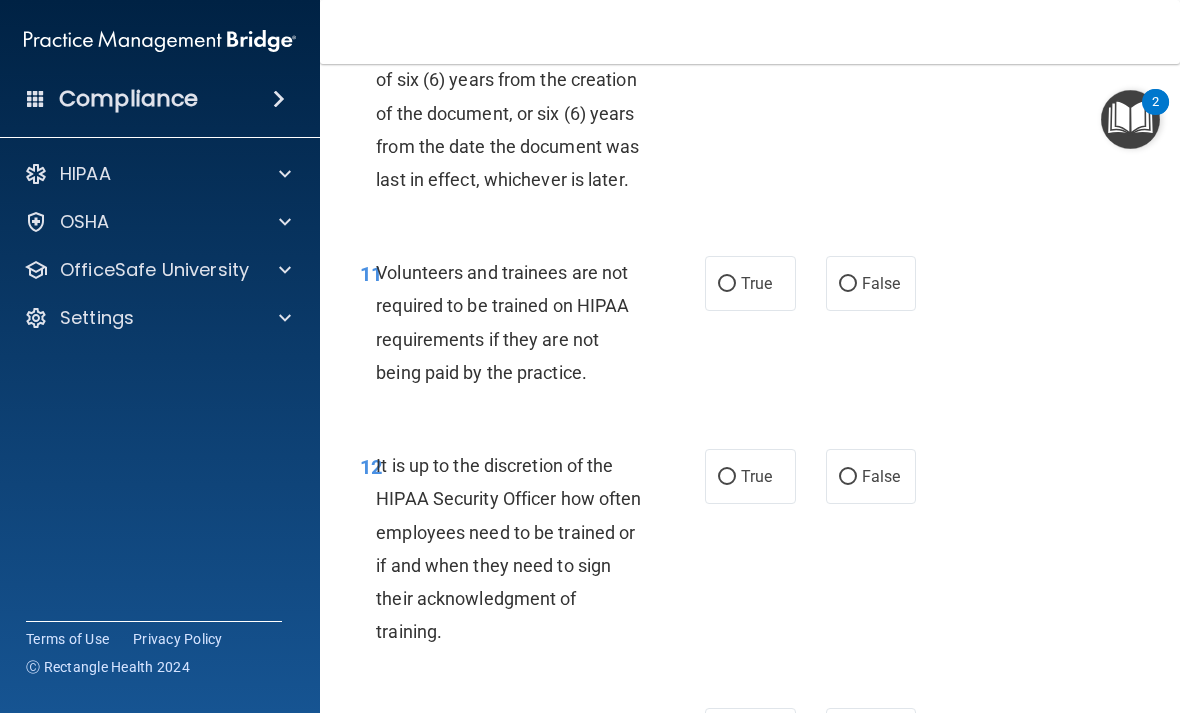 click on "False" at bounding box center (881, 283) 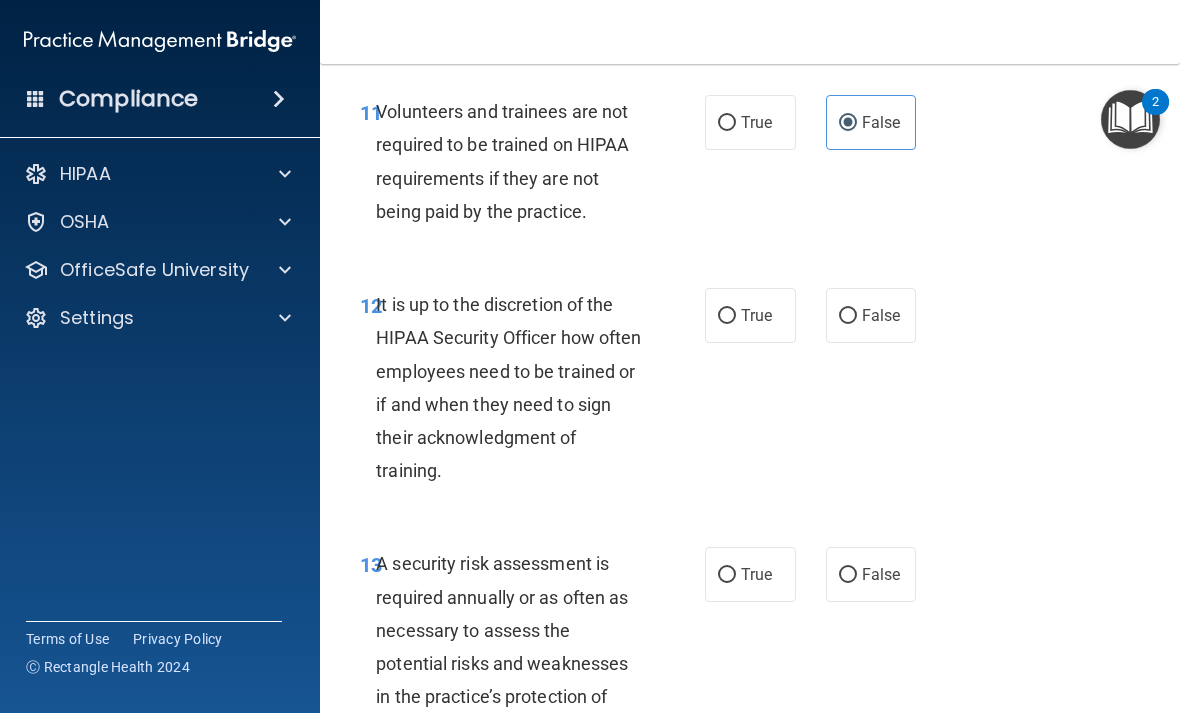 scroll, scrollTop: 2923, scrollLeft: 0, axis: vertical 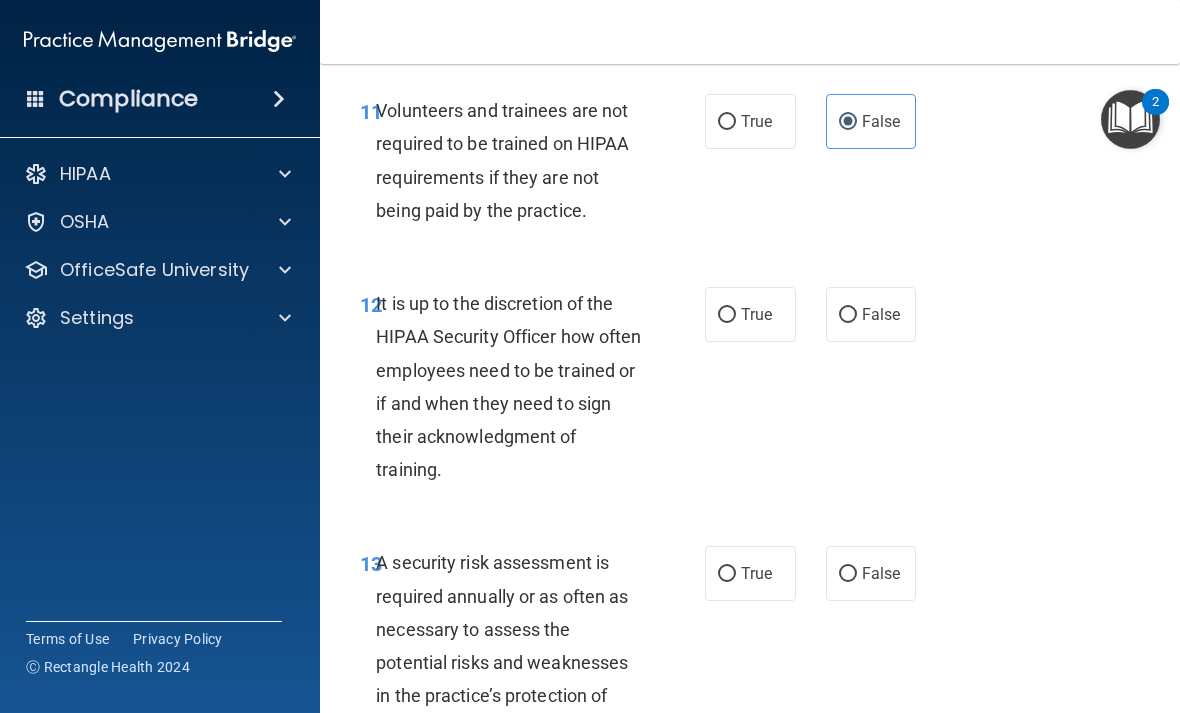 click on "False" at bounding box center (848, 315) 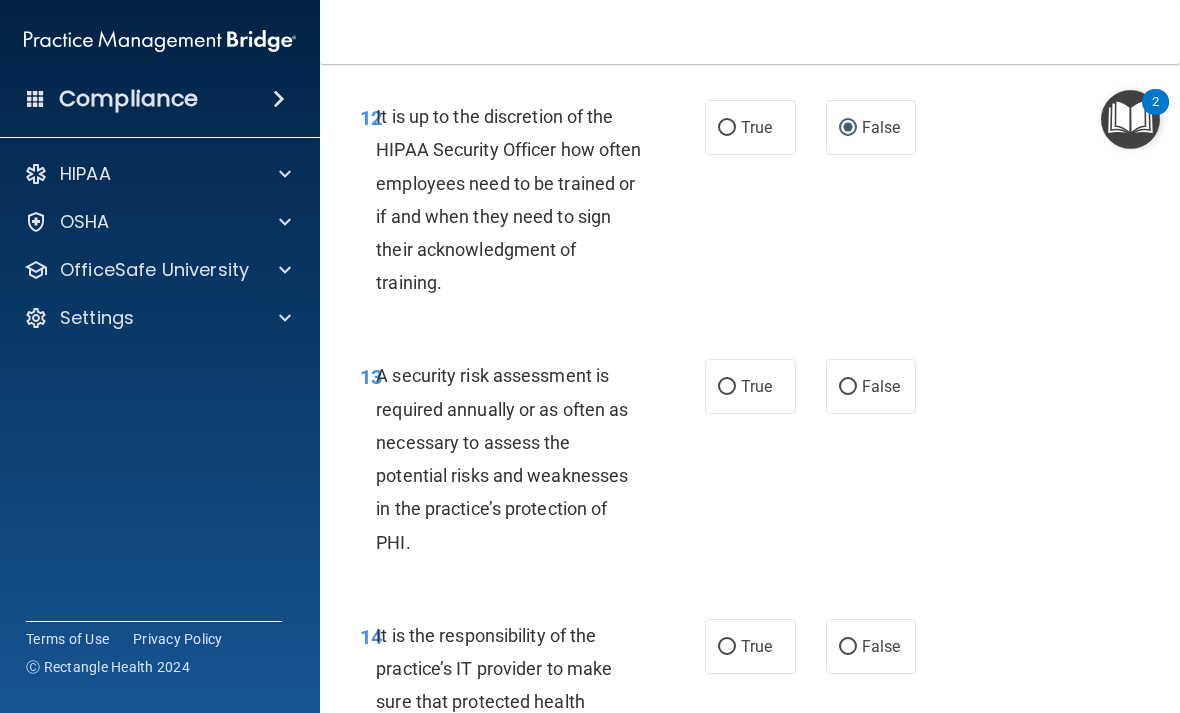 scroll, scrollTop: 3106, scrollLeft: 0, axis: vertical 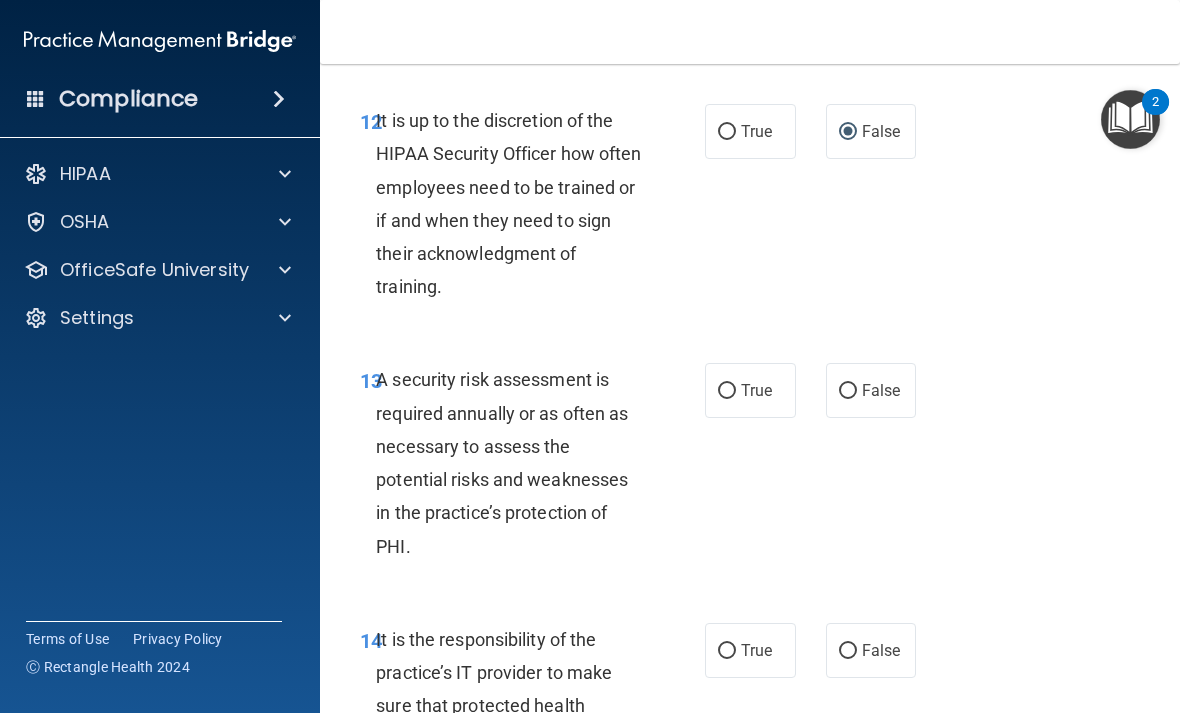 click on "True" at bounding box center (727, 391) 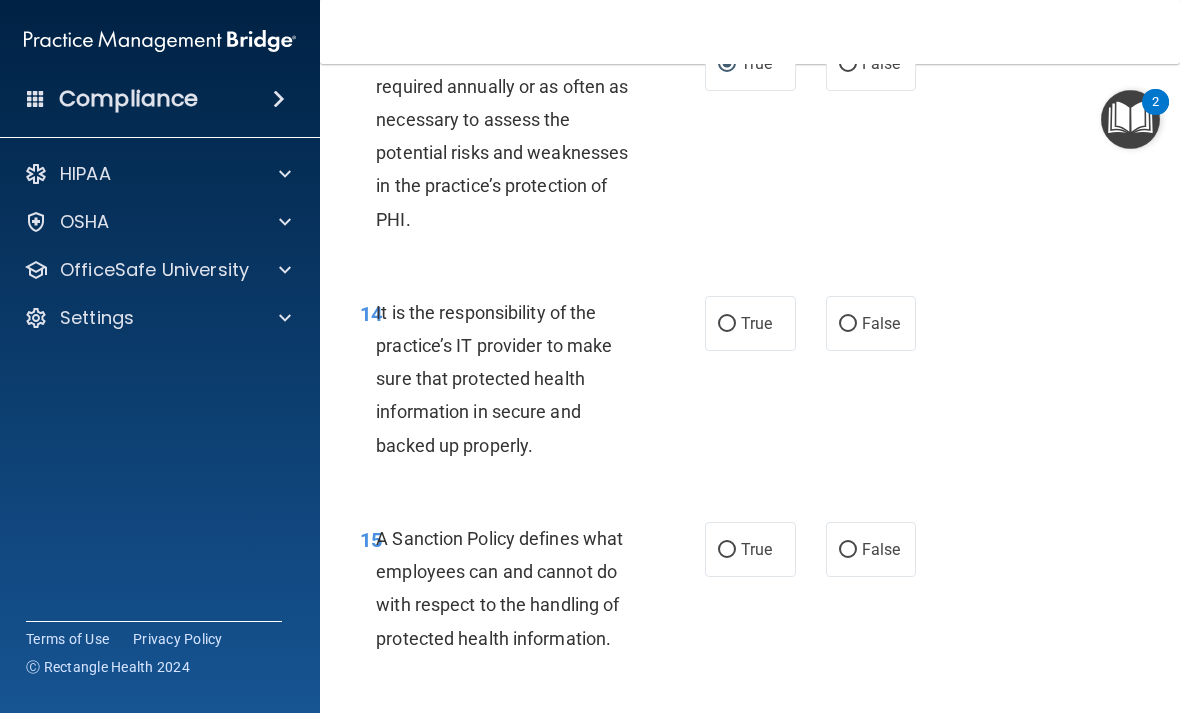scroll, scrollTop: 3435, scrollLeft: 0, axis: vertical 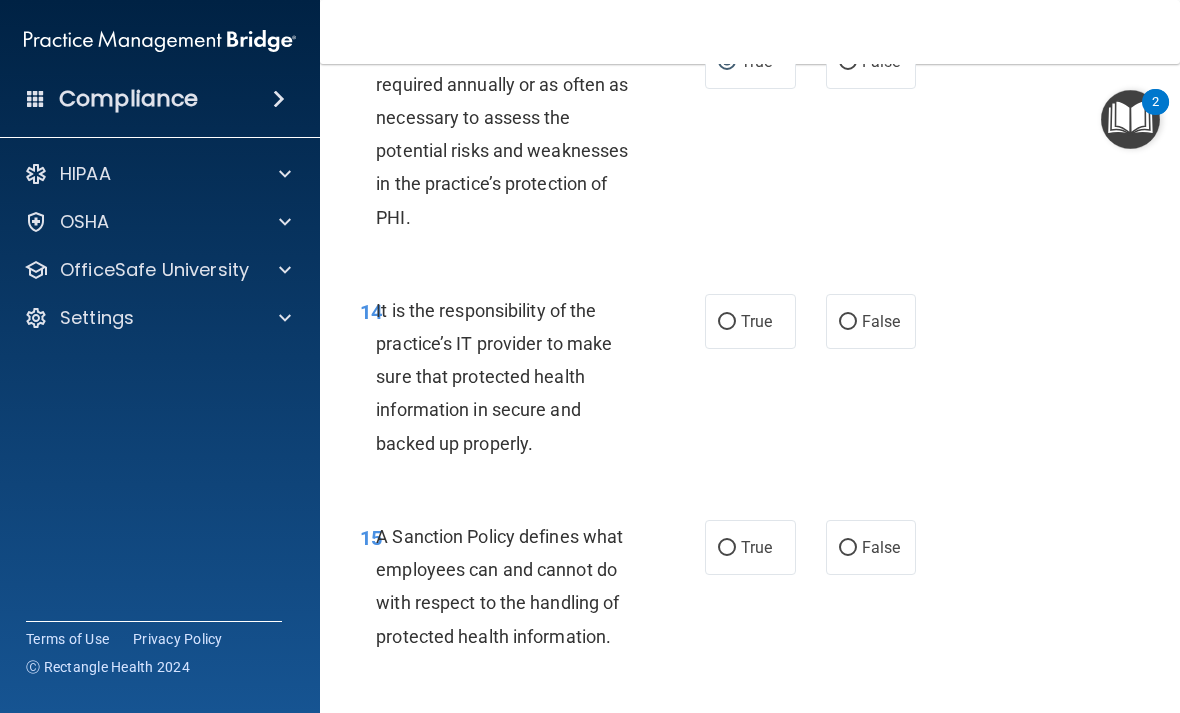 click on "True" at bounding box center [756, 321] 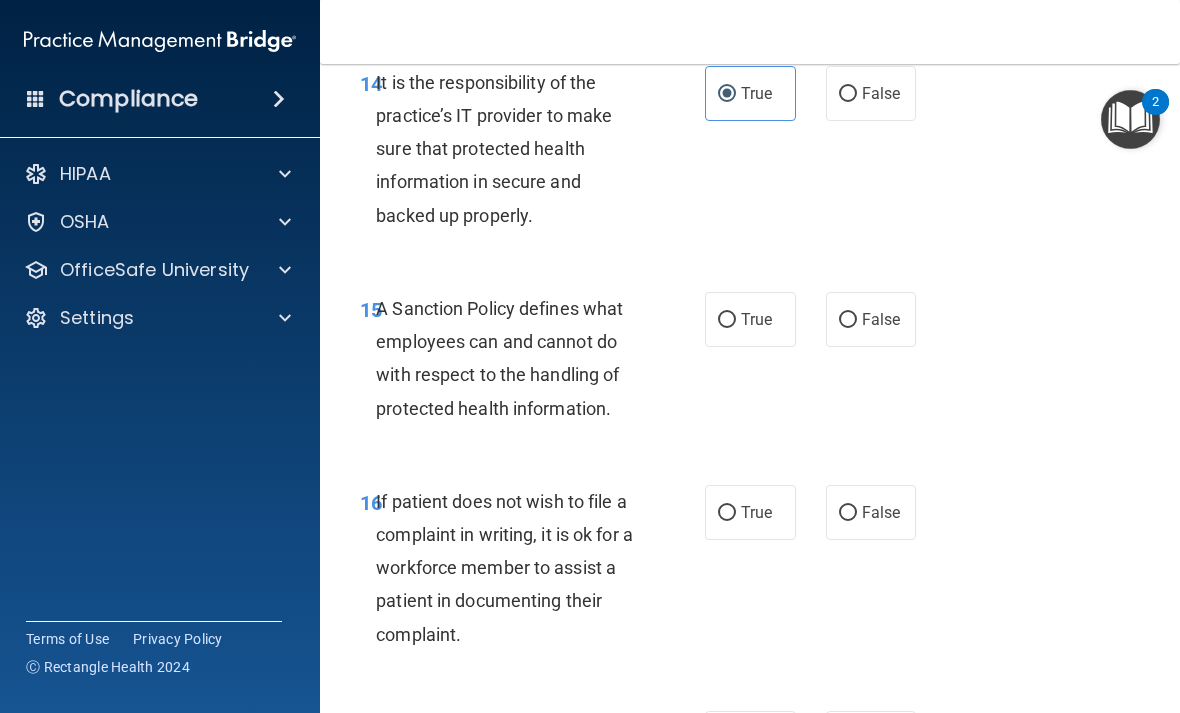 scroll, scrollTop: 3665, scrollLeft: 0, axis: vertical 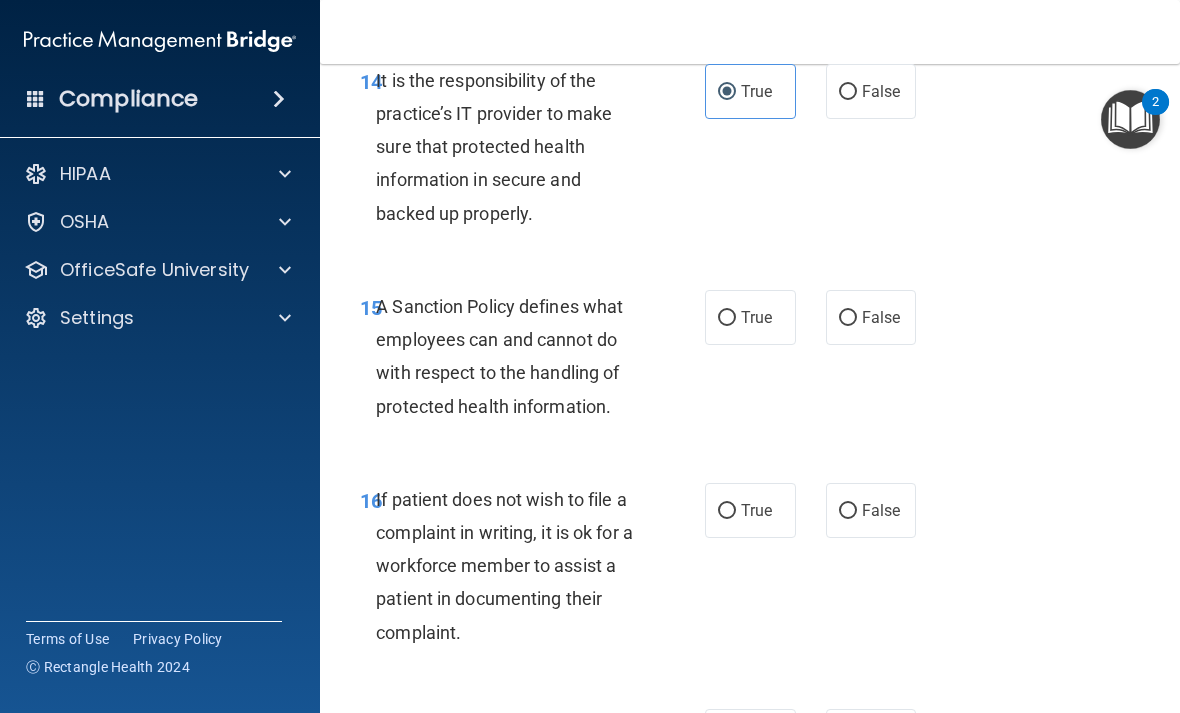 click on "True" at bounding box center [756, 317] 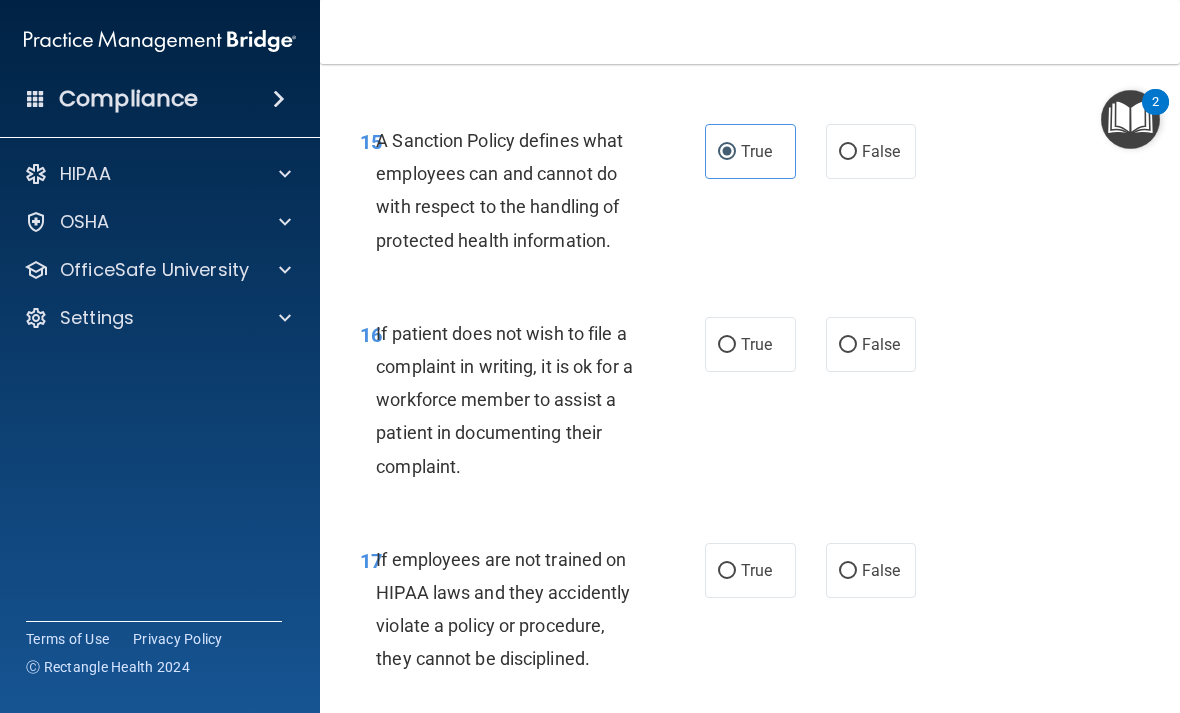 scroll, scrollTop: 3832, scrollLeft: 0, axis: vertical 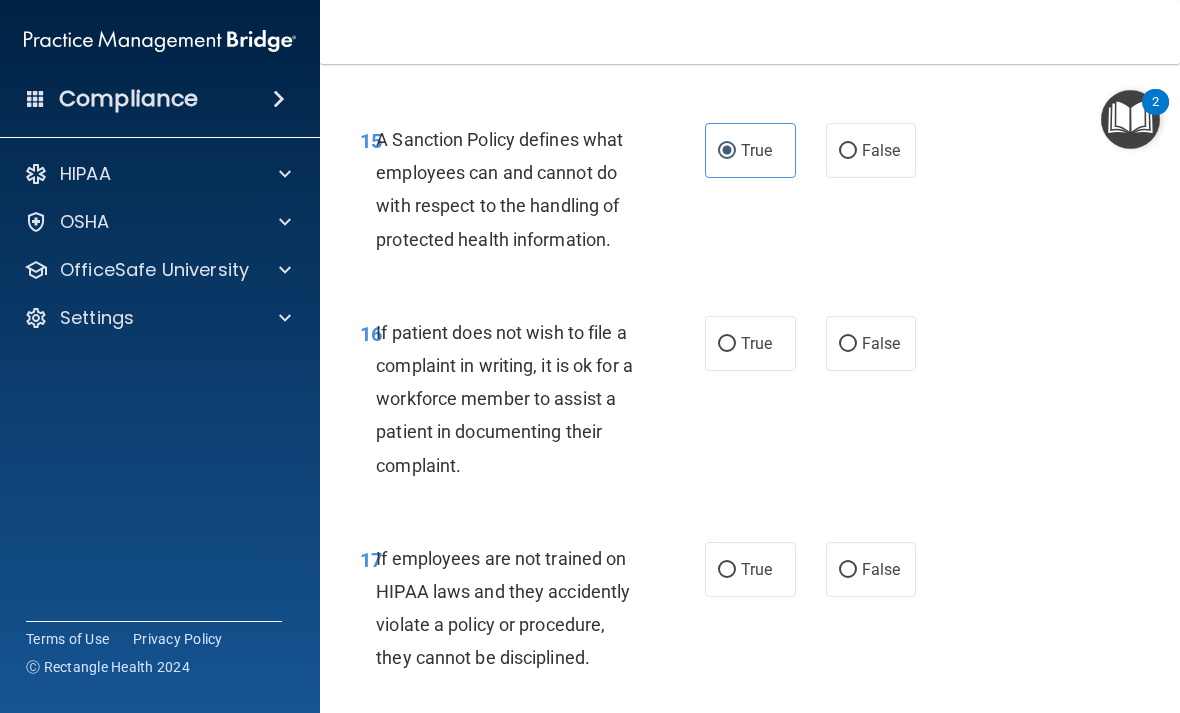 click on "False" at bounding box center [871, 343] 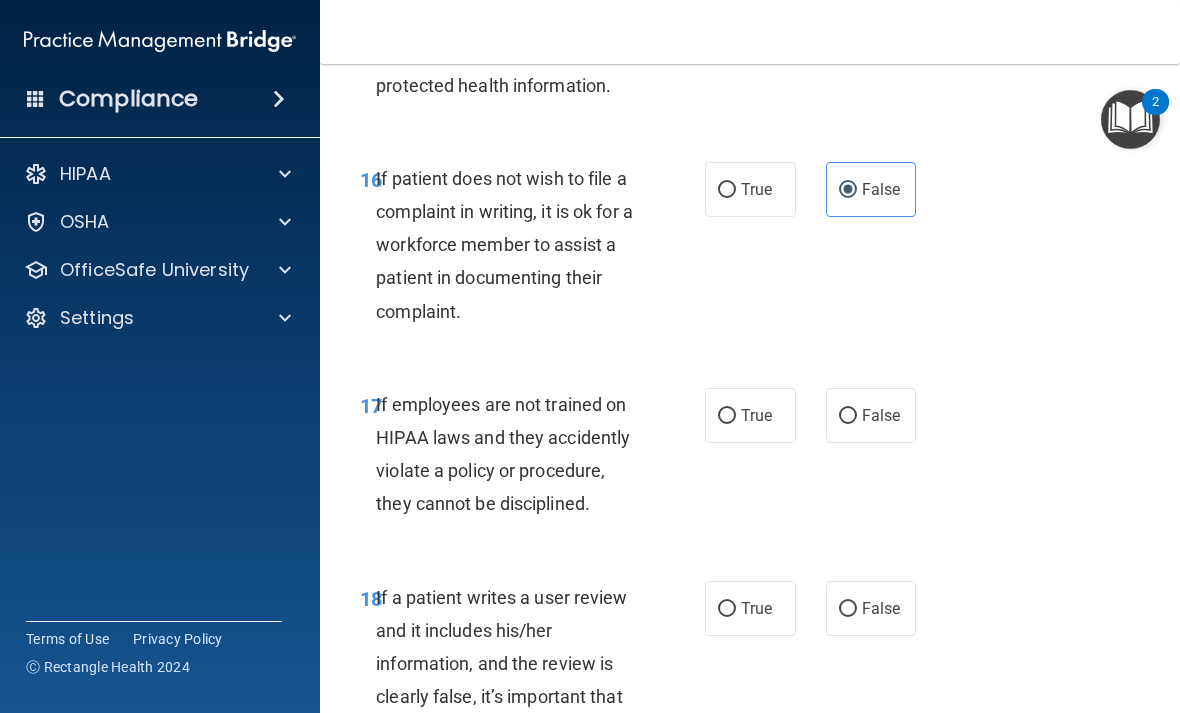 scroll, scrollTop: 3987, scrollLeft: 0, axis: vertical 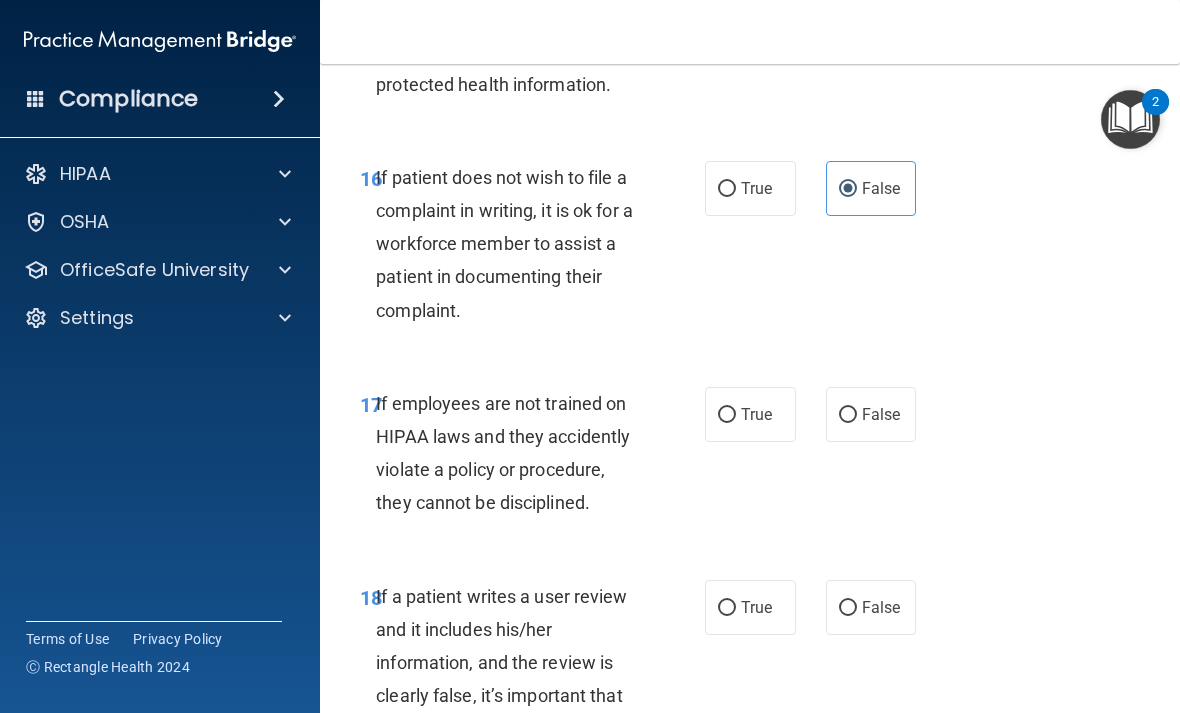 click on "True" at bounding box center (756, 414) 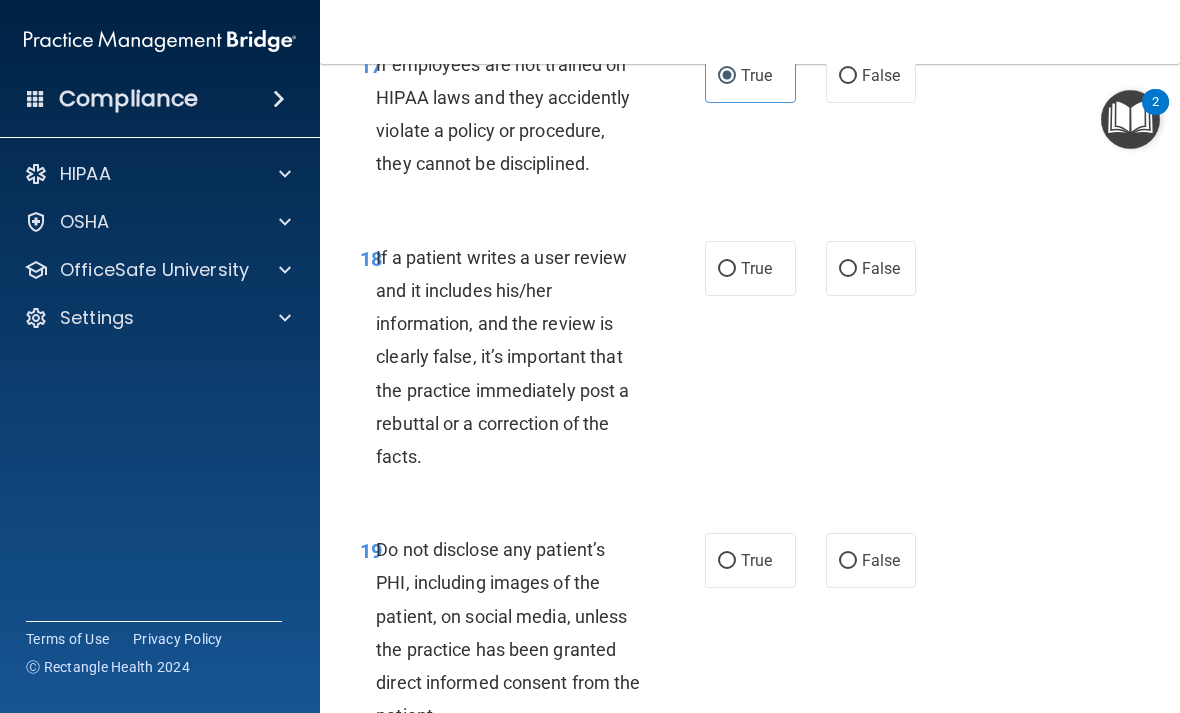 scroll, scrollTop: 4328, scrollLeft: 0, axis: vertical 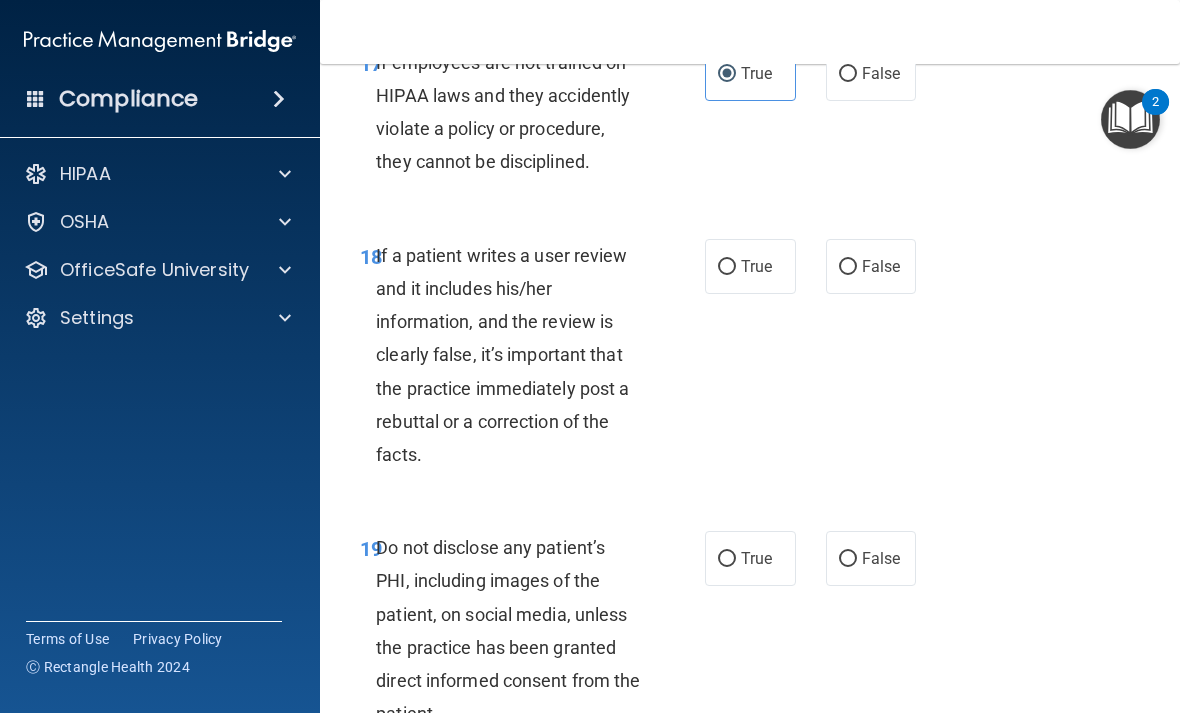 click on "True" at bounding box center [756, 266] 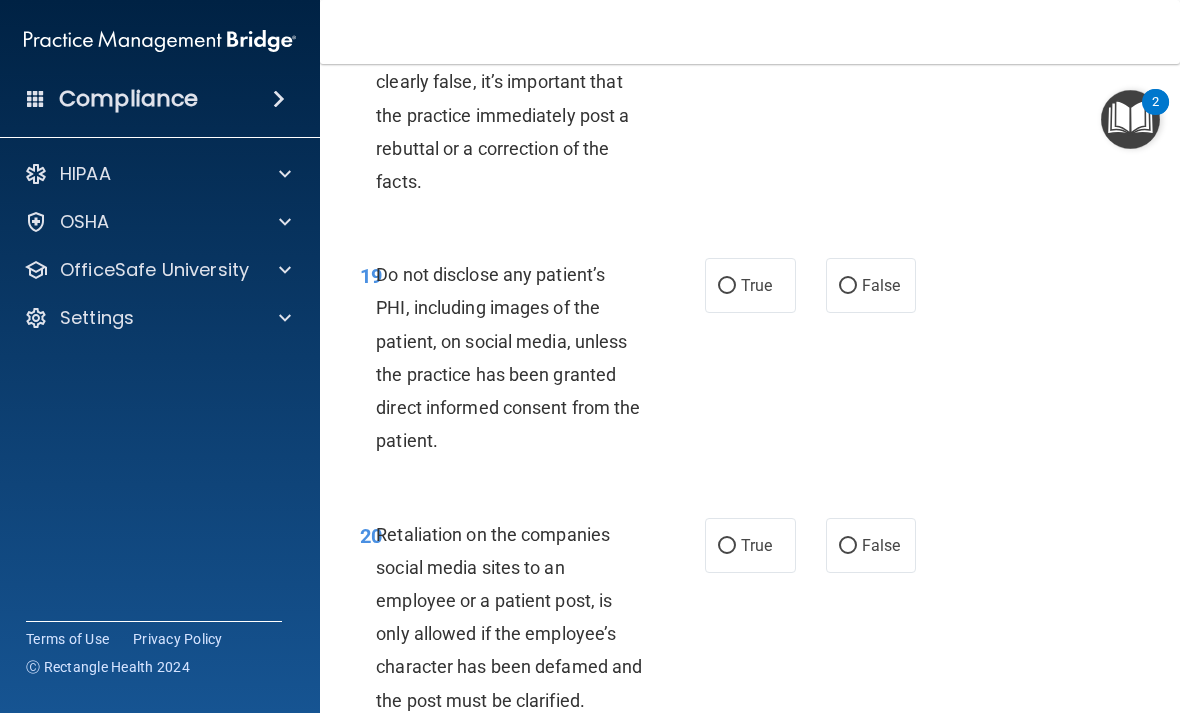 scroll, scrollTop: 4602, scrollLeft: 0, axis: vertical 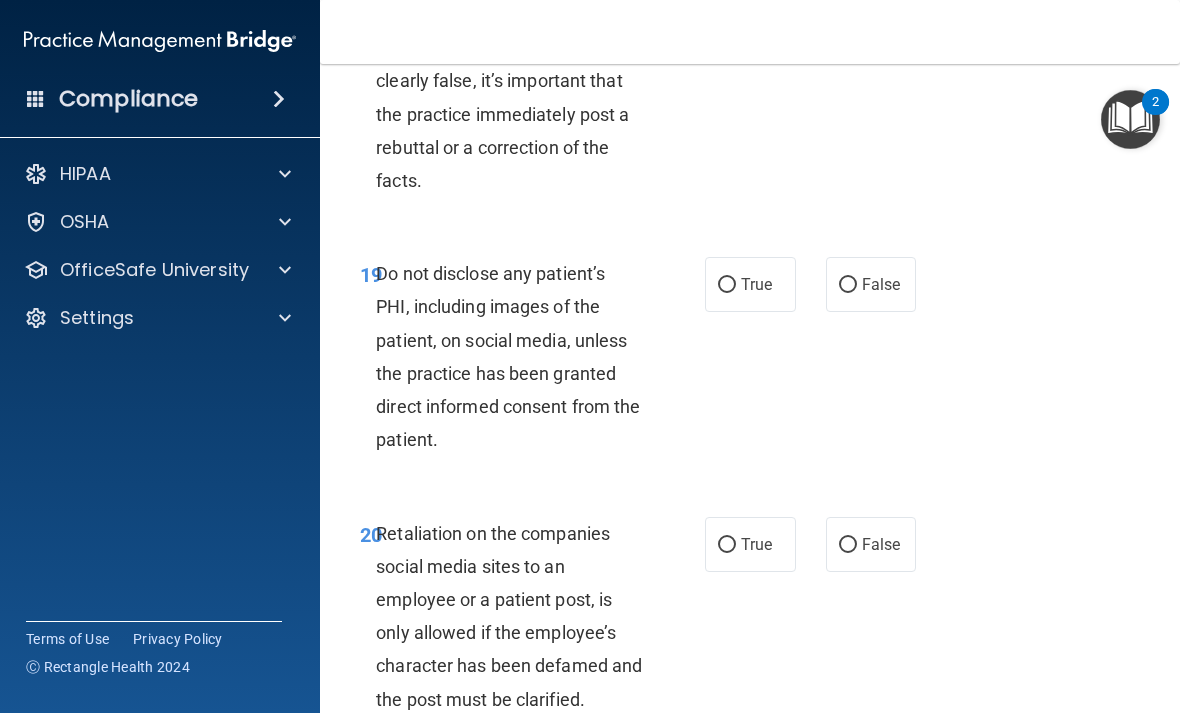 click on "True" at bounding box center [756, 284] 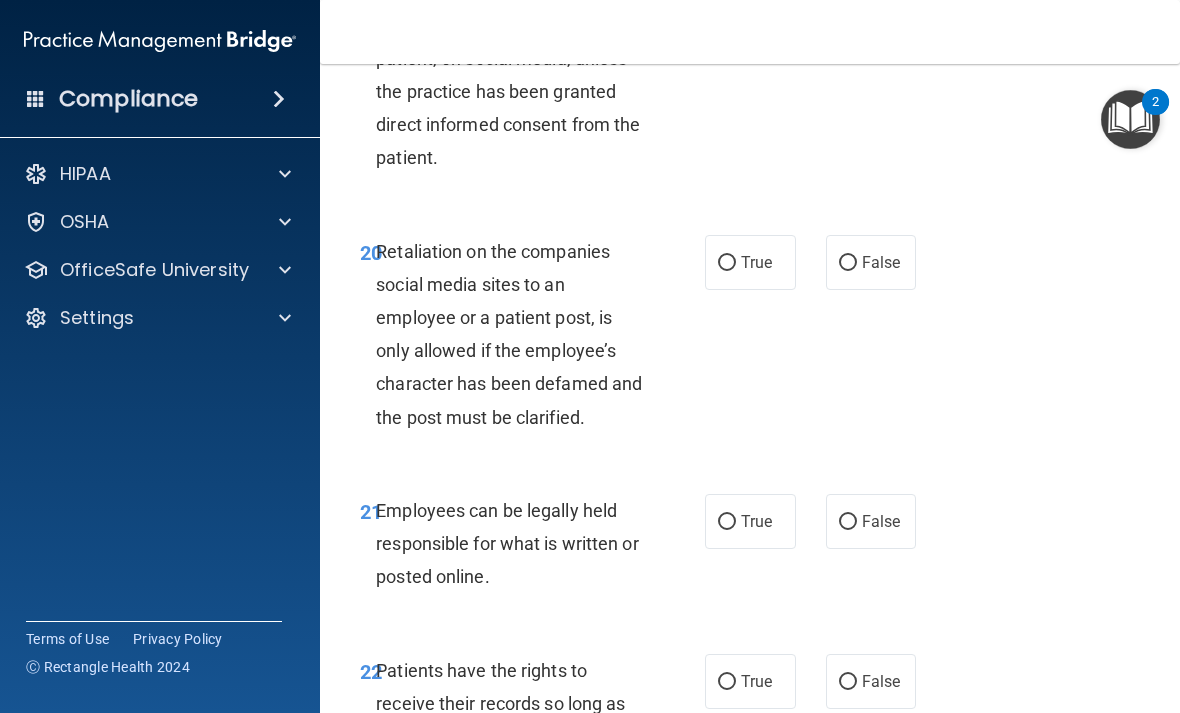 scroll, scrollTop: 4886, scrollLeft: 0, axis: vertical 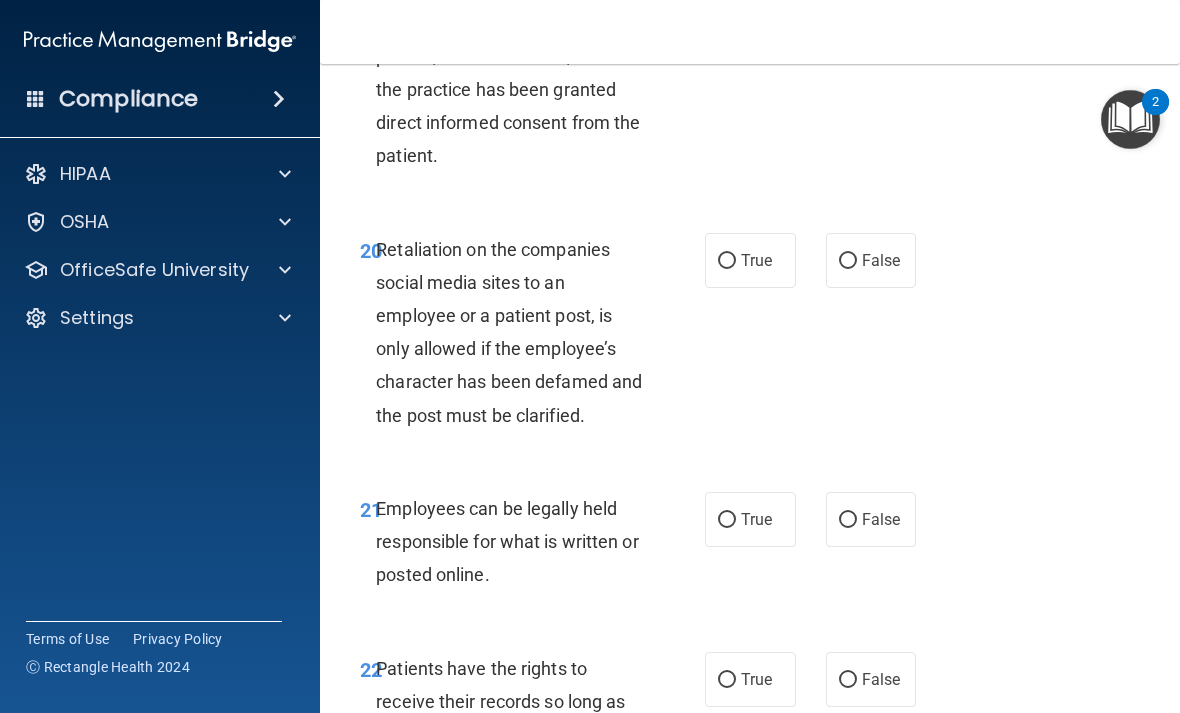 click on "False" at bounding box center [881, 260] 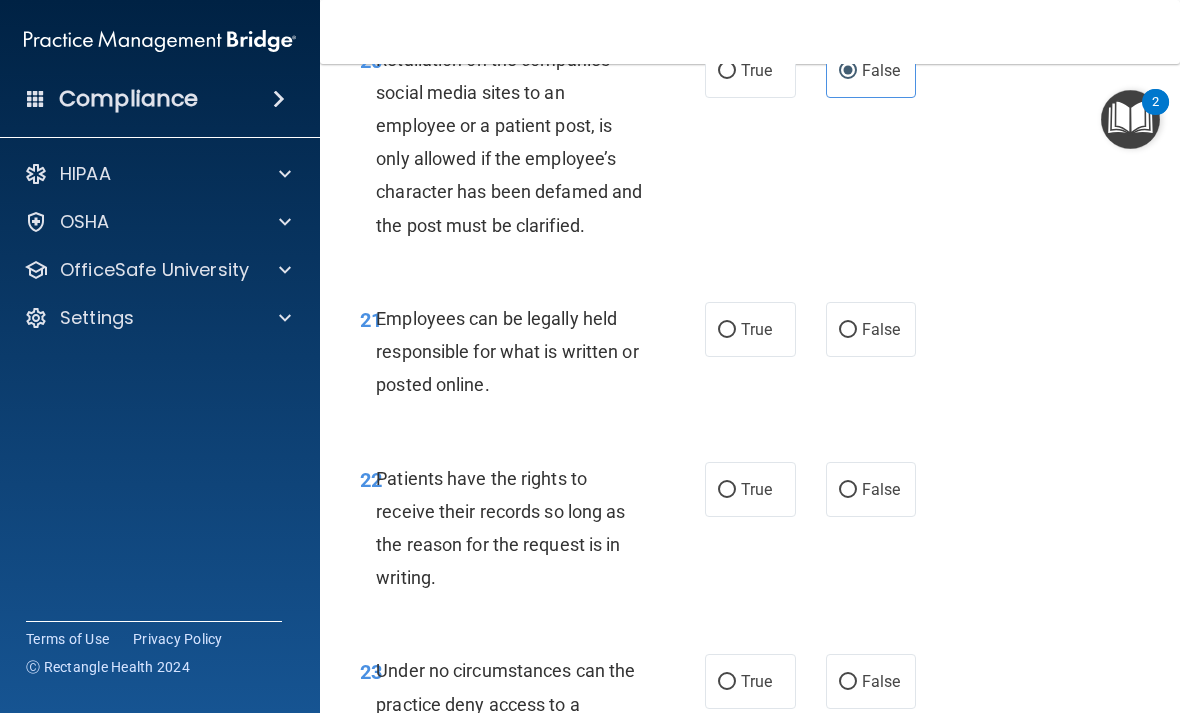 scroll, scrollTop: 5077, scrollLeft: 0, axis: vertical 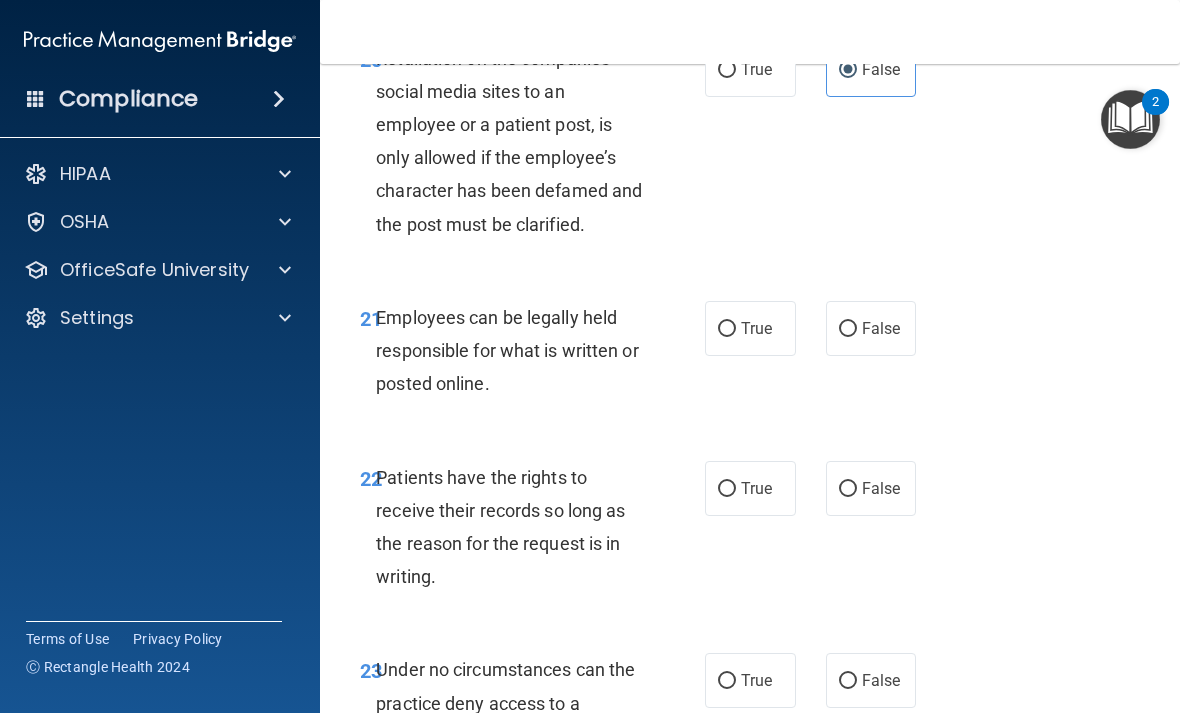 click on "True" at bounding box center [756, 328] 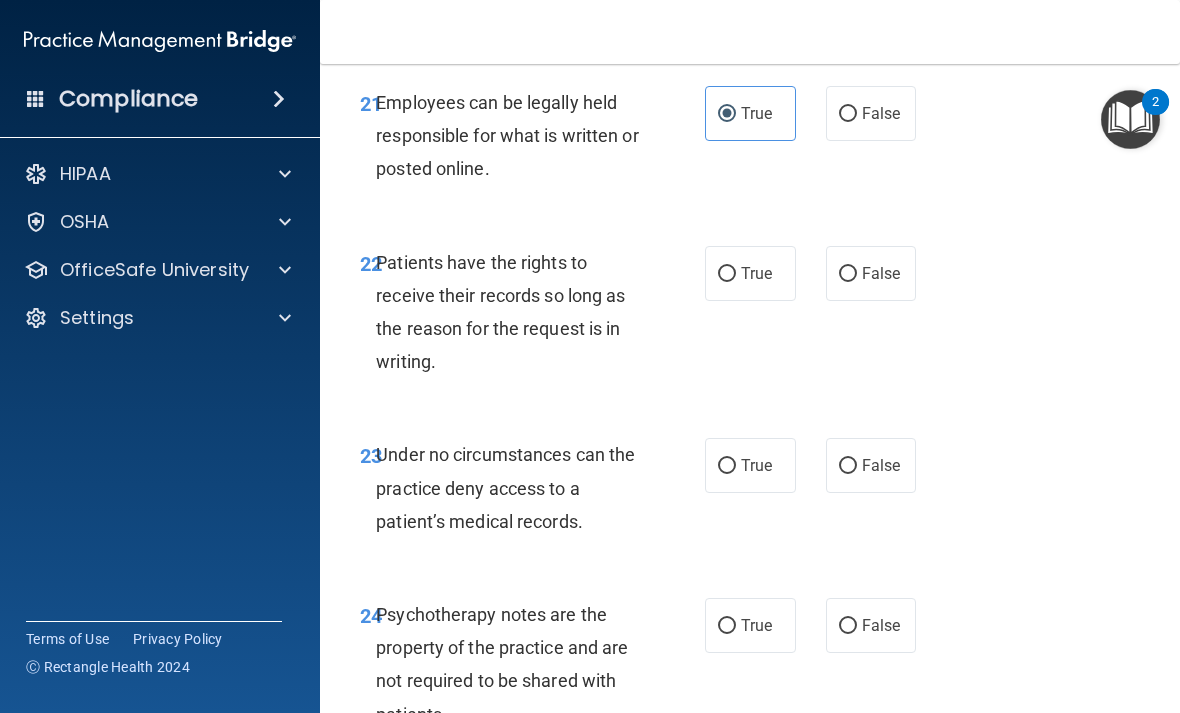 scroll, scrollTop: 5296, scrollLeft: 0, axis: vertical 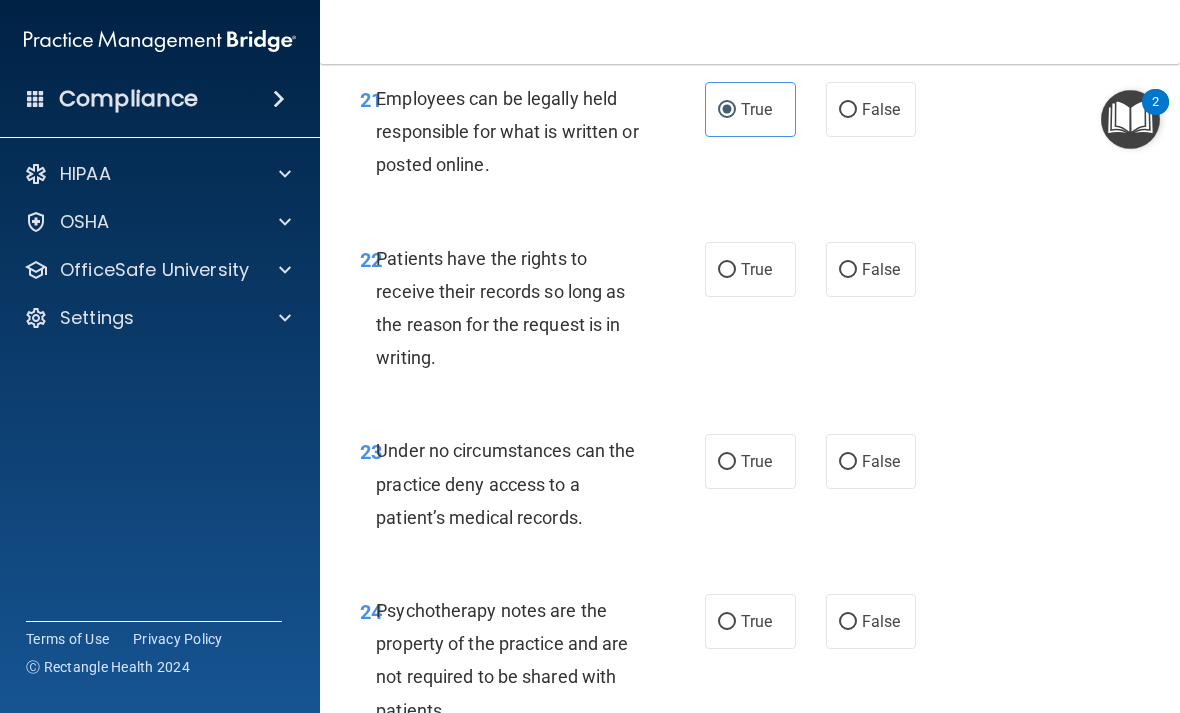 click on "True" at bounding box center (750, 269) 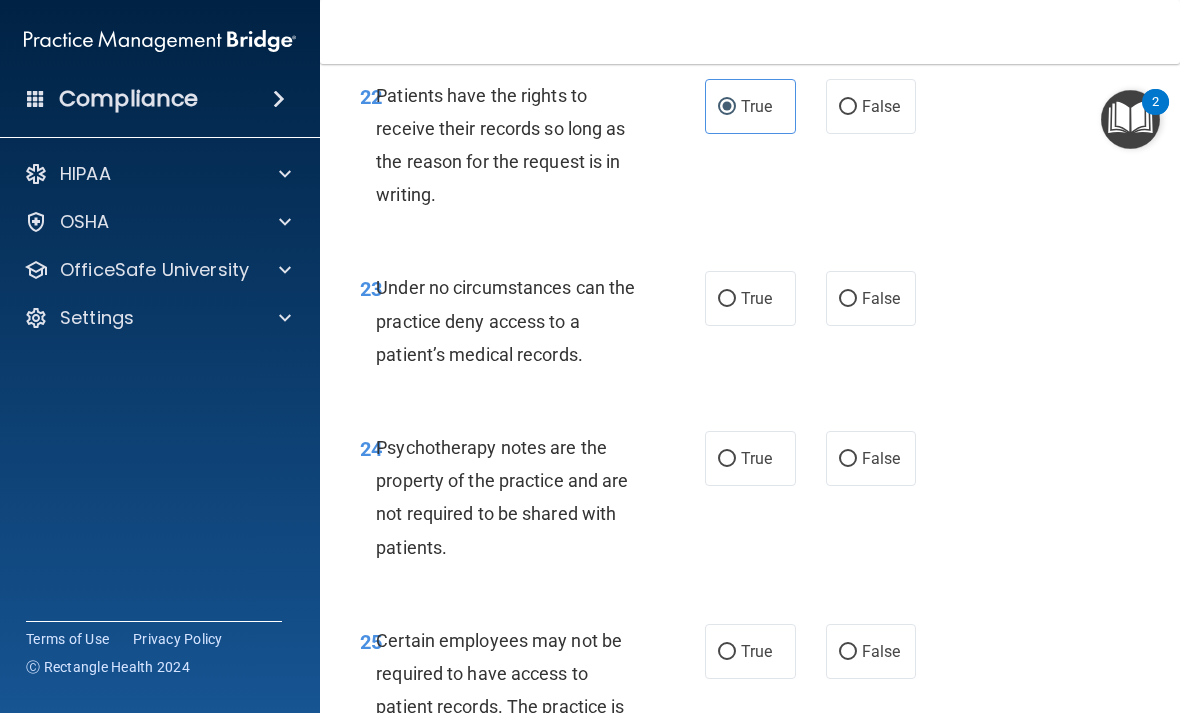scroll, scrollTop: 5460, scrollLeft: 0, axis: vertical 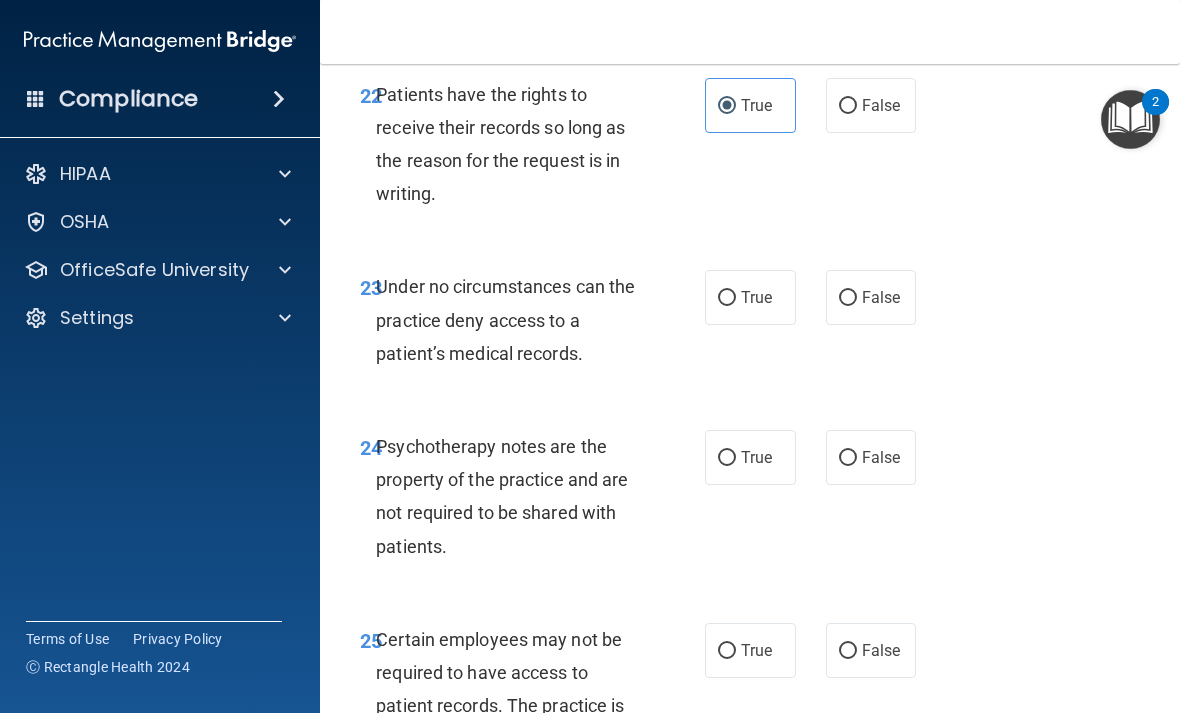 click on "True" at bounding box center [756, 297] 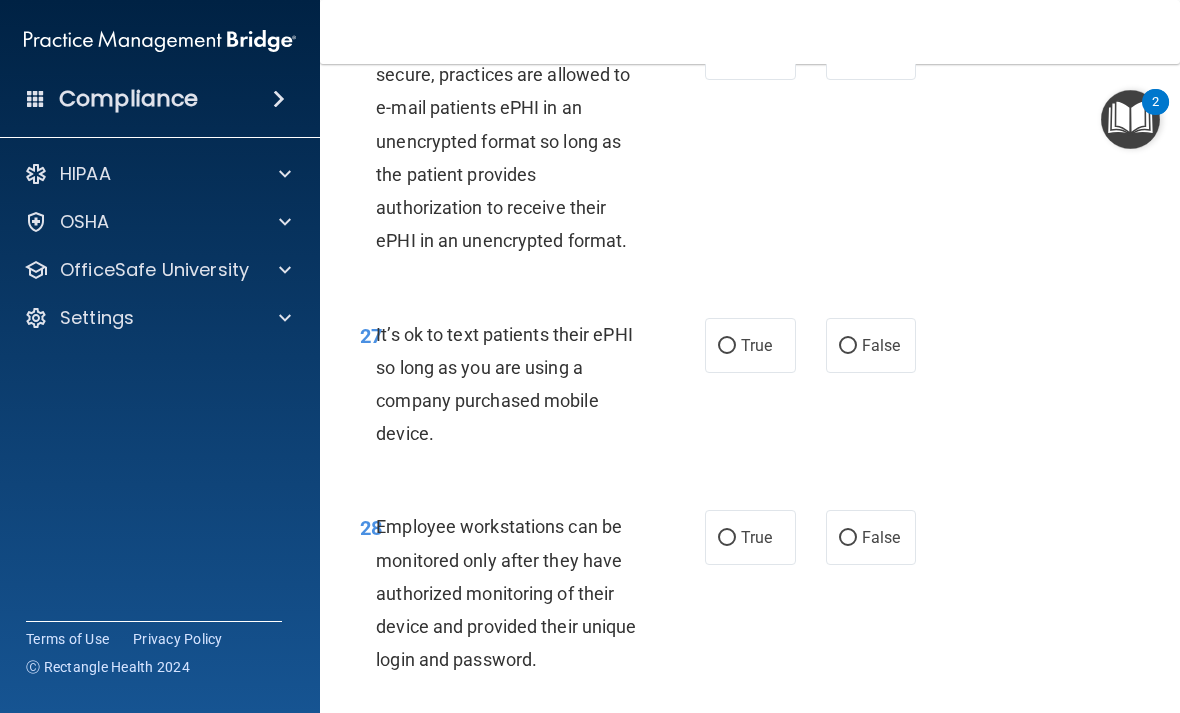 scroll, scrollTop: 6301, scrollLeft: 0, axis: vertical 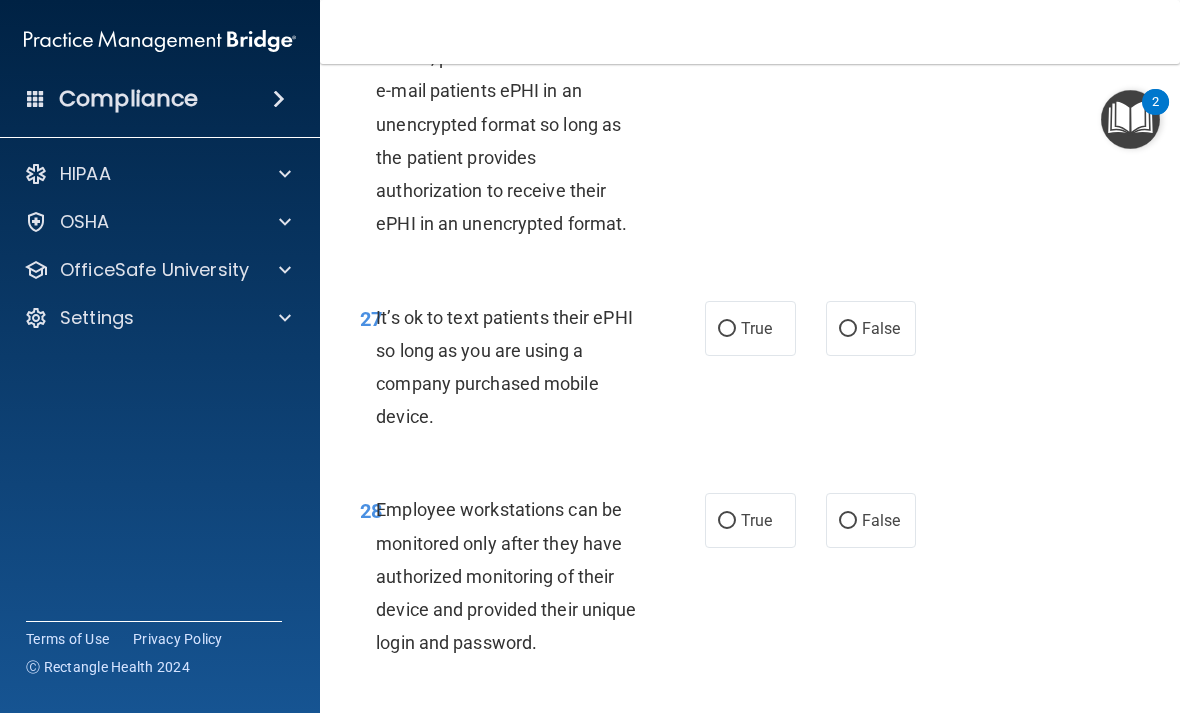 click on "False" at bounding box center (871, 328) 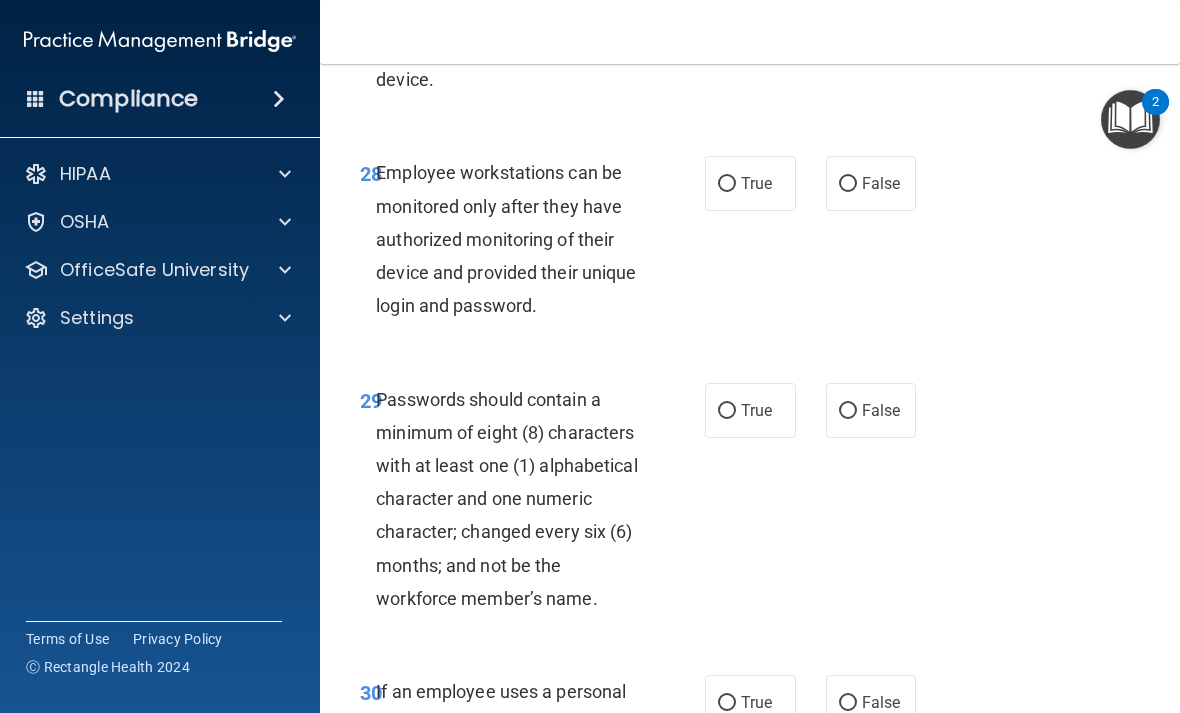 scroll, scrollTop: 6639, scrollLeft: 0, axis: vertical 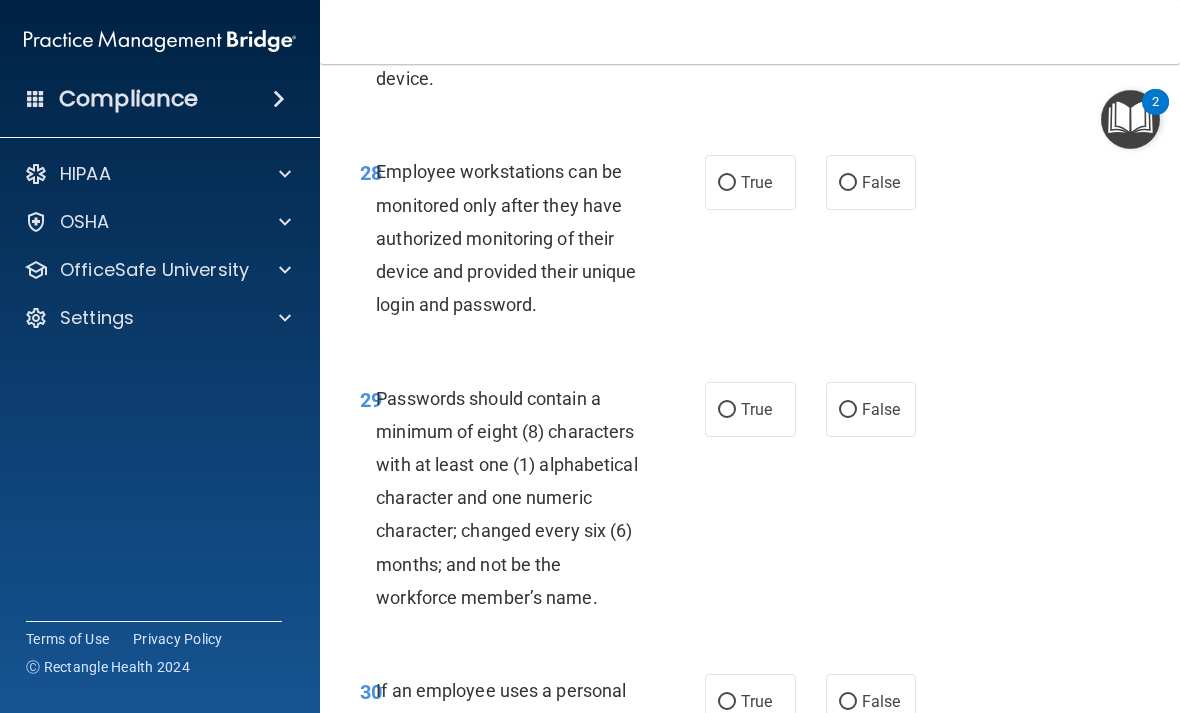 click on "True" at bounding box center [756, 409] 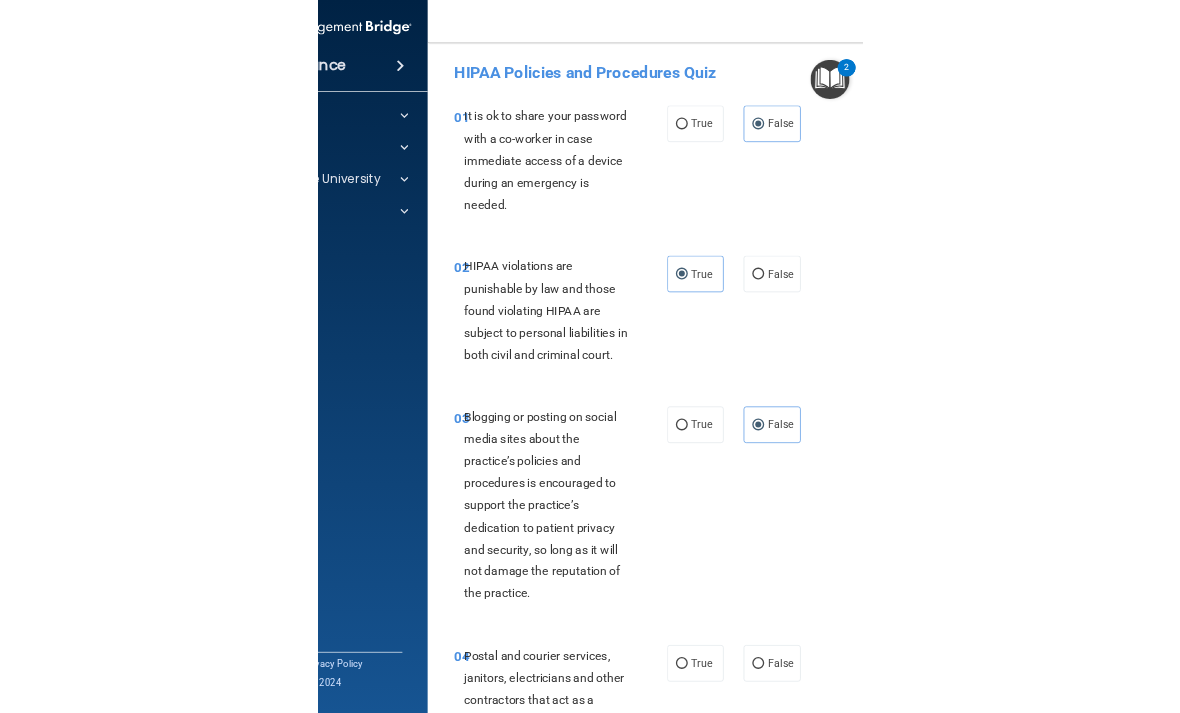 scroll, scrollTop: 0, scrollLeft: 0, axis: both 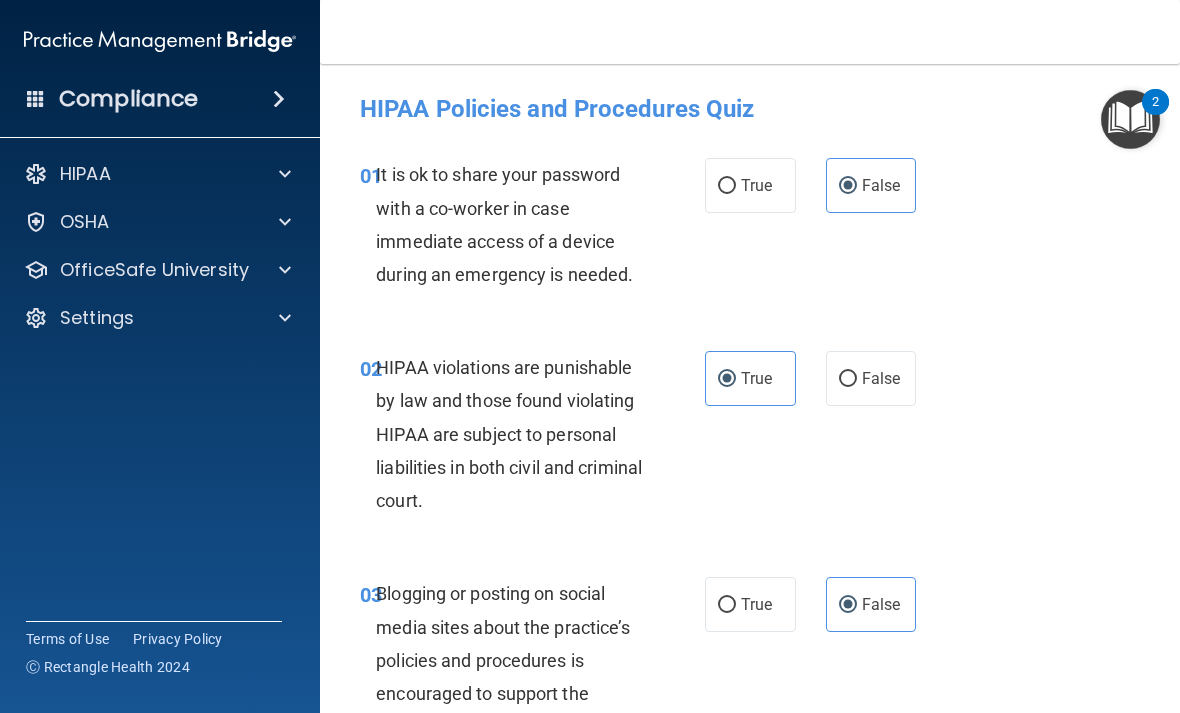 click on "Compliance" at bounding box center [160, 99] 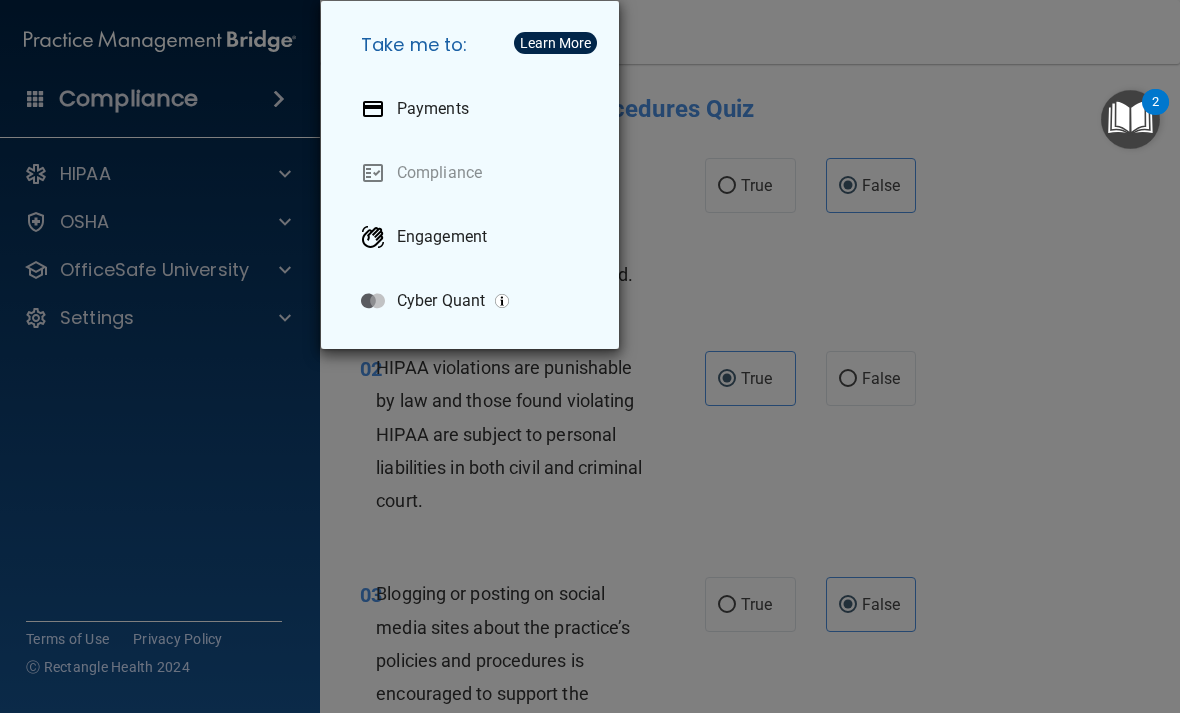 click on "Take me to:             Payments                   Compliance                     Engagement                     Cyber Quant" at bounding box center [590, 356] 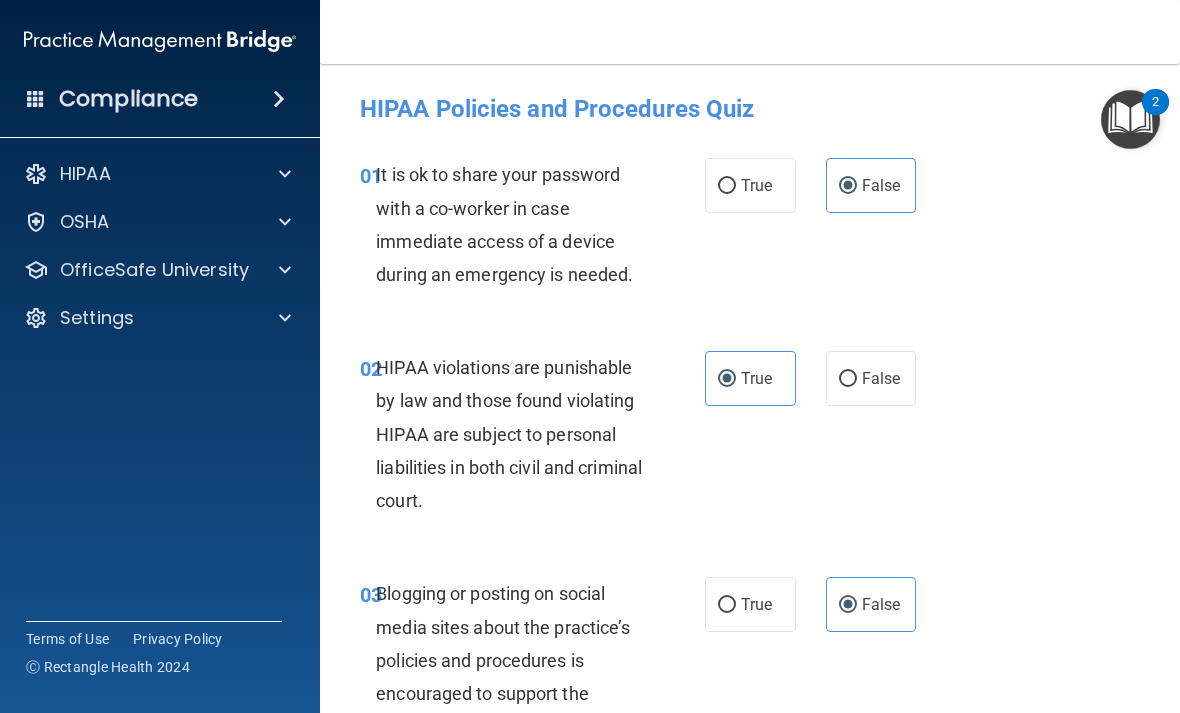 click at bounding box center [282, 174] 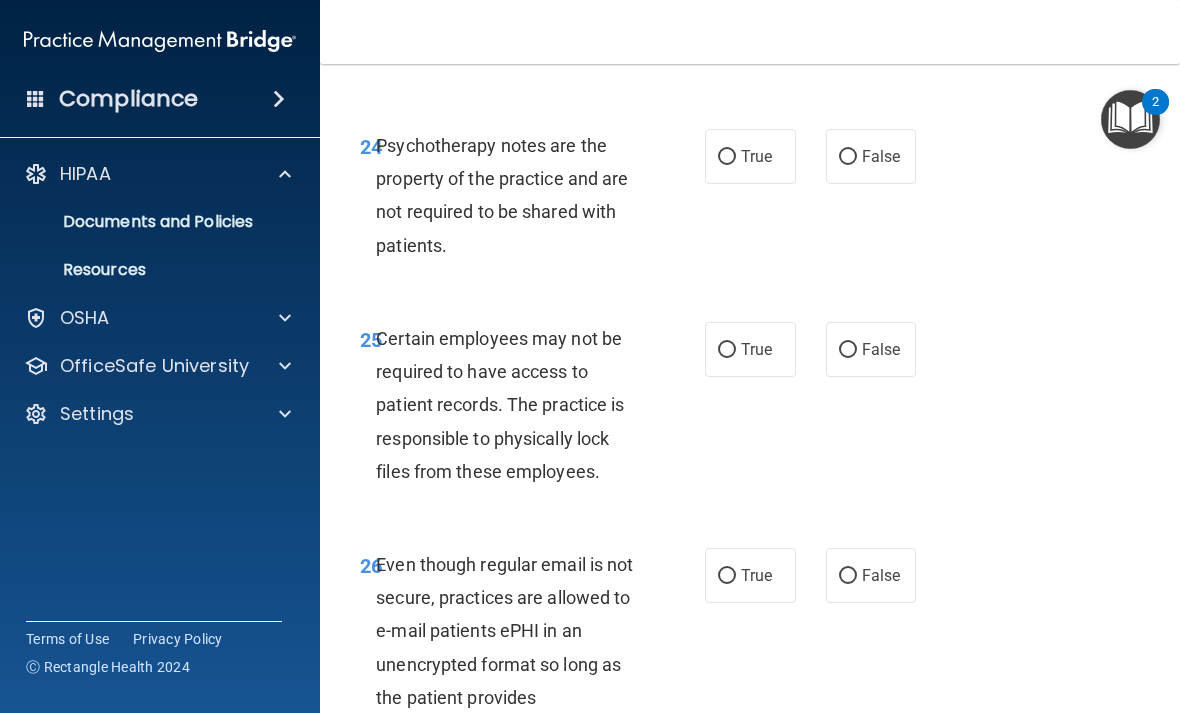 scroll, scrollTop: 5817, scrollLeft: 0, axis: vertical 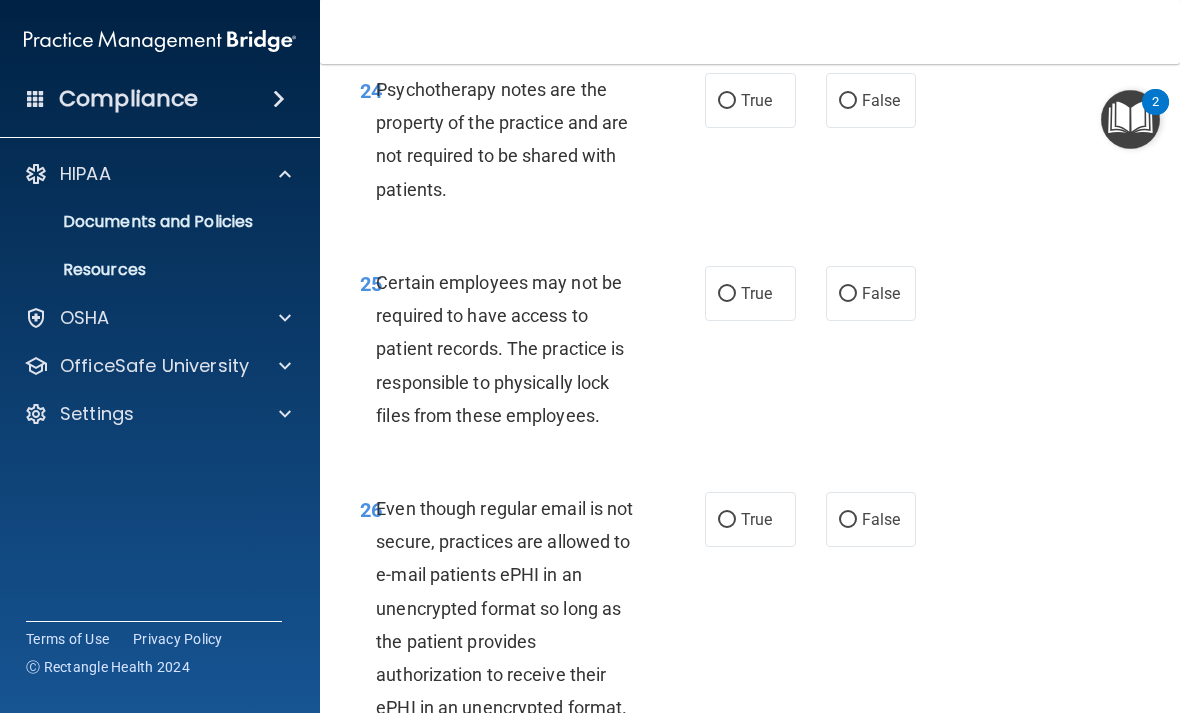 click at bounding box center (1130, 119) 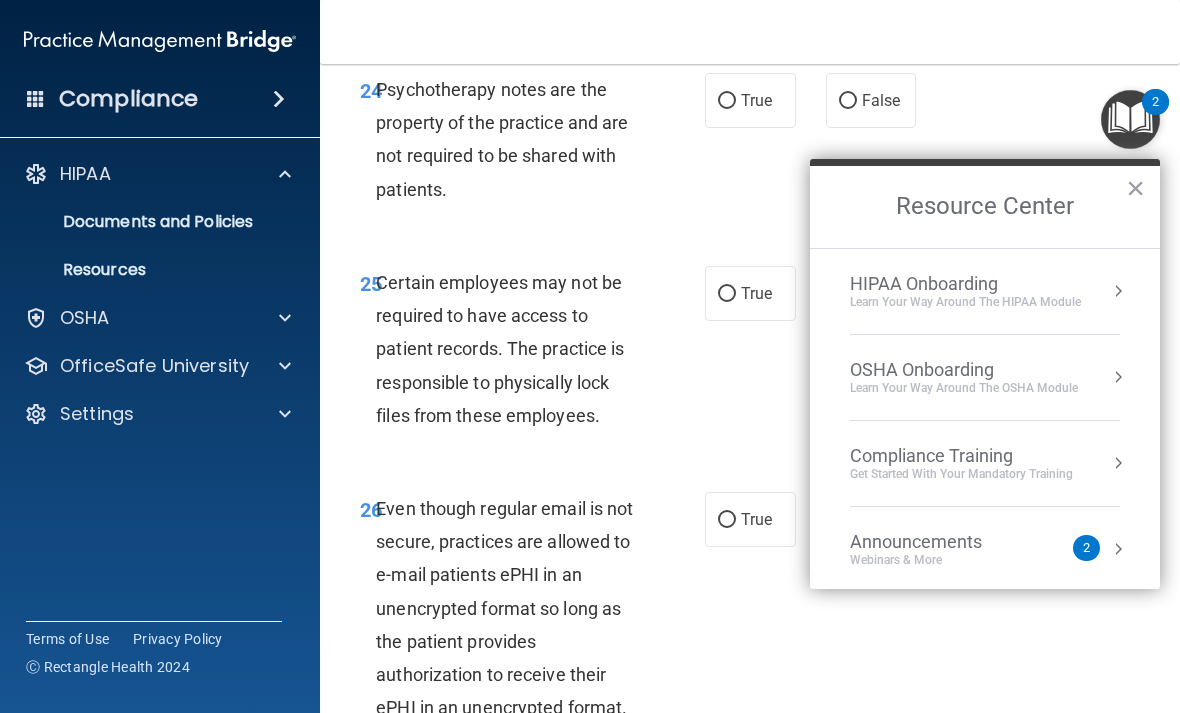click at bounding box center (1130, 119) 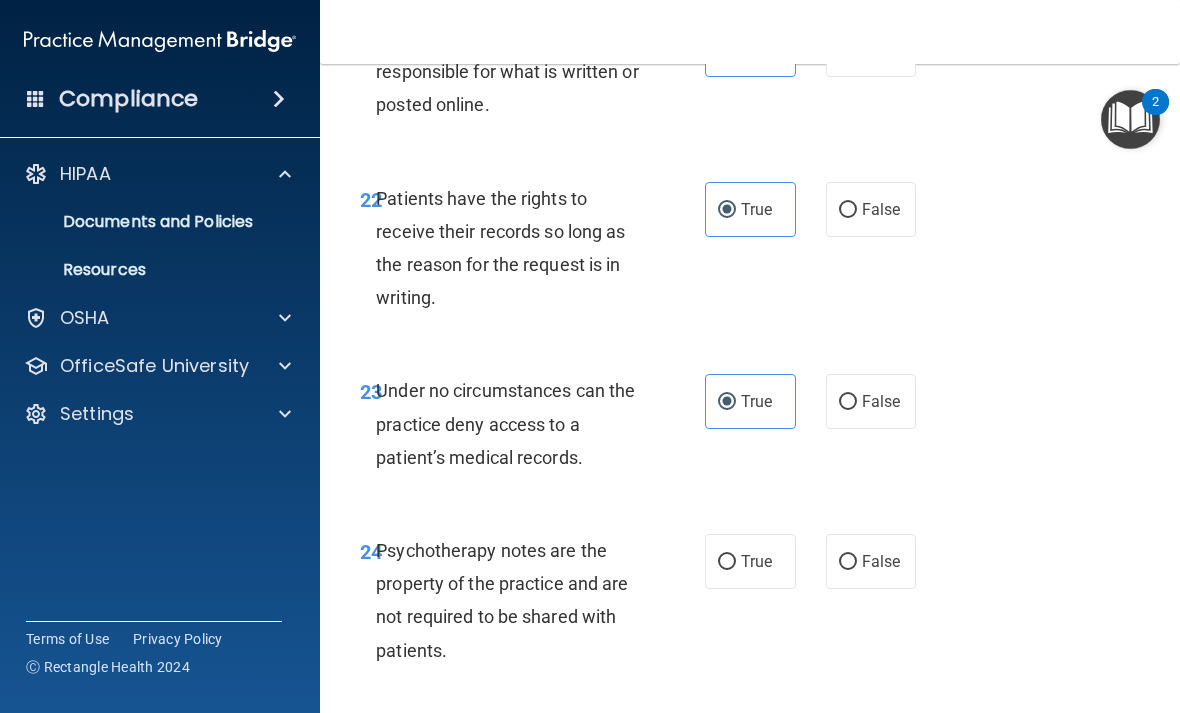 scroll, scrollTop: 5355, scrollLeft: 0, axis: vertical 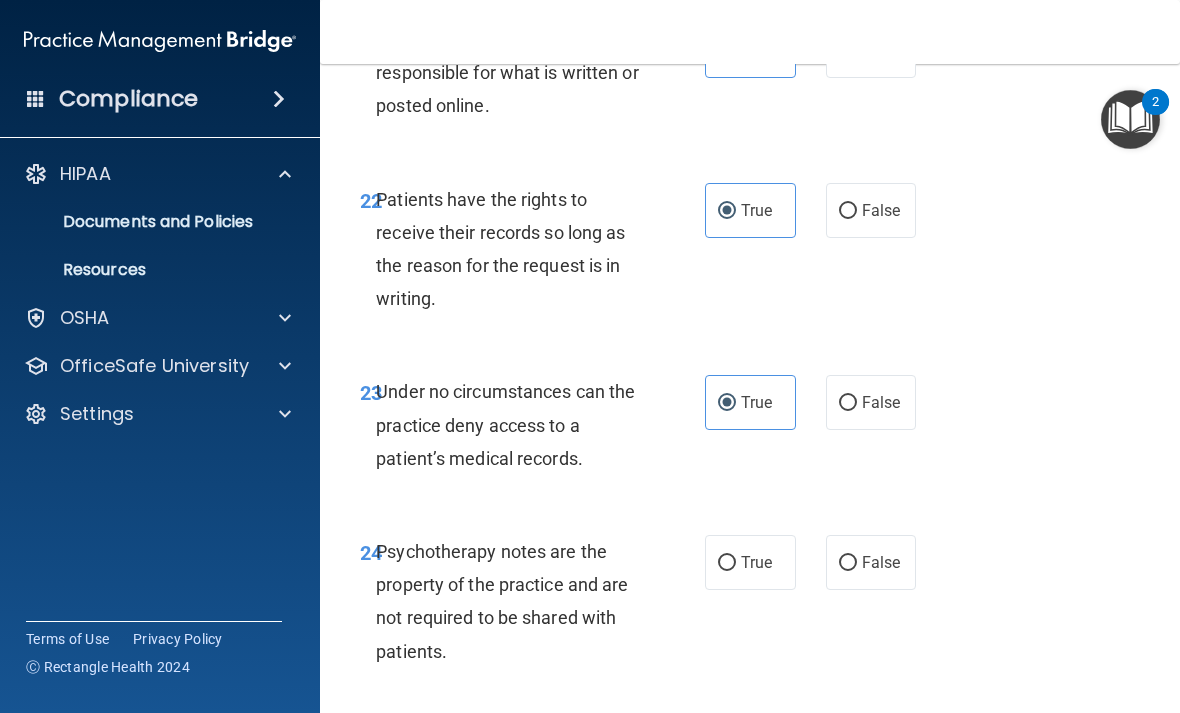 click on "HIPAA" at bounding box center (85, 174) 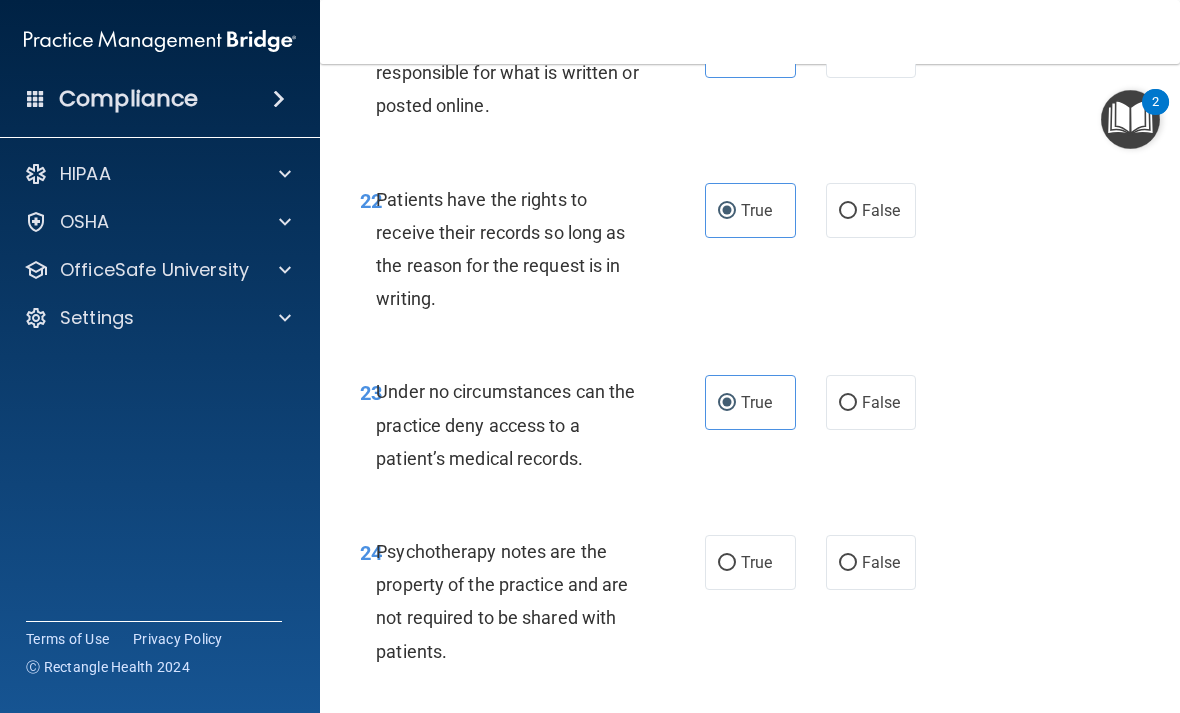 click on "HIPAA" at bounding box center (133, 174) 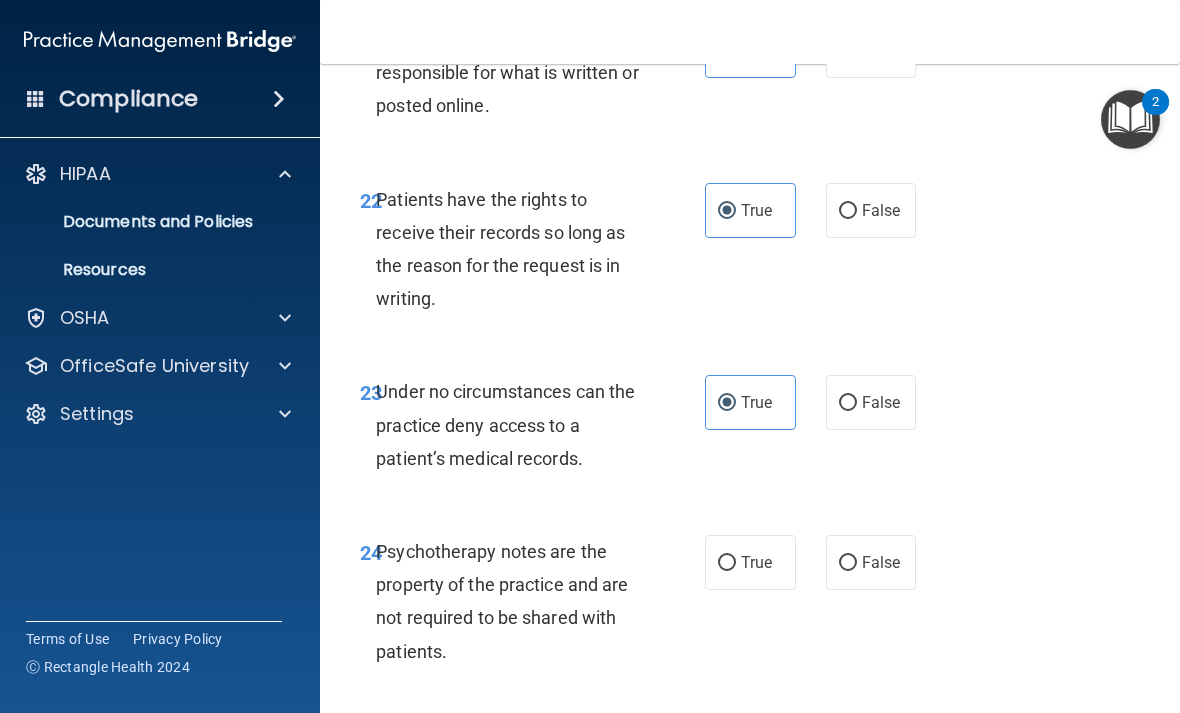click on "Documents and Policies" at bounding box center [149, 222] 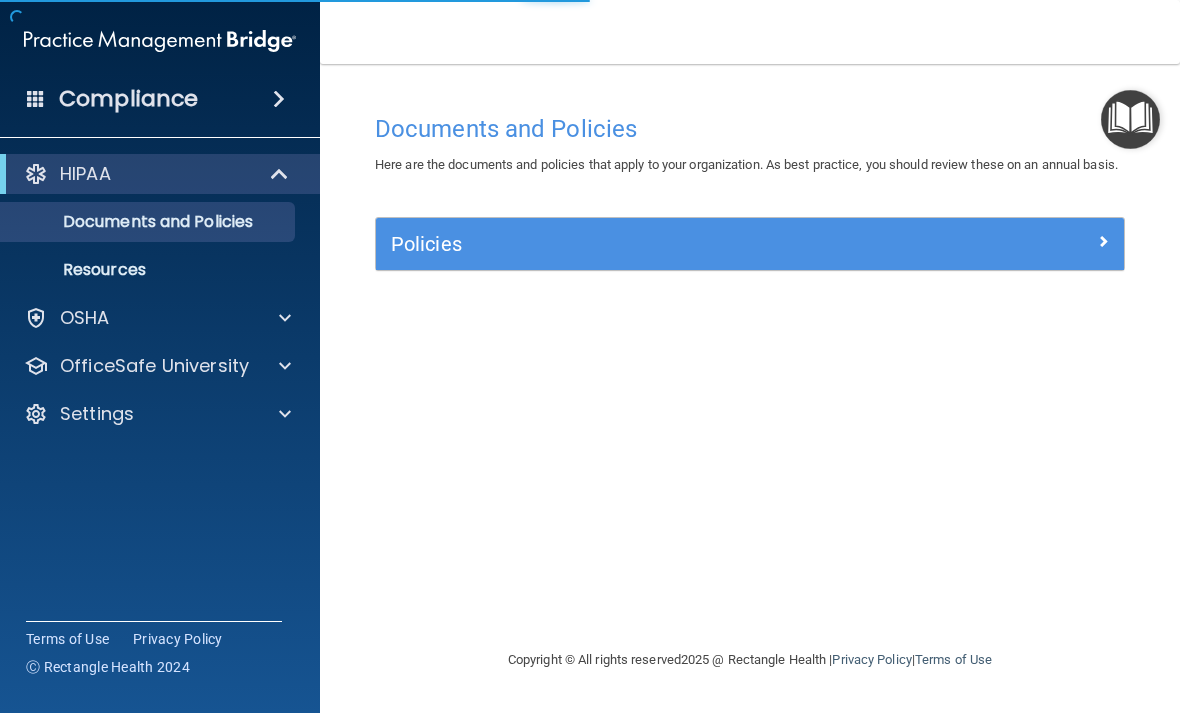 scroll, scrollTop: 0, scrollLeft: 0, axis: both 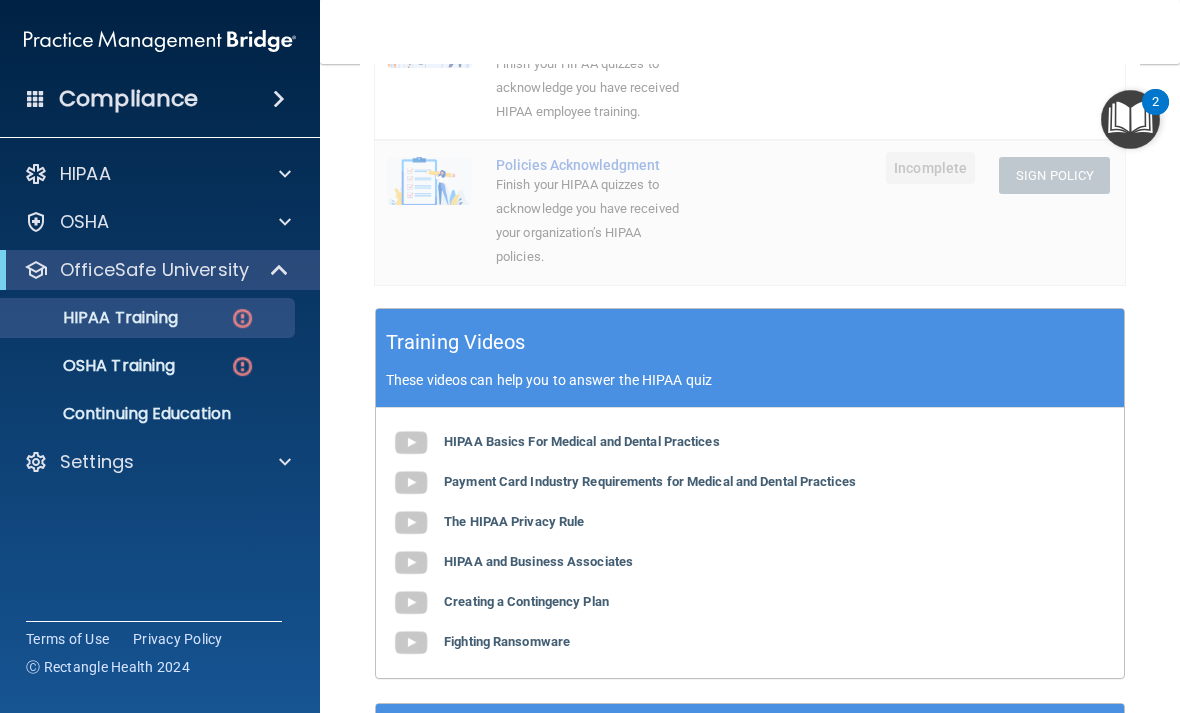 click on "Payment Card Industry Requirements for Medical and Dental Practices" at bounding box center (650, 481) 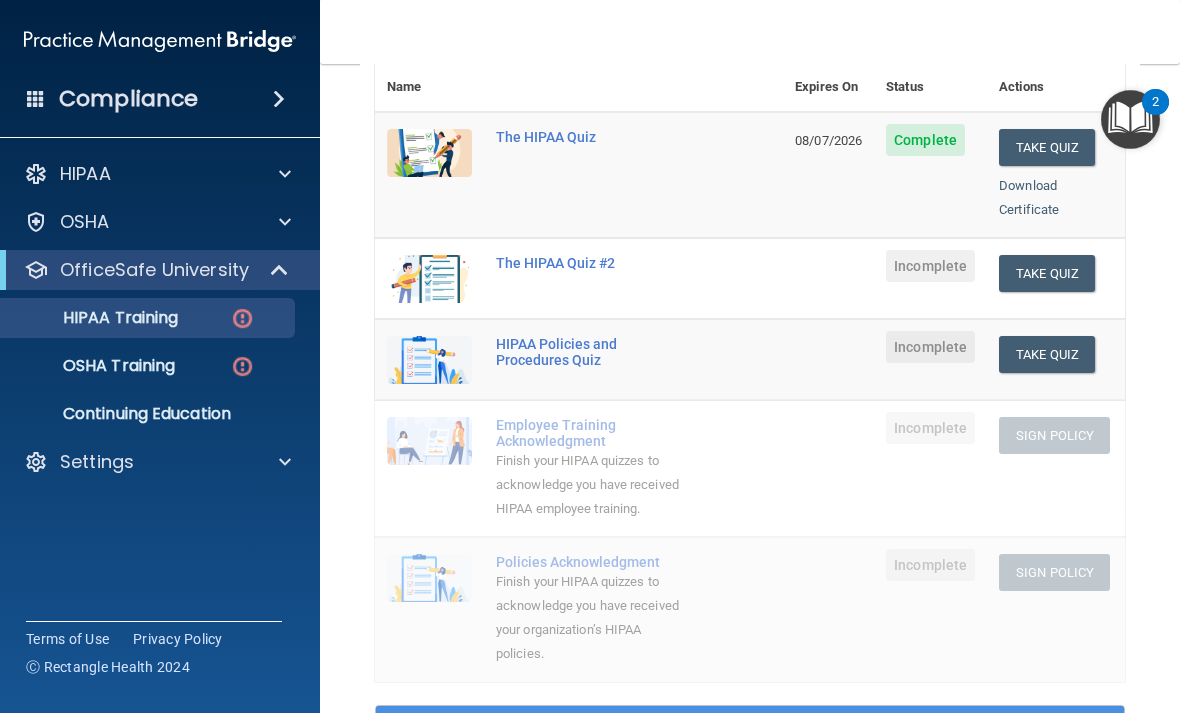 scroll, scrollTop: 245, scrollLeft: 0, axis: vertical 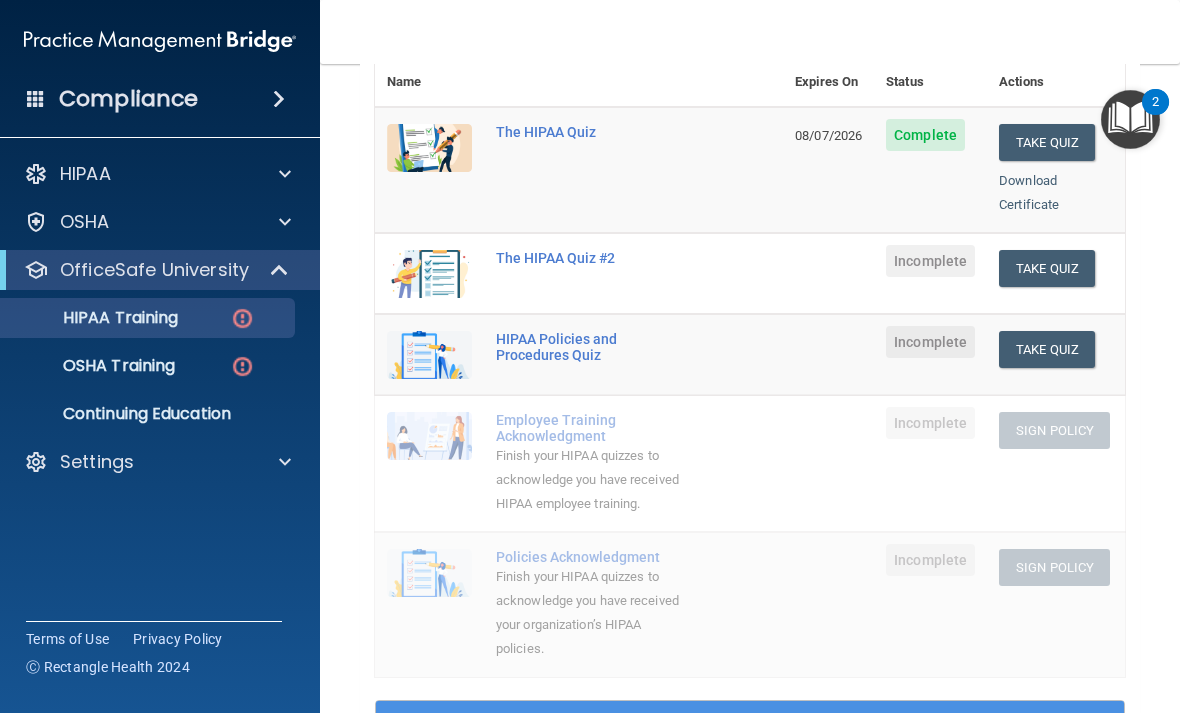click on "Take Quiz" at bounding box center [1047, 268] 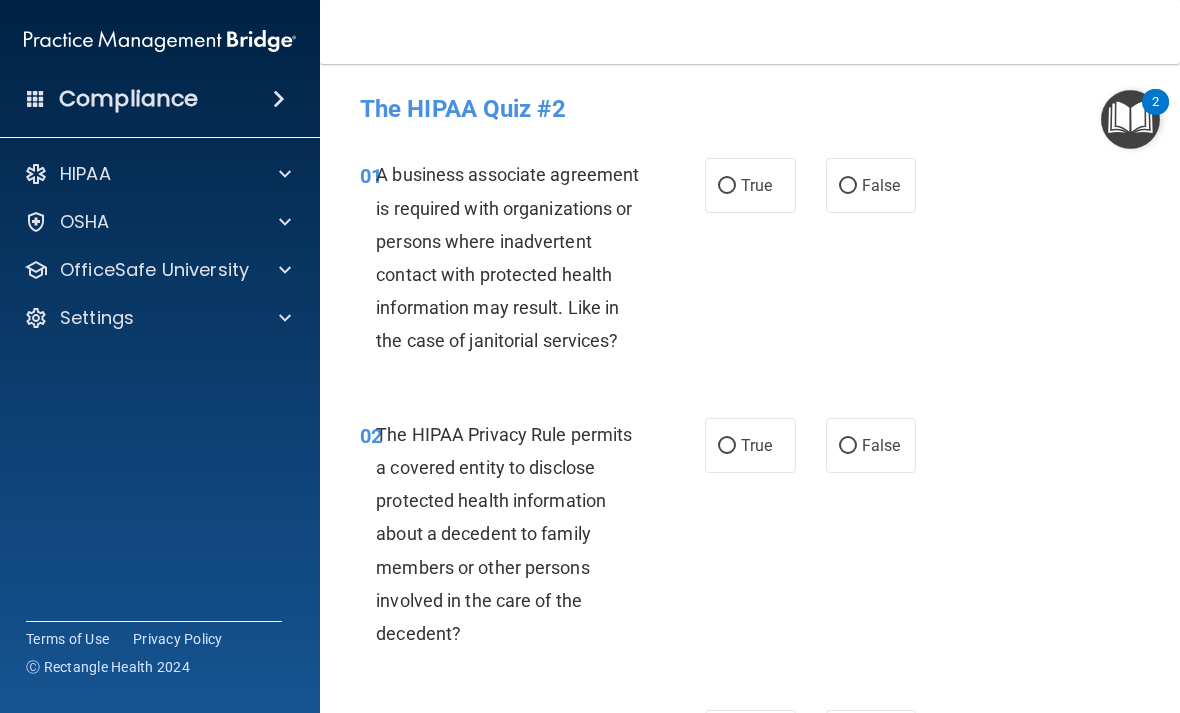 scroll, scrollTop: 0, scrollLeft: 0, axis: both 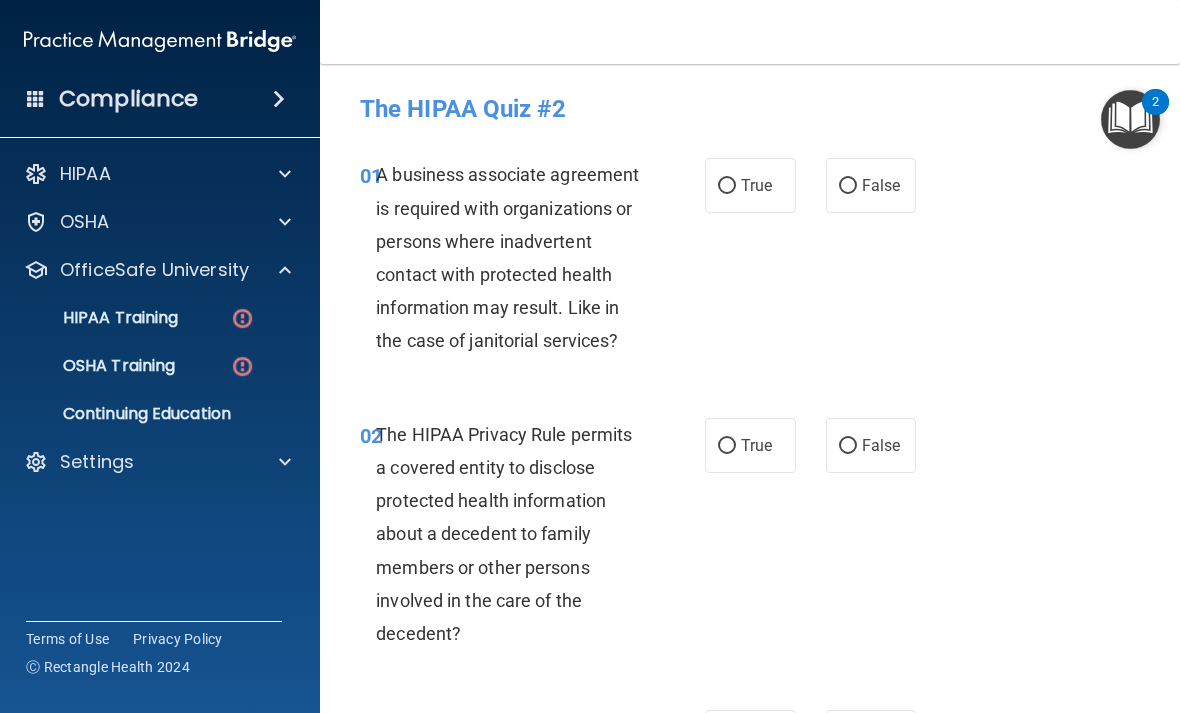 click at bounding box center [242, 318] 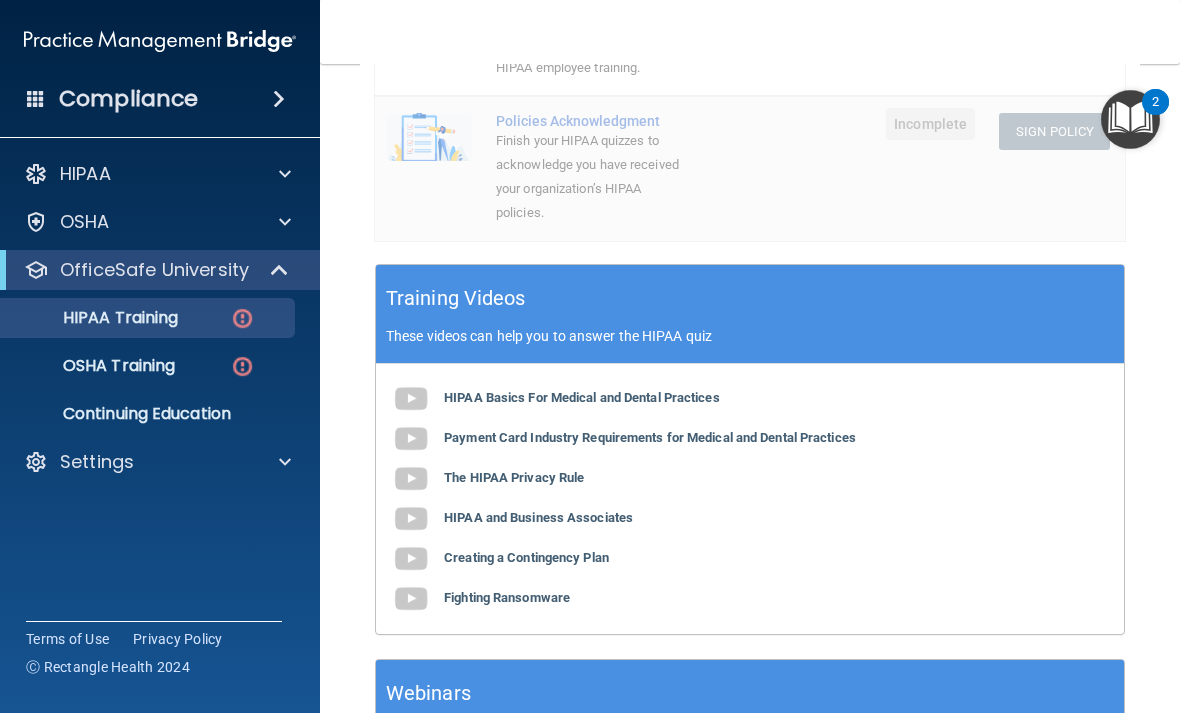 scroll, scrollTop: 682, scrollLeft: 0, axis: vertical 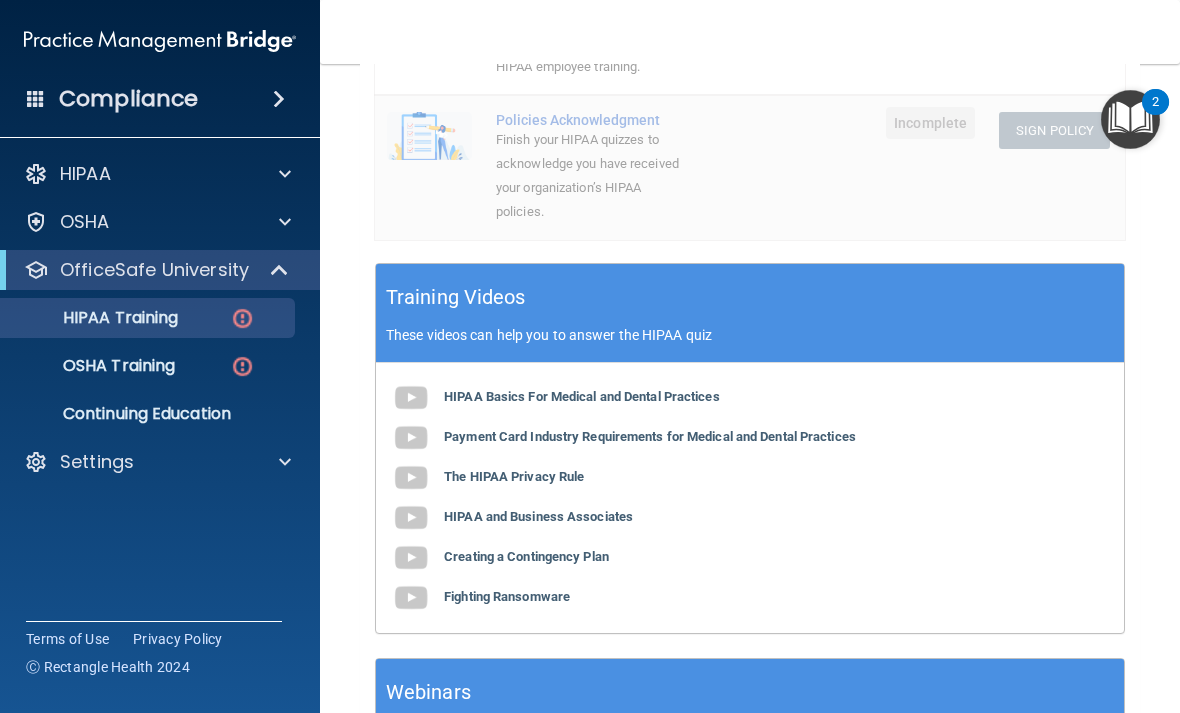 click on "The HIPAA Privacy Rule" at bounding box center [514, 476] 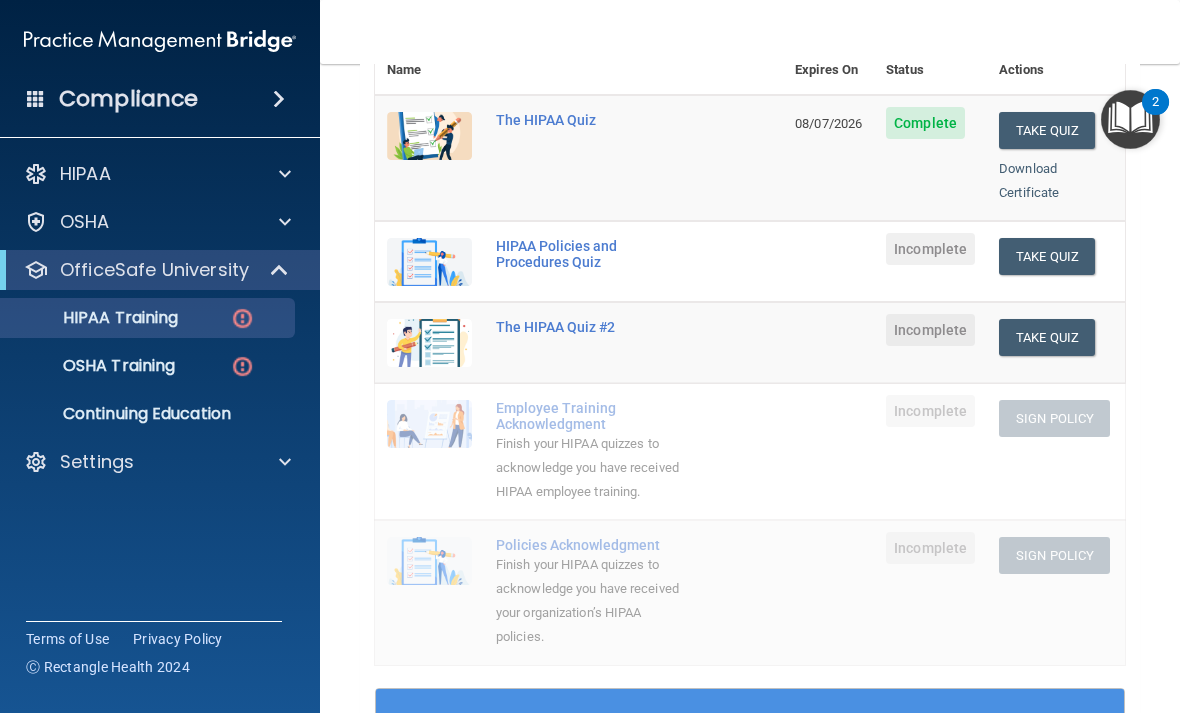 scroll, scrollTop: 255, scrollLeft: 0, axis: vertical 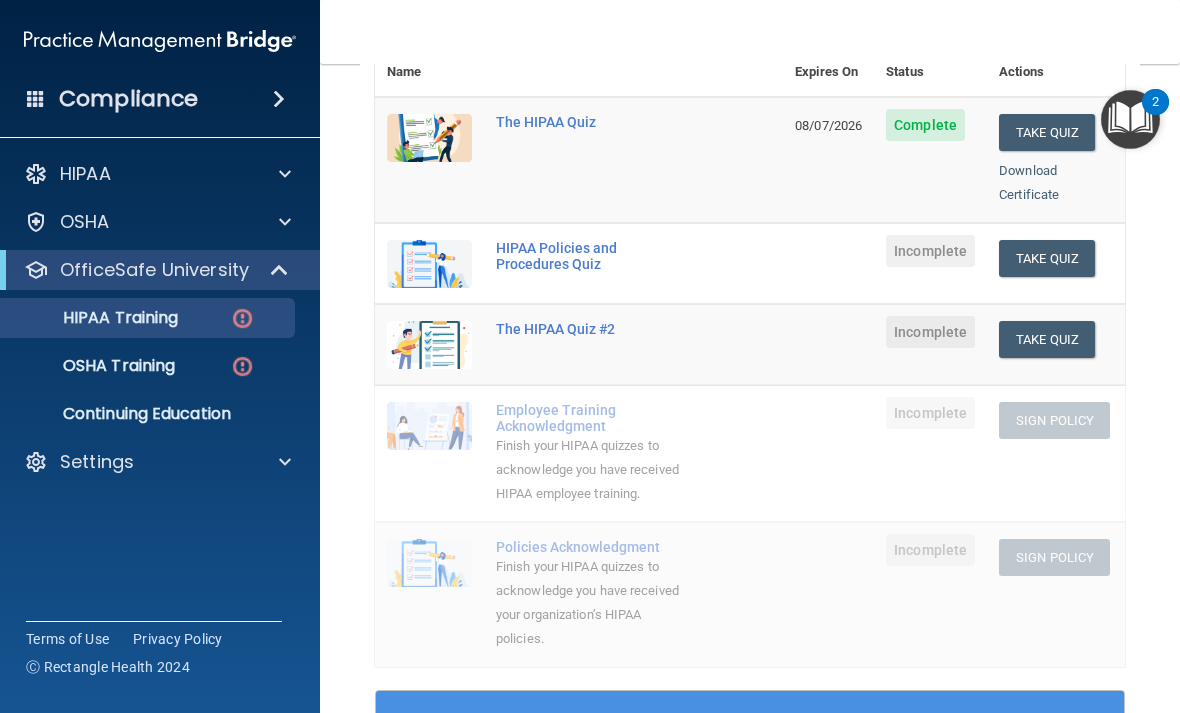 click on "Take Quiz" at bounding box center (1047, 258) 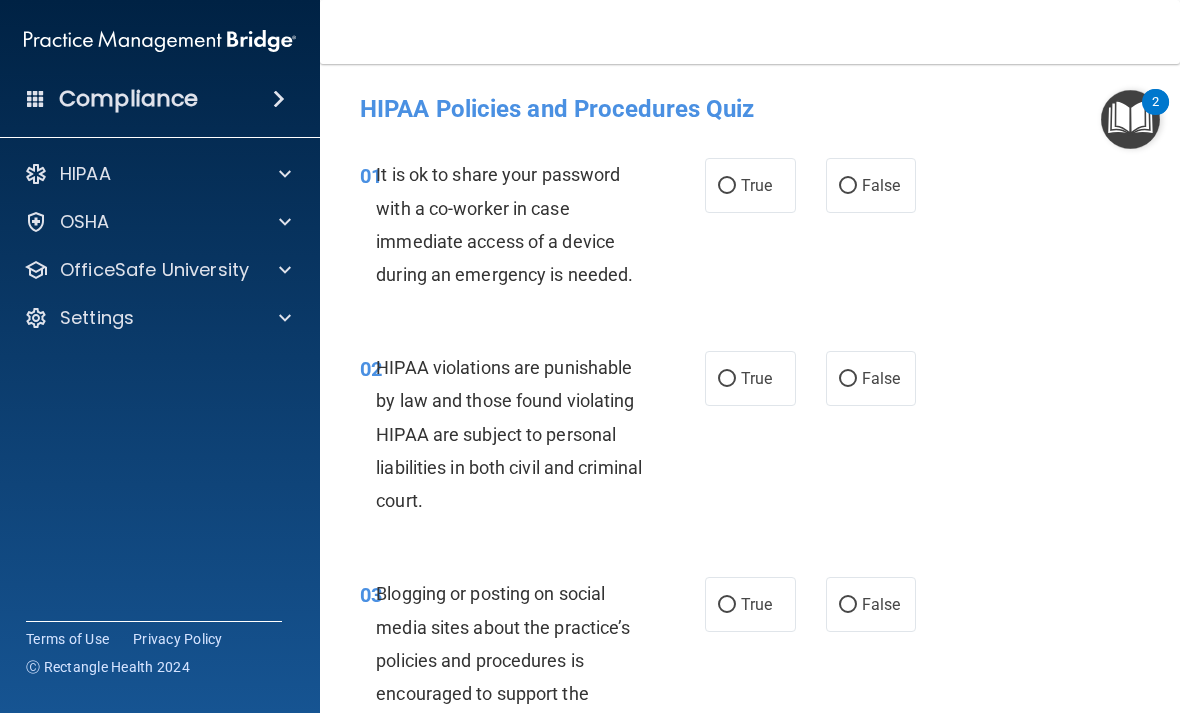 scroll, scrollTop: 0, scrollLeft: 0, axis: both 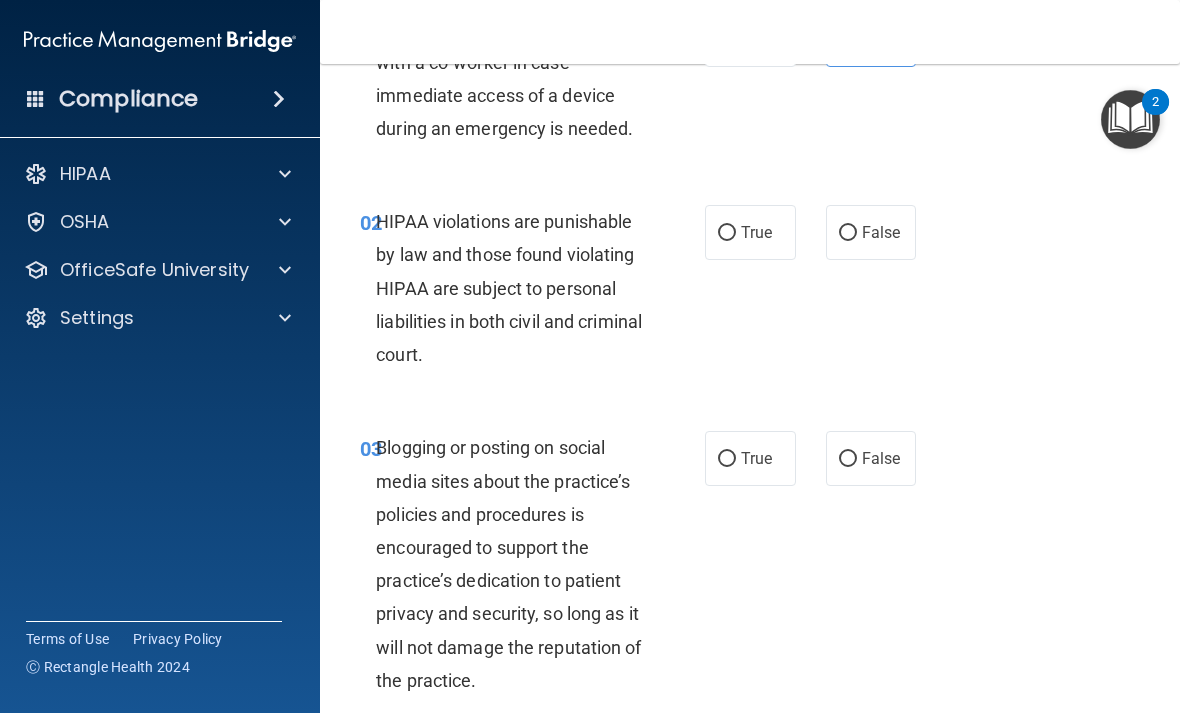 click on "True" at bounding box center (756, 232) 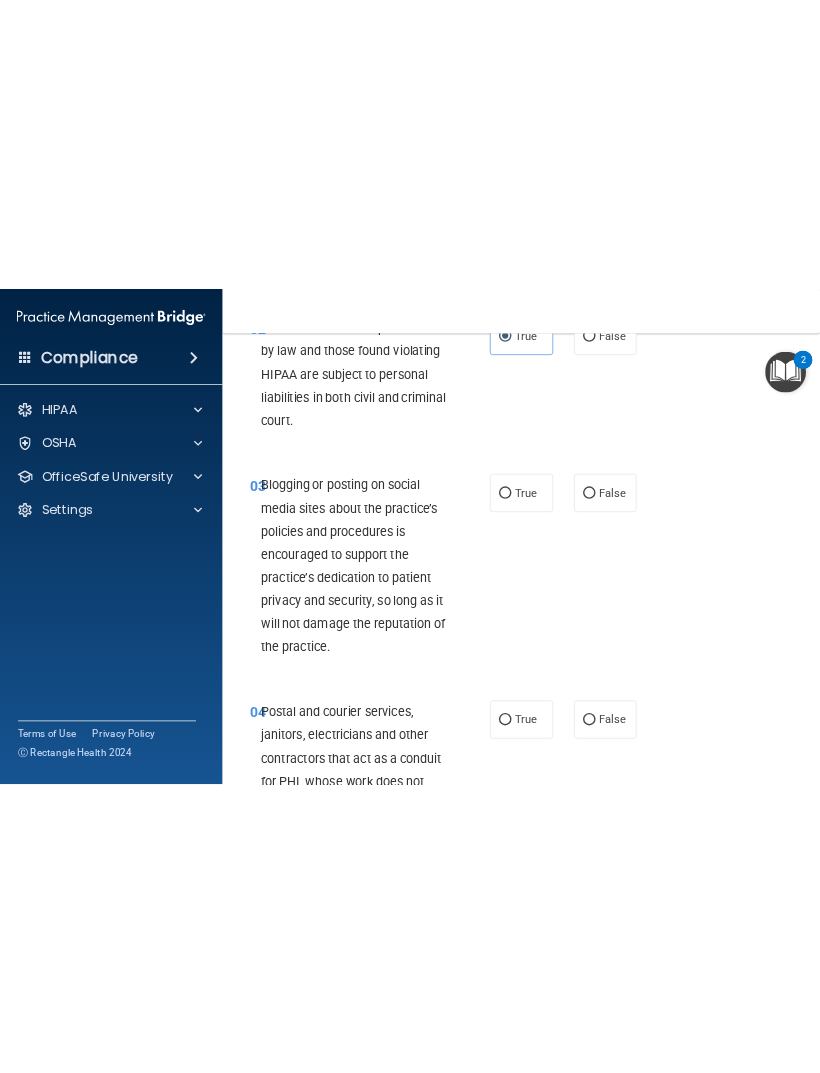 scroll, scrollTop: 306, scrollLeft: 0, axis: vertical 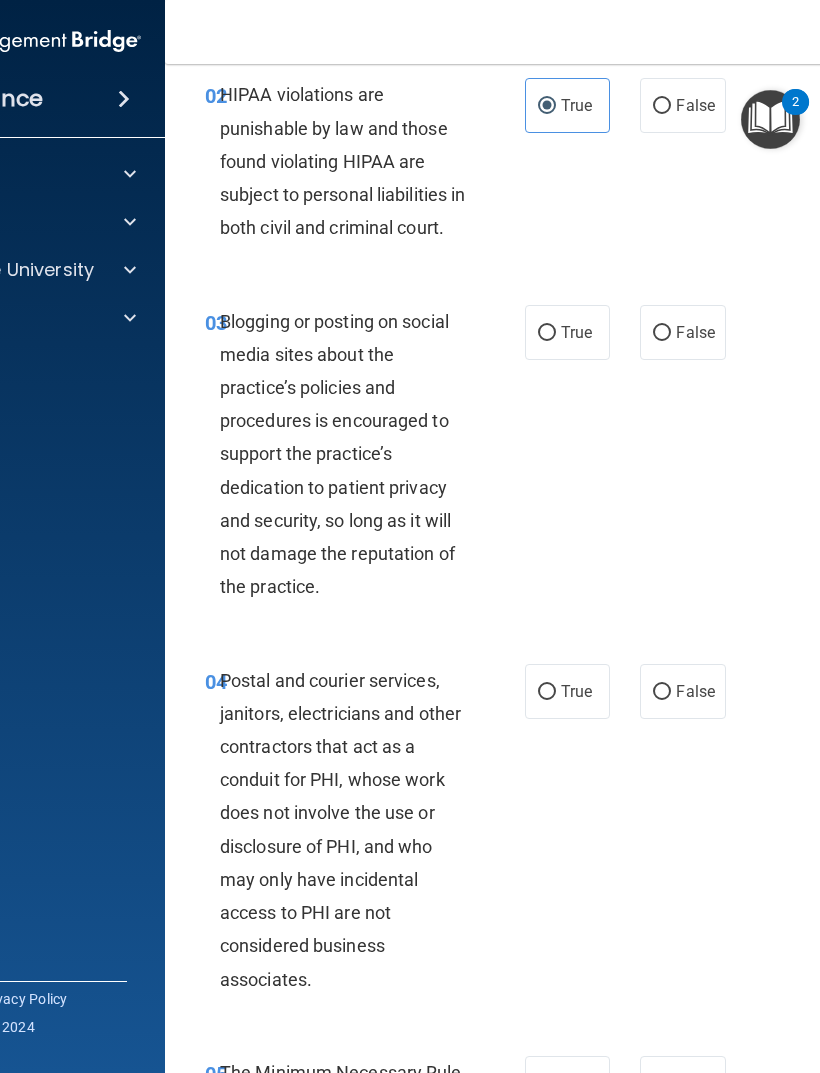 click on "False" at bounding box center (695, 332) 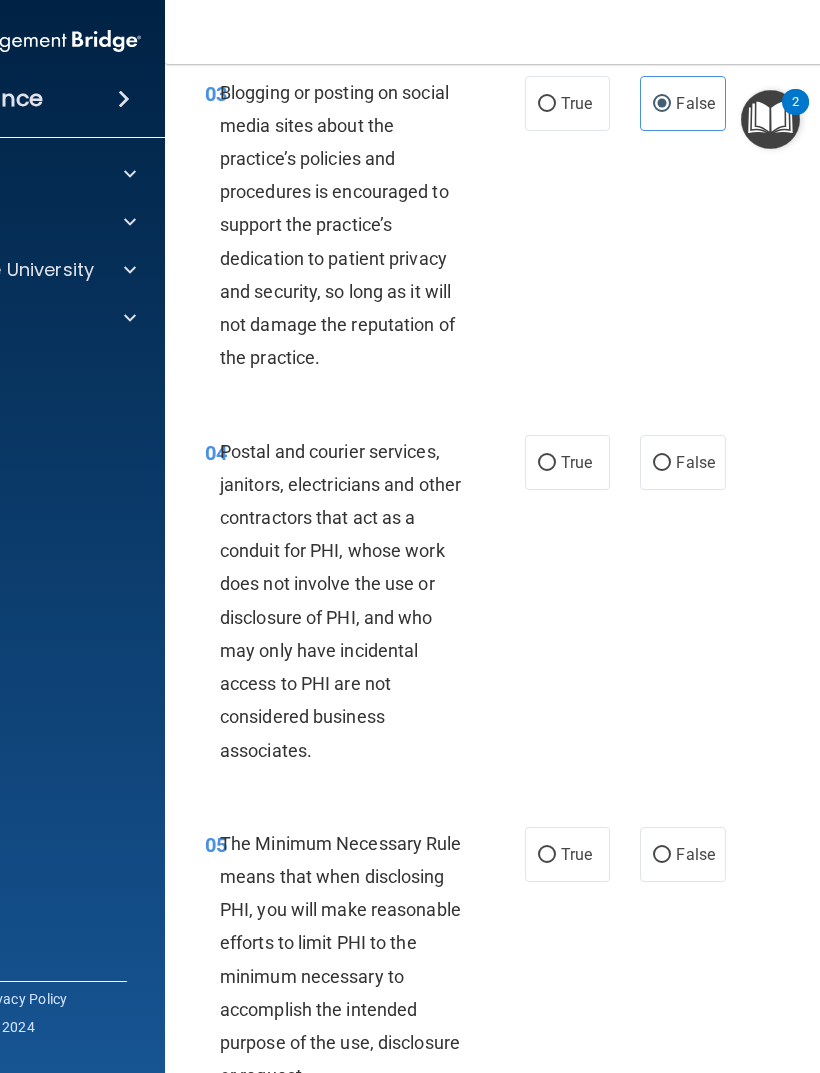 scroll, scrollTop: 543, scrollLeft: 0, axis: vertical 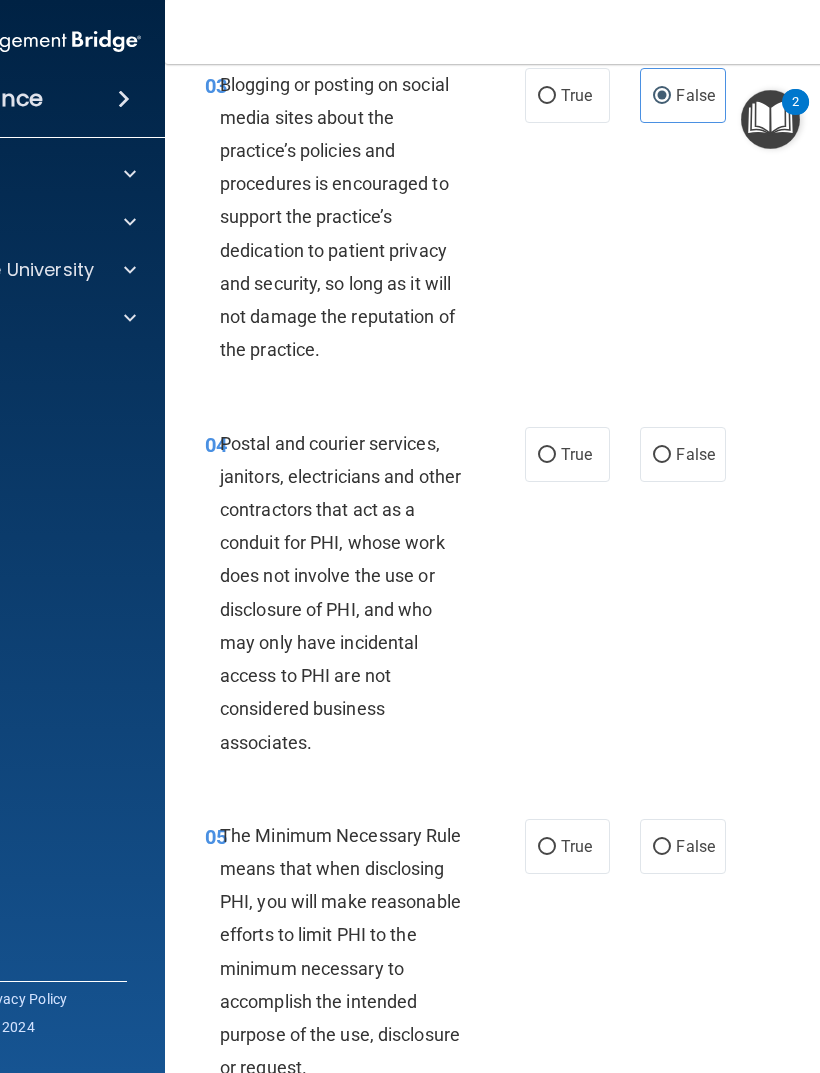 click on "True" at bounding box center [576, 454] 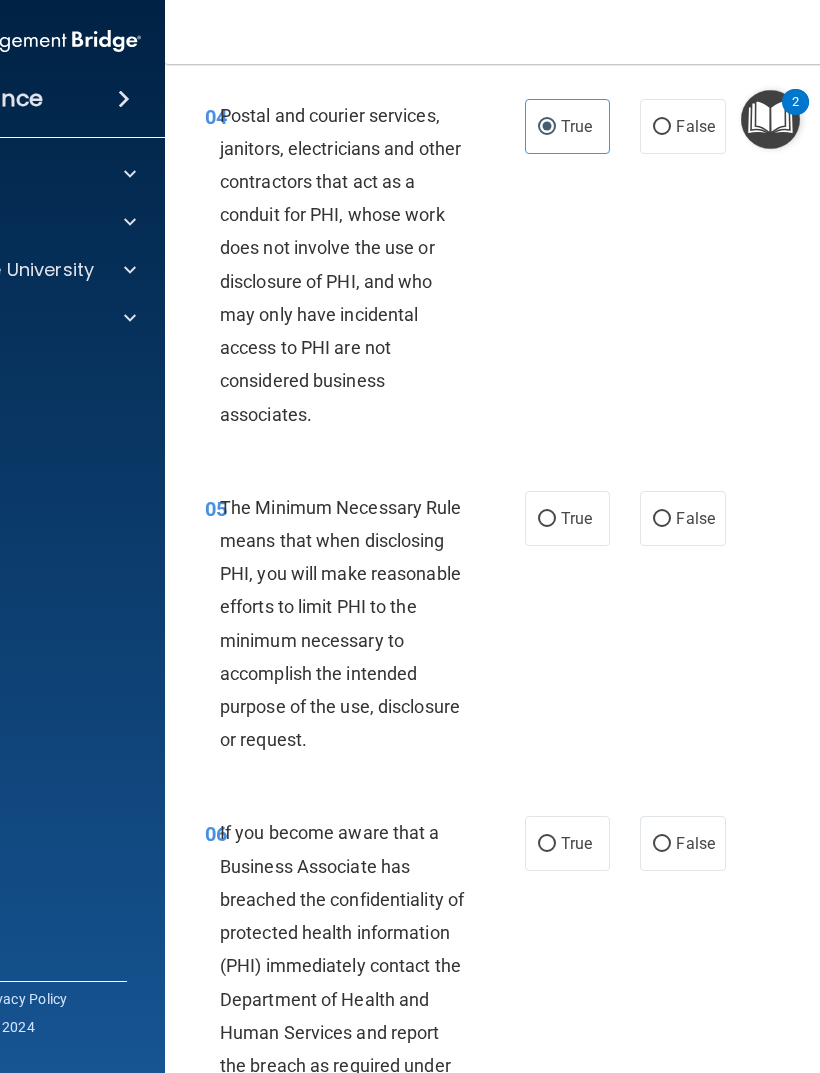 scroll, scrollTop: 872, scrollLeft: 0, axis: vertical 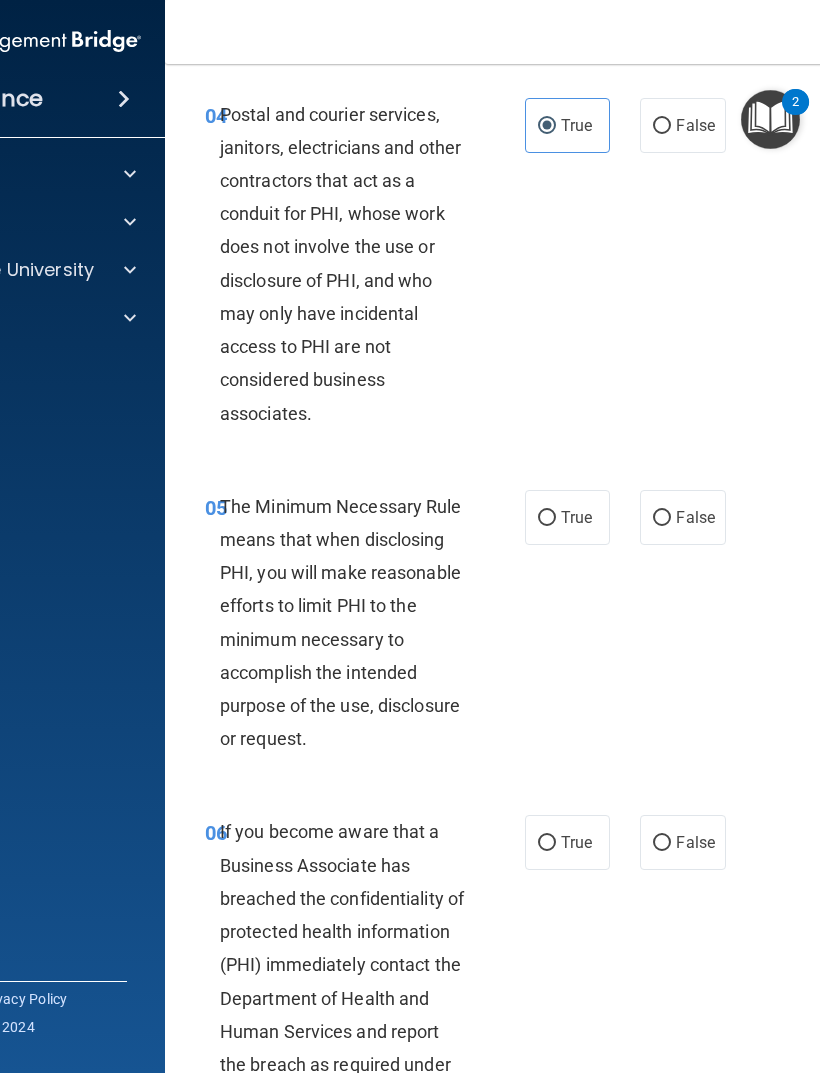 click on "True" at bounding box center (576, 517) 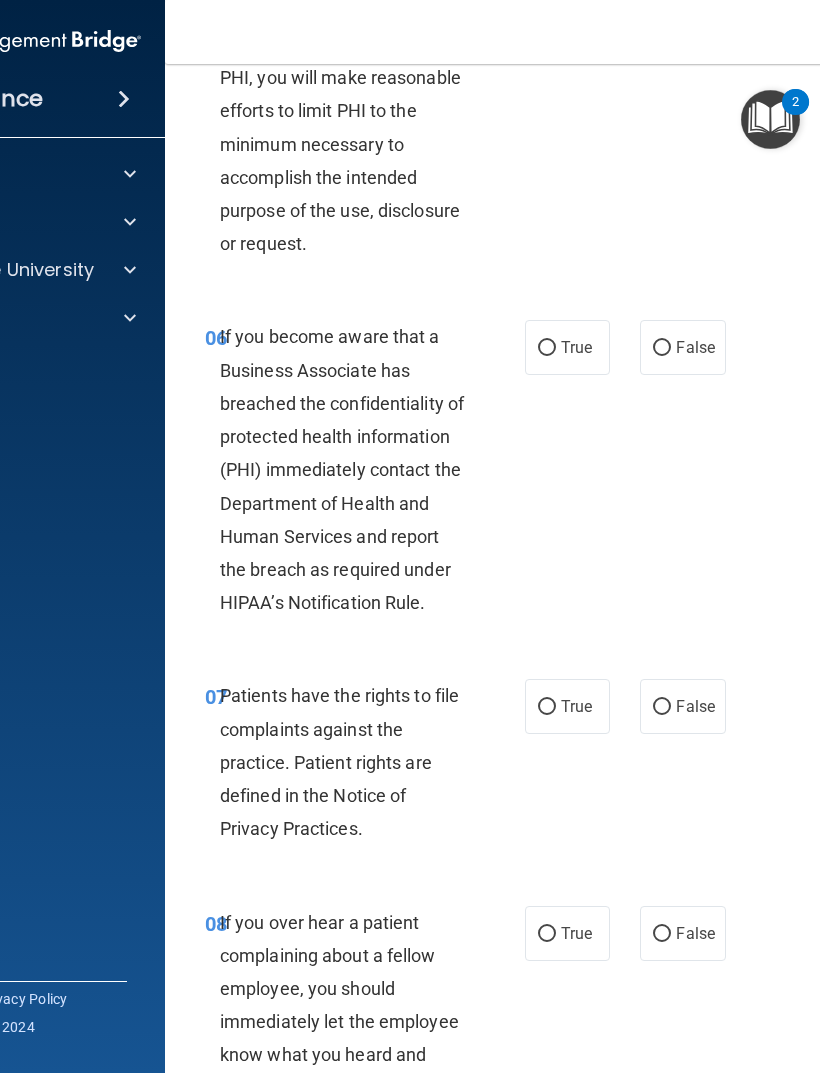 scroll, scrollTop: 1368, scrollLeft: 0, axis: vertical 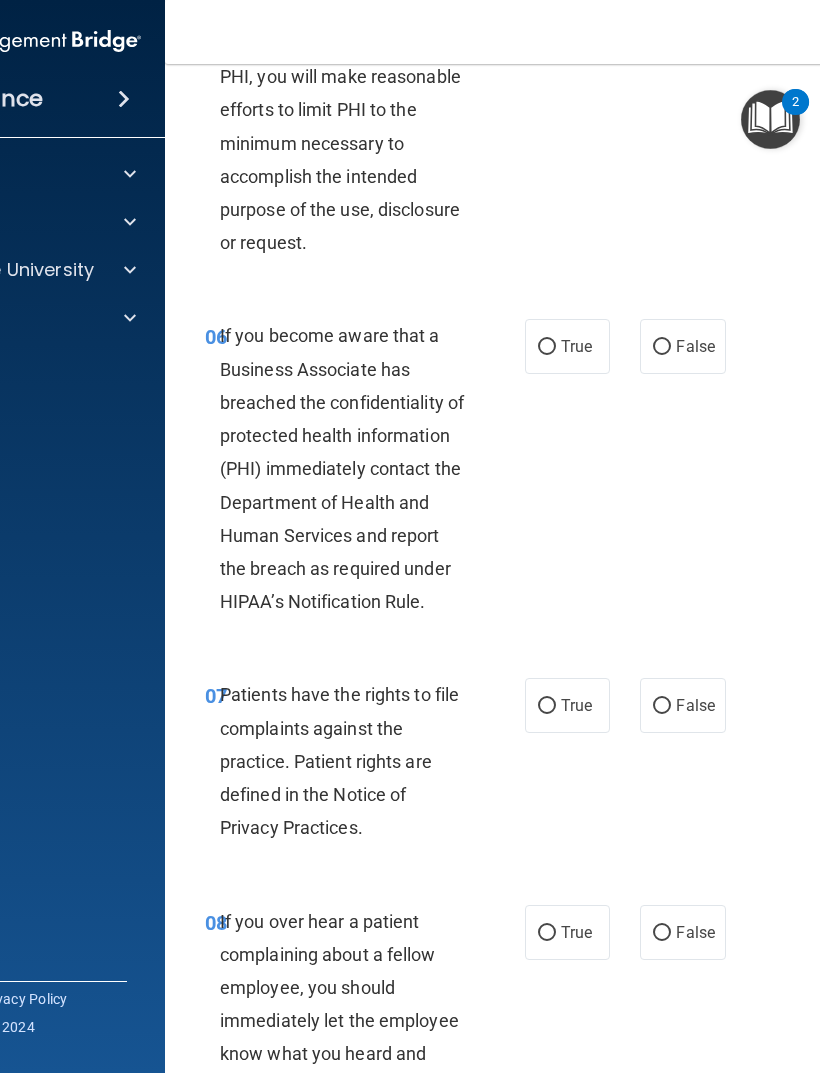 click on "True" at bounding box center [576, 346] 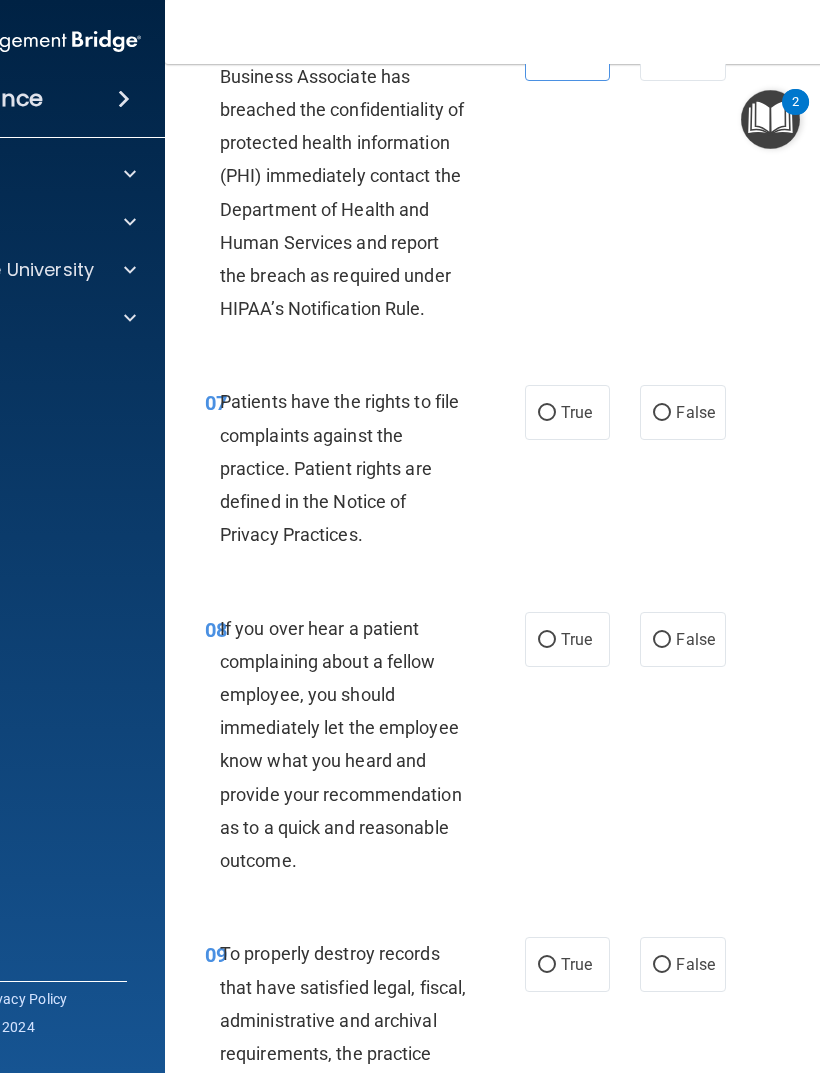 scroll, scrollTop: 1660, scrollLeft: 0, axis: vertical 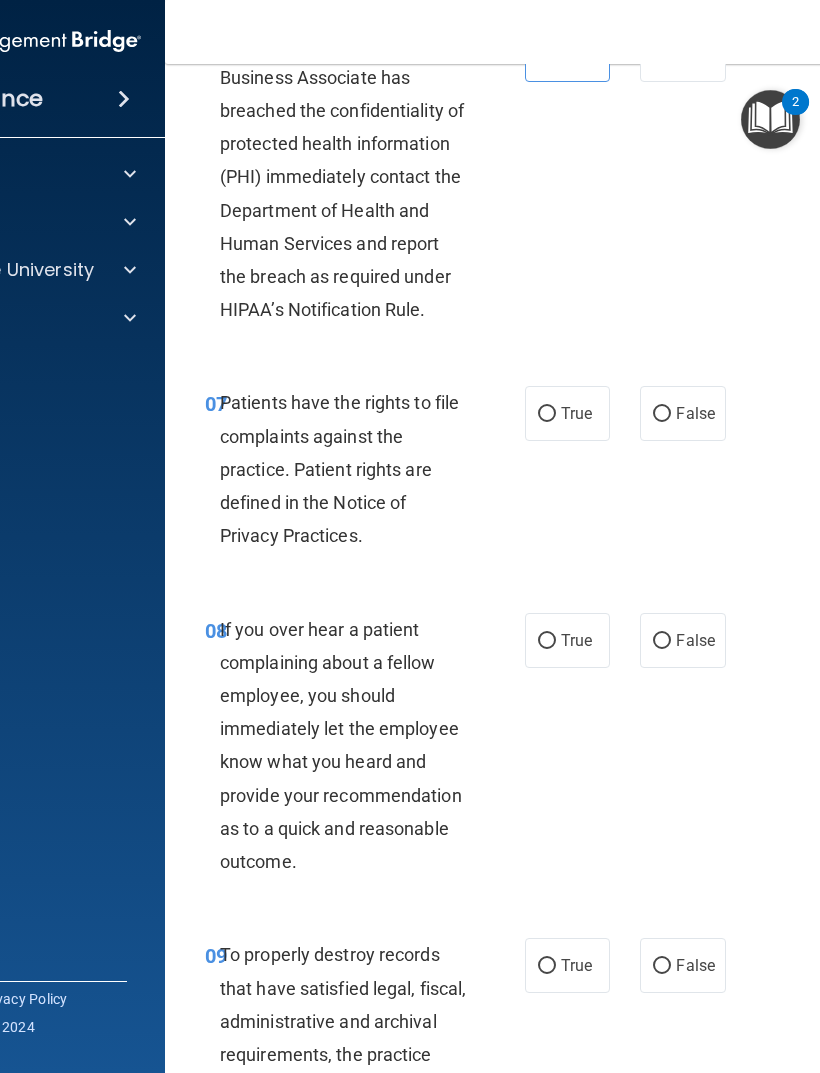 click on "True" at bounding box center [576, 413] 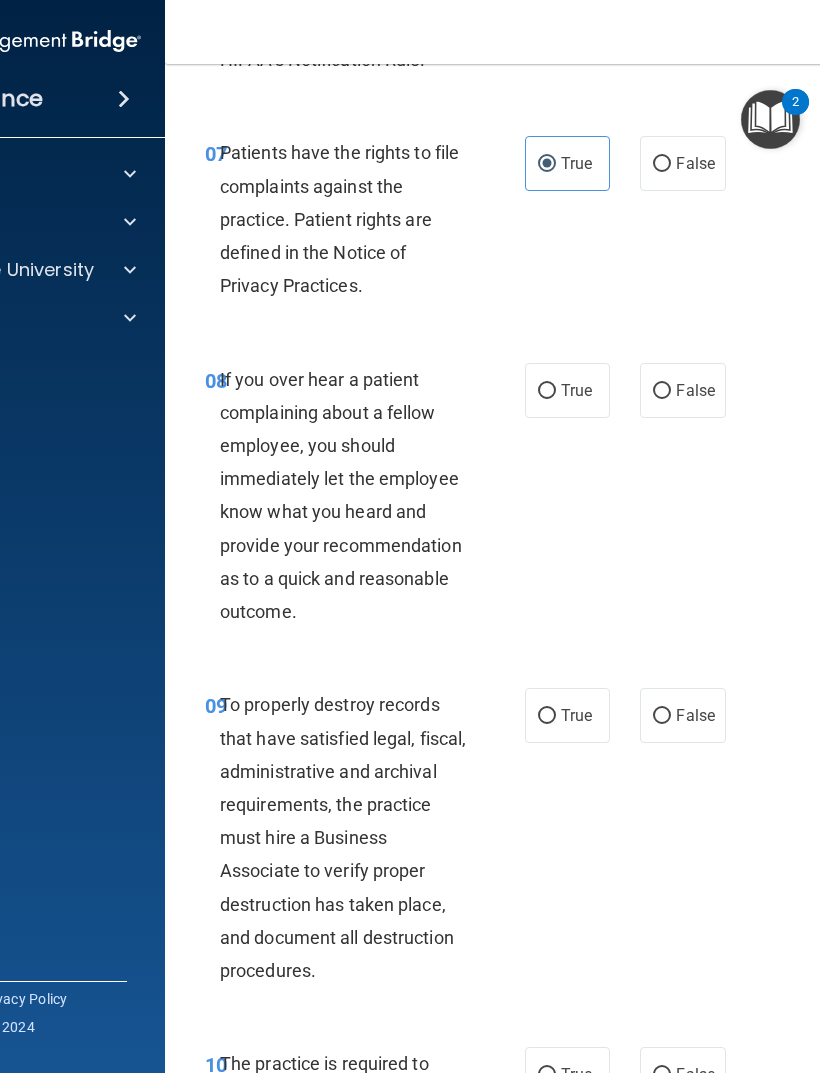 scroll, scrollTop: 1912, scrollLeft: 0, axis: vertical 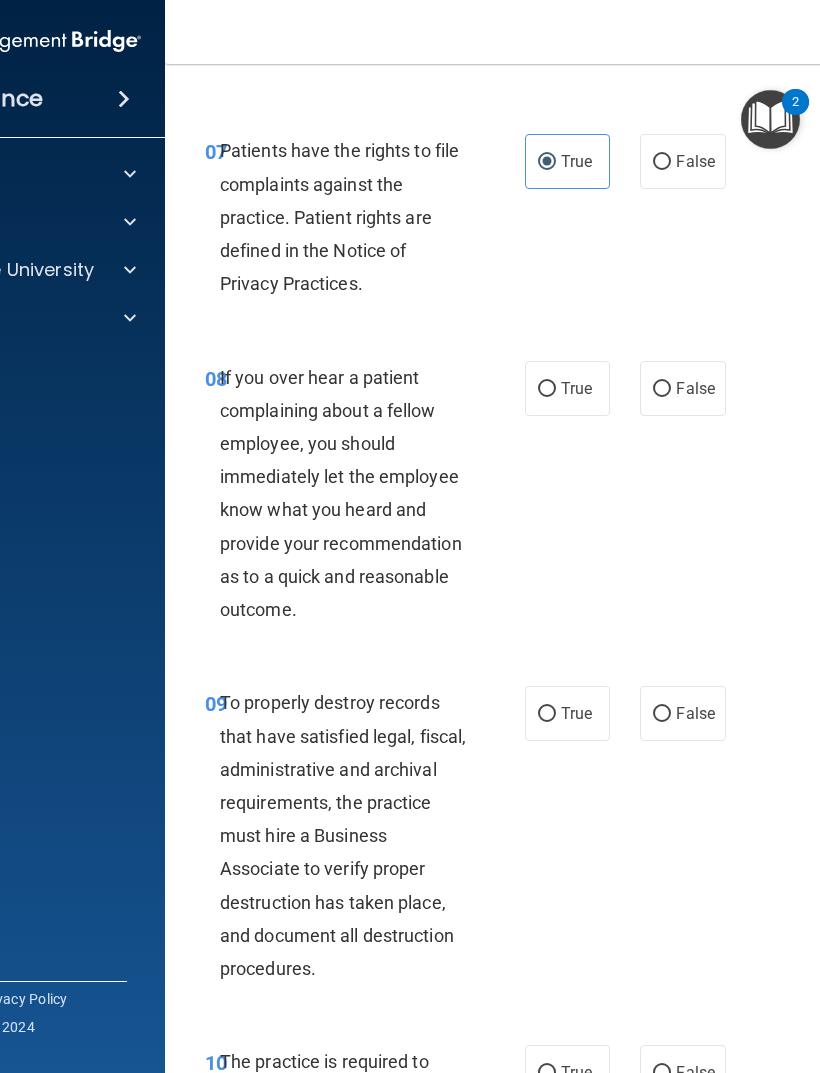 click on "True" at bounding box center (576, 388) 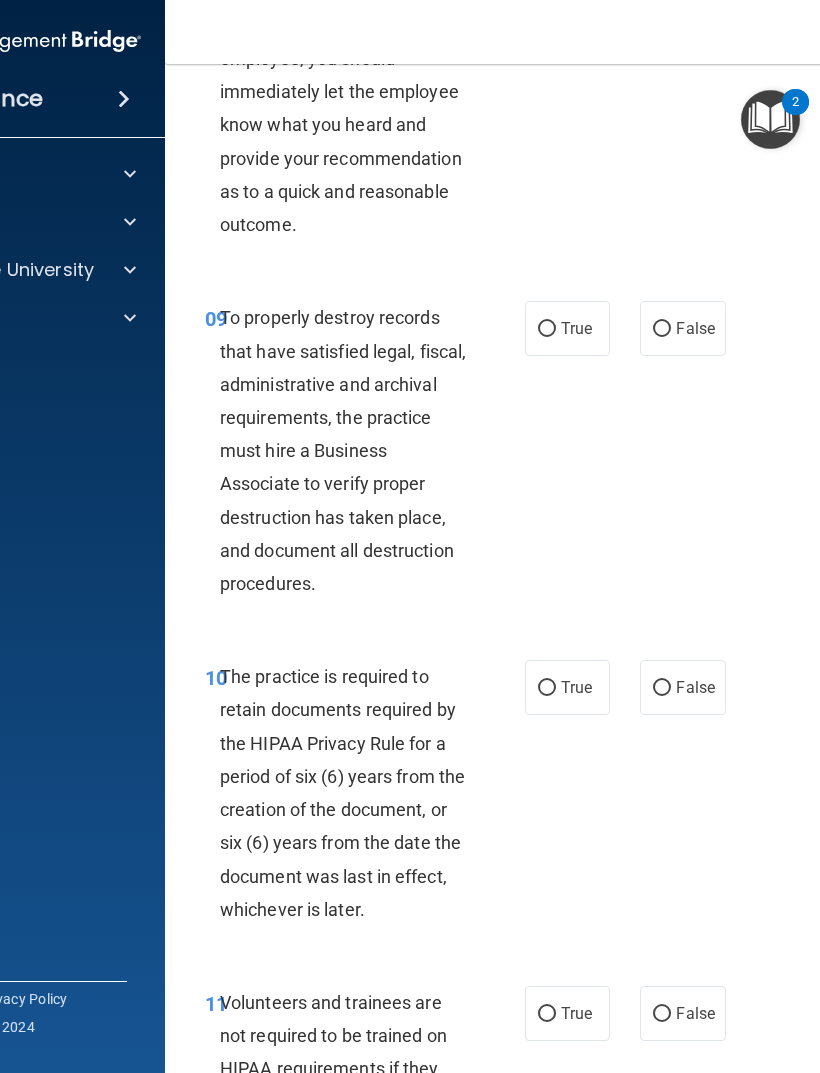 scroll, scrollTop: 2298, scrollLeft: 0, axis: vertical 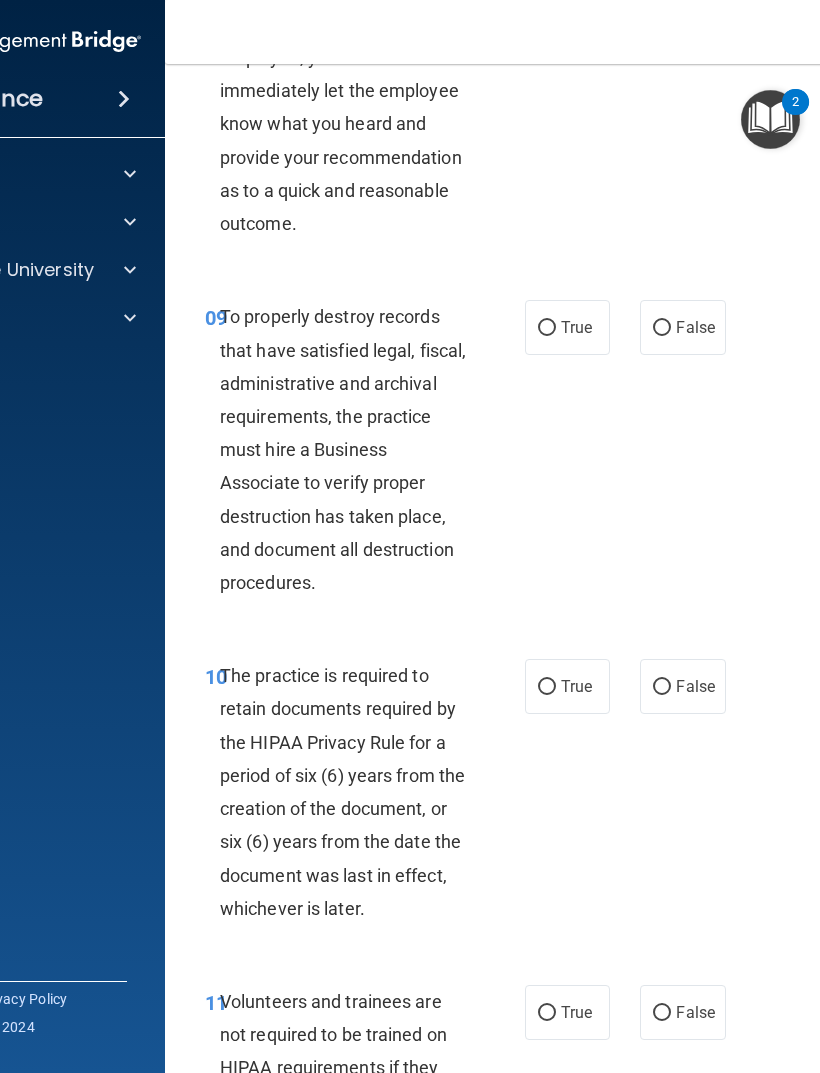 click on "True" at bounding box center [567, 327] 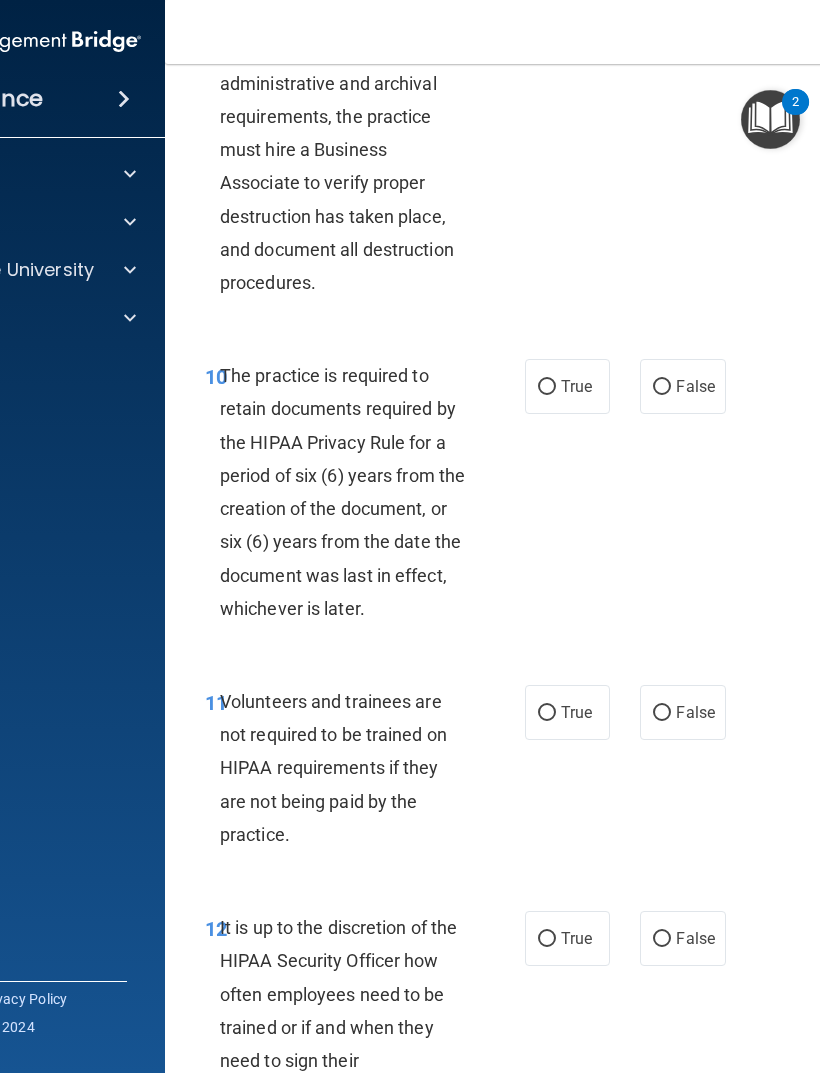 scroll, scrollTop: 2599, scrollLeft: 0, axis: vertical 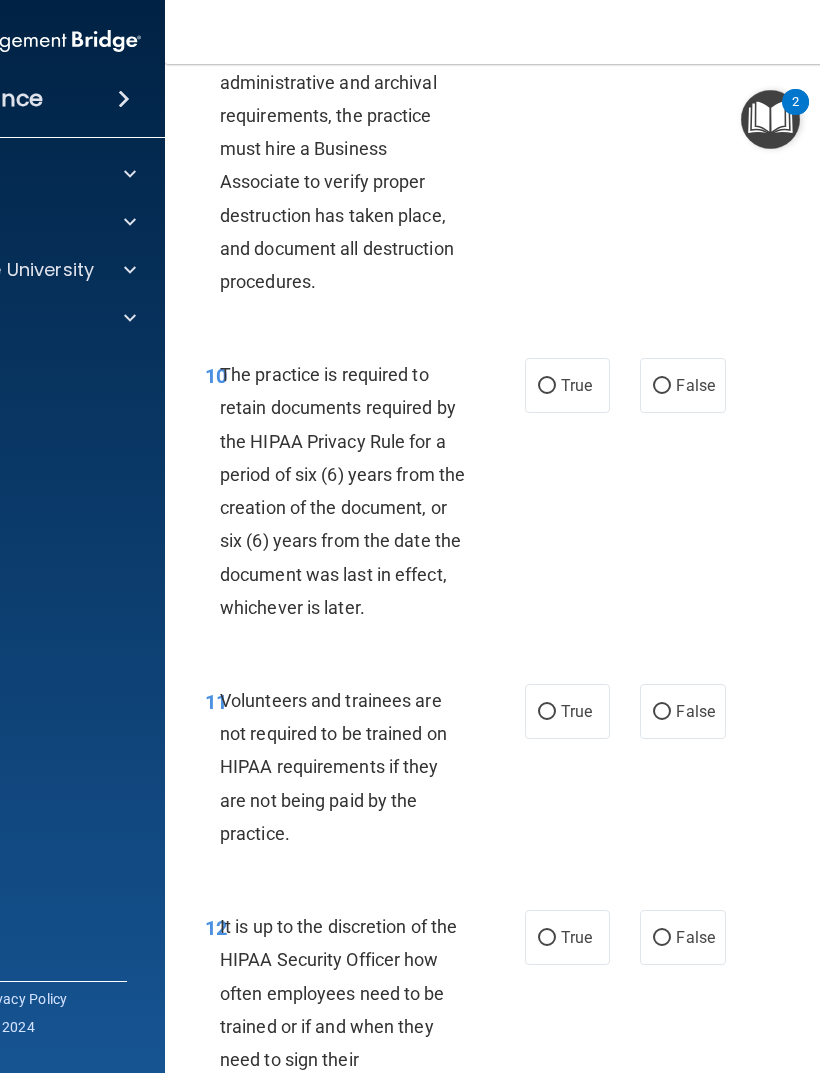 click on "True" at bounding box center (576, 385) 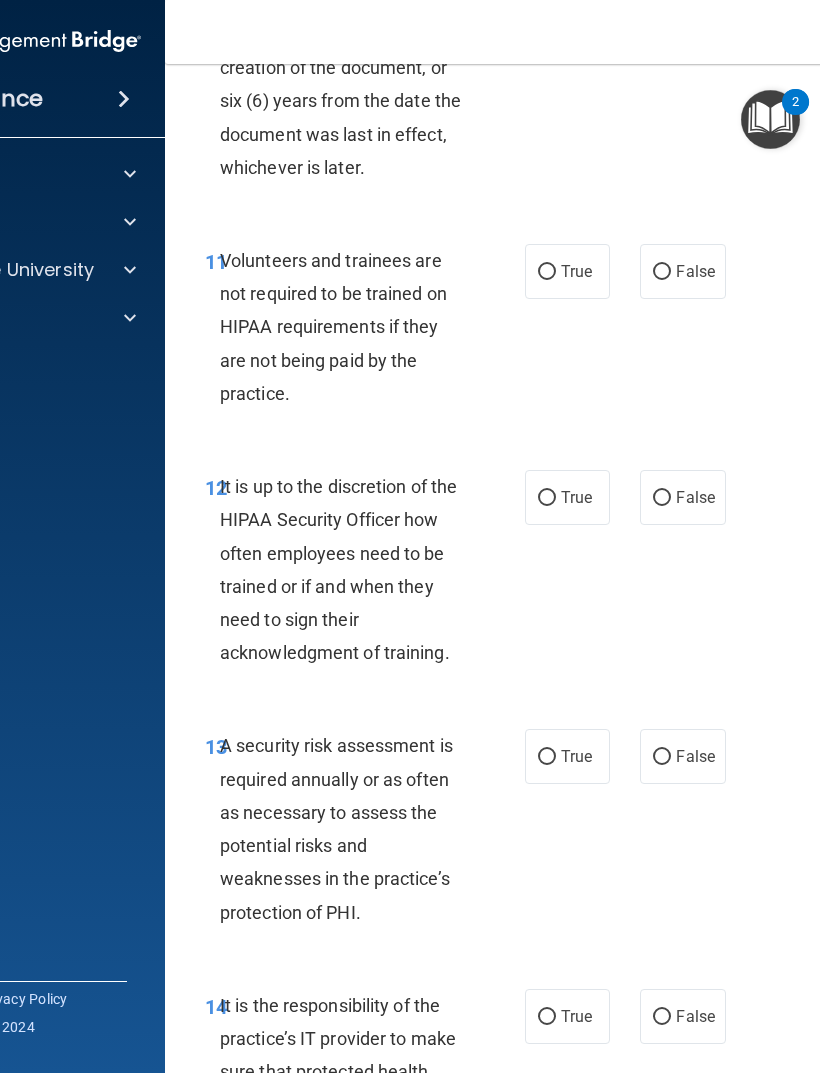 scroll, scrollTop: 3040, scrollLeft: 0, axis: vertical 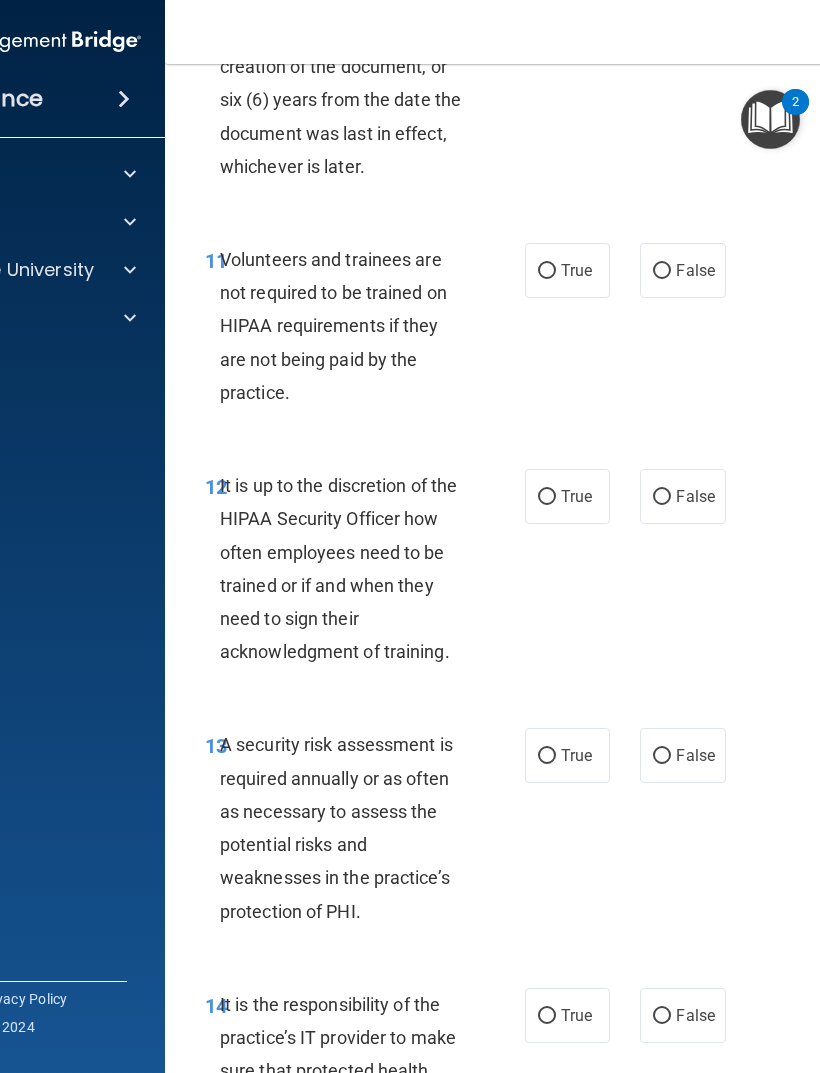 click on "False" at bounding box center (695, 270) 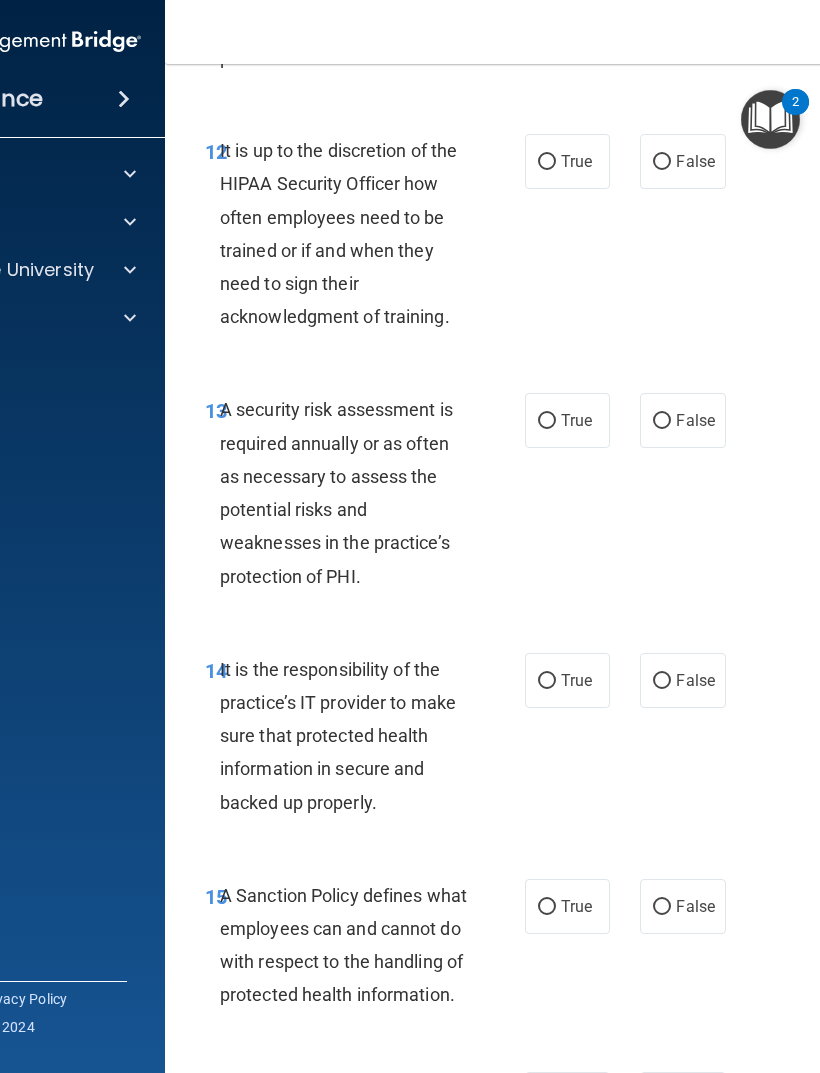 scroll, scrollTop: 3376, scrollLeft: 0, axis: vertical 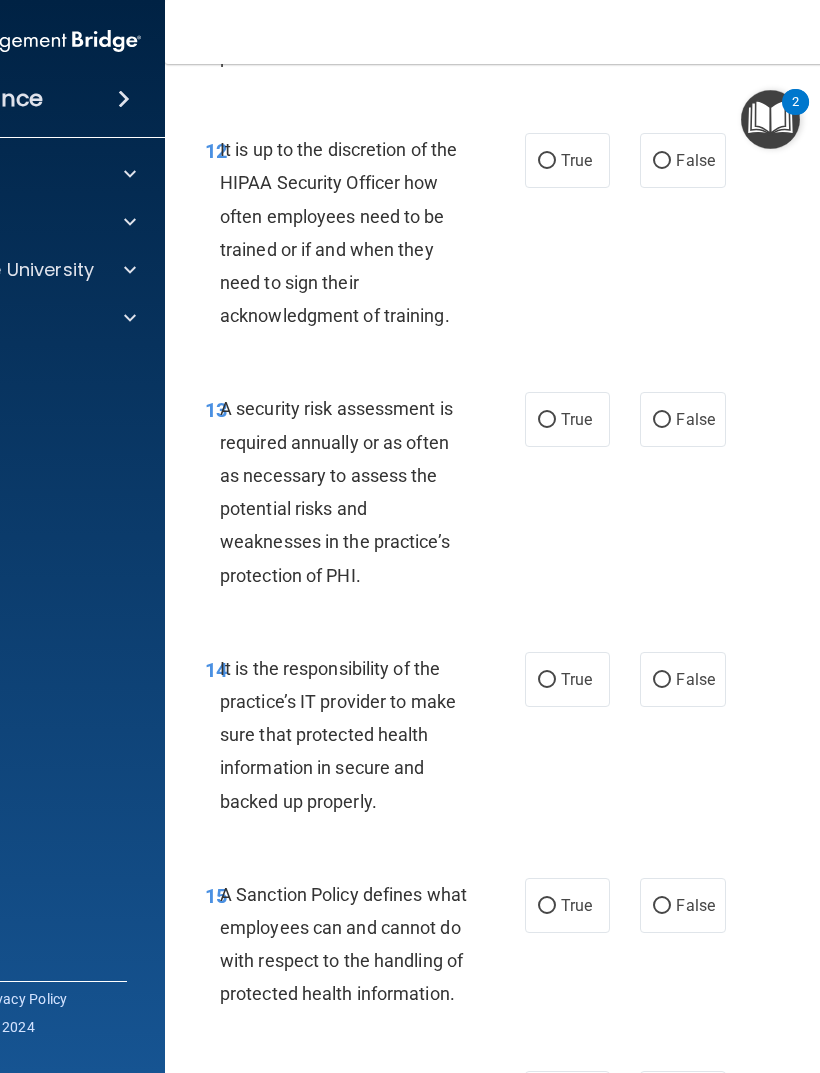 click on "True" at bounding box center (576, 419) 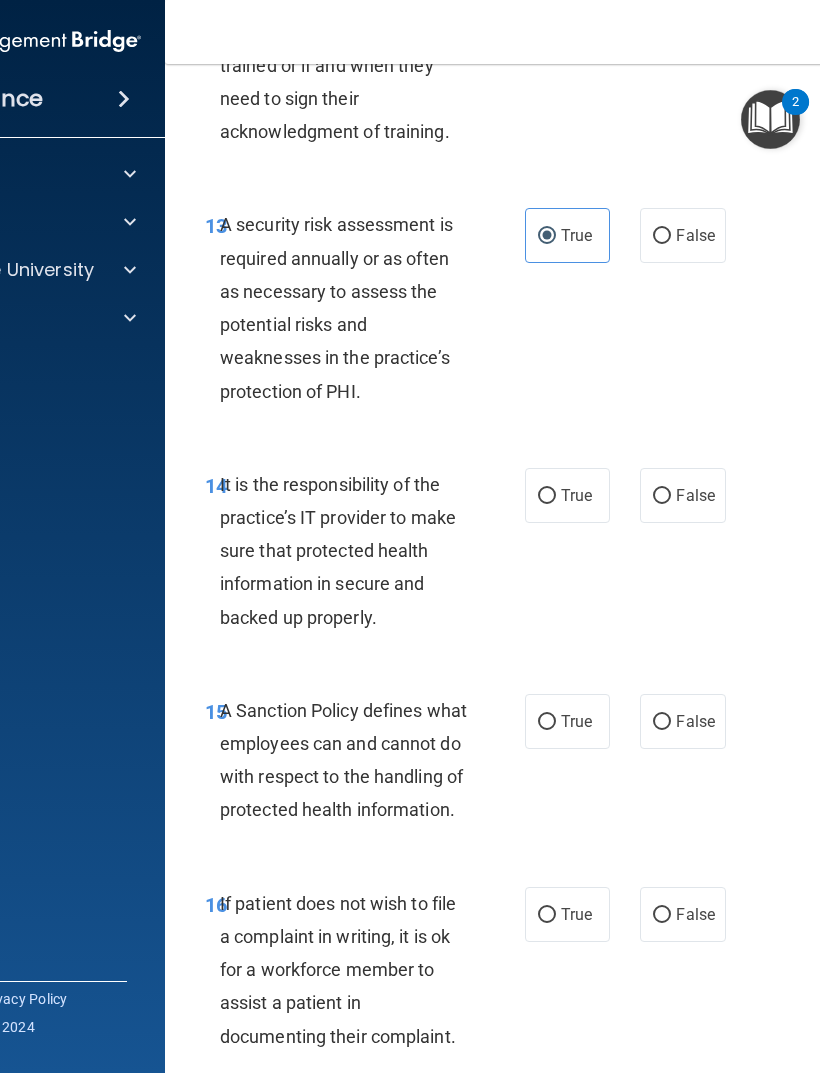 scroll, scrollTop: 3575, scrollLeft: 0, axis: vertical 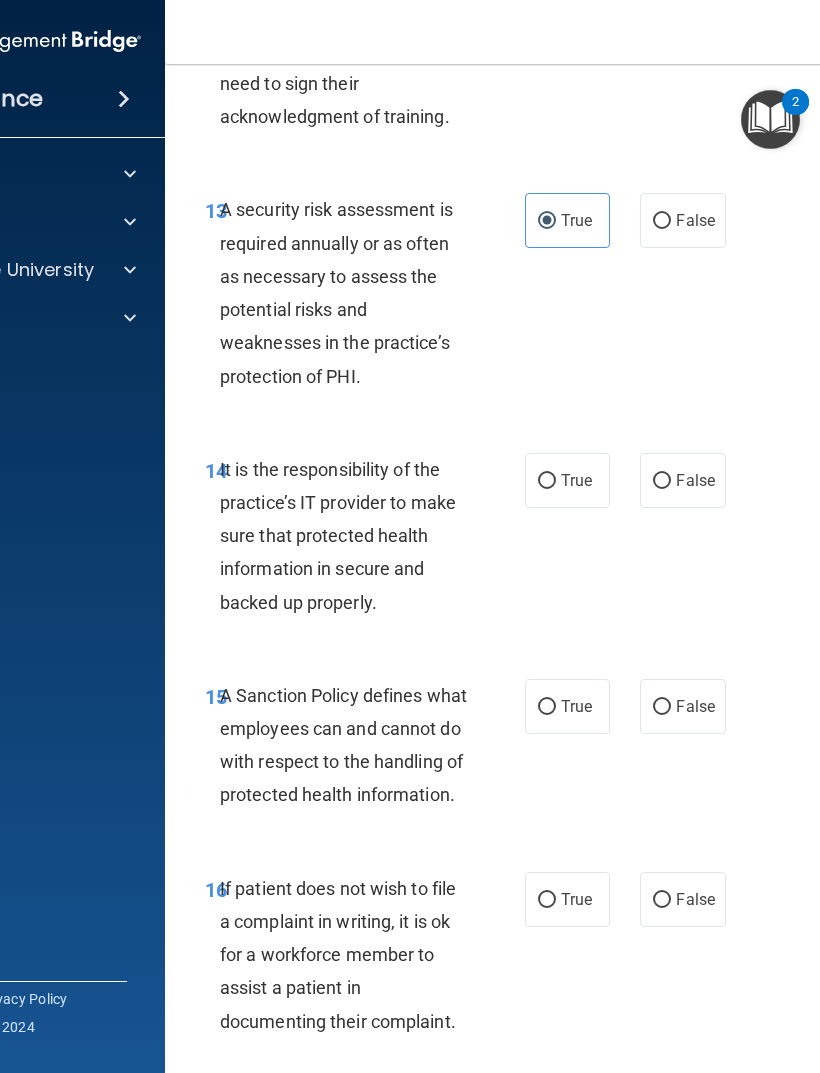 click on "True" at bounding box center [576, 480] 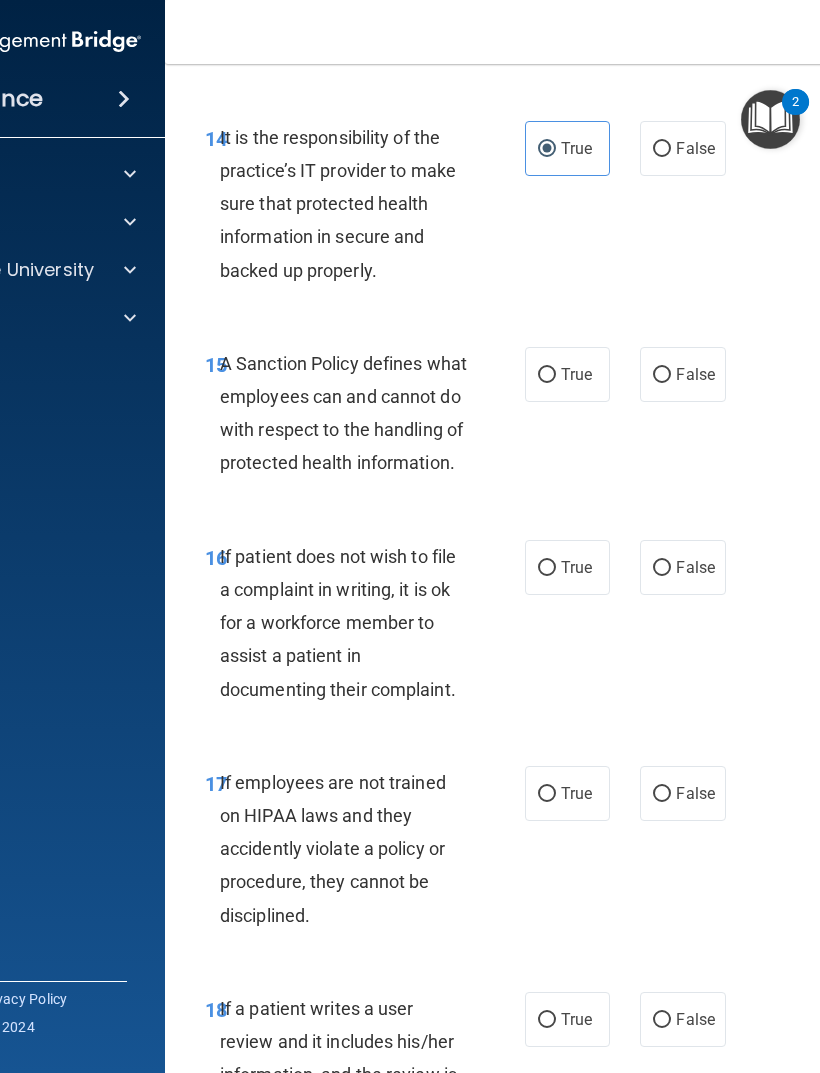 scroll, scrollTop: 3908, scrollLeft: 0, axis: vertical 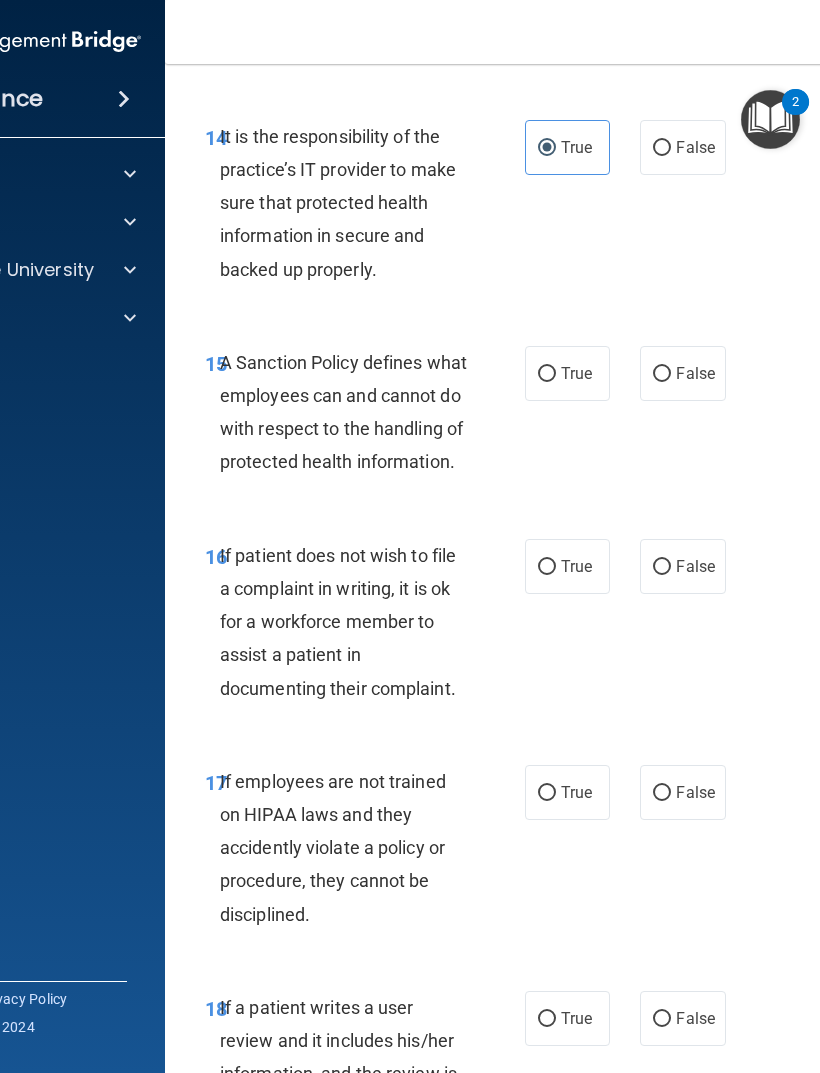 click on "True" at bounding box center (567, 373) 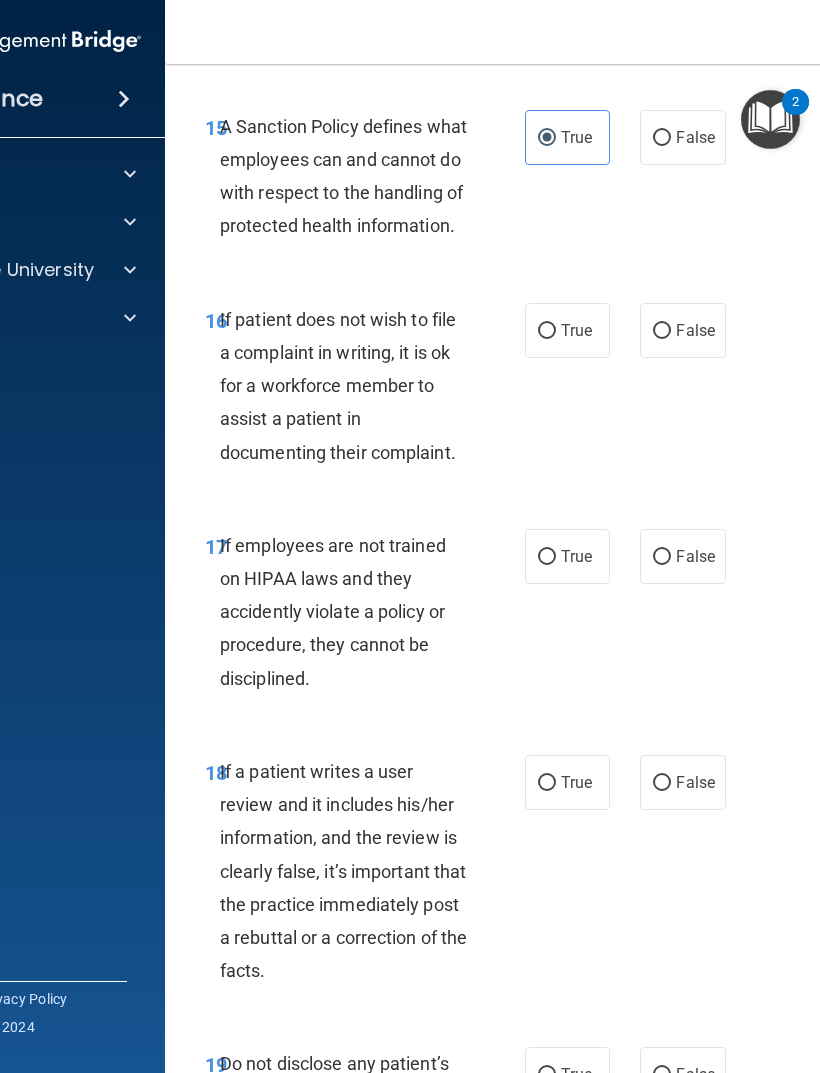 scroll, scrollTop: 4143, scrollLeft: 0, axis: vertical 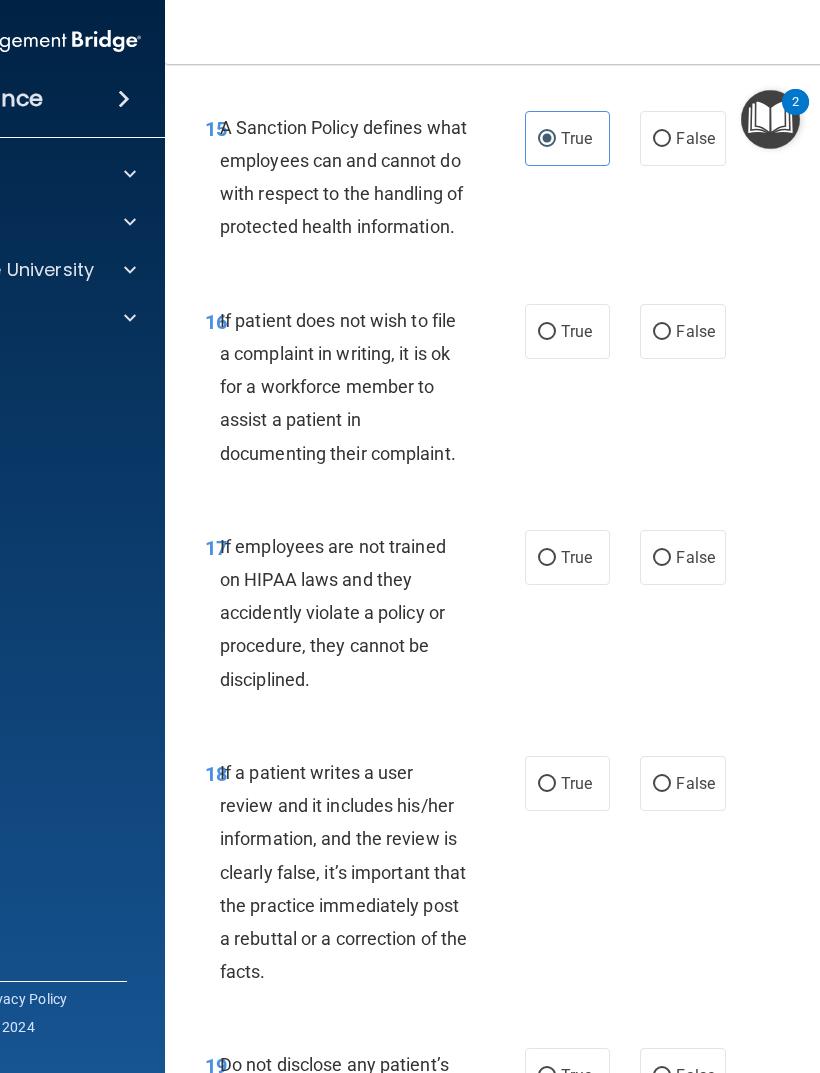 click on "False" at bounding box center (695, 331) 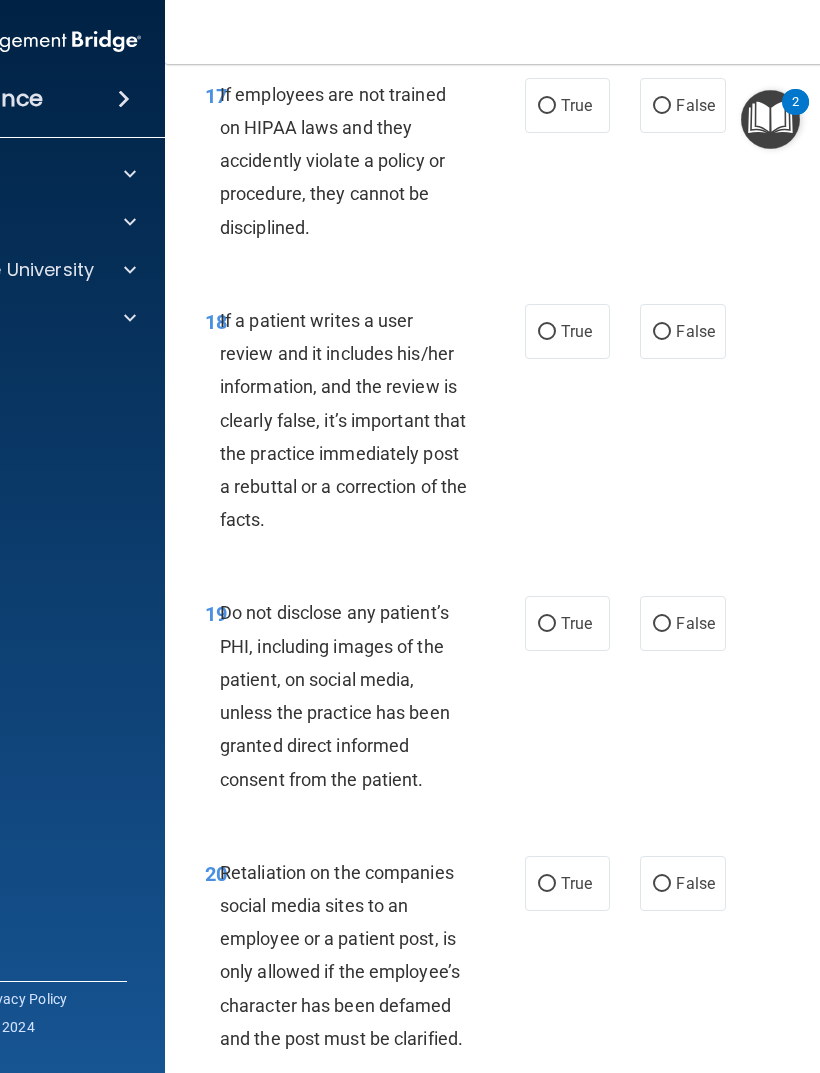 scroll, scrollTop: 4596, scrollLeft: 0, axis: vertical 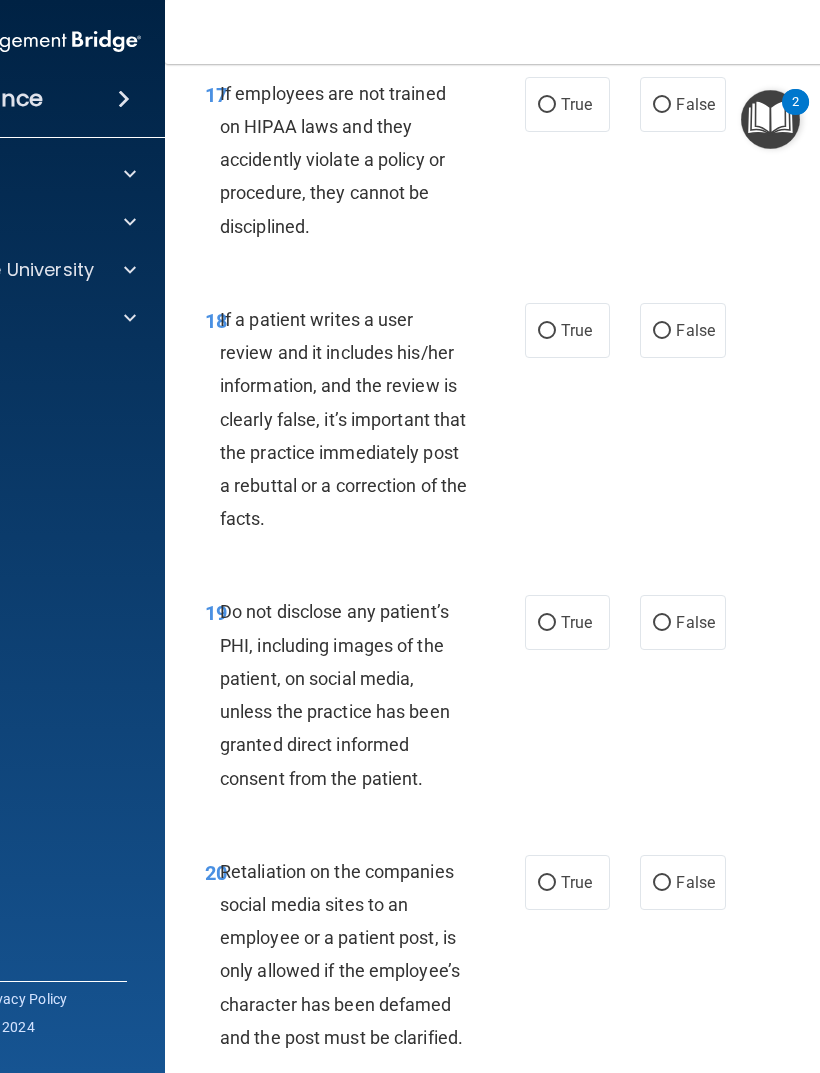 click on "False" at bounding box center [695, 330] 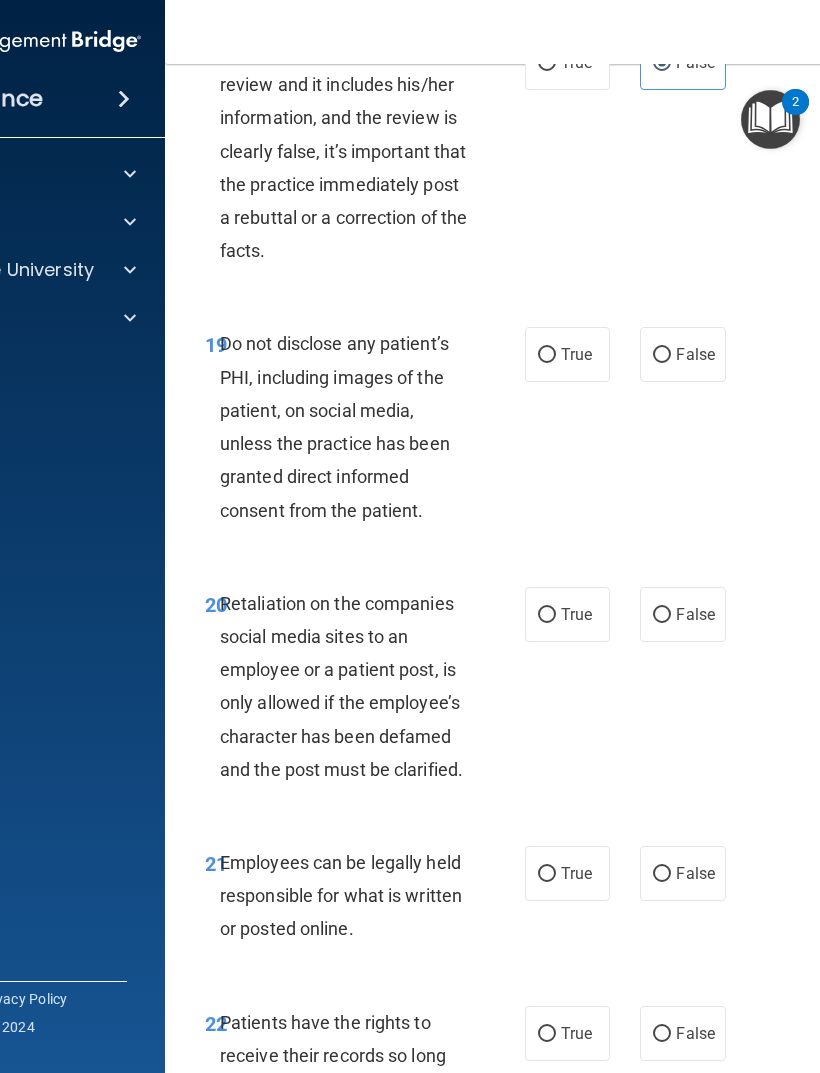 scroll, scrollTop: 4865, scrollLeft: 0, axis: vertical 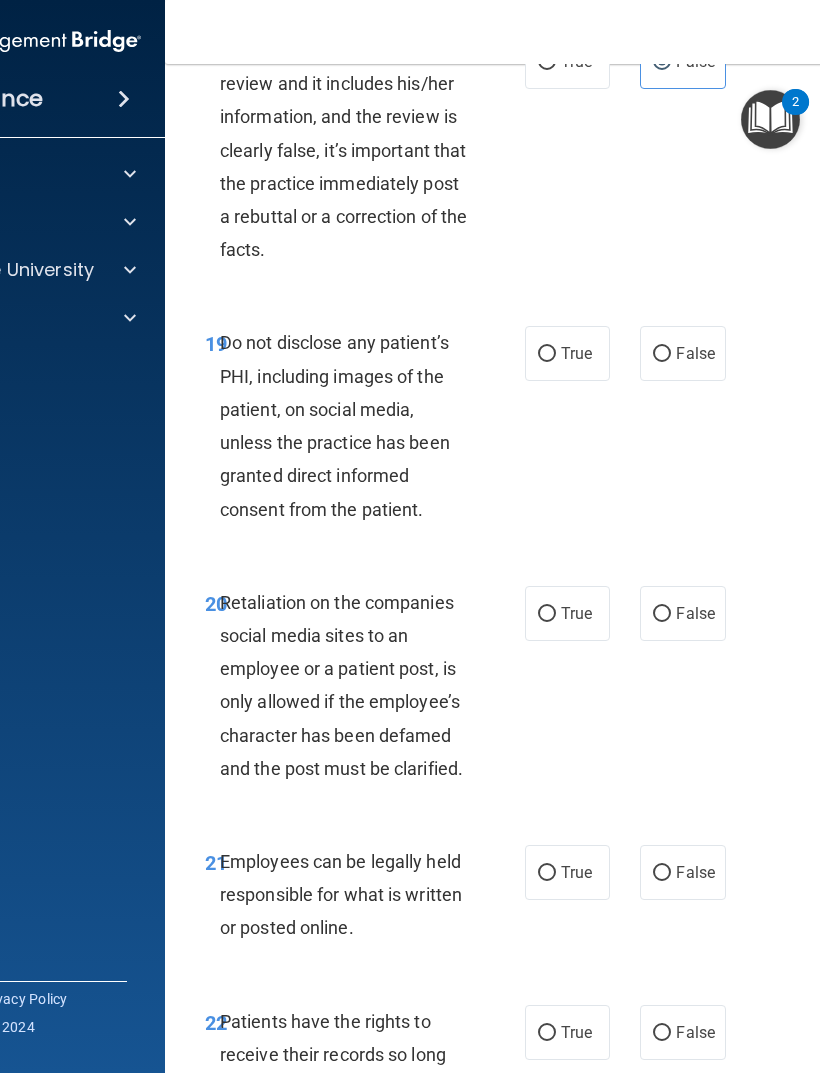 click on "True" at bounding box center (576, 353) 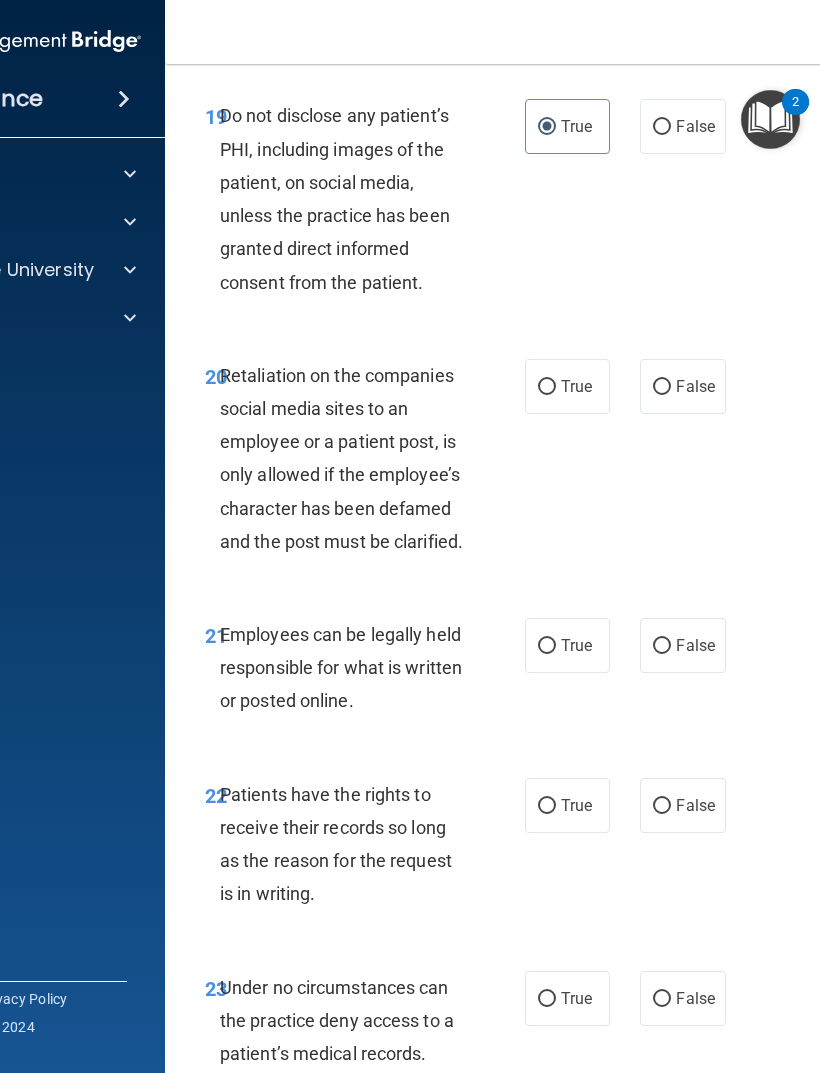scroll, scrollTop: 5091, scrollLeft: 0, axis: vertical 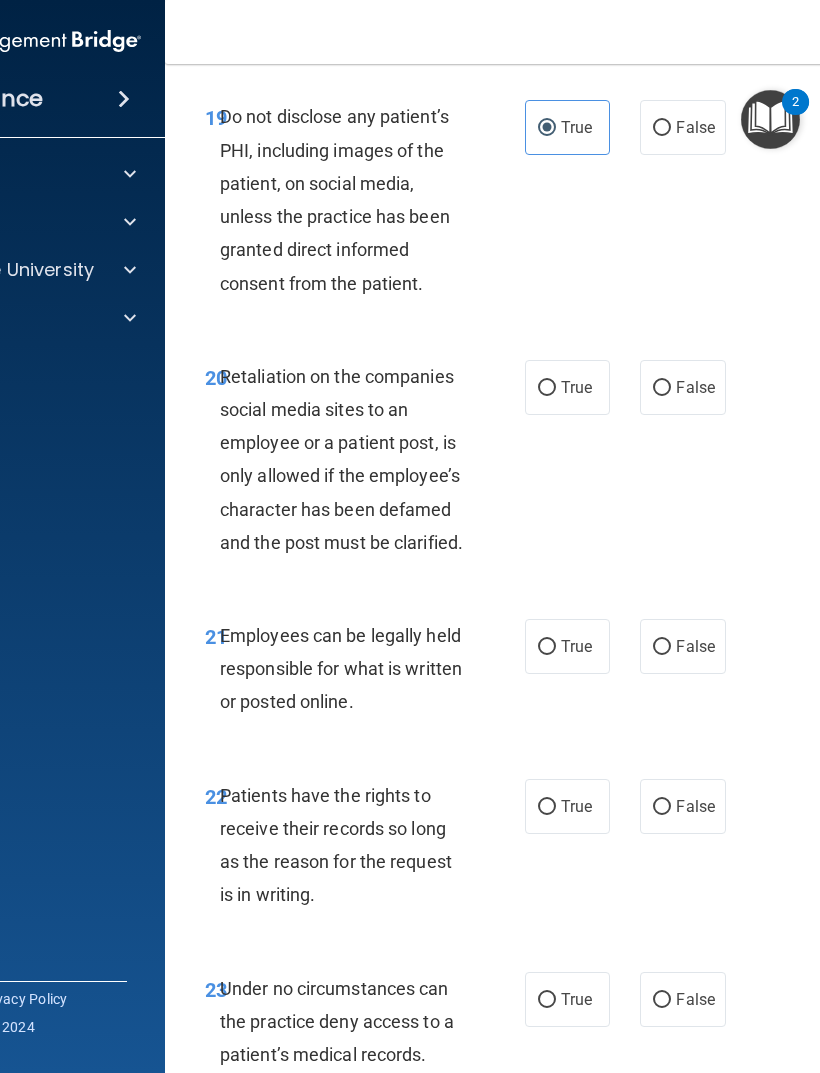 click on "False" at bounding box center (695, 387) 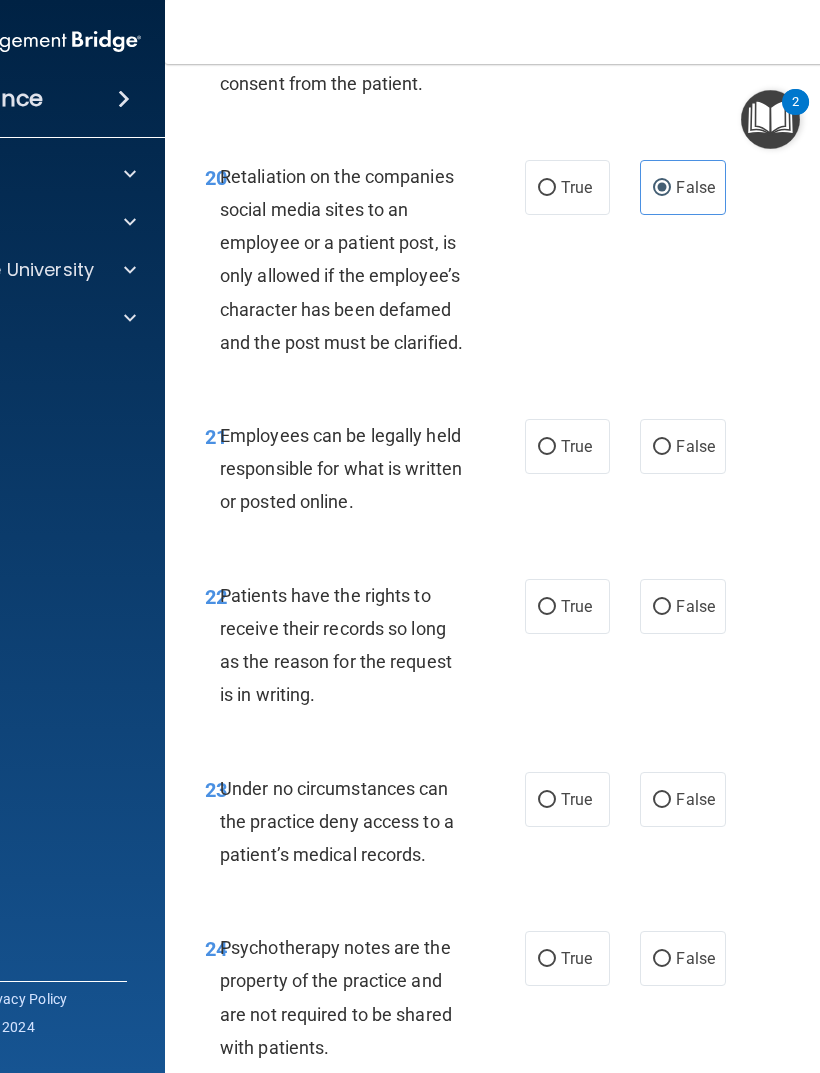 scroll, scrollTop: 5300, scrollLeft: 0, axis: vertical 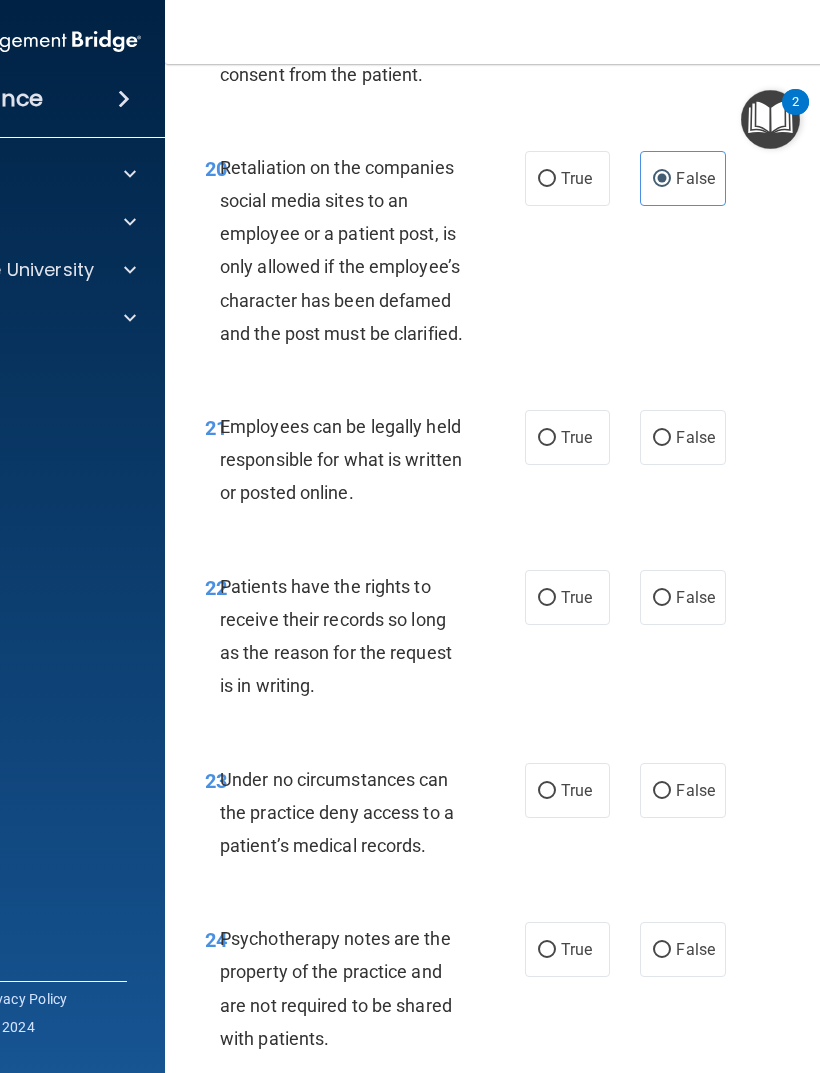 click on "True" at bounding box center (567, 437) 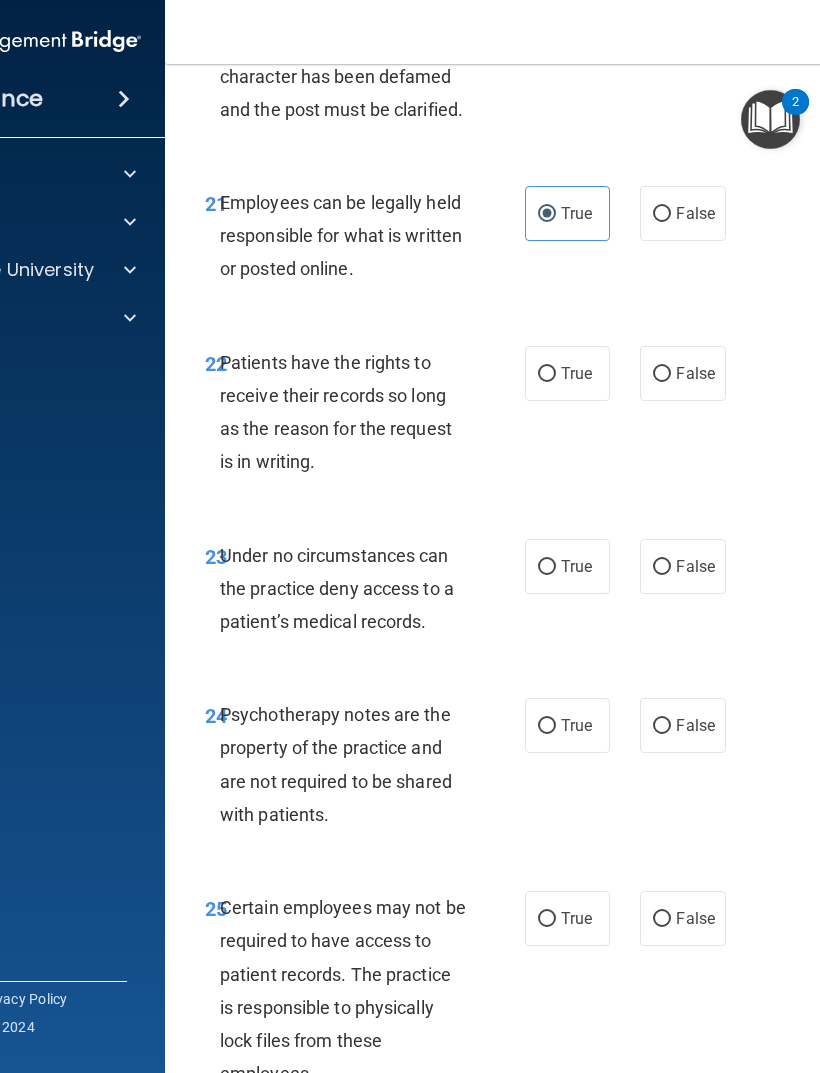 scroll, scrollTop: 5525, scrollLeft: 0, axis: vertical 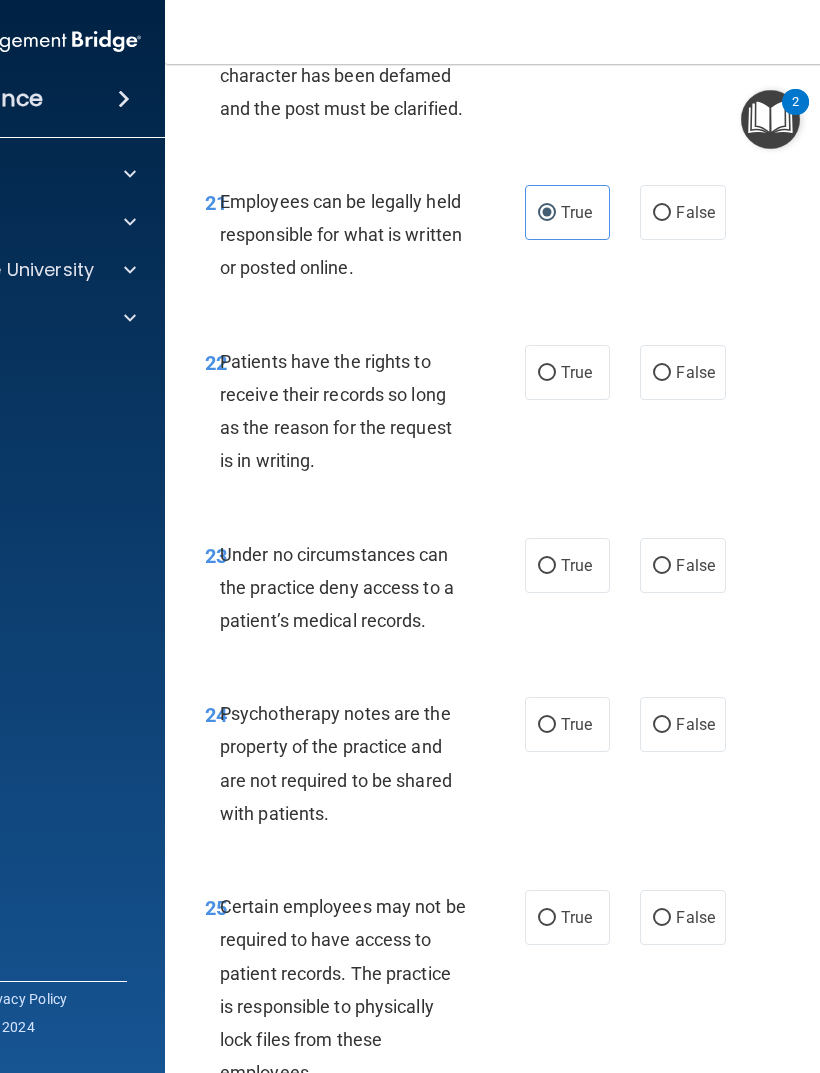 click on "True" at bounding box center [576, 372] 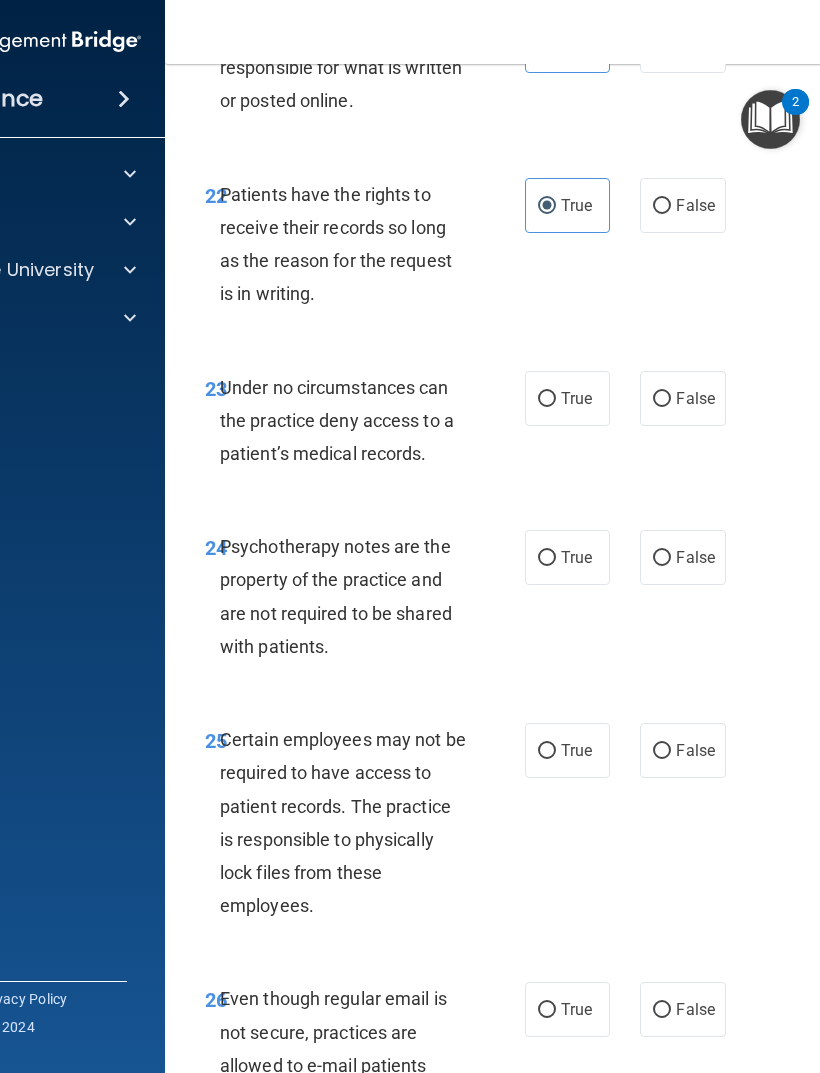 scroll, scrollTop: 5693, scrollLeft: 0, axis: vertical 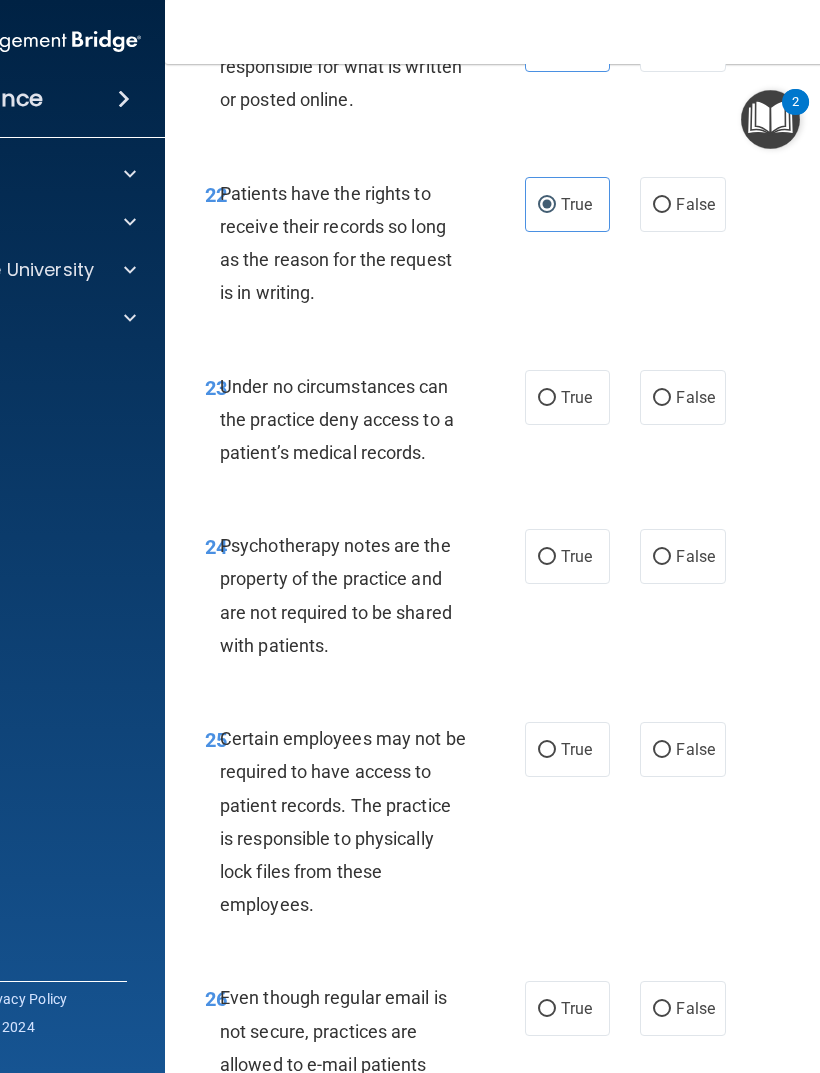 click on "True" at bounding box center [576, 397] 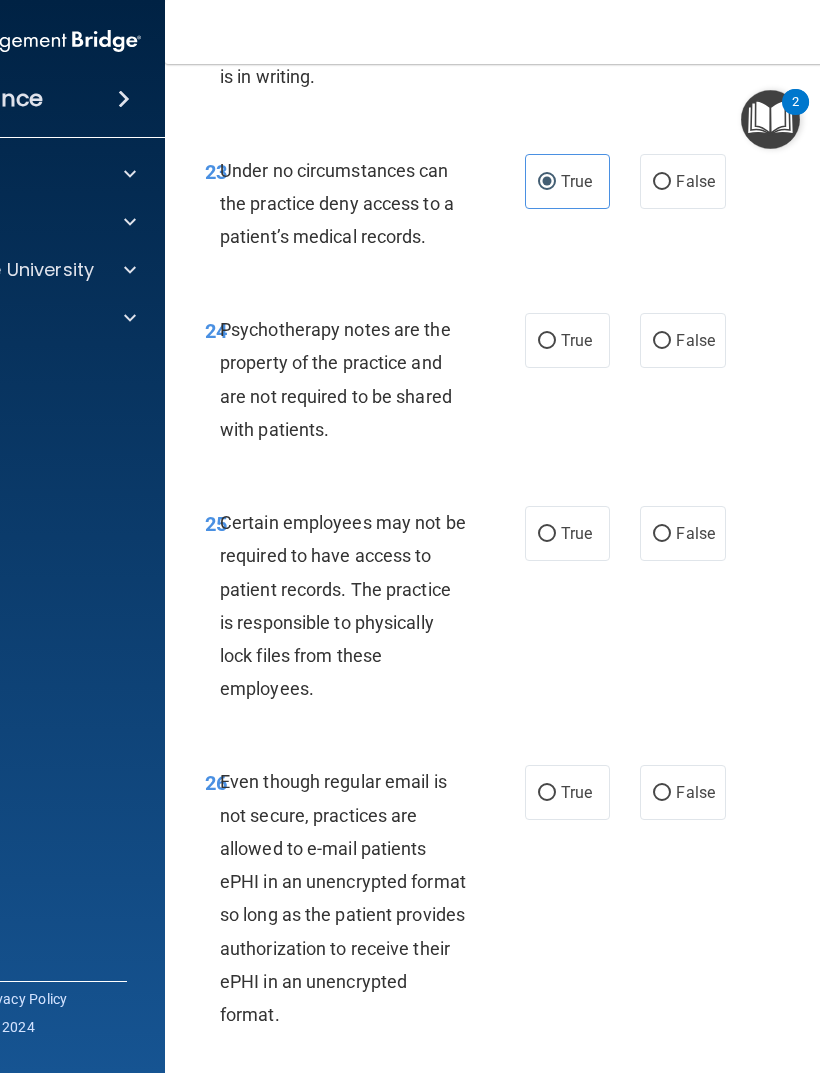 scroll, scrollTop: 5911, scrollLeft: 0, axis: vertical 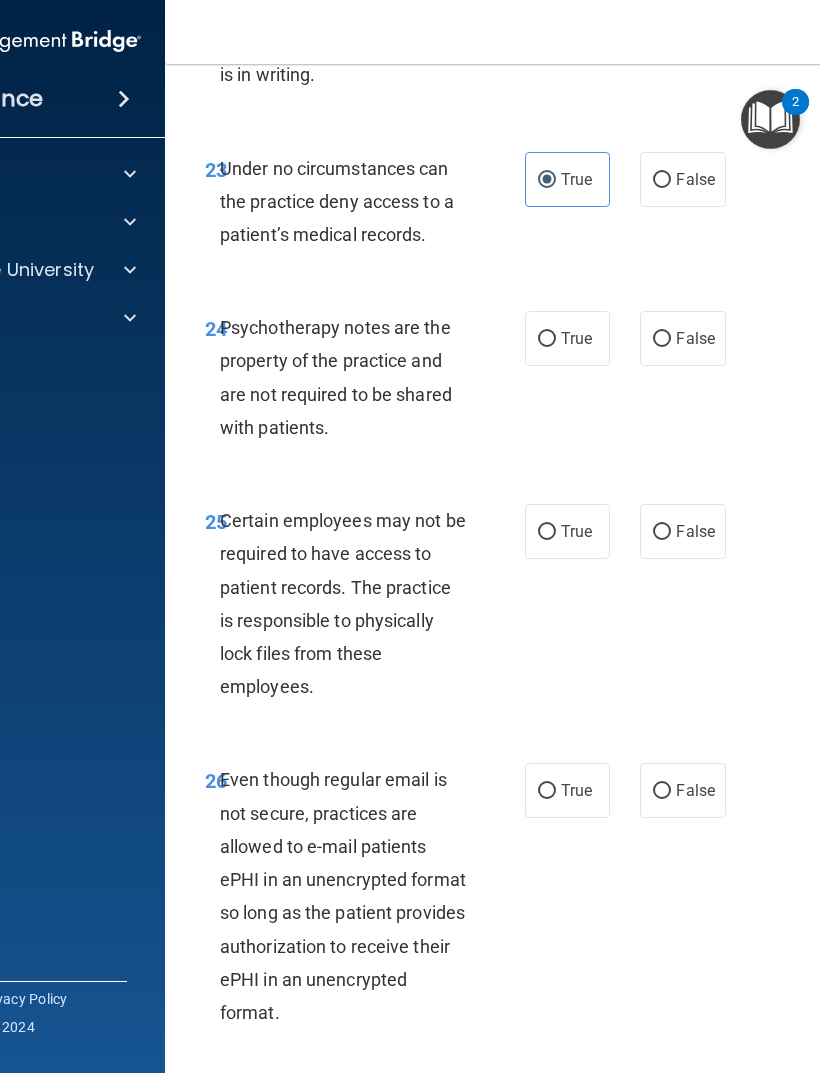click on "False" at bounding box center [695, 338] 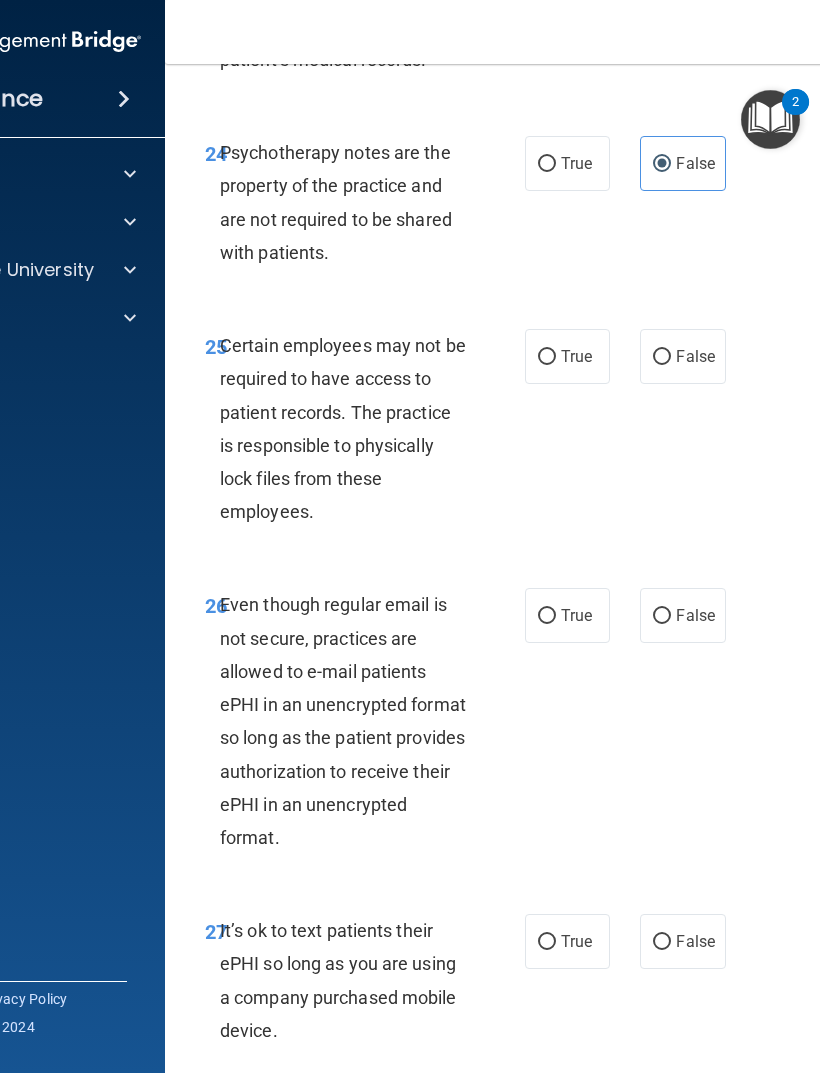 scroll, scrollTop: 6087, scrollLeft: 0, axis: vertical 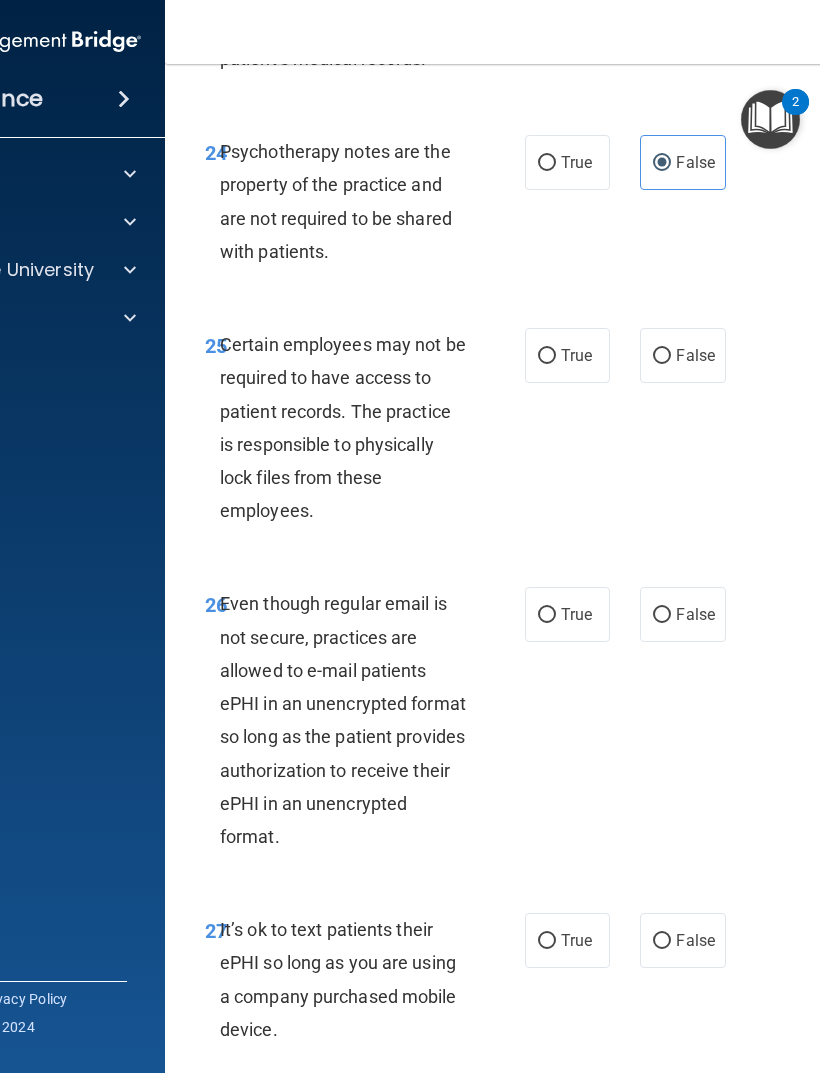 click on "True" at bounding box center (576, 355) 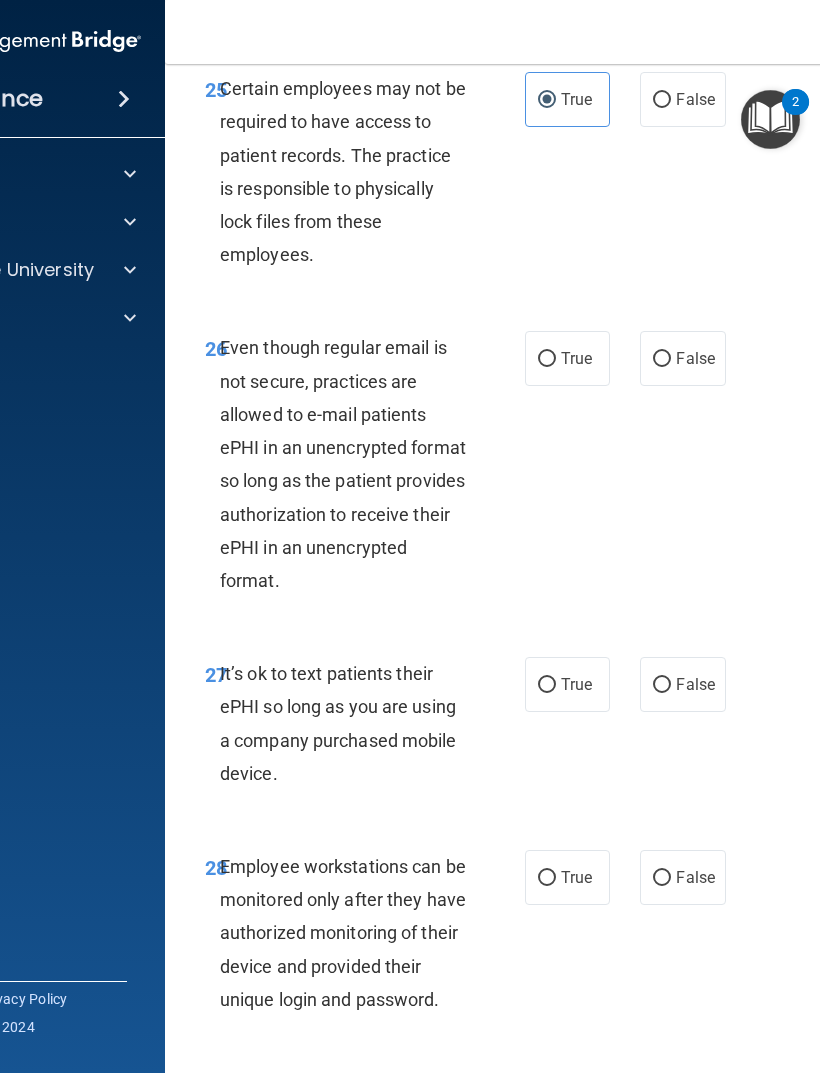 scroll, scrollTop: 6358, scrollLeft: 0, axis: vertical 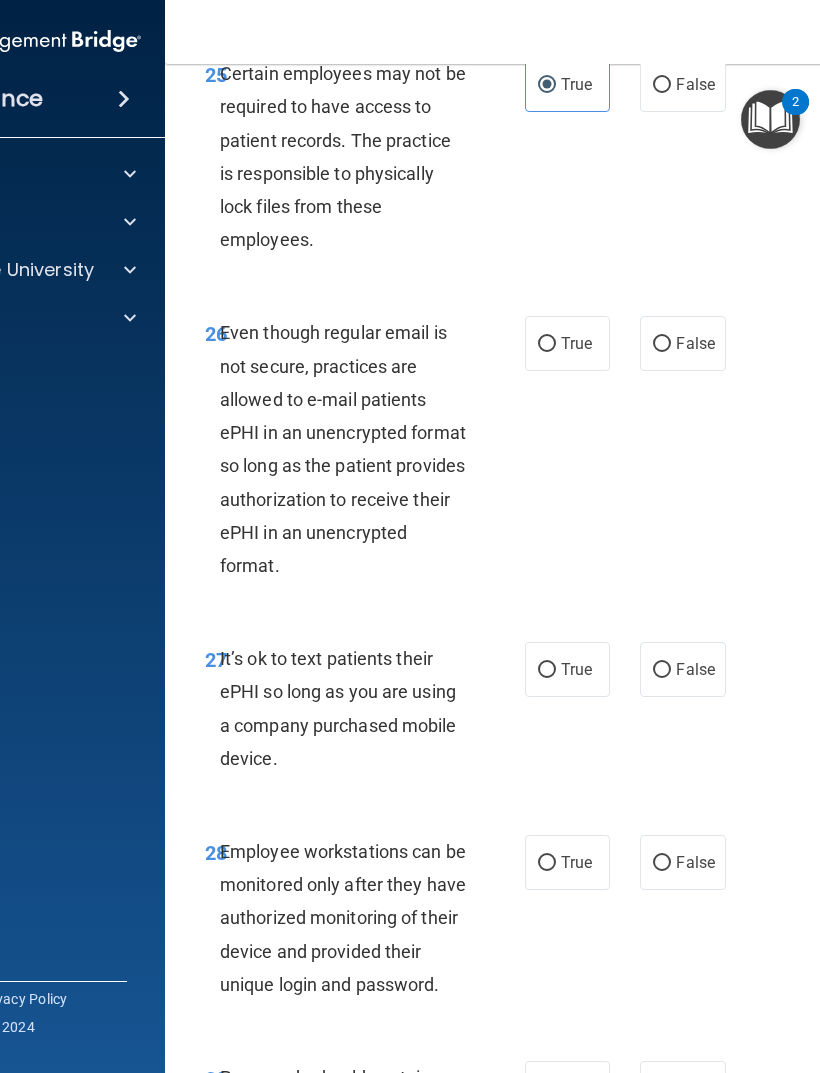 click on "True" at bounding box center (576, 343) 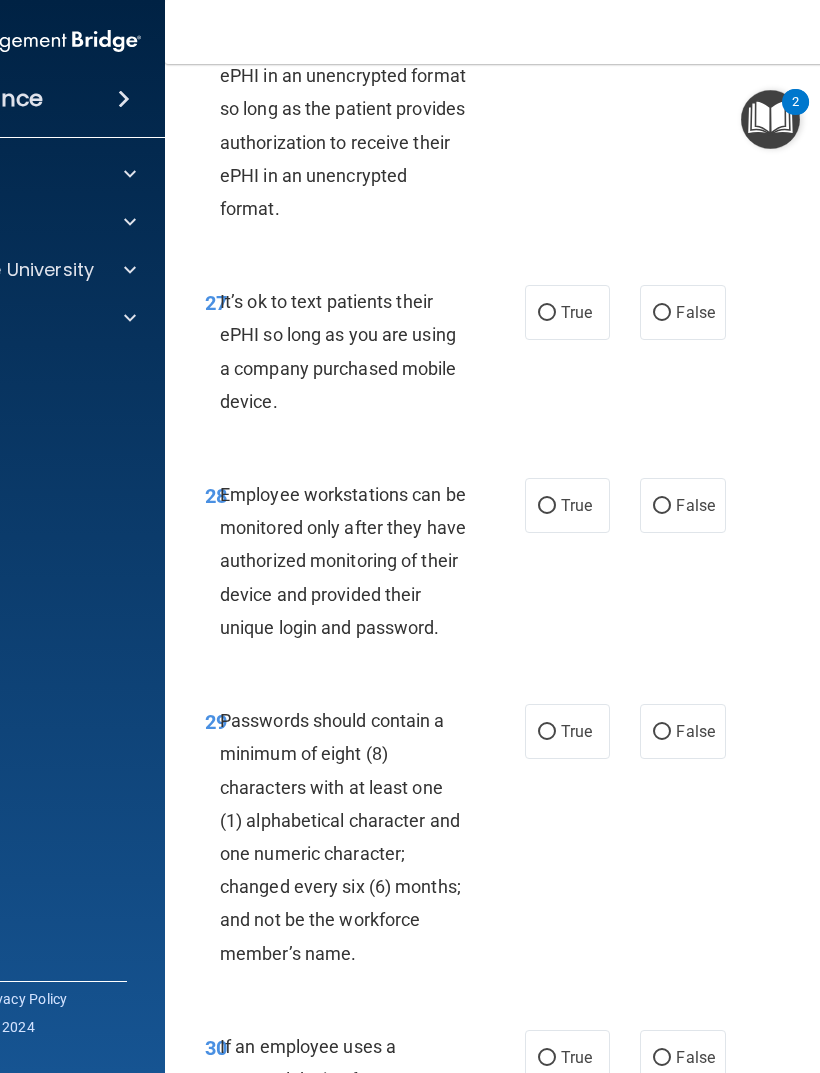 scroll, scrollTop: 6716, scrollLeft: 0, axis: vertical 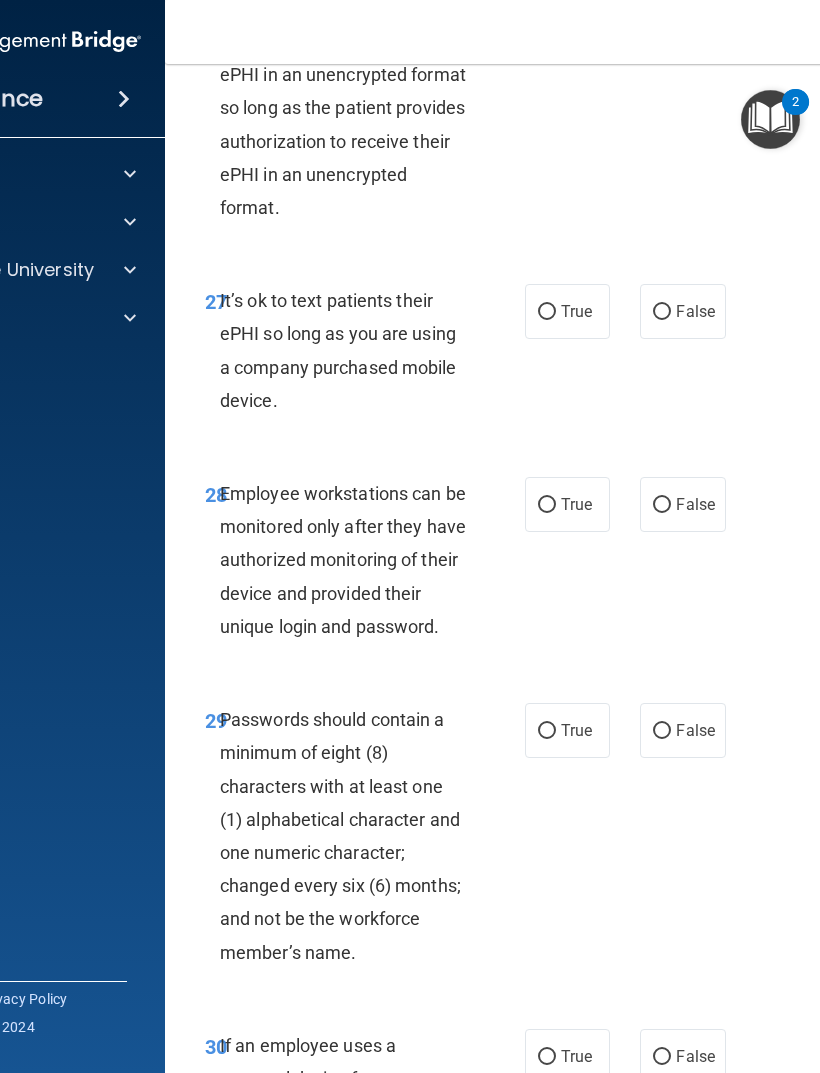 click on "False" at bounding box center (695, 311) 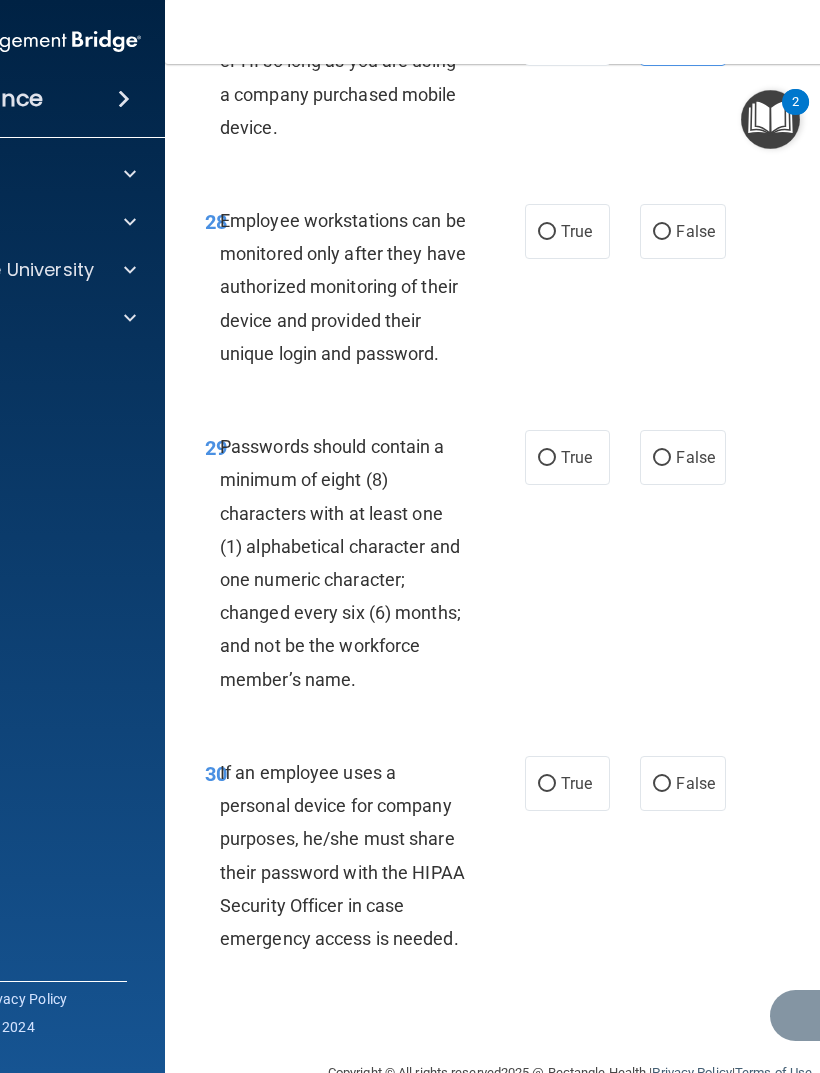 scroll, scrollTop: 6994, scrollLeft: 0, axis: vertical 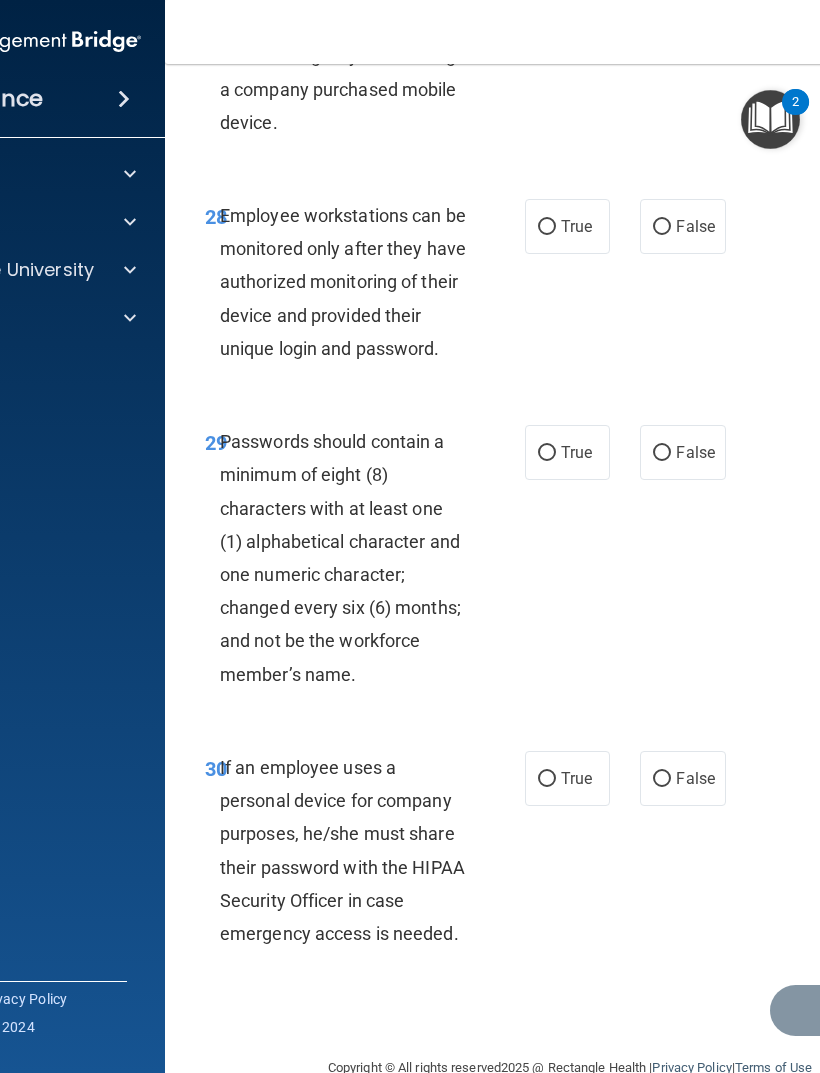 click on "True" at bounding box center (567, 452) 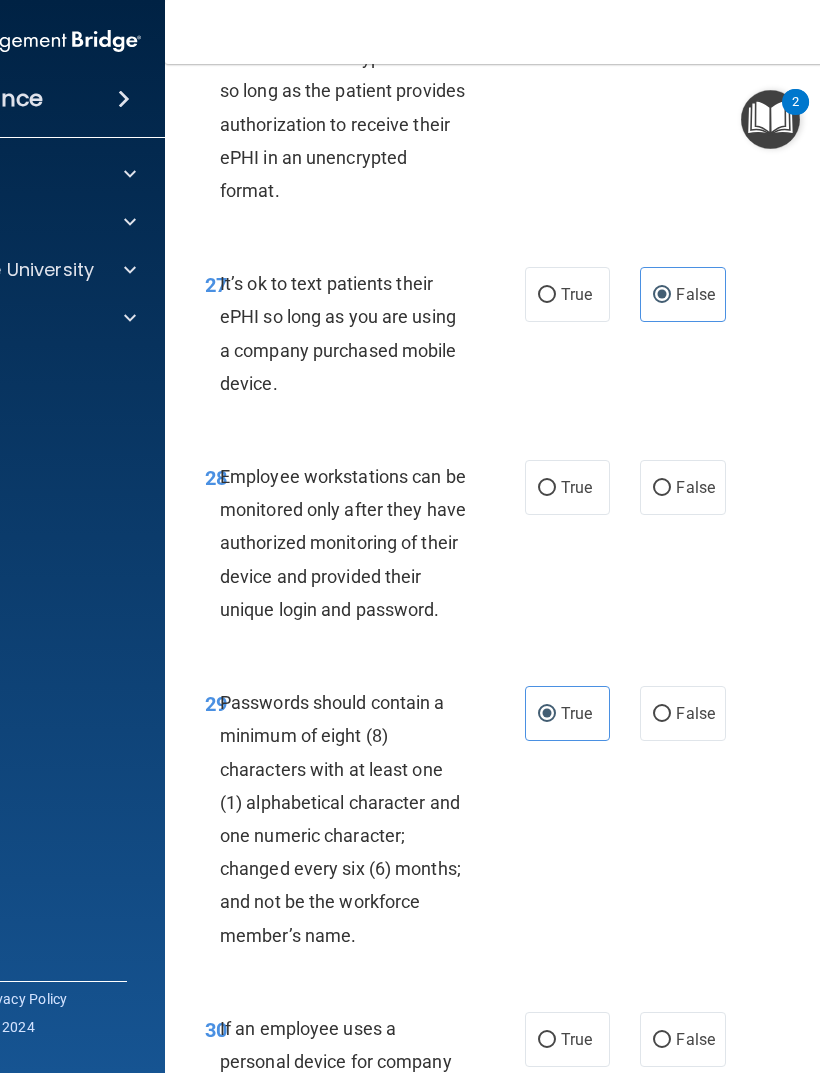 scroll, scrollTop: 6735, scrollLeft: 0, axis: vertical 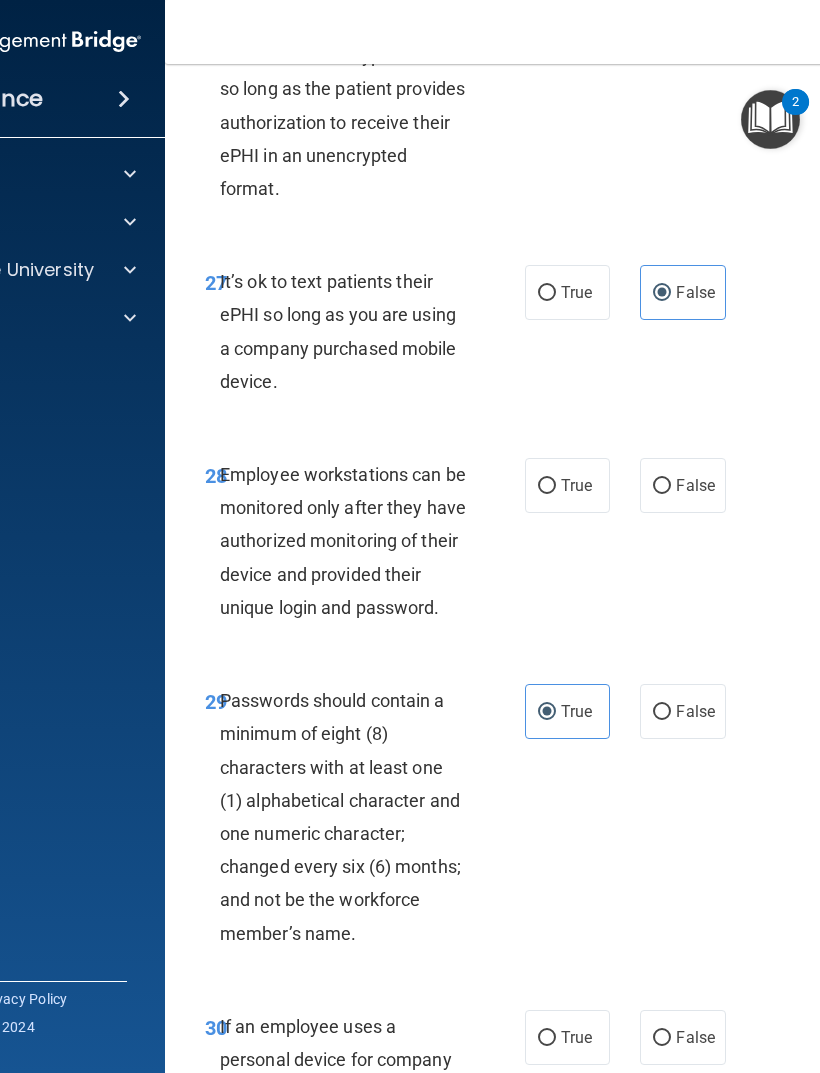 click on "False" at bounding box center (695, 485) 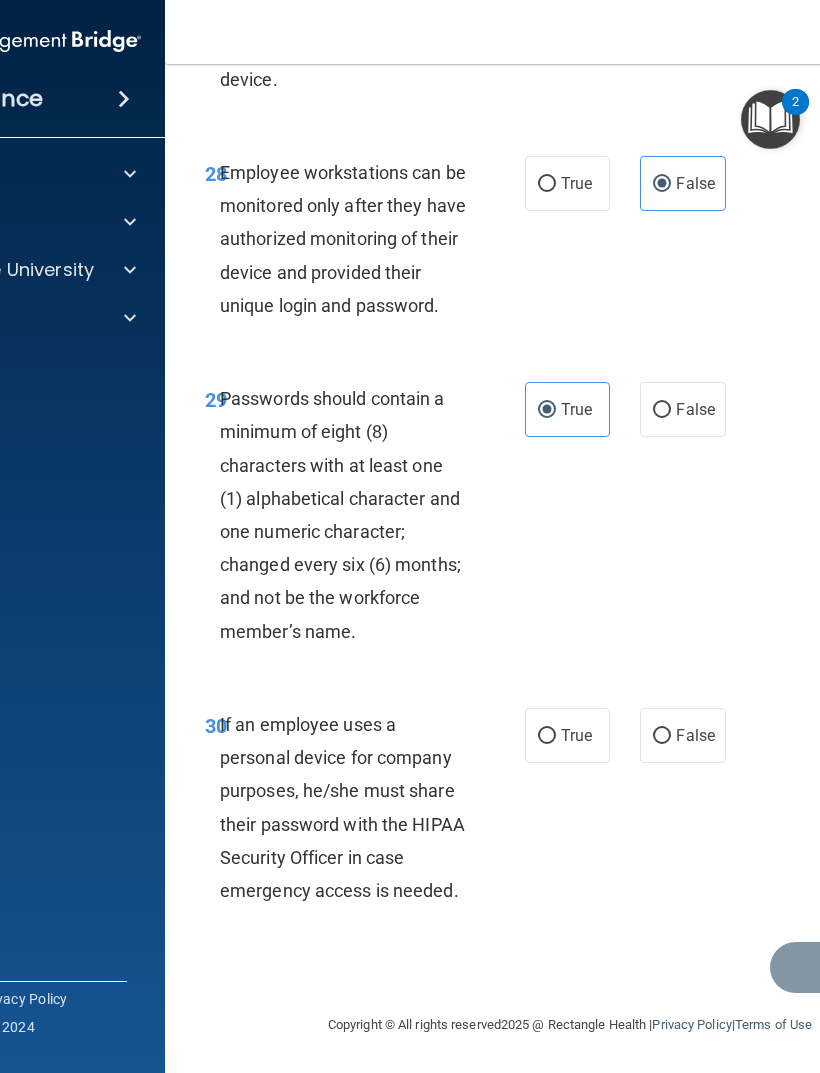 scroll, scrollTop: 7062, scrollLeft: 0, axis: vertical 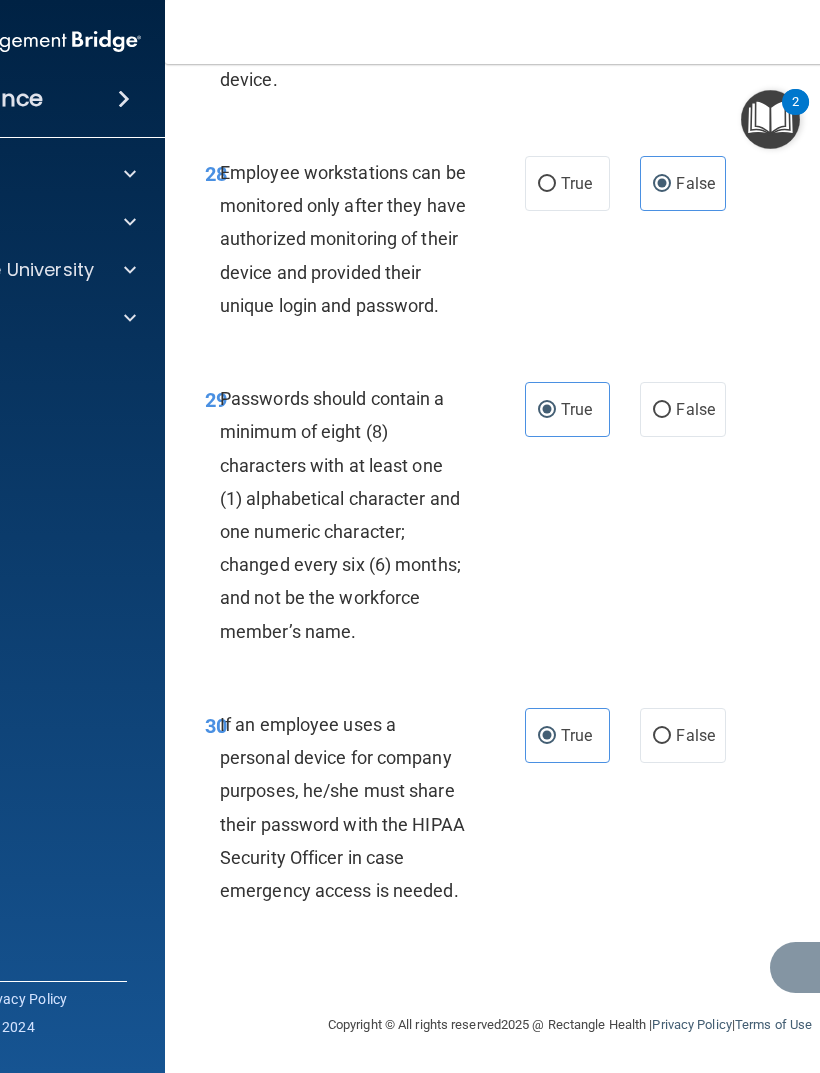 click on "False" at bounding box center [682, 735] 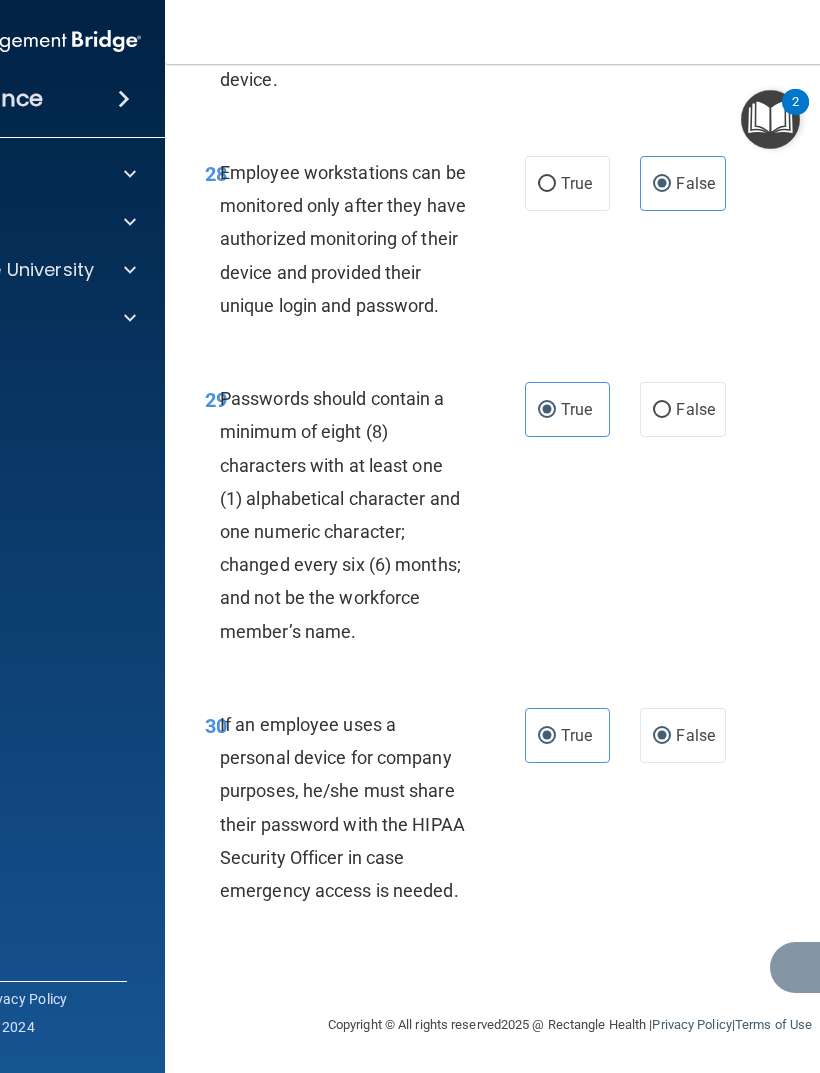 radio on "false" 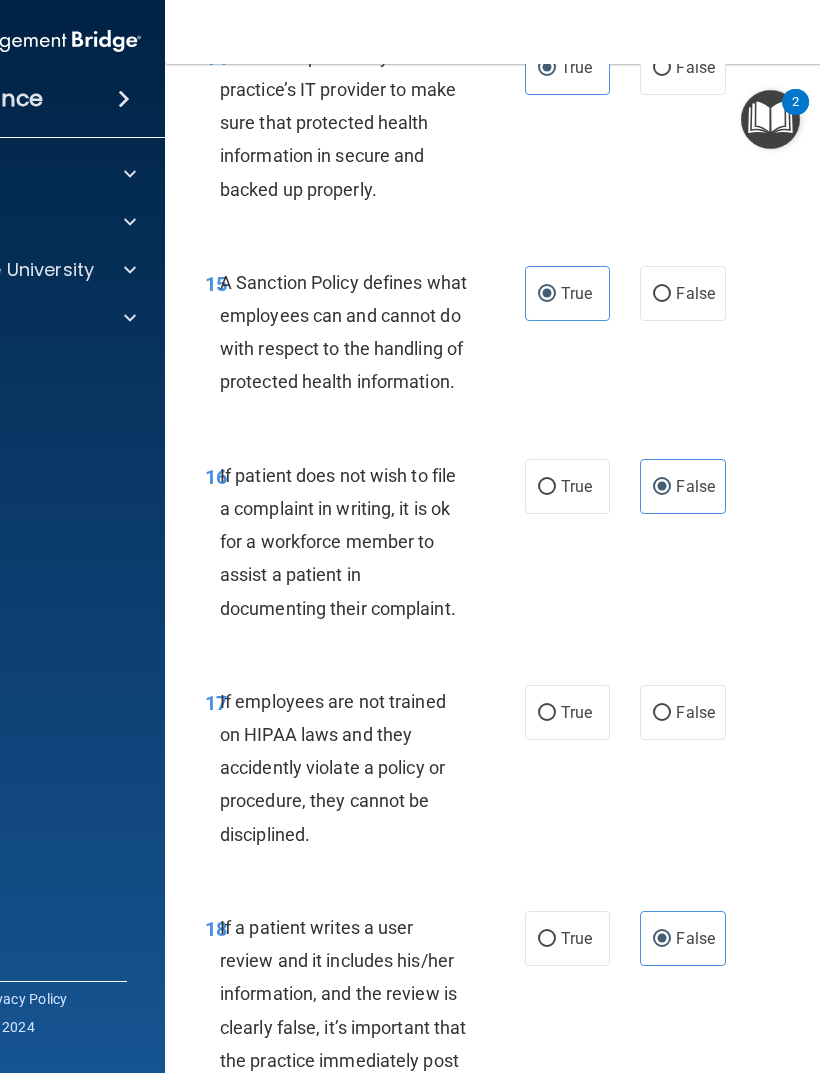 scroll, scrollTop: 4043, scrollLeft: 0, axis: vertical 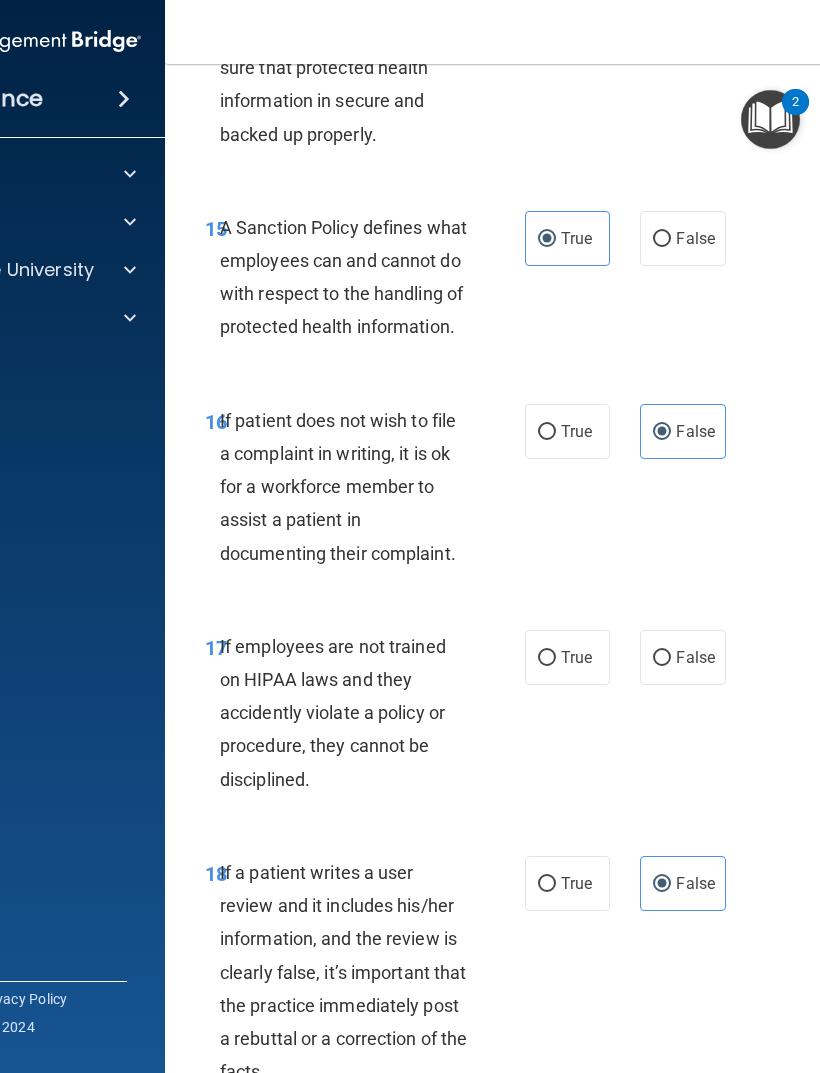 click on "True" at bounding box center (567, 657) 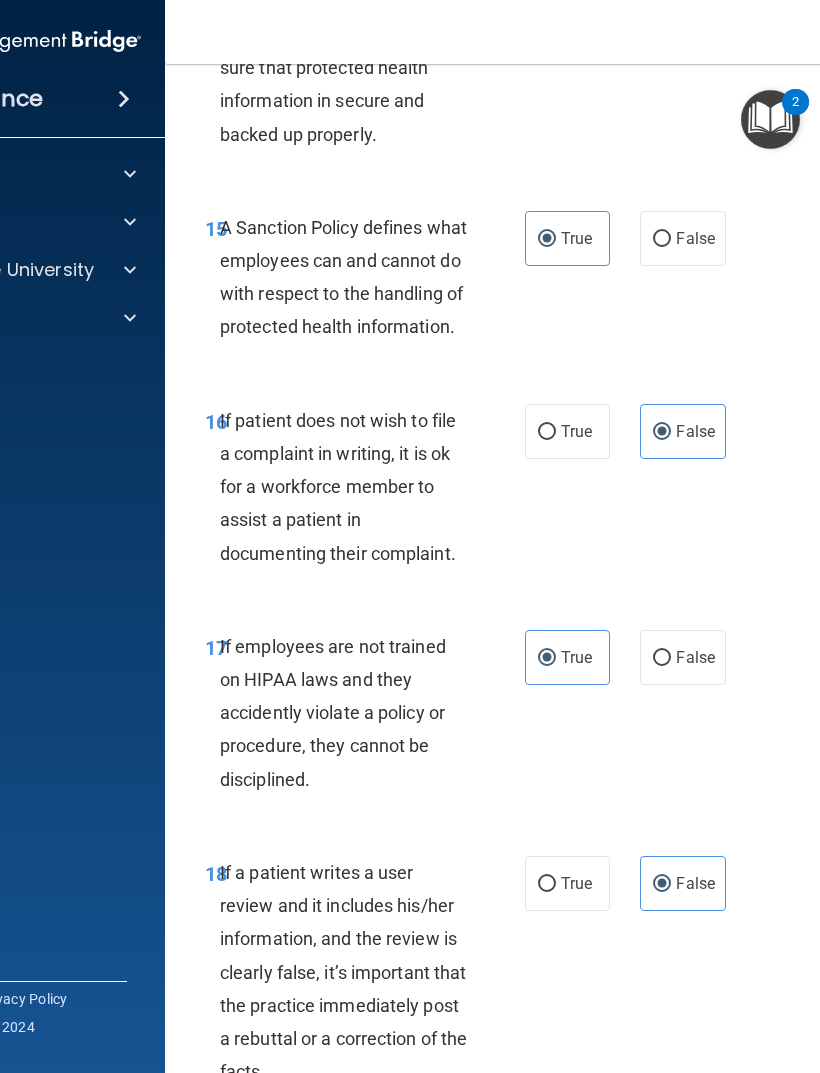 click on "False" at bounding box center [662, 658] 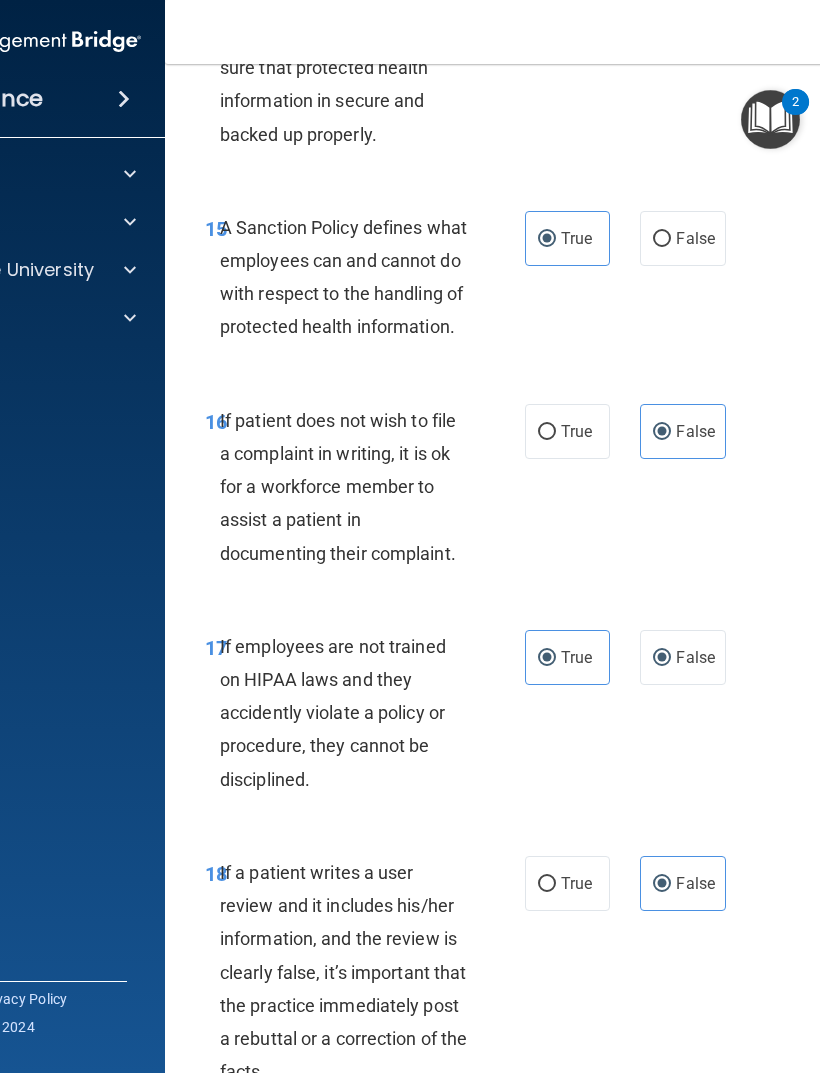 radio on "false" 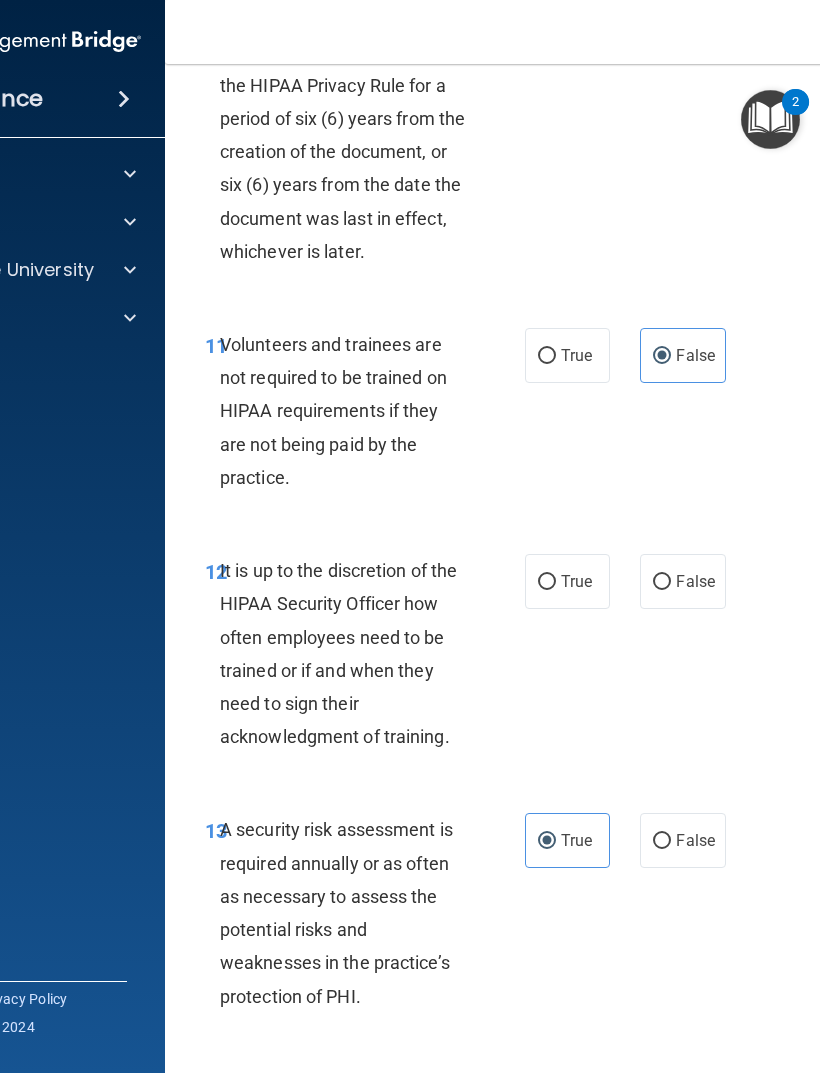 scroll, scrollTop: 2957, scrollLeft: 0, axis: vertical 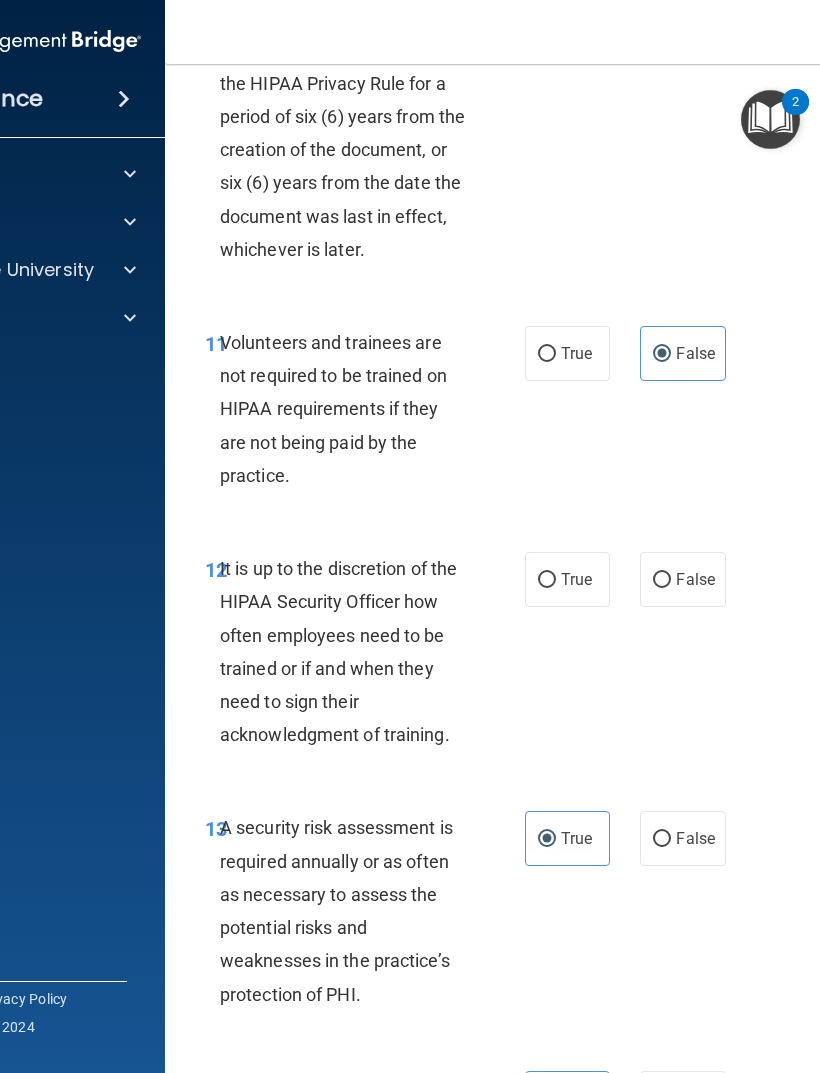 click on "False" at bounding box center [695, 579] 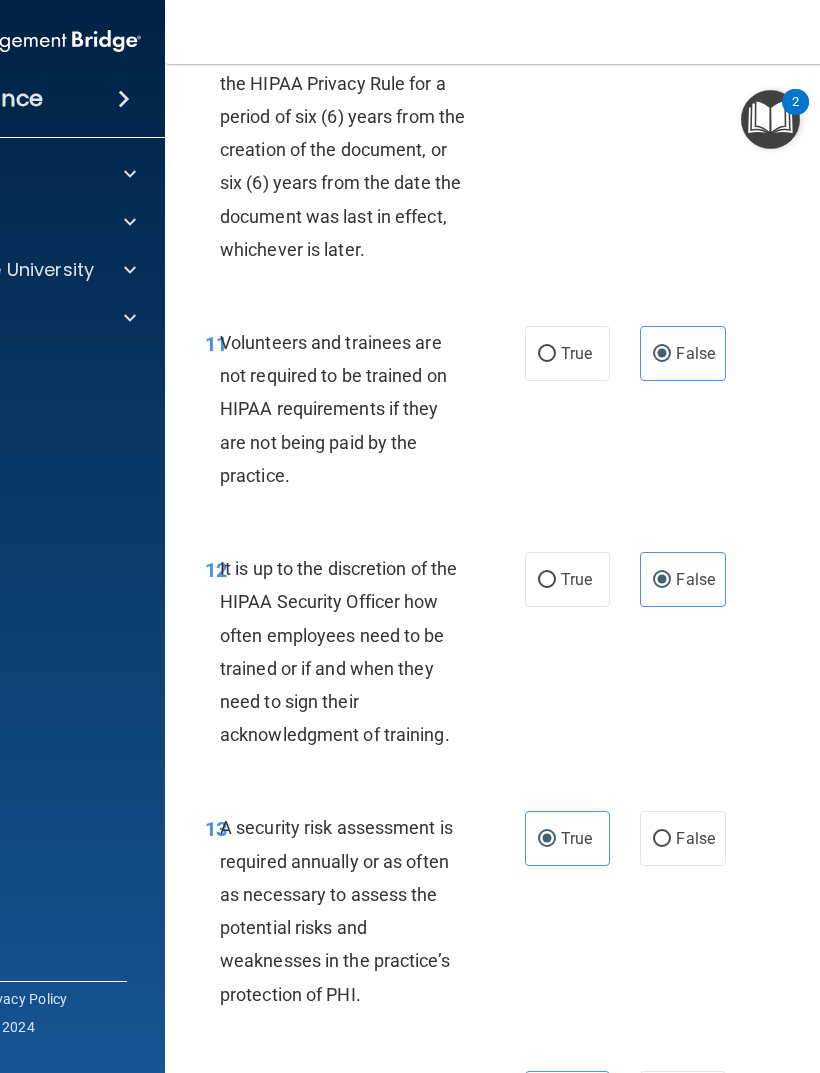 click on "True" at bounding box center [547, 580] 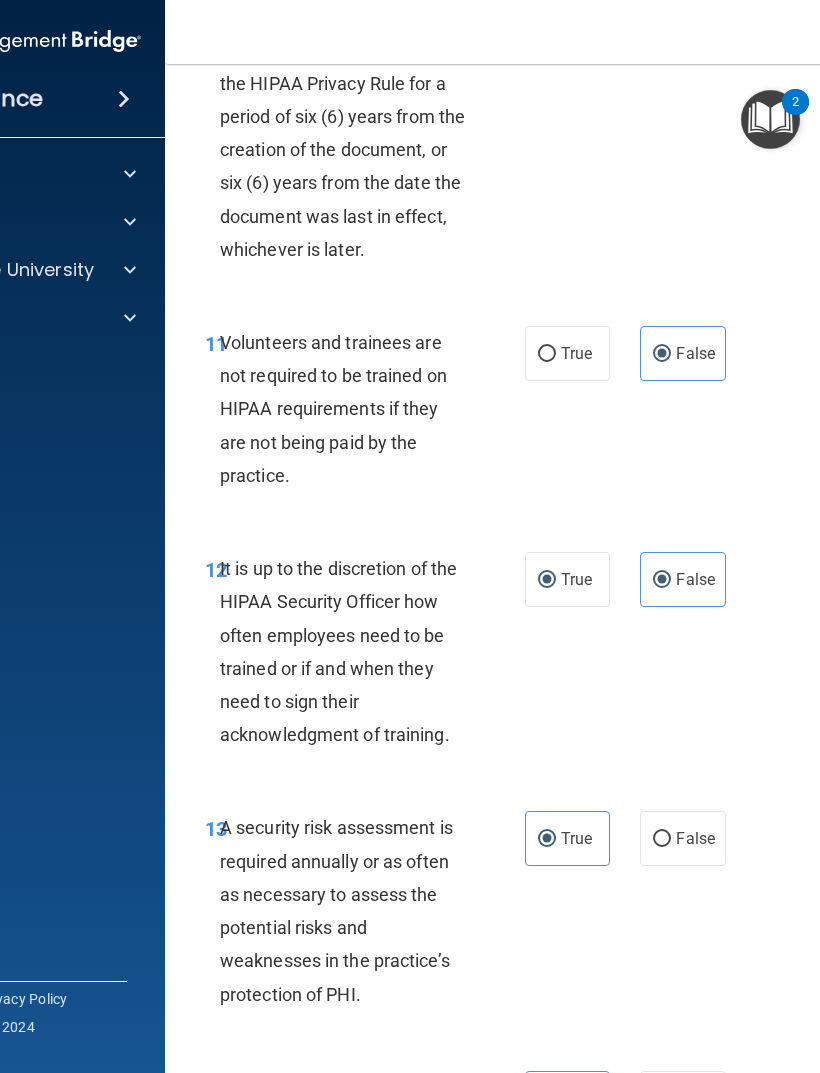 radio on "false" 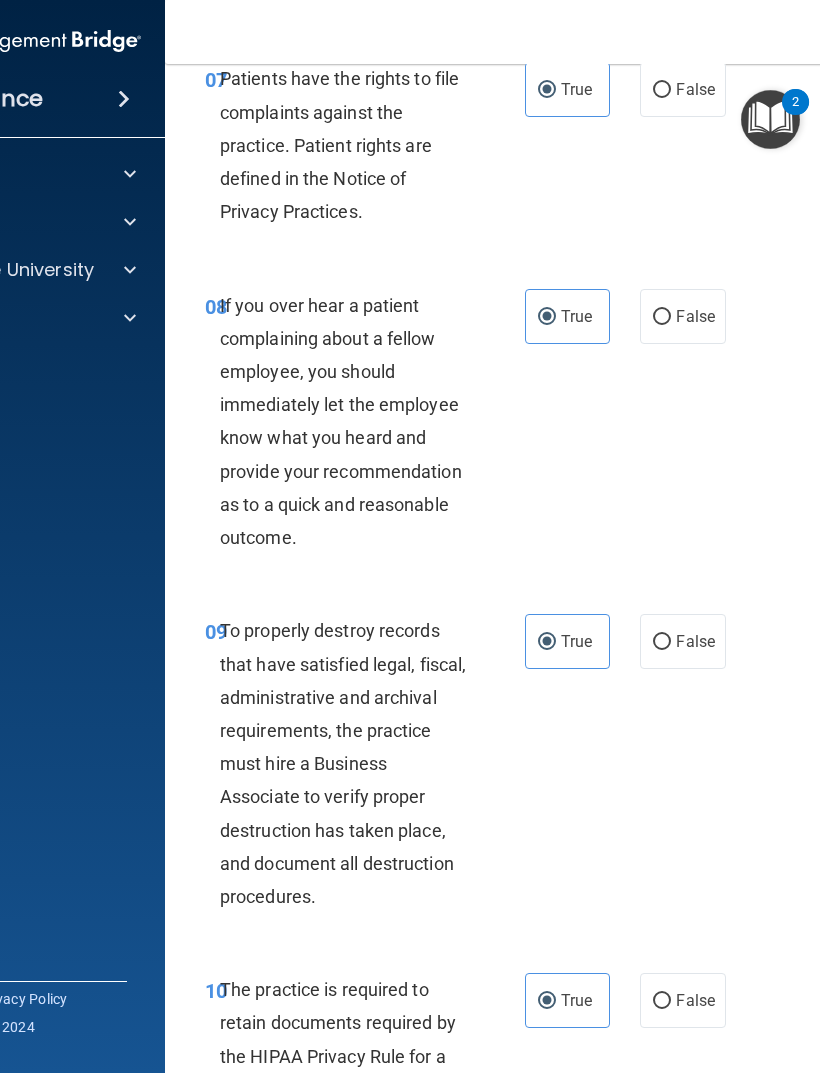 scroll, scrollTop: 1987, scrollLeft: 0, axis: vertical 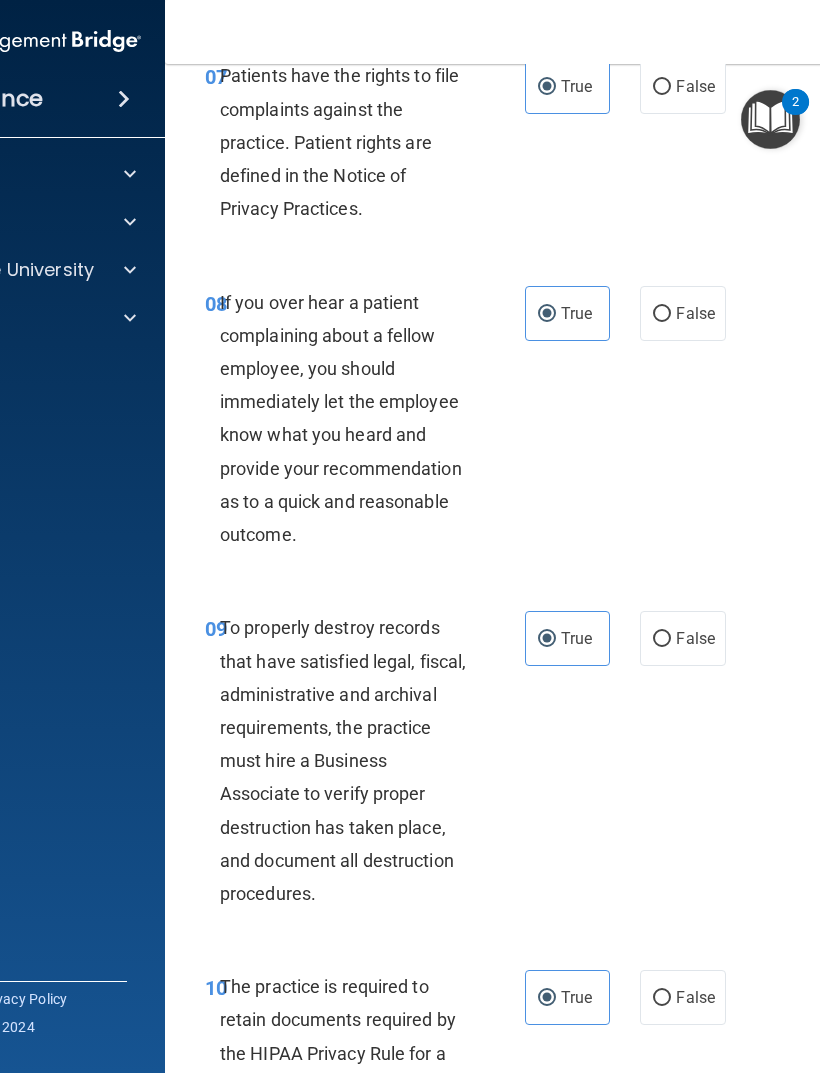 click on "False" at bounding box center [695, 313] 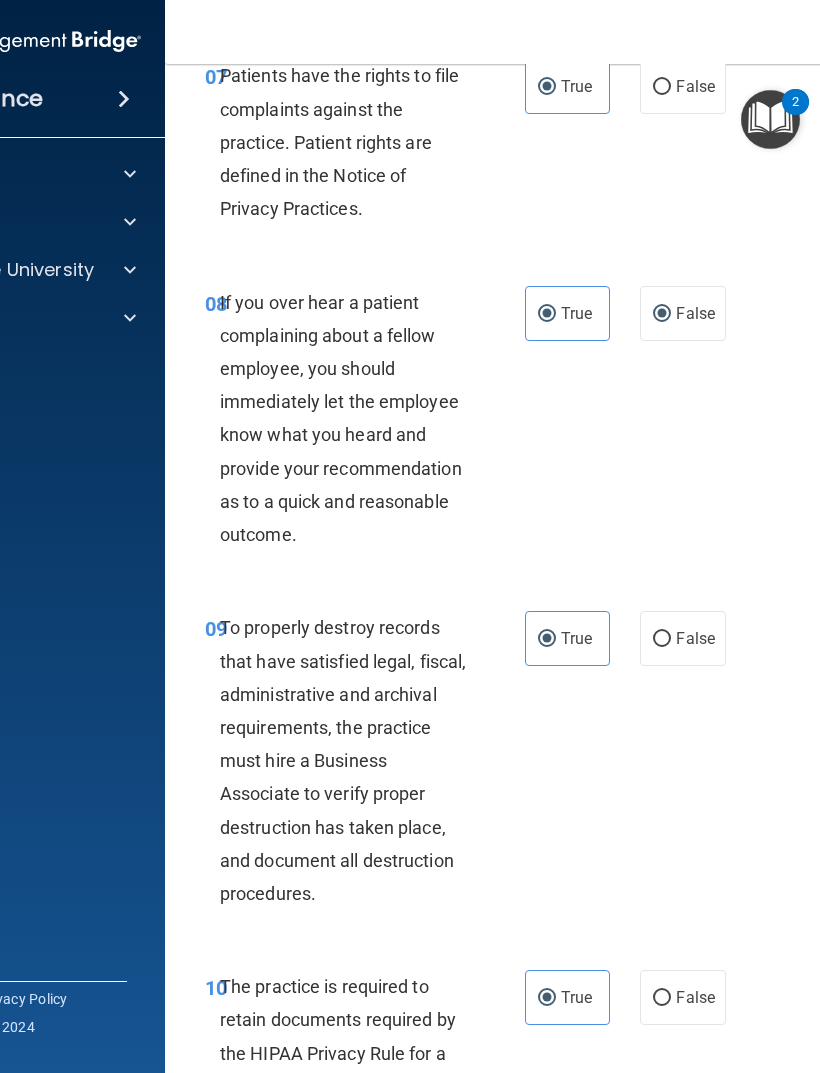 radio on "false" 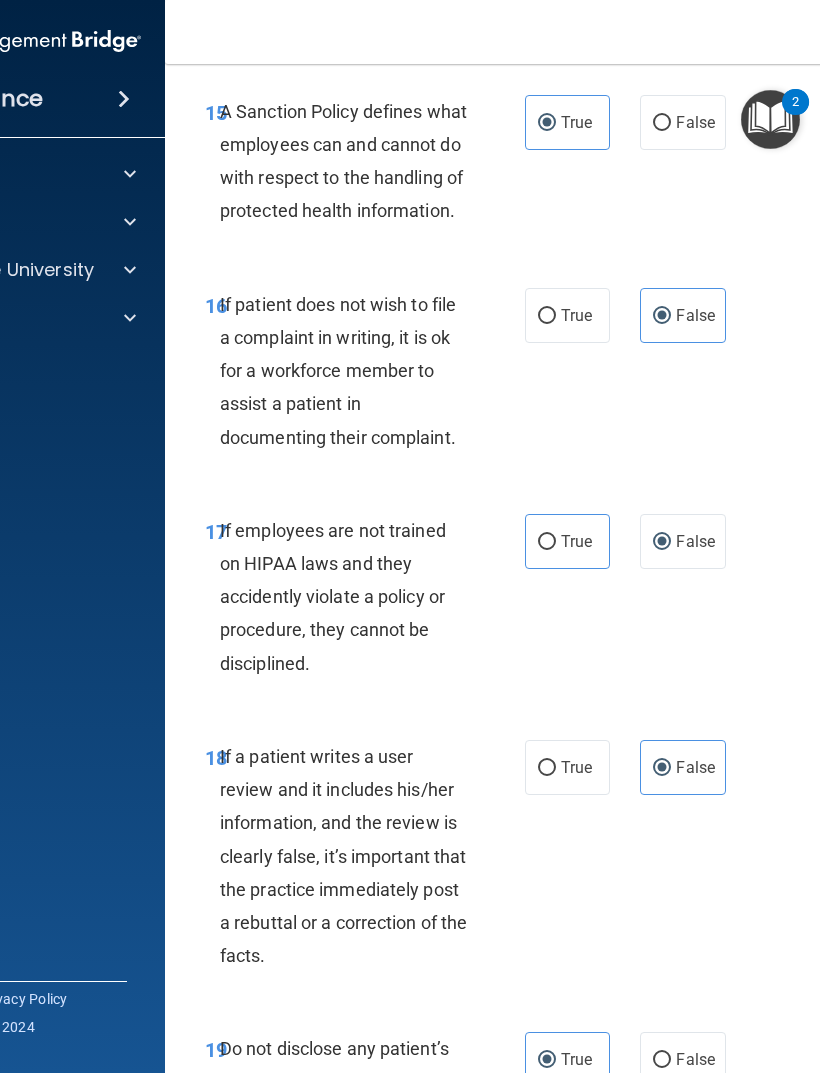 scroll, scrollTop: 4161, scrollLeft: 0, axis: vertical 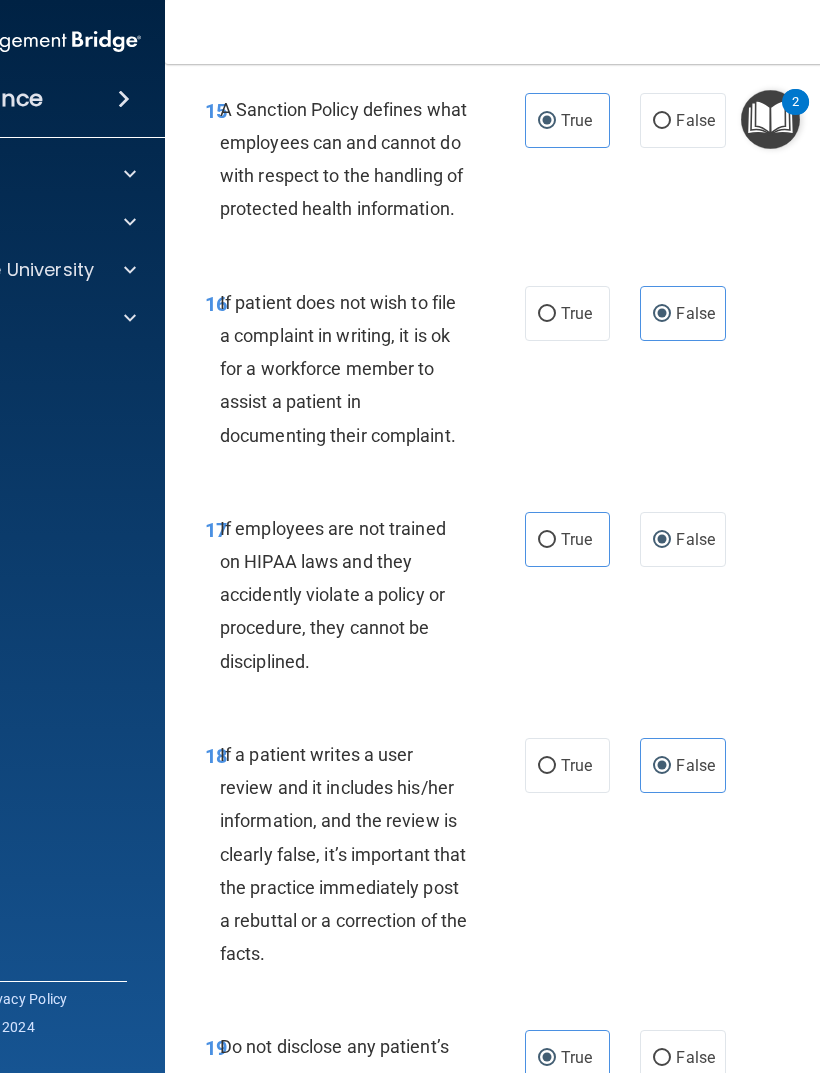 click on "True" at bounding box center [576, 313] 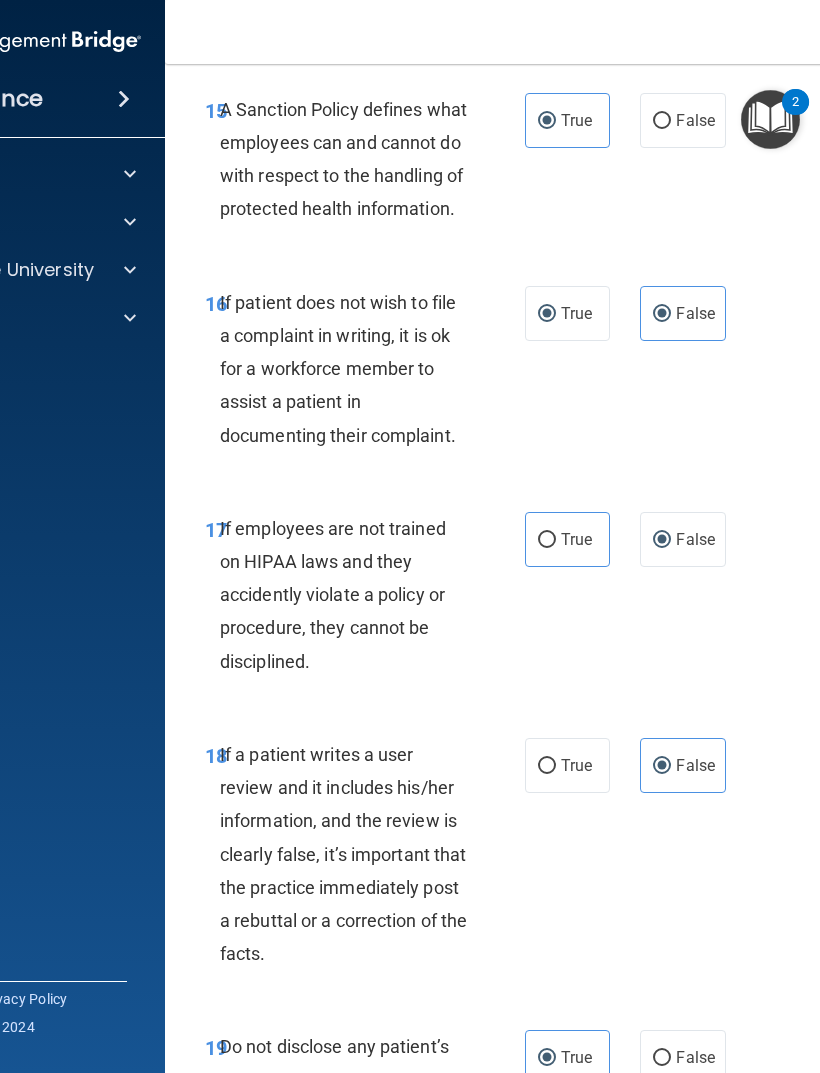 radio on "false" 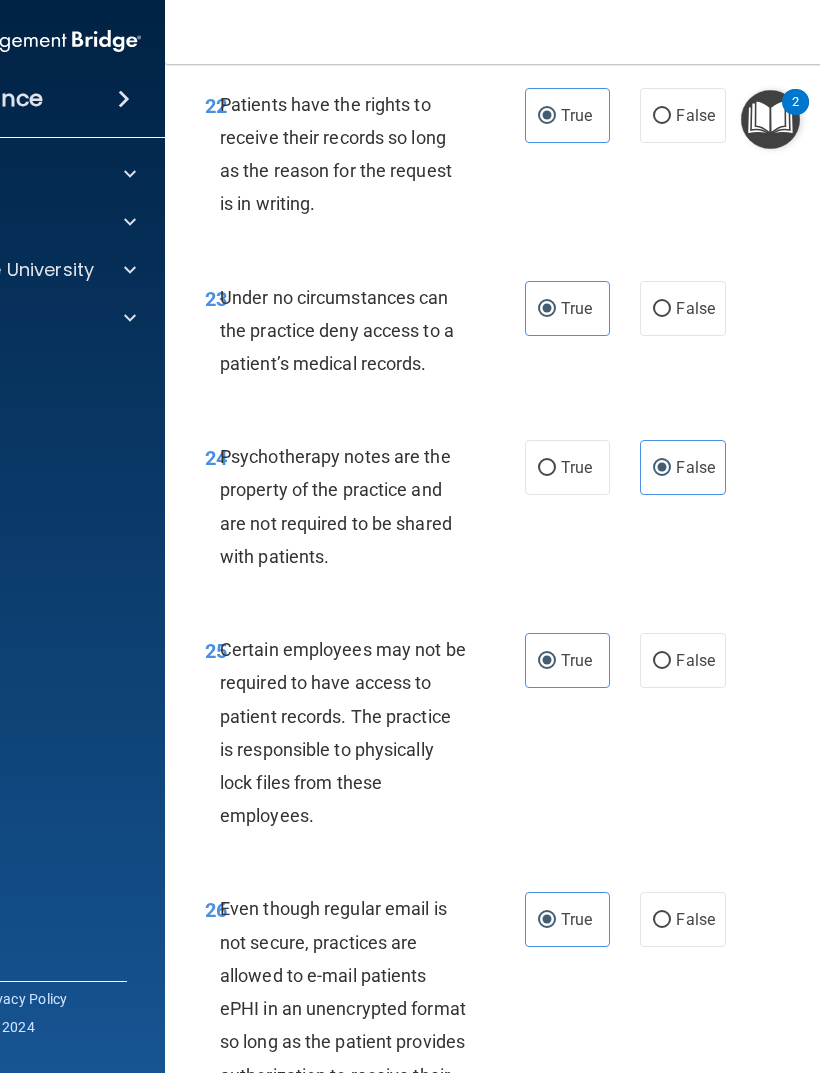 scroll, scrollTop: 5783, scrollLeft: 0, axis: vertical 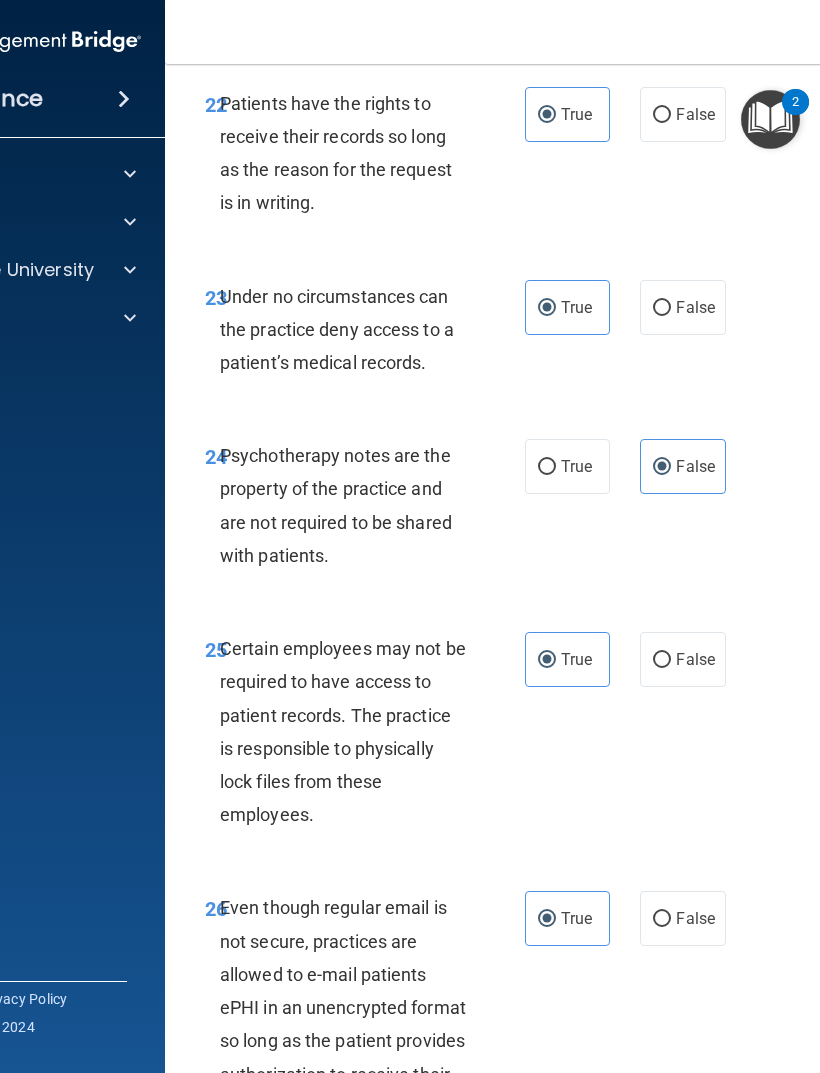 click on "False" at bounding box center (662, 308) 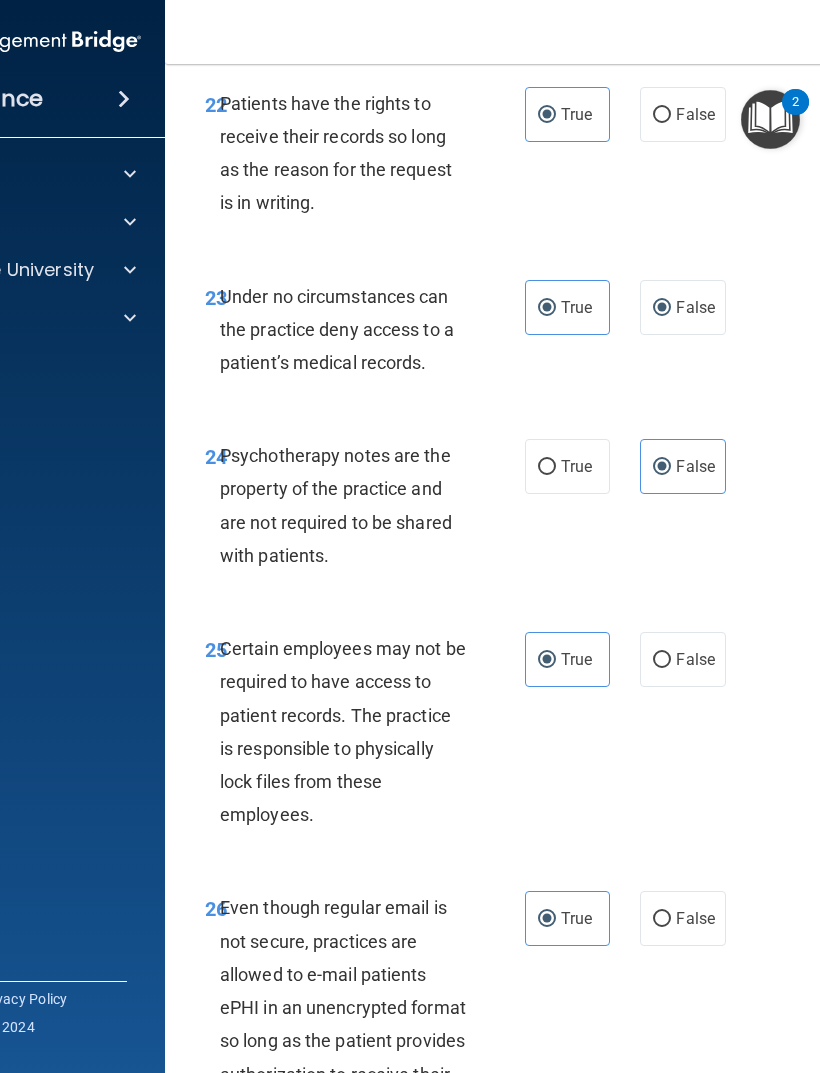 radio on "false" 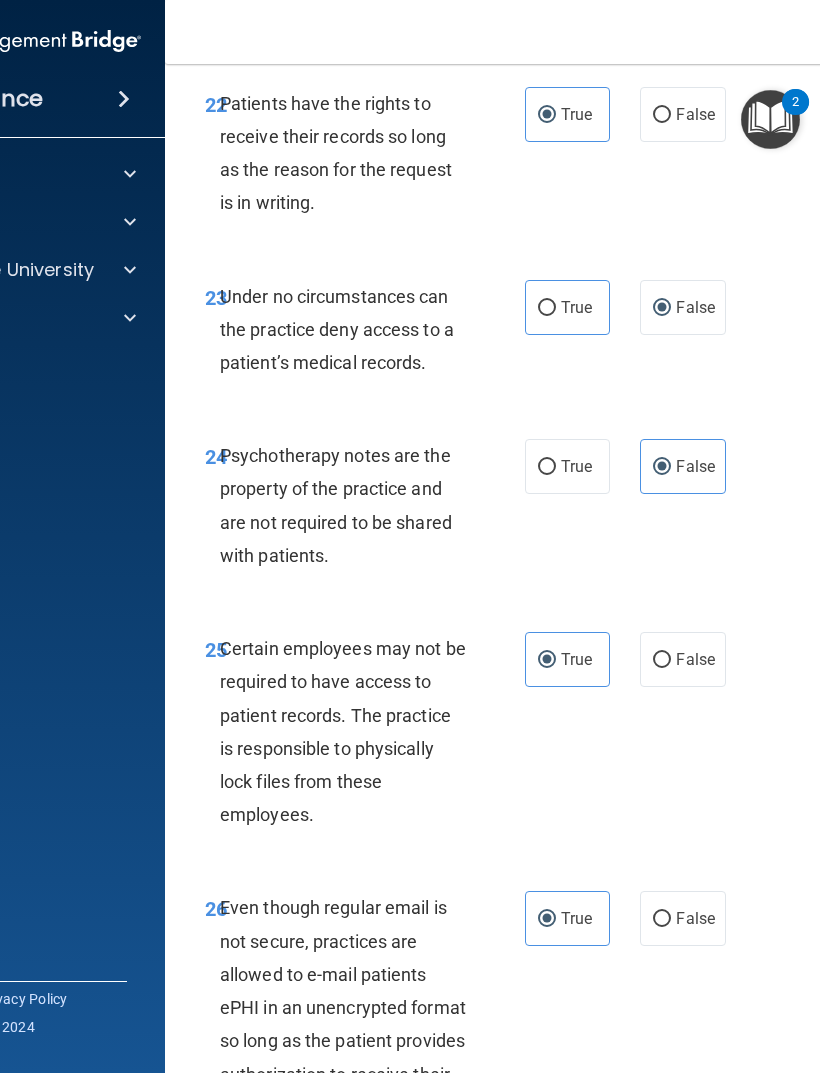 click on "True" at bounding box center (576, 466) 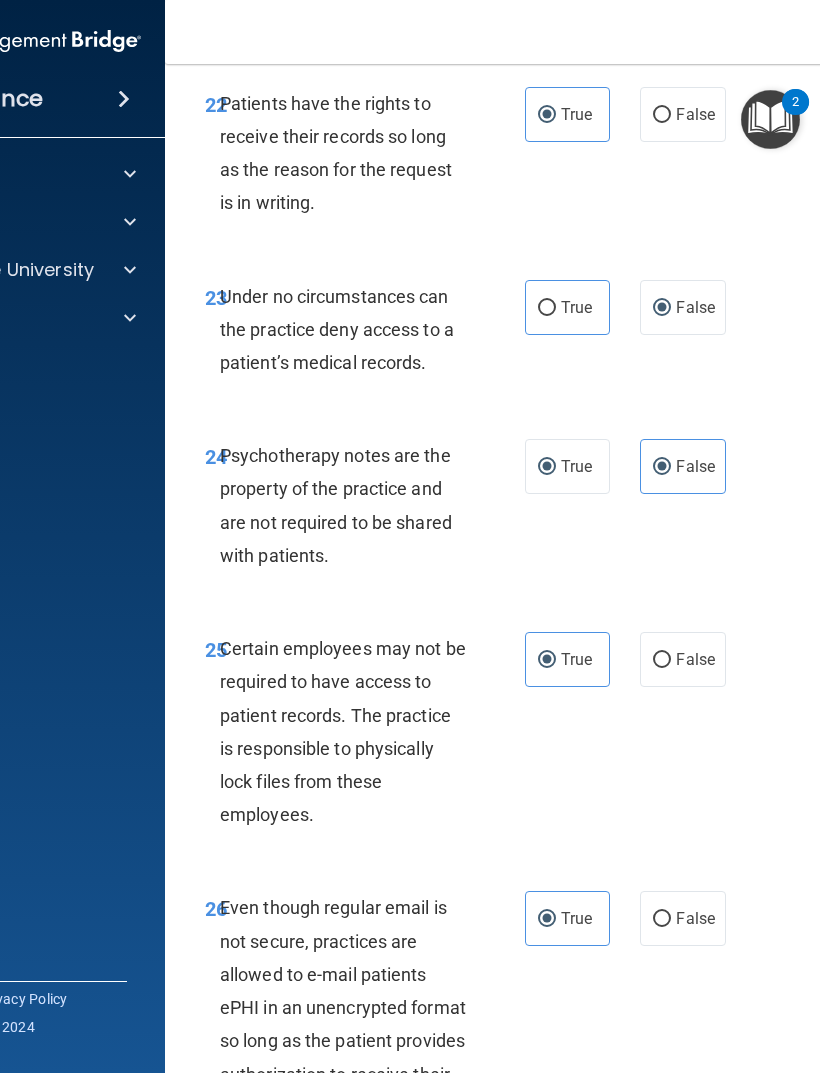 radio on "false" 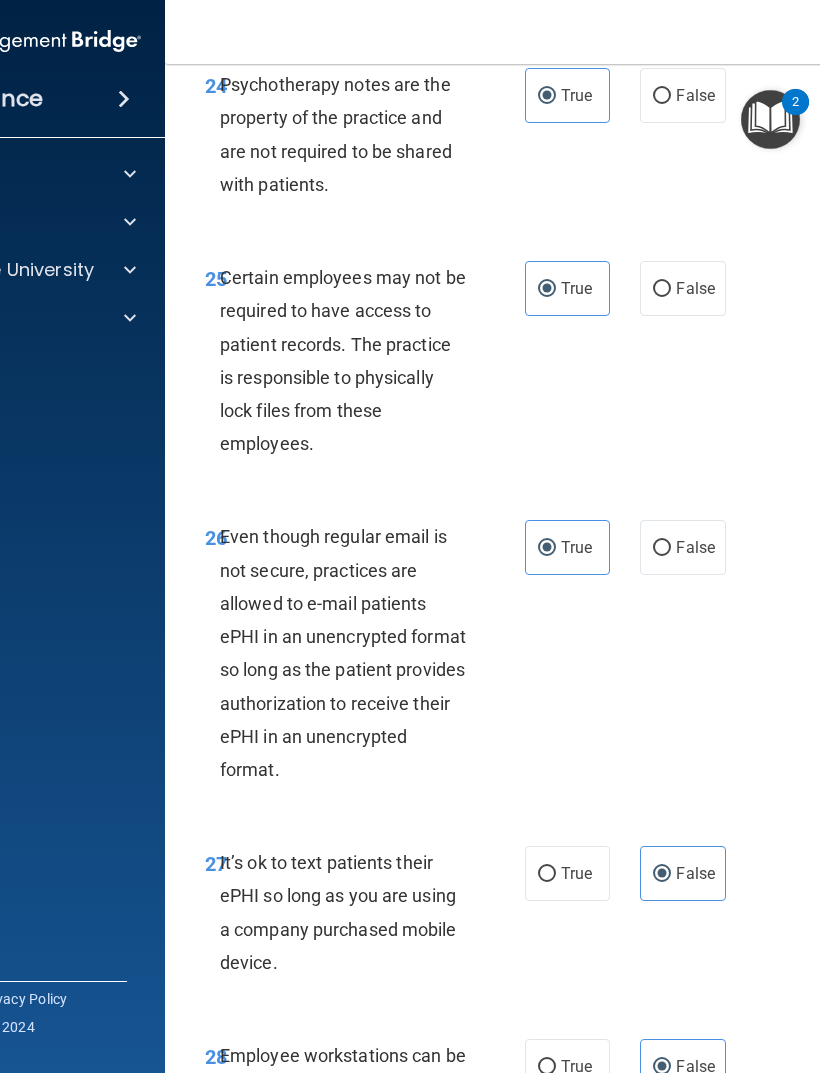 scroll, scrollTop: 6169, scrollLeft: 0, axis: vertical 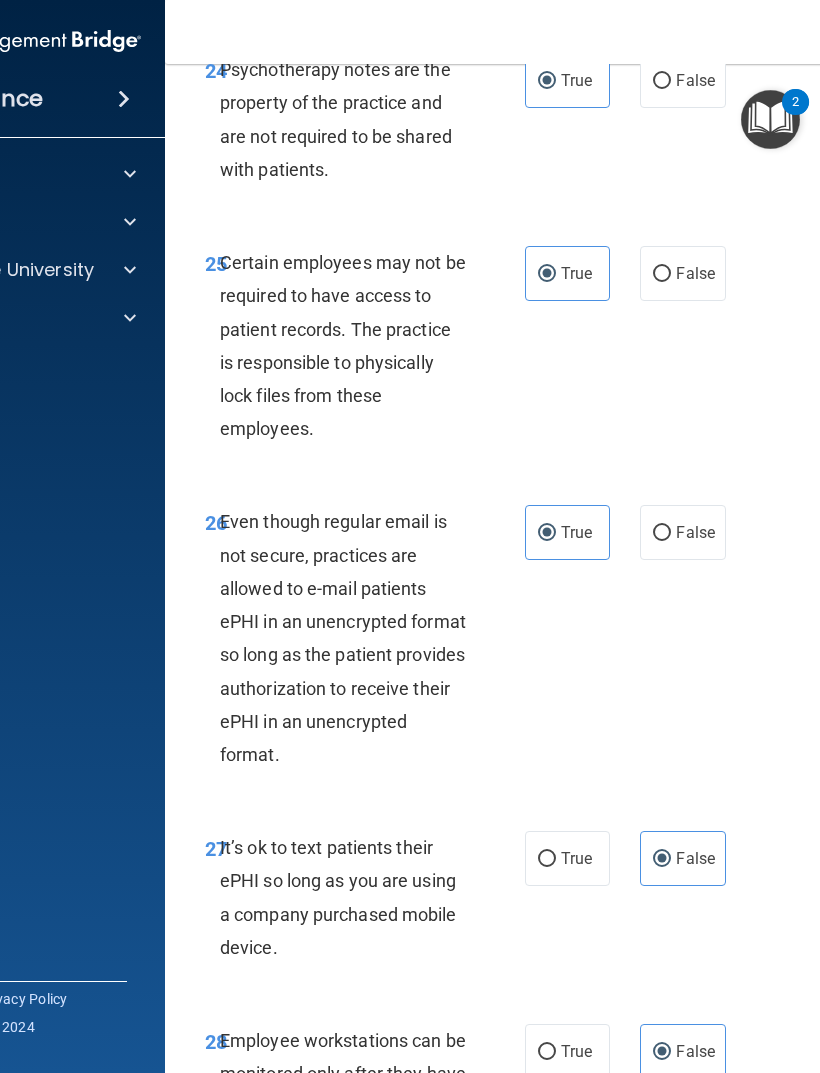 click on "False" at bounding box center (662, 533) 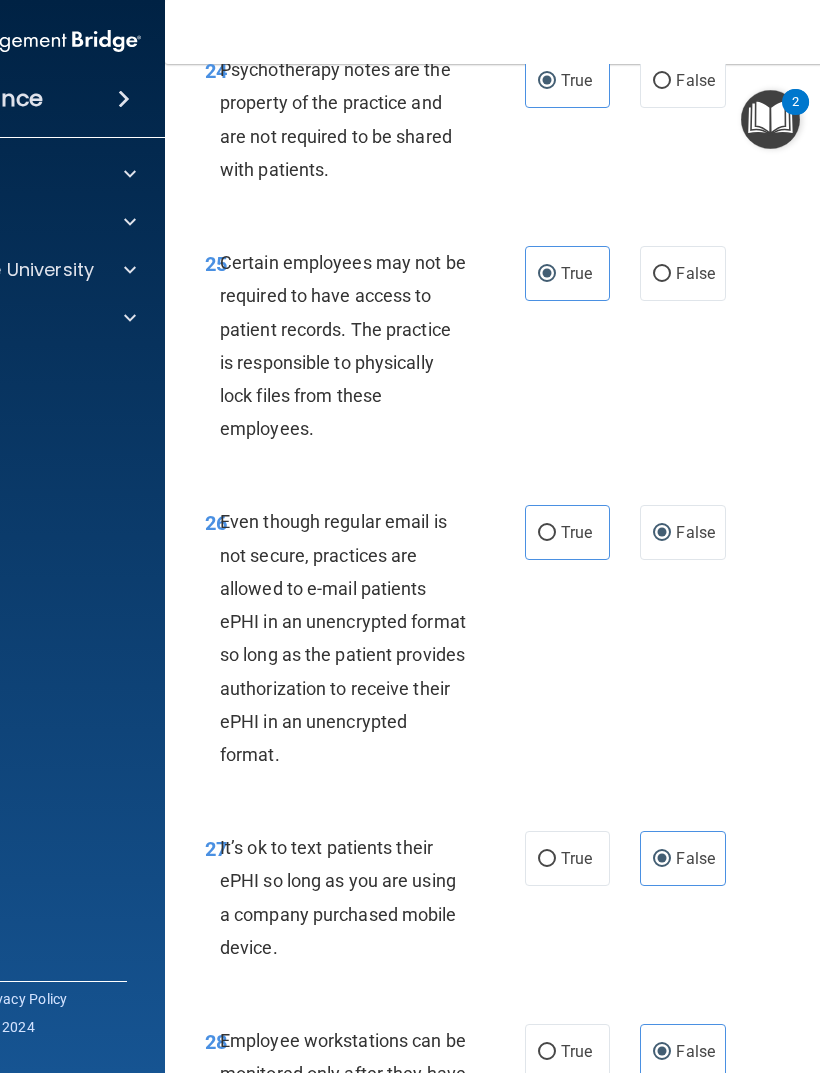click on "True" at bounding box center [576, 532] 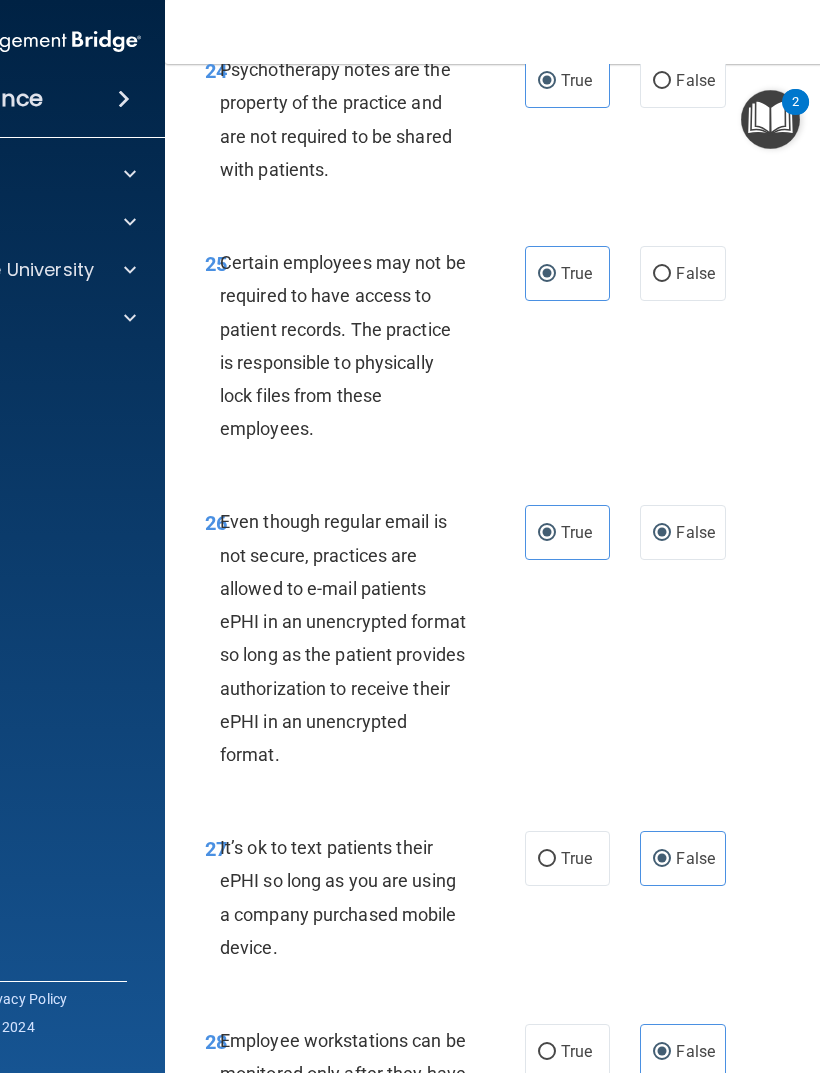 radio on "false" 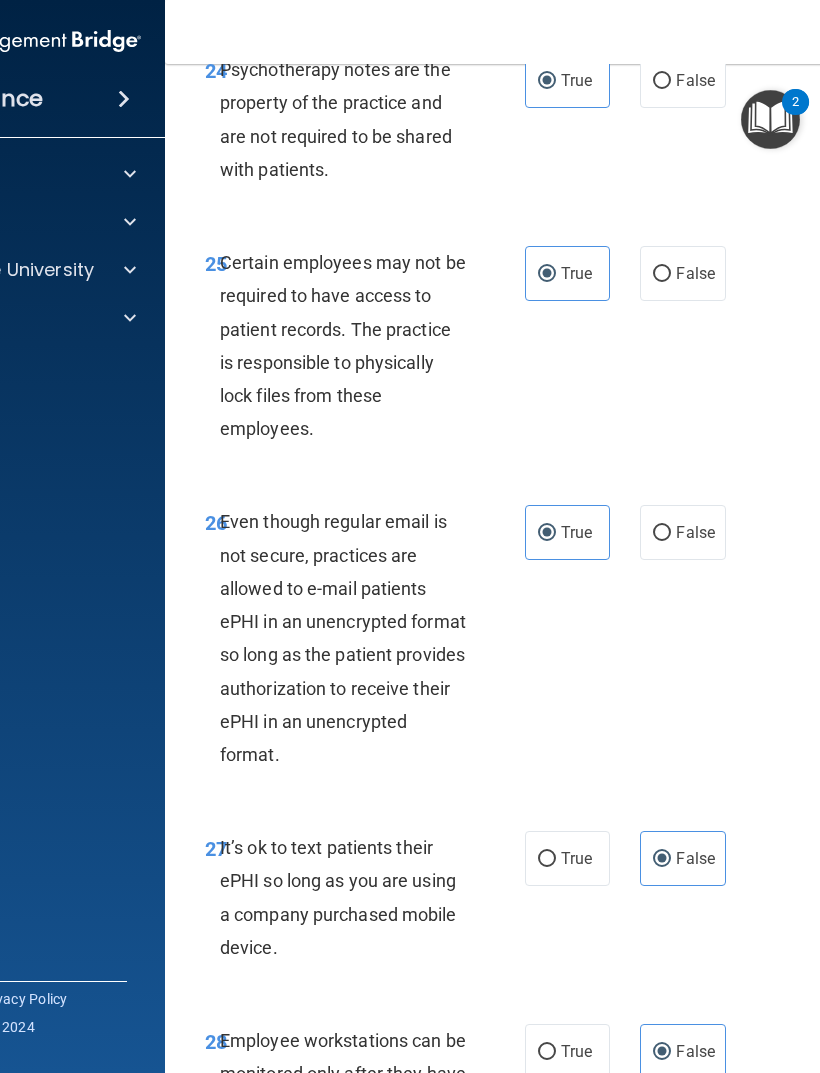 click on "False" at bounding box center (662, 274) 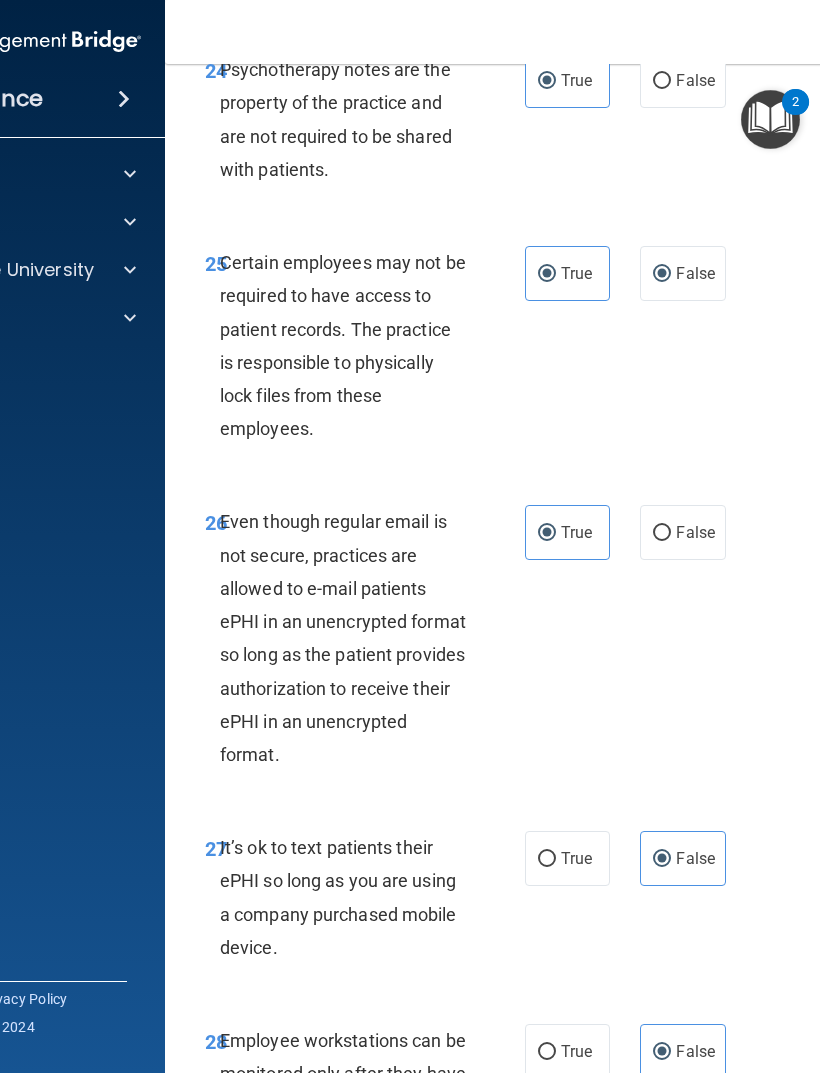 radio on "false" 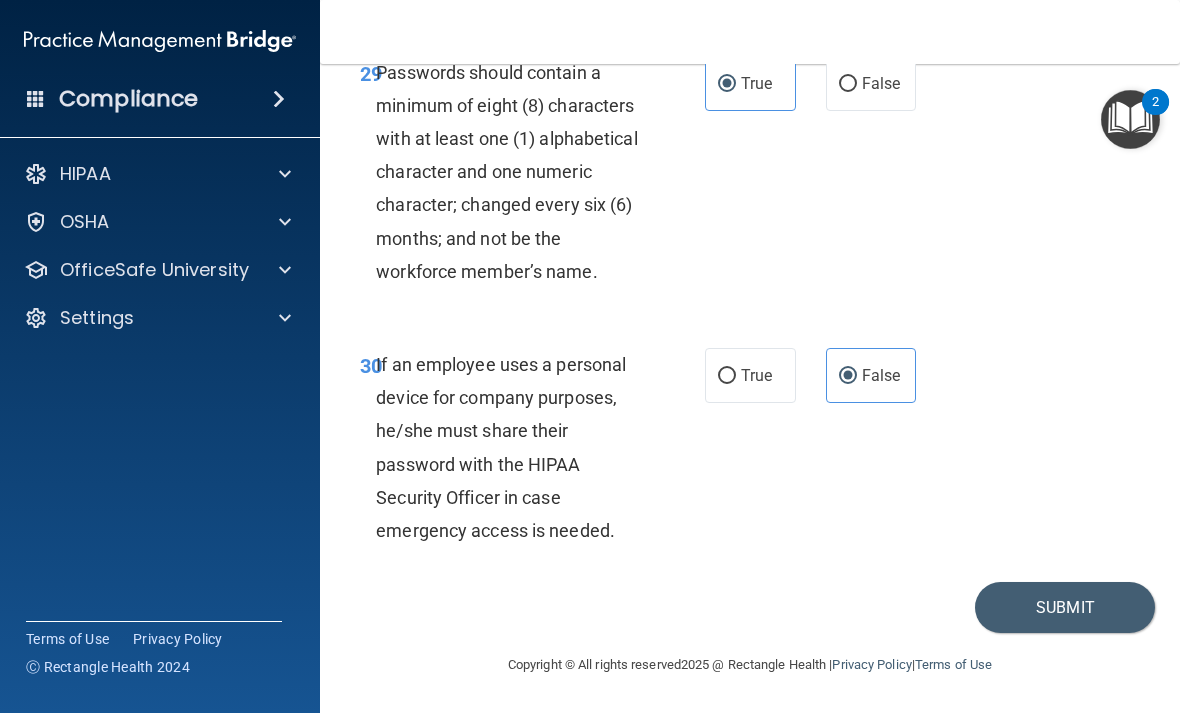 scroll, scrollTop: 6927, scrollLeft: 0, axis: vertical 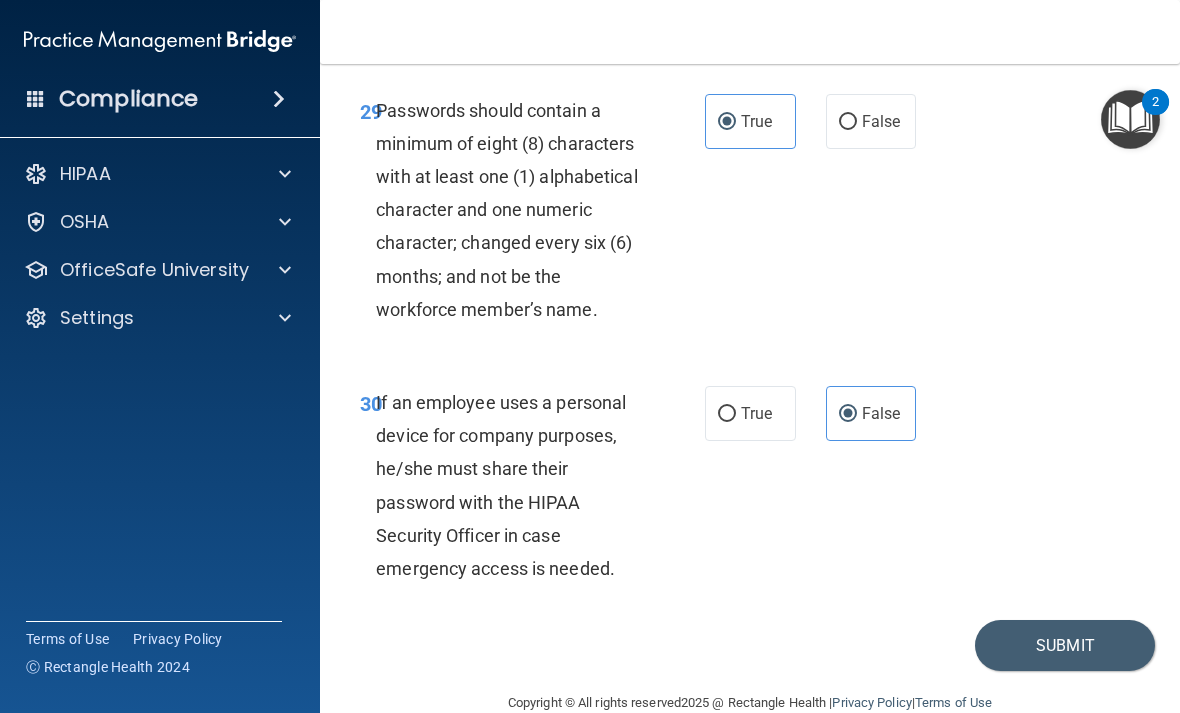 click on "Submit" at bounding box center [1065, 645] 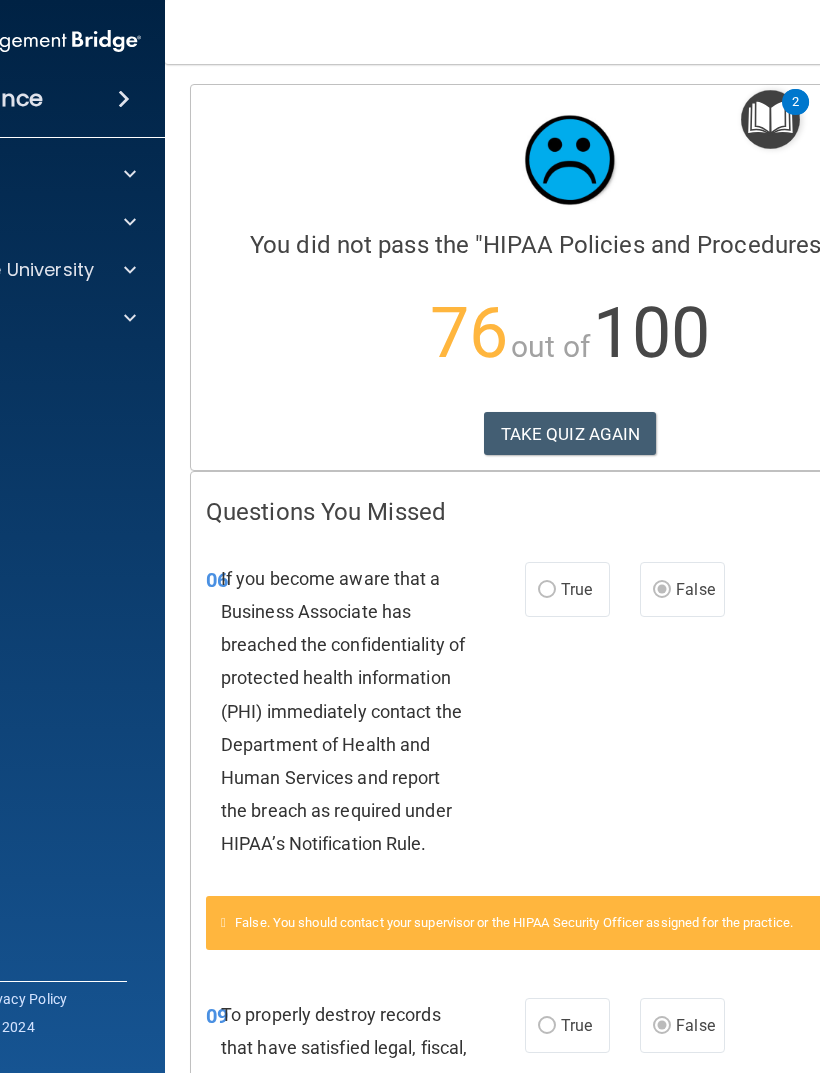 scroll, scrollTop: 0, scrollLeft: 0, axis: both 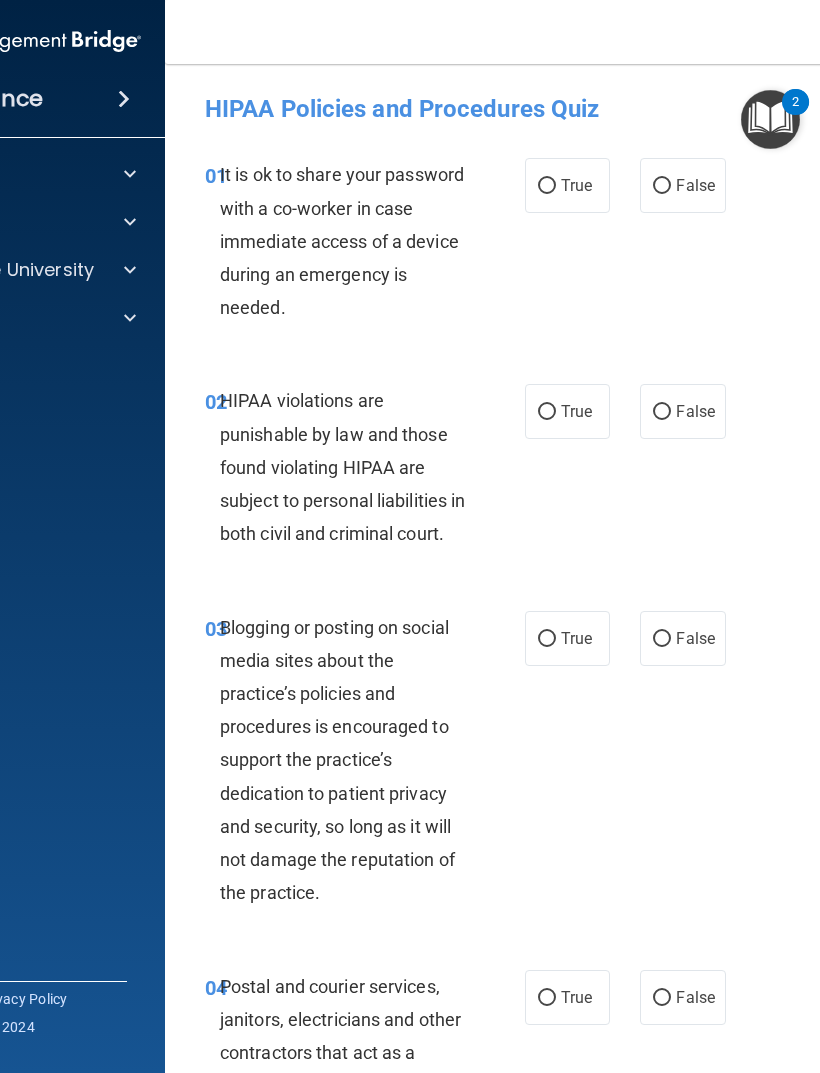 click on "False" at bounding box center [682, 185] 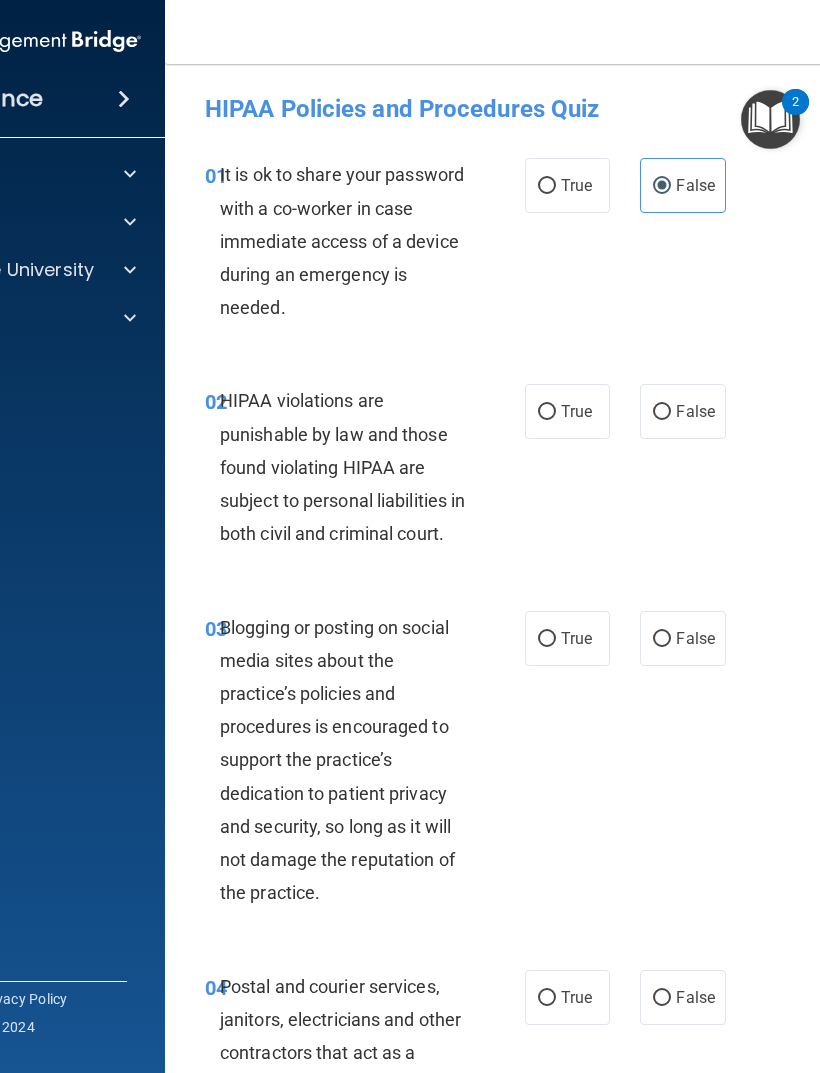 click on "True" at bounding box center [576, 411] 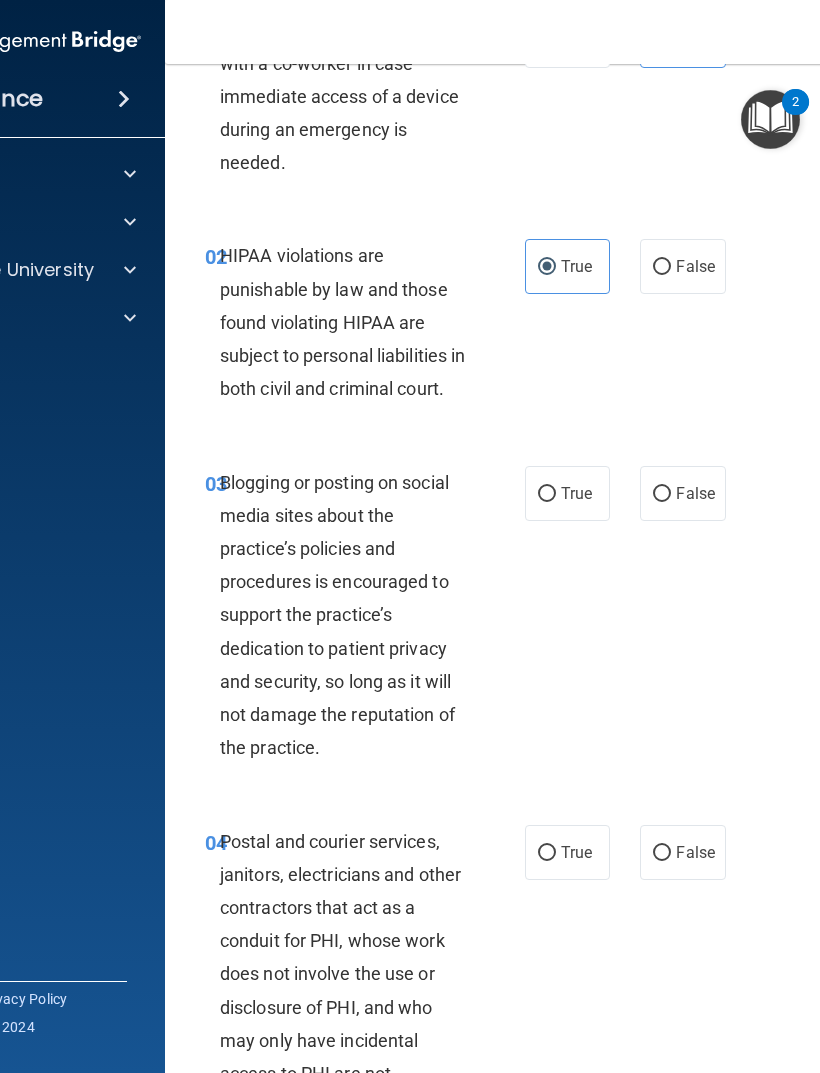 scroll, scrollTop: 147, scrollLeft: 0, axis: vertical 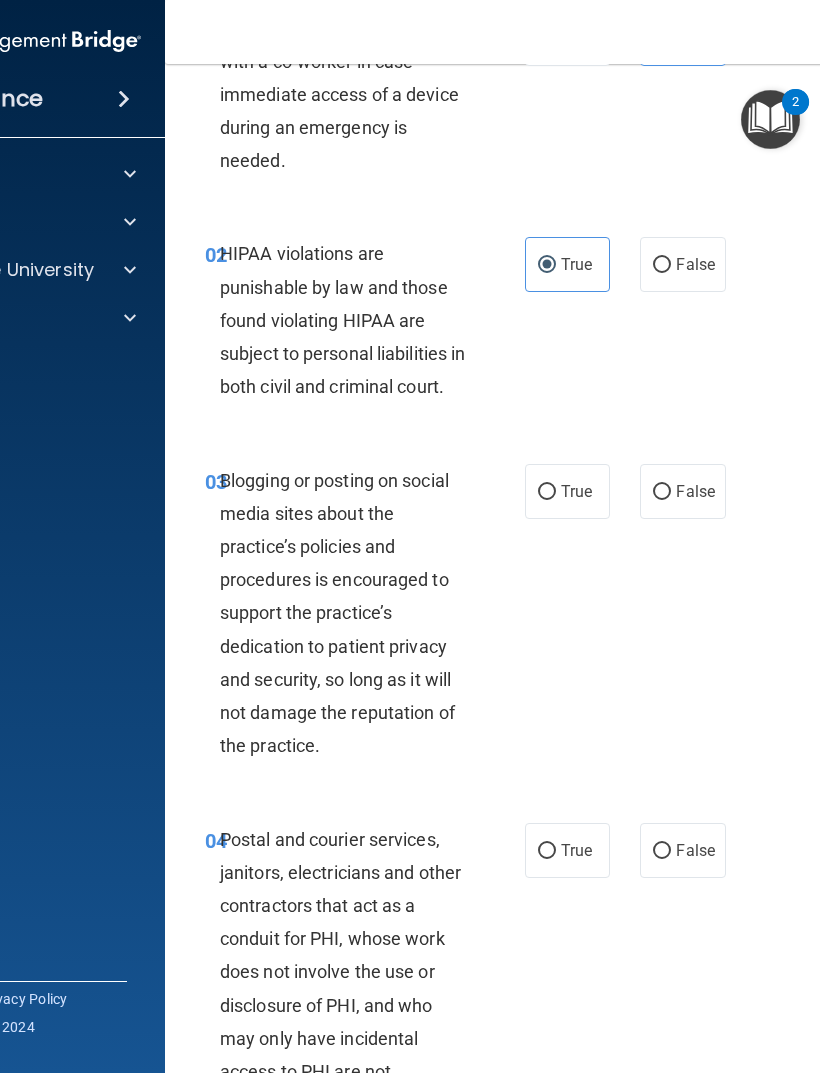click on "False" at bounding box center [695, 491] 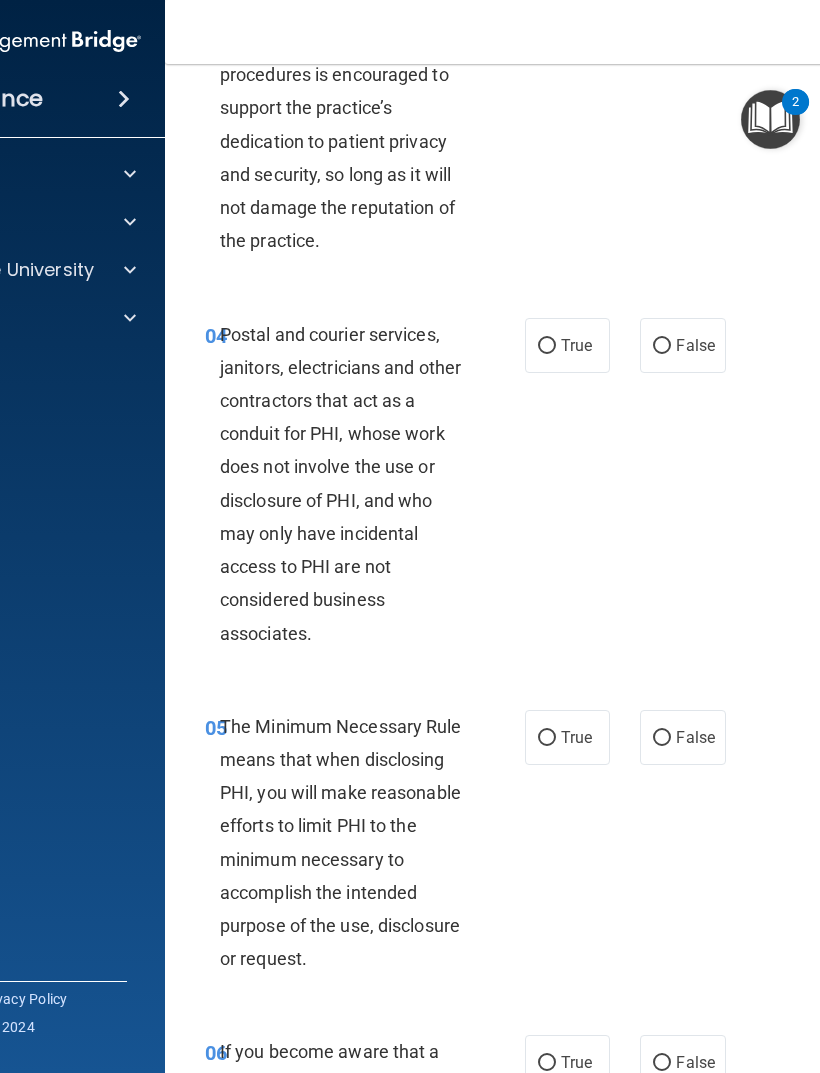 scroll, scrollTop: 678, scrollLeft: 0, axis: vertical 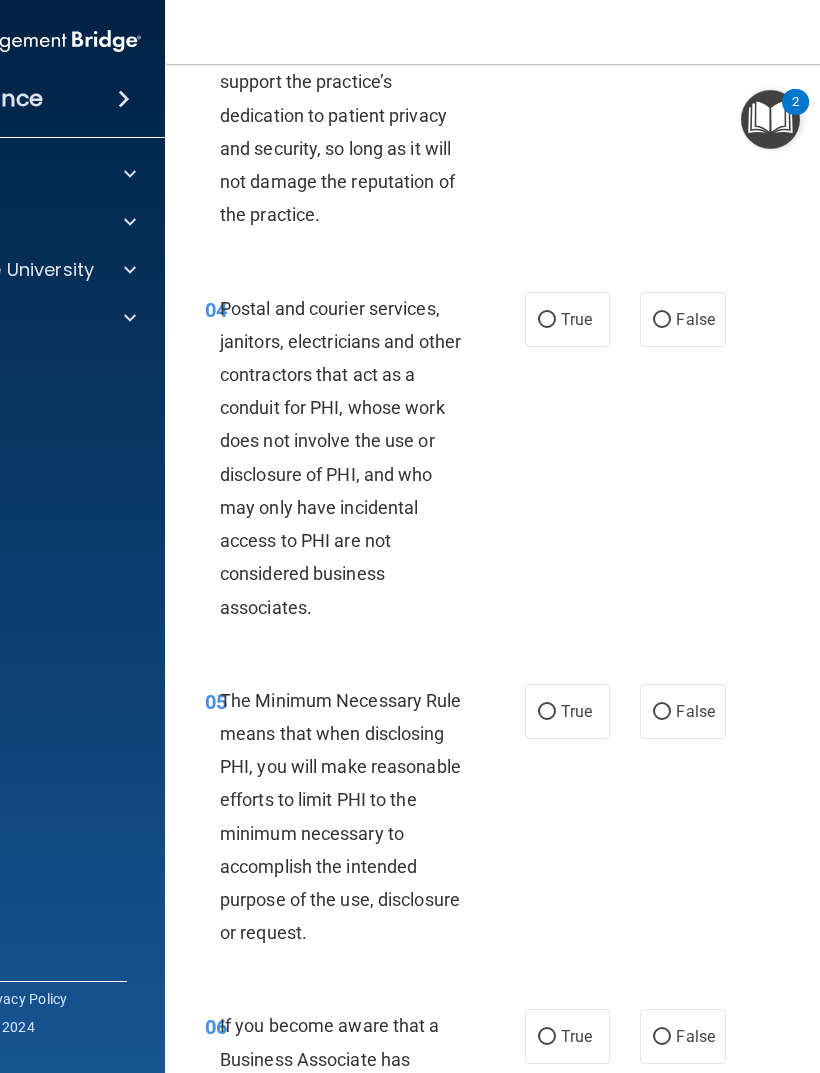 click on "True" at bounding box center [576, 319] 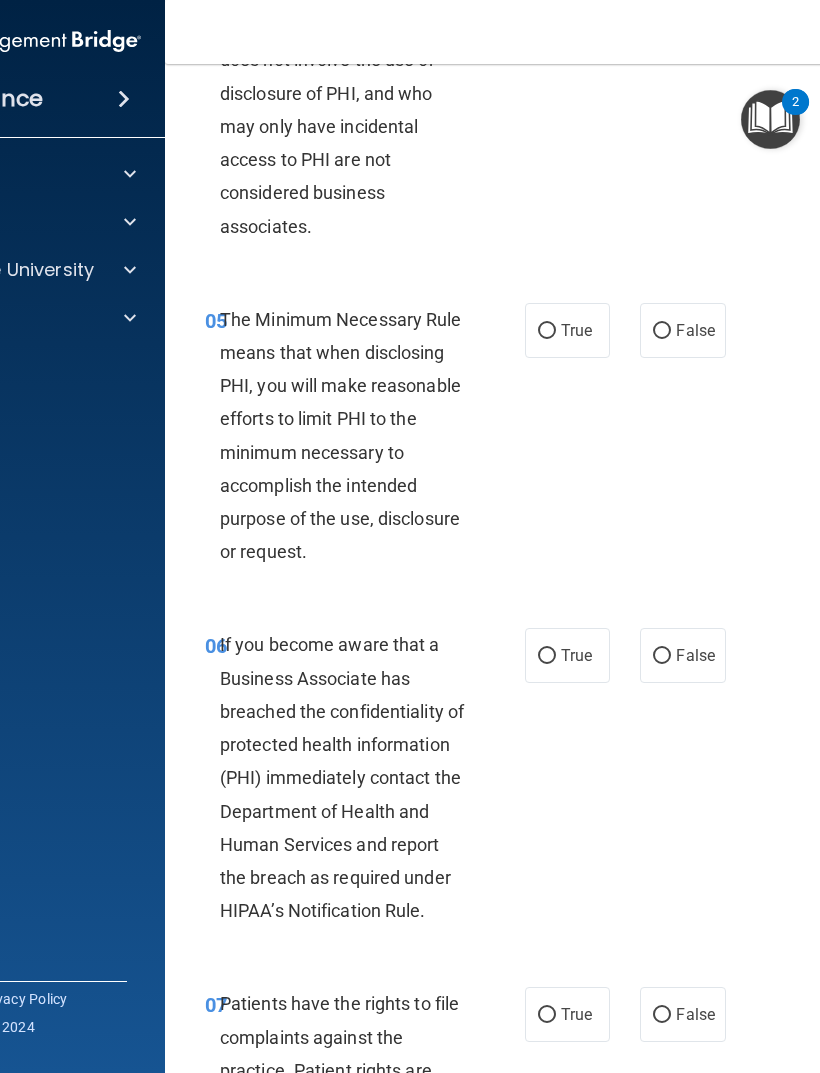 scroll, scrollTop: 1060, scrollLeft: 0, axis: vertical 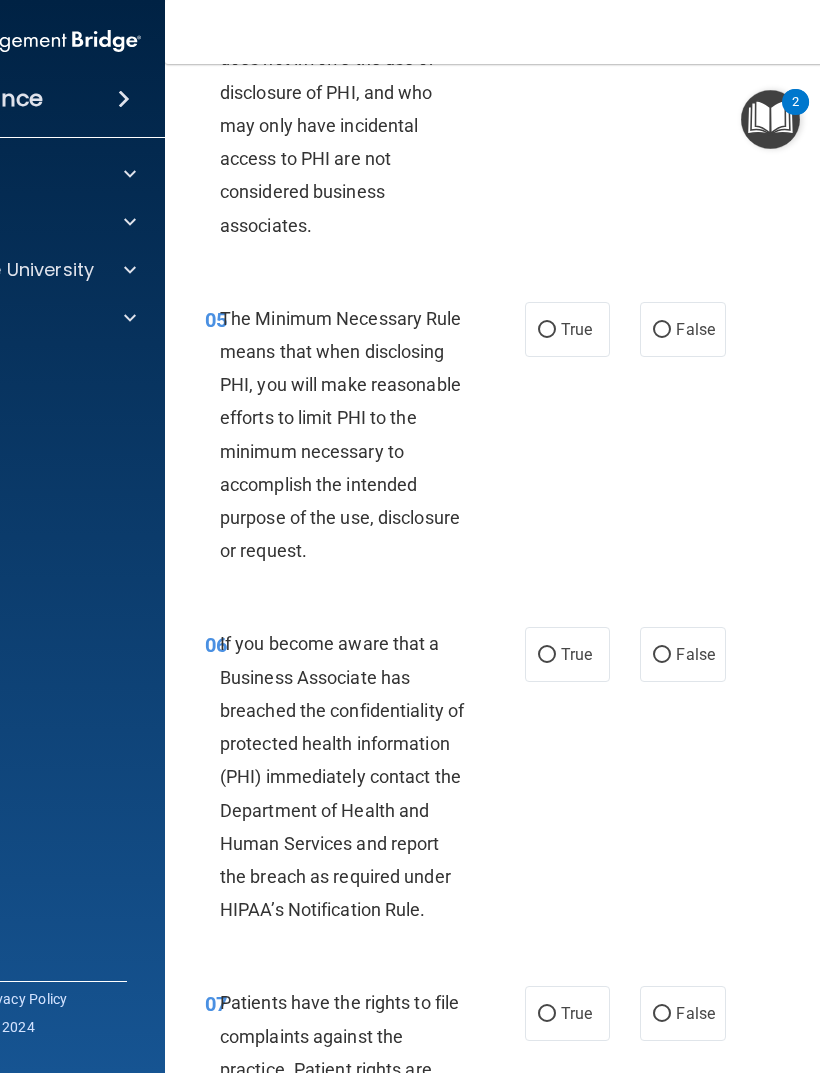 click on "True" at bounding box center [576, 654] 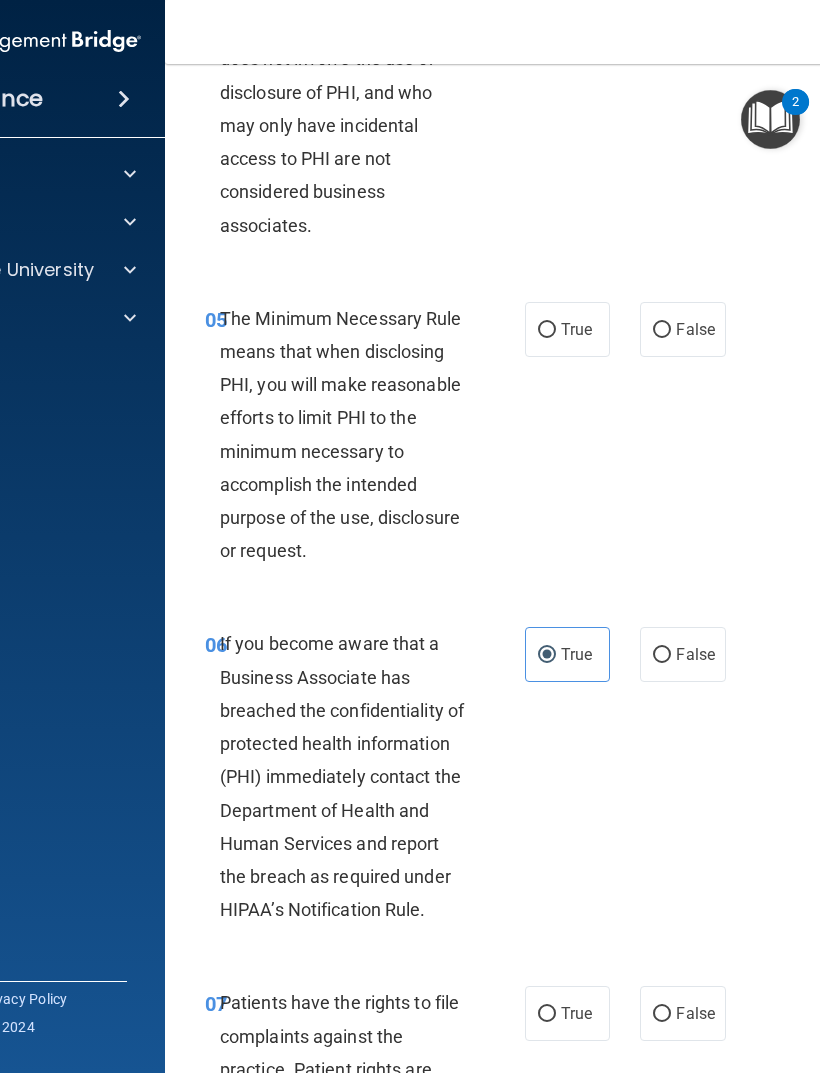 click on "True" at bounding box center (576, 329) 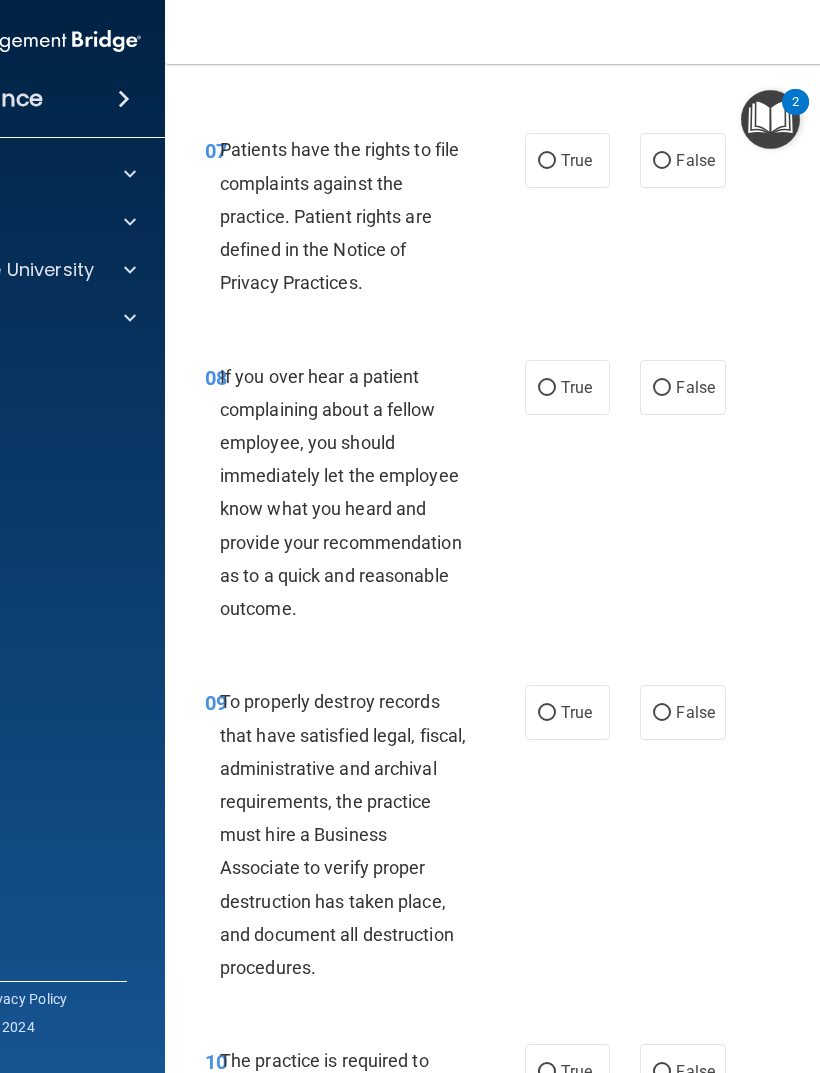scroll, scrollTop: 1917, scrollLeft: 0, axis: vertical 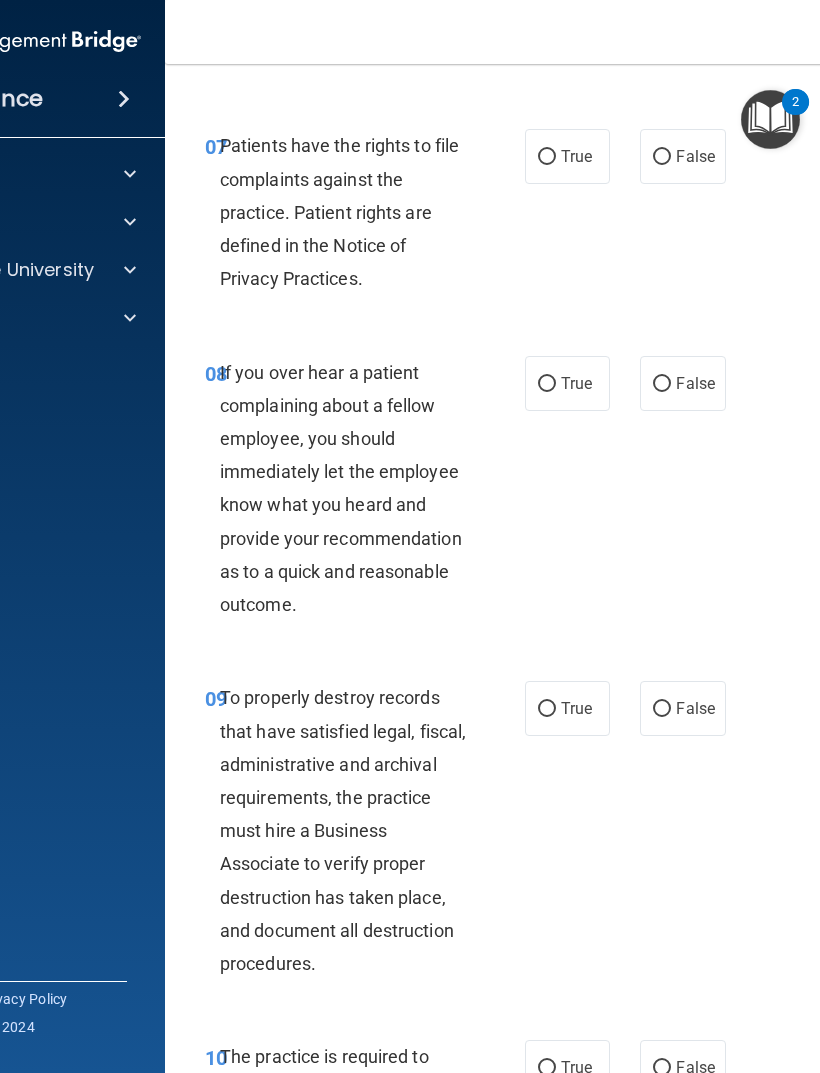 click on "True" at bounding box center (547, 709) 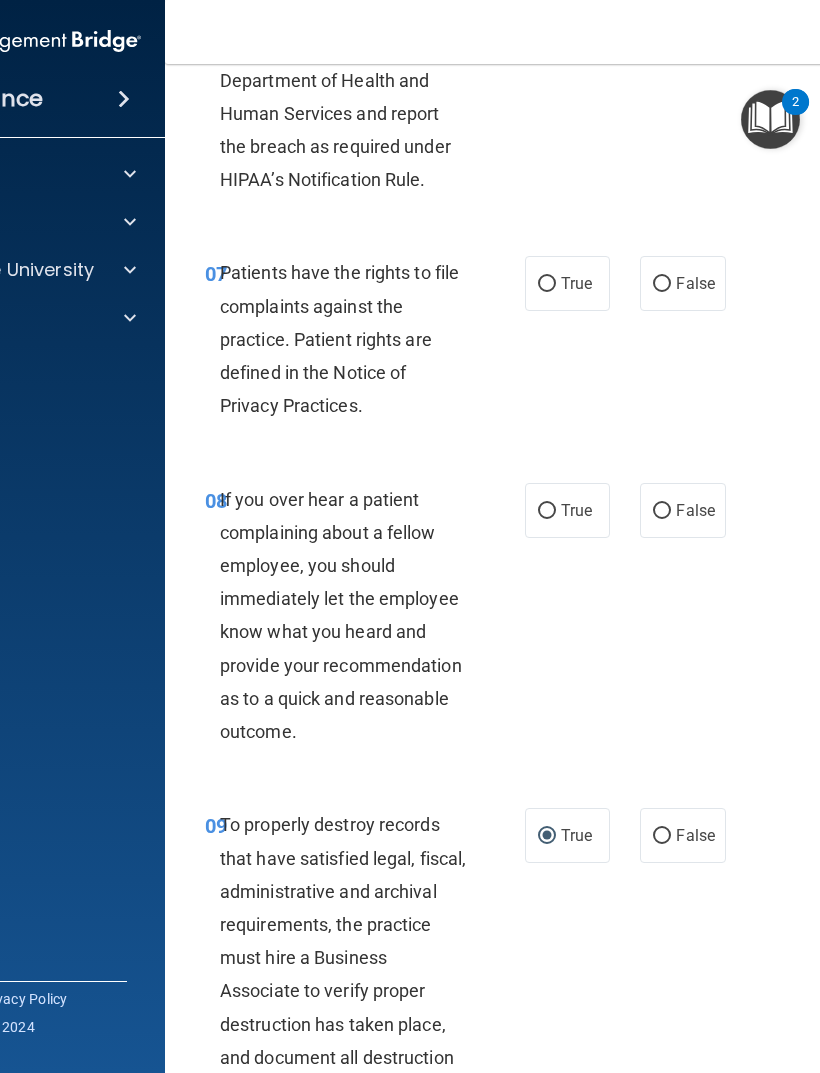 scroll, scrollTop: 1788, scrollLeft: 0, axis: vertical 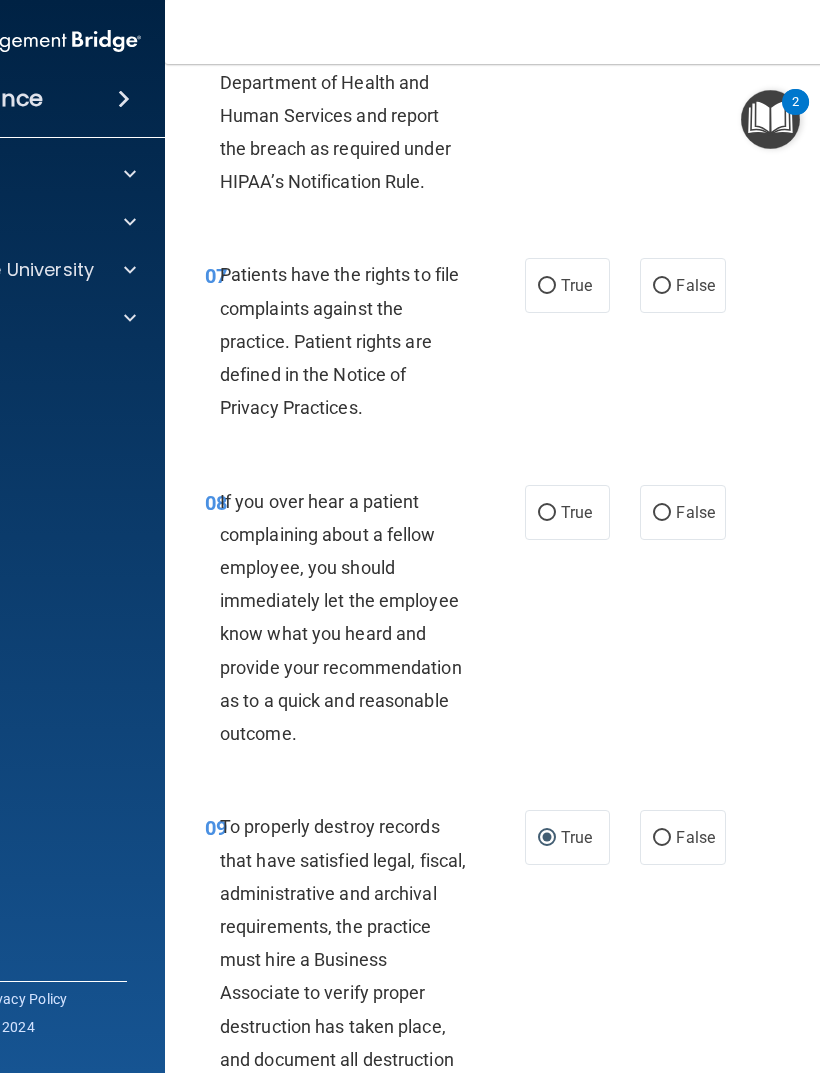 click on "True" at bounding box center (576, 285) 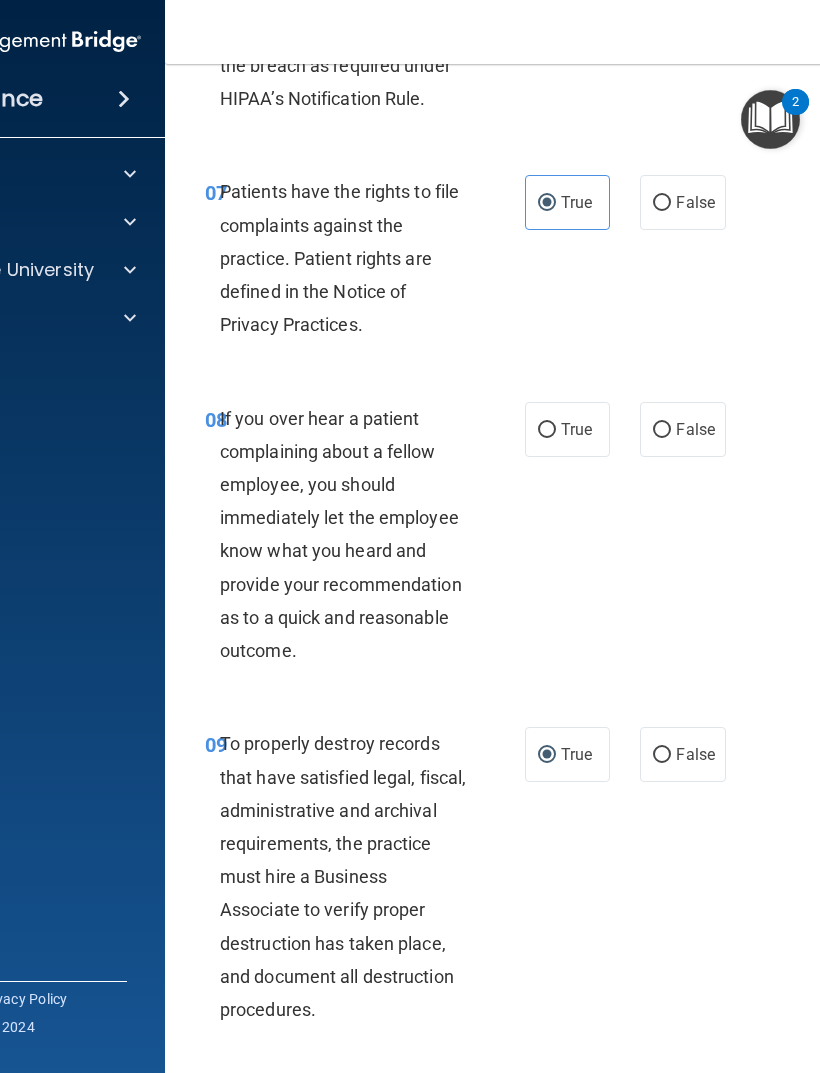 scroll, scrollTop: 1872, scrollLeft: 0, axis: vertical 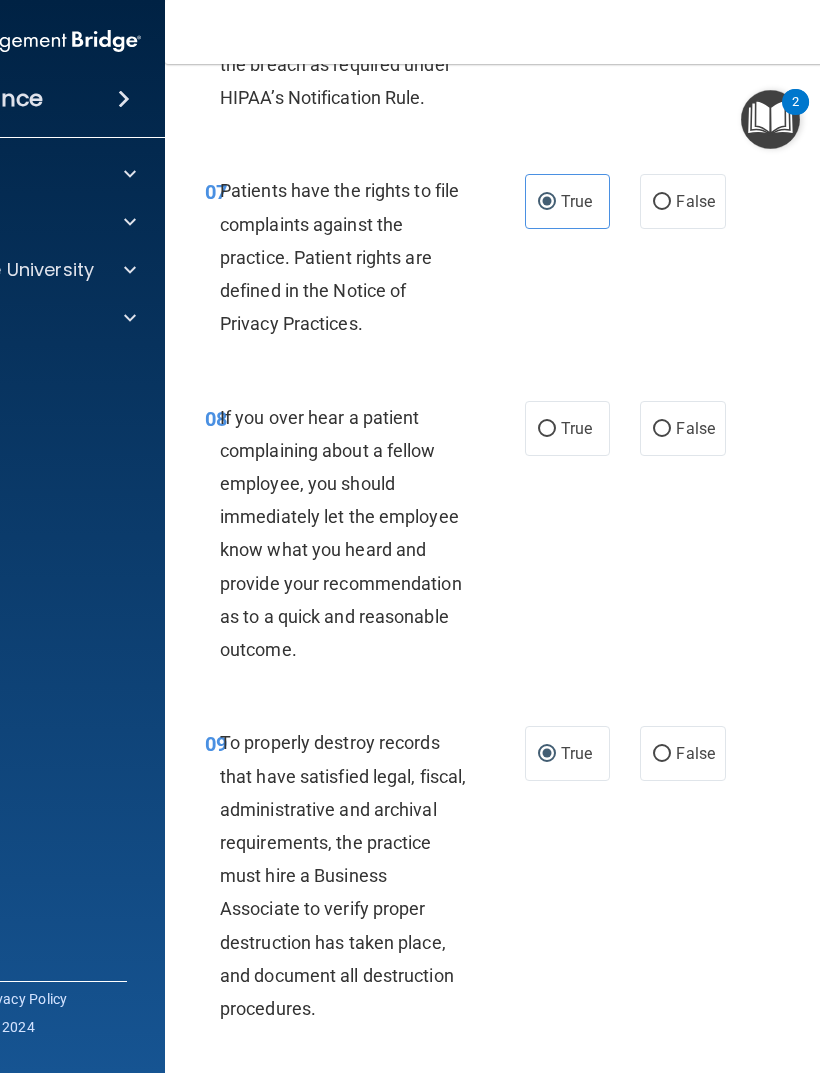 click on "False" at bounding box center (695, 428) 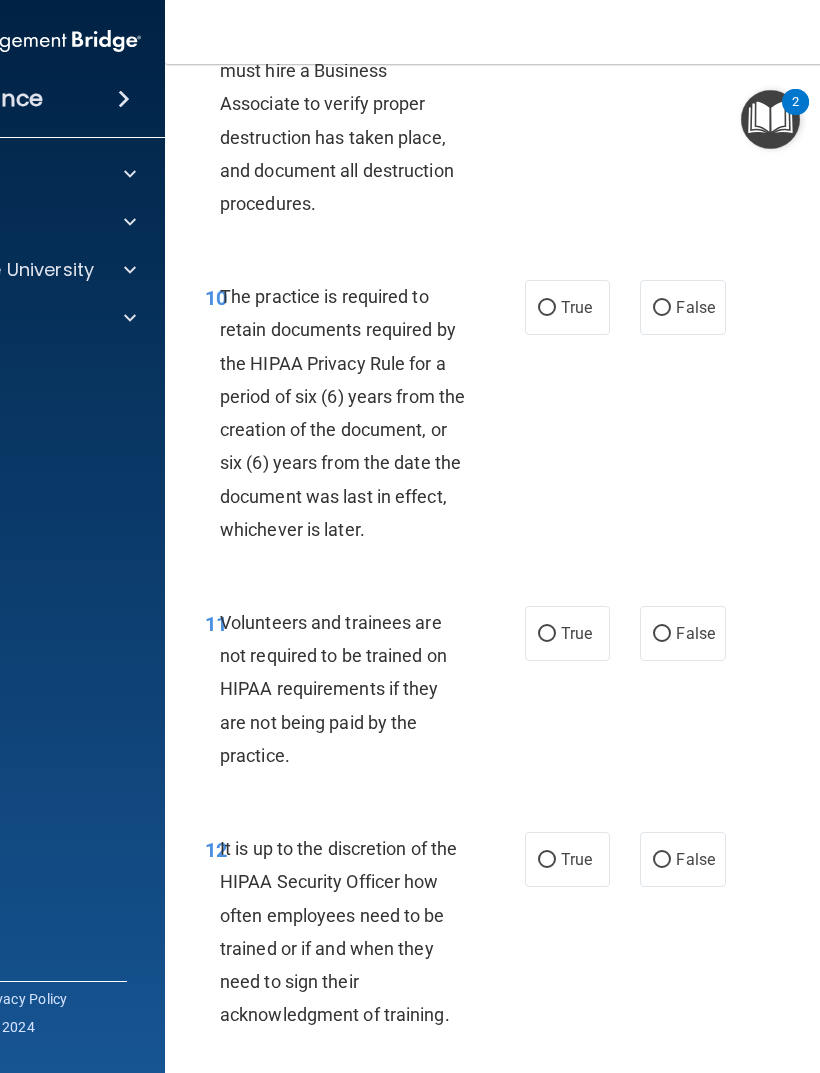 scroll, scrollTop: 2678, scrollLeft: 0, axis: vertical 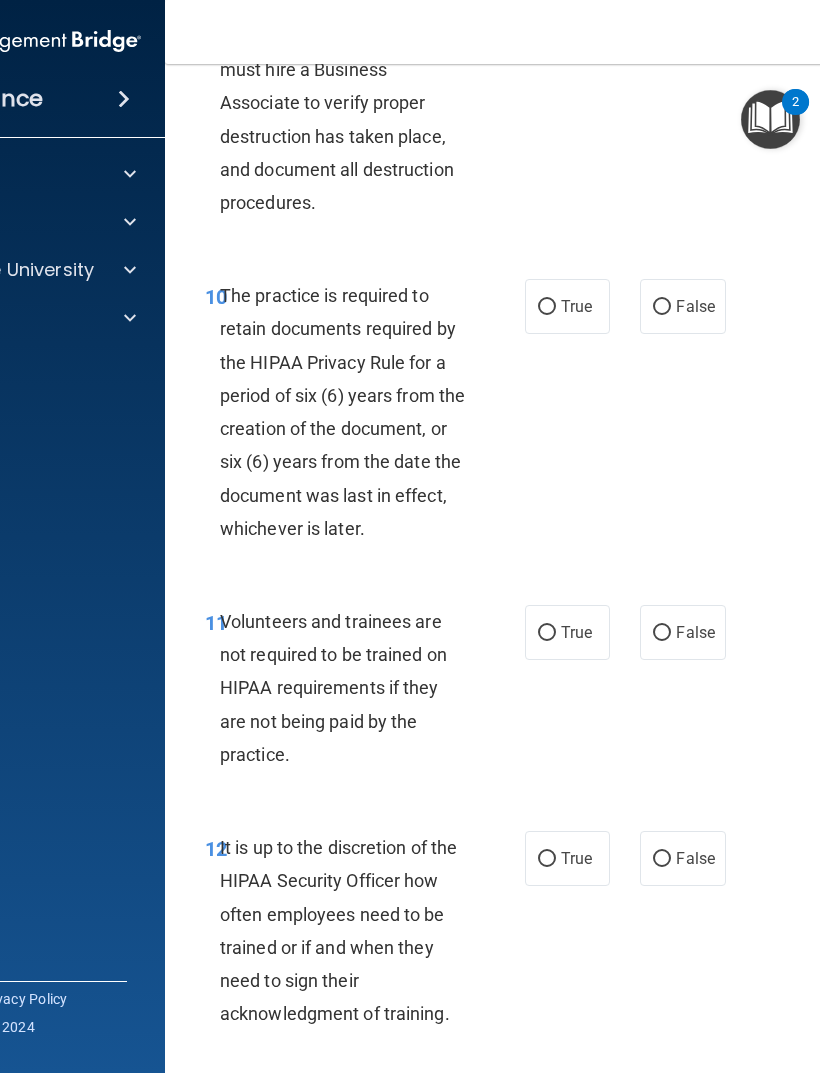 click on "True" at bounding box center (576, 306) 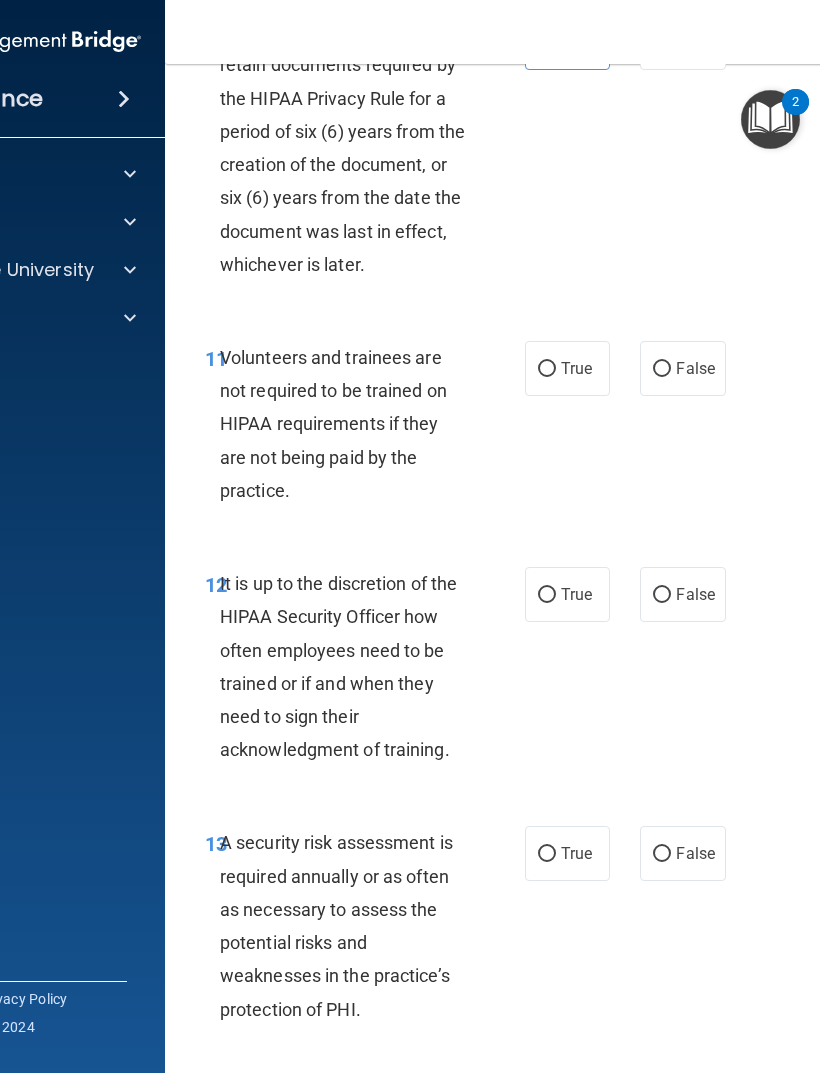 scroll, scrollTop: 2941, scrollLeft: 0, axis: vertical 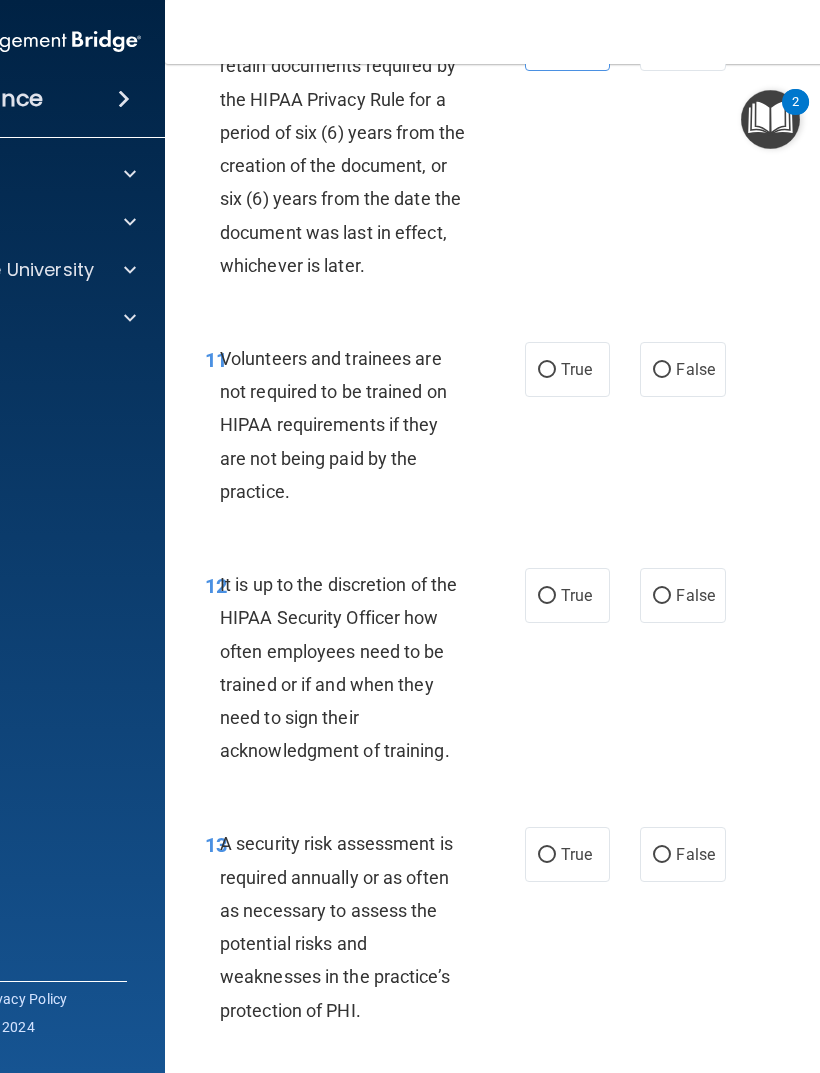 click on "False" at bounding box center (695, 369) 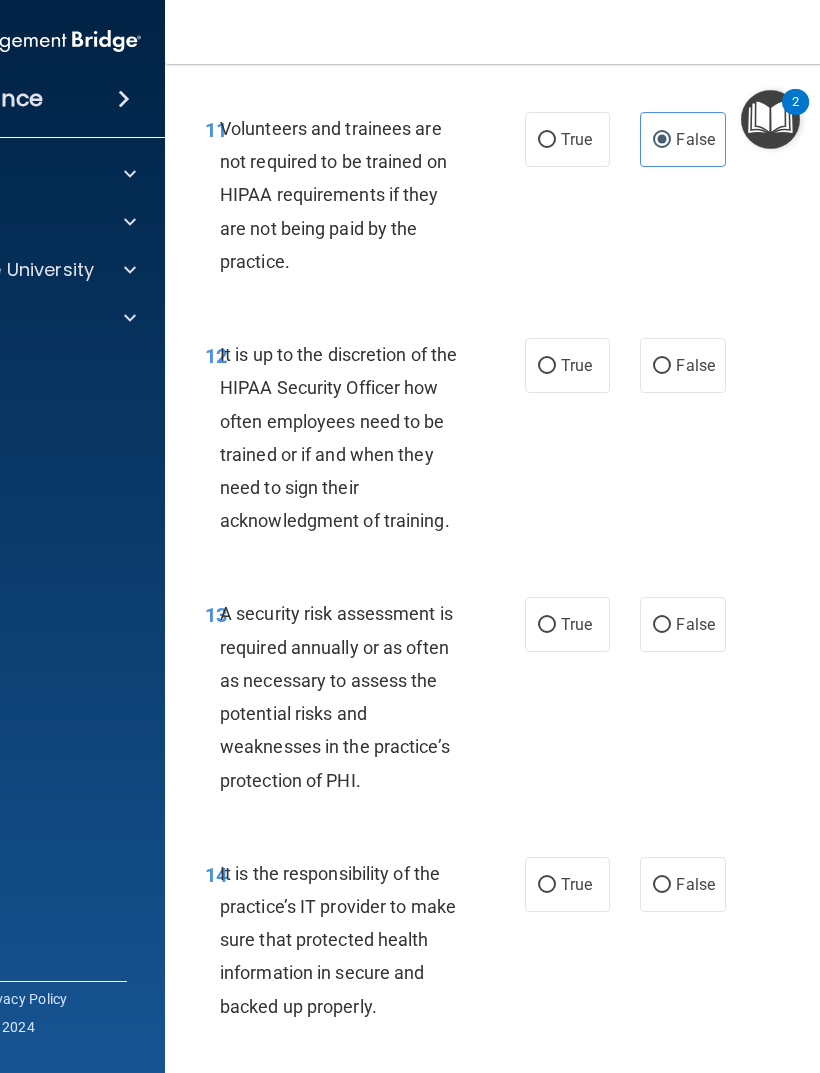 scroll, scrollTop: 3170, scrollLeft: 0, axis: vertical 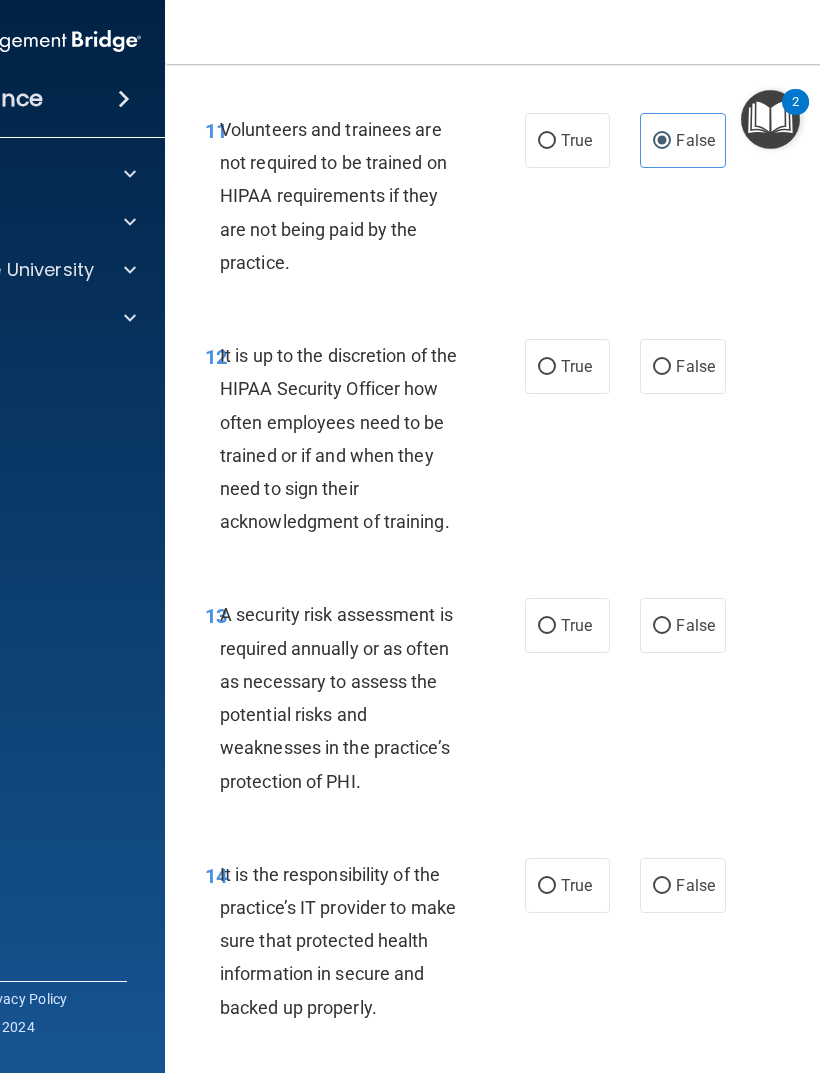 click on "True" at bounding box center [567, 366] 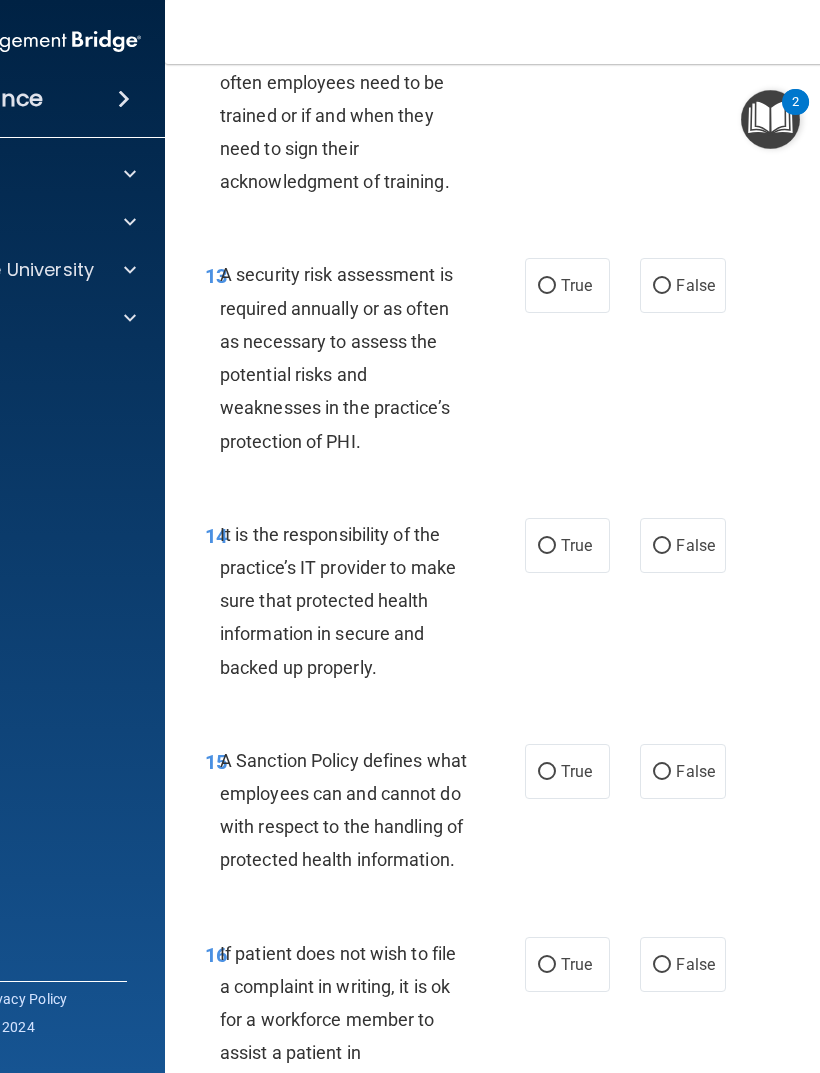 scroll, scrollTop: 3530, scrollLeft: 0, axis: vertical 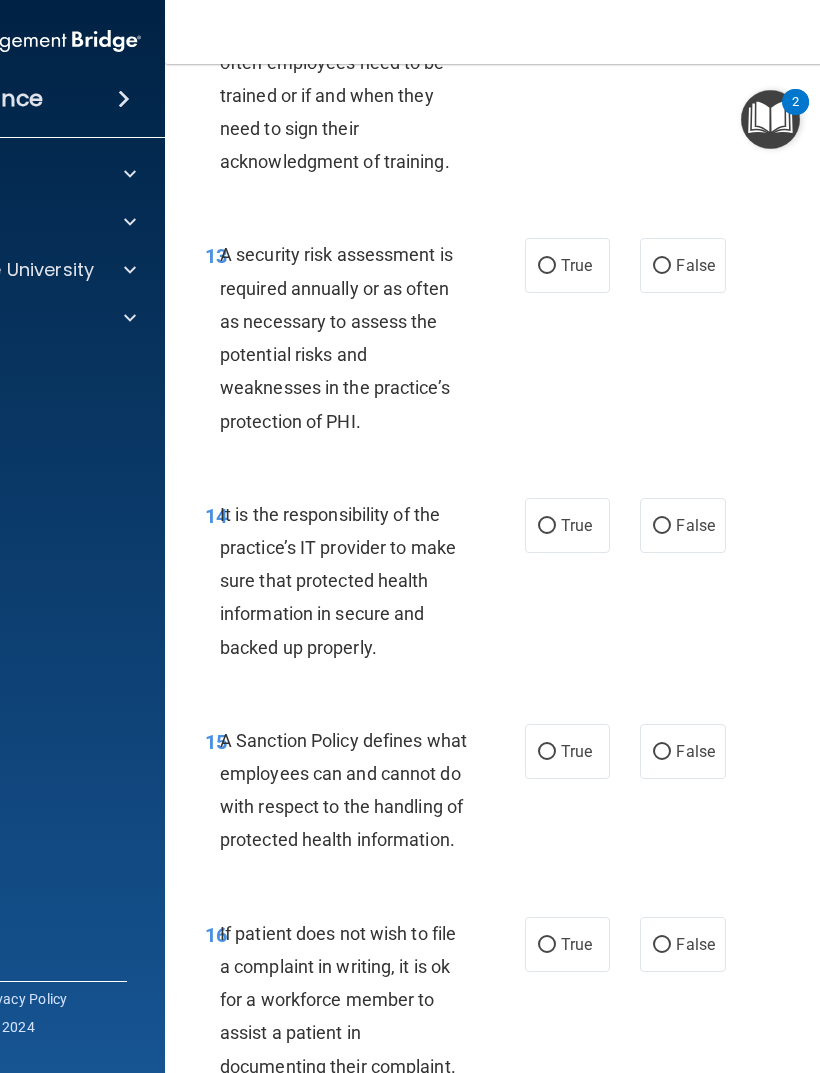 click on "True" at bounding box center (547, 526) 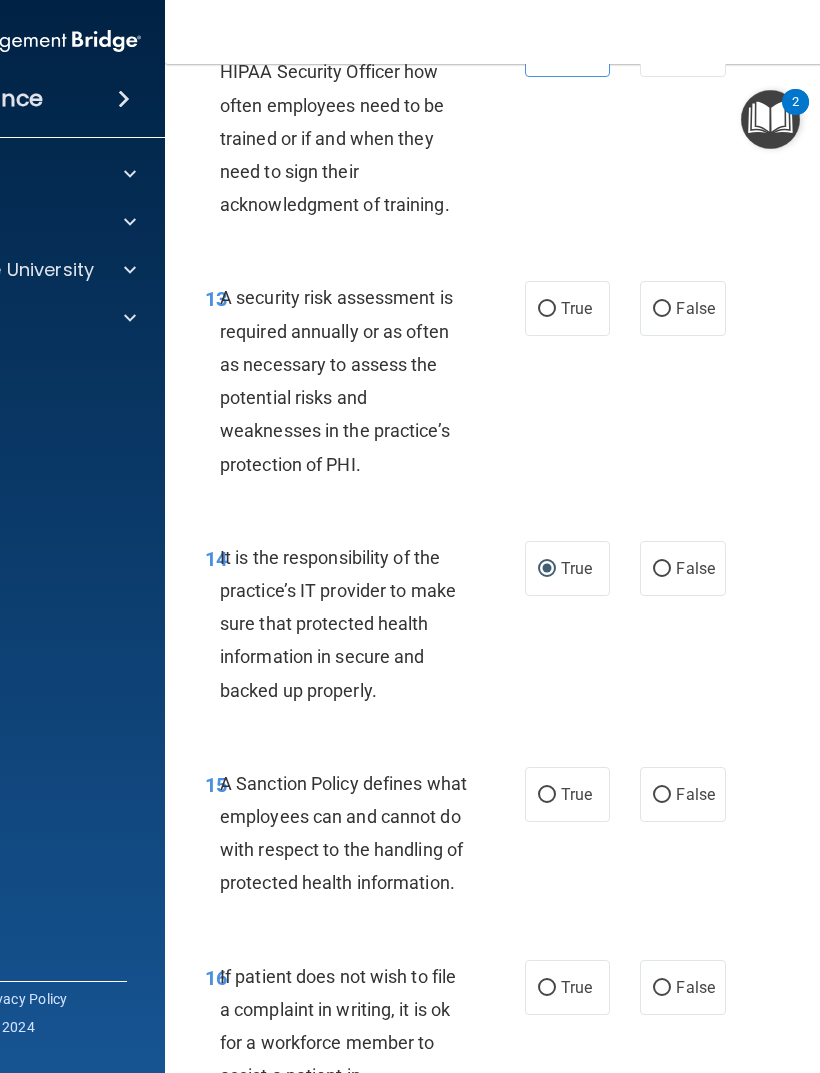 scroll, scrollTop: 3485, scrollLeft: 0, axis: vertical 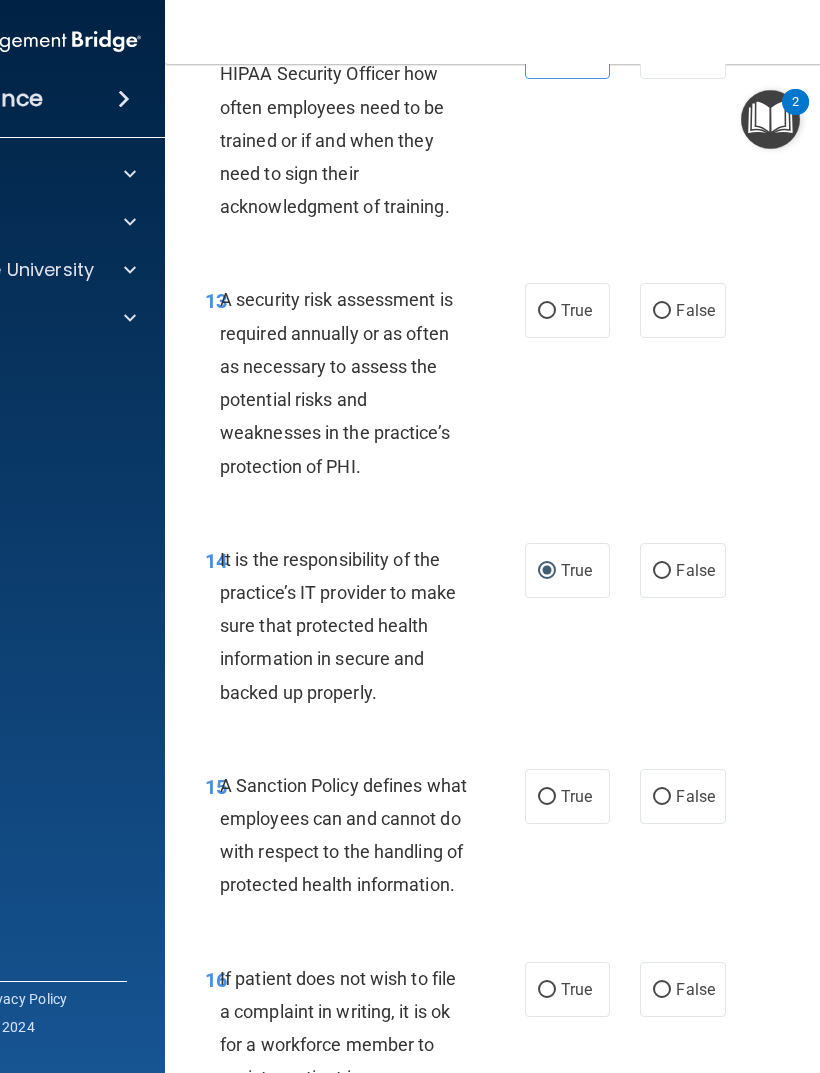 click on "True" at bounding box center (576, 310) 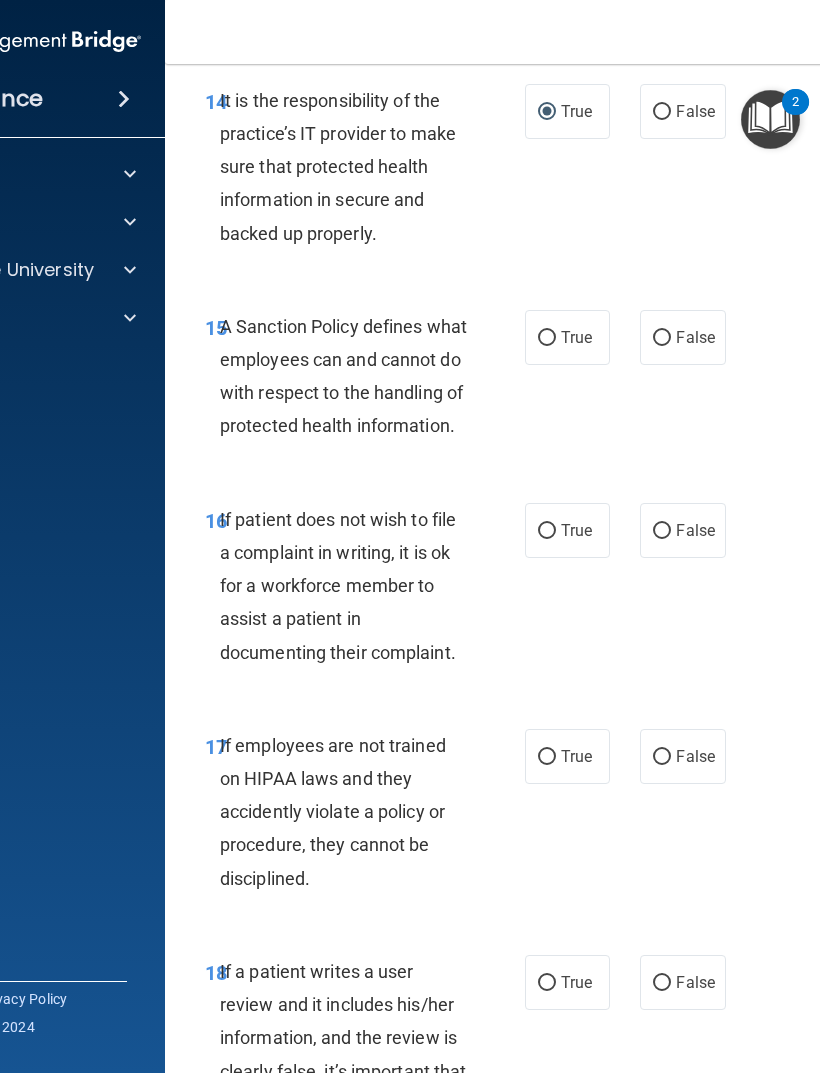scroll, scrollTop: 3943, scrollLeft: 0, axis: vertical 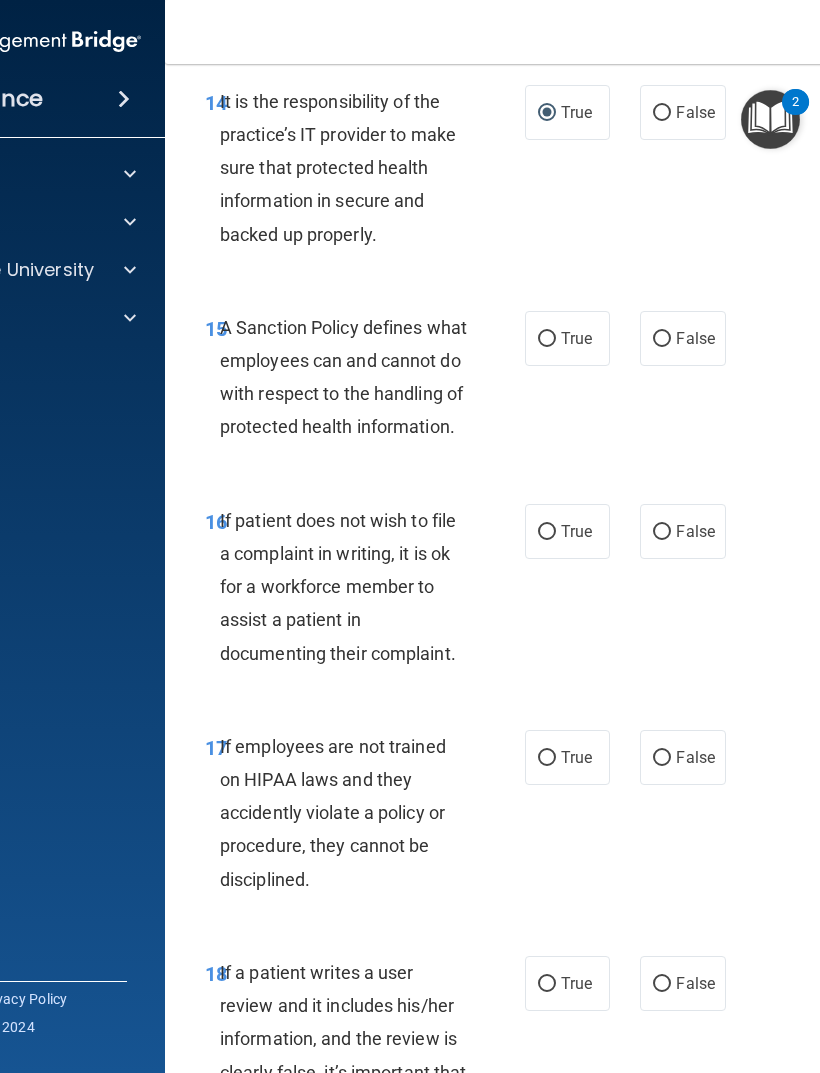 click on "True" at bounding box center (567, 338) 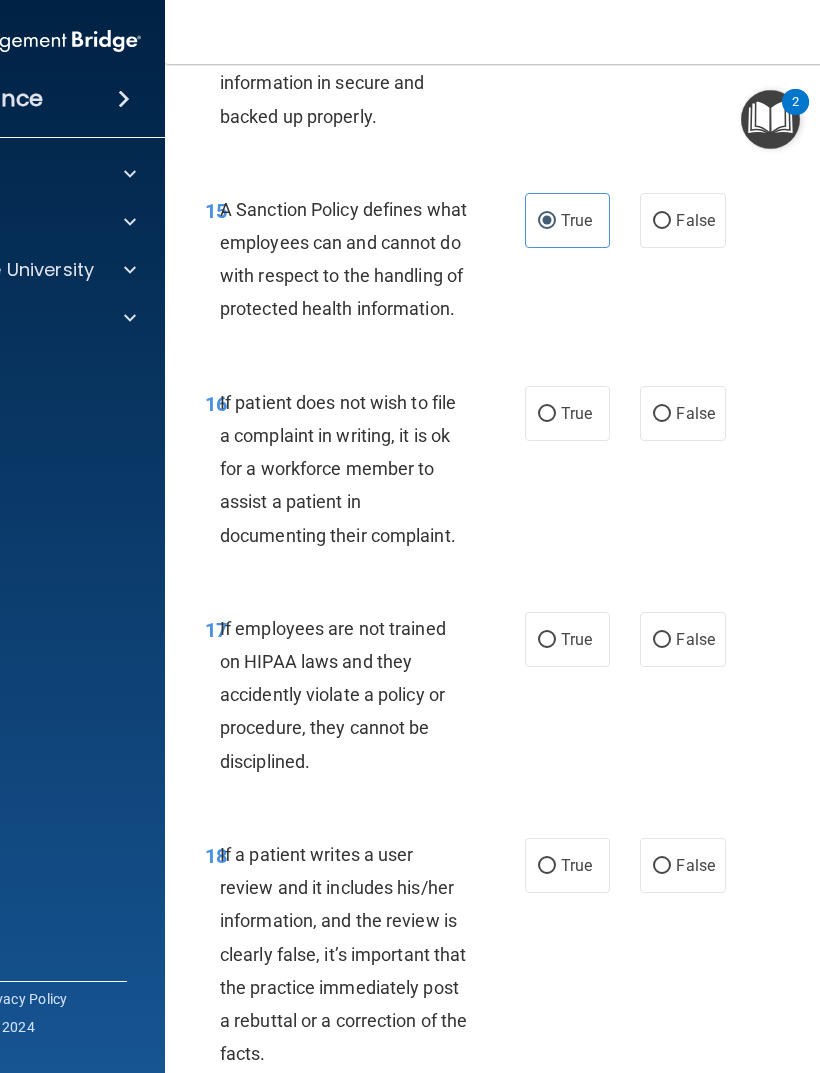 scroll, scrollTop: 4064, scrollLeft: 0, axis: vertical 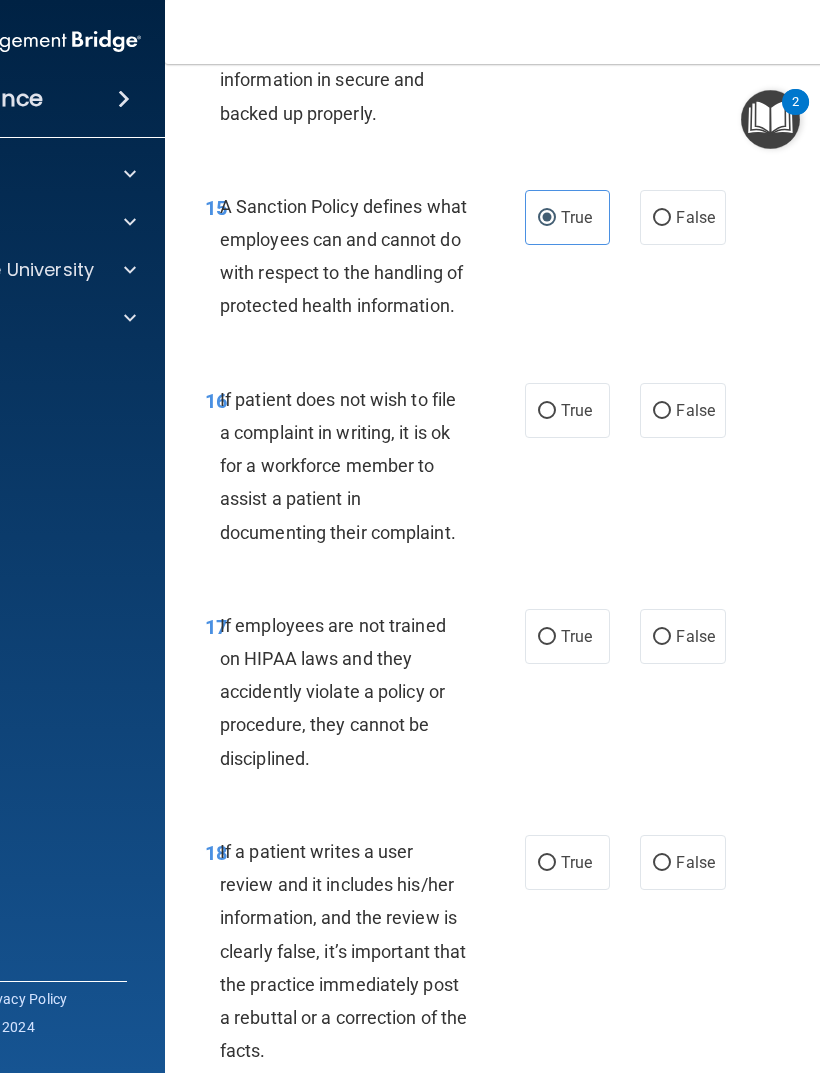click on "False" at bounding box center (695, 410) 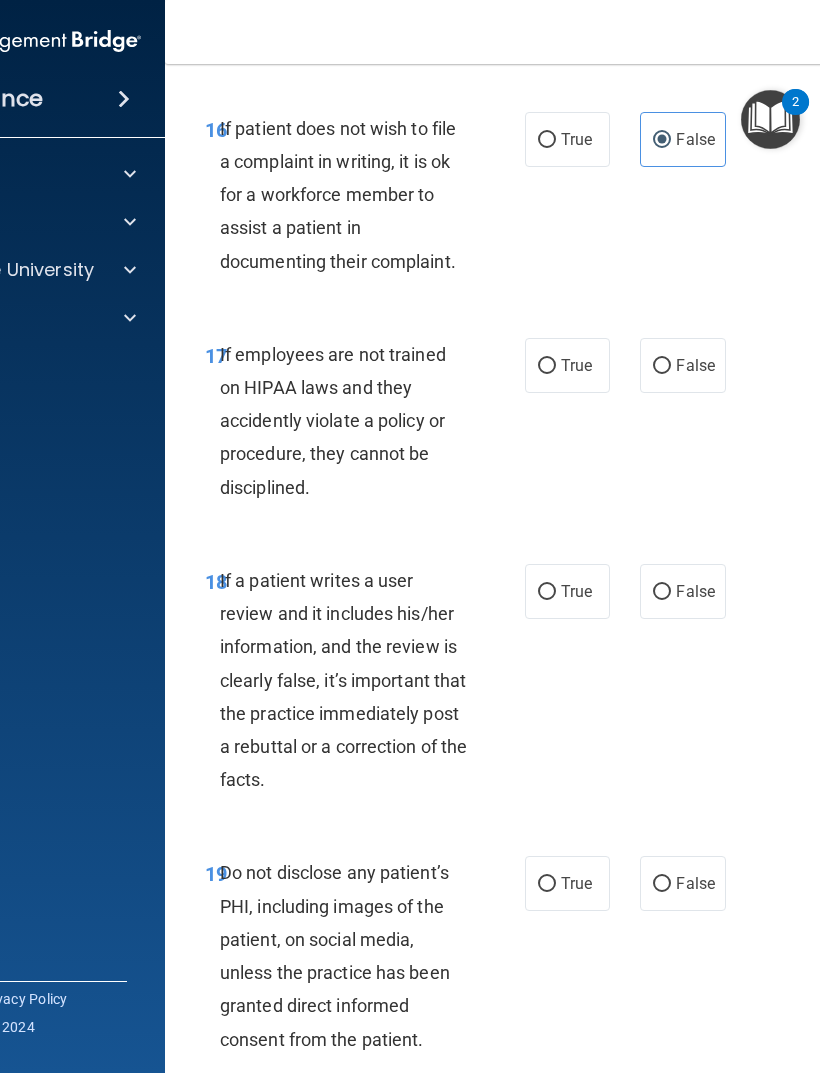 scroll, scrollTop: 4336, scrollLeft: 0, axis: vertical 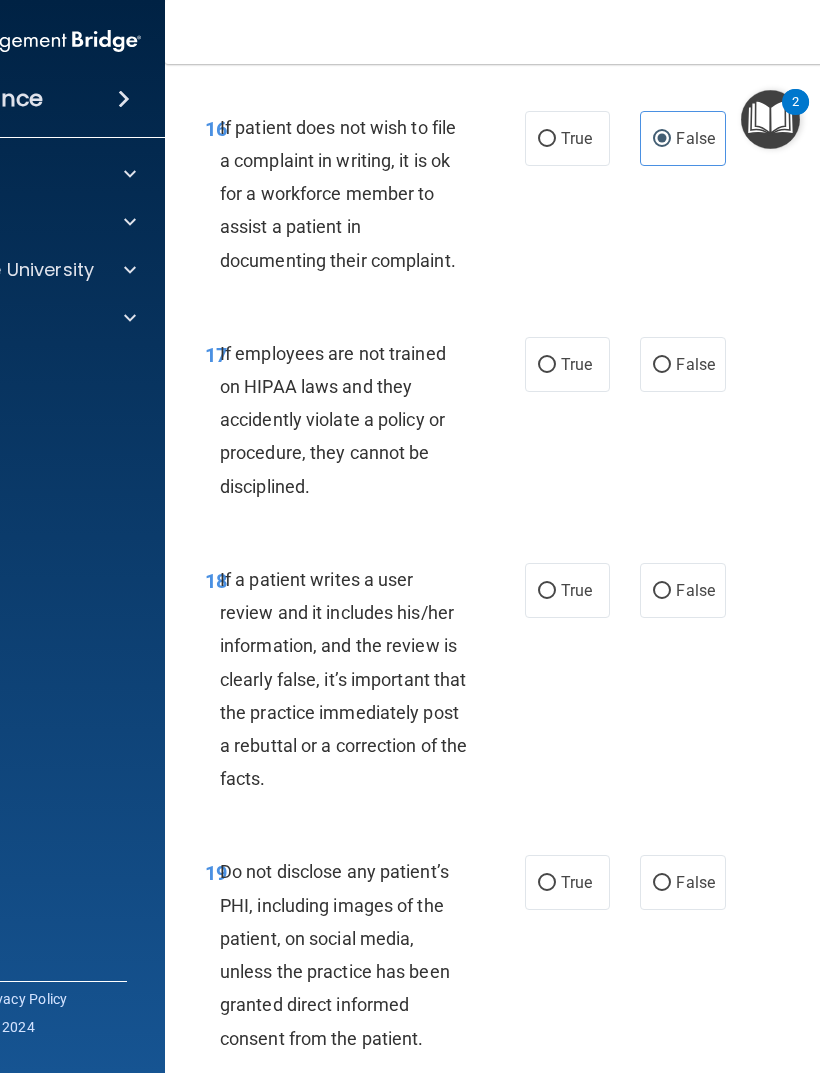 click on "False" at bounding box center (695, 364) 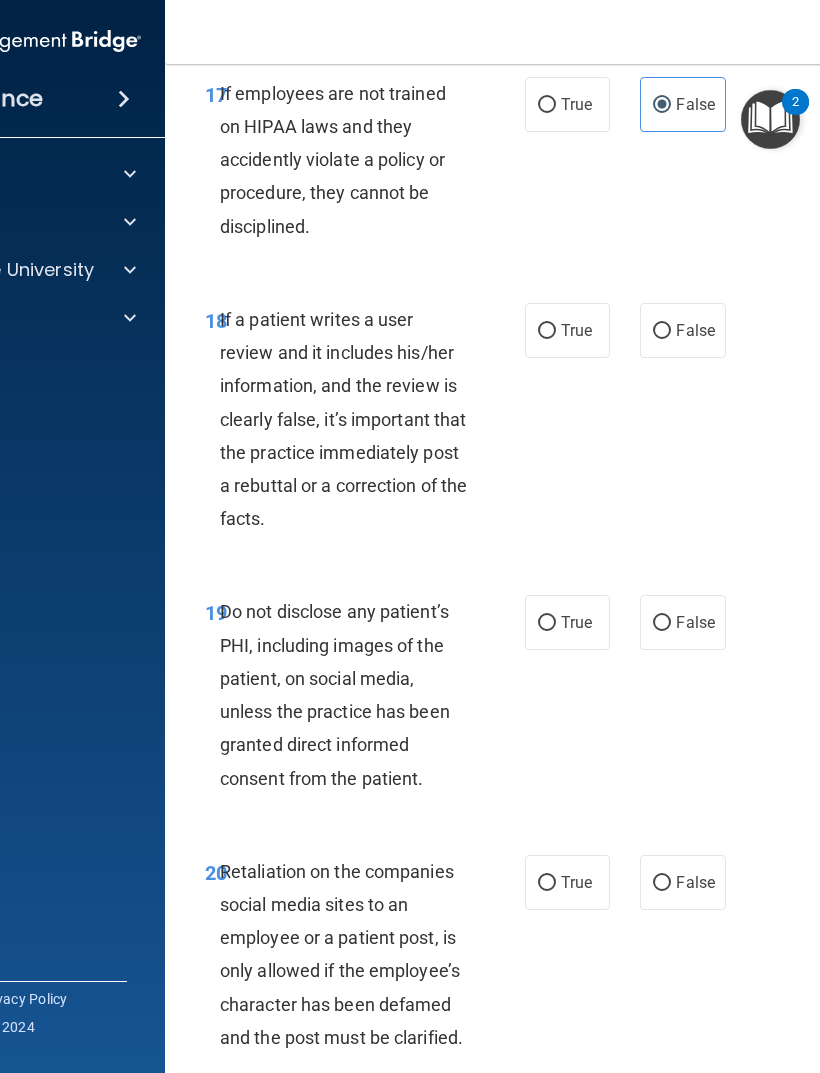 scroll, scrollTop: 4620, scrollLeft: 0, axis: vertical 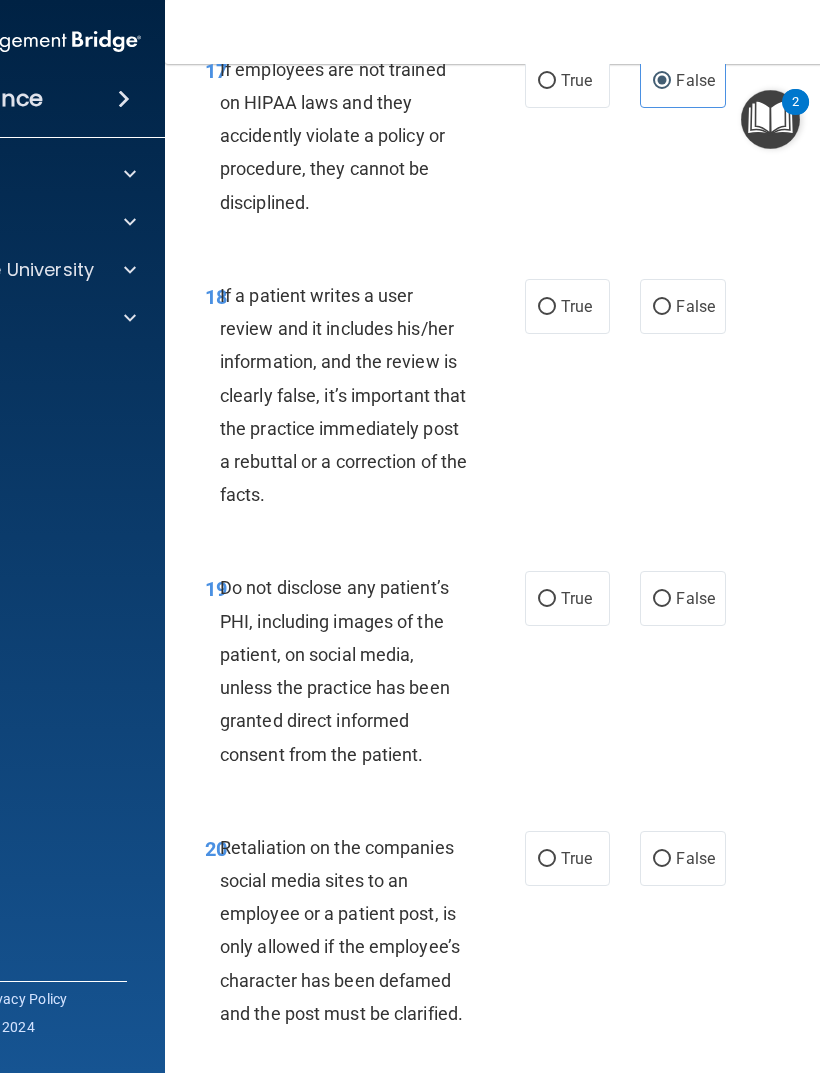 click on "False" at bounding box center (695, 306) 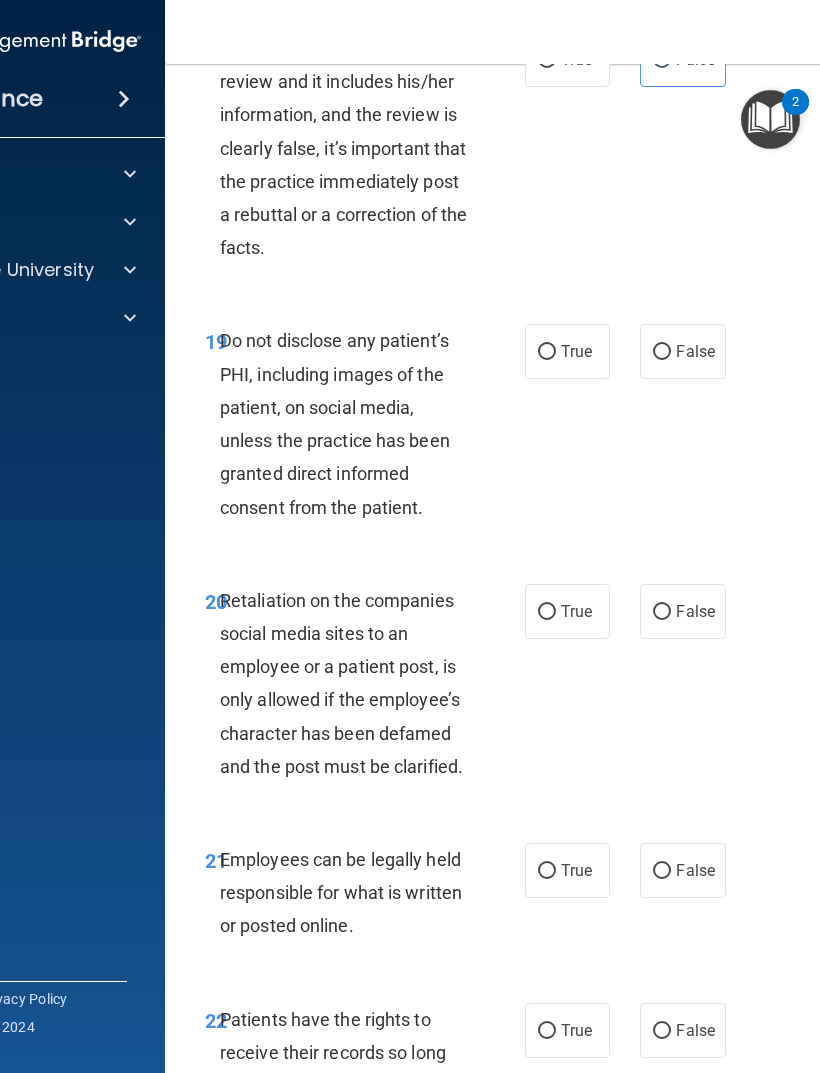 scroll, scrollTop: 4868, scrollLeft: 0, axis: vertical 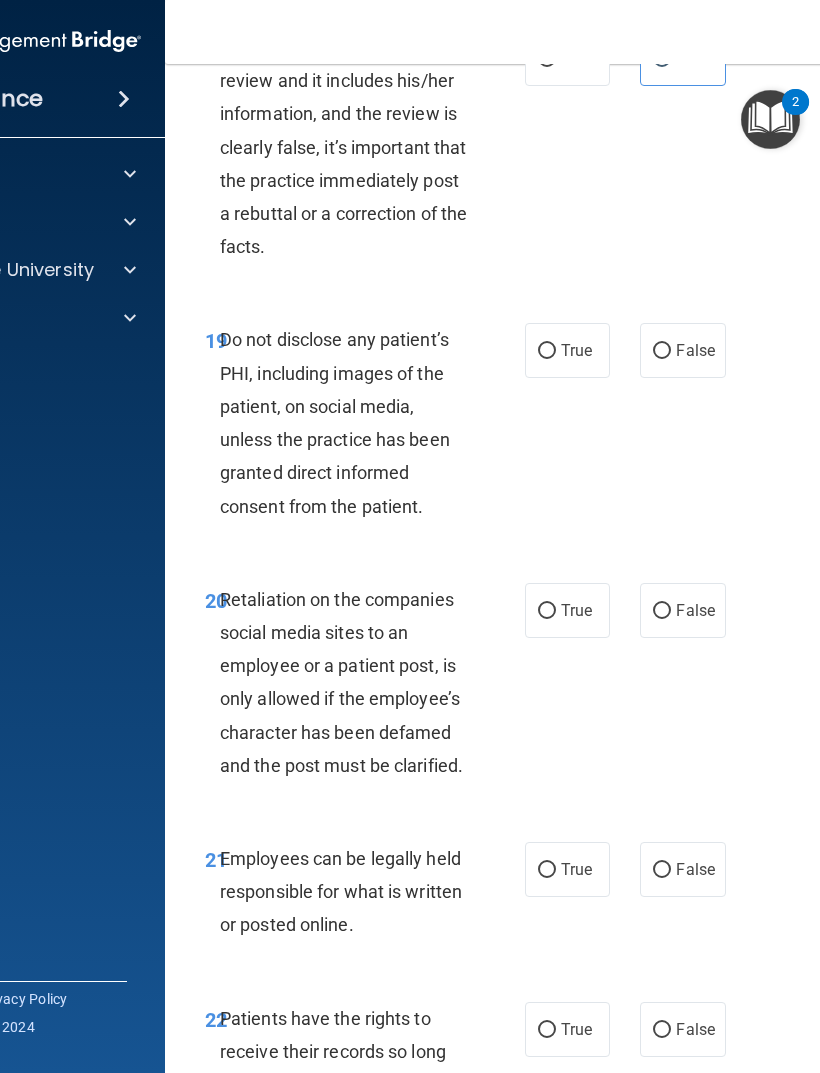 click on "True" at bounding box center (567, 350) 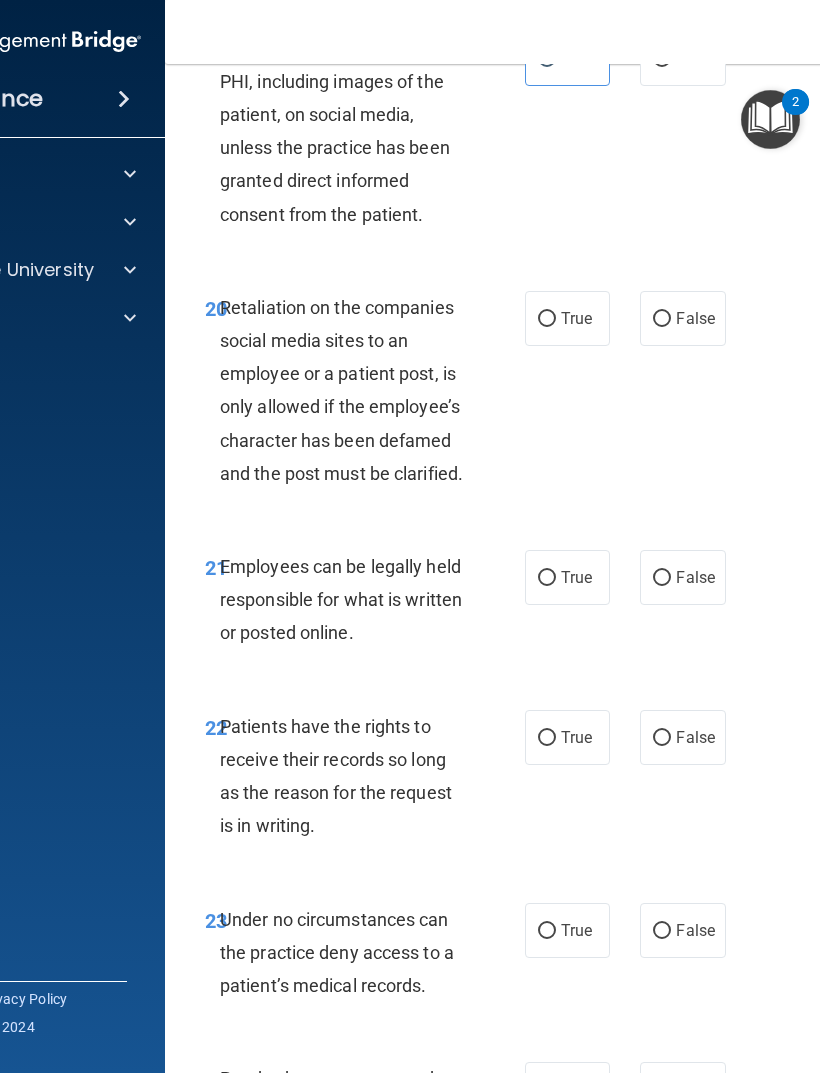 scroll, scrollTop: 5159, scrollLeft: 0, axis: vertical 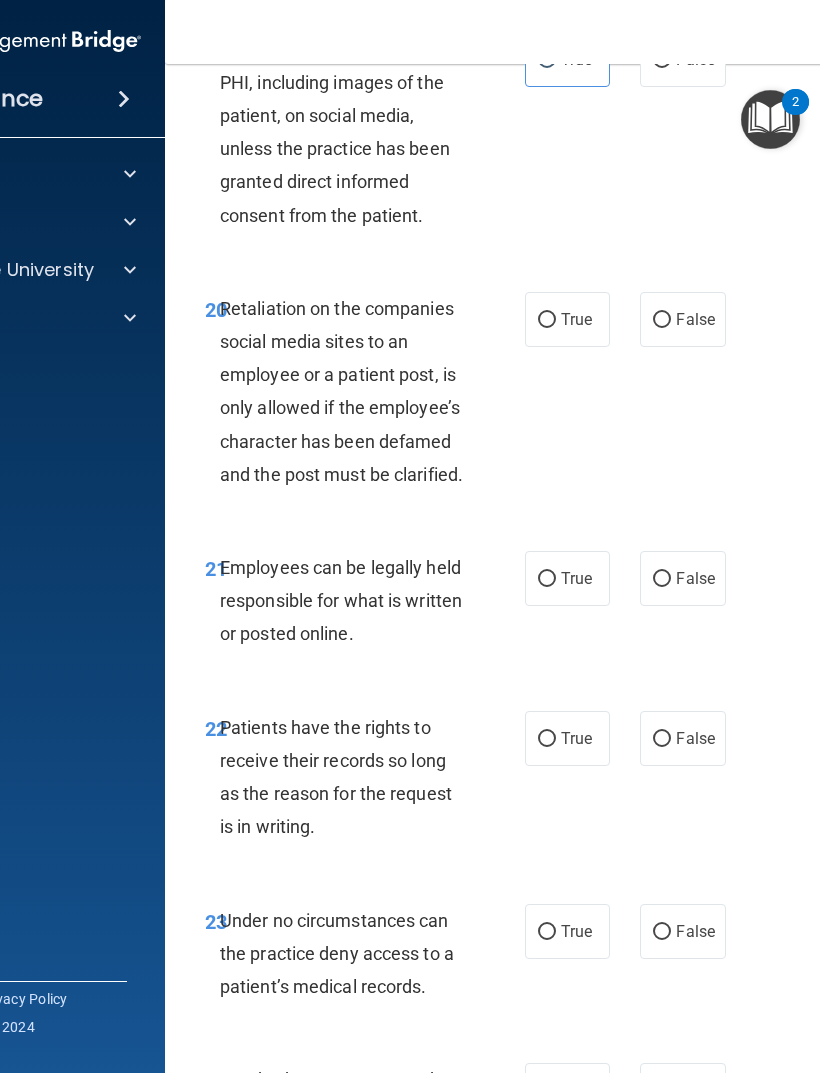 click on "True" at bounding box center [576, 738] 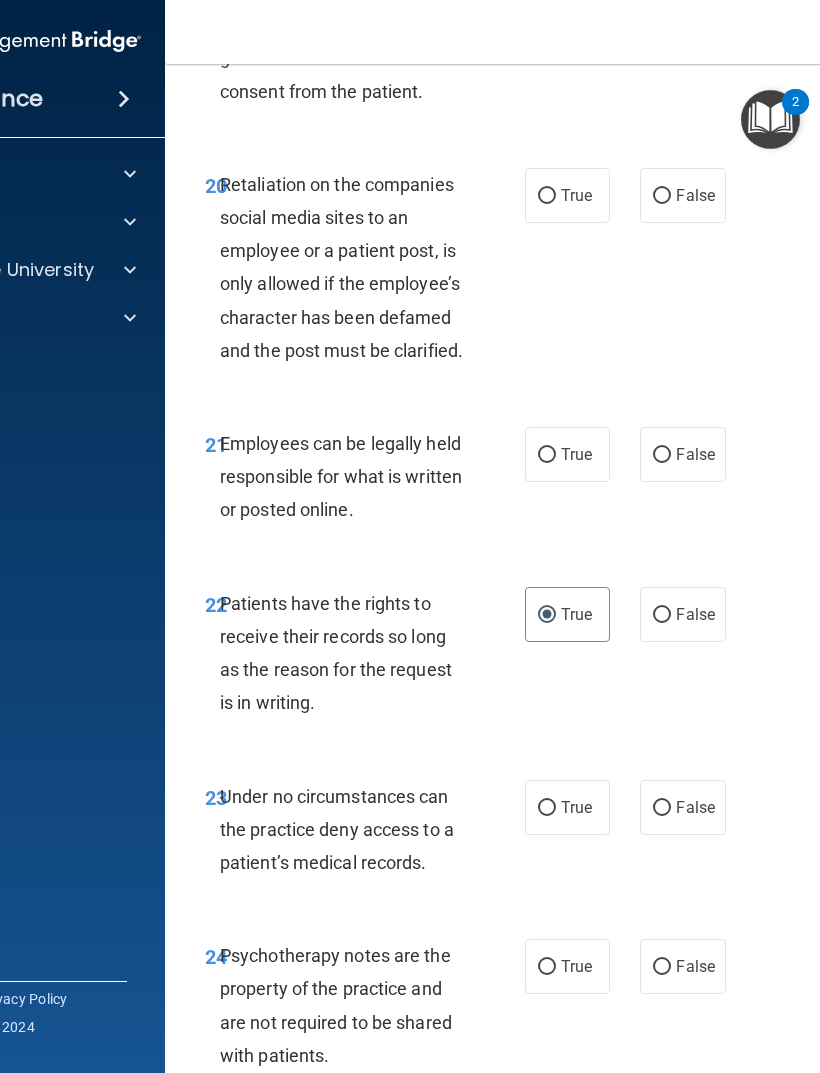 scroll, scrollTop: 5284, scrollLeft: 0, axis: vertical 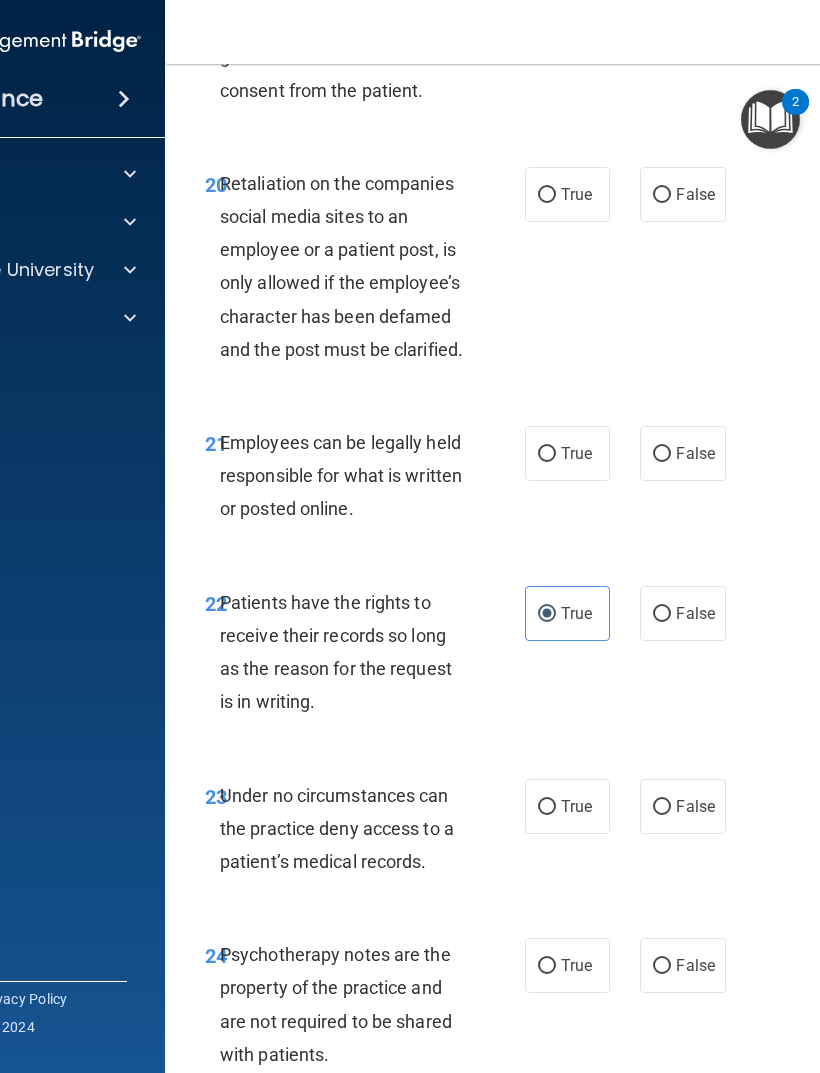 click on "False" at bounding box center [682, 806] 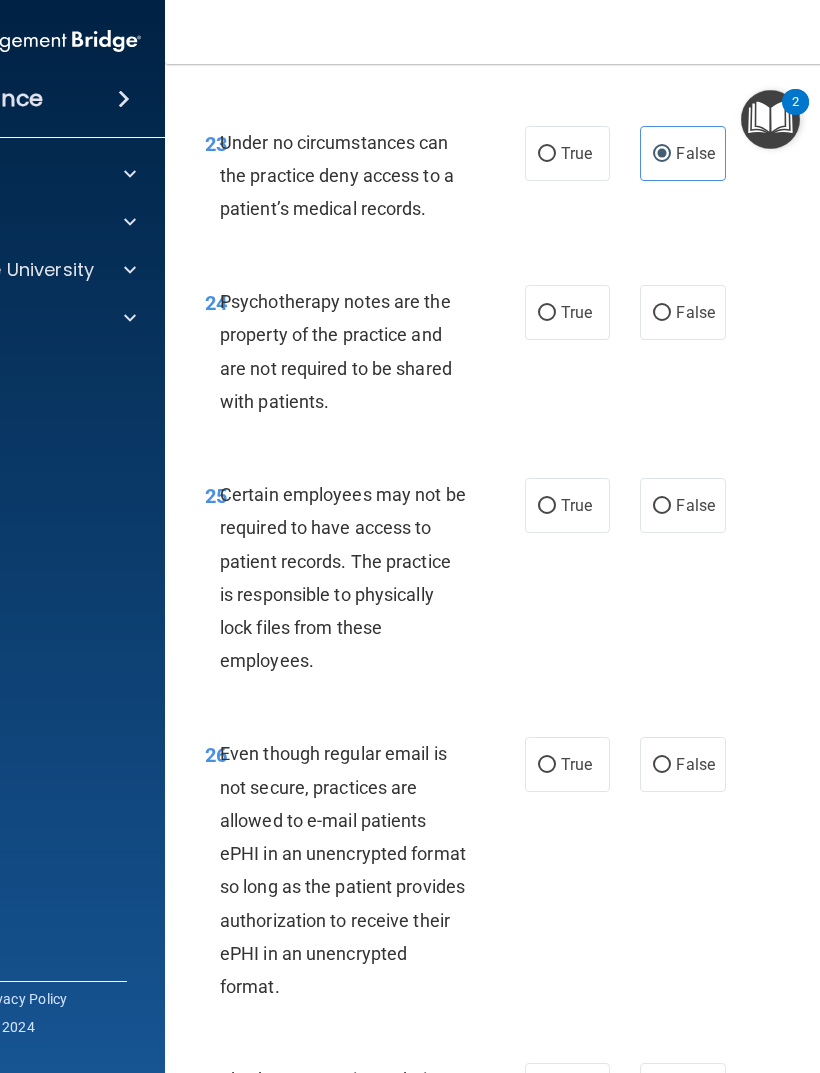 scroll, scrollTop: 5948, scrollLeft: 0, axis: vertical 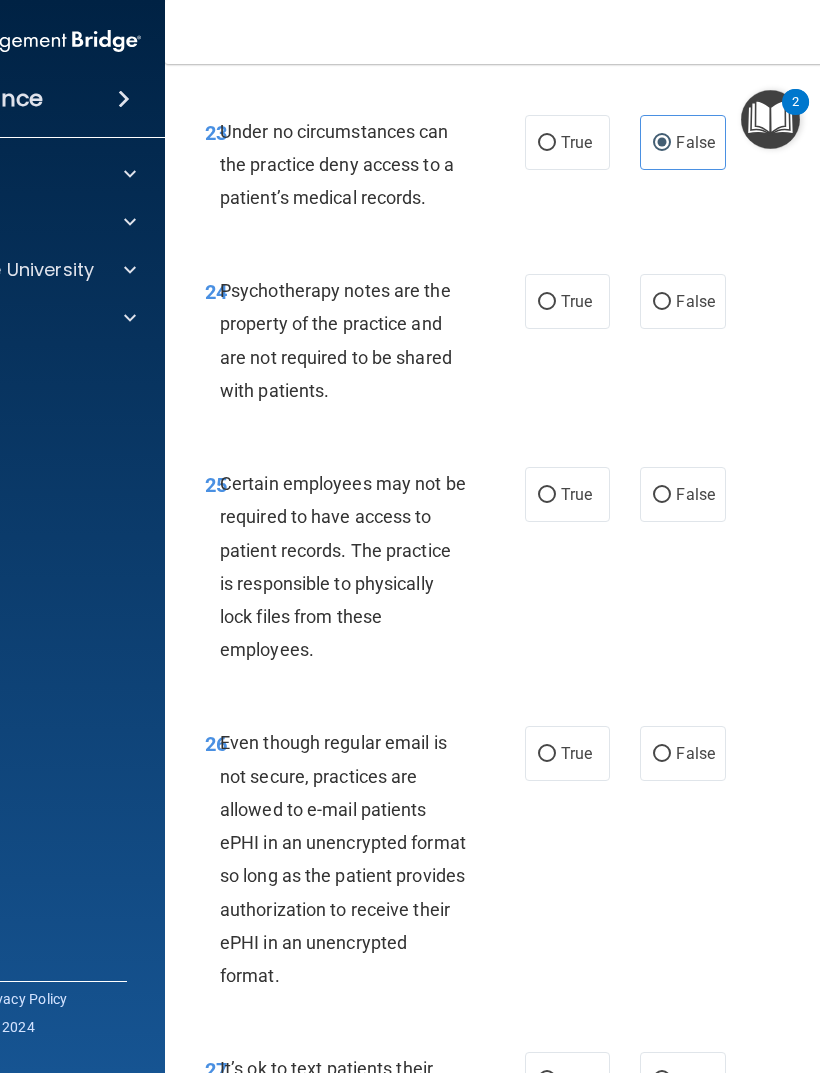 click on "False" at bounding box center (682, 494) 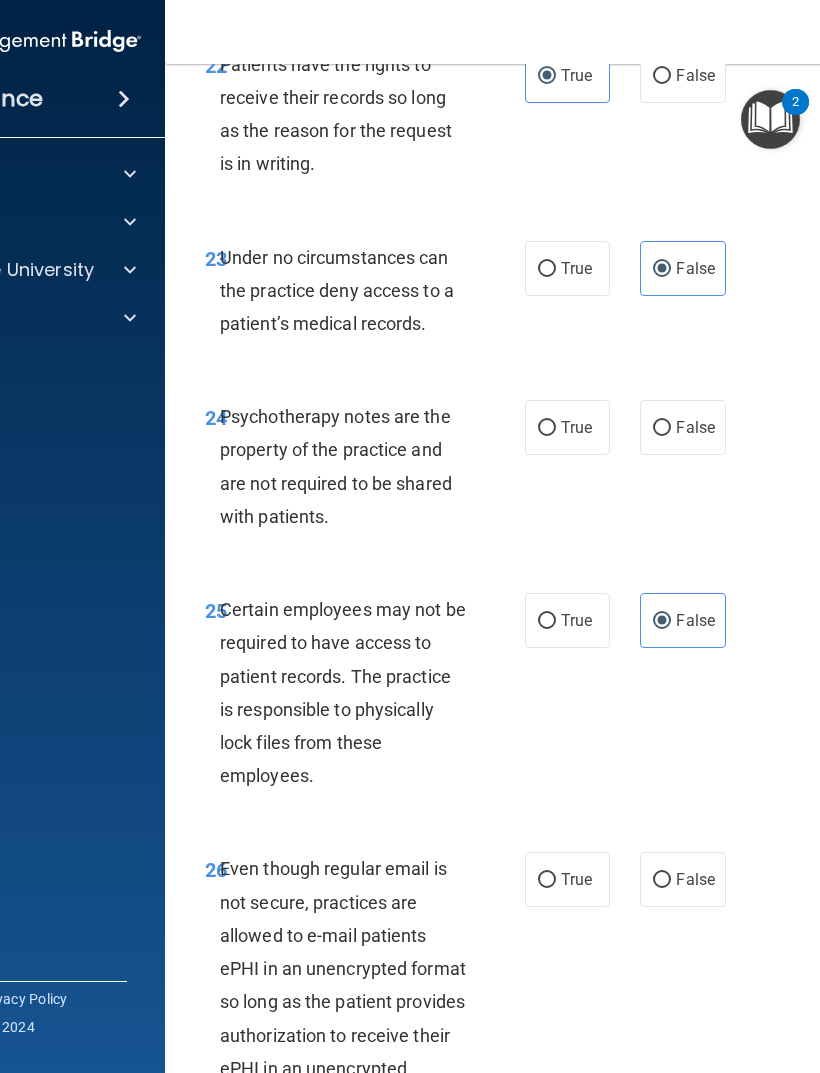 scroll, scrollTop: 5821, scrollLeft: 0, axis: vertical 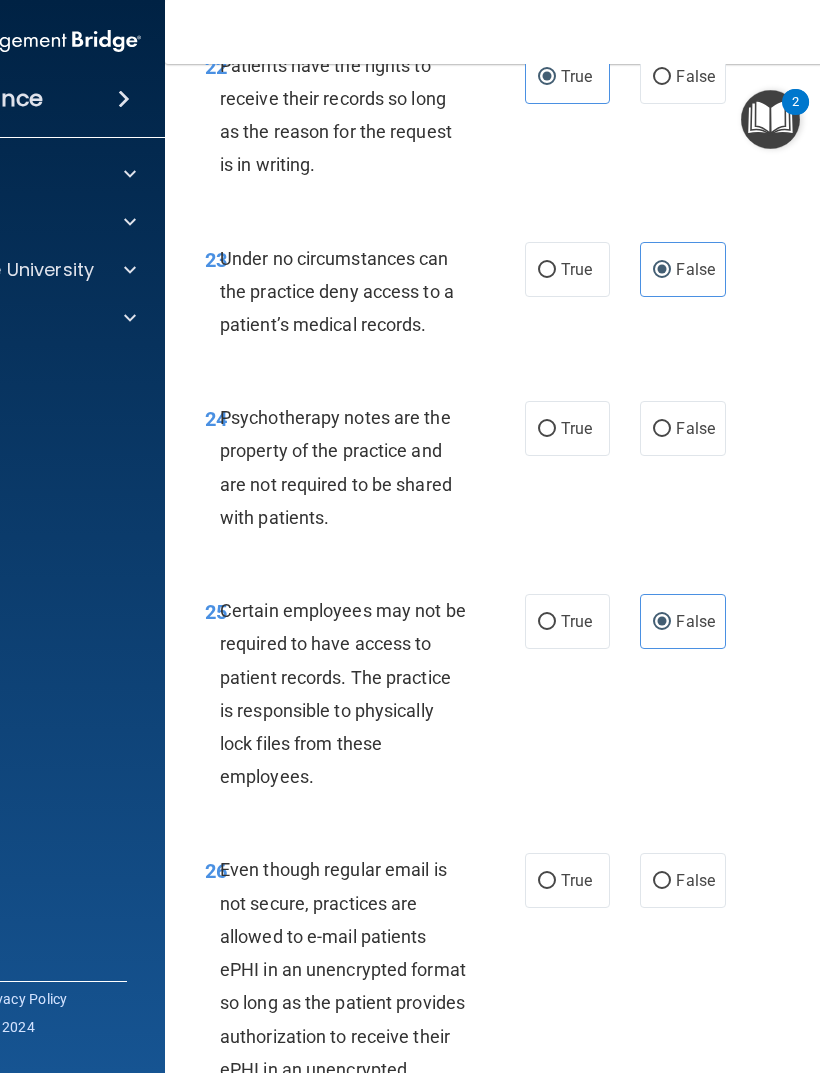 click on "True" at bounding box center (567, 428) 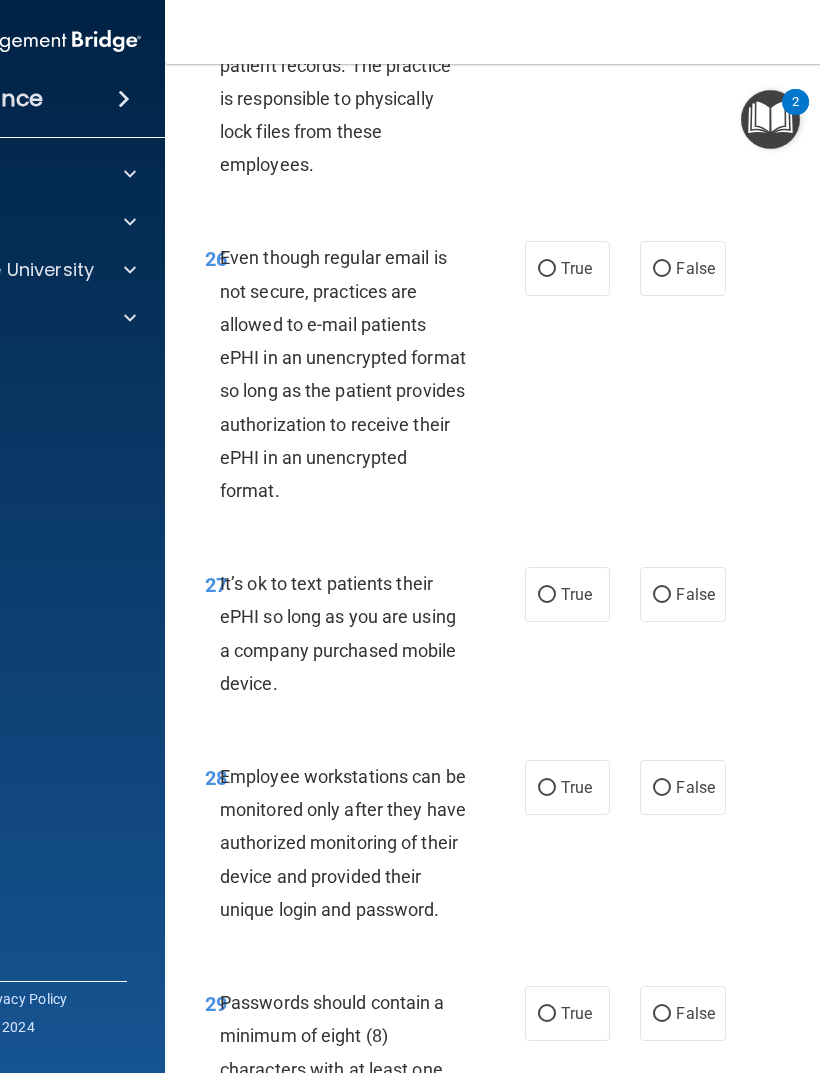 scroll, scrollTop: 6434, scrollLeft: 0, axis: vertical 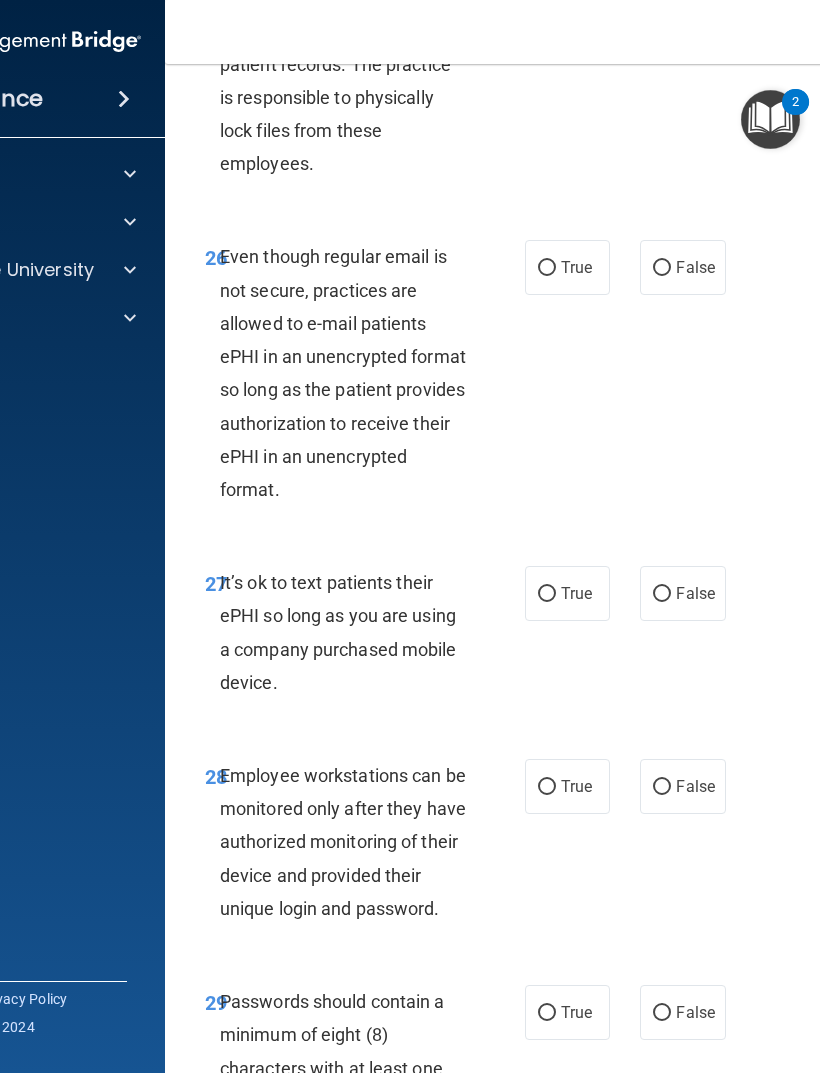 click on "False" at bounding box center [695, 593] 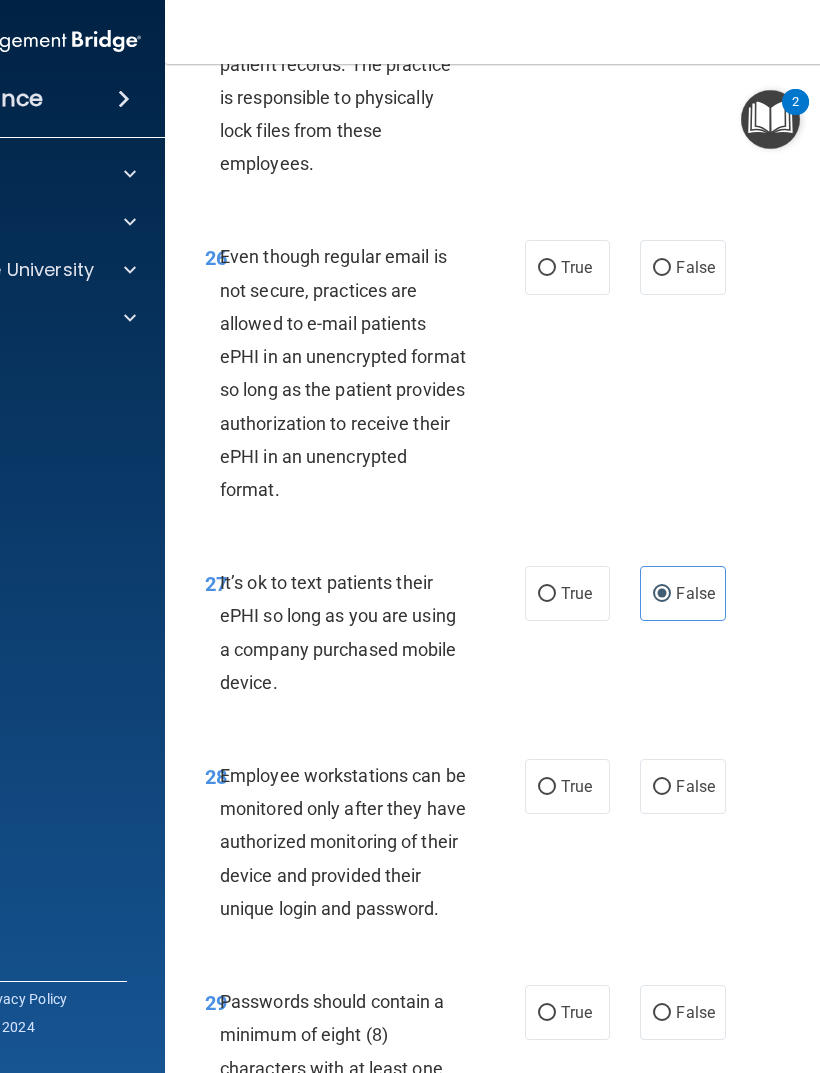 click on "True" at bounding box center [576, 267] 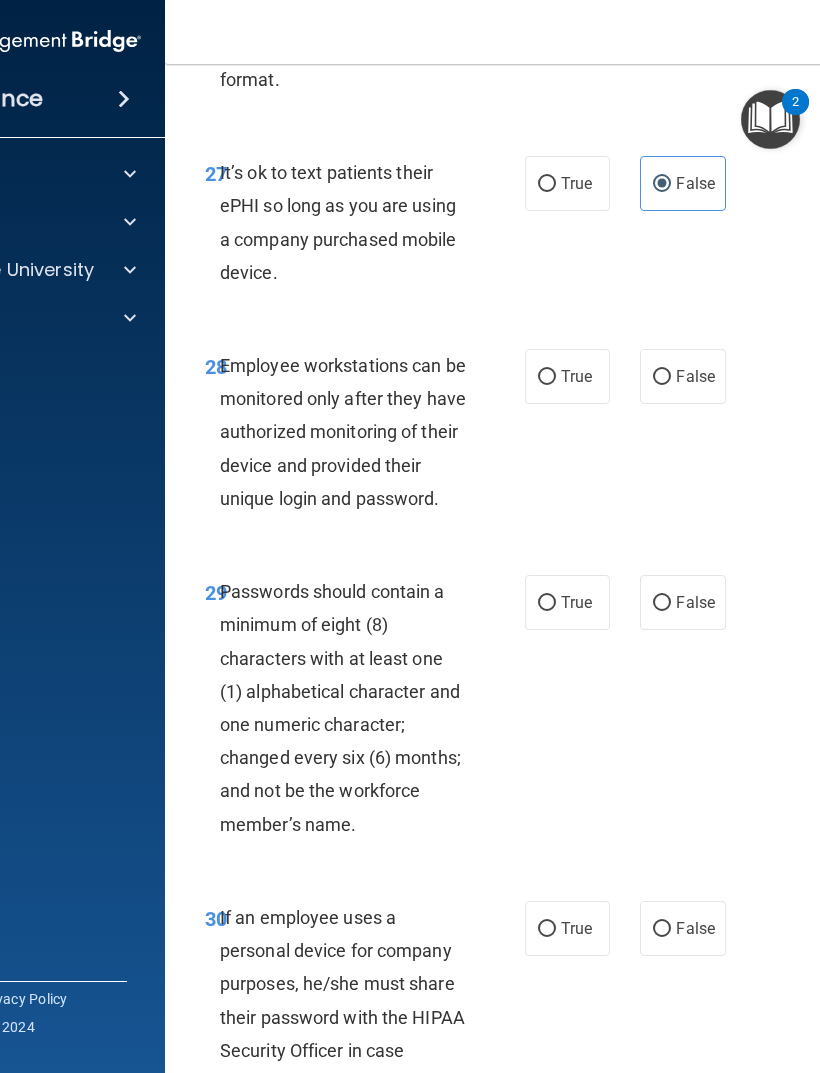 scroll, scrollTop: 6845, scrollLeft: 0, axis: vertical 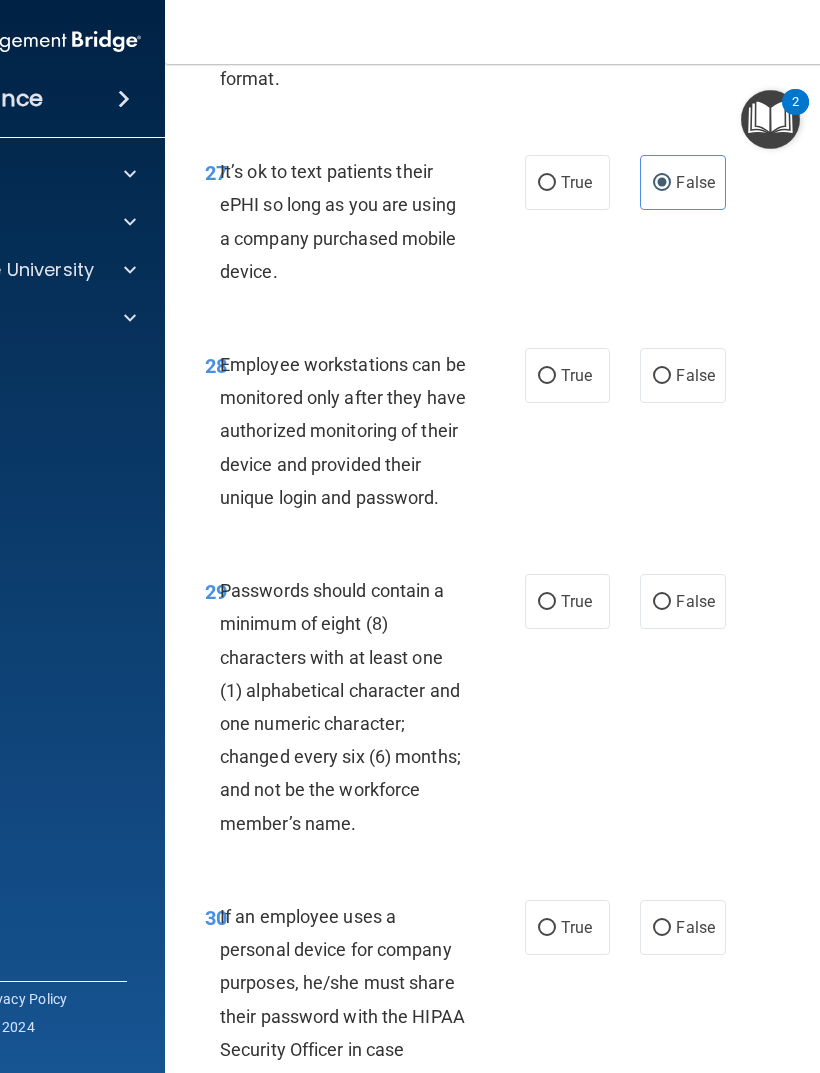 click on "False" at bounding box center (695, 375) 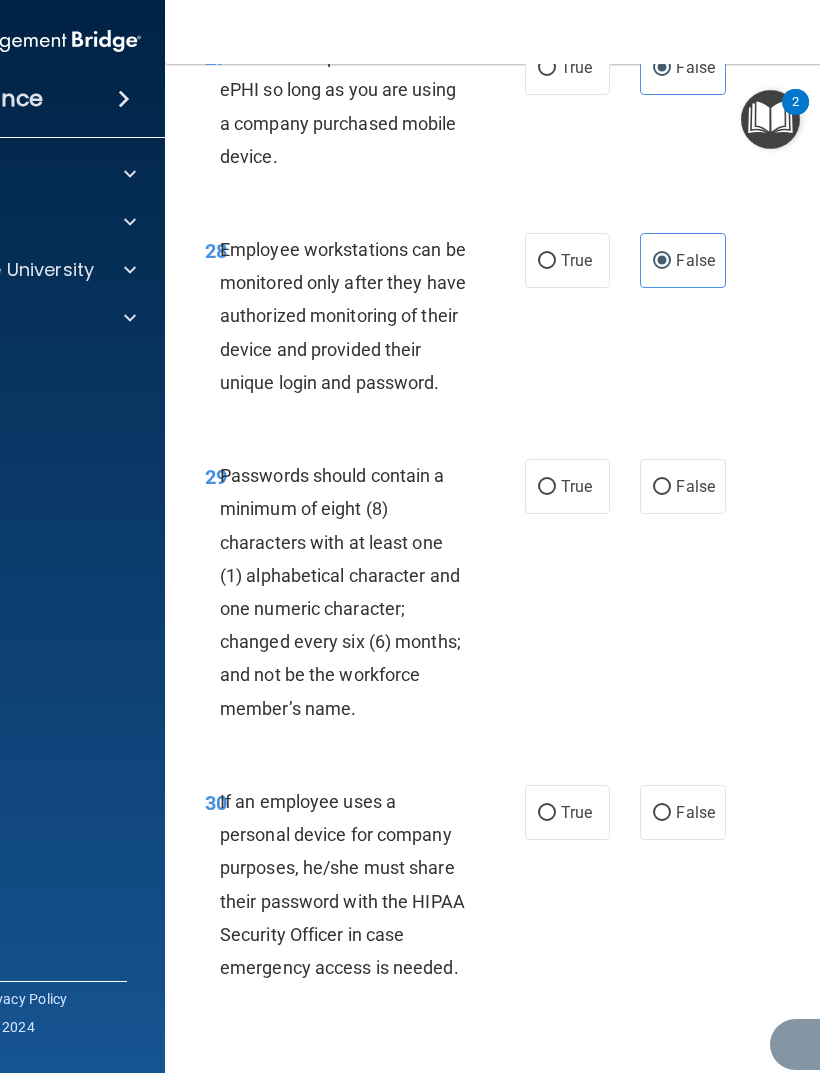 click on "True" at bounding box center (576, 486) 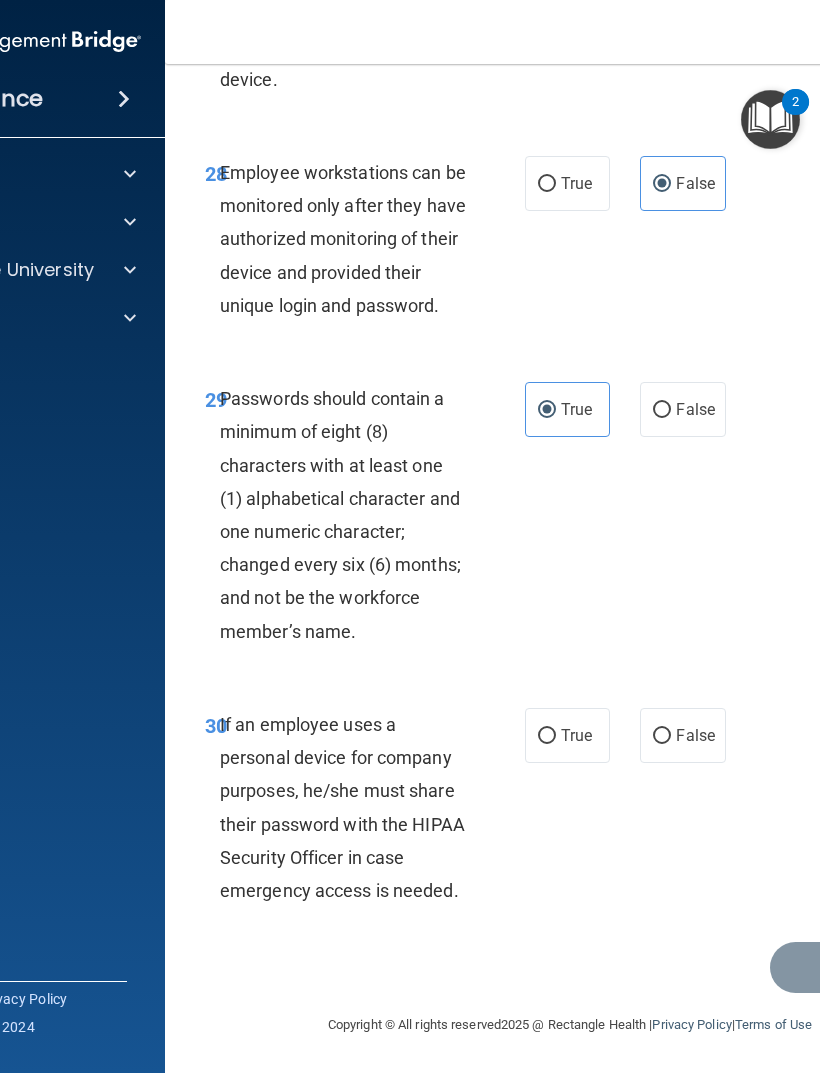 scroll, scrollTop: 7062, scrollLeft: 0, axis: vertical 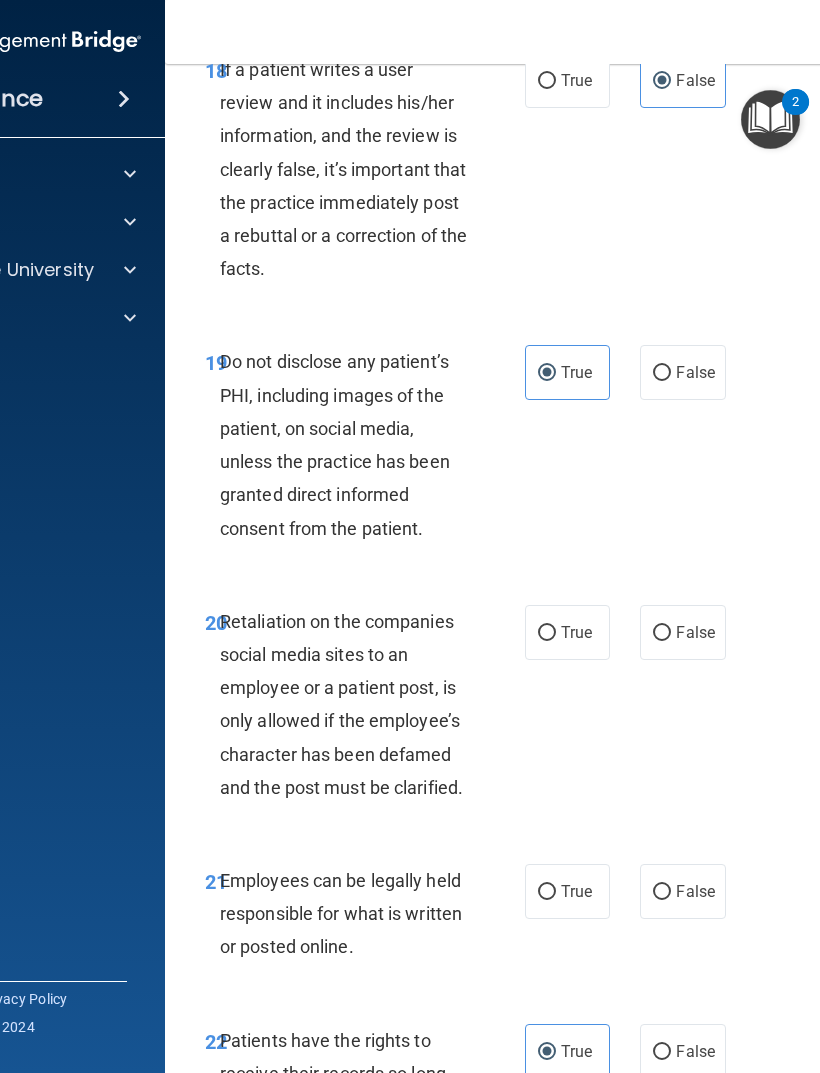click on "False" at bounding box center [695, 632] 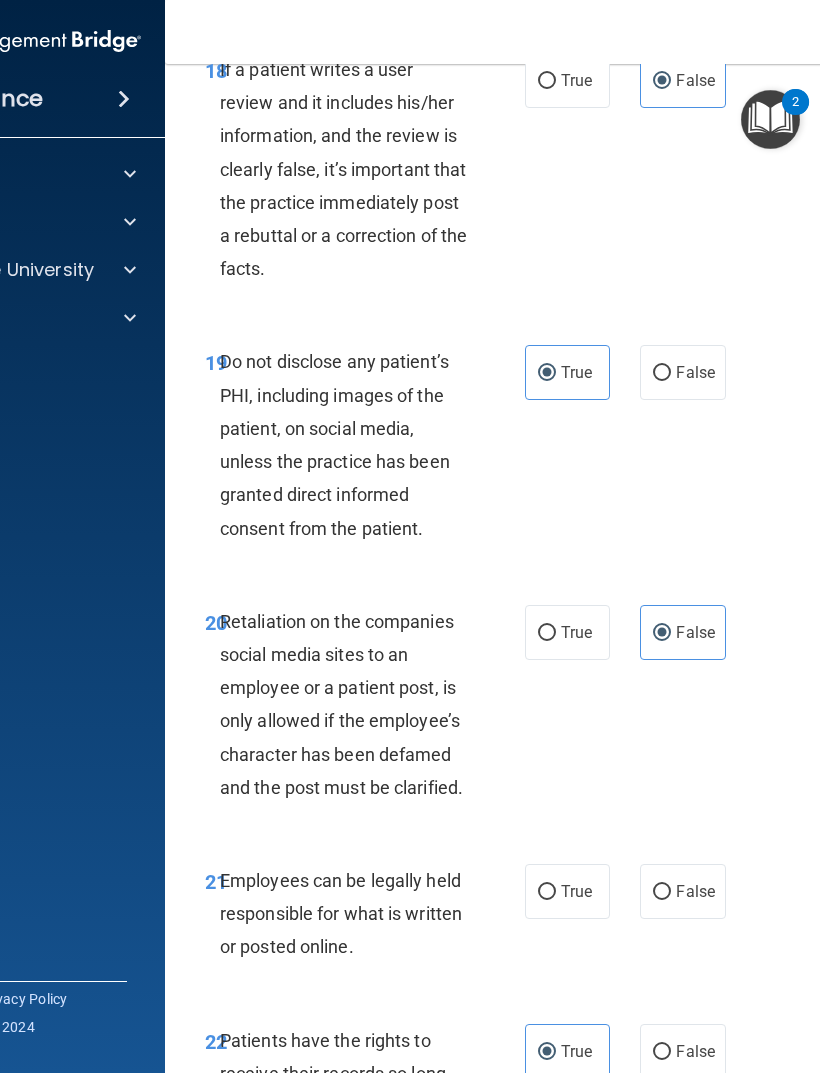 click on "True" at bounding box center (576, 891) 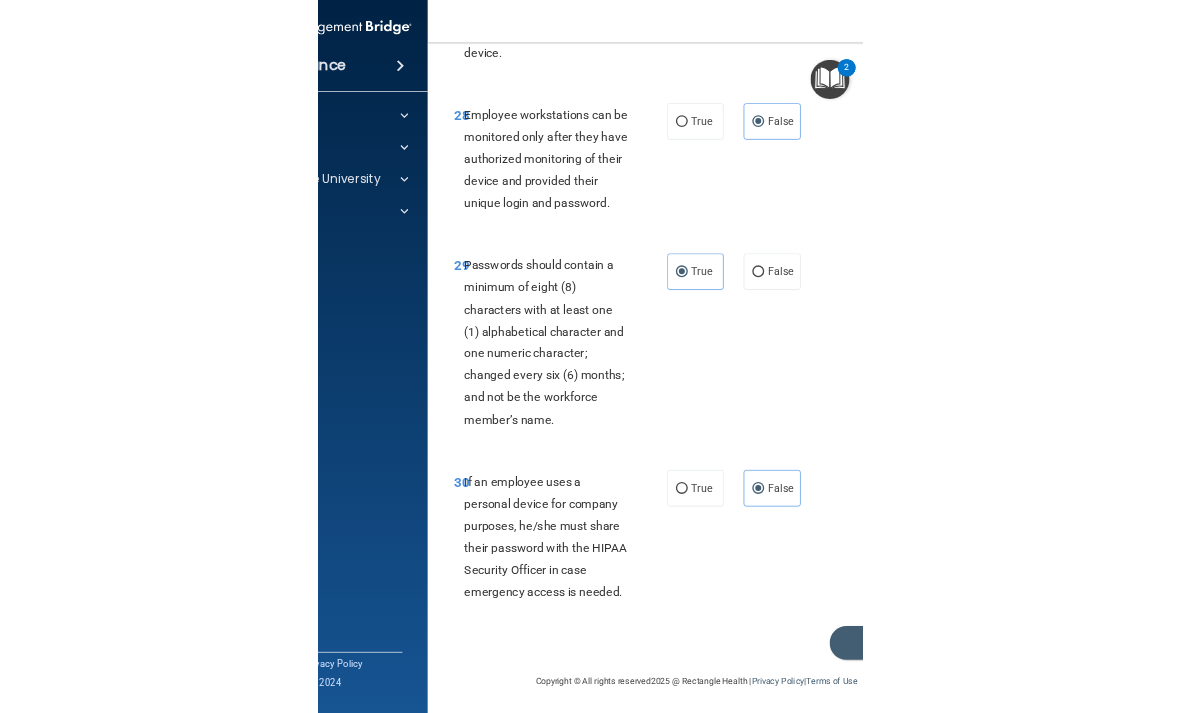 scroll, scrollTop: 7062, scrollLeft: 0, axis: vertical 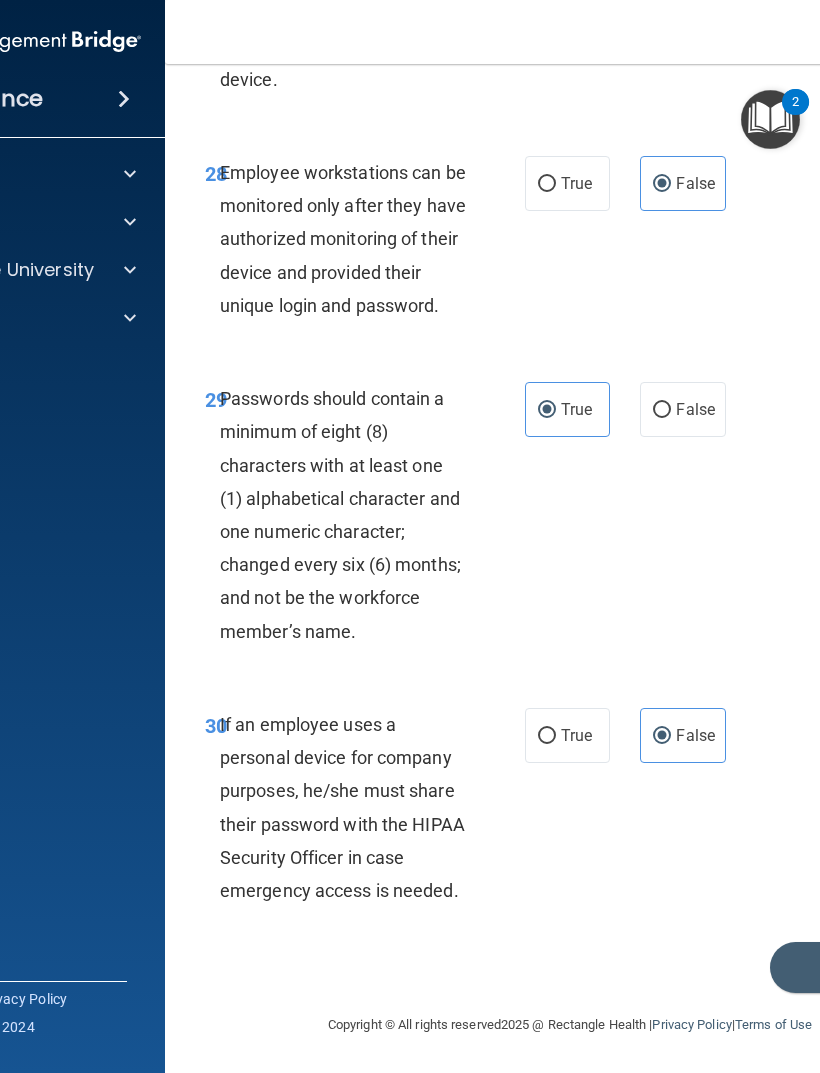 click on "Submit" at bounding box center [860, 967] 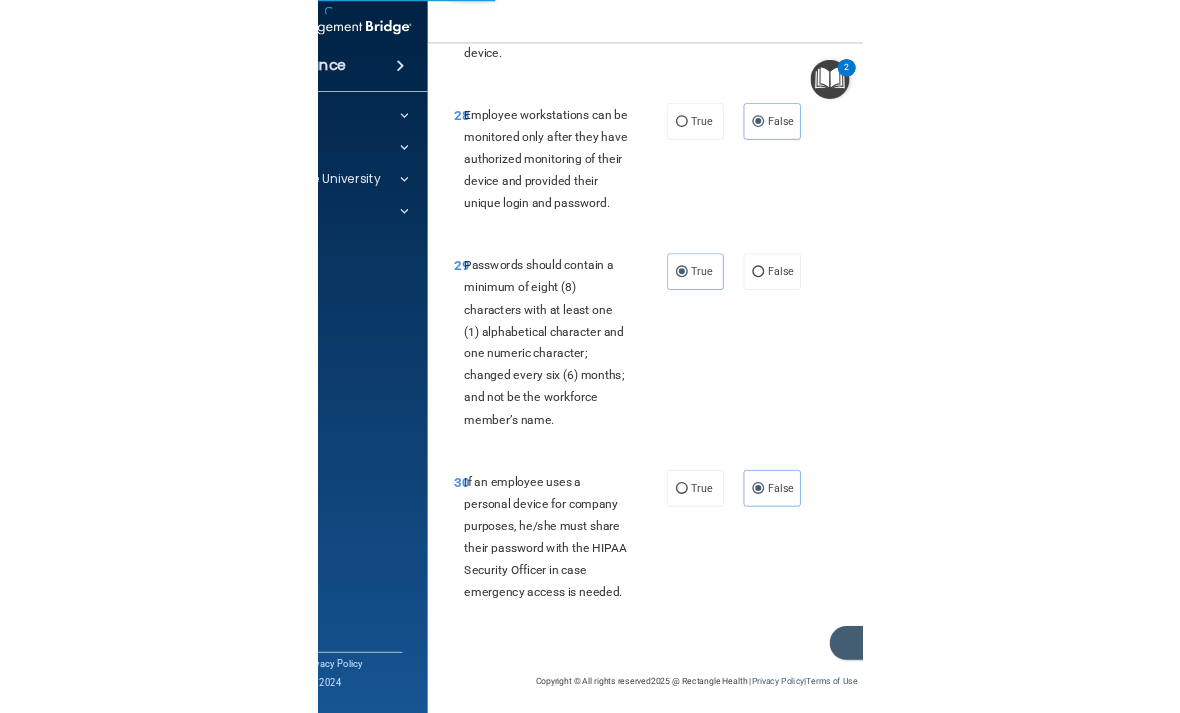 scroll, scrollTop: 6927, scrollLeft: 0, axis: vertical 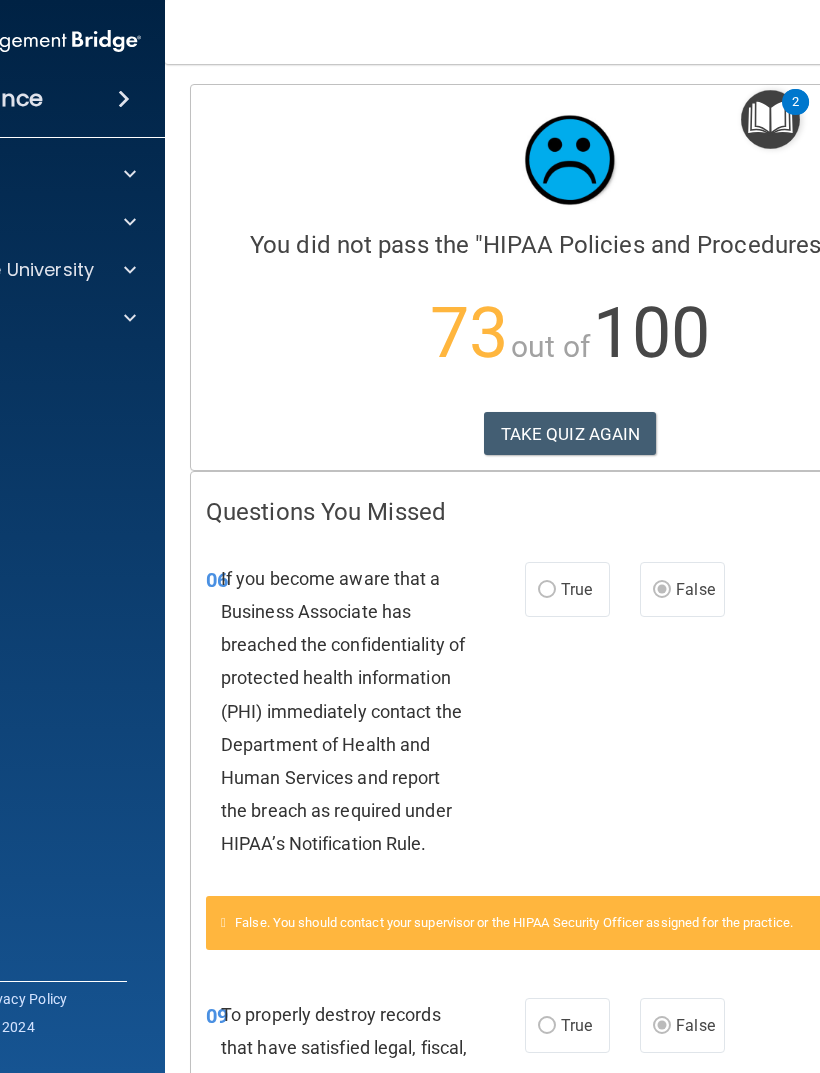 click on "TAKE QUIZ AGAIN" at bounding box center [570, 434] 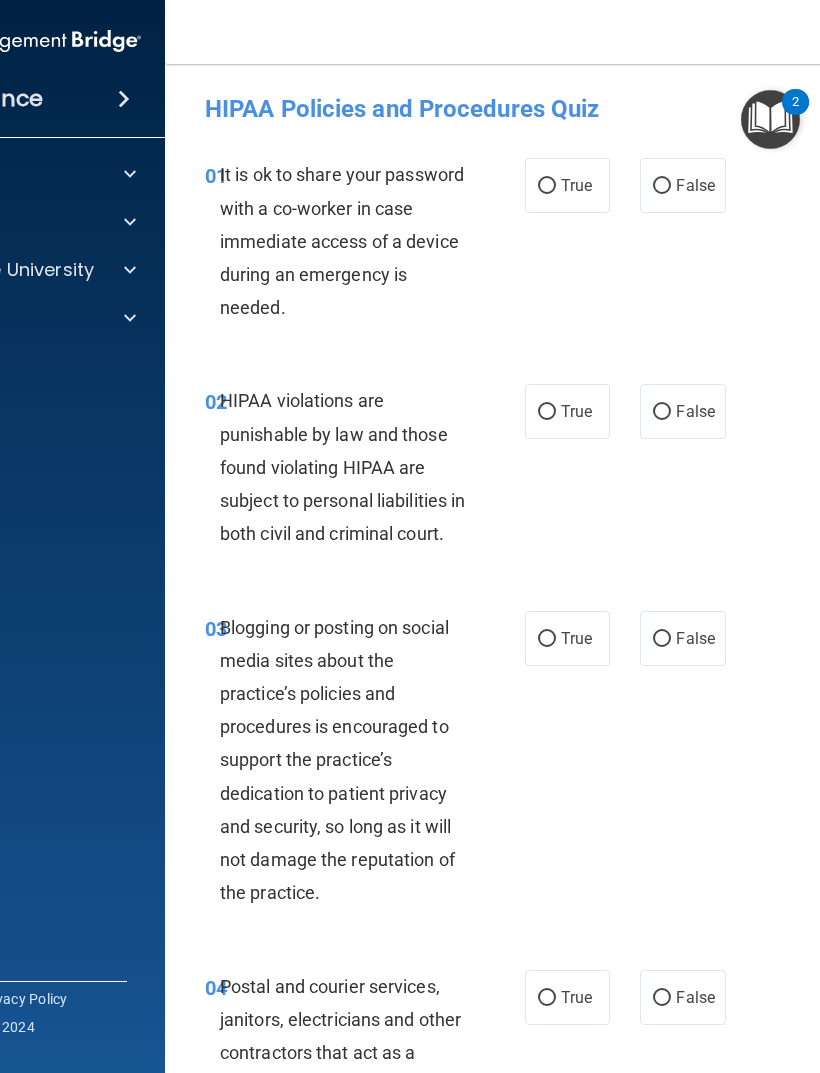 click on "False" at bounding box center [695, 185] 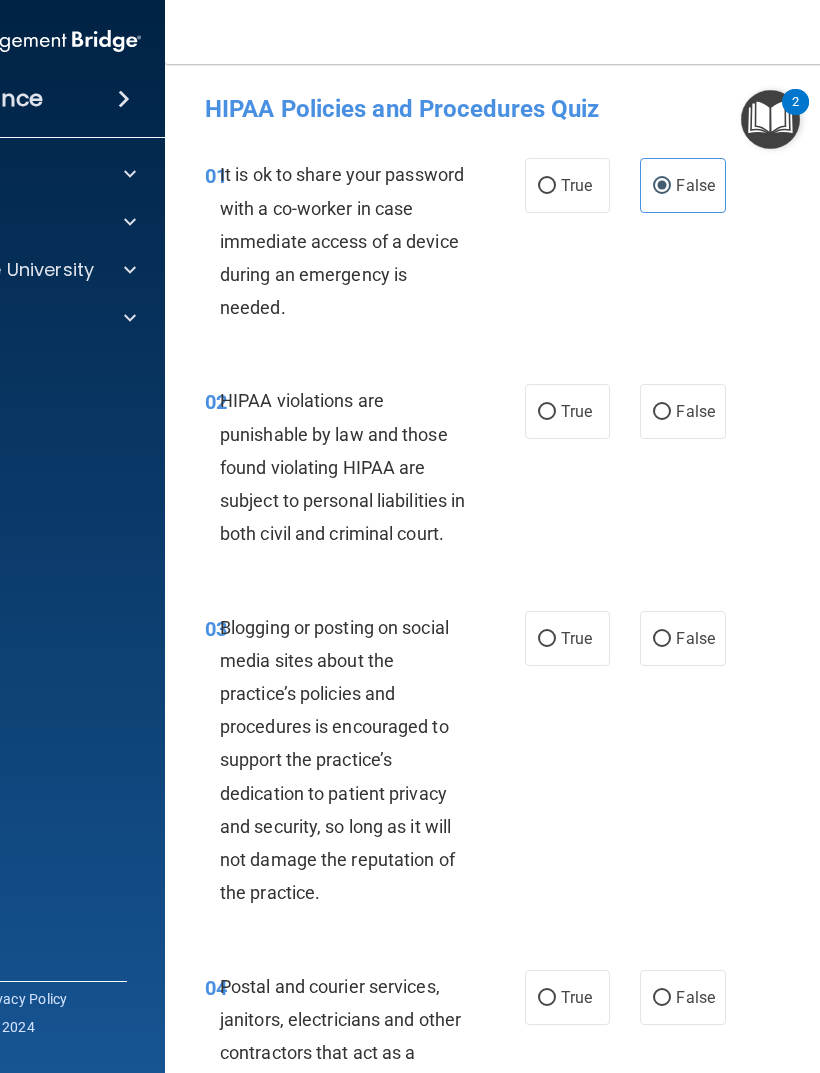 click on "True" at bounding box center (547, 412) 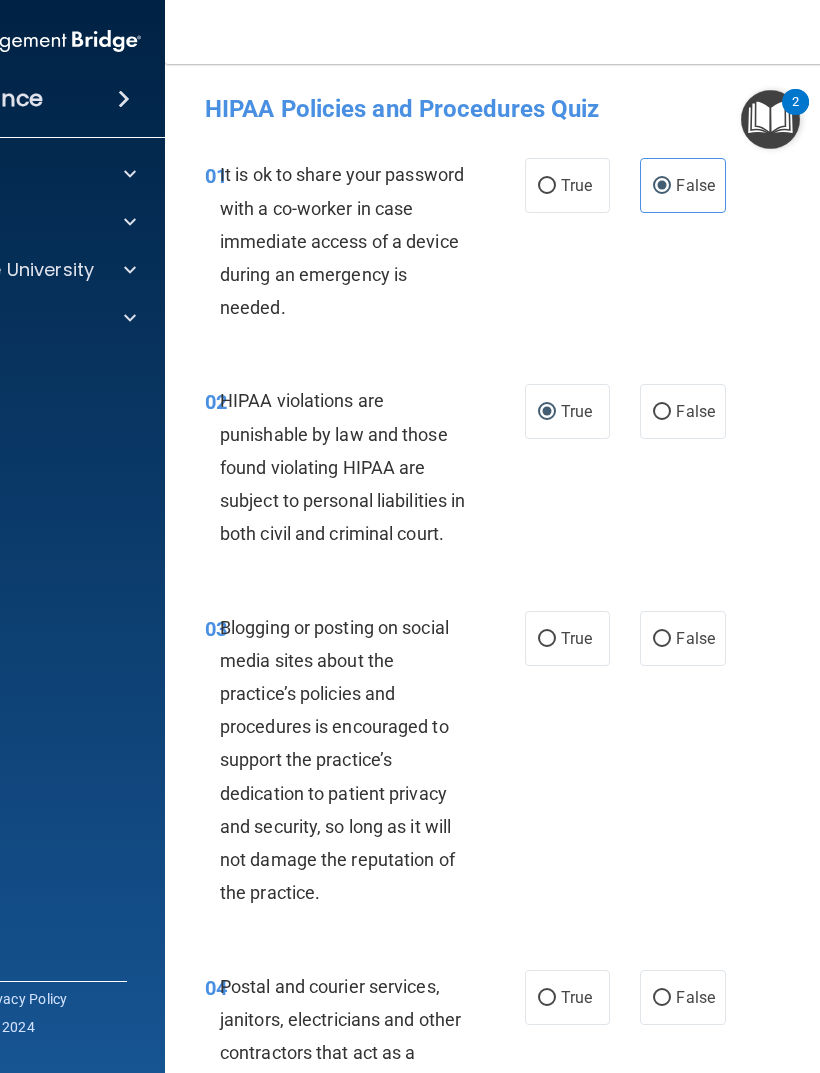 click on "False" at bounding box center (695, 638) 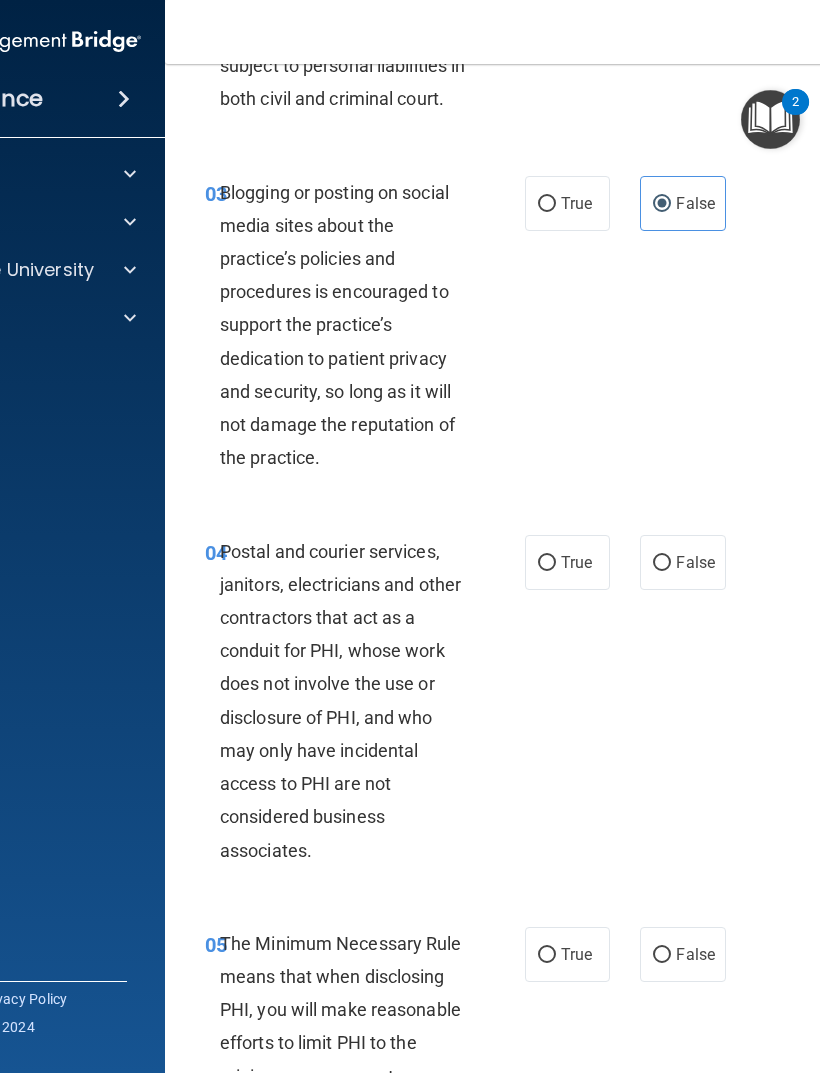 scroll, scrollTop: 438, scrollLeft: 0, axis: vertical 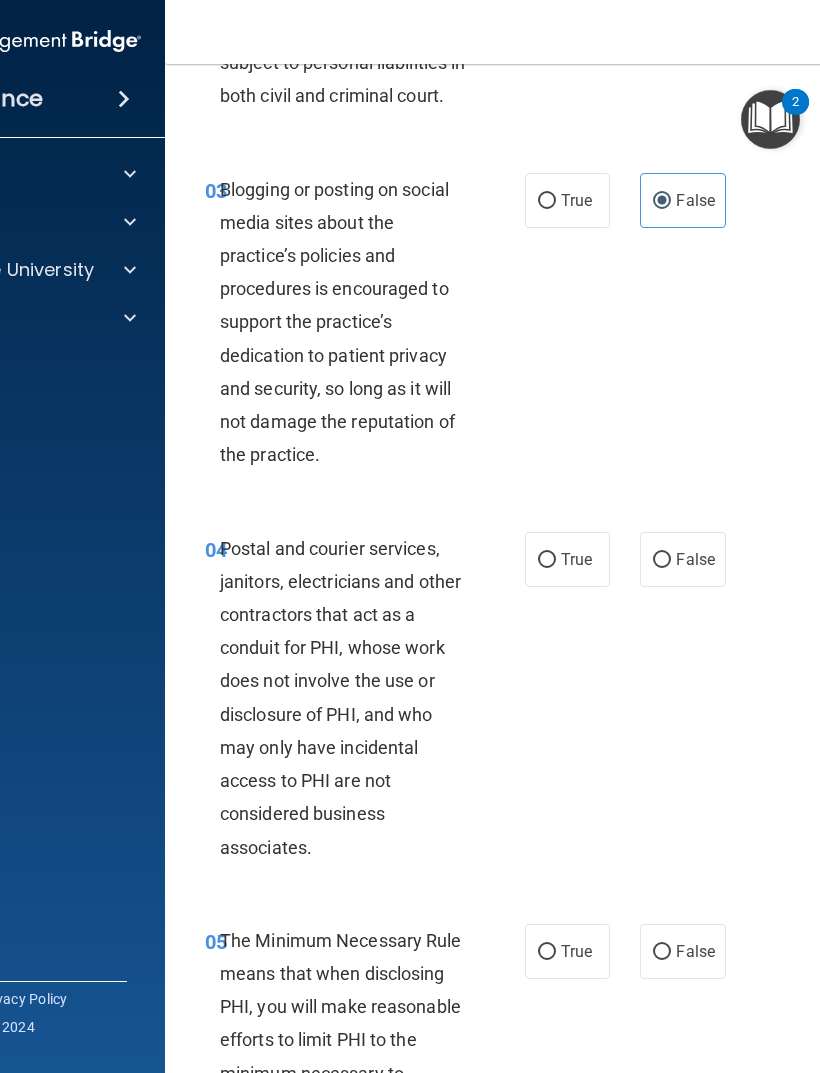 click on "True" at bounding box center (567, 559) 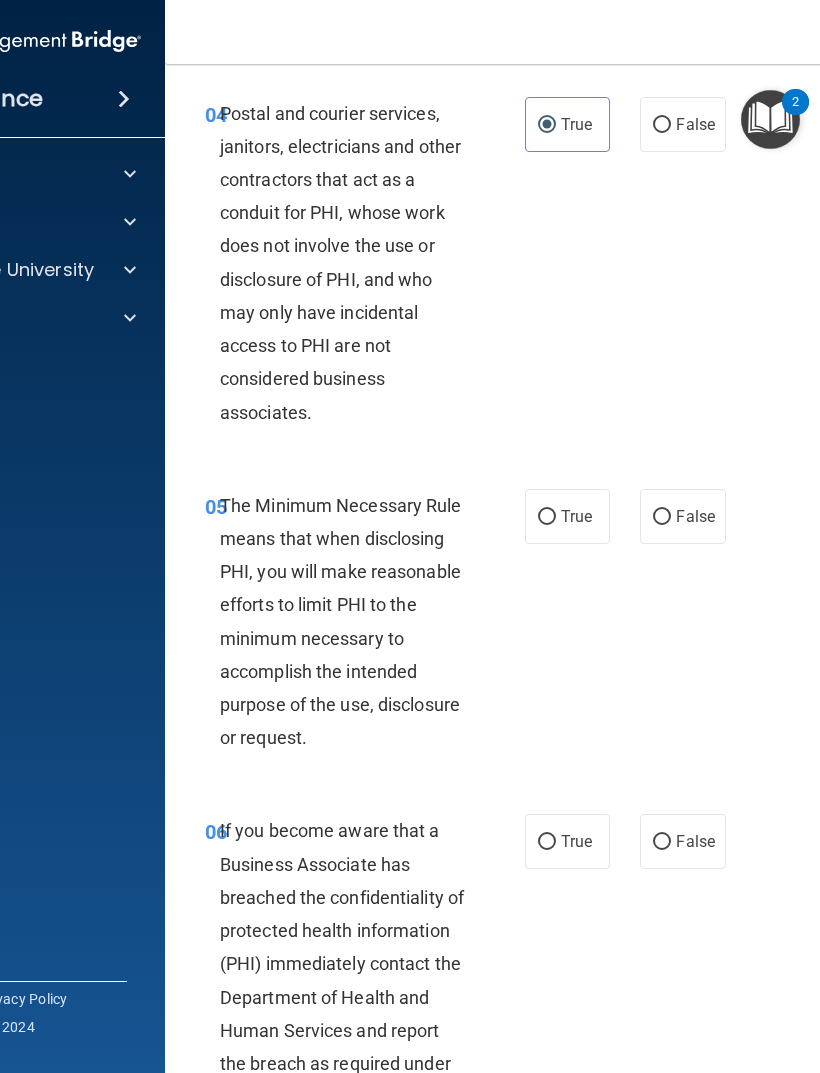 scroll, scrollTop: 875, scrollLeft: 0, axis: vertical 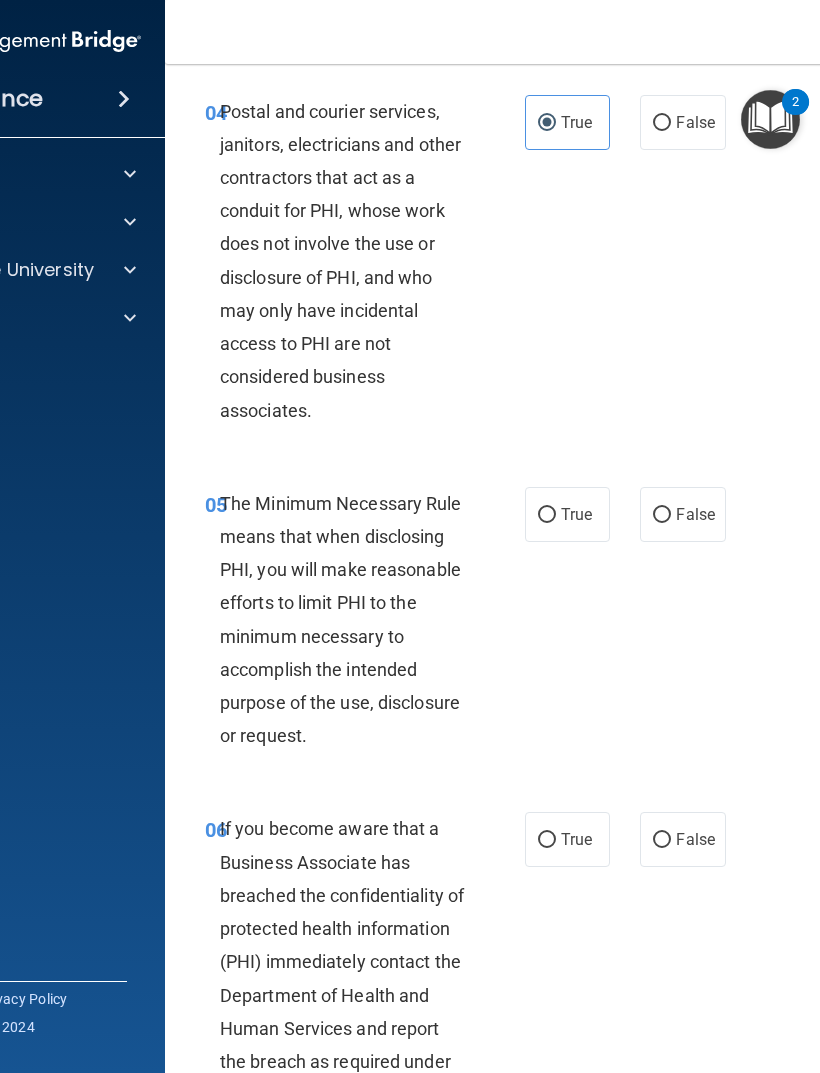 click on "True" at bounding box center (547, 515) 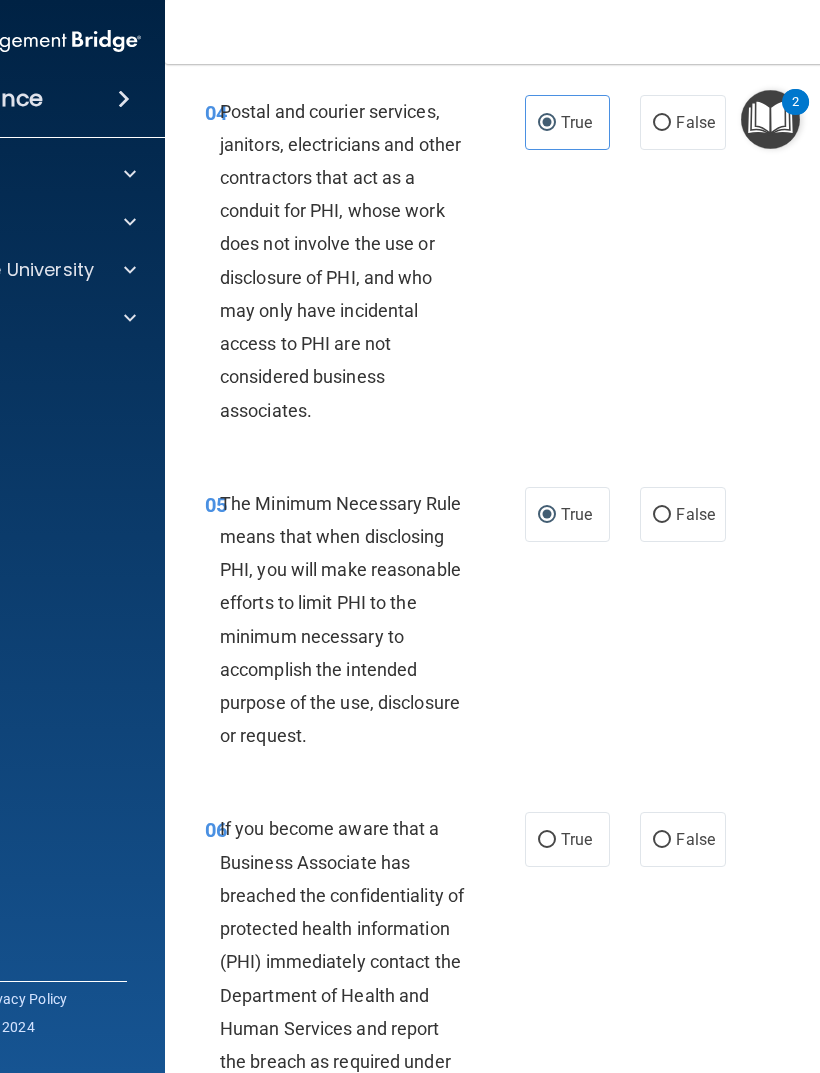 click on "True" at bounding box center [547, 840] 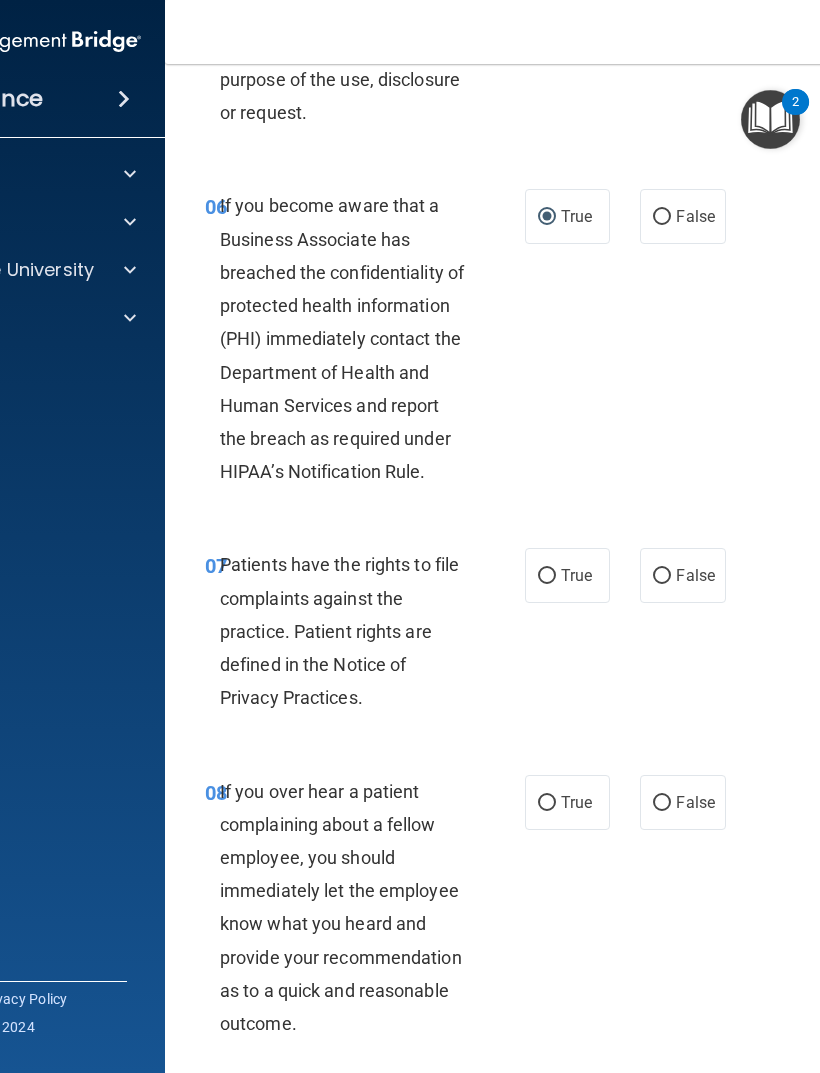 scroll, scrollTop: 1548, scrollLeft: 0, axis: vertical 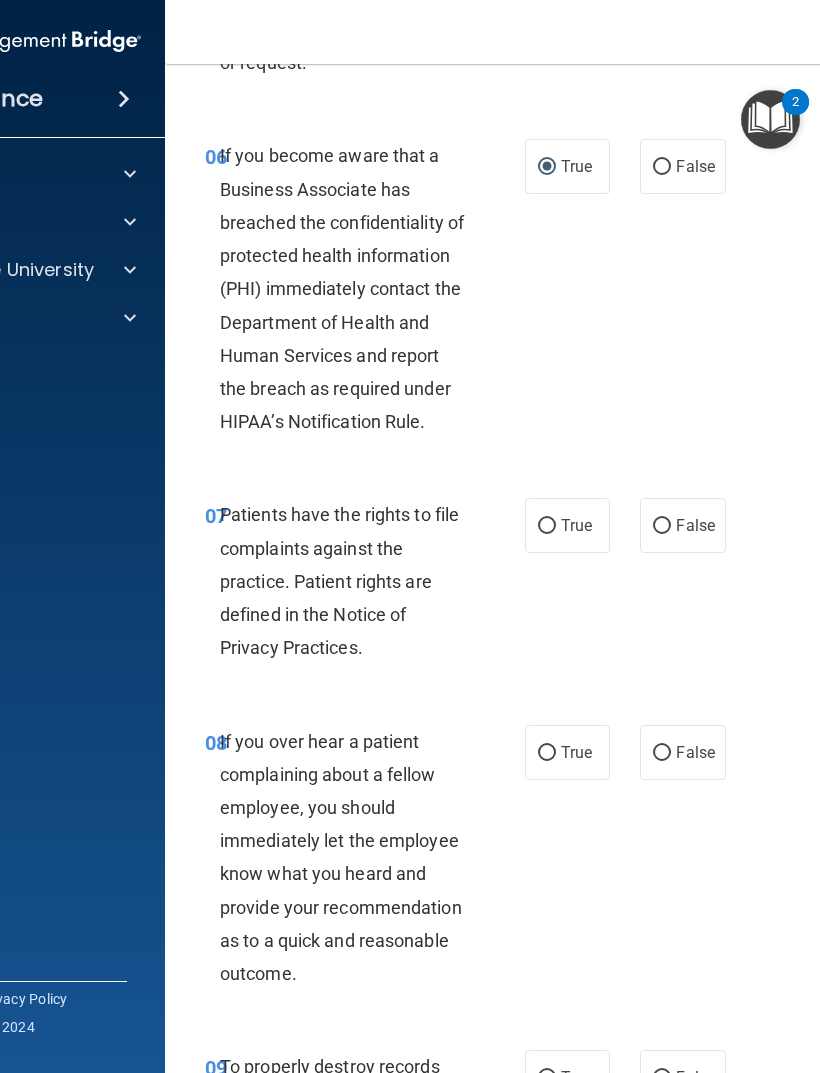 click on "True" at bounding box center [547, 753] 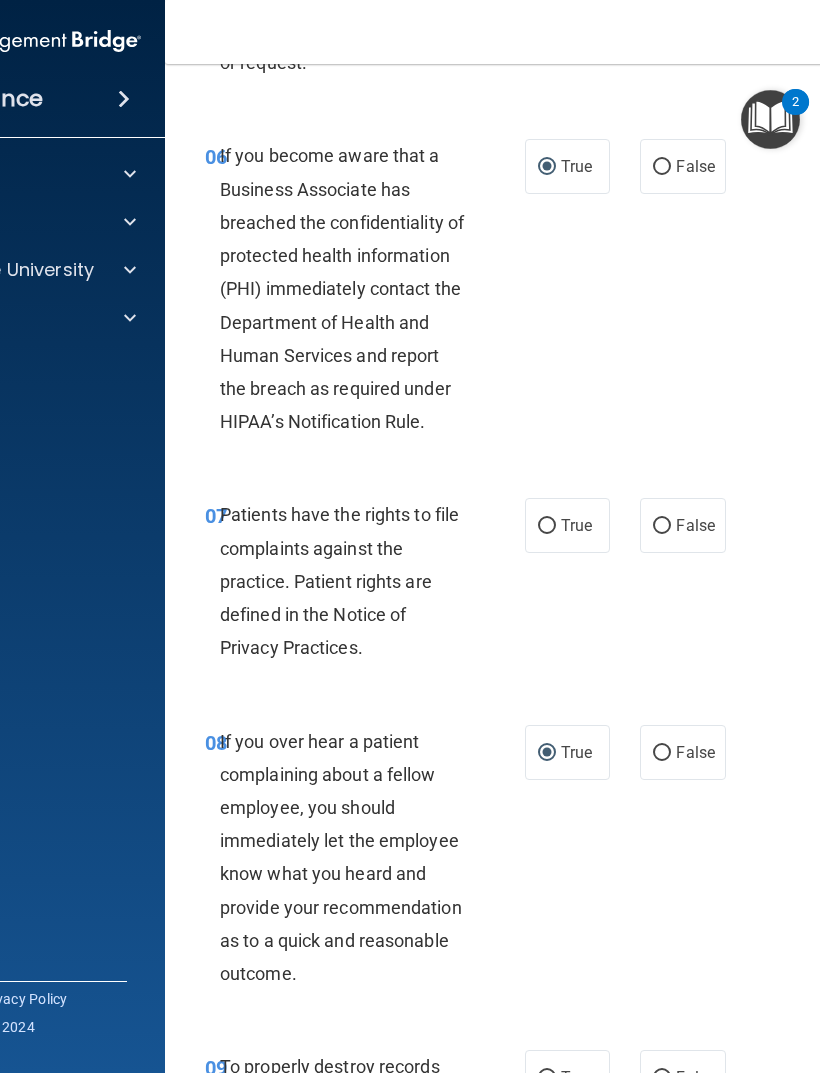 click on "True" at bounding box center [567, 752] 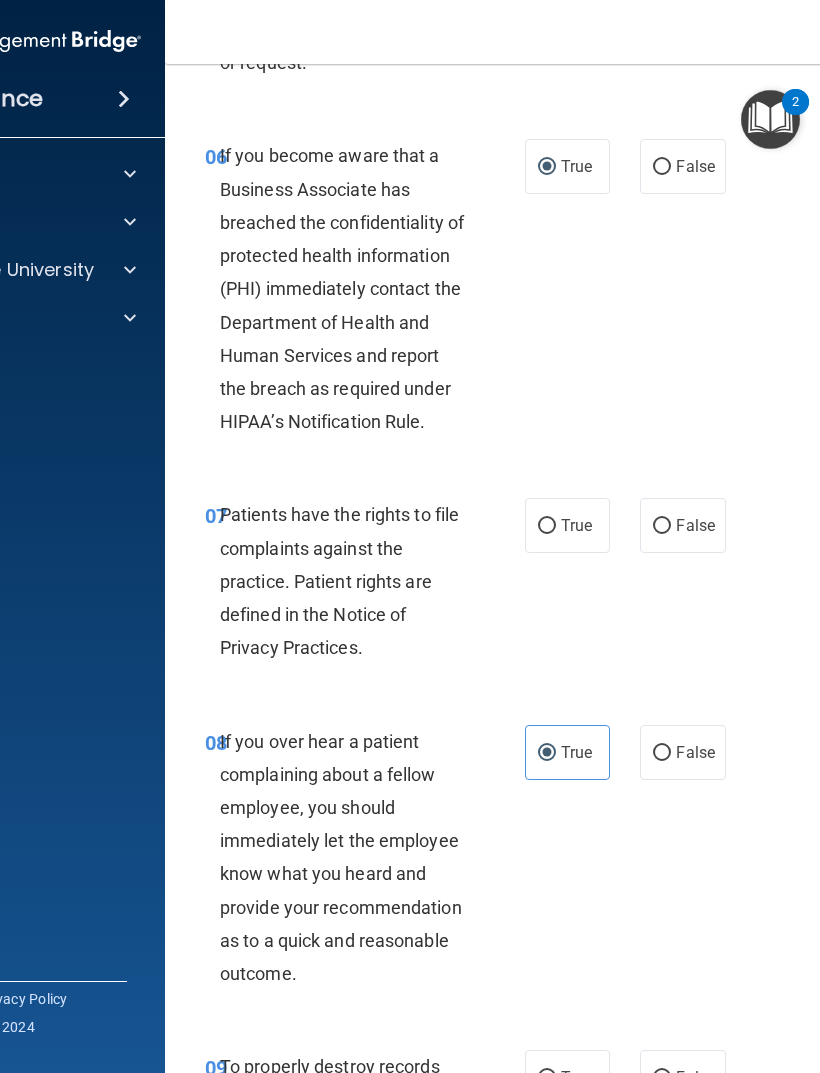 click on "True" at bounding box center (576, 525) 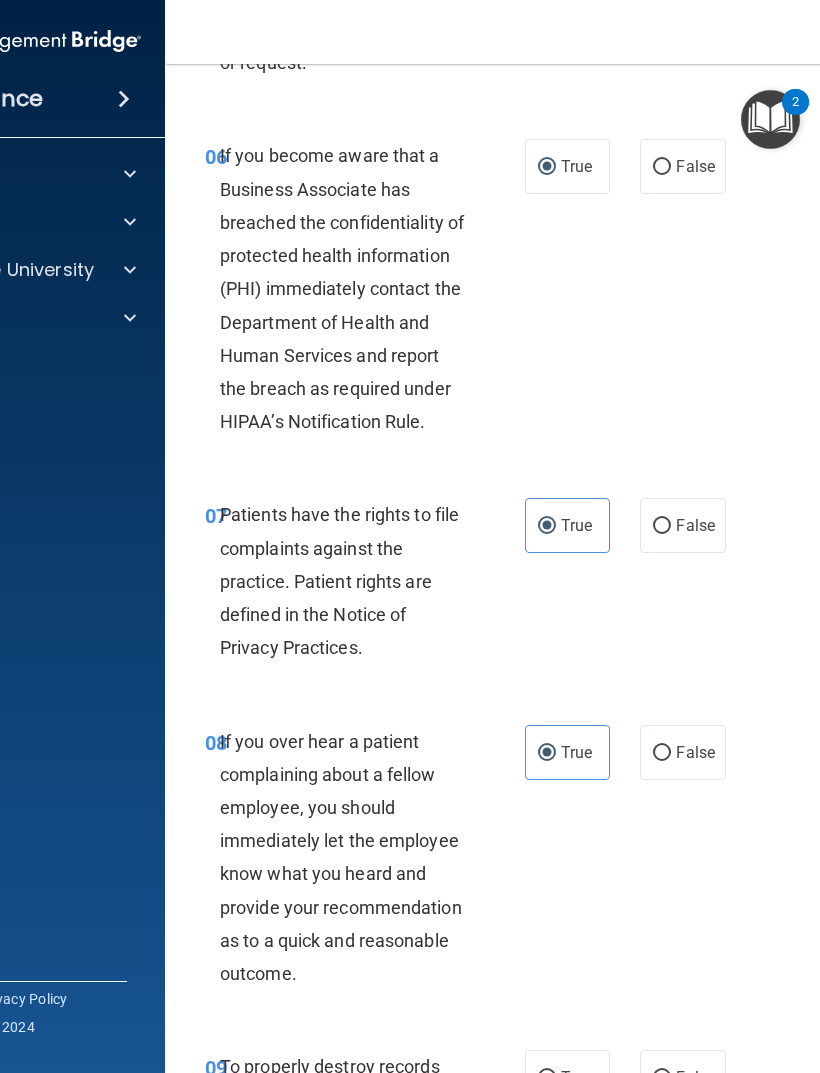 click on "False" at bounding box center [682, 752] 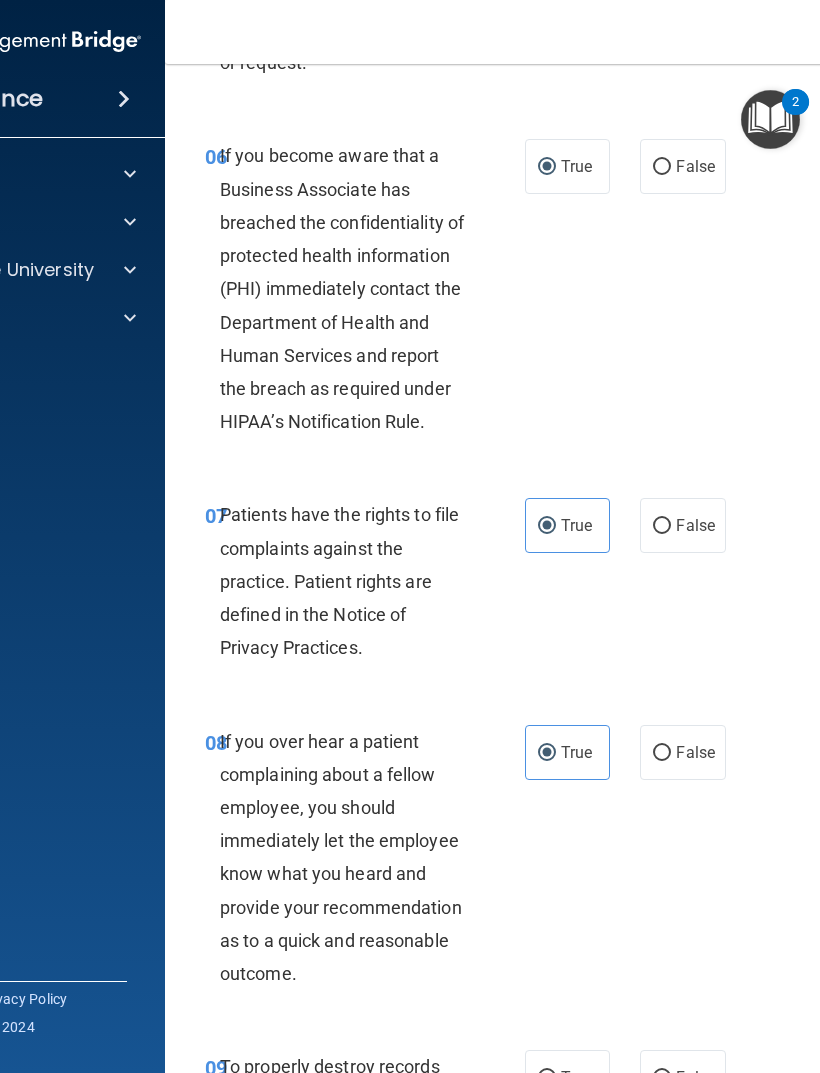 radio on "true" 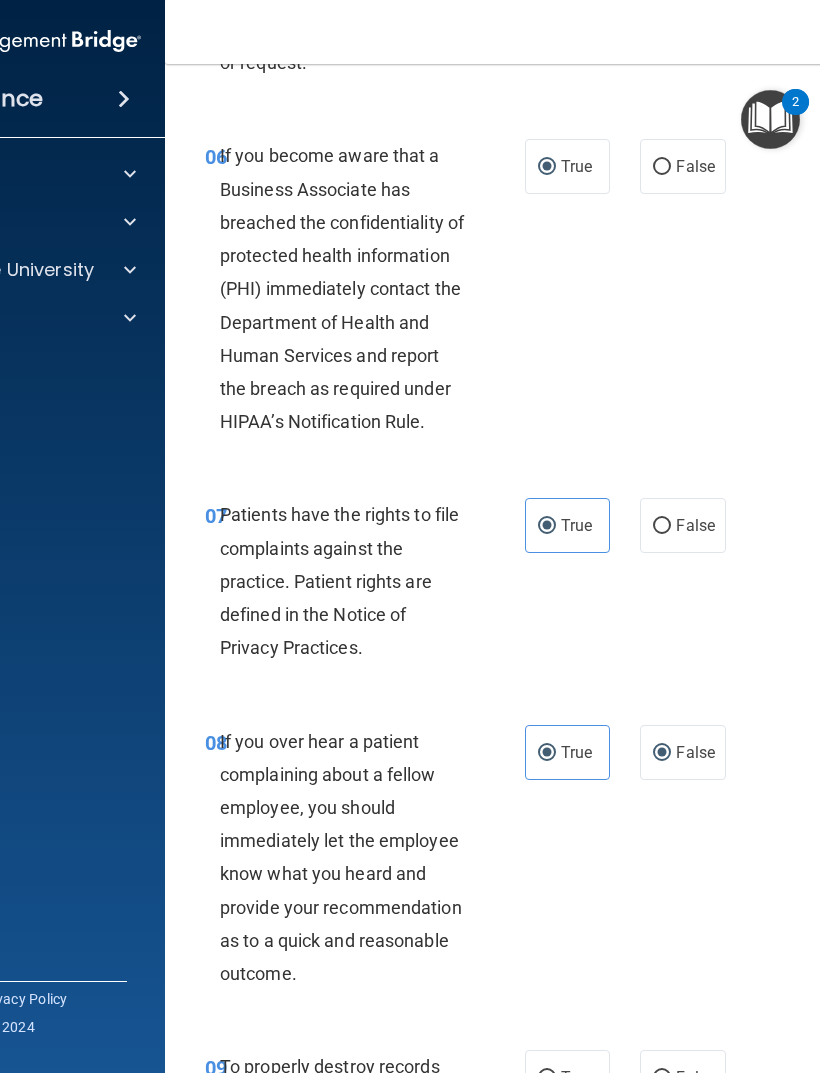 radio on "false" 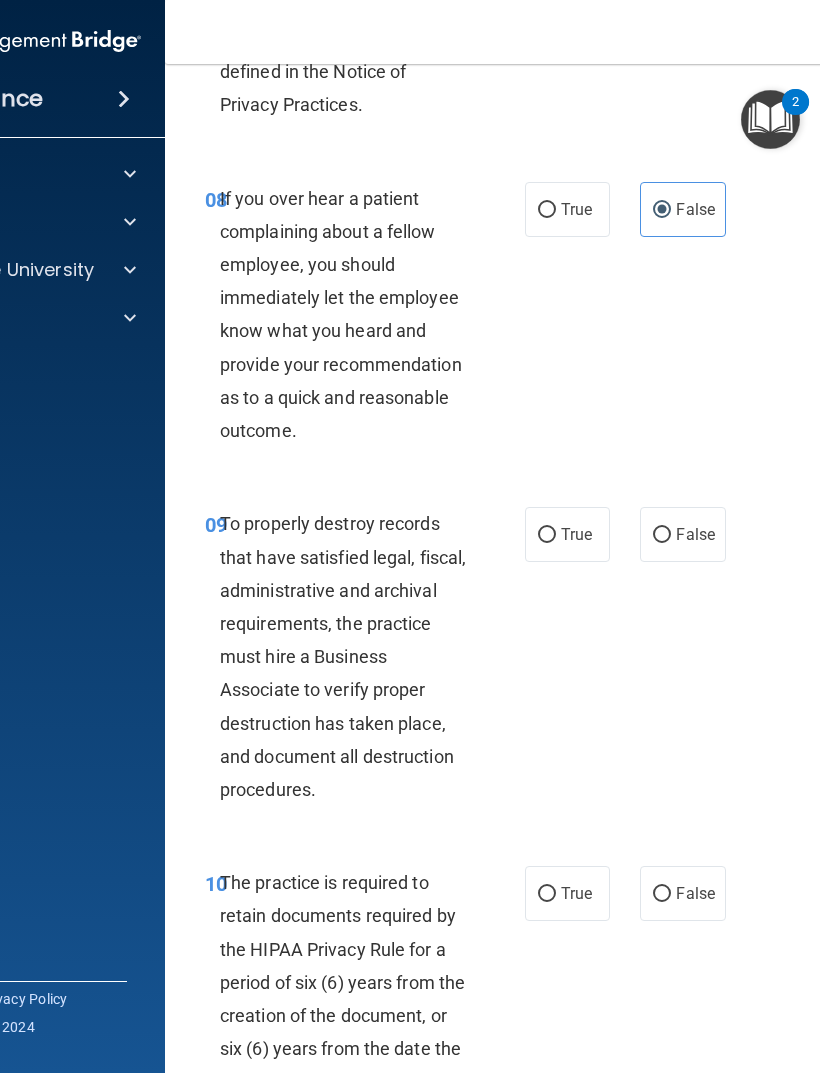 scroll, scrollTop: 2093, scrollLeft: 0, axis: vertical 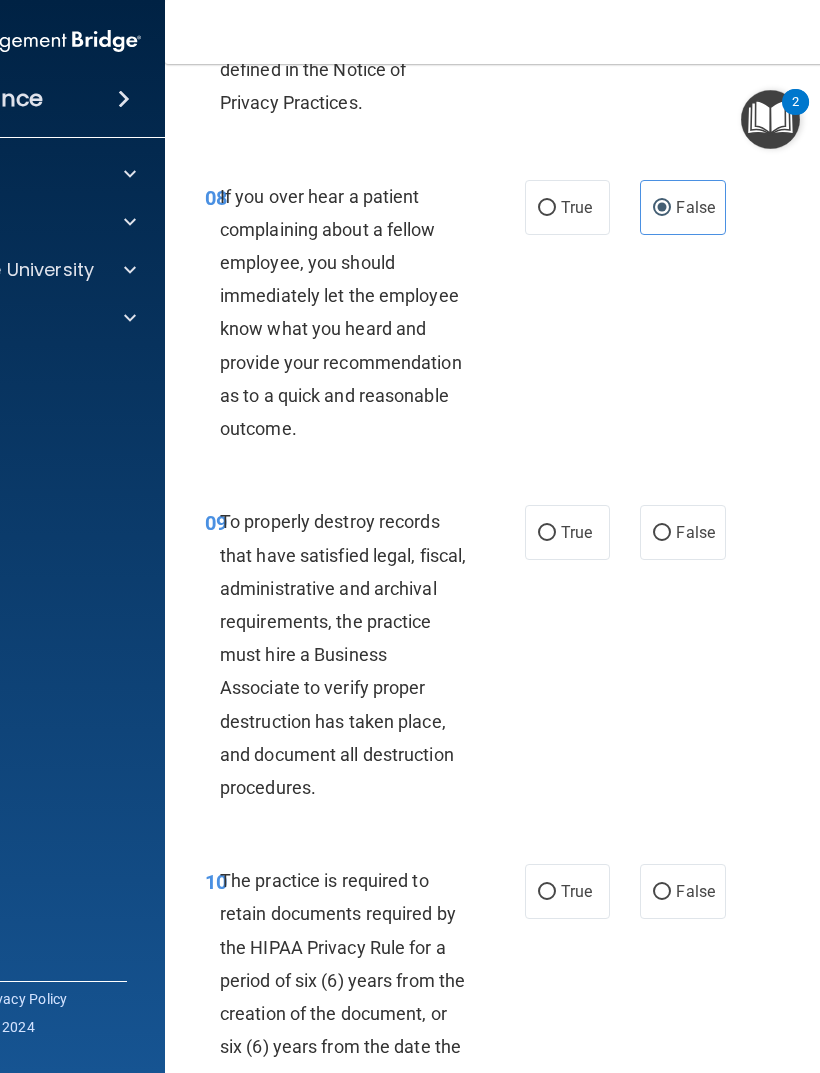 click on "True" at bounding box center [576, 532] 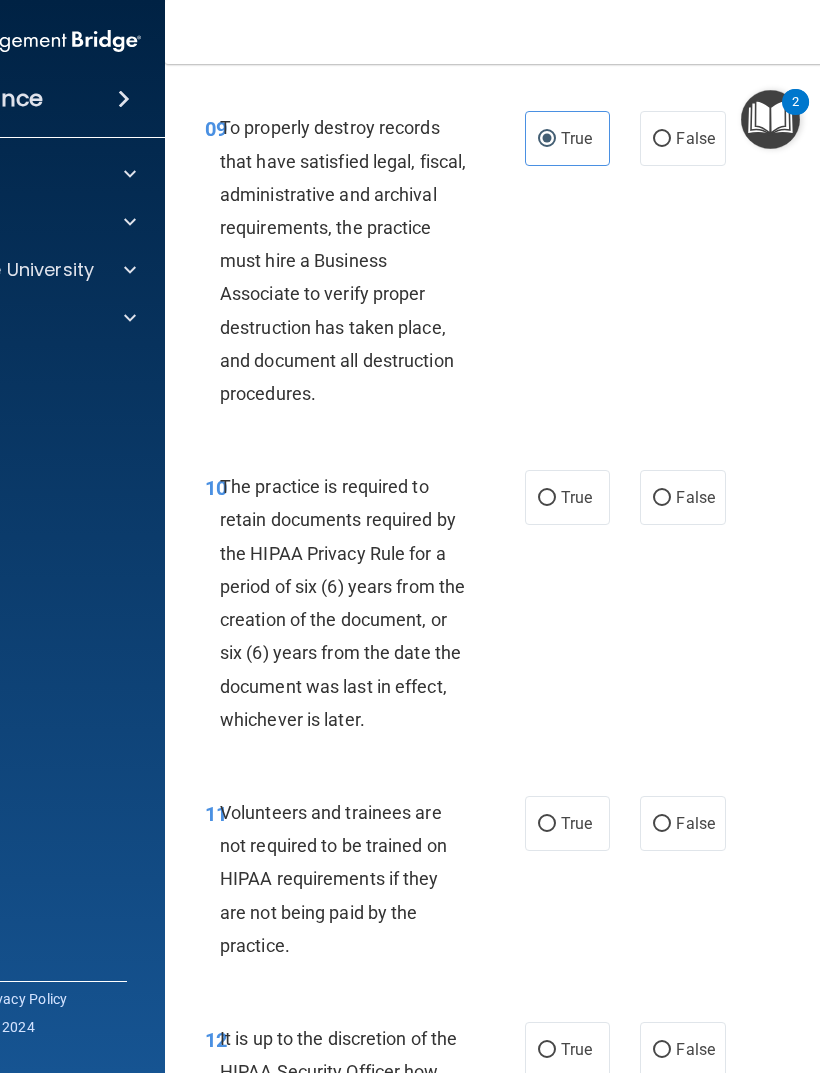 scroll, scrollTop: 2491, scrollLeft: 0, axis: vertical 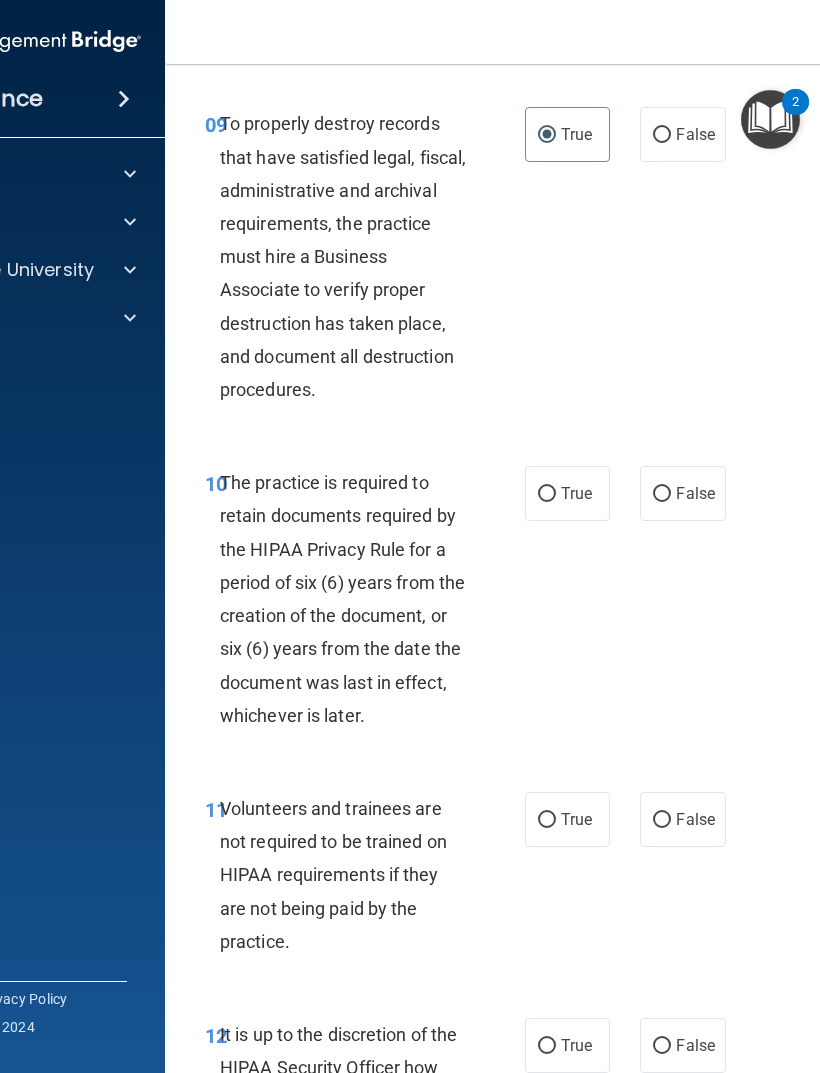 click on "True" at bounding box center (576, 819) 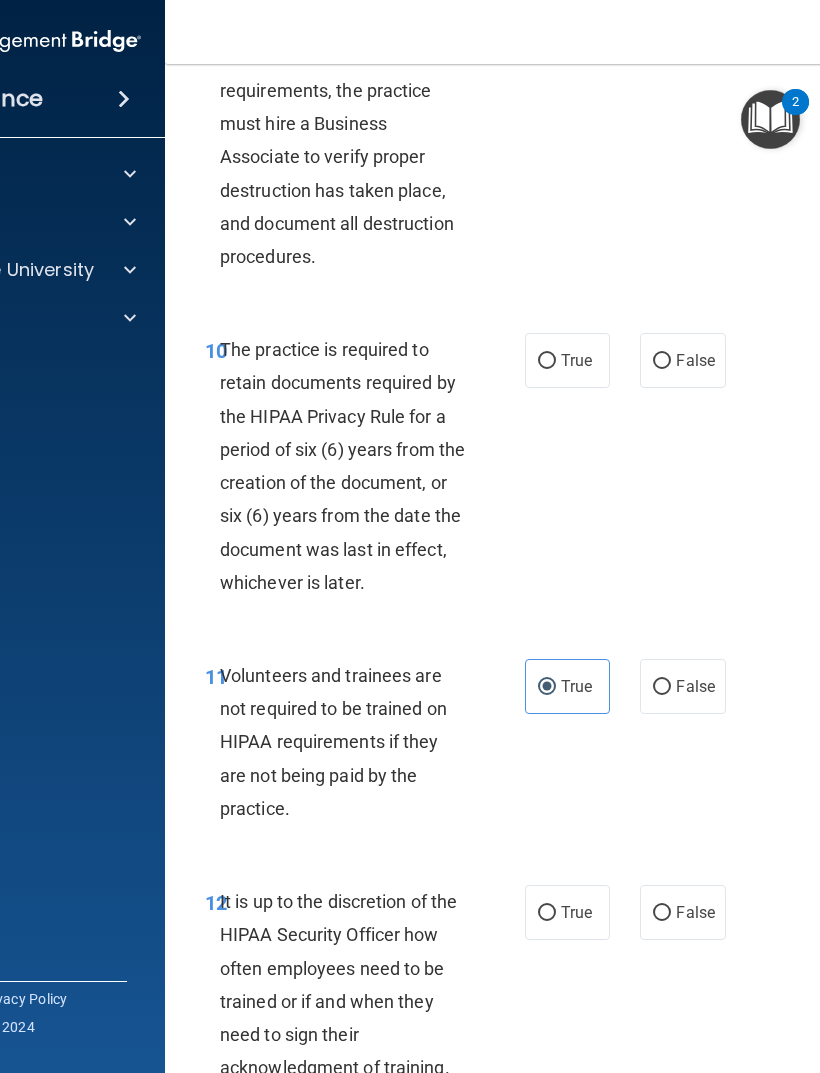 scroll, scrollTop: 2618, scrollLeft: 0, axis: vertical 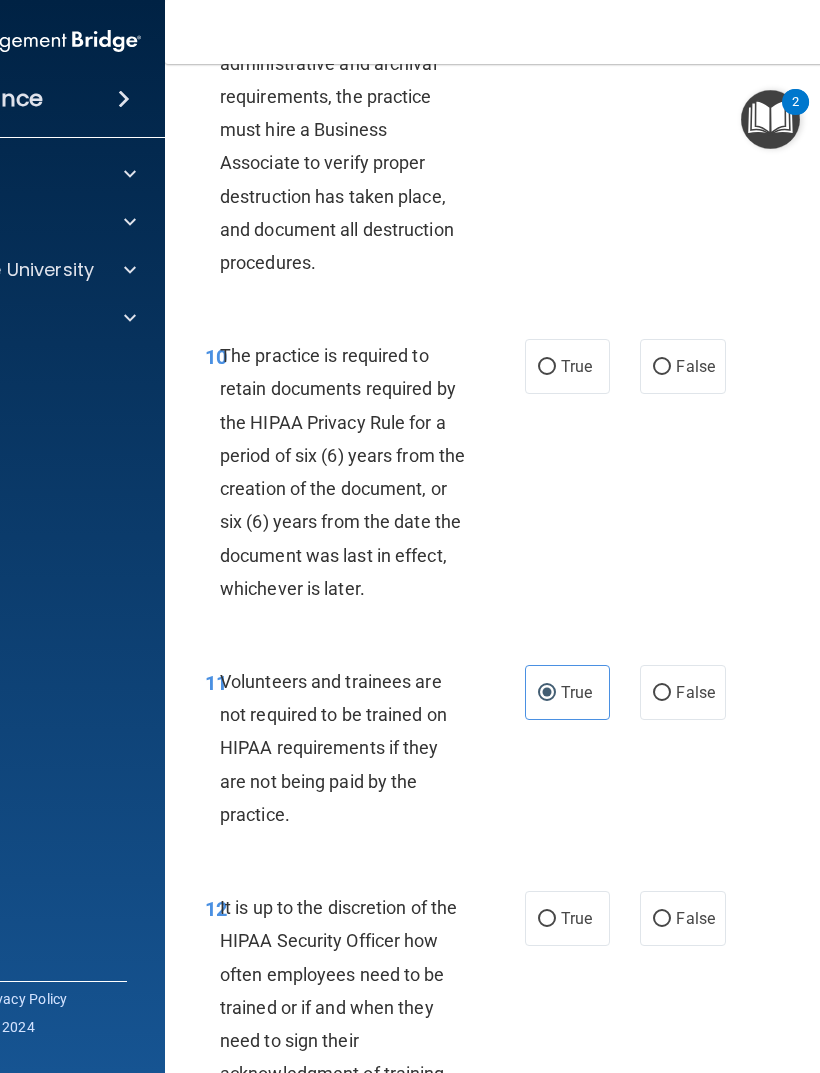 click on "True" at bounding box center (576, 366) 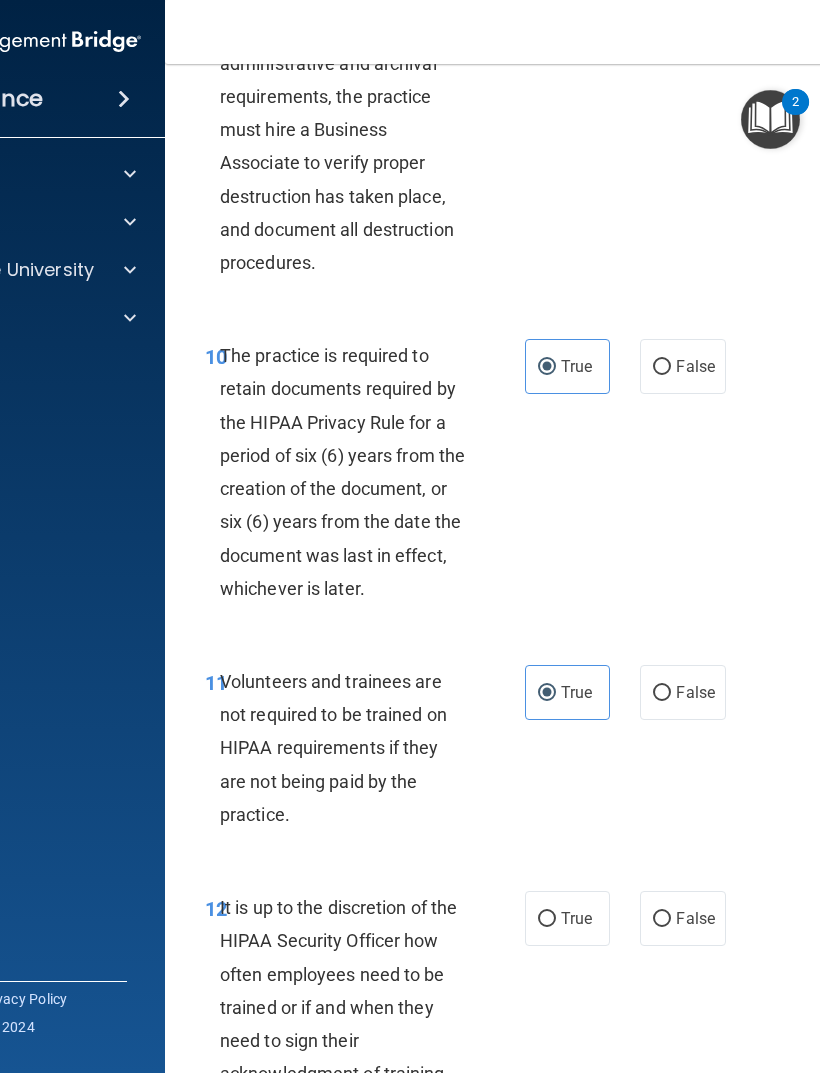 click on "False" at bounding box center (662, 693) 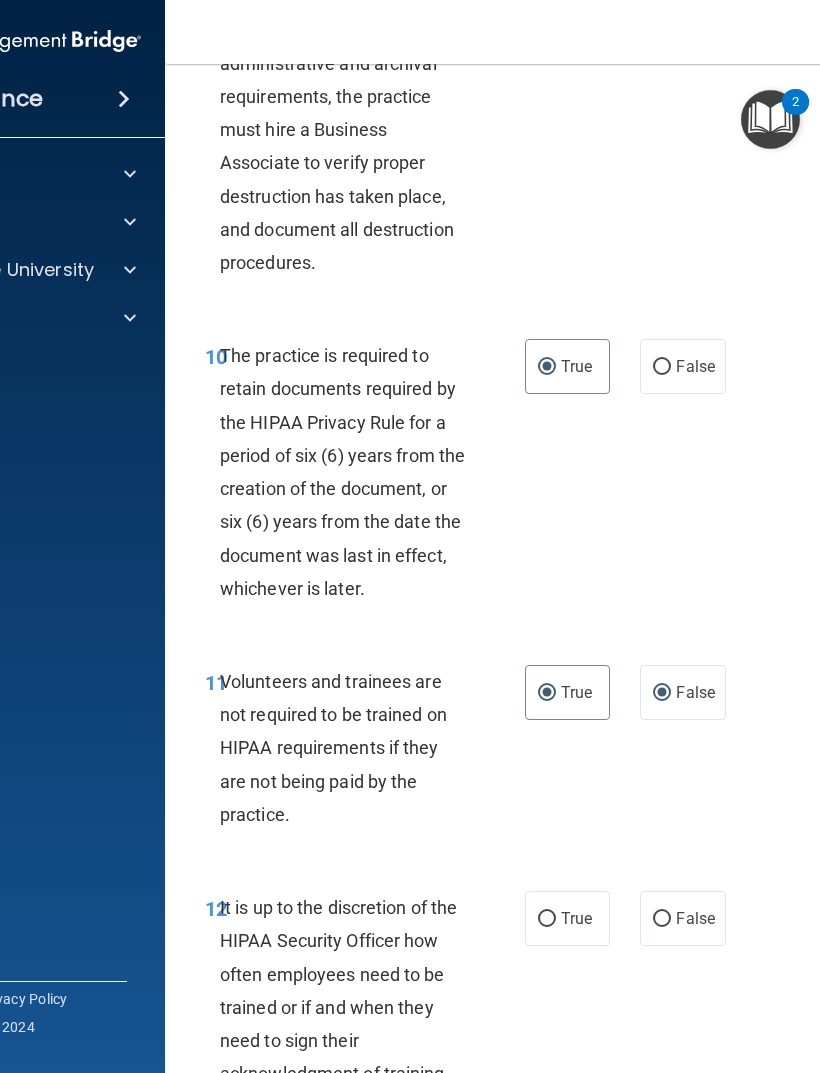 radio on "false" 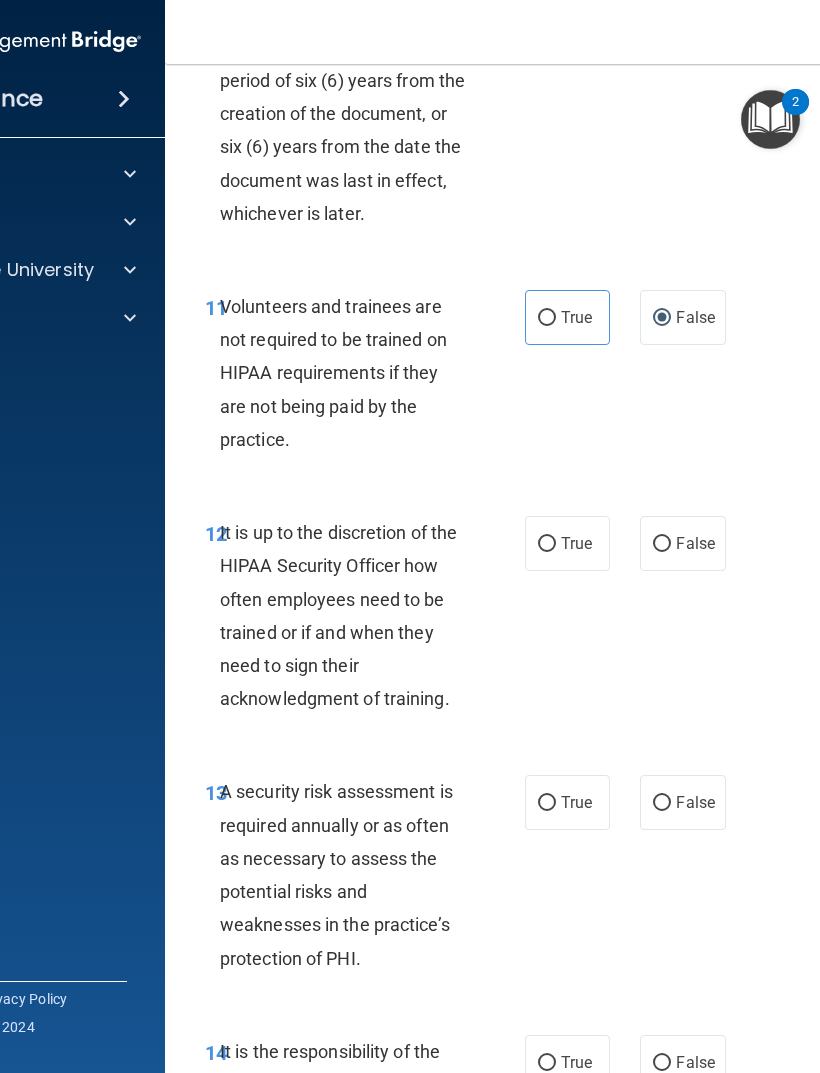 scroll, scrollTop: 2992, scrollLeft: 0, axis: vertical 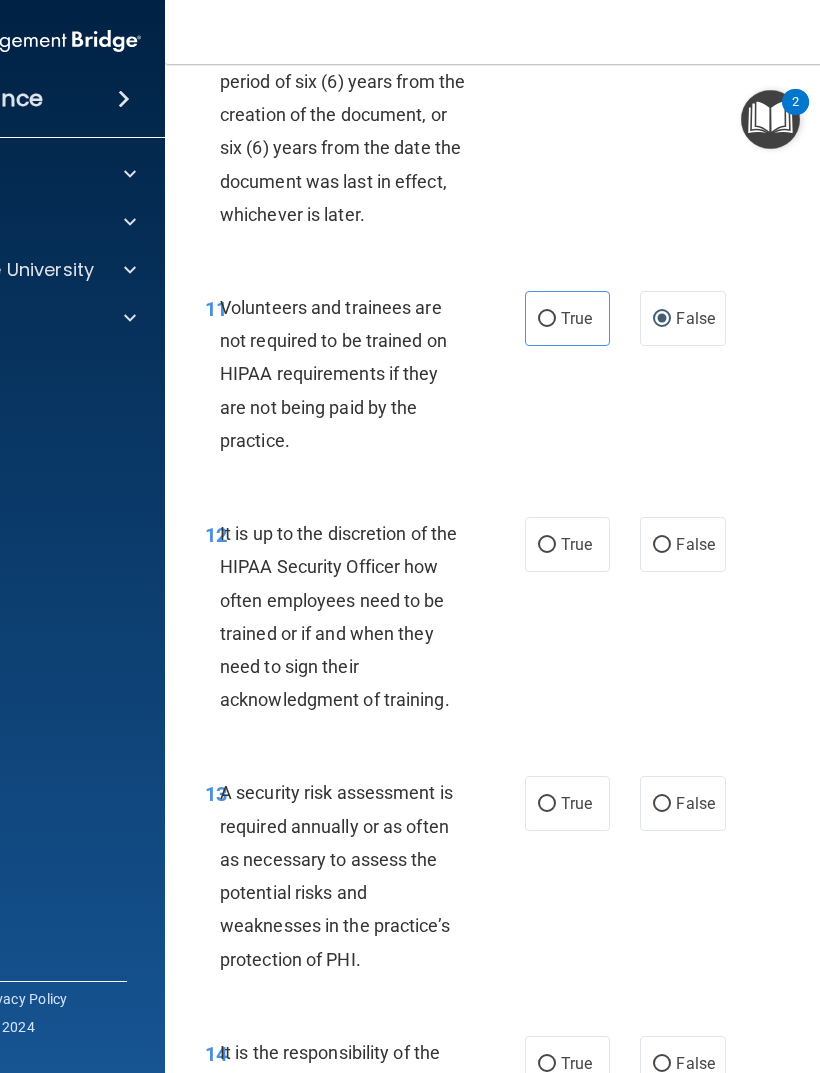 click on "True" at bounding box center [547, 545] 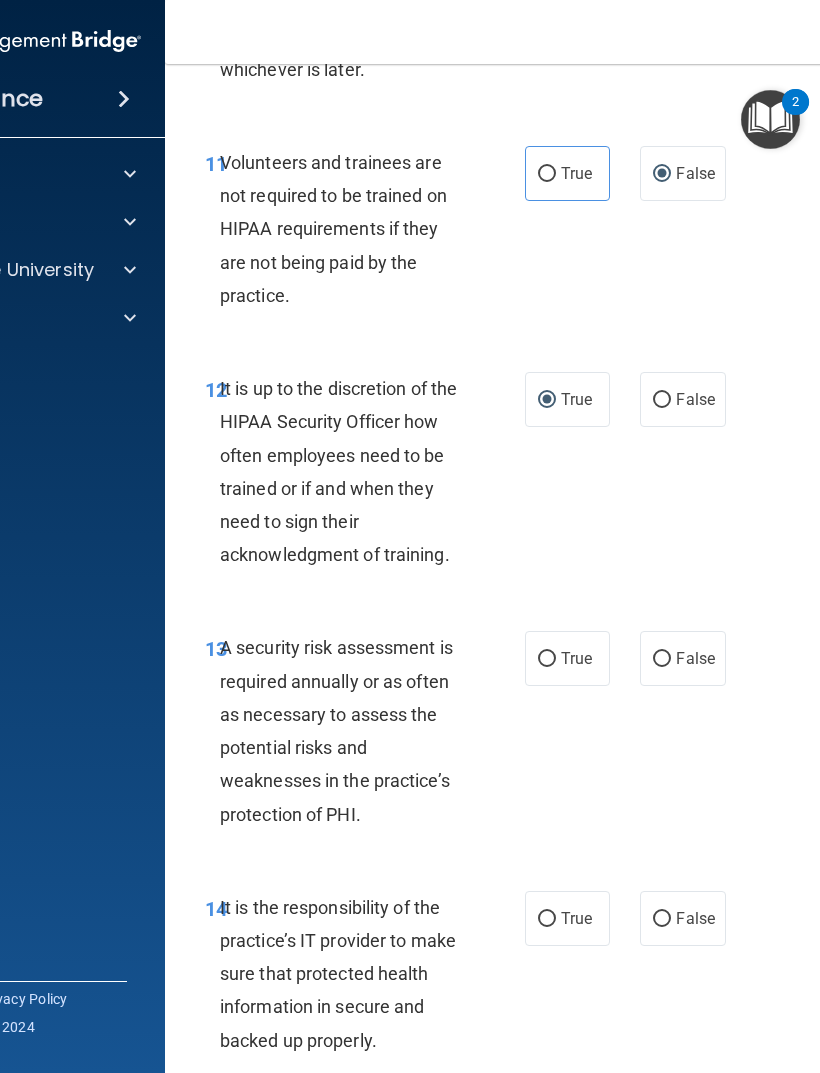 scroll, scrollTop: 3148, scrollLeft: 0, axis: vertical 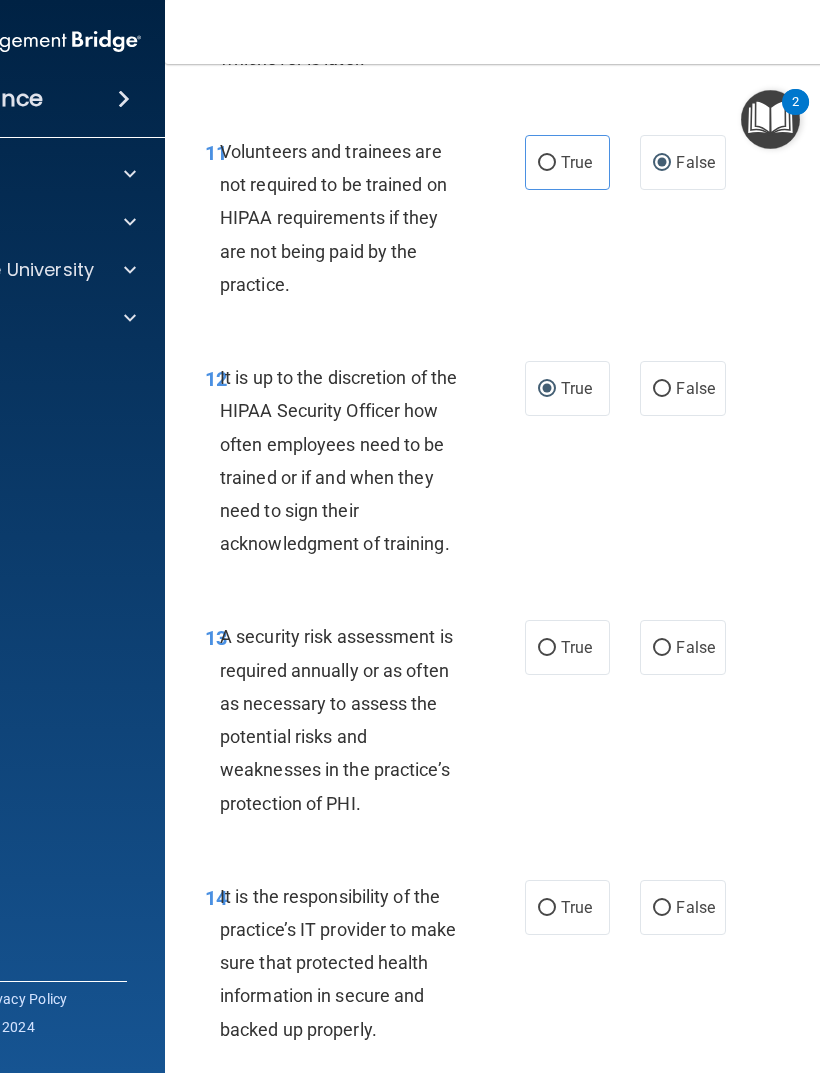 click on "True" at bounding box center (567, 647) 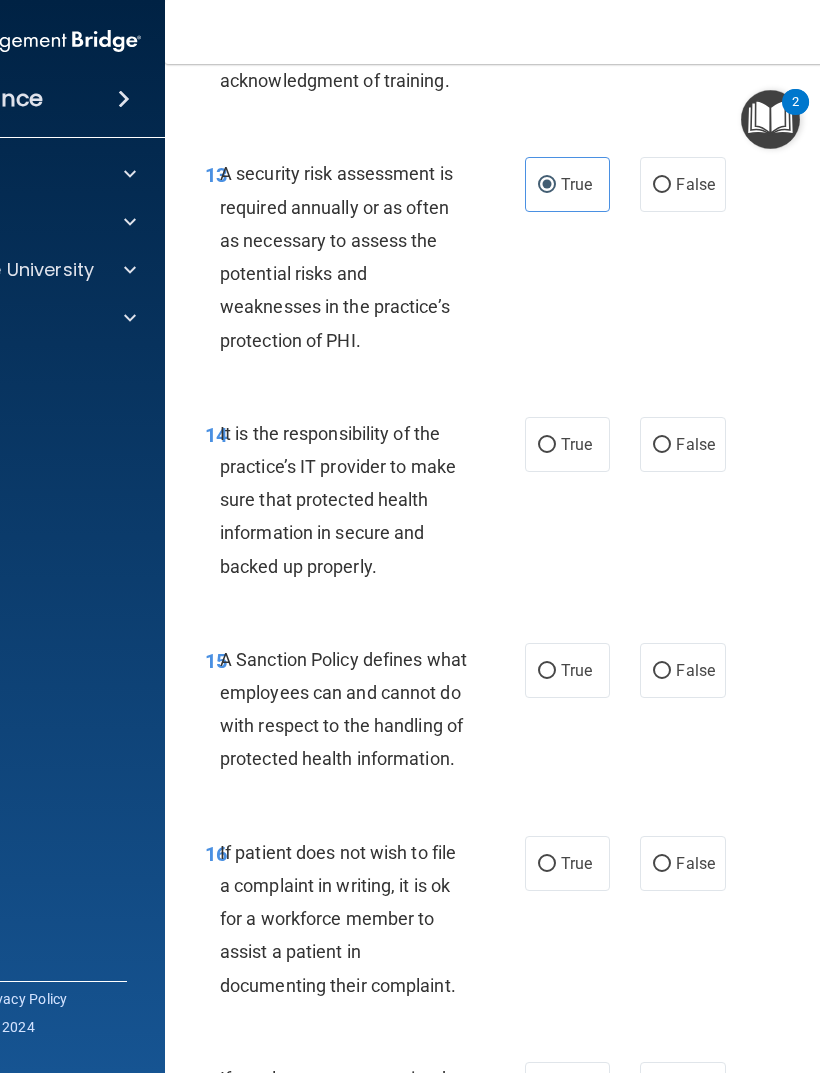 scroll, scrollTop: 3607, scrollLeft: 0, axis: vertical 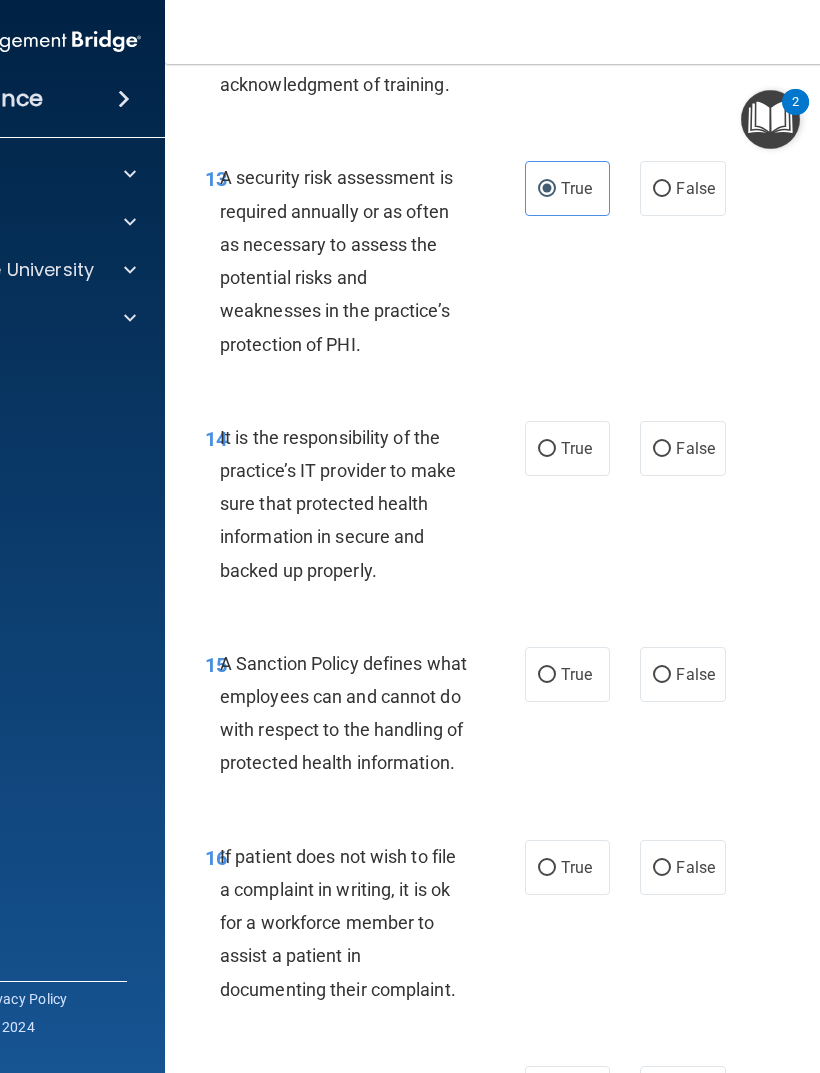 click on "True" at bounding box center [547, 449] 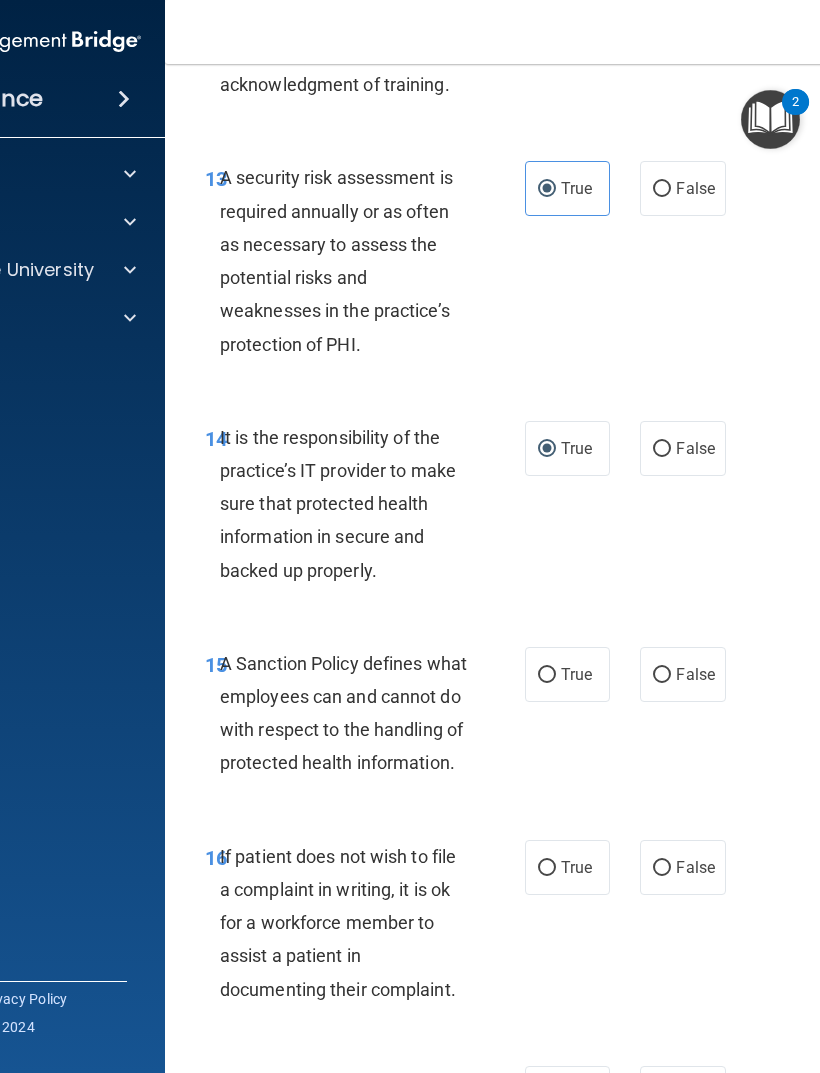 click on "True" at bounding box center (547, 675) 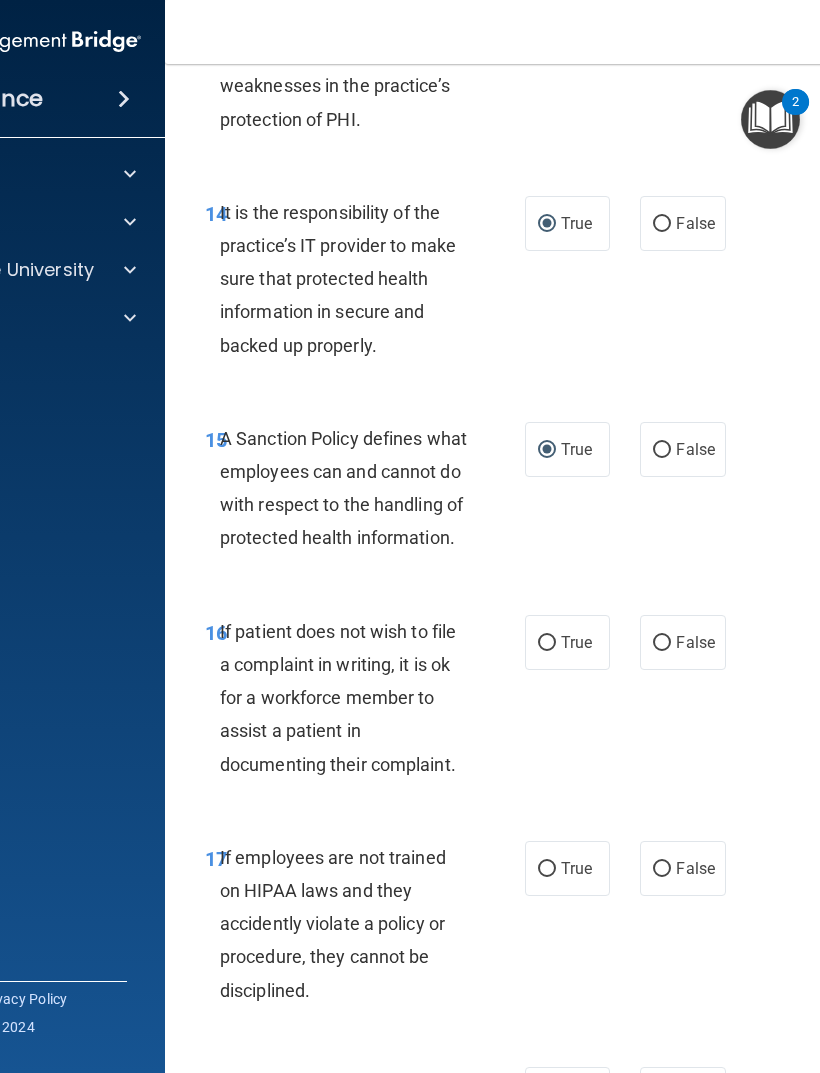scroll, scrollTop: 3839, scrollLeft: 0, axis: vertical 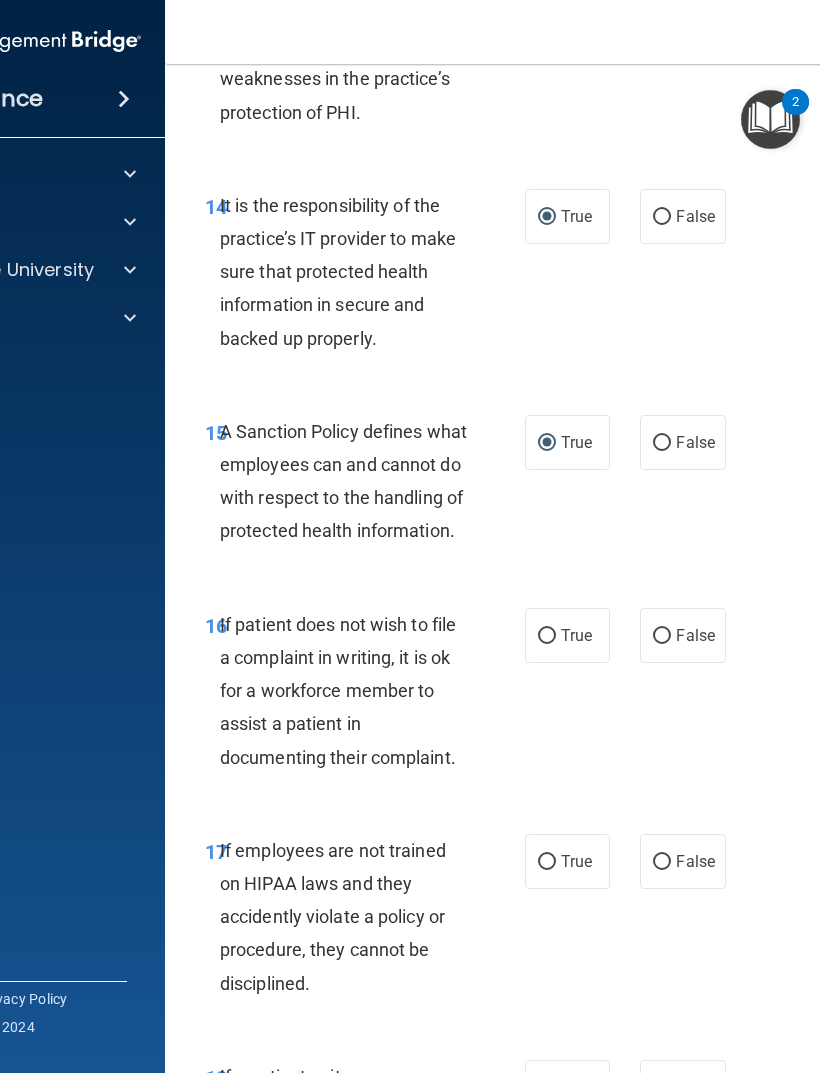 click on "False" at bounding box center (682, 635) 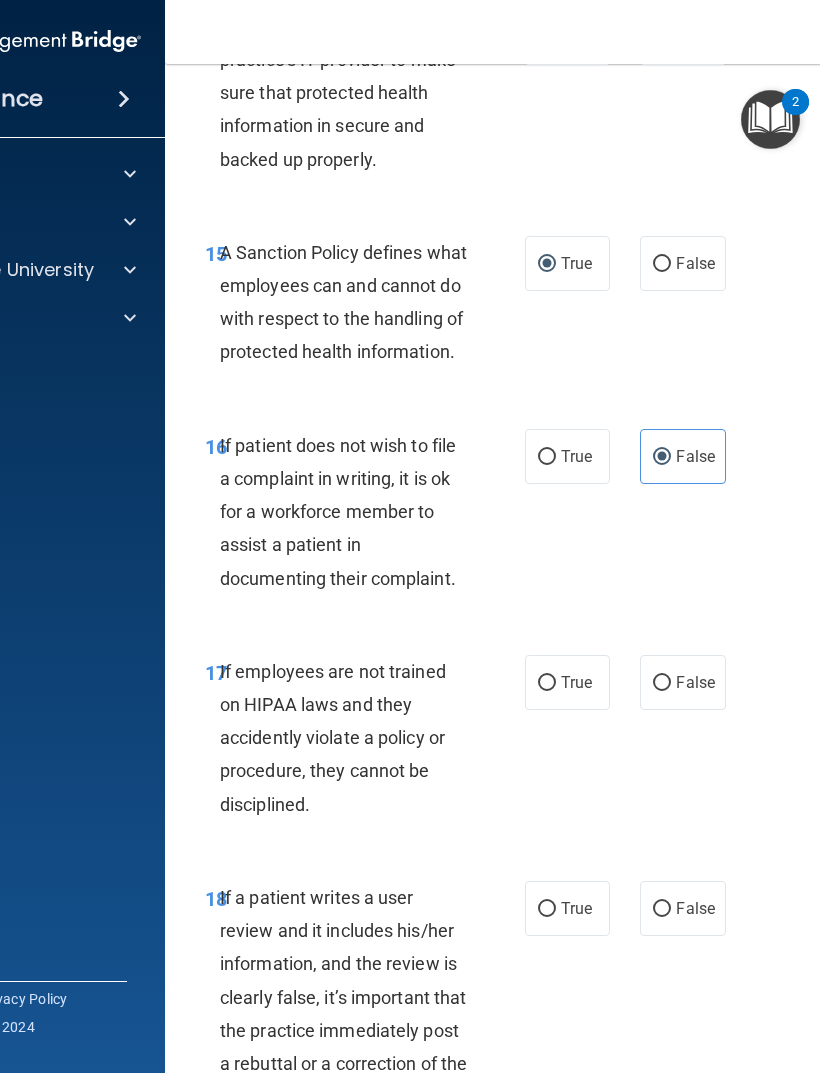 scroll, scrollTop: 4038, scrollLeft: 0, axis: vertical 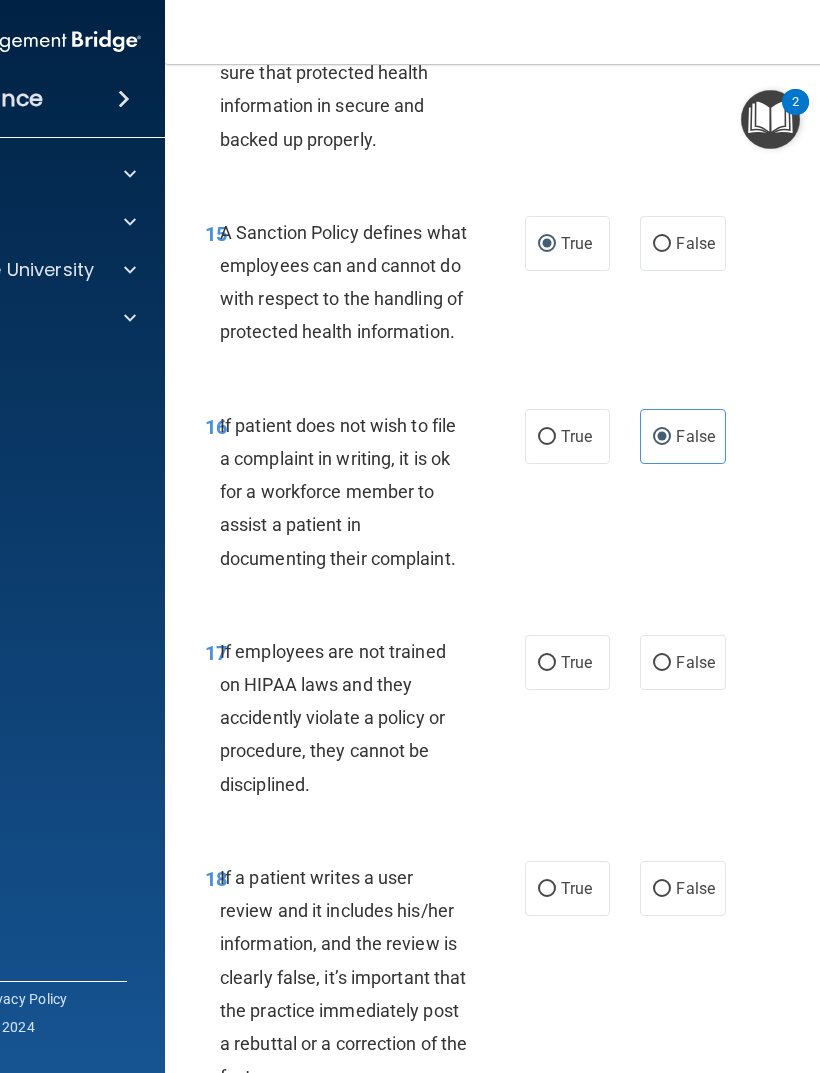click on "False" at bounding box center [682, 662] 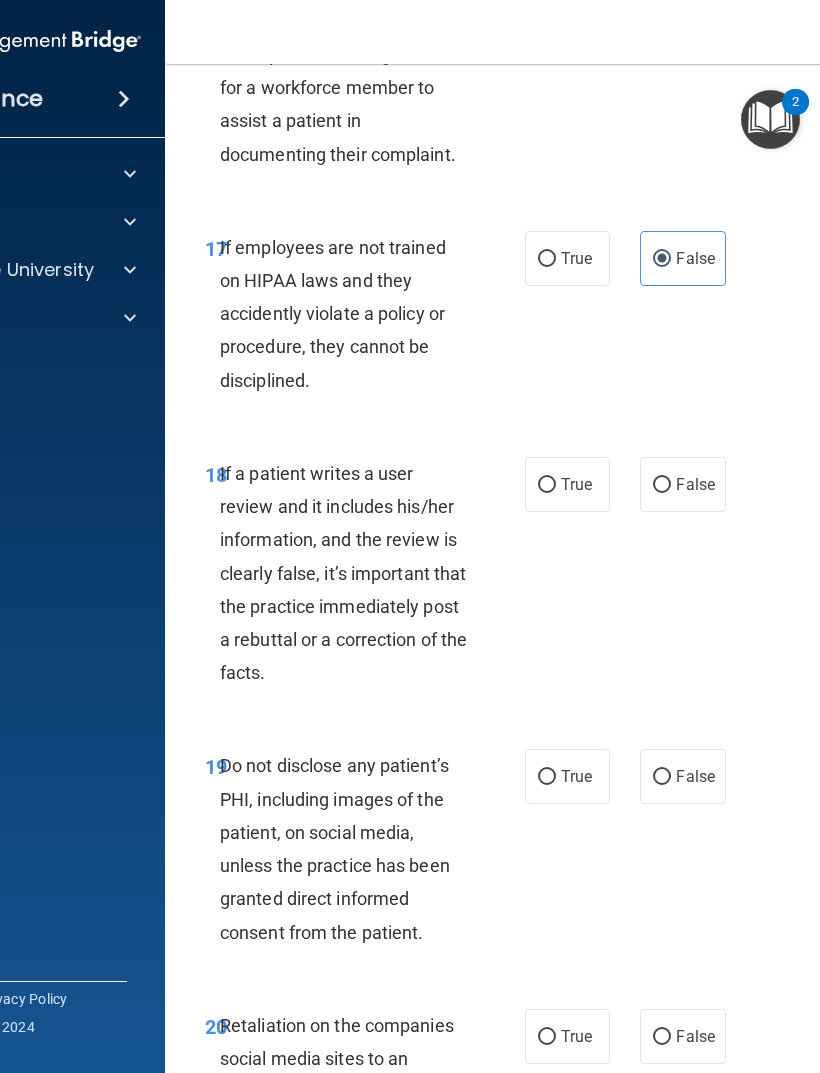 scroll, scrollTop: 4448, scrollLeft: 0, axis: vertical 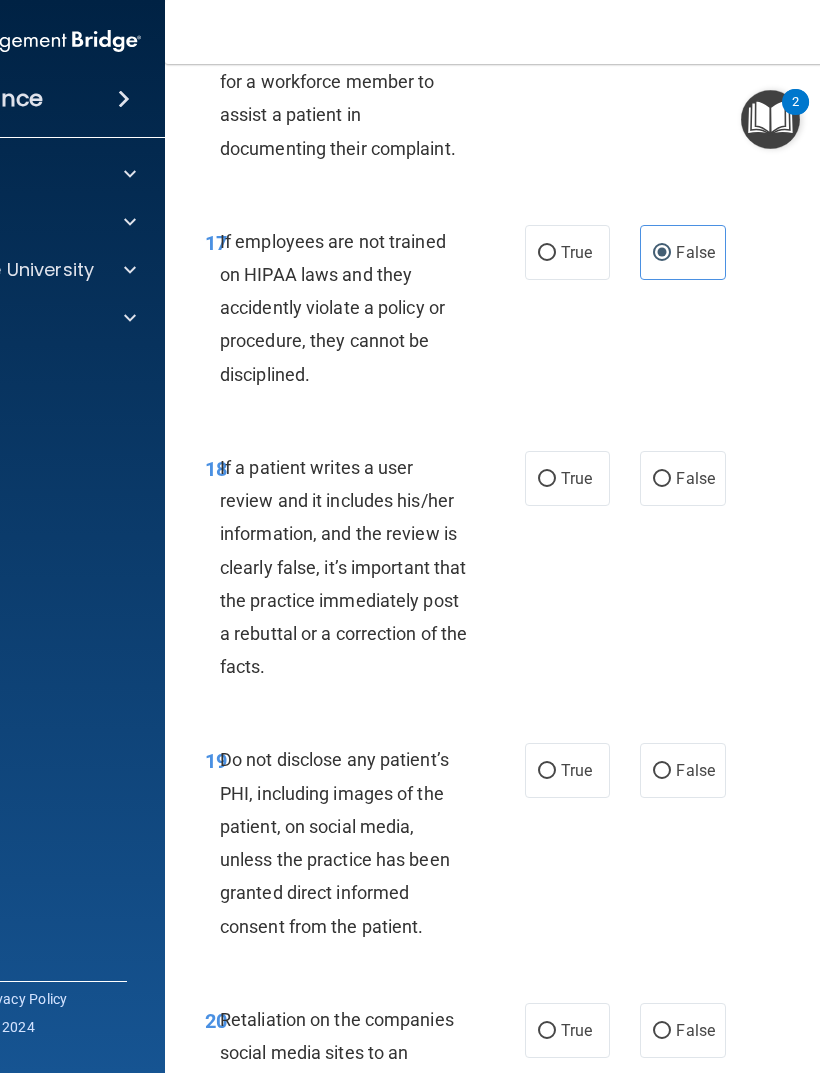 click on "False" at bounding box center [695, 478] 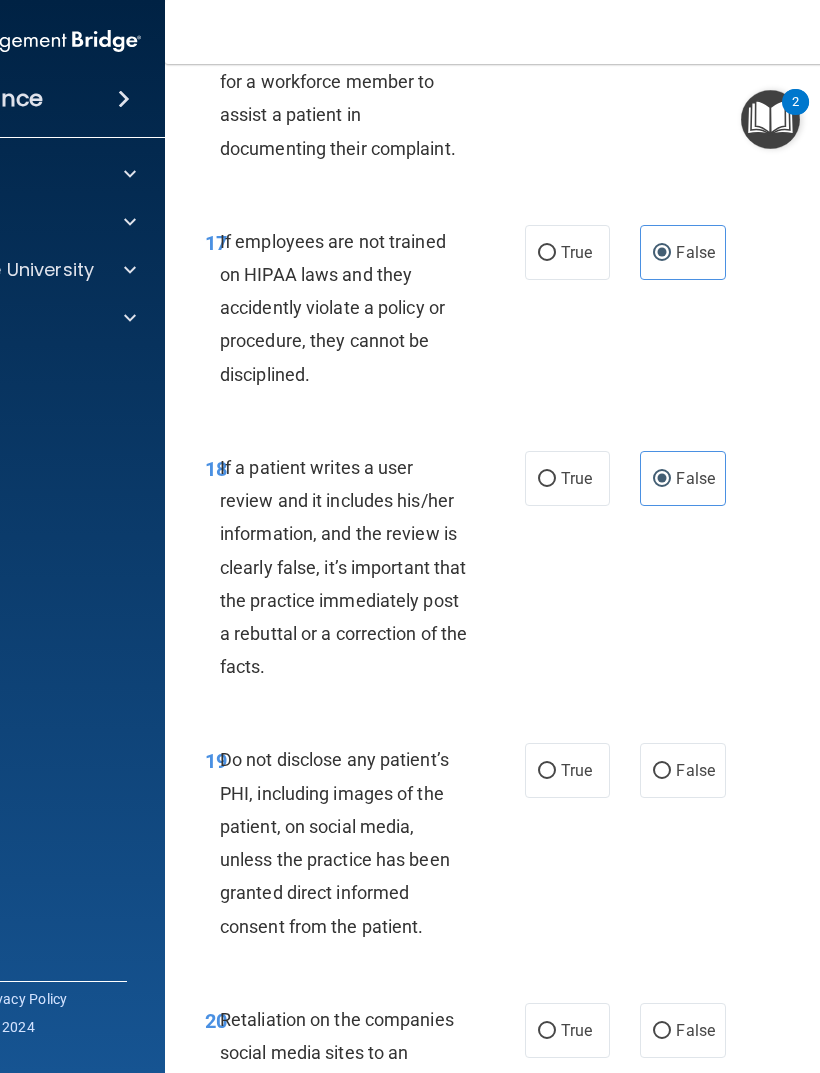 click on "True" at bounding box center [567, 770] 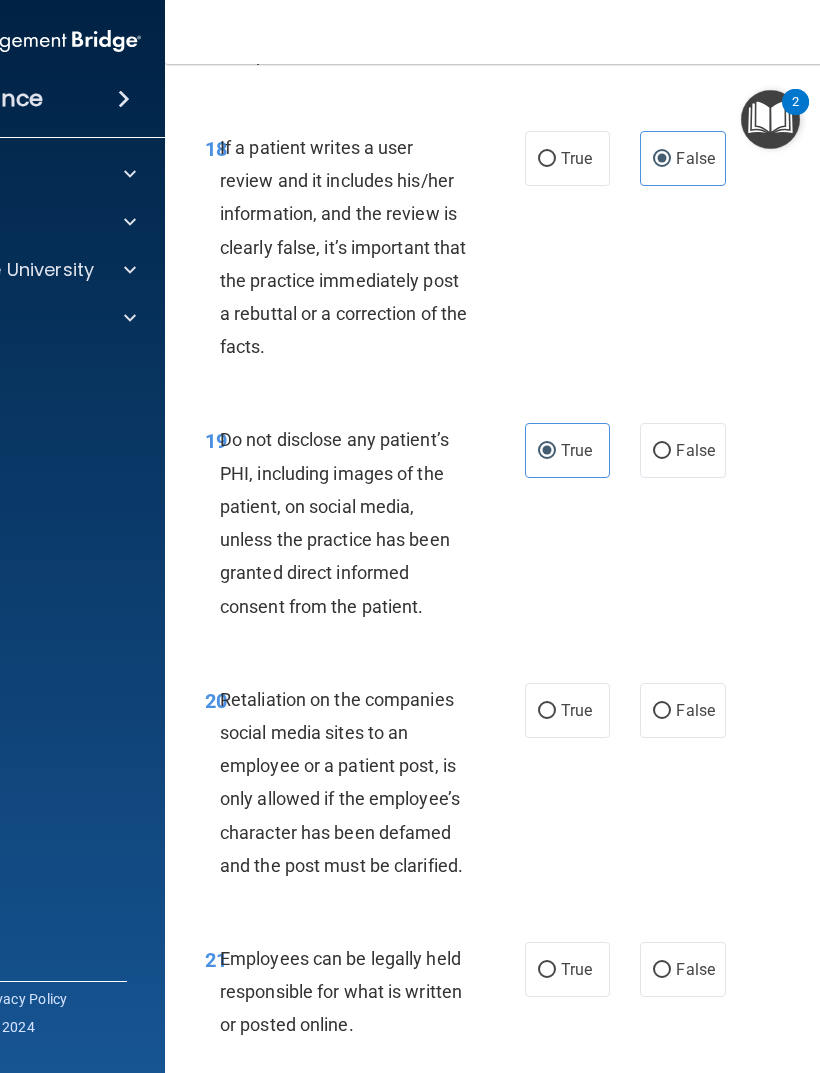 scroll, scrollTop: 4787, scrollLeft: 0, axis: vertical 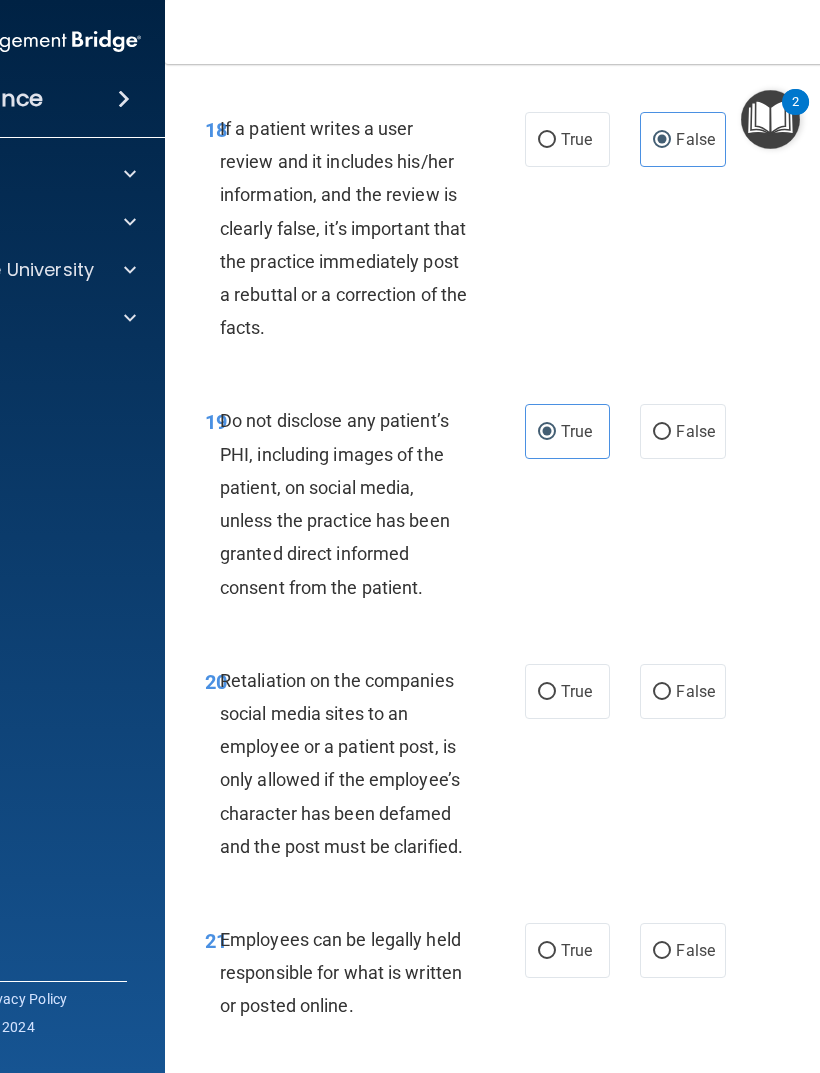 click on "False" at bounding box center (695, 691) 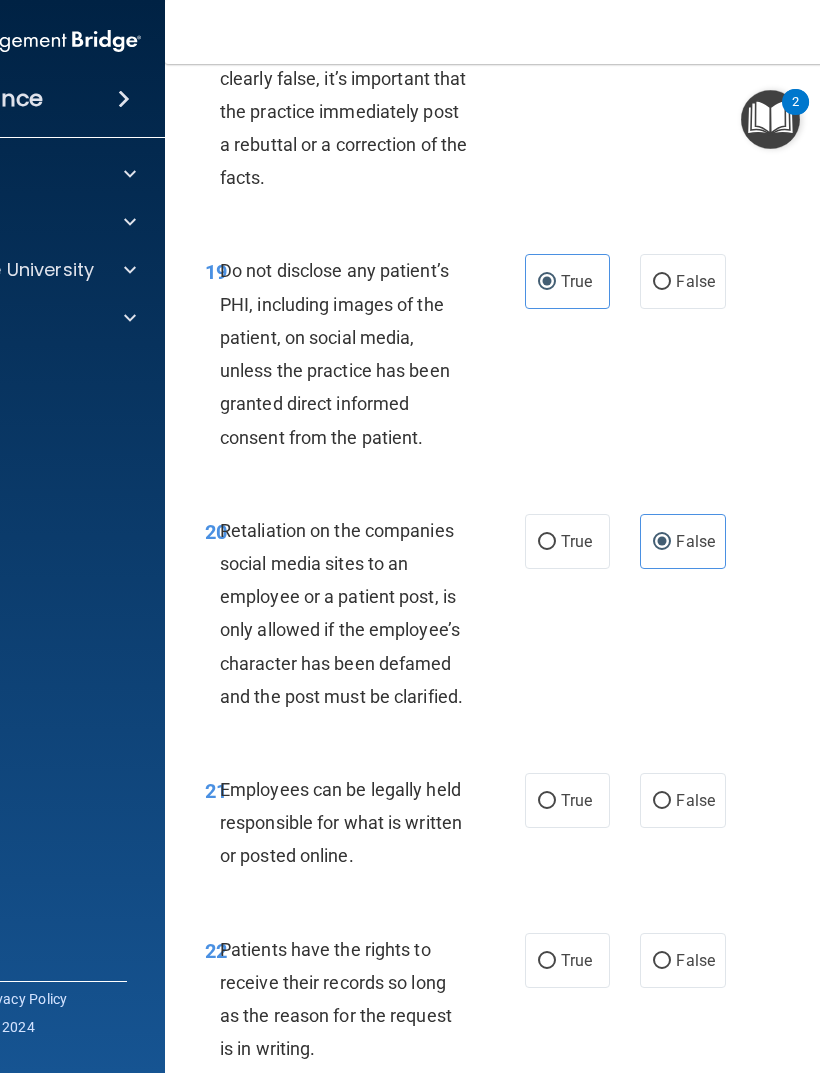 scroll, scrollTop: 5002, scrollLeft: 0, axis: vertical 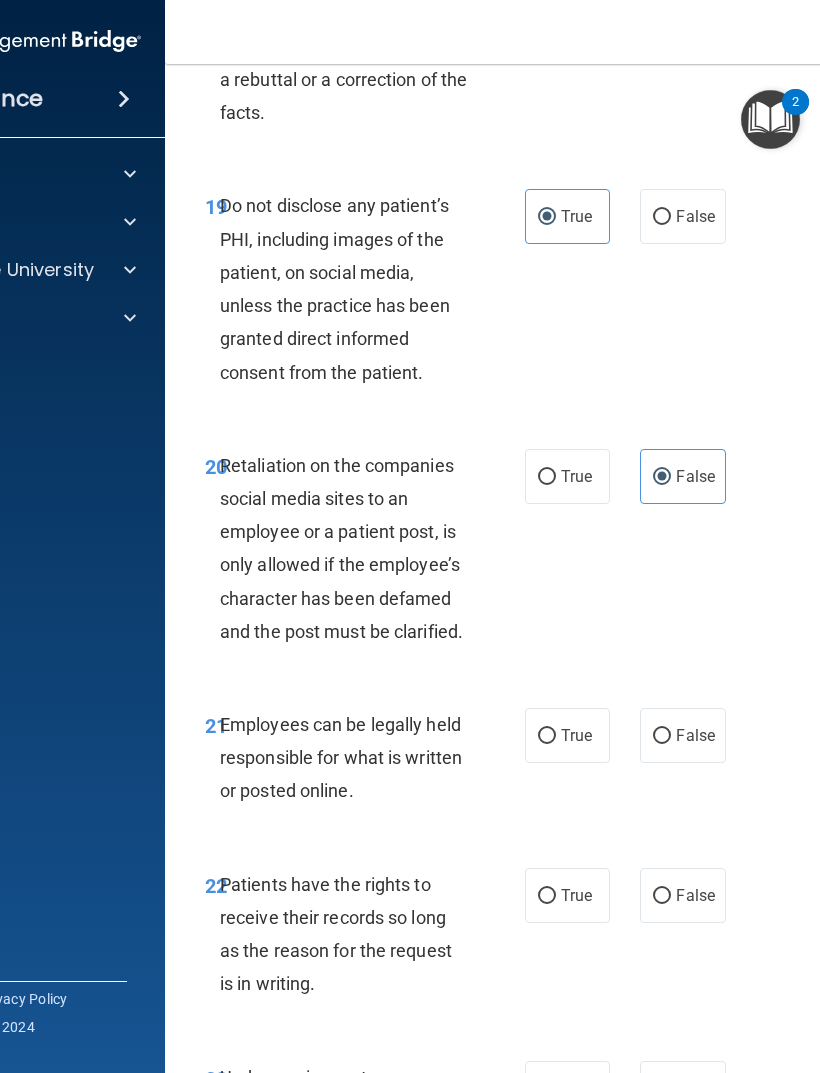 click on "True" at bounding box center (576, 735) 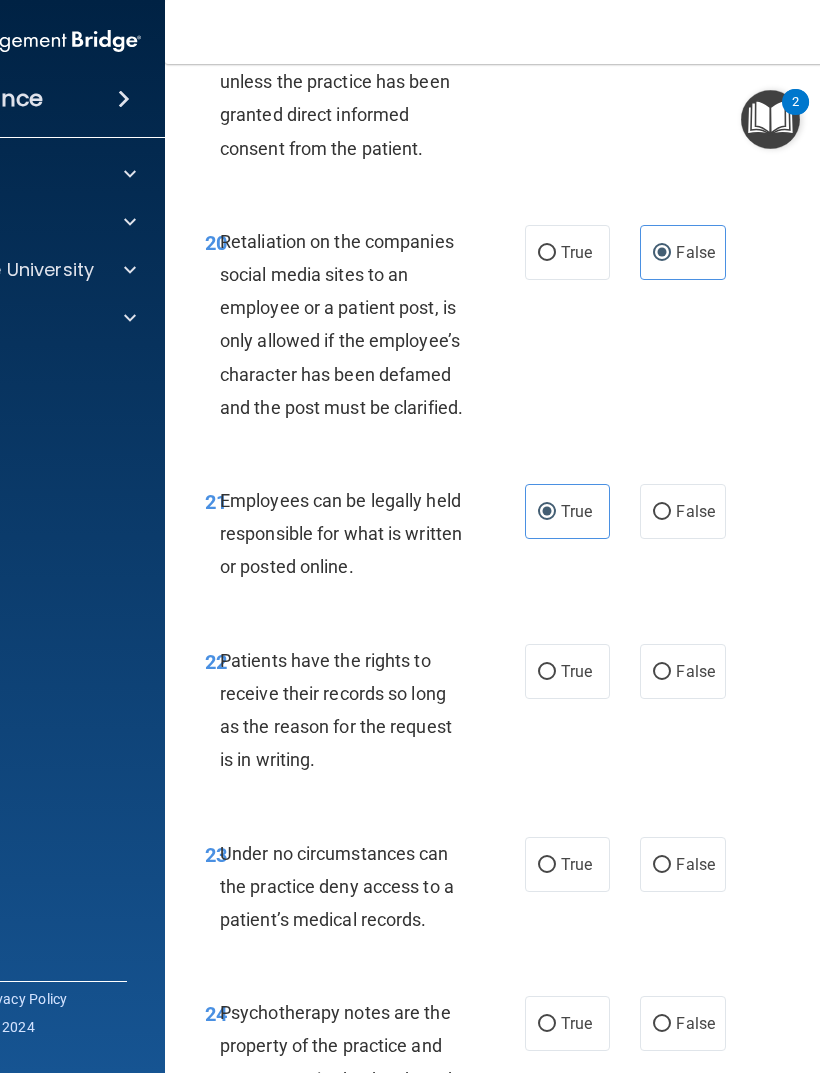 scroll, scrollTop: 5277, scrollLeft: 0, axis: vertical 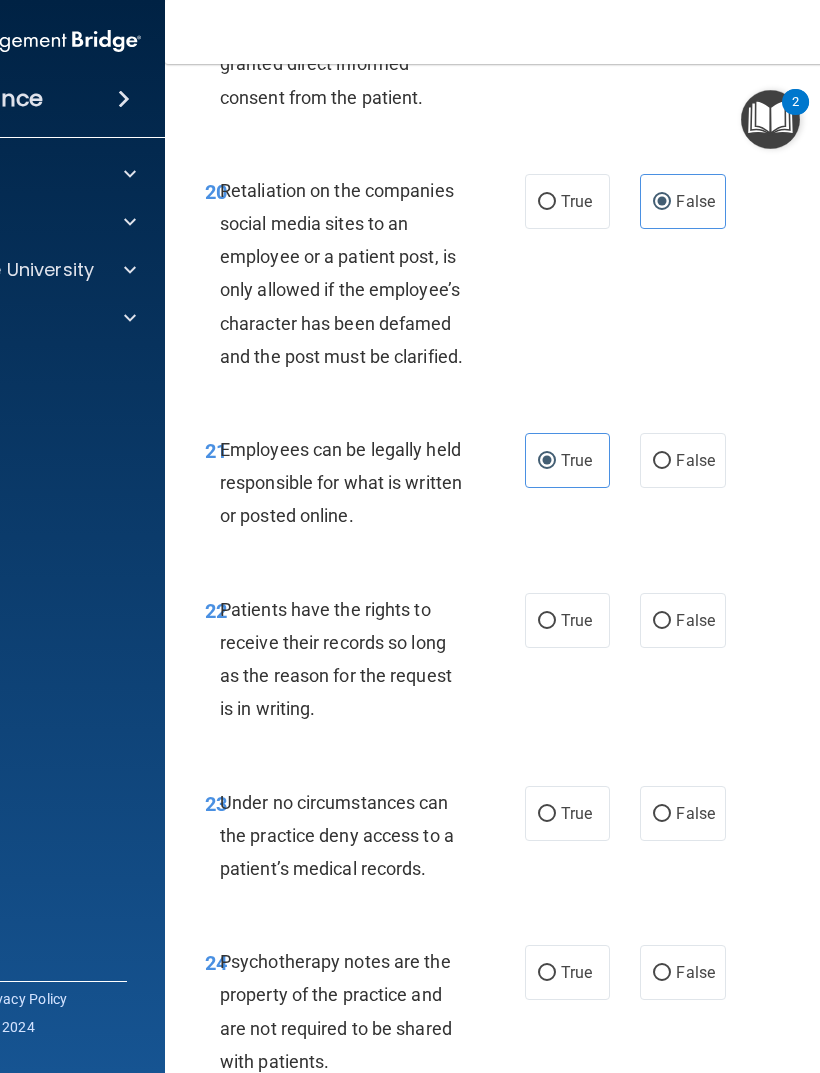 click on "True" at bounding box center [567, 620] 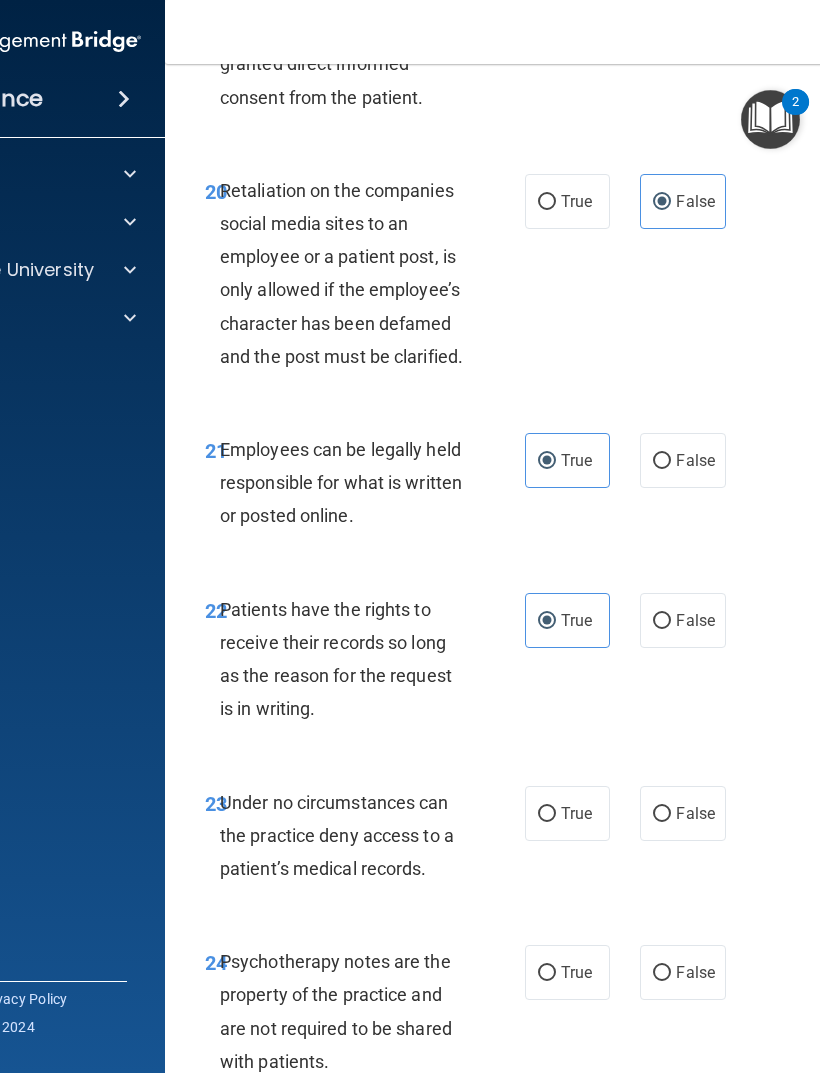 click on "False" at bounding box center (662, 814) 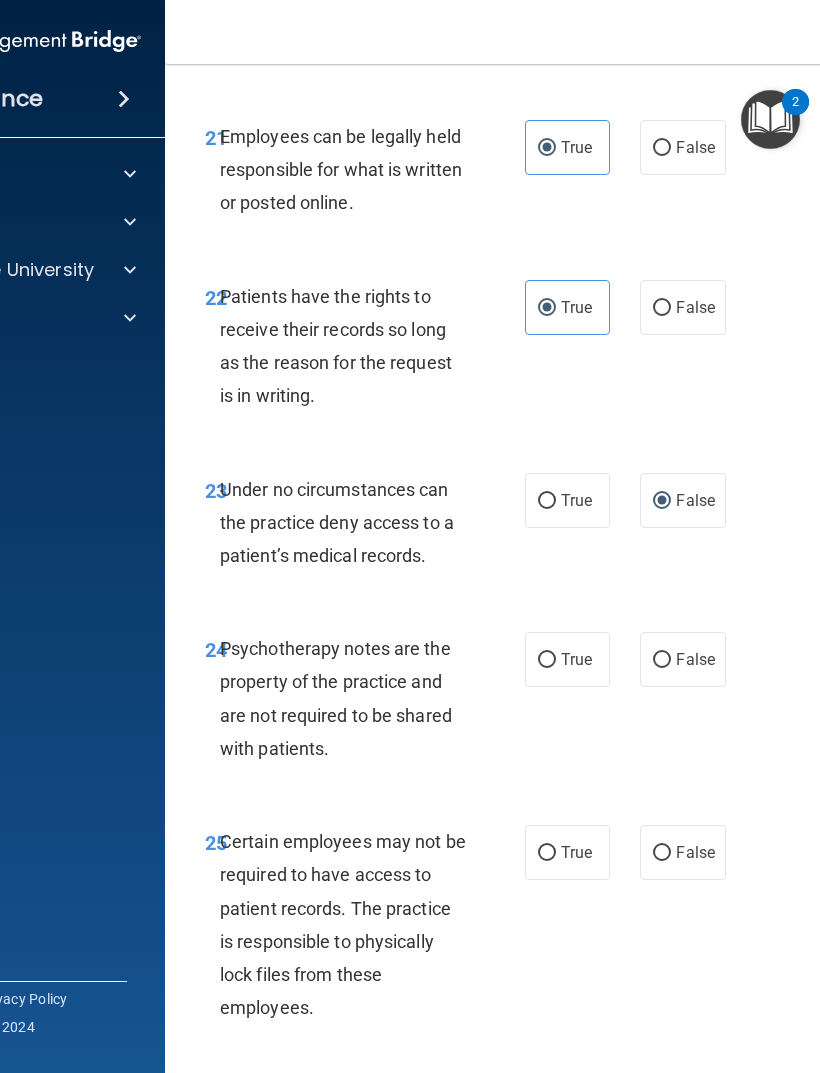 scroll, scrollTop: 5593, scrollLeft: 0, axis: vertical 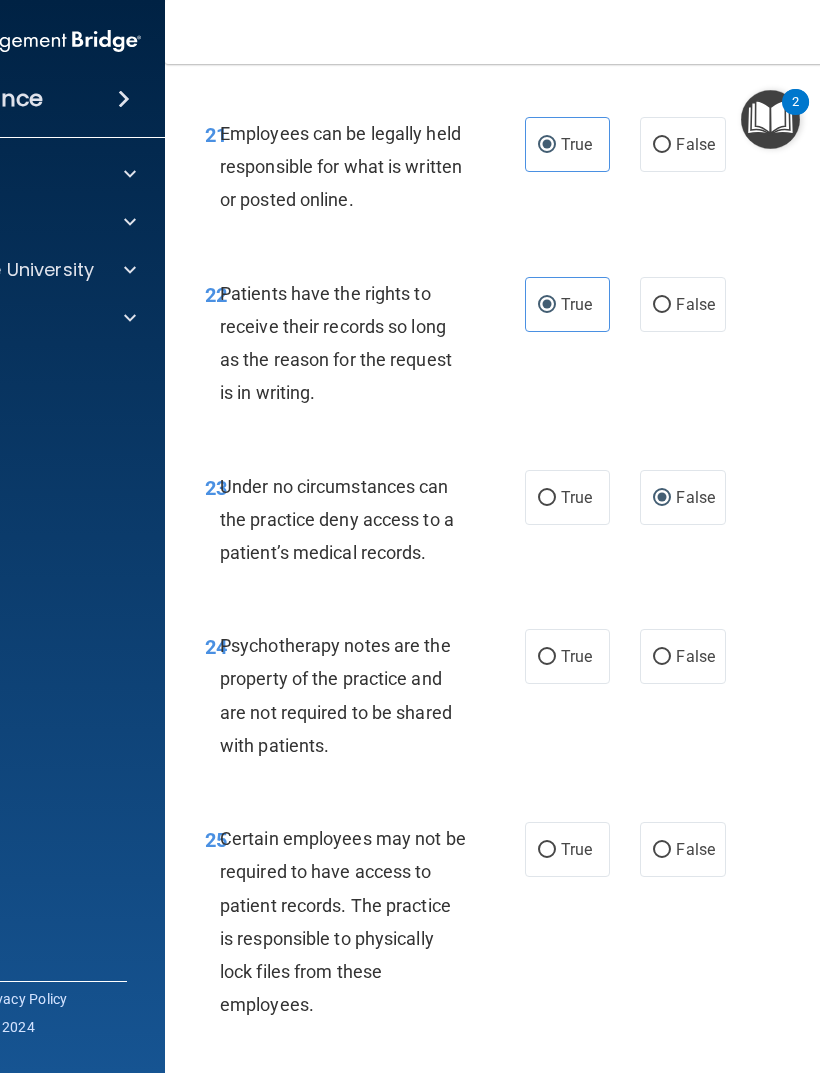 click on "True" at bounding box center (547, 657) 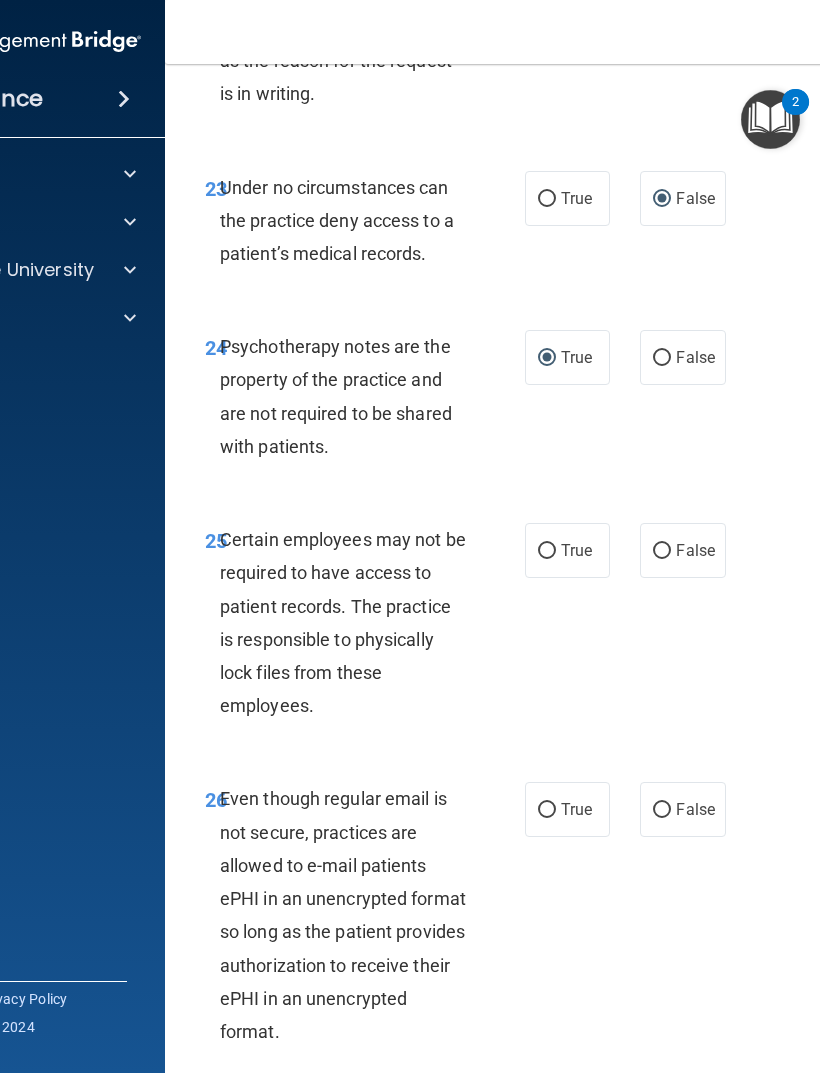 scroll, scrollTop: 5896, scrollLeft: 0, axis: vertical 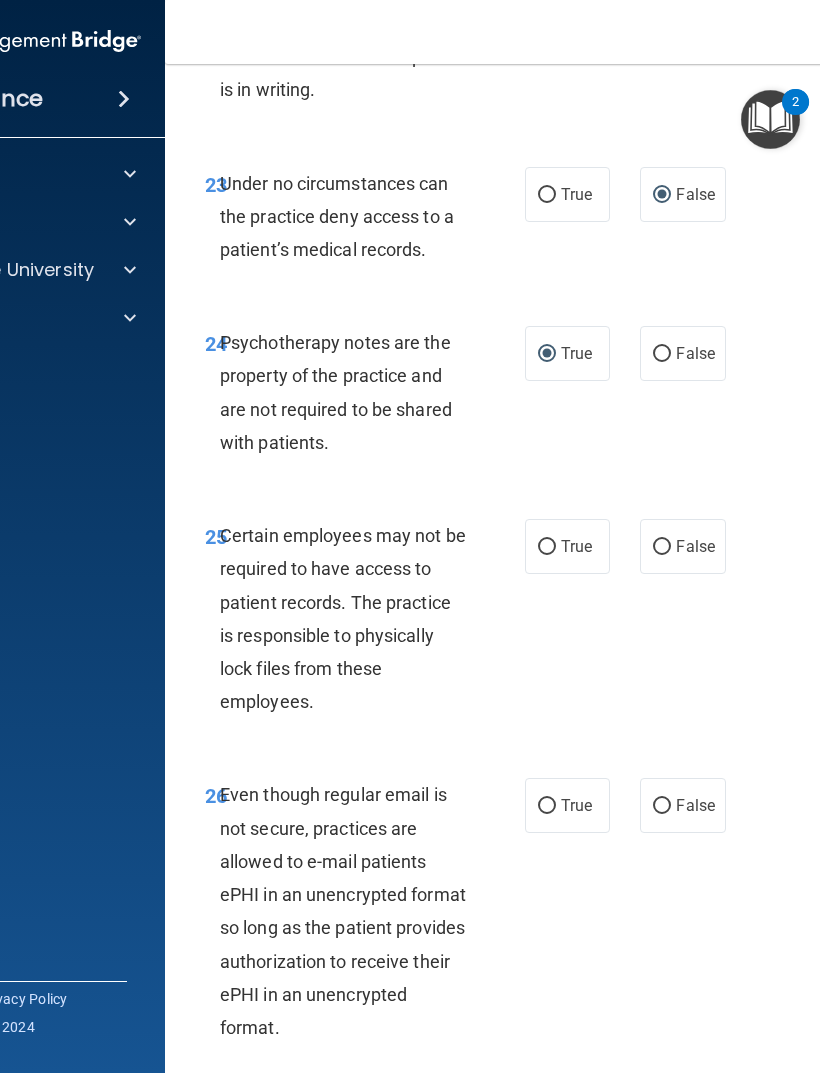 click on "False" at bounding box center [695, 546] 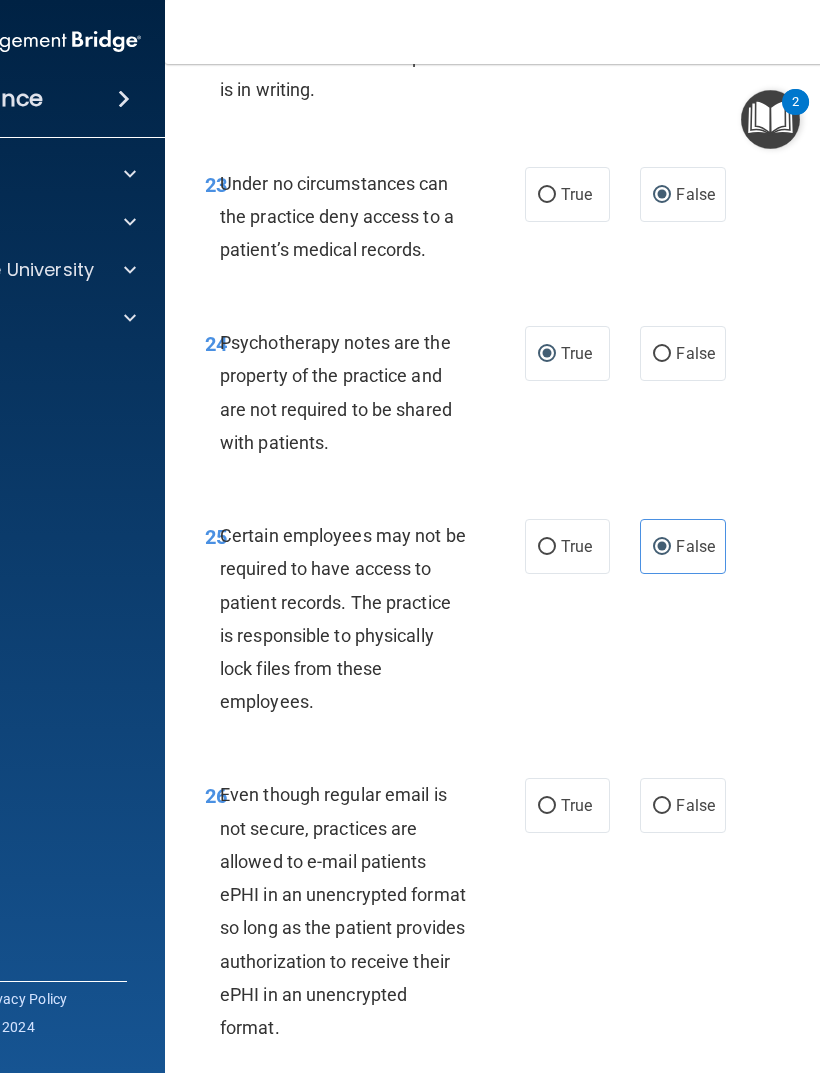 click on "True" at bounding box center [576, 805] 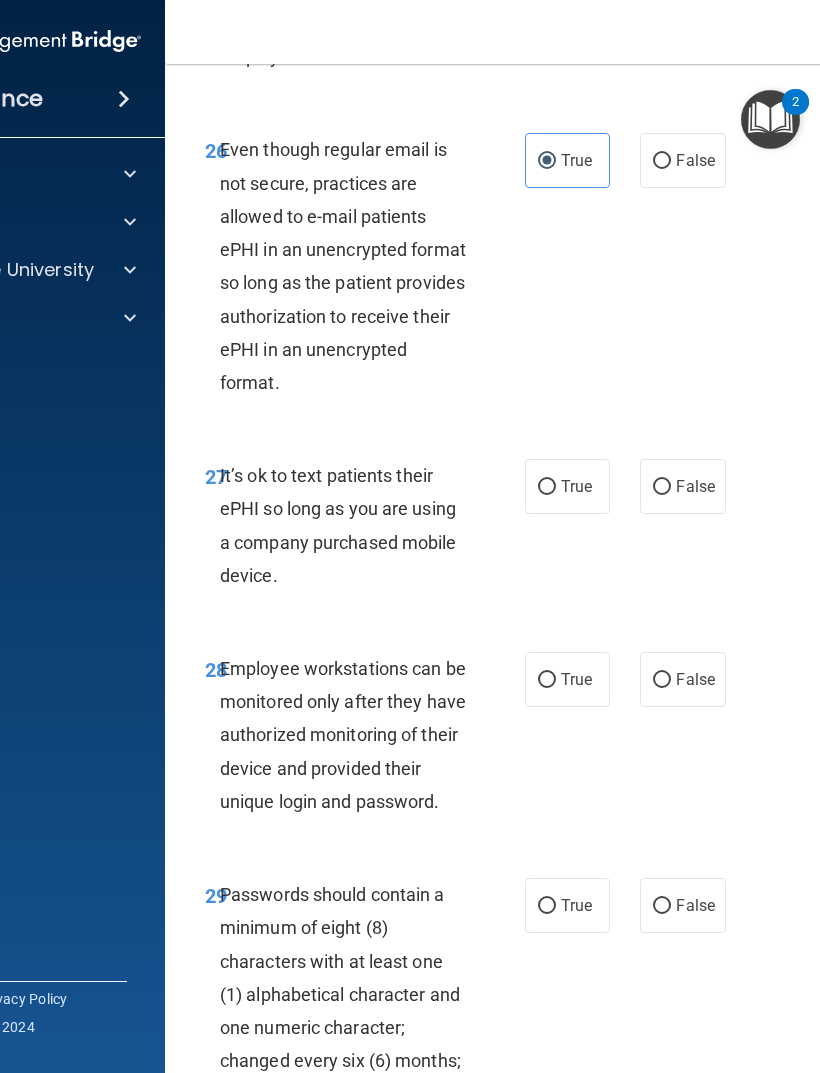 scroll, scrollTop: 6543, scrollLeft: 0, axis: vertical 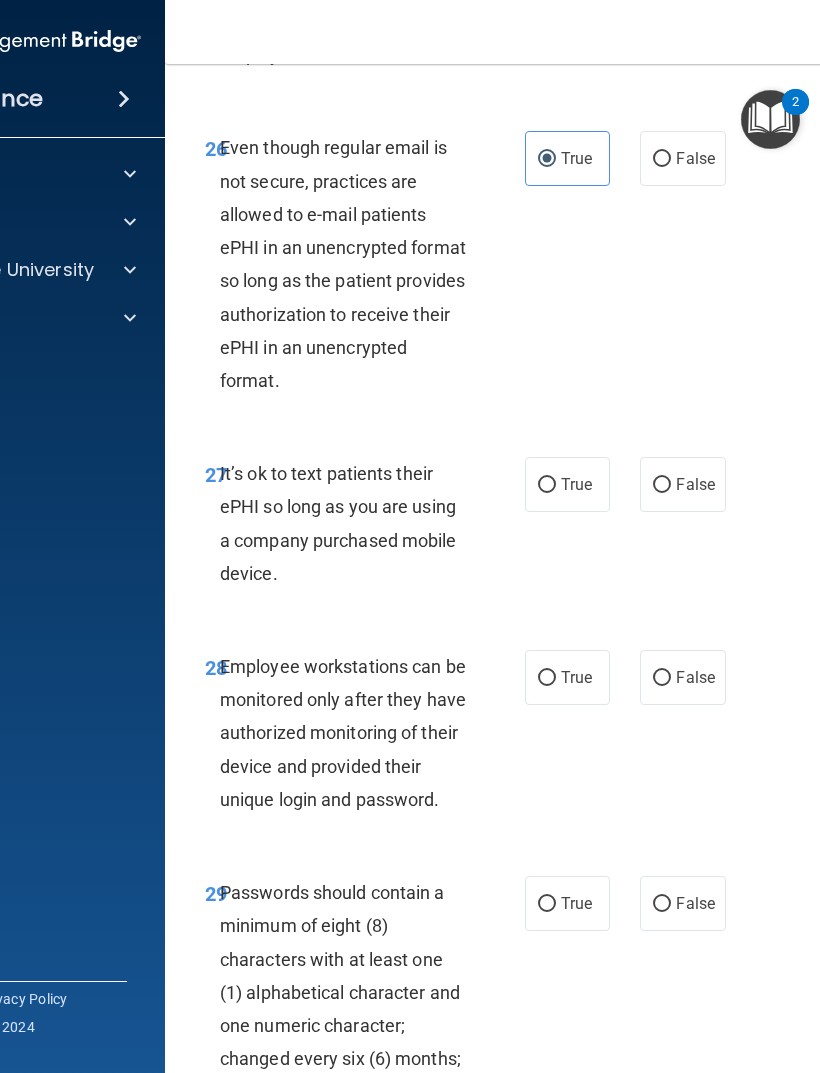 click on "False" at bounding box center [695, 484] 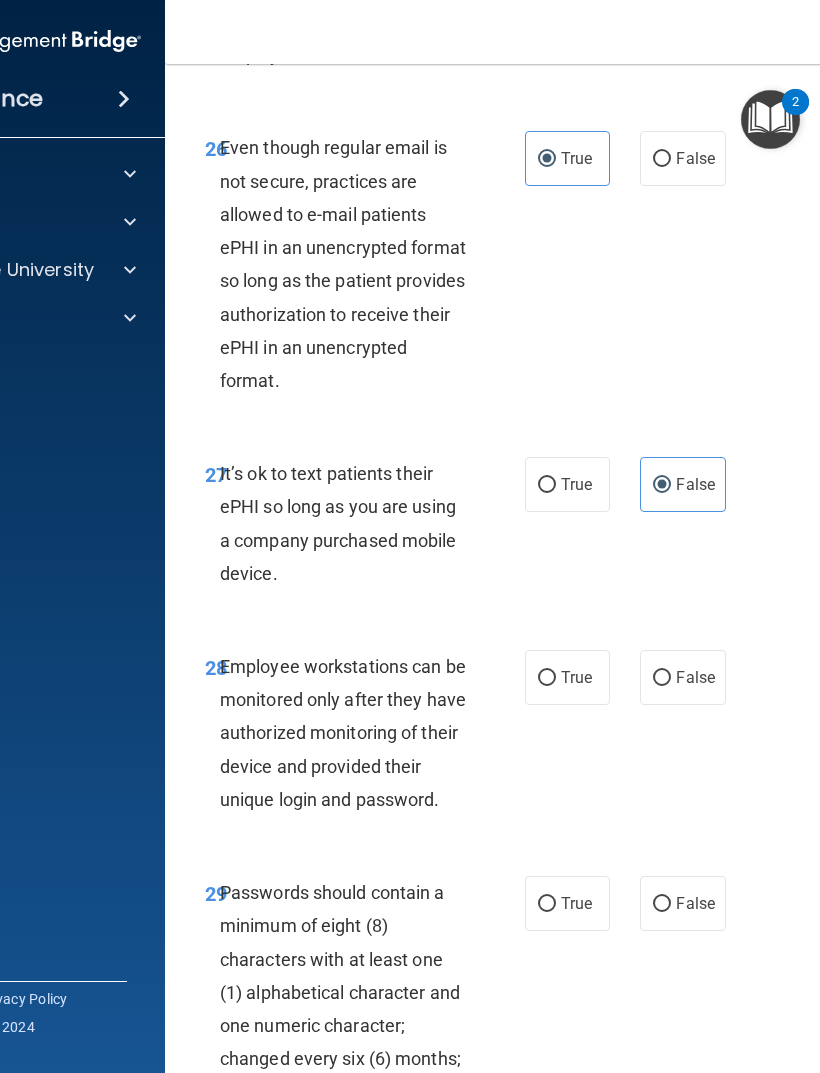 click on "False" at bounding box center (695, 677) 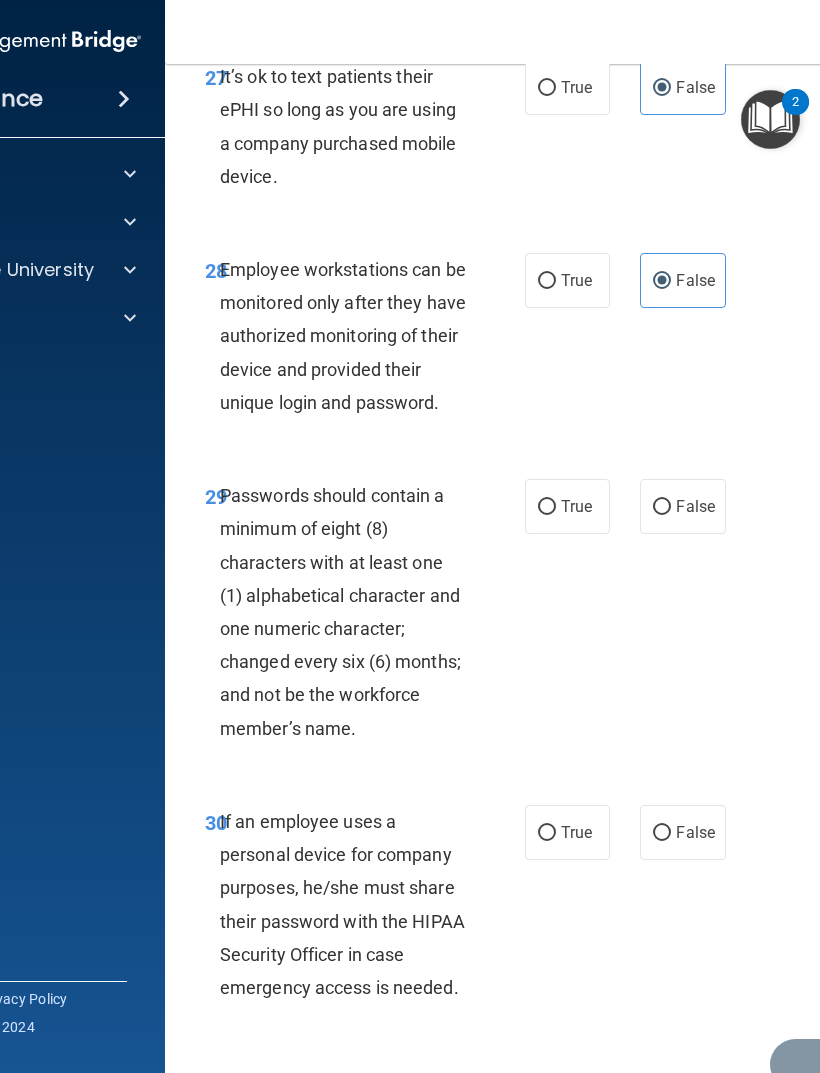 scroll, scrollTop: 6947, scrollLeft: 0, axis: vertical 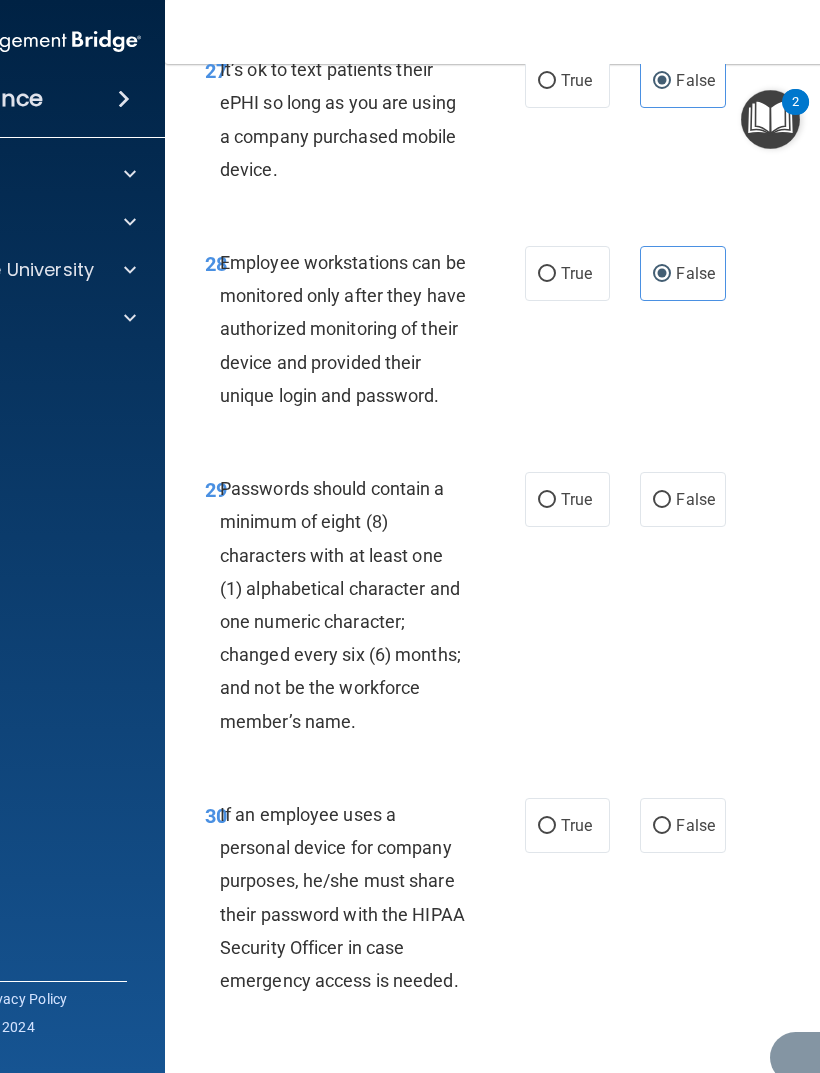 click on "True" at bounding box center [576, 499] 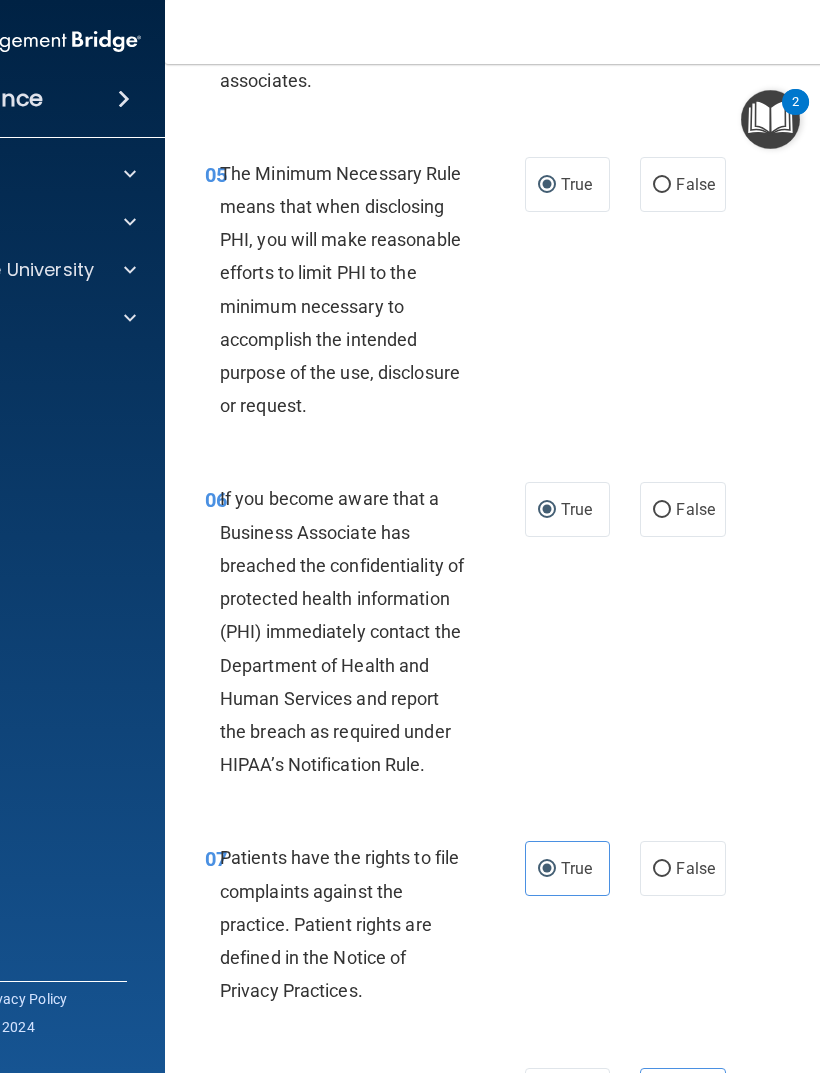 scroll, scrollTop: 1215, scrollLeft: 0, axis: vertical 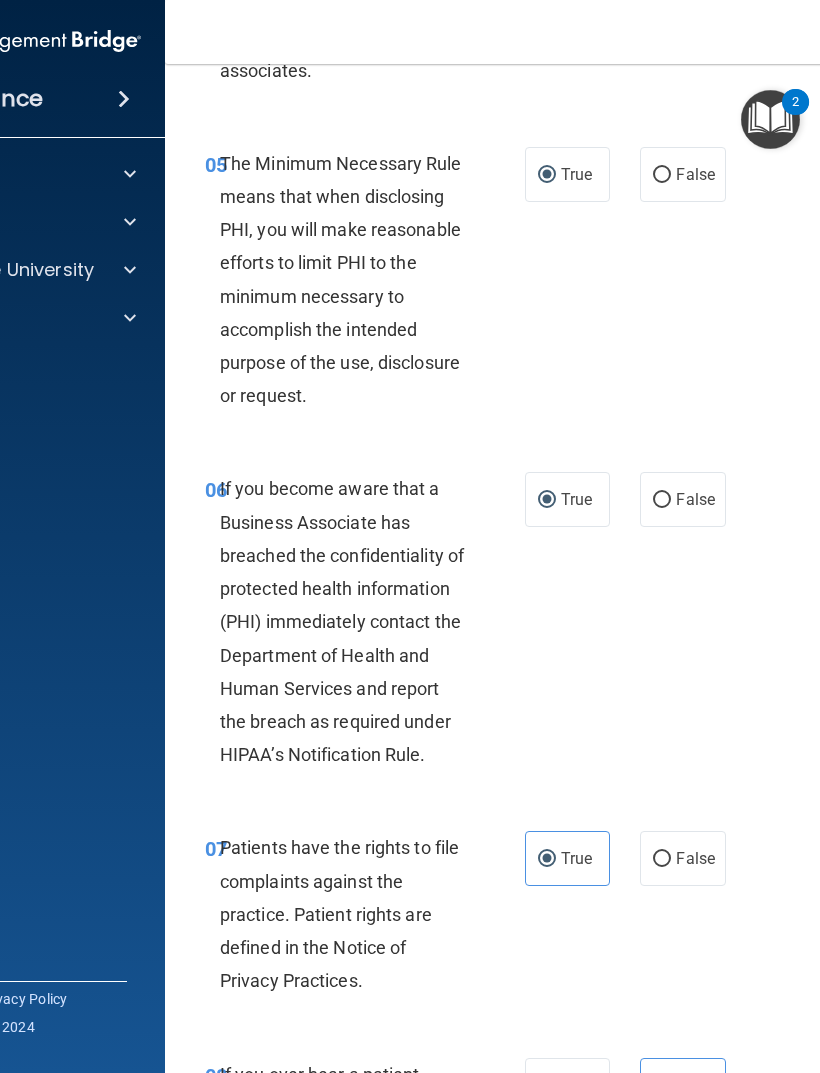 click on "False" at bounding box center [682, 499] 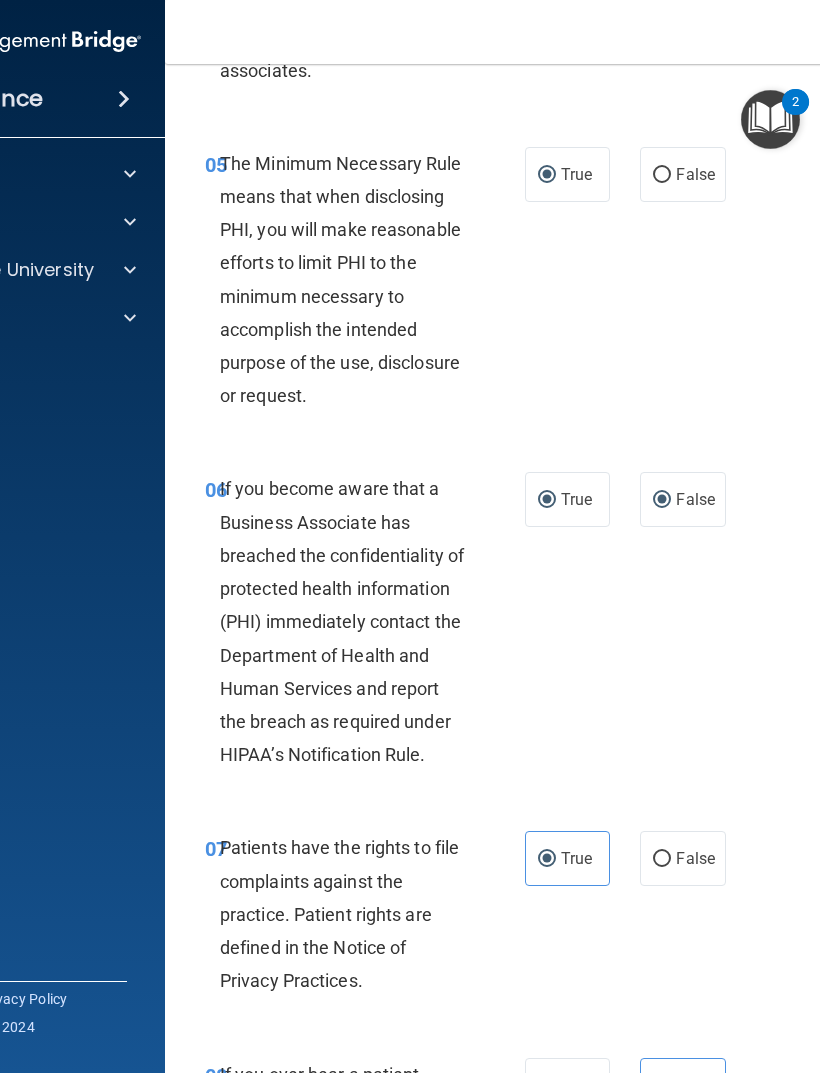 radio on "false" 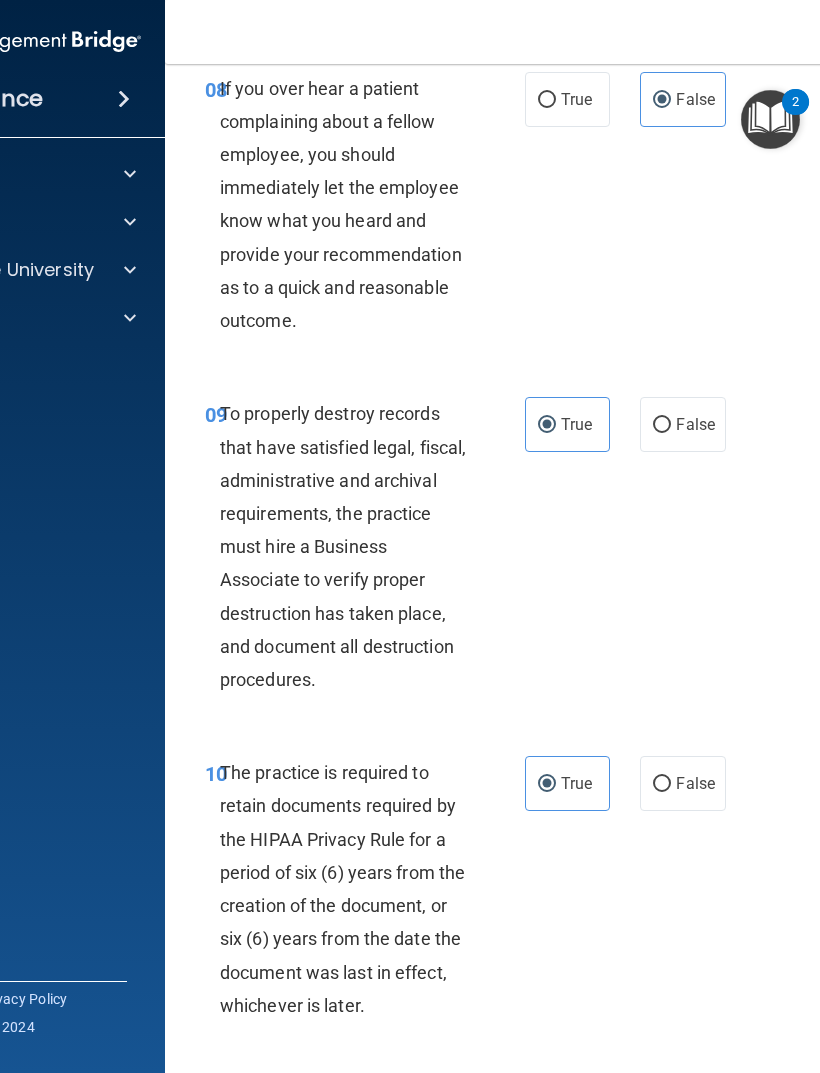 scroll, scrollTop: 2205, scrollLeft: 0, axis: vertical 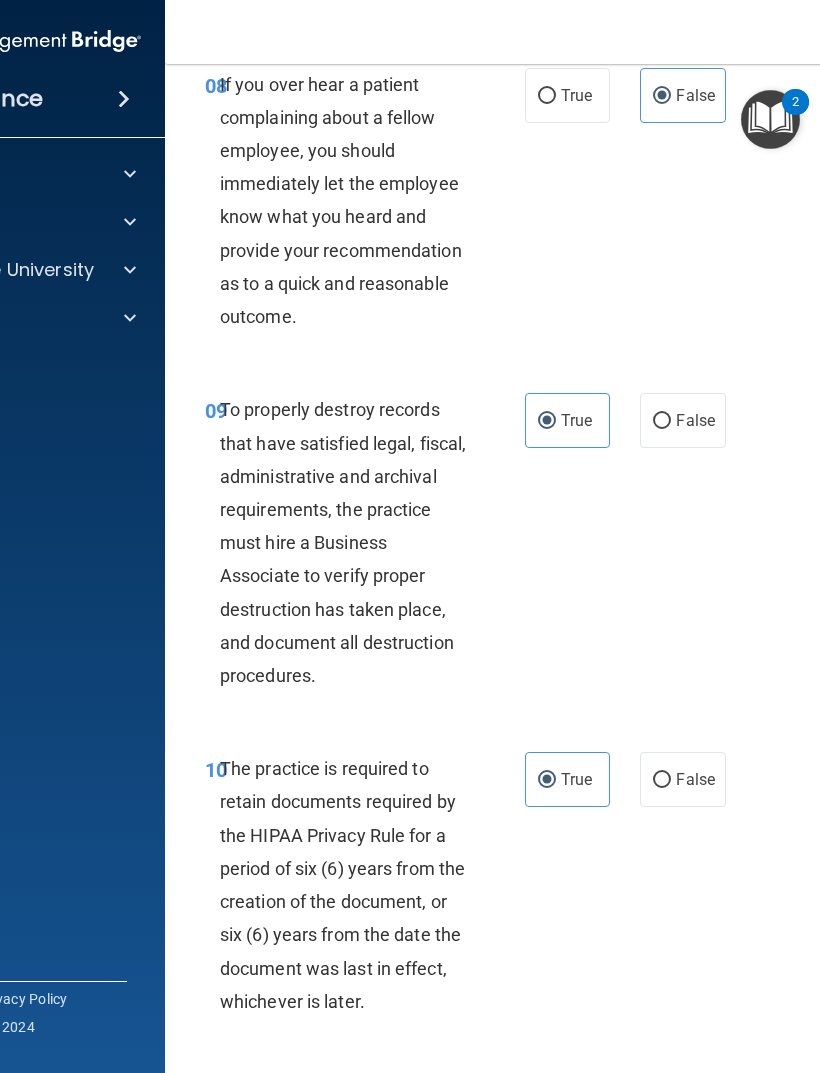 click on "False" at bounding box center [662, 421] 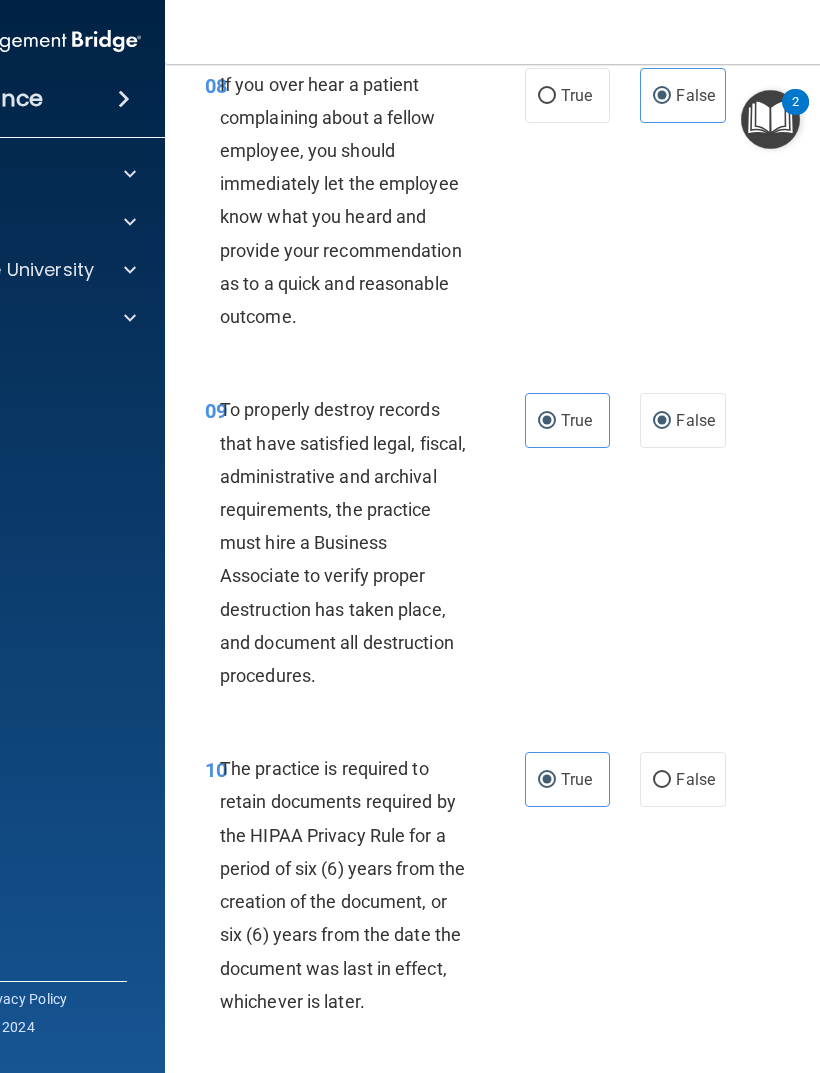 radio on "false" 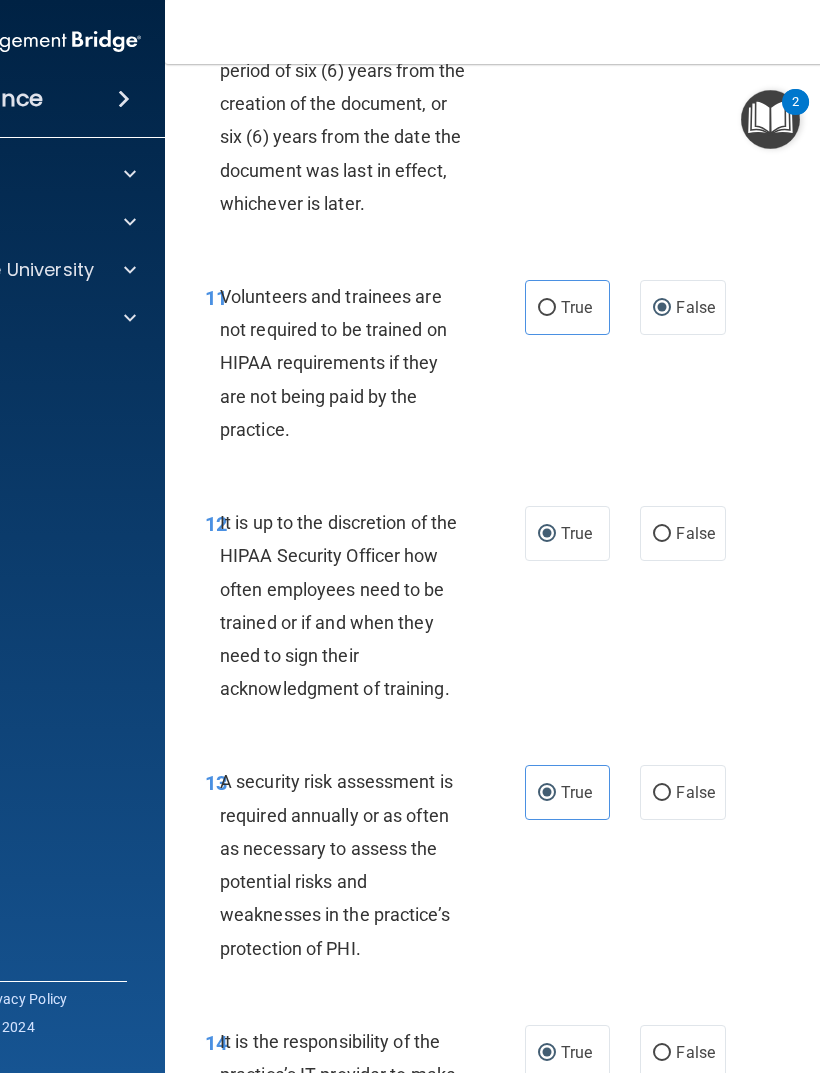scroll, scrollTop: 3009, scrollLeft: 0, axis: vertical 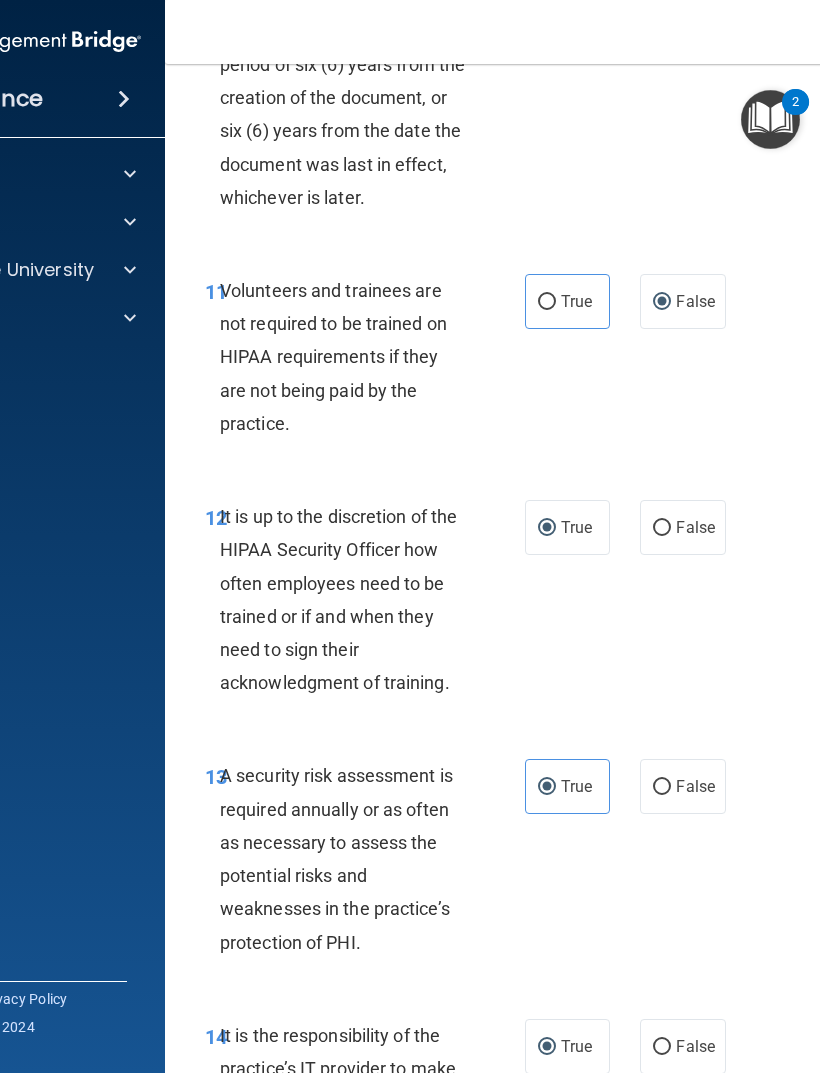 click on "False" at bounding box center [662, 528] 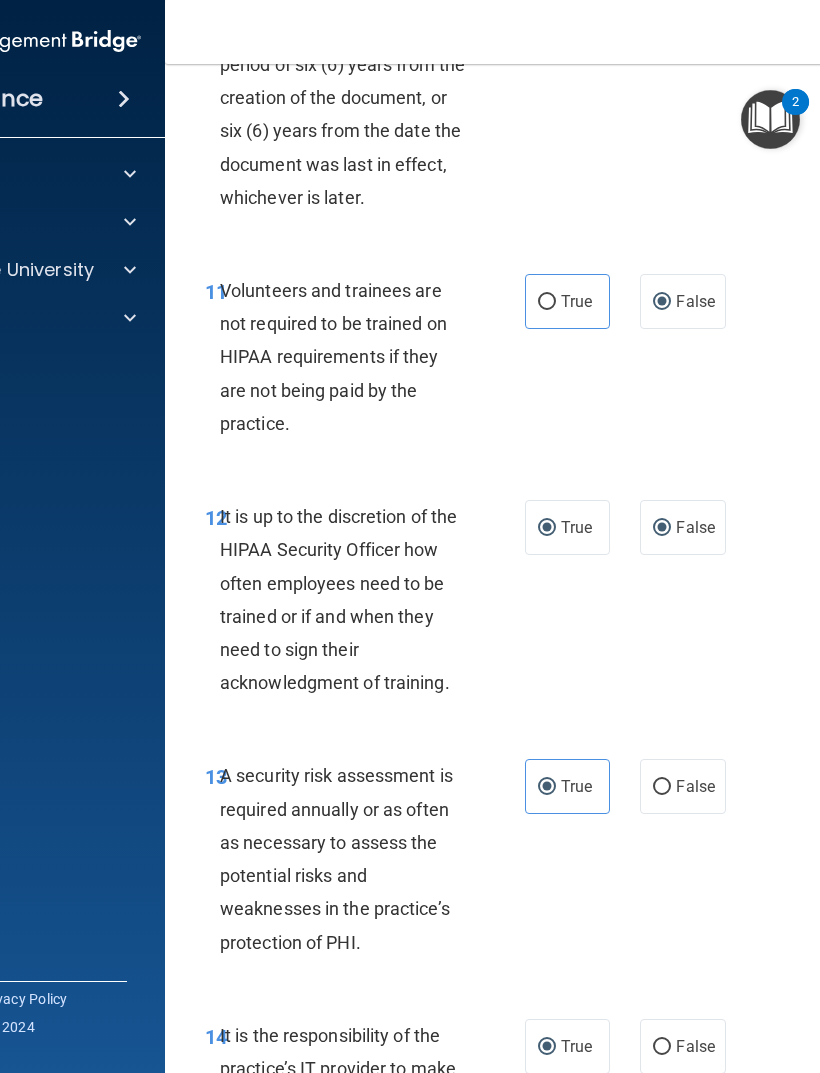 radio on "false" 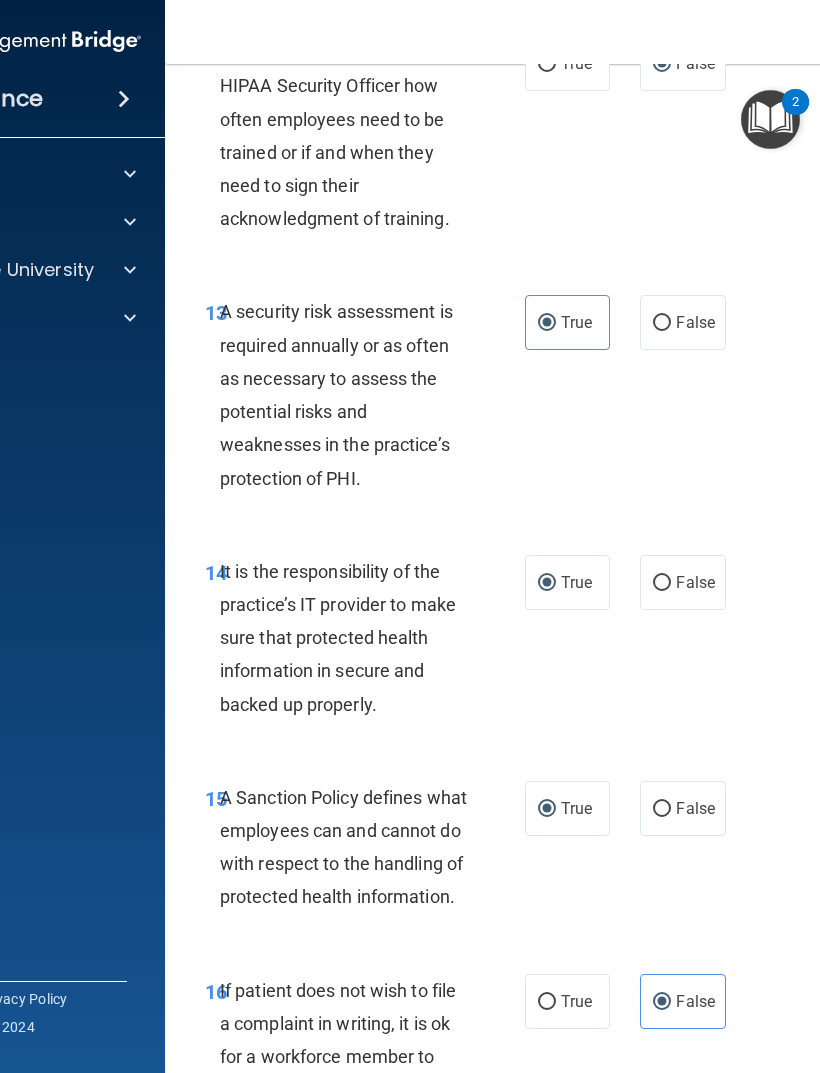 scroll, scrollTop: 3499, scrollLeft: 0, axis: vertical 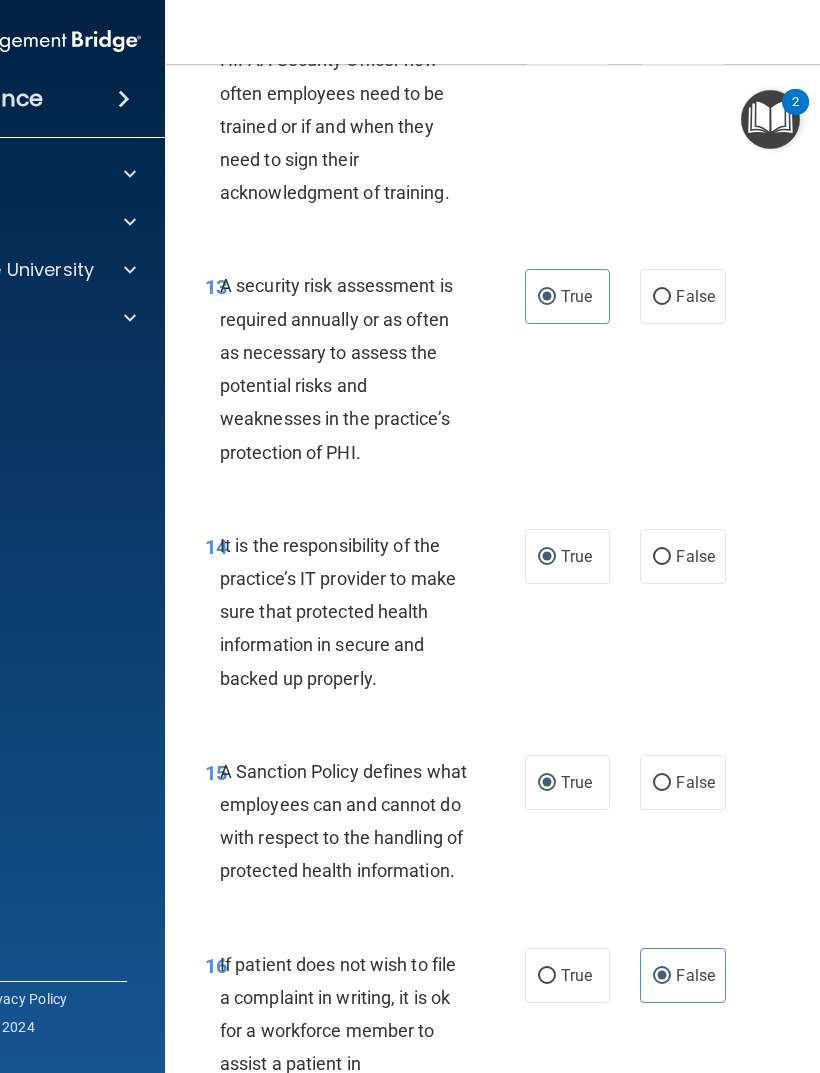 click on "False" at bounding box center (662, 557) 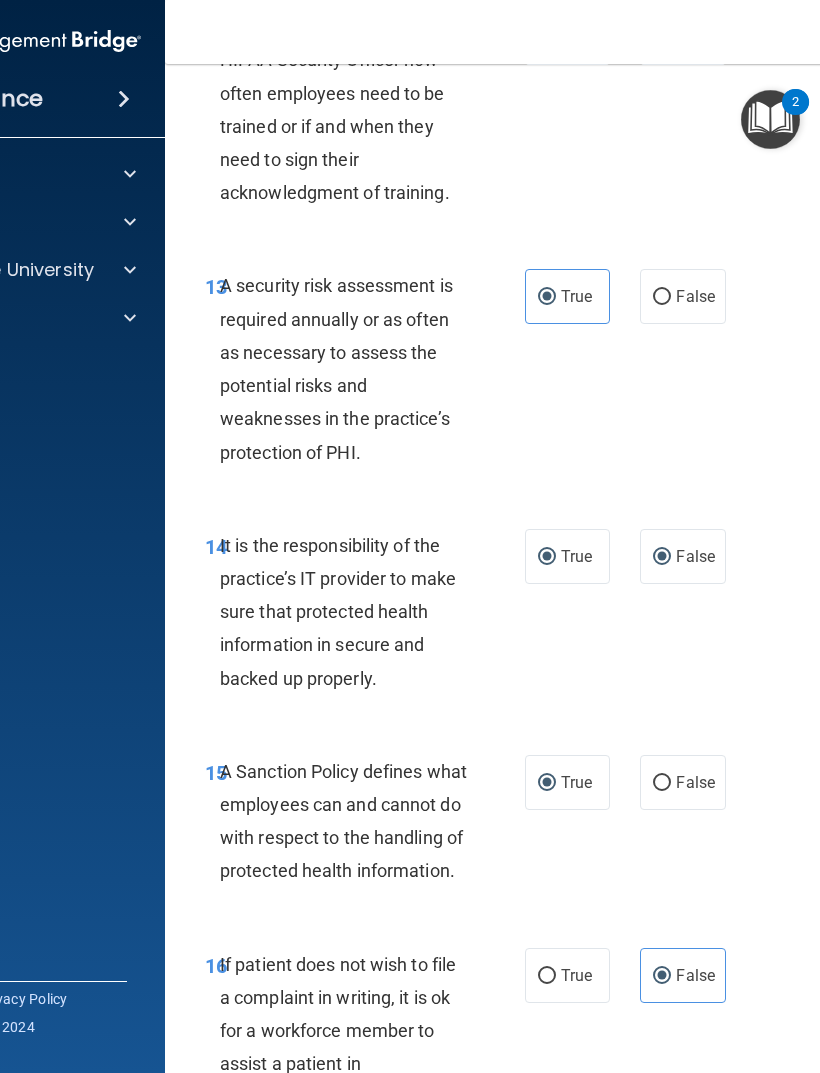 radio on "false" 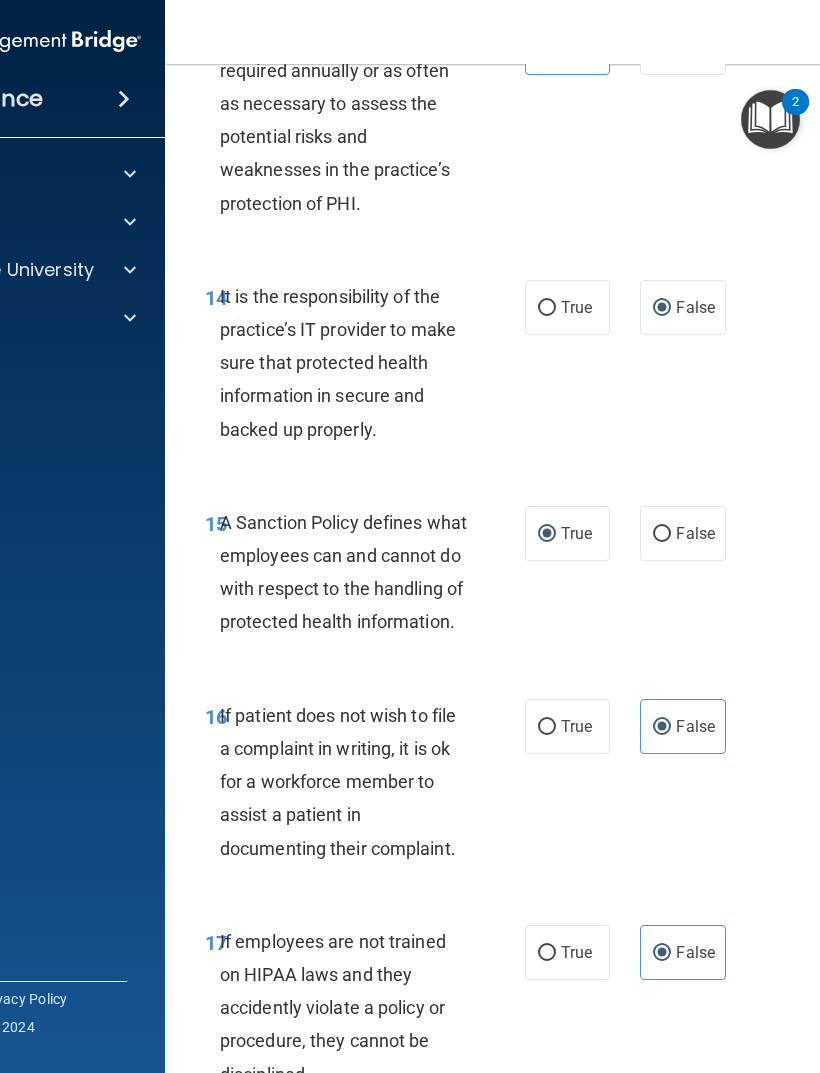 scroll, scrollTop: 3749, scrollLeft: 0, axis: vertical 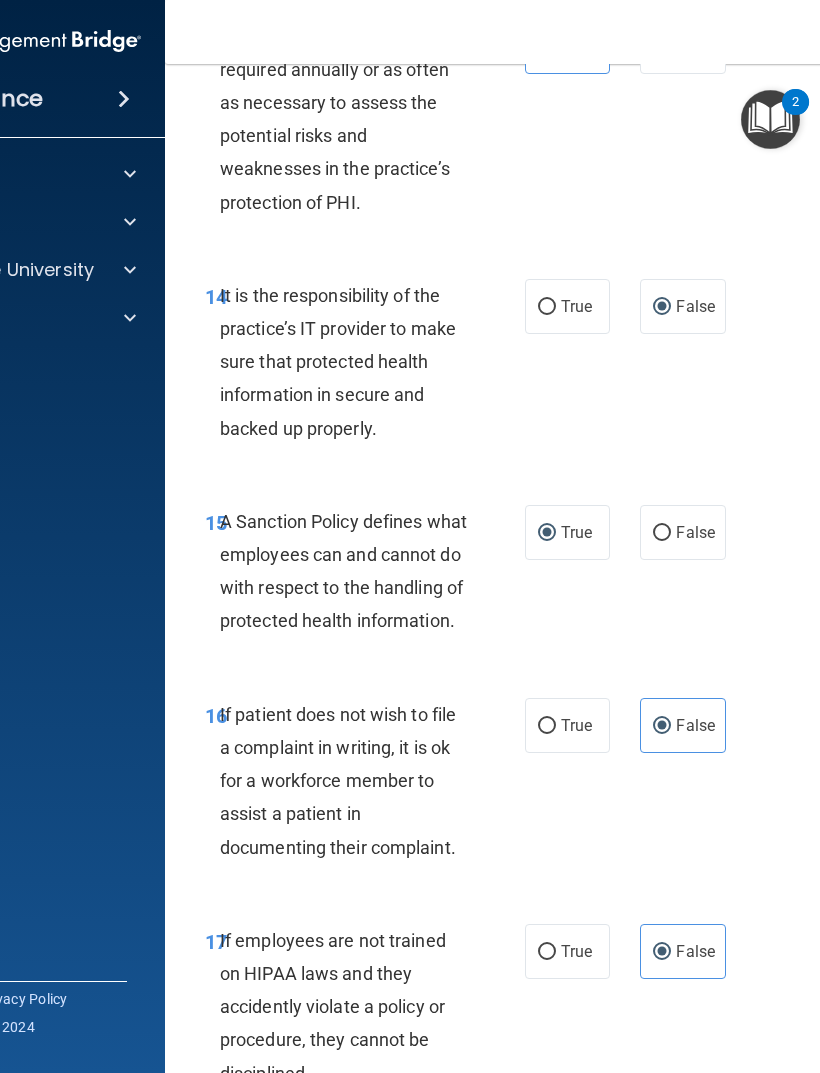 click on "False" at bounding box center (662, 533) 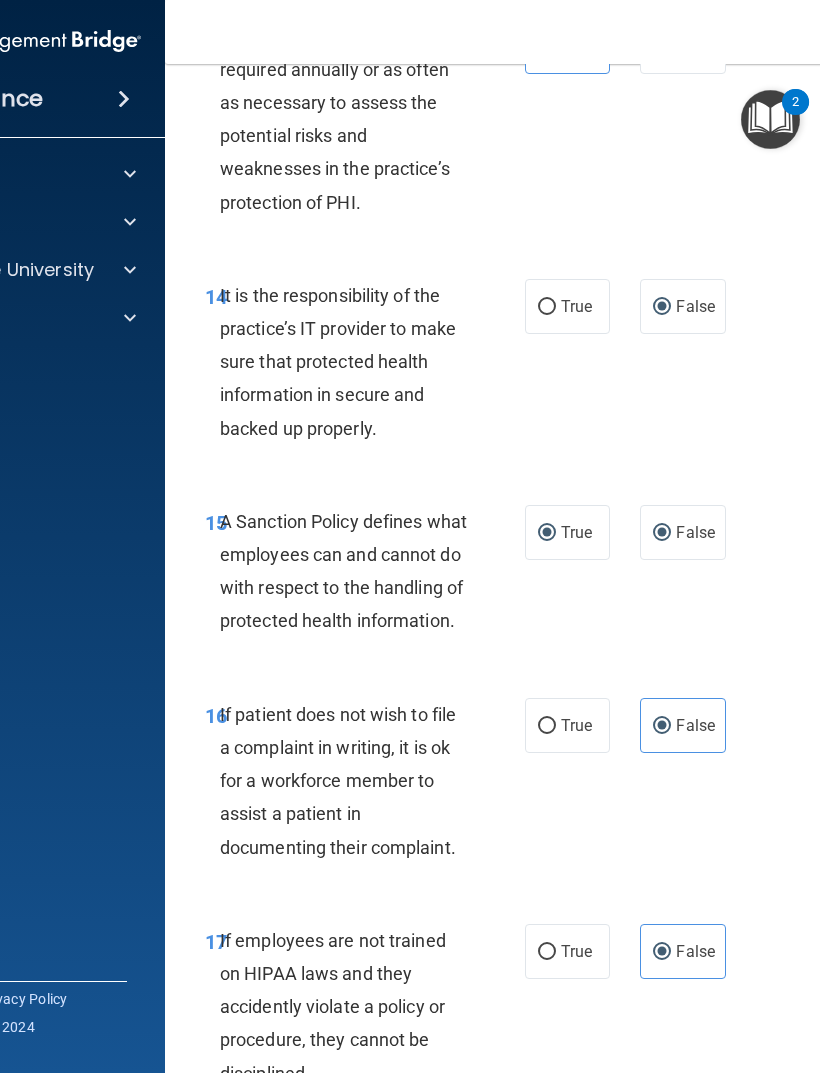 radio on "false" 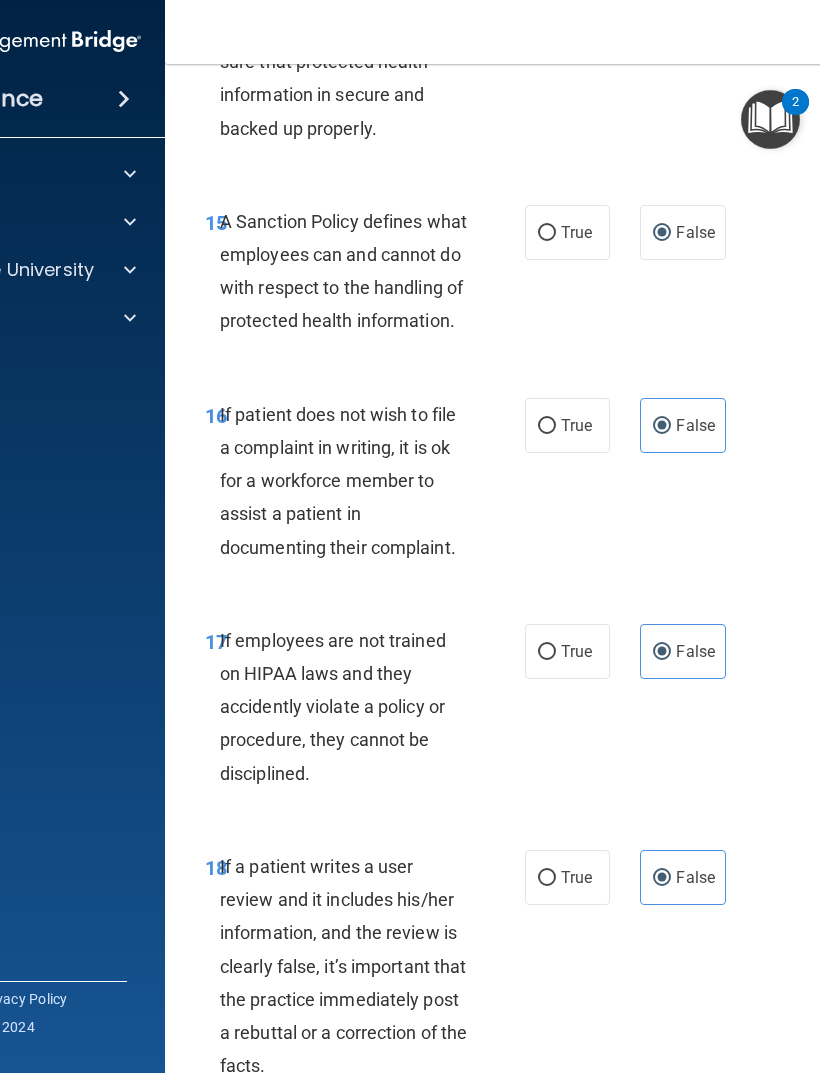 scroll, scrollTop: 4069, scrollLeft: 0, axis: vertical 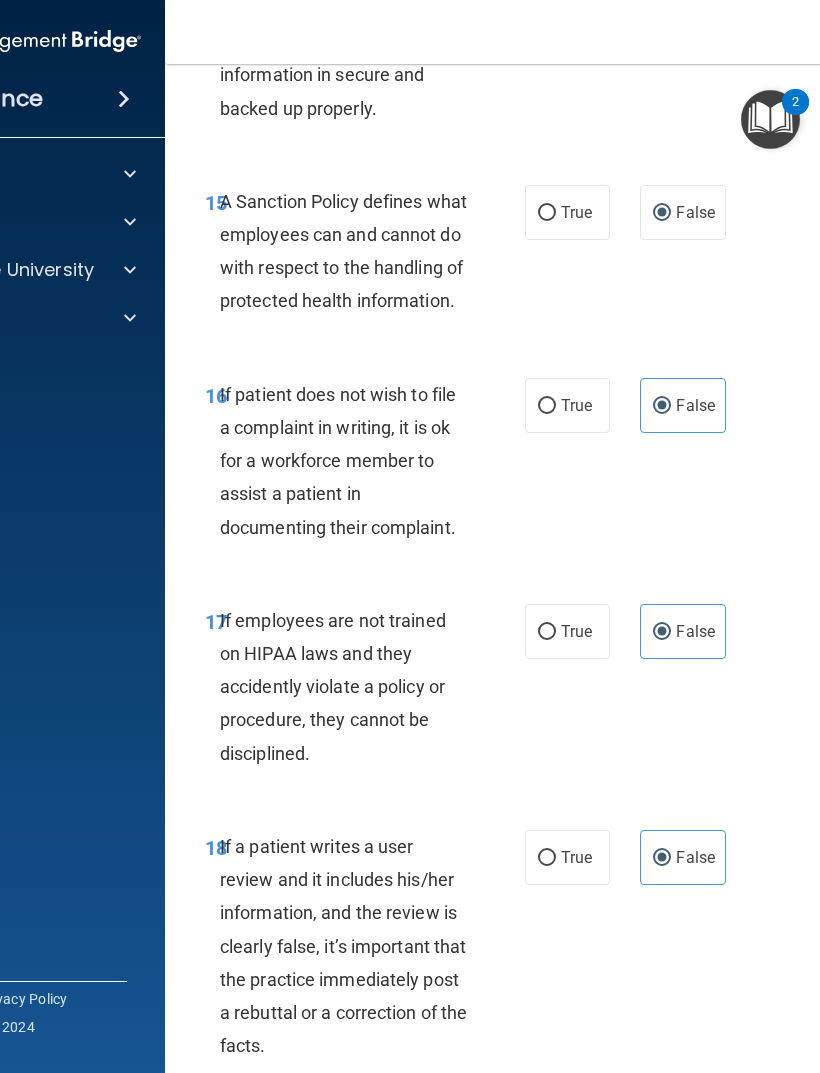 click on "True" at bounding box center [547, 406] 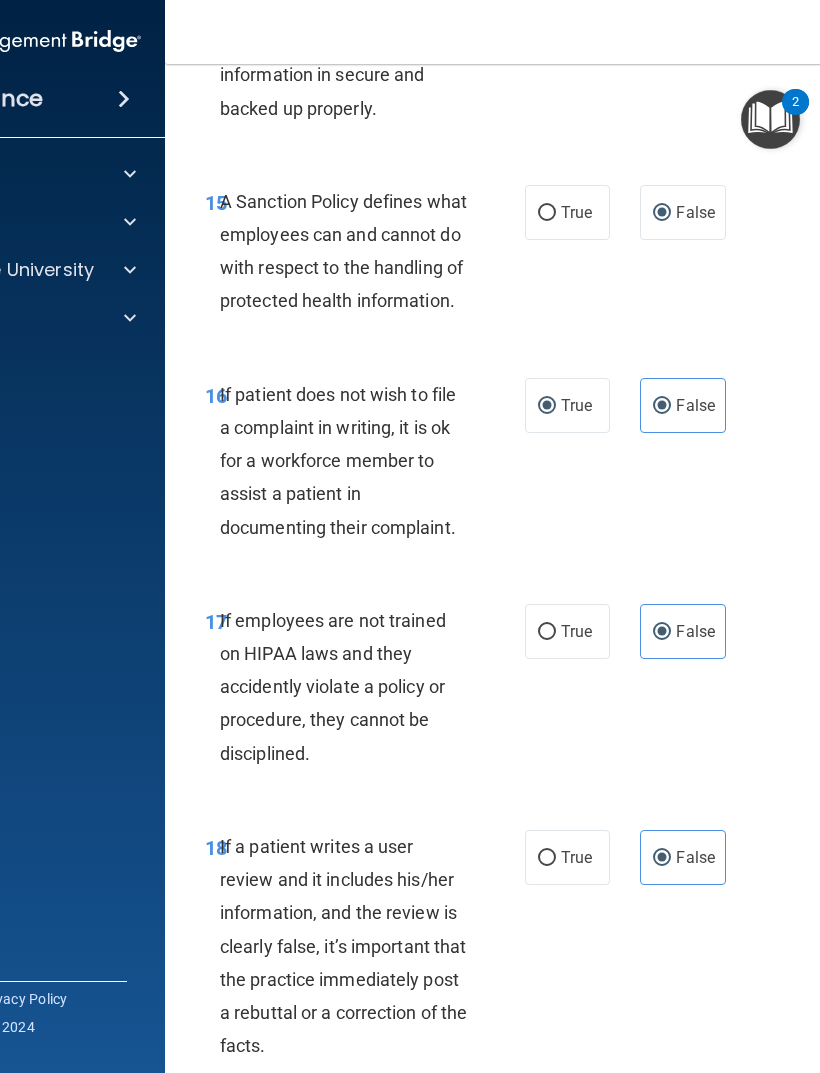 radio on "false" 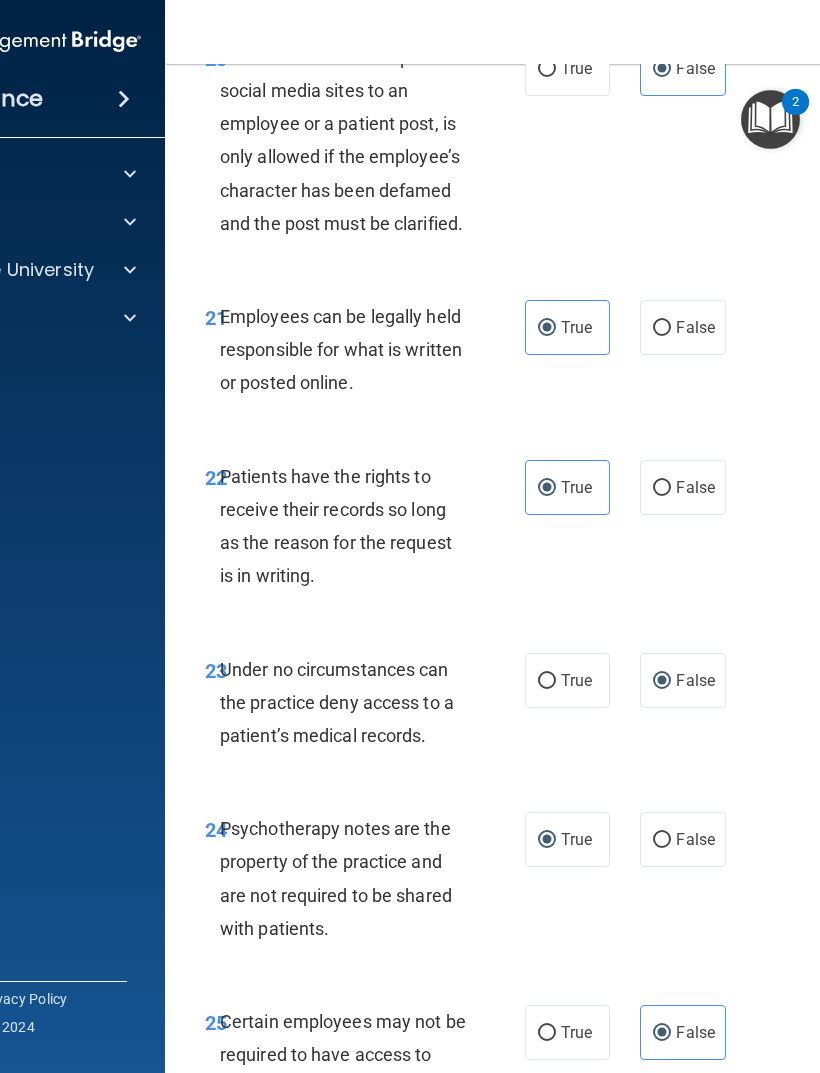 scroll, scrollTop: 5413, scrollLeft: 0, axis: vertical 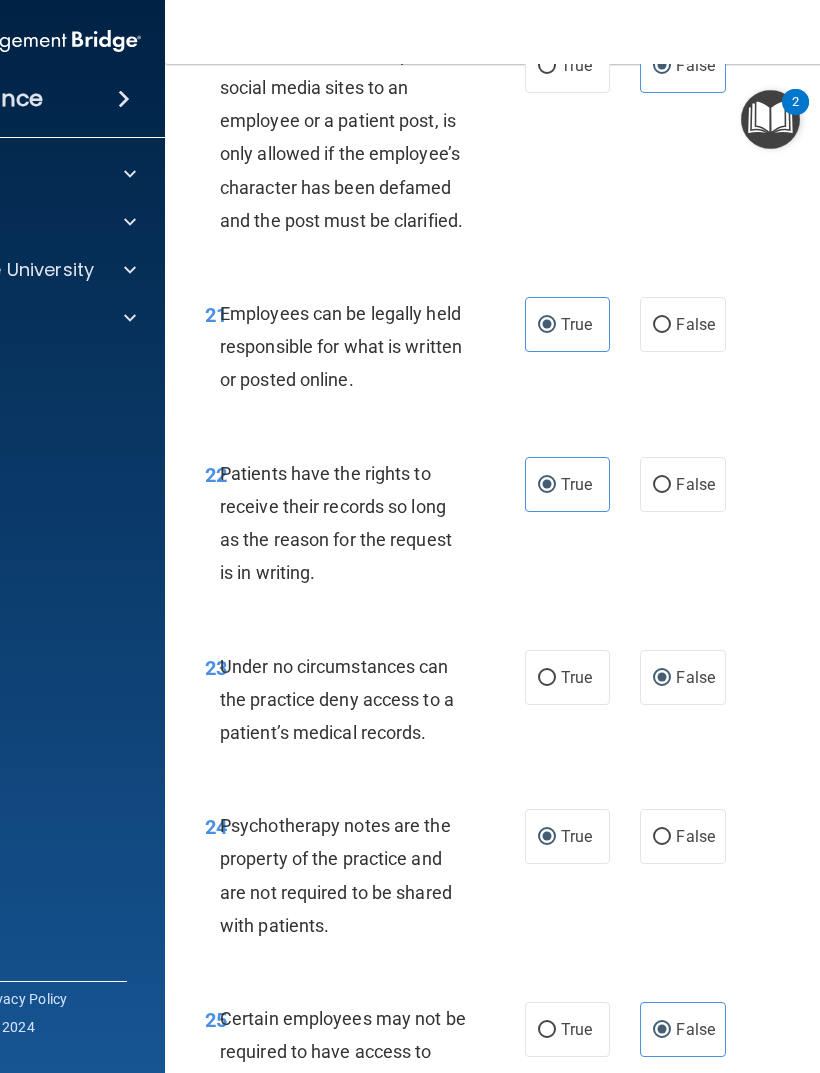 click on "False" at bounding box center (662, 485) 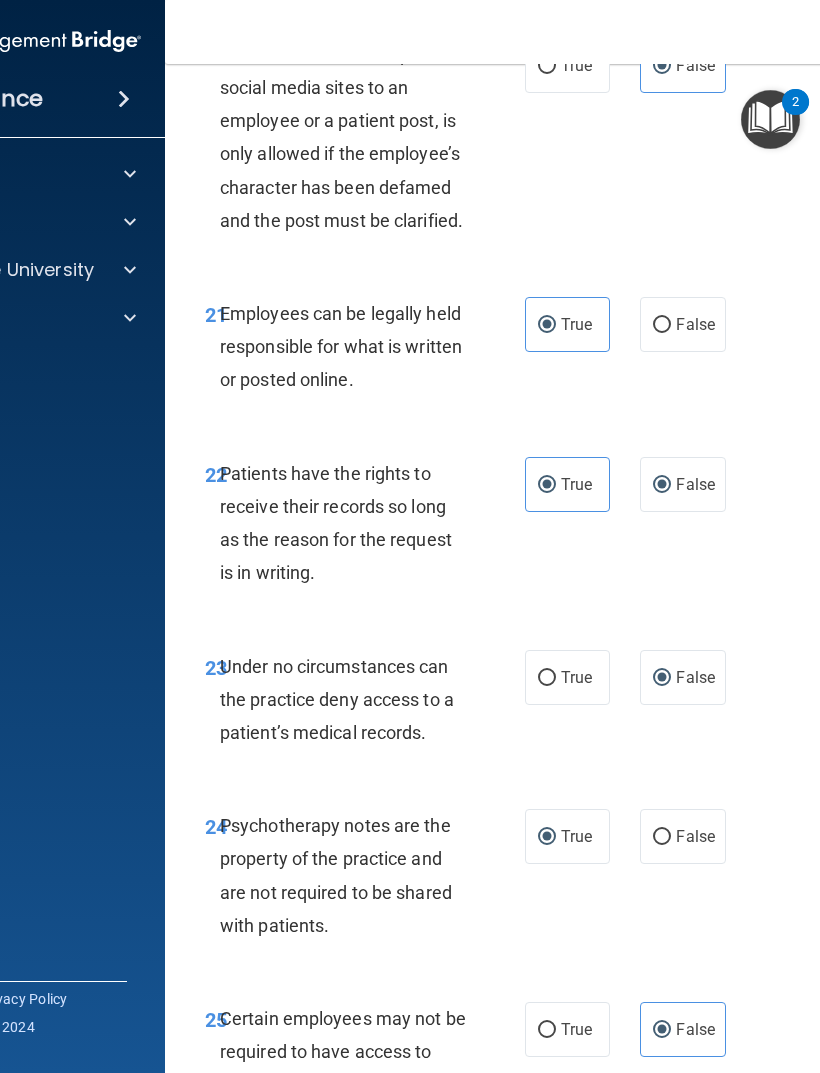 radio on "false" 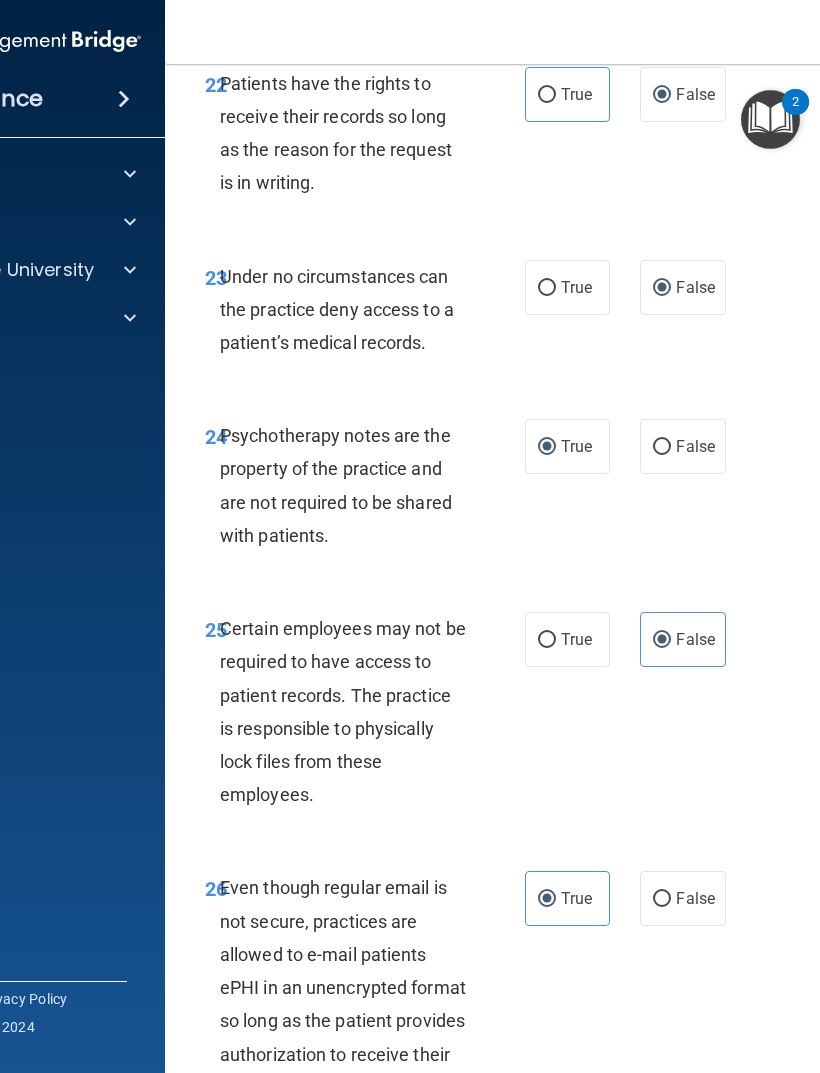 scroll, scrollTop: 5804, scrollLeft: 0, axis: vertical 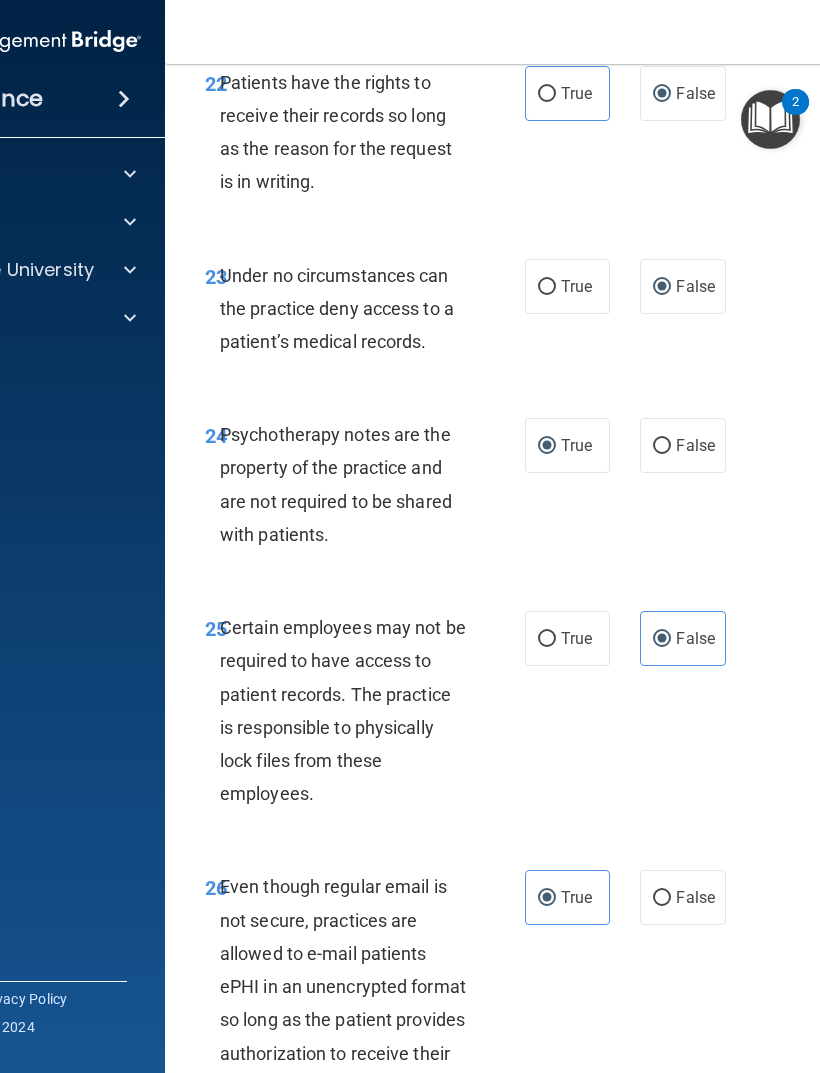 click on "True" at bounding box center (547, 639) 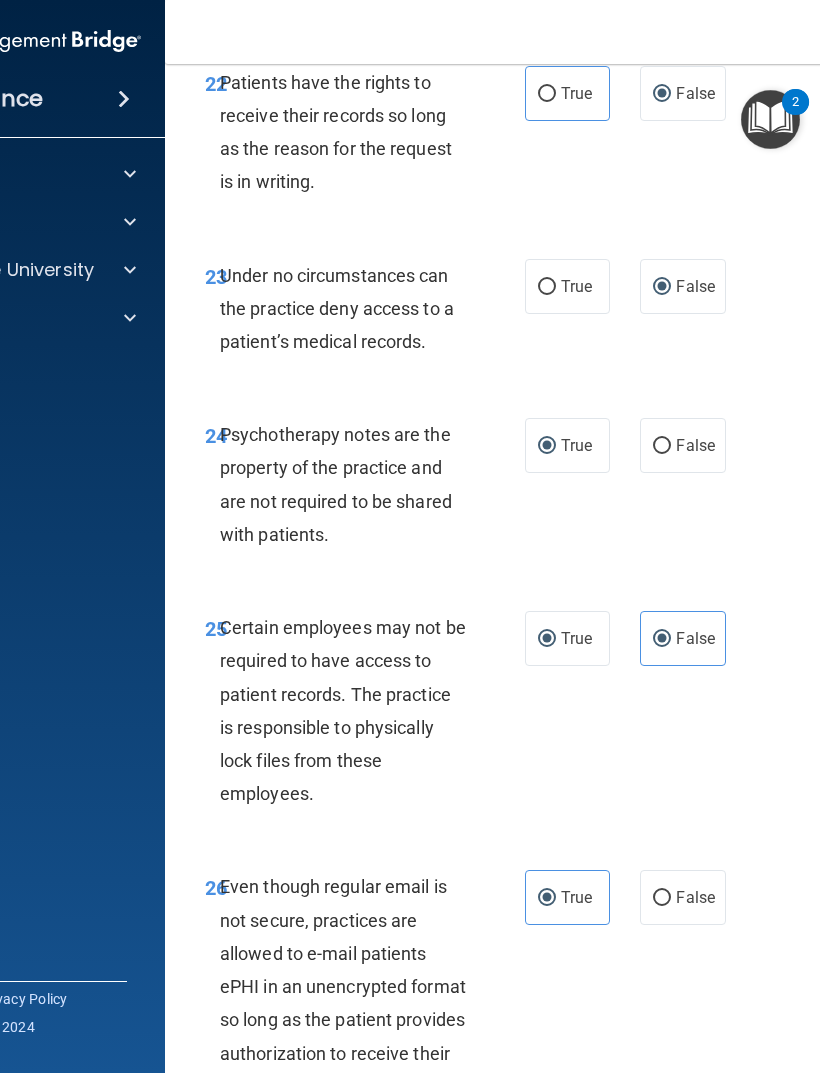 radio on "false" 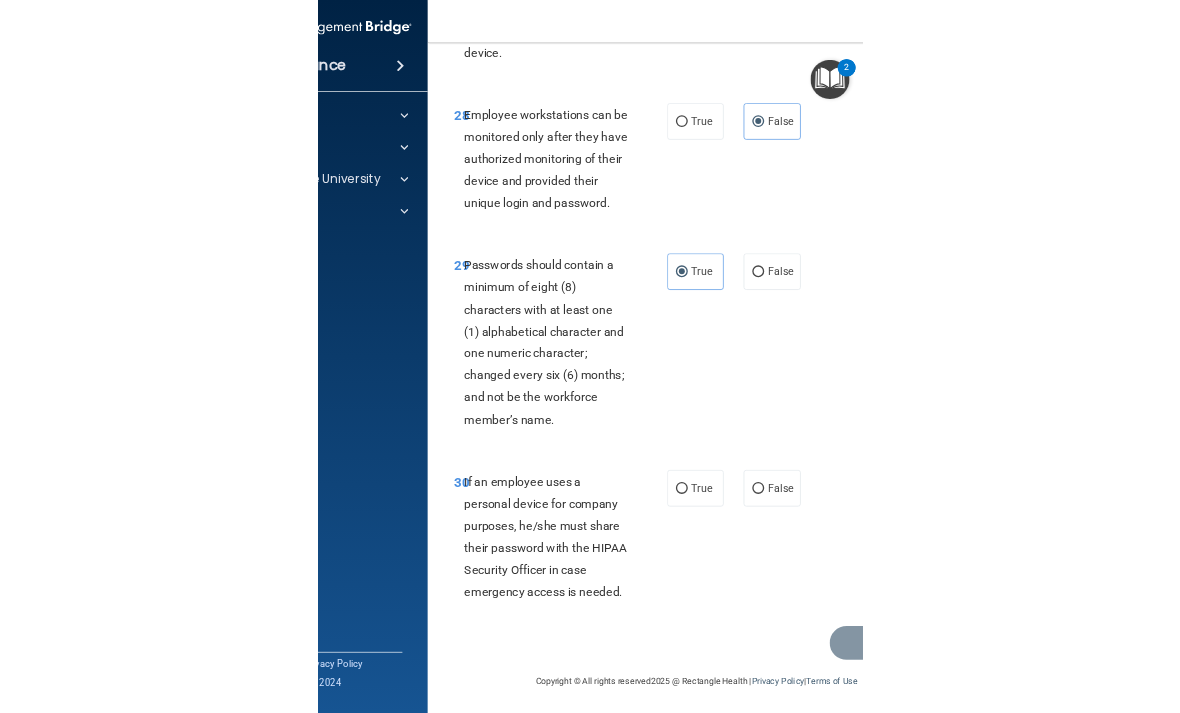scroll, scrollTop: 7062, scrollLeft: 0, axis: vertical 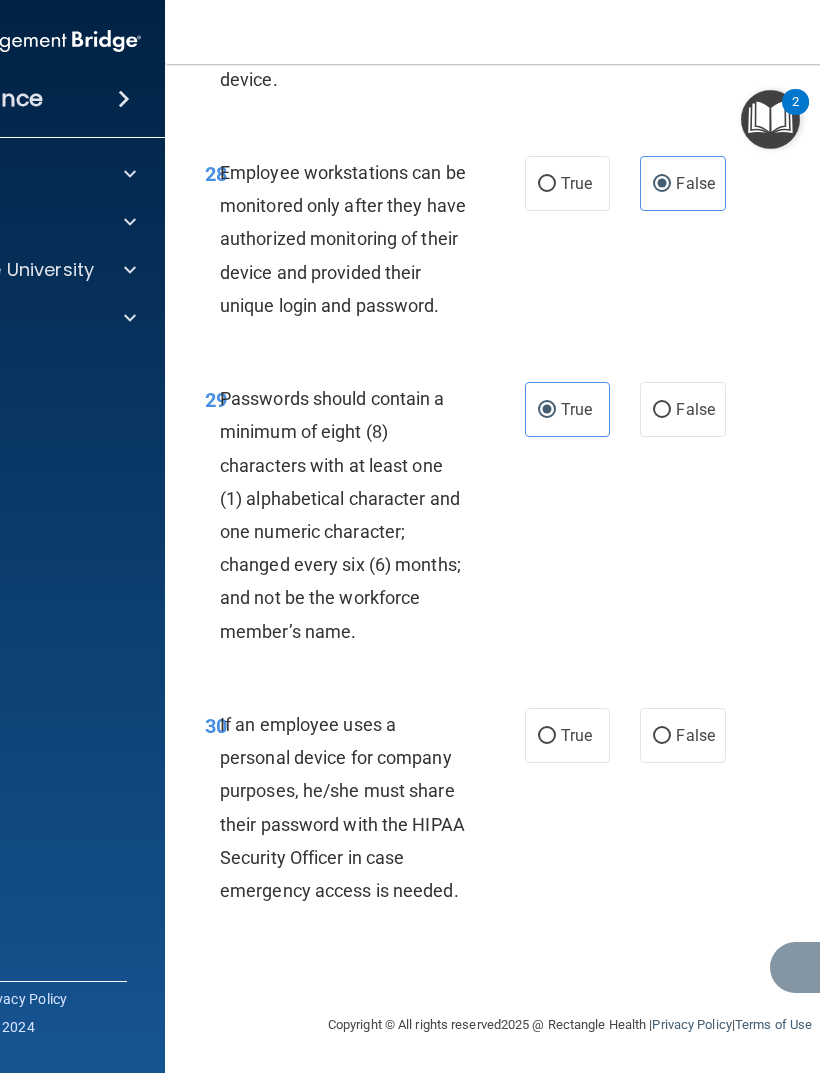 click on "False" at bounding box center [662, 736] 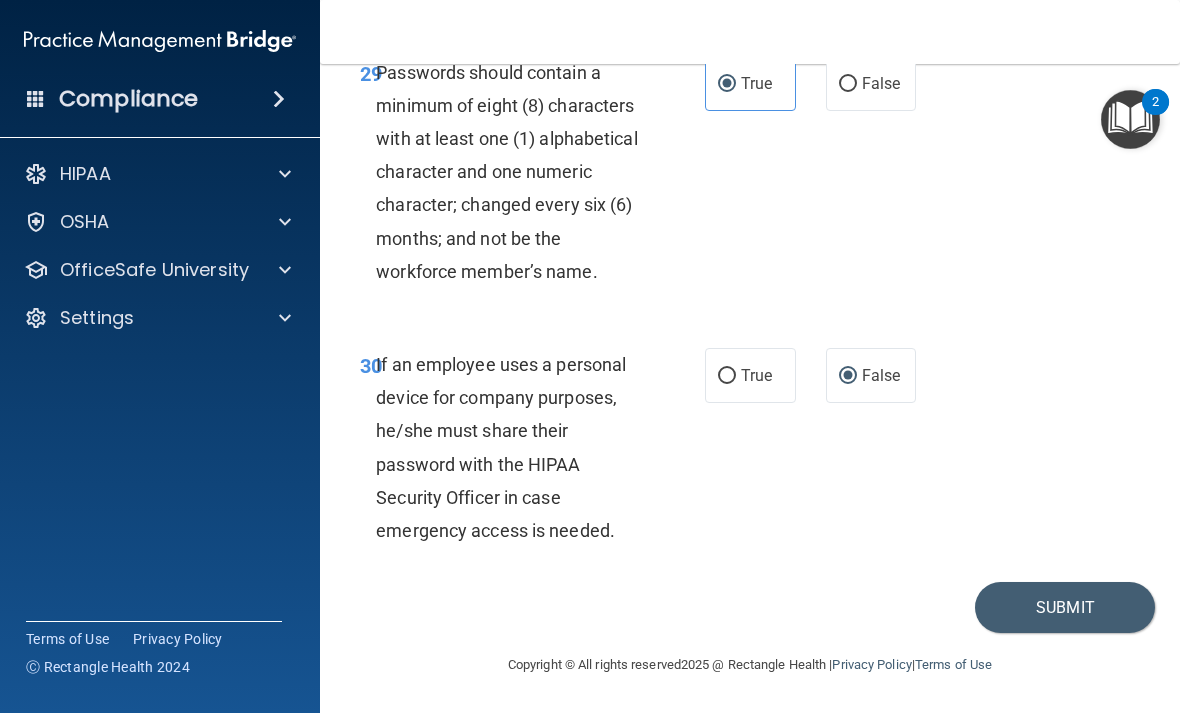 scroll, scrollTop: 6927, scrollLeft: 0, axis: vertical 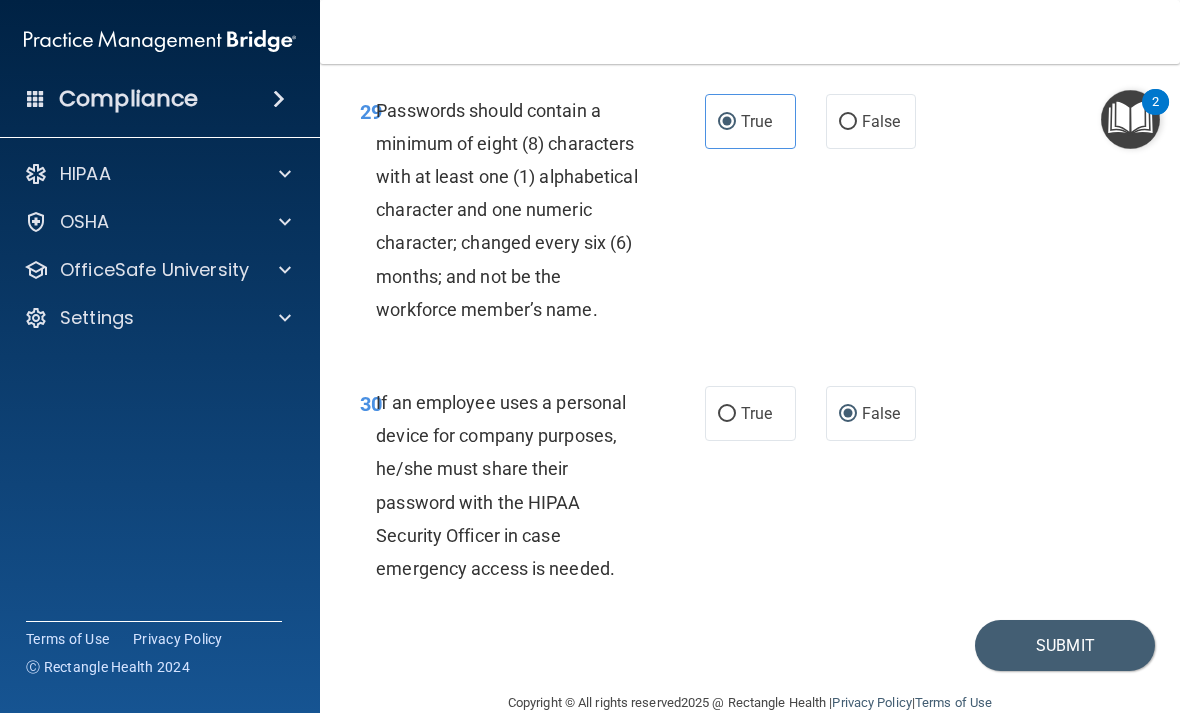 click on "Submit" at bounding box center (1065, 645) 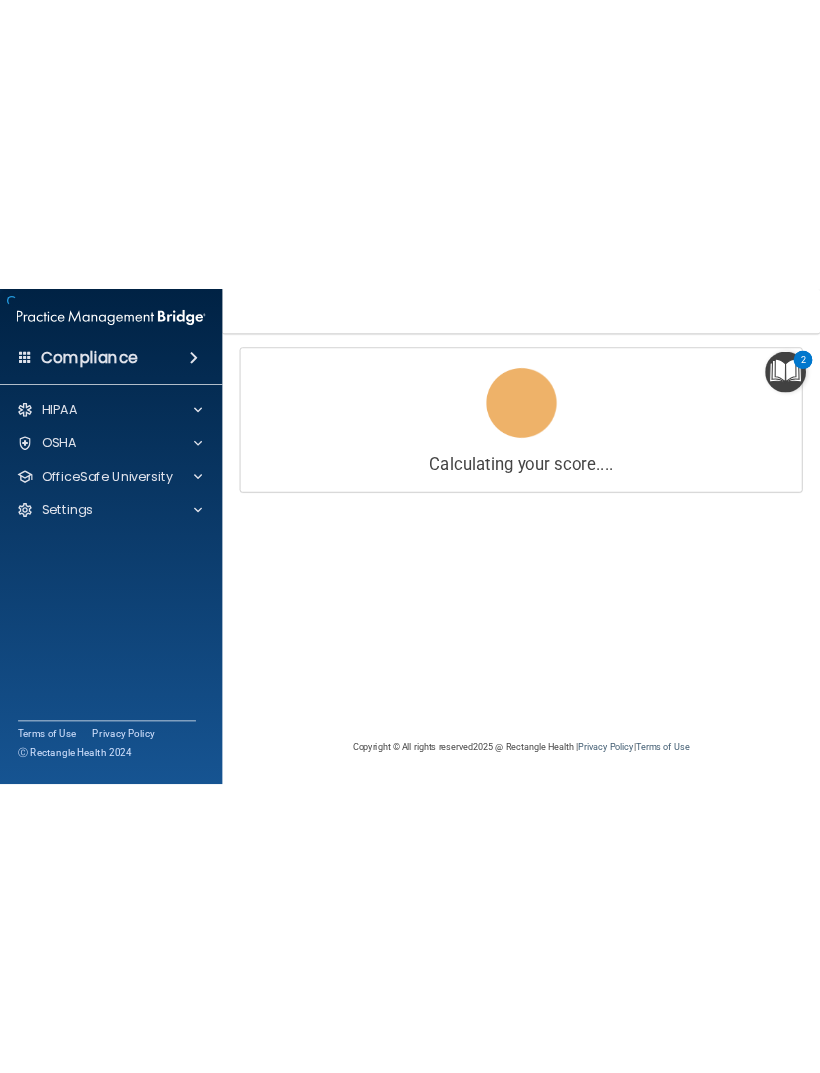 scroll, scrollTop: 0, scrollLeft: 0, axis: both 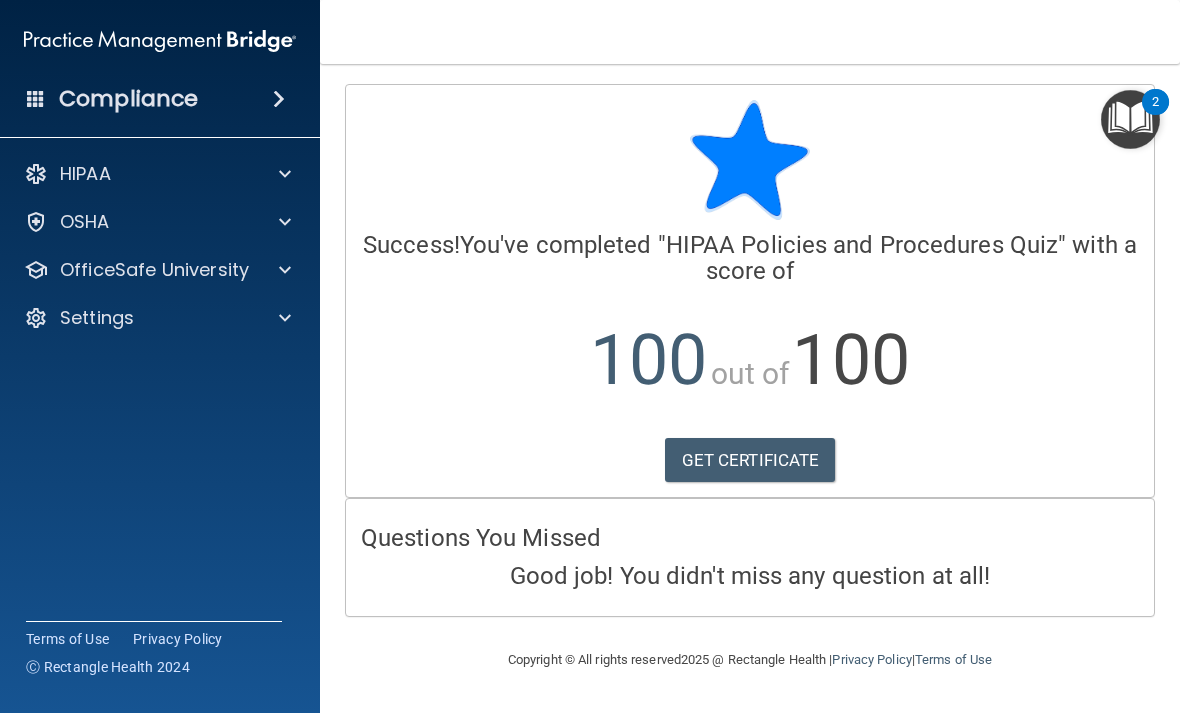 click on "GET CERTIFICATE" at bounding box center [750, 460] 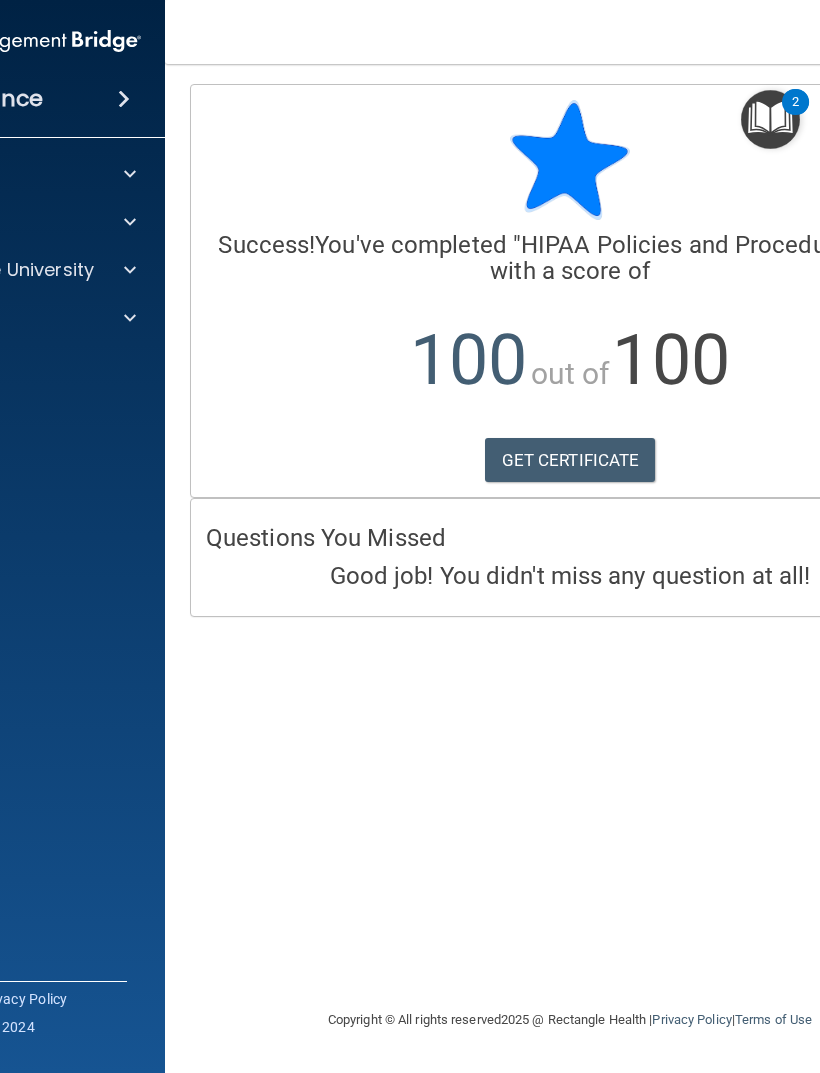click at bounding box center (127, 222) 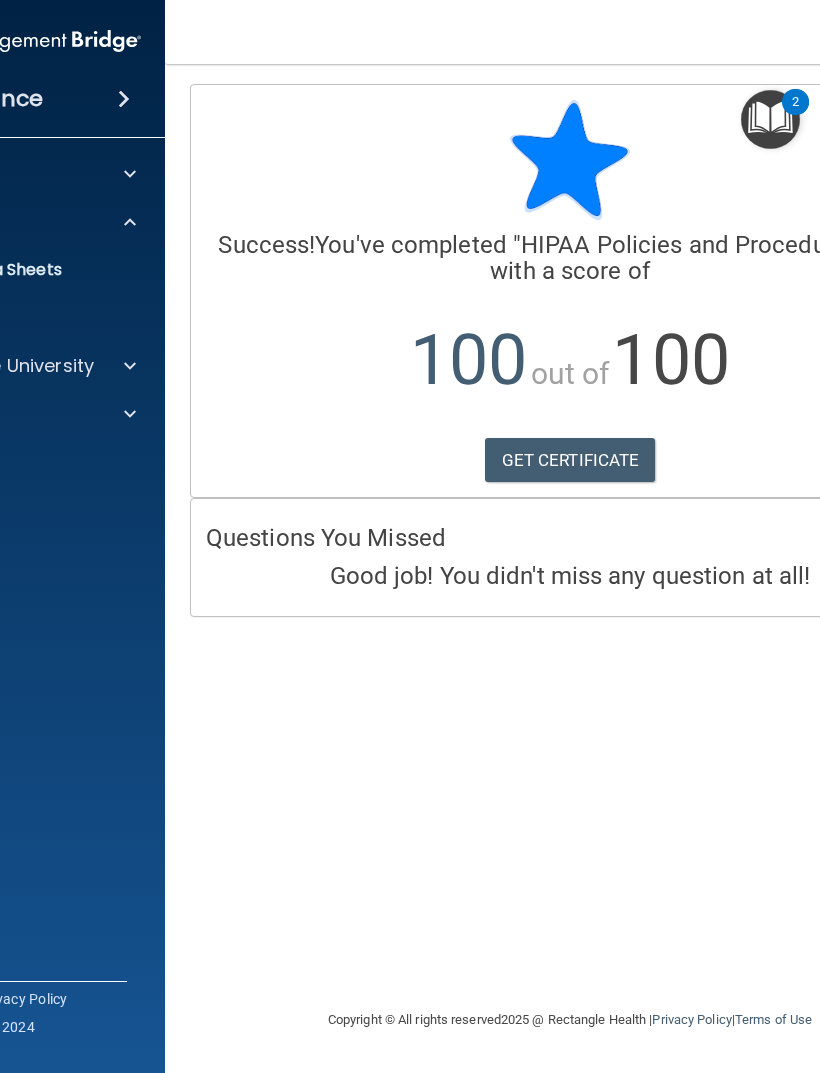 click at bounding box center [127, 366] 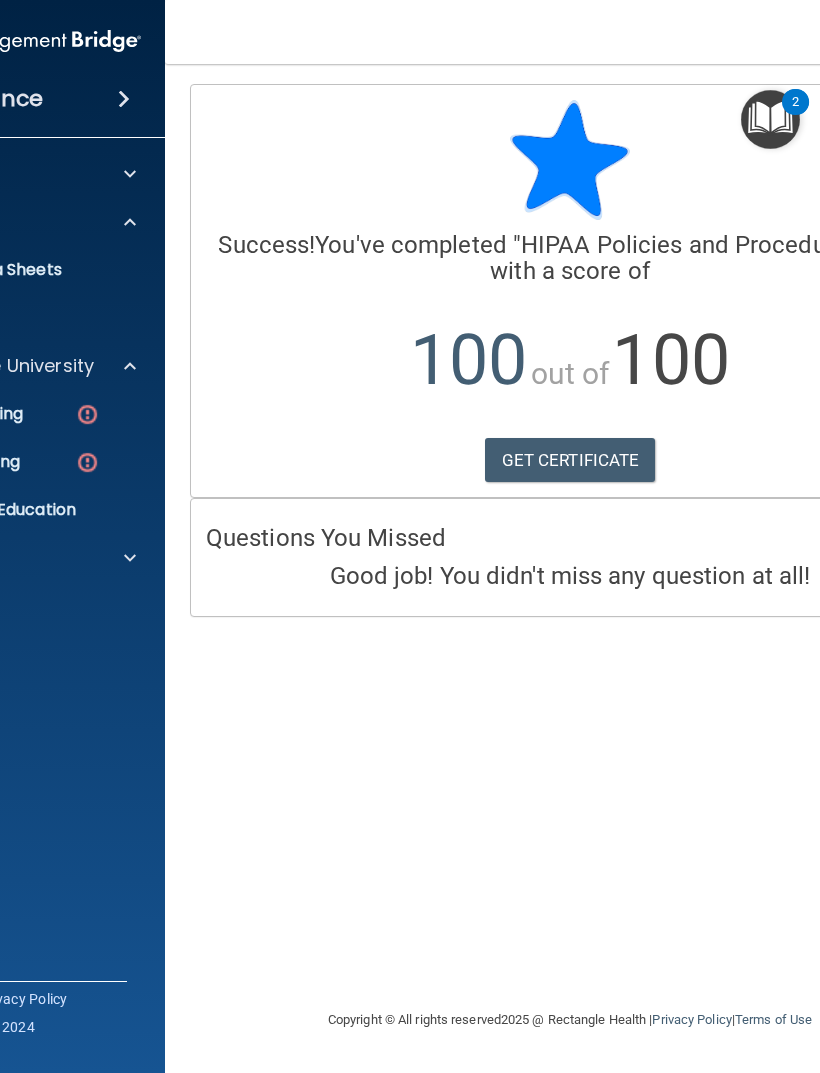 click at bounding box center [87, 414] 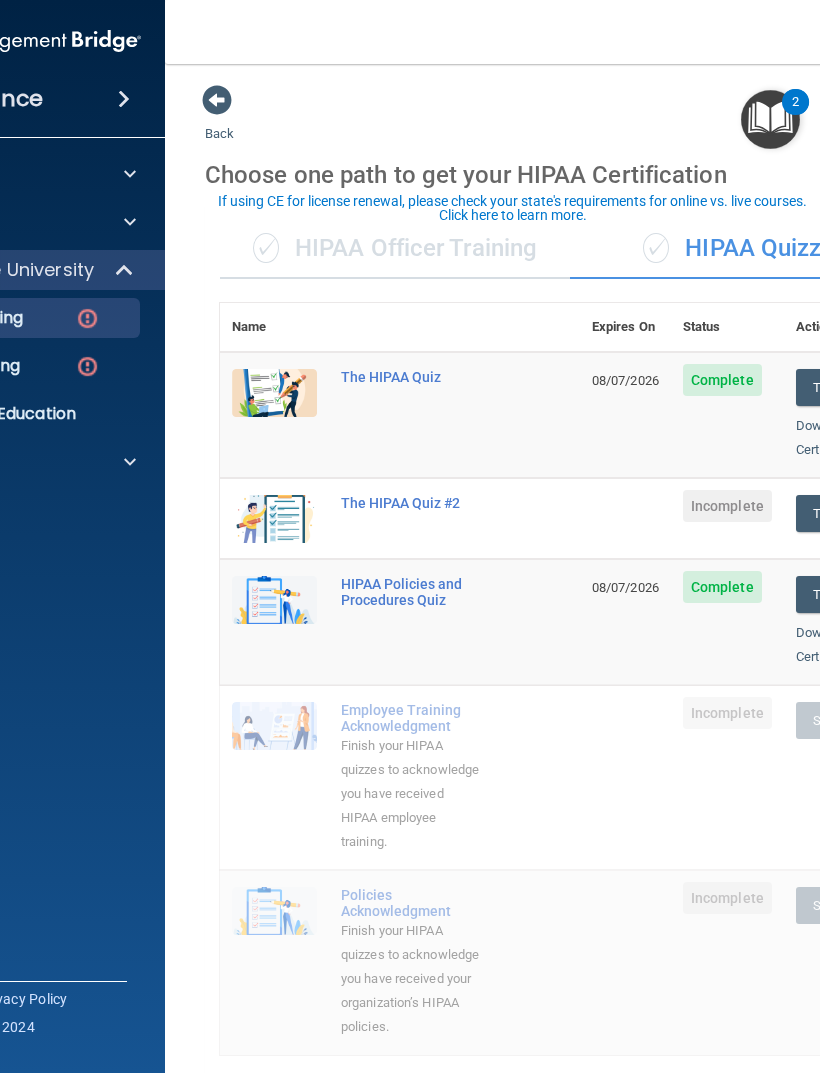 scroll, scrollTop: 0, scrollLeft: 0, axis: both 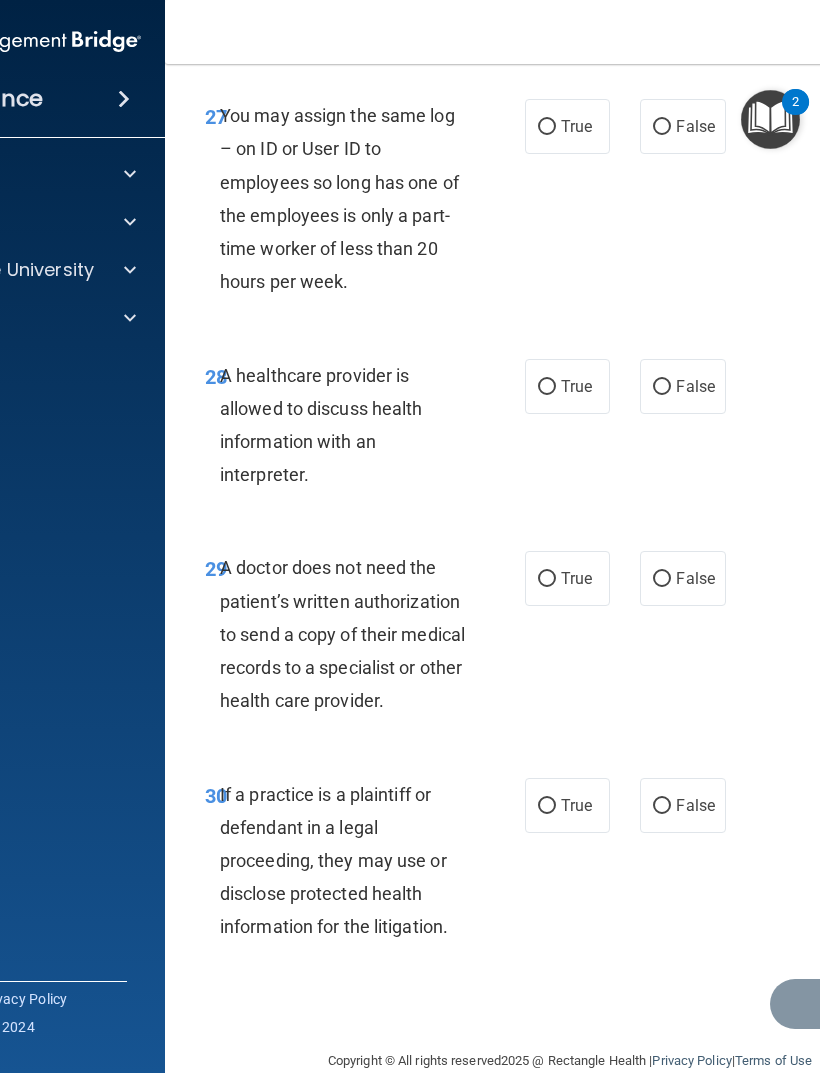 click on "True" at bounding box center [547, 387] 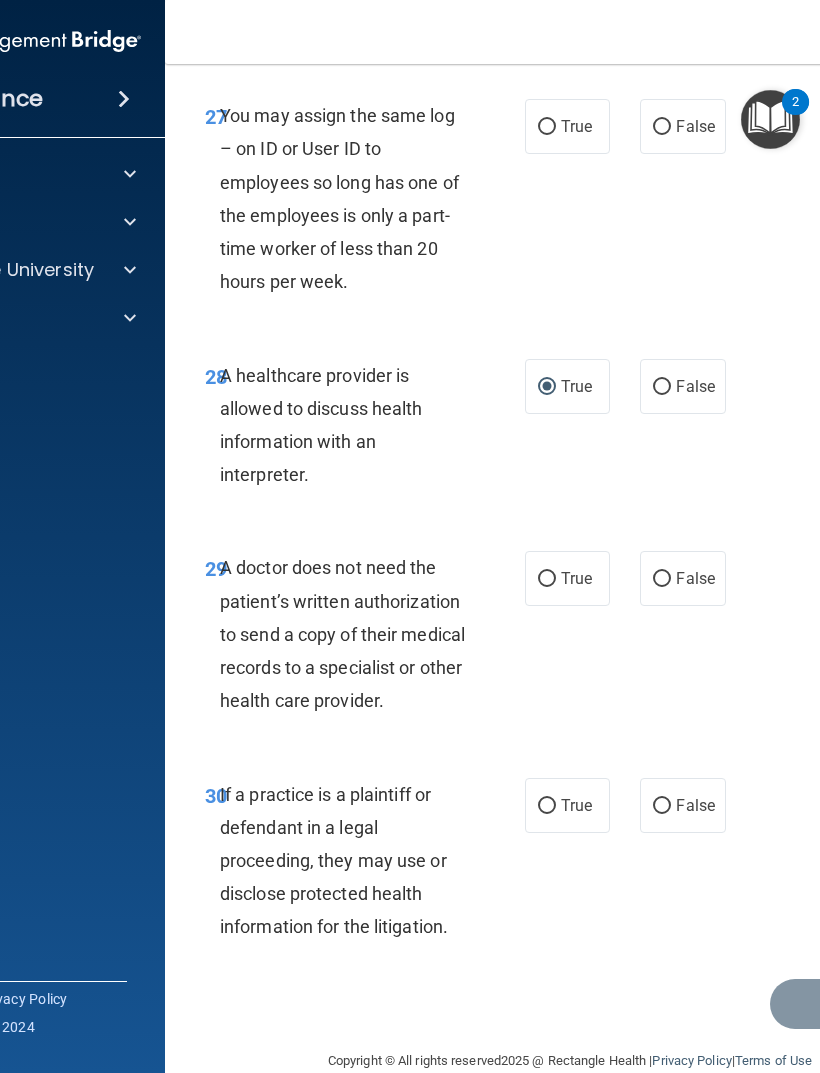 click on "True" at bounding box center [547, 579] 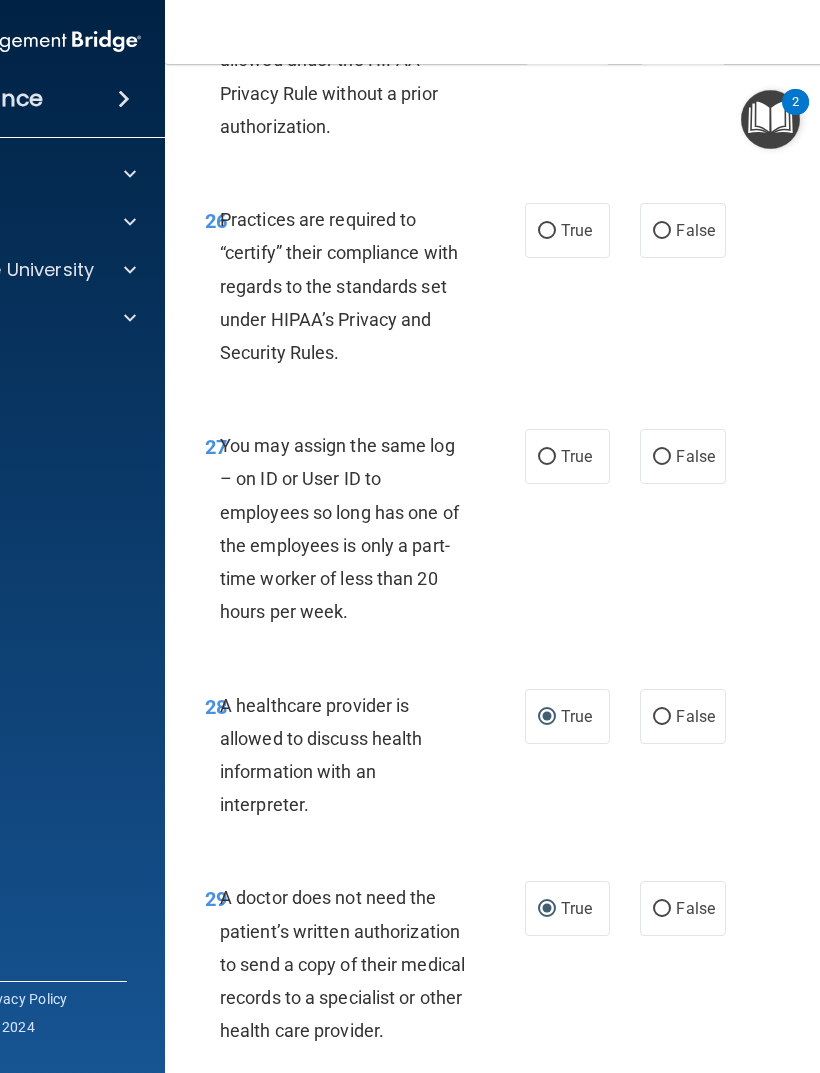 scroll, scrollTop: 5973, scrollLeft: 0, axis: vertical 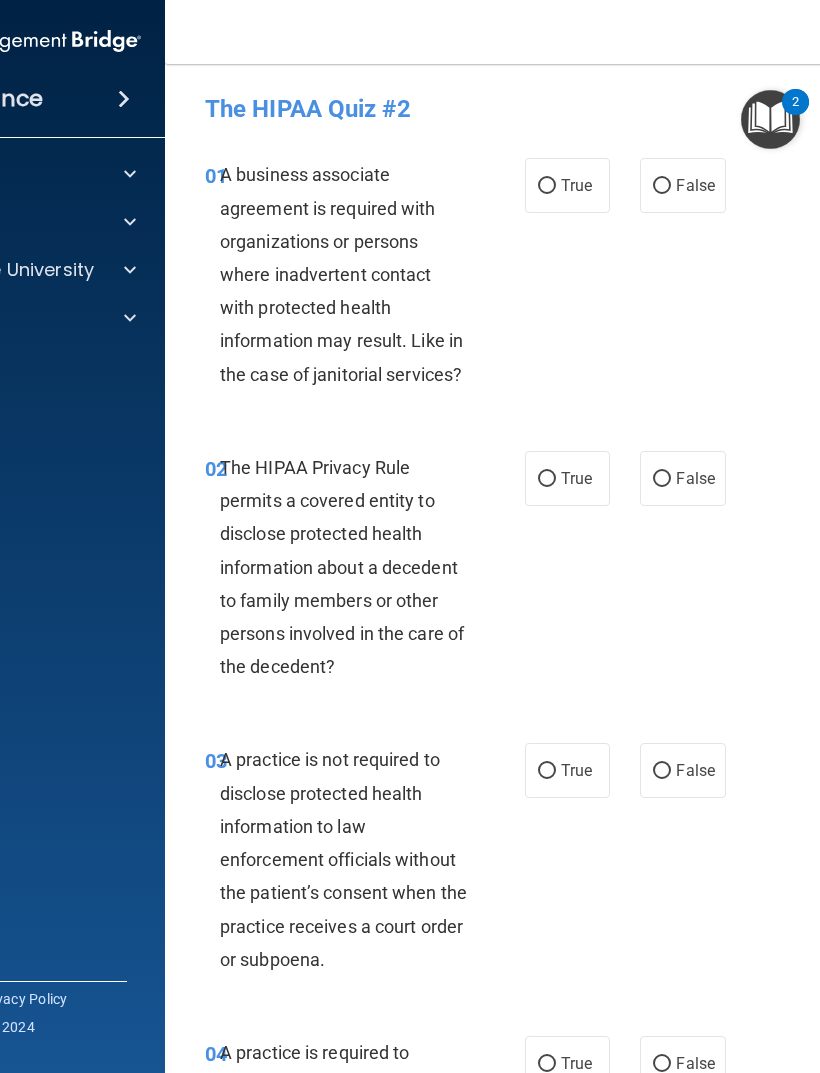 click on "True" at bounding box center (576, 185) 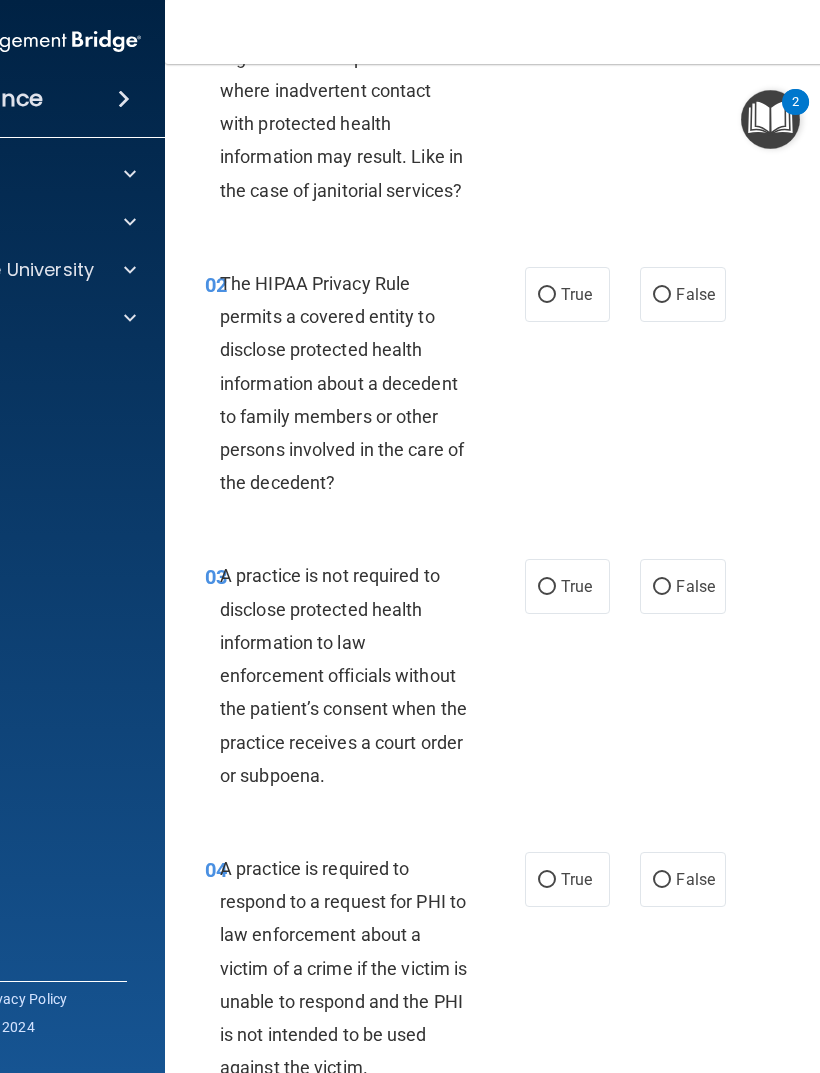 scroll, scrollTop: 186, scrollLeft: 0, axis: vertical 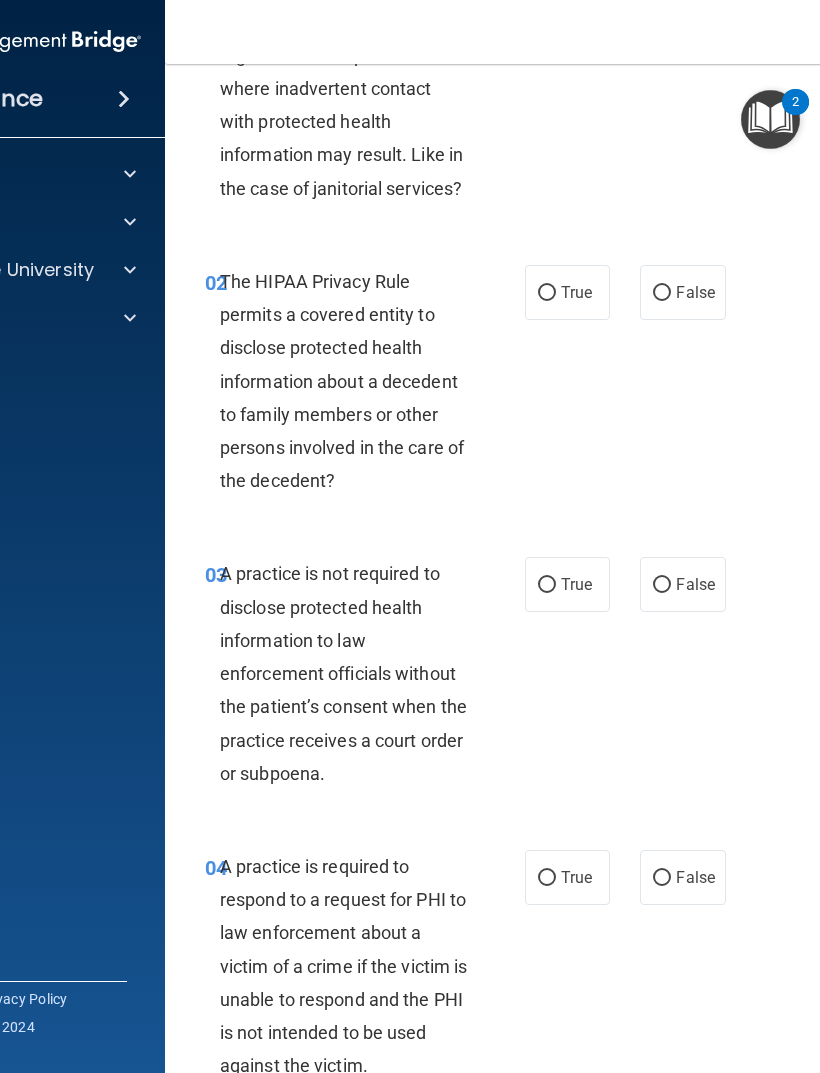 click on "True" at bounding box center [547, 293] 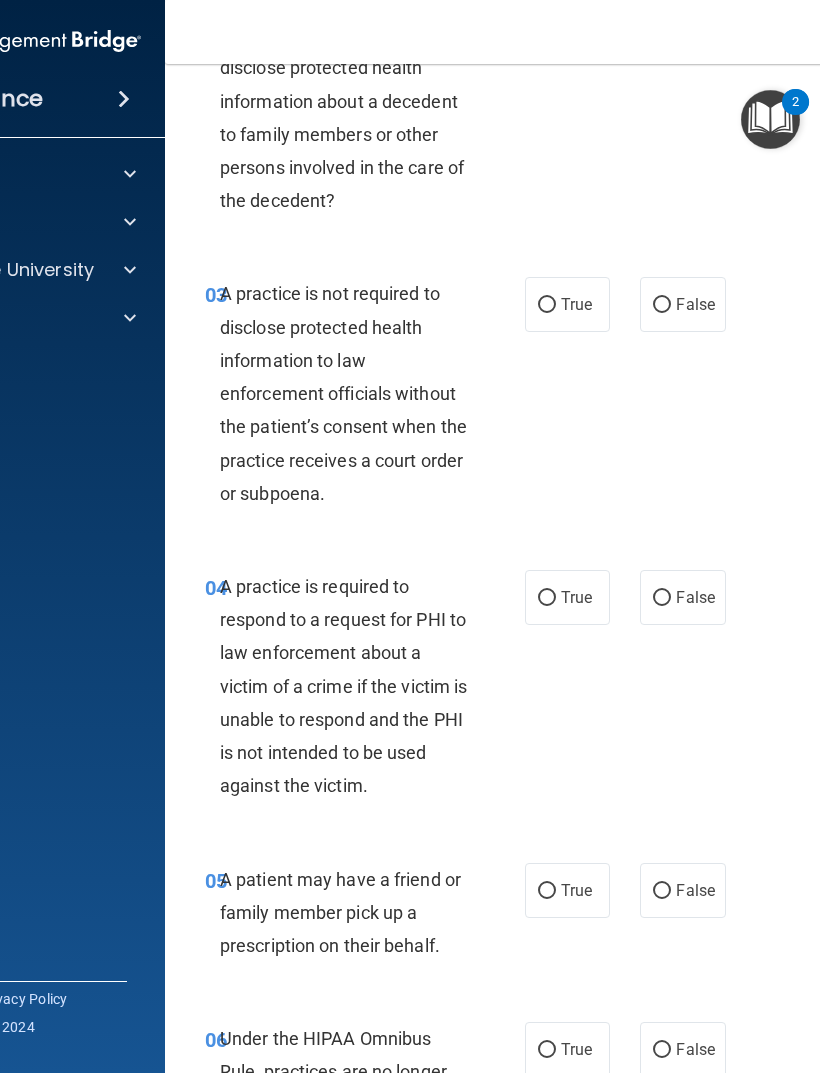 scroll, scrollTop: 475, scrollLeft: 0, axis: vertical 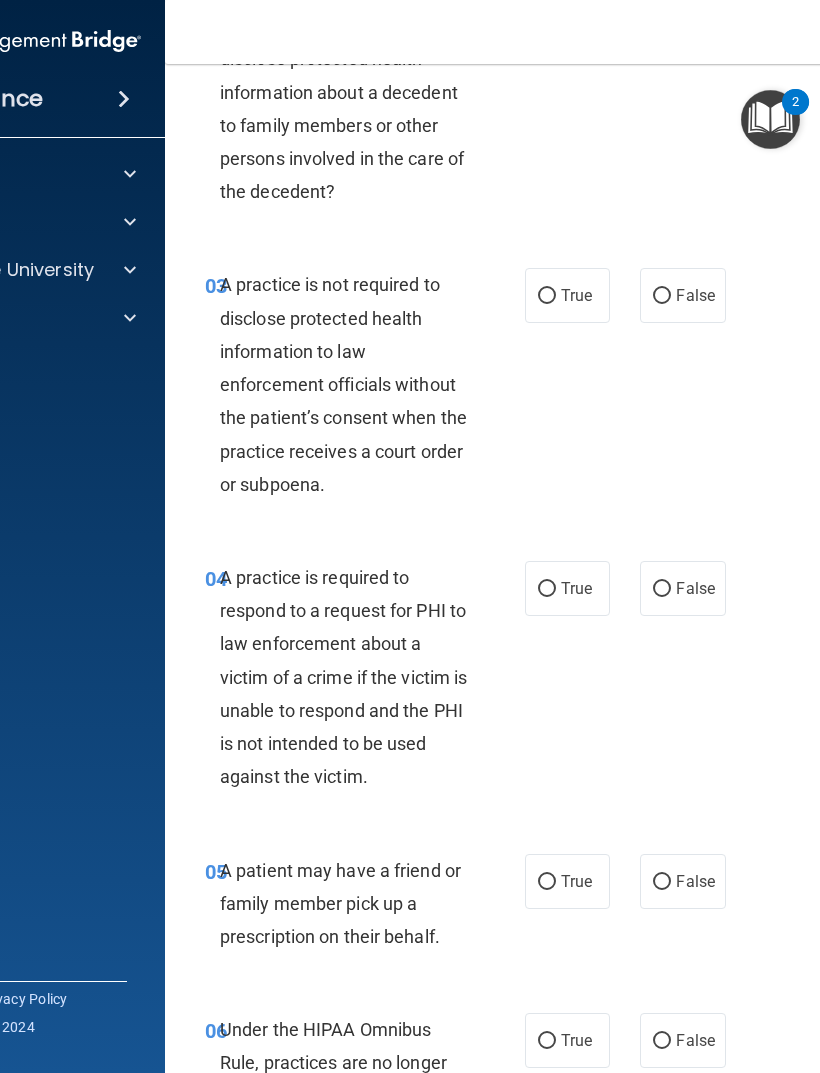 click on "False" at bounding box center [662, 296] 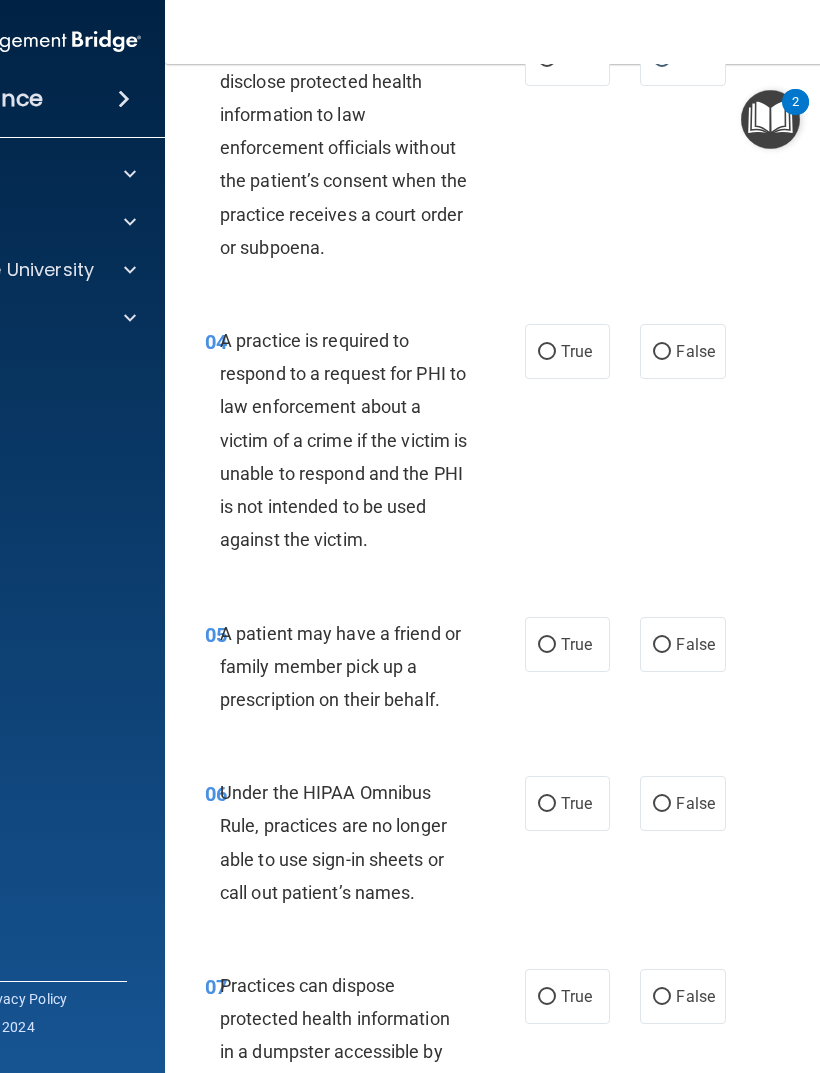 scroll, scrollTop: 717, scrollLeft: 0, axis: vertical 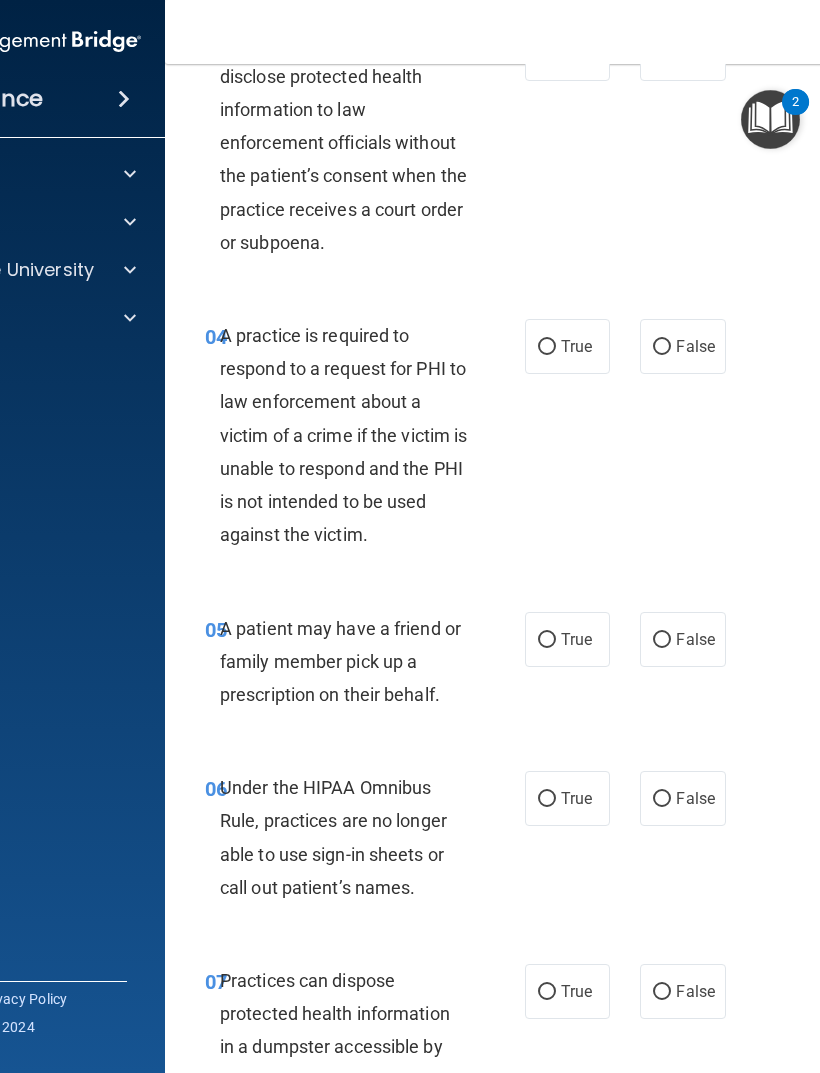 click on "True" at bounding box center [576, 346] 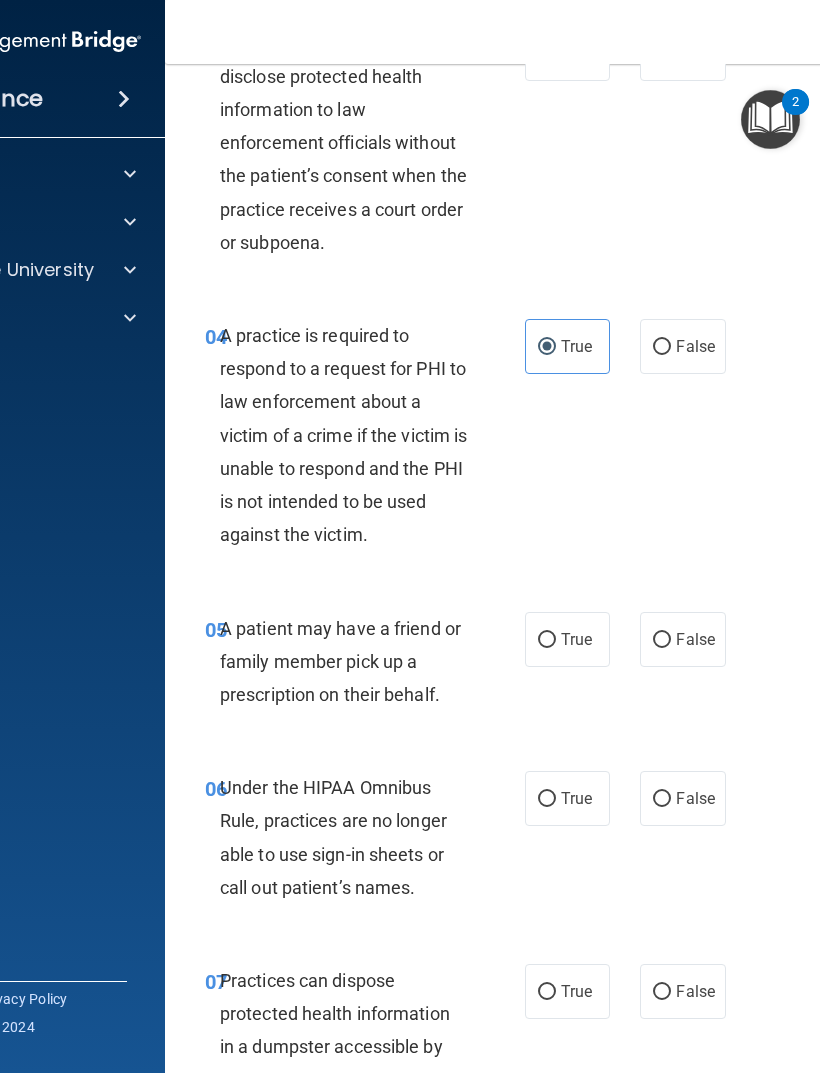 click on "True" at bounding box center [576, 639] 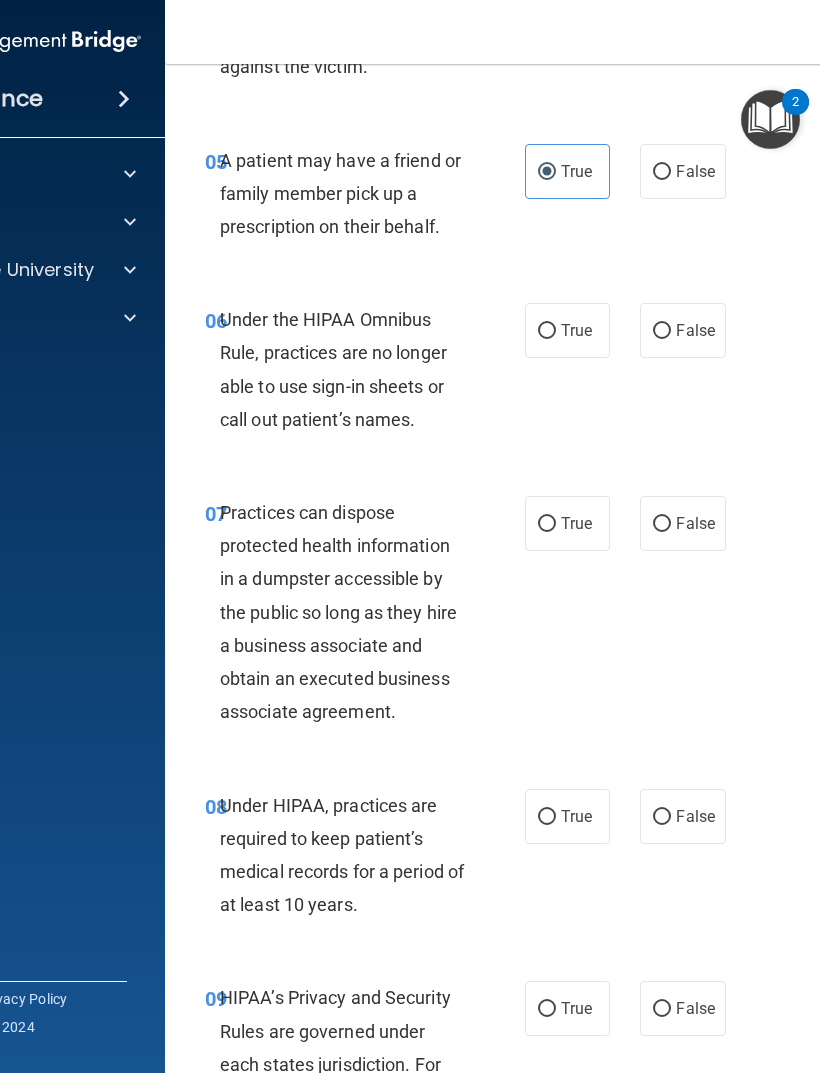 scroll, scrollTop: 1187, scrollLeft: 0, axis: vertical 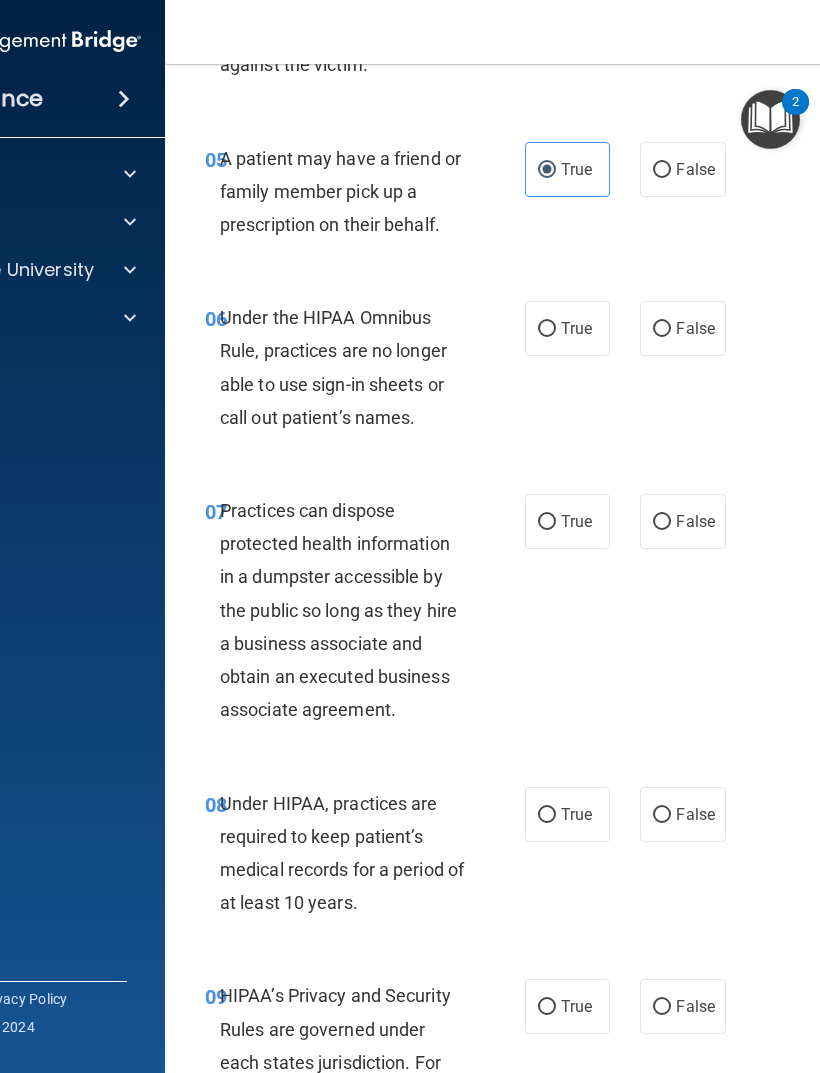 click on "False" at bounding box center (695, 328) 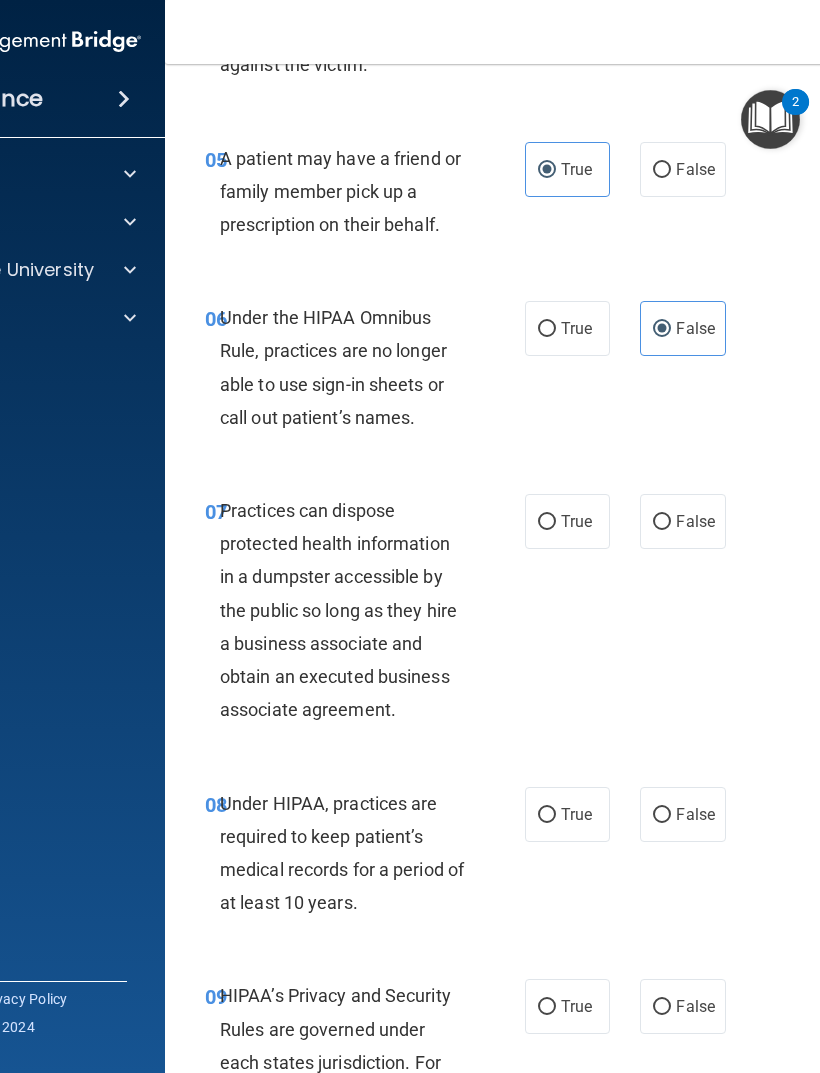 click on "False" at bounding box center [662, 522] 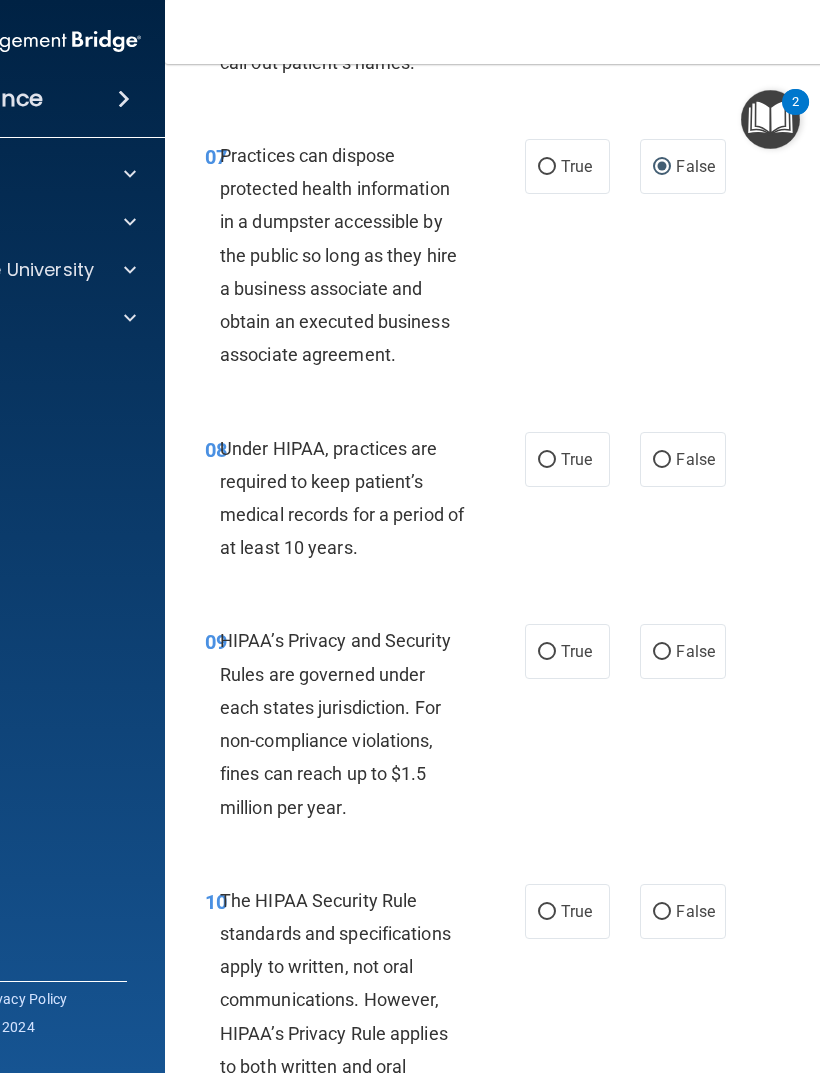 scroll, scrollTop: 1544, scrollLeft: 0, axis: vertical 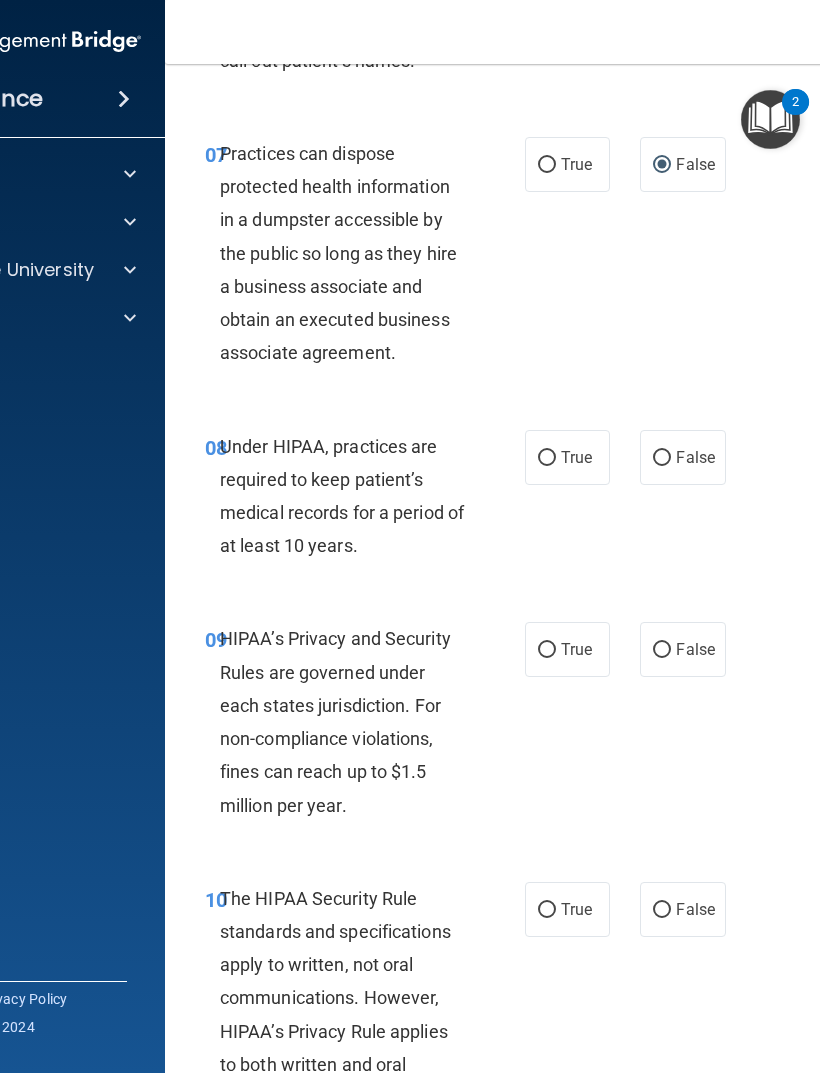 click on "False" at bounding box center (695, 457) 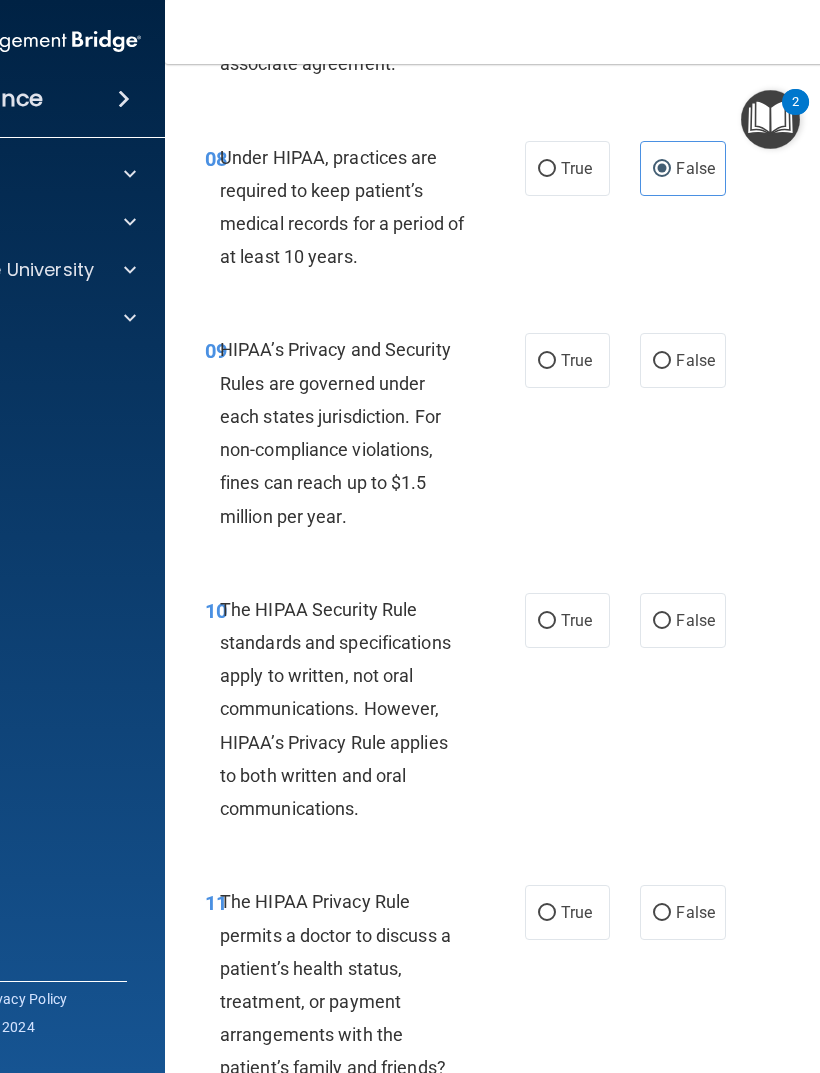 scroll, scrollTop: 1834, scrollLeft: 0, axis: vertical 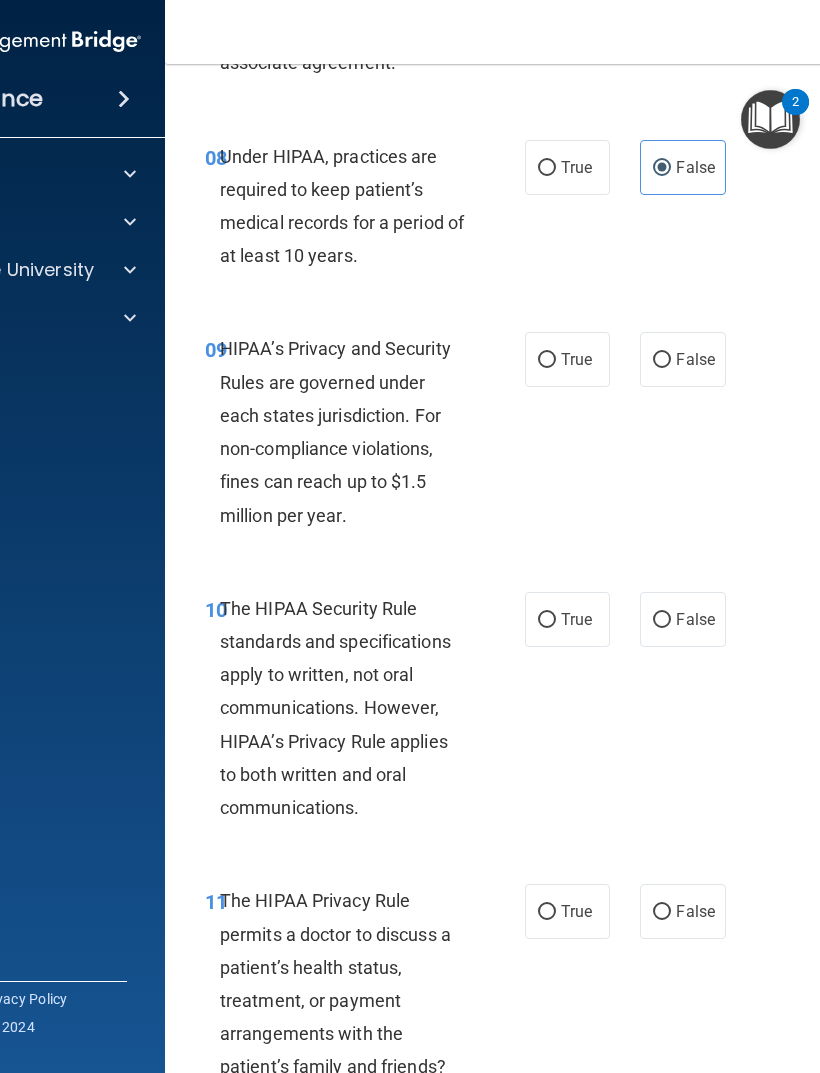 click on "False" at bounding box center [682, 359] 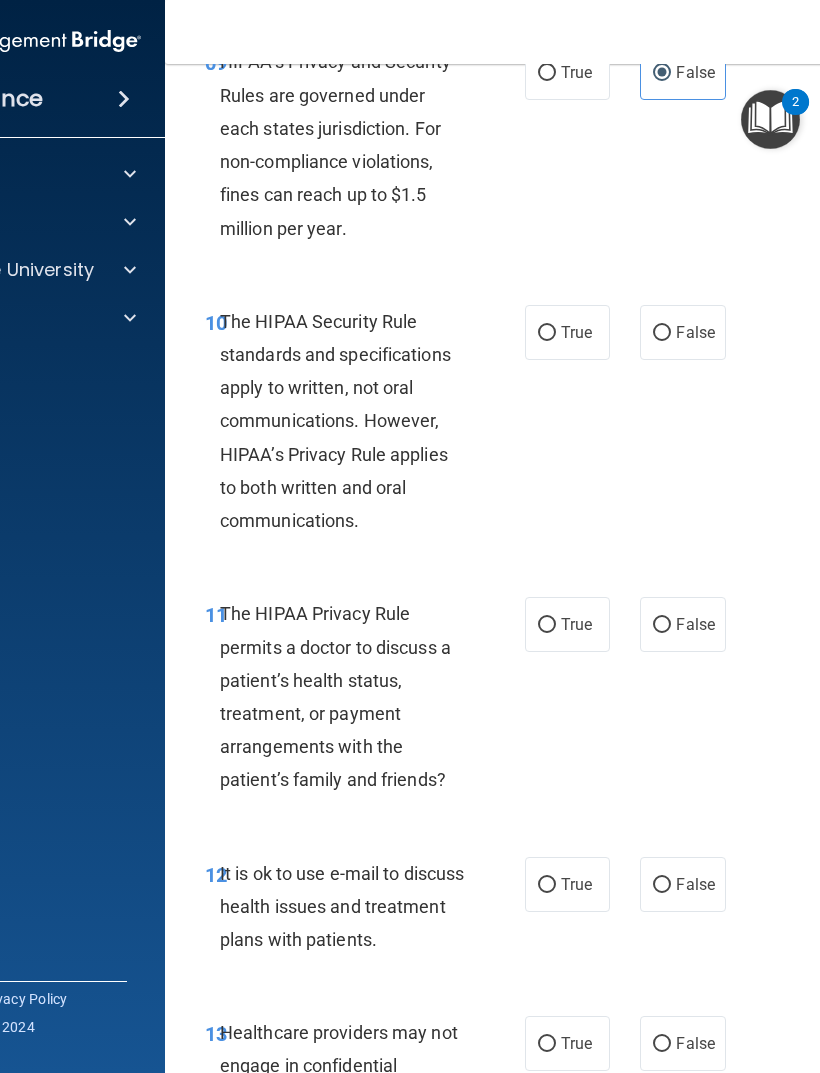 scroll, scrollTop: 2122, scrollLeft: 0, axis: vertical 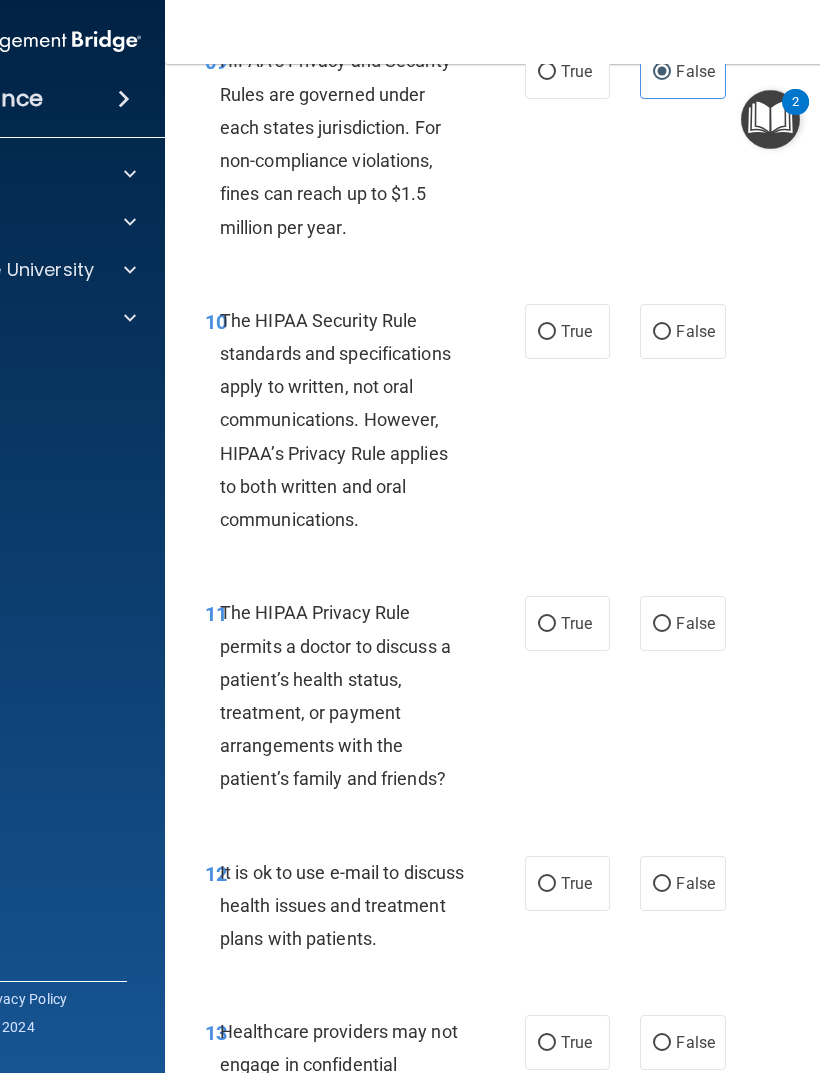click on "False" at bounding box center (682, 331) 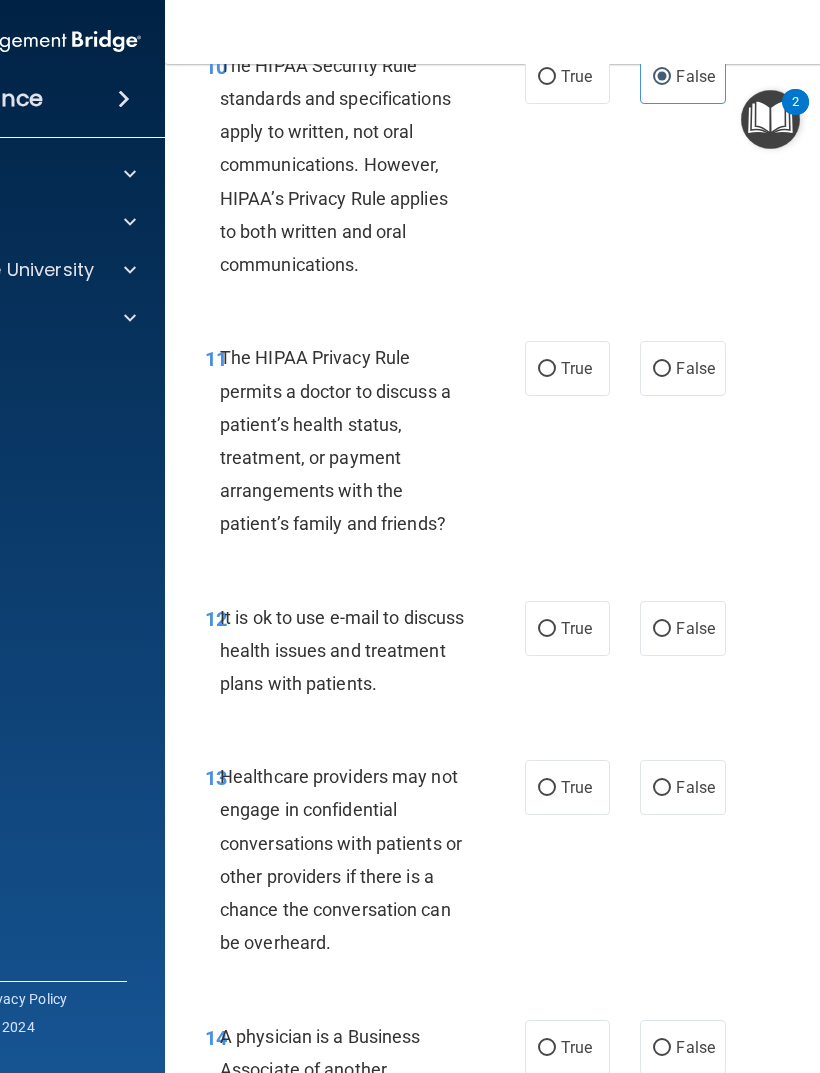 scroll, scrollTop: 2430, scrollLeft: 0, axis: vertical 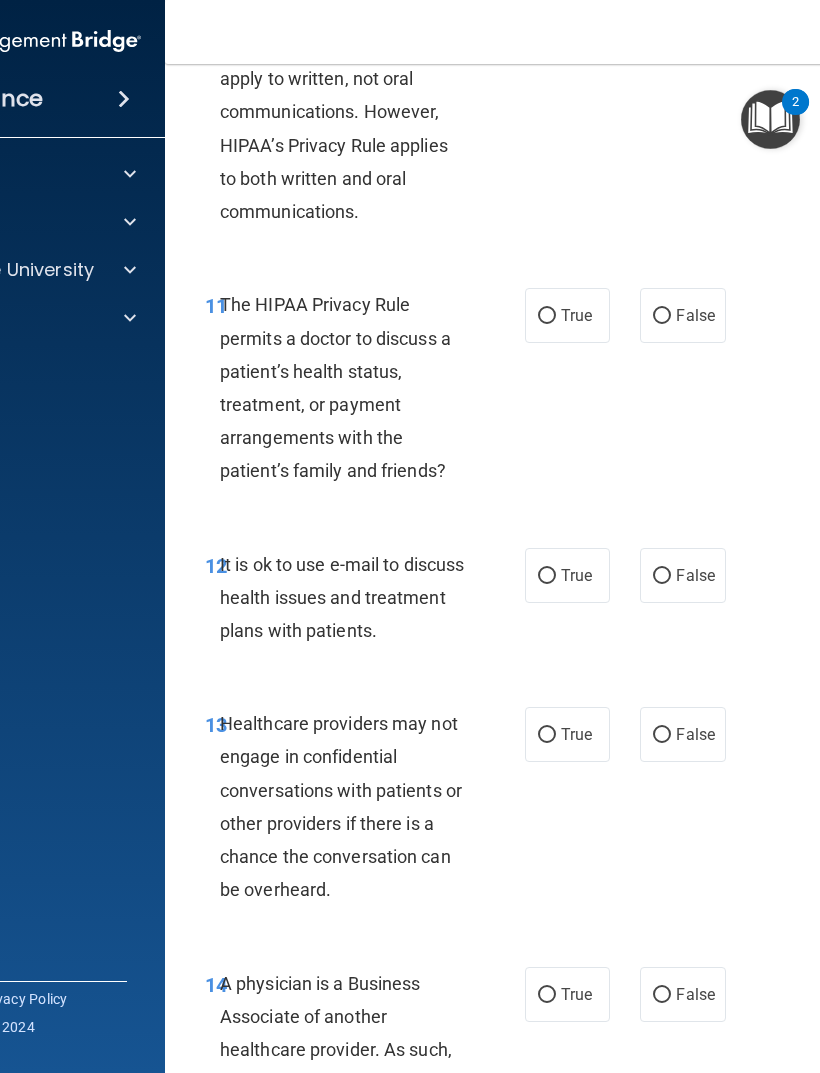click on "False" at bounding box center (682, 315) 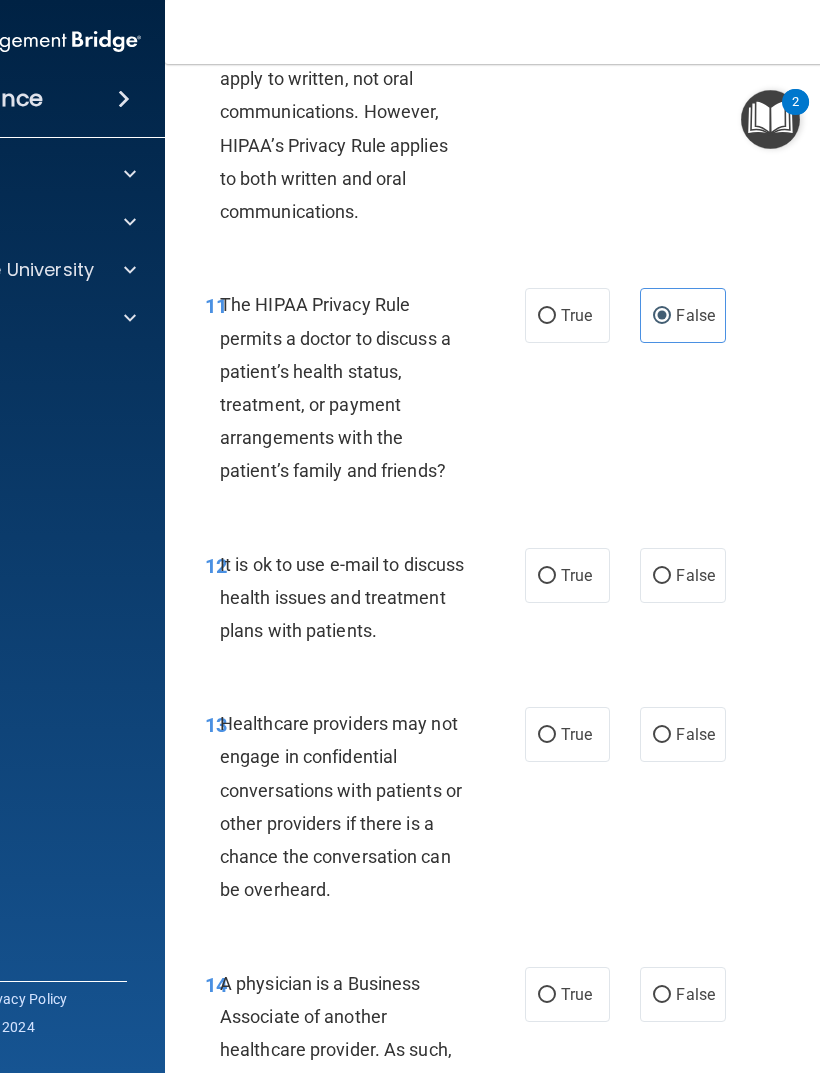 click on "True" at bounding box center (547, 576) 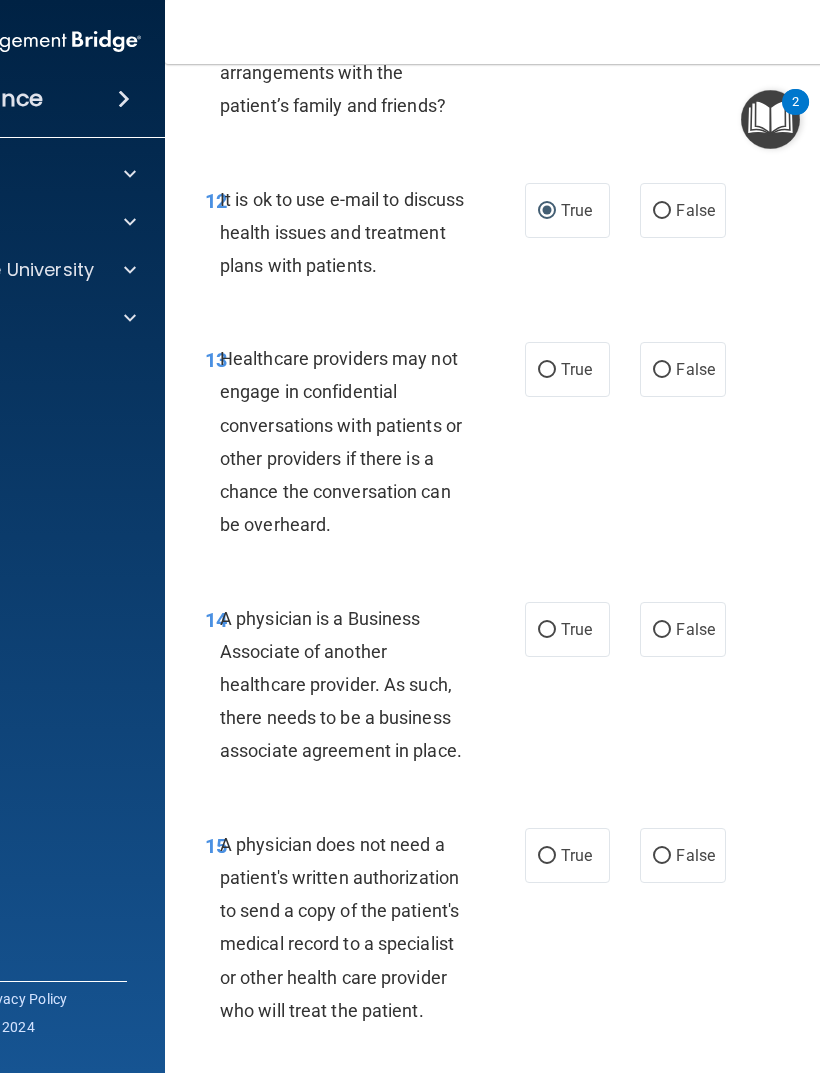 scroll, scrollTop: 2822, scrollLeft: 0, axis: vertical 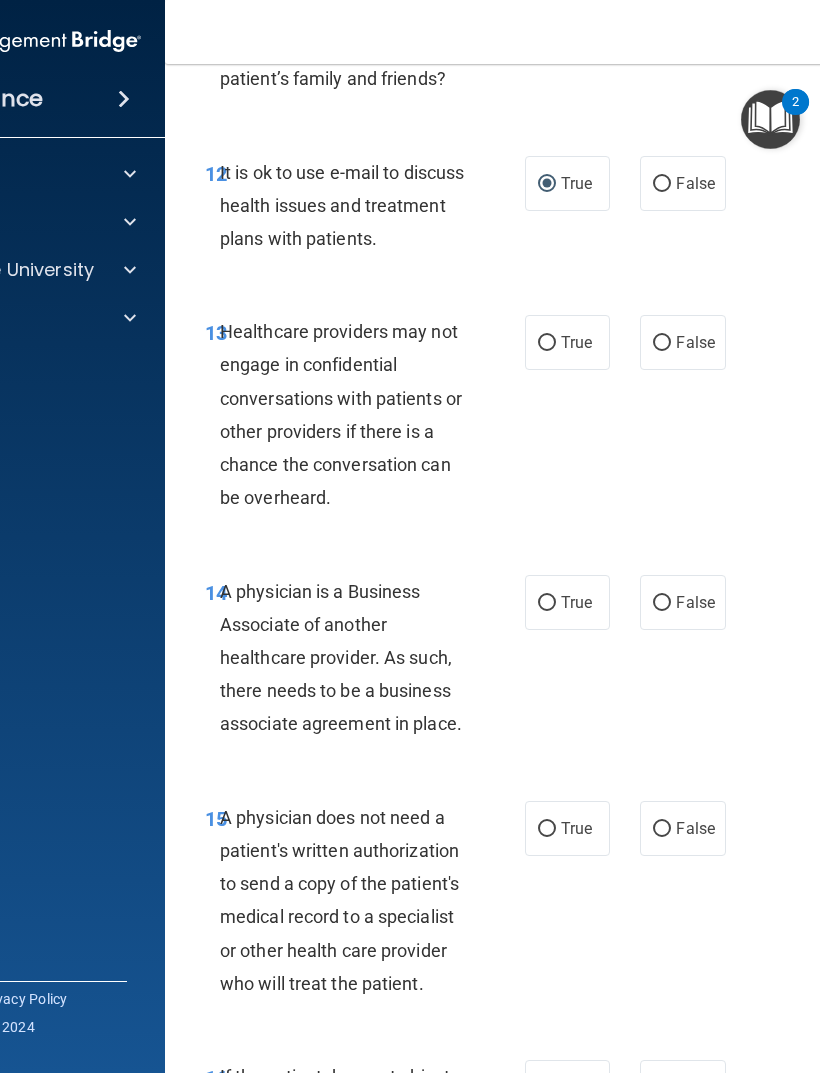 click on "False" at bounding box center (695, 342) 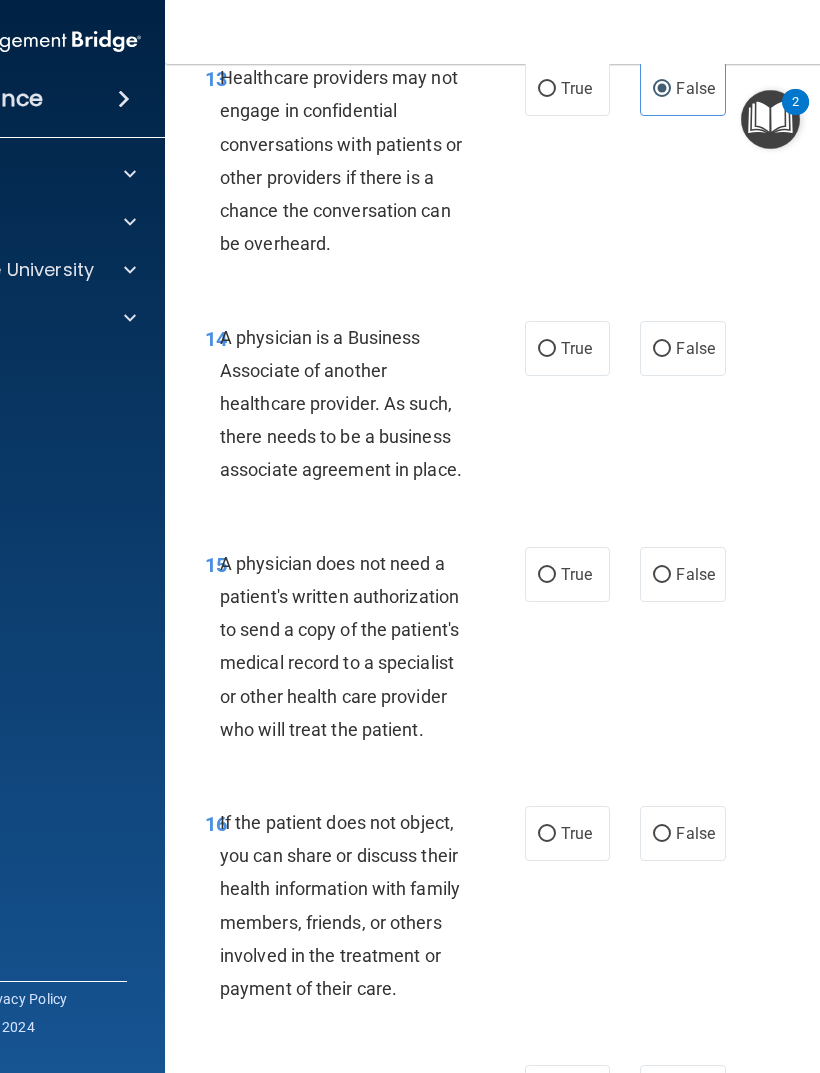 scroll, scrollTop: 3077, scrollLeft: 0, axis: vertical 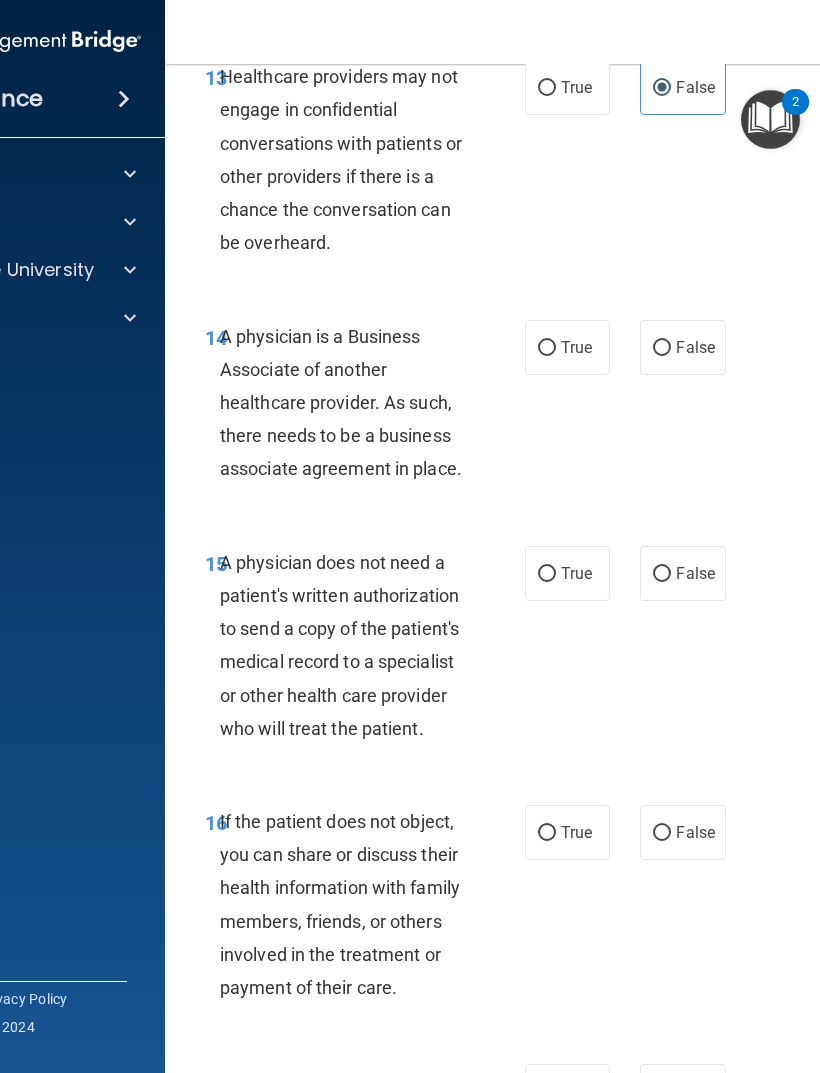 click on "False" at bounding box center [695, 347] 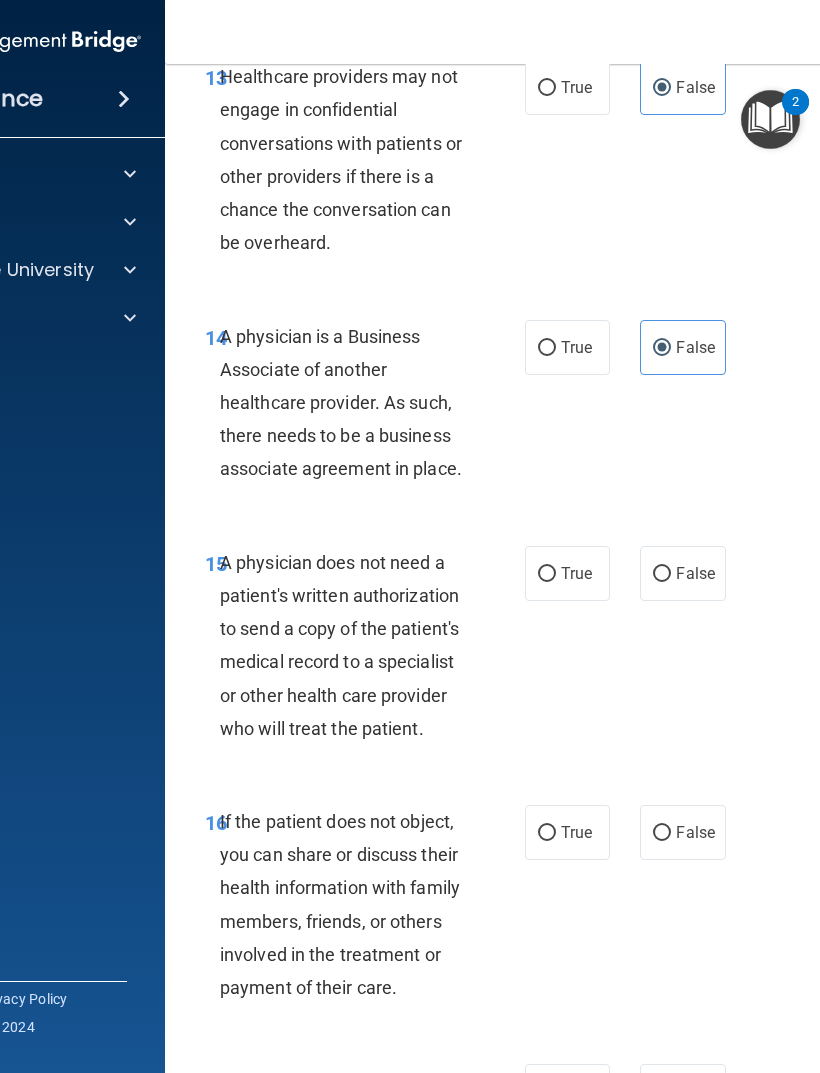 click on "False" at bounding box center (695, 573) 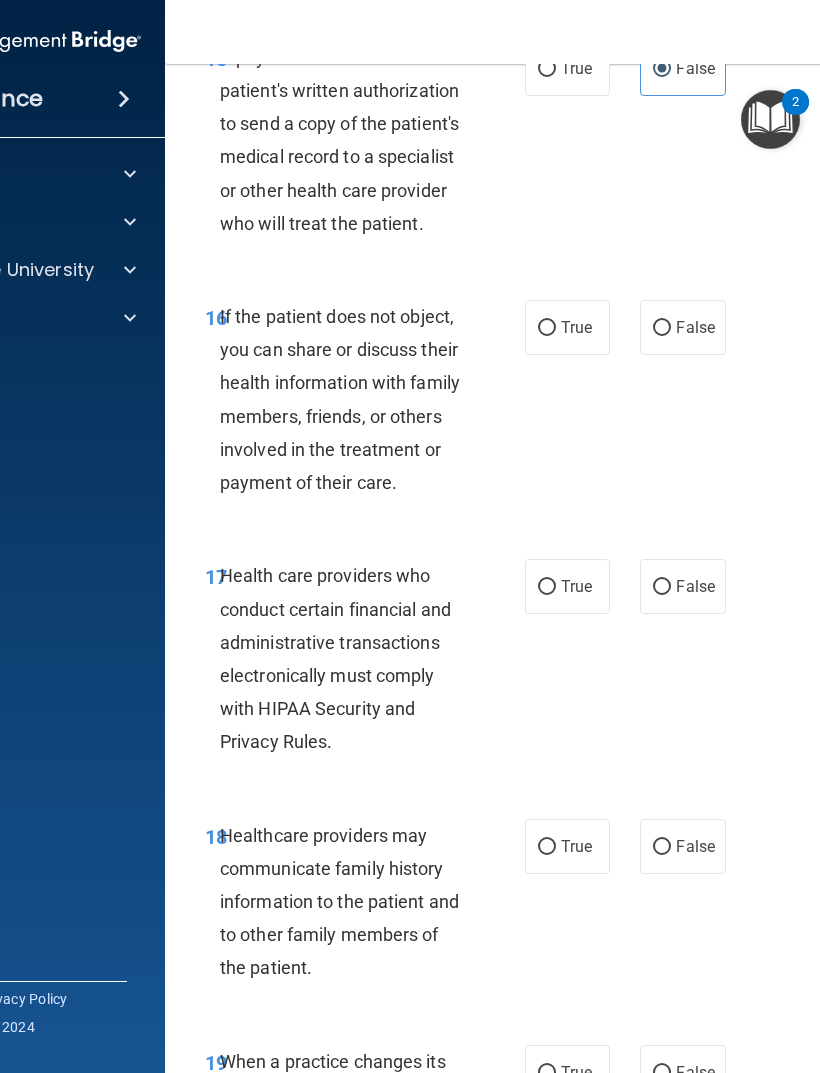 scroll, scrollTop: 3590, scrollLeft: 0, axis: vertical 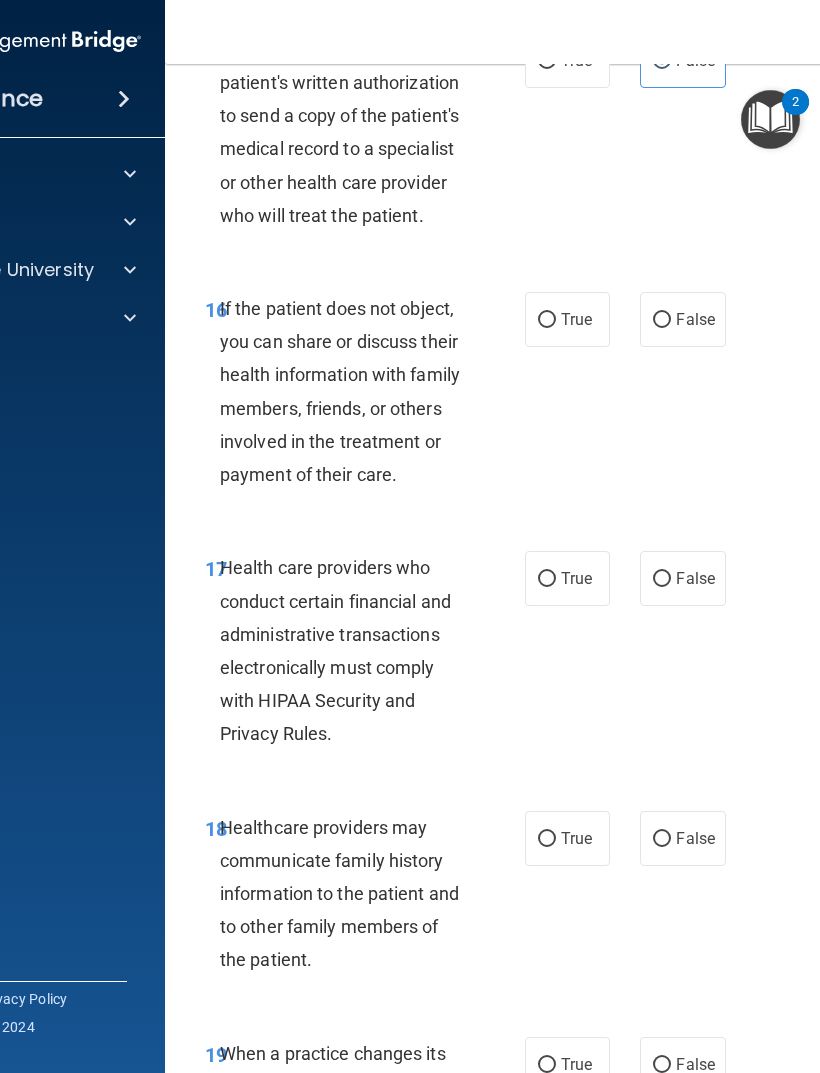 click on "False" at bounding box center (695, 319) 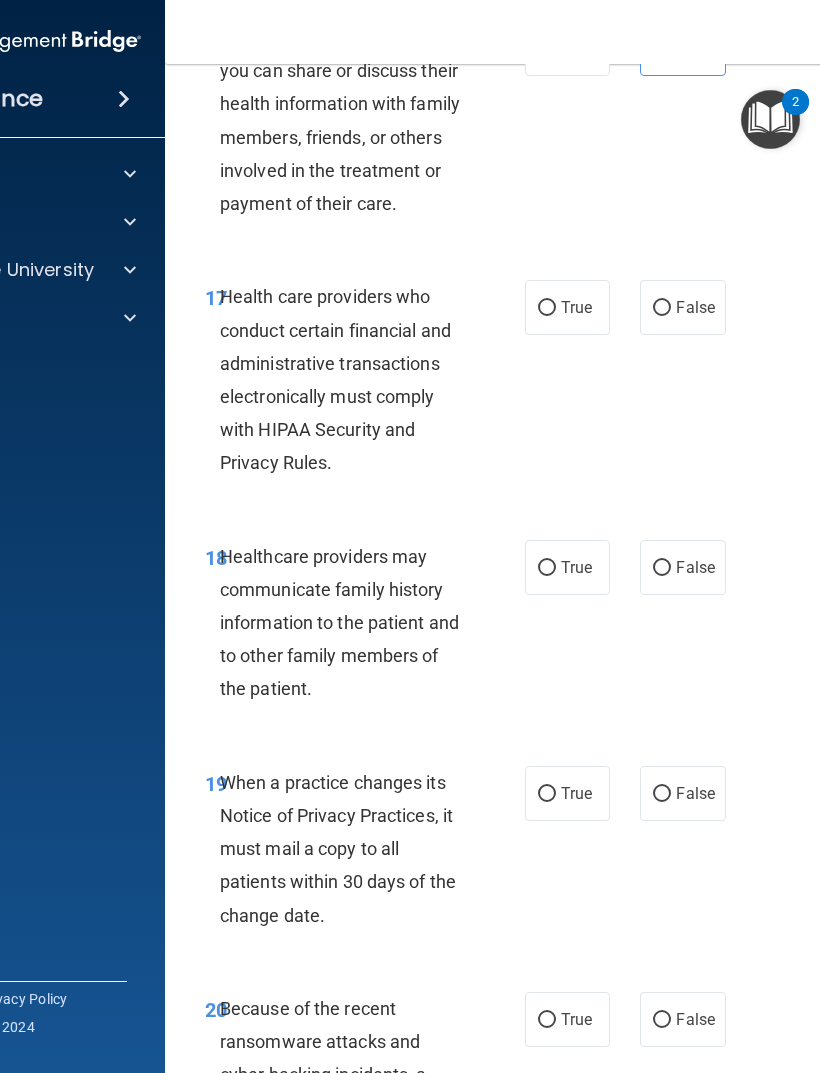 scroll, scrollTop: 3863, scrollLeft: 0, axis: vertical 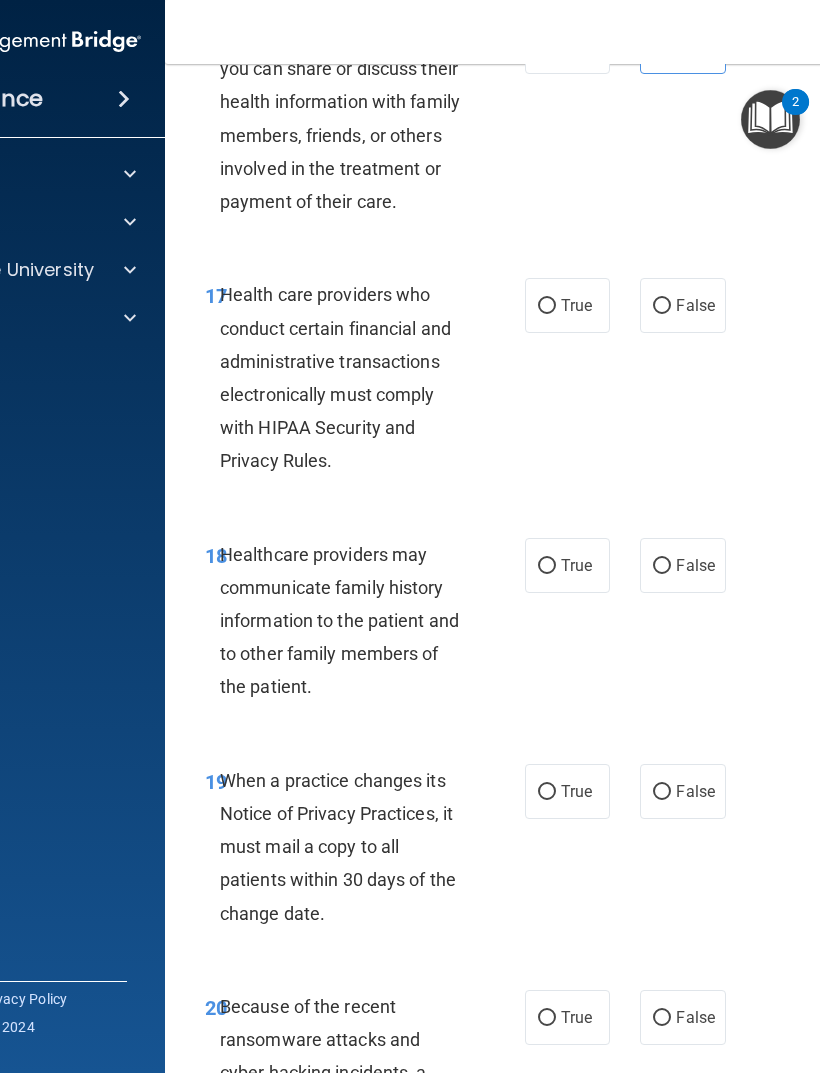 click on "True" at bounding box center (567, 305) 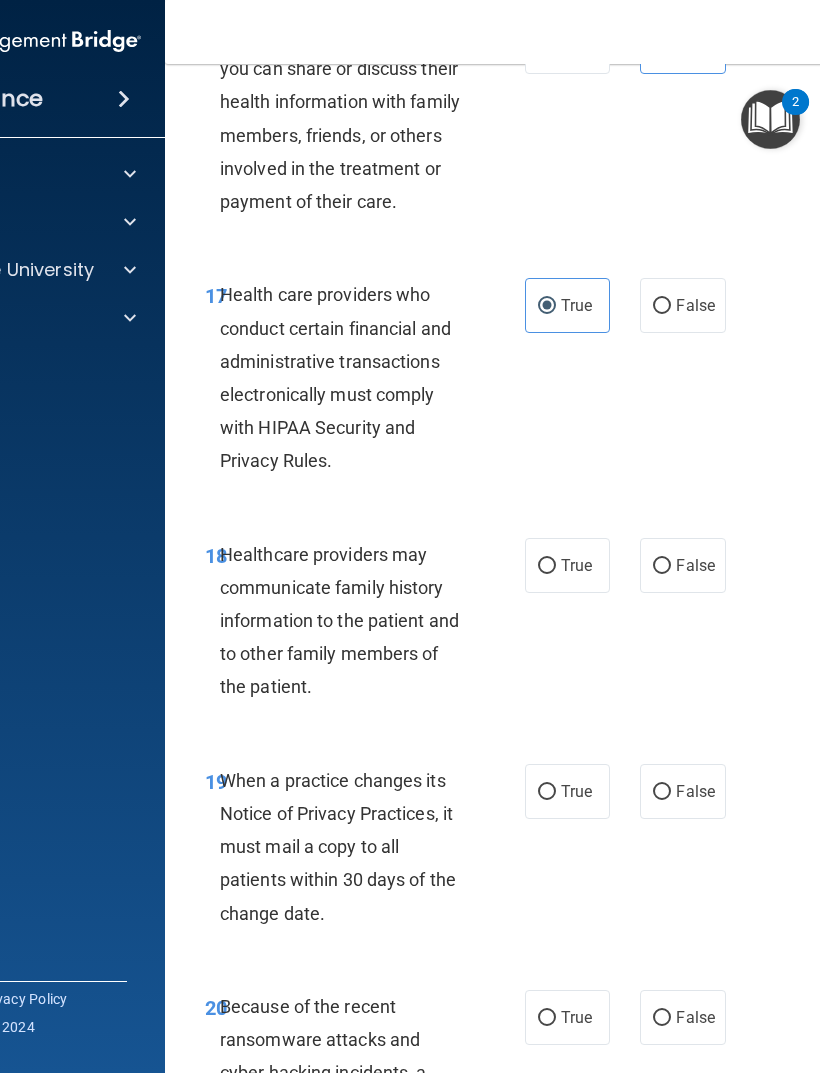 click on "False" at bounding box center (682, 565) 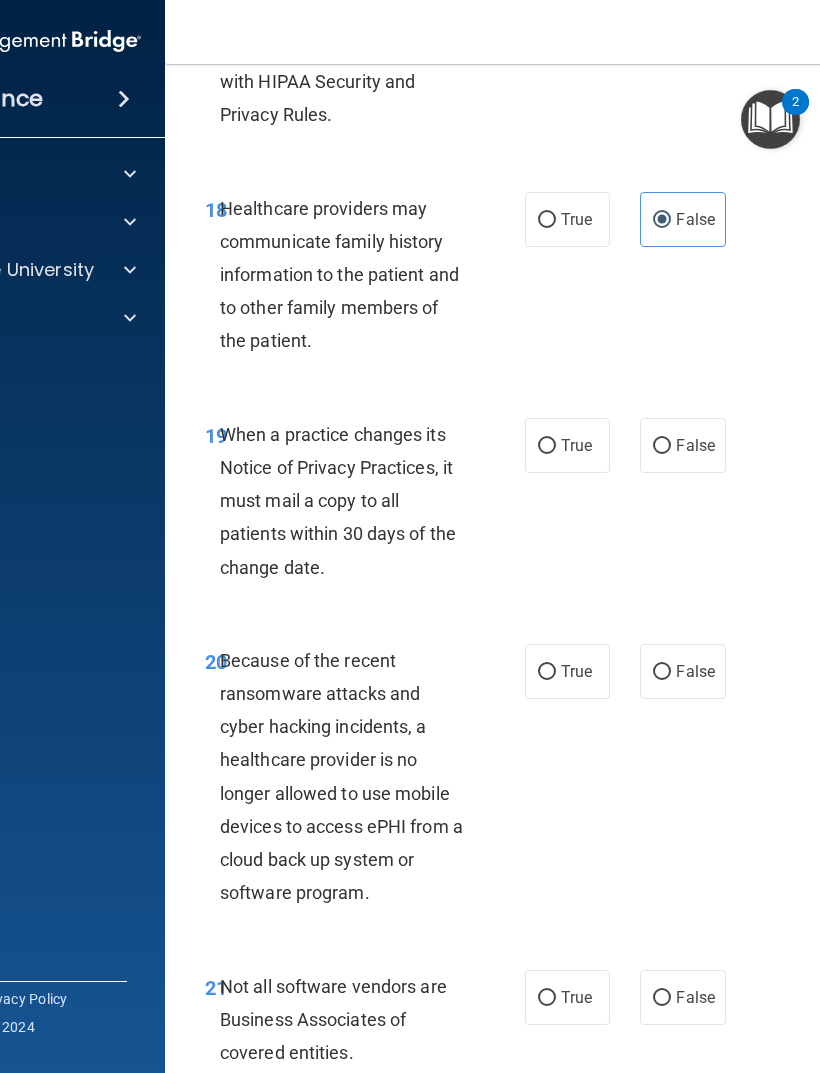 scroll, scrollTop: 4213, scrollLeft: 0, axis: vertical 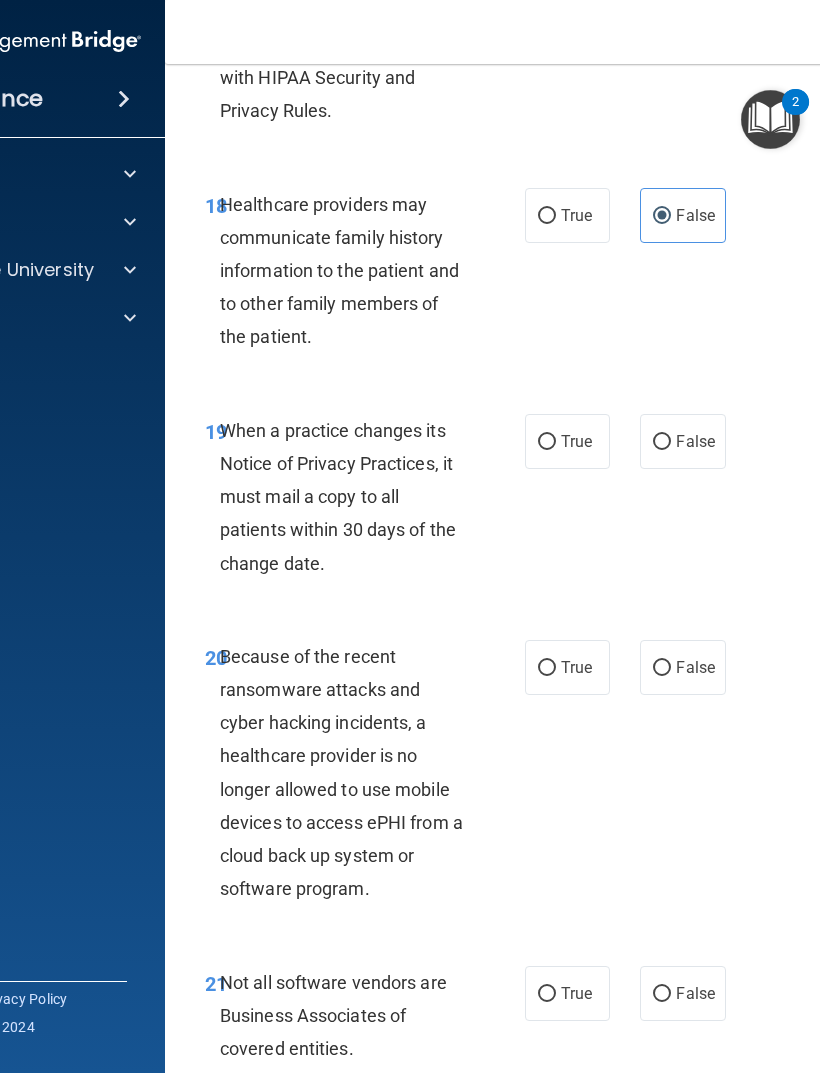 click on "False" at bounding box center [682, 441] 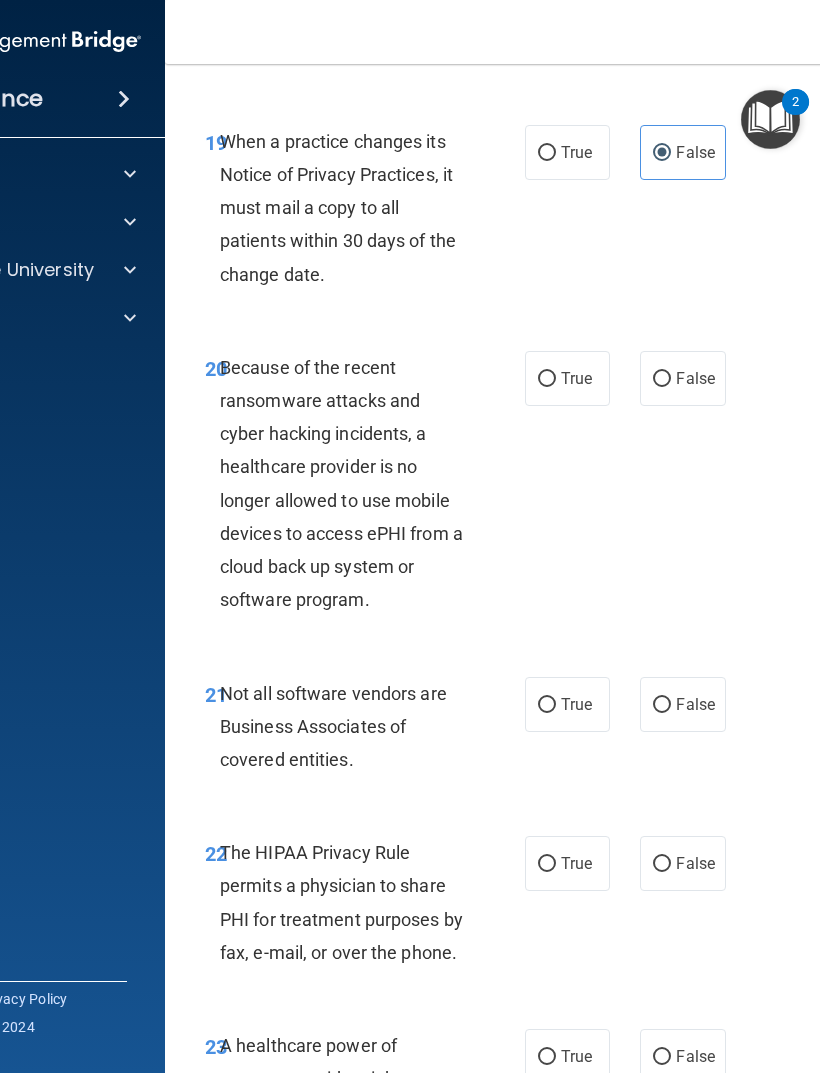 scroll, scrollTop: 4504, scrollLeft: 0, axis: vertical 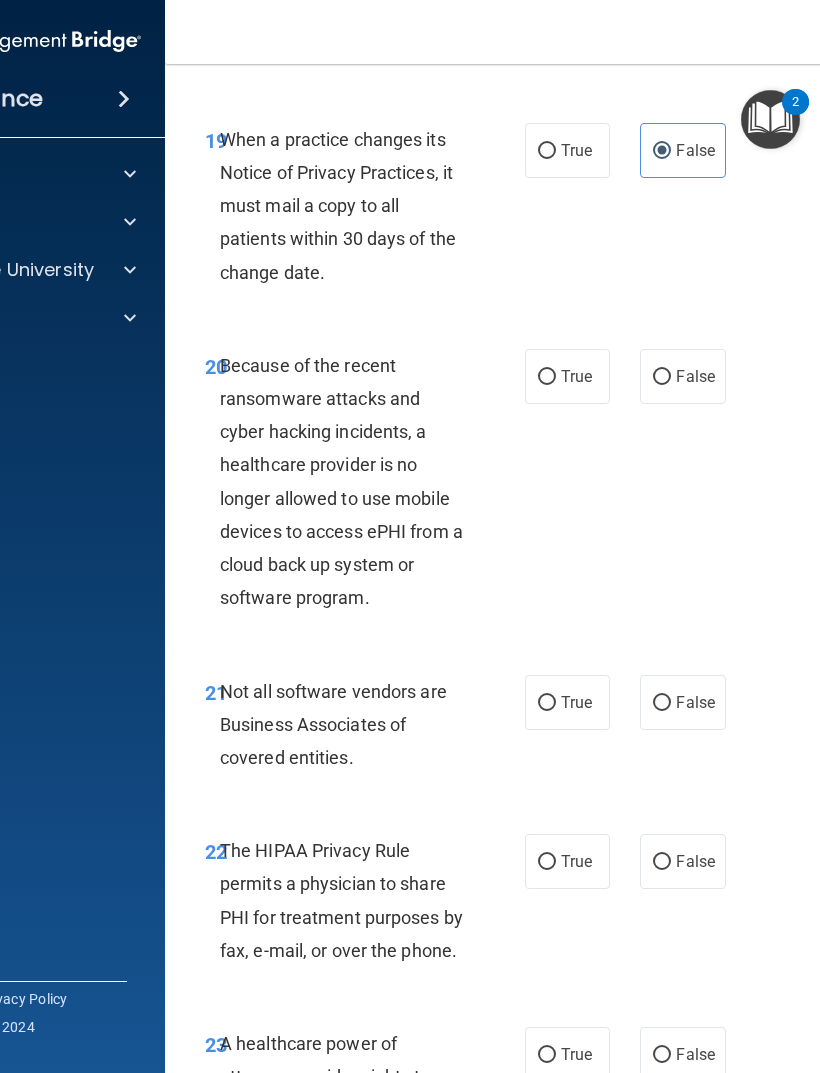 click on "False" at bounding box center (695, 376) 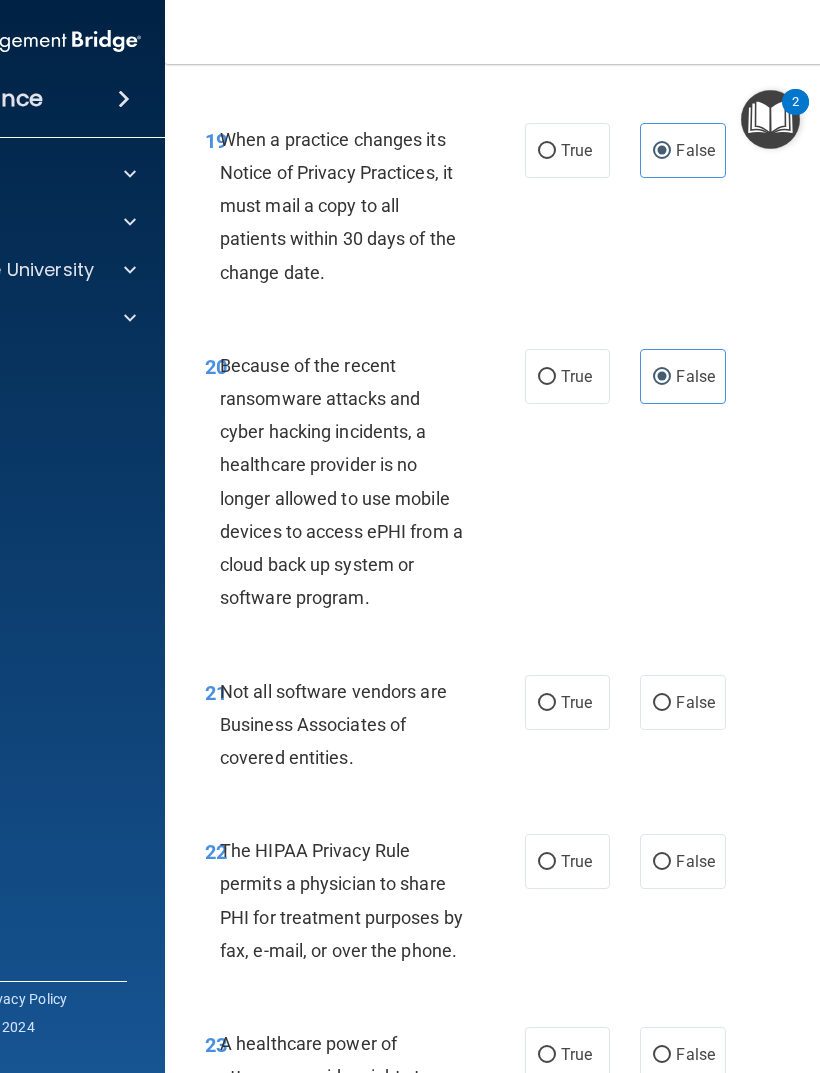 click on "True" at bounding box center (576, 702) 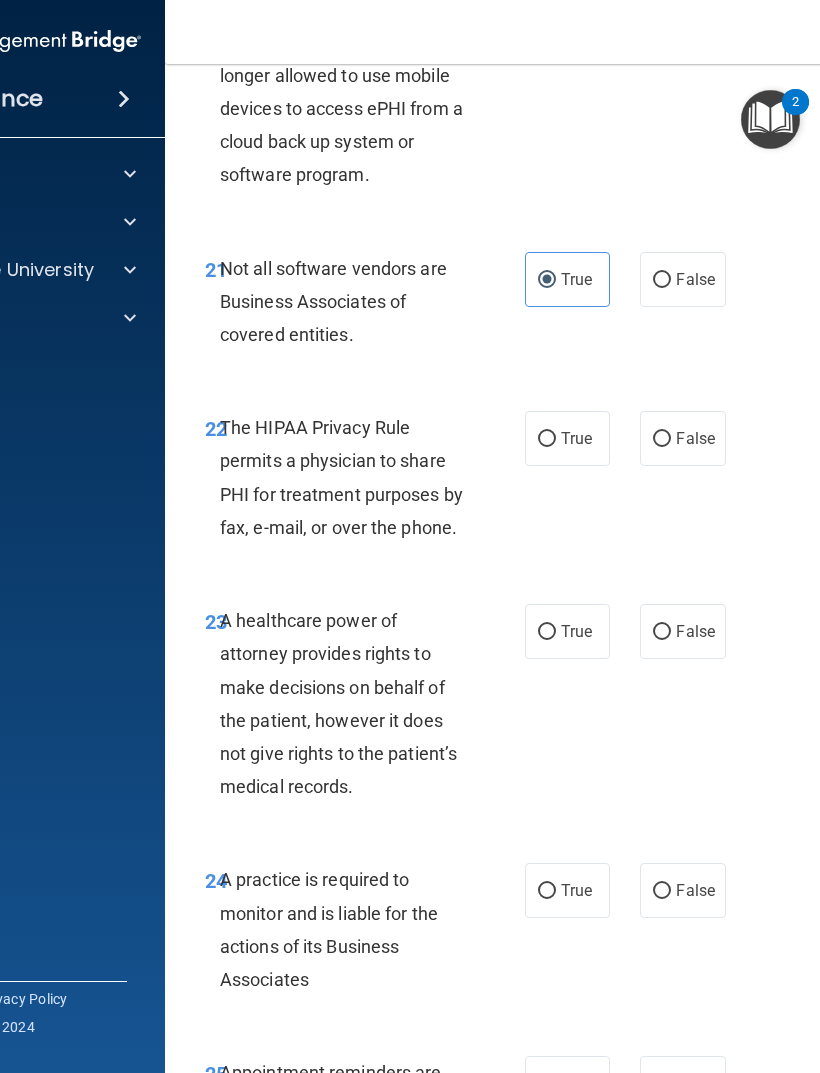 scroll, scrollTop: 4936, scrollLeft: 0, axis: vertical 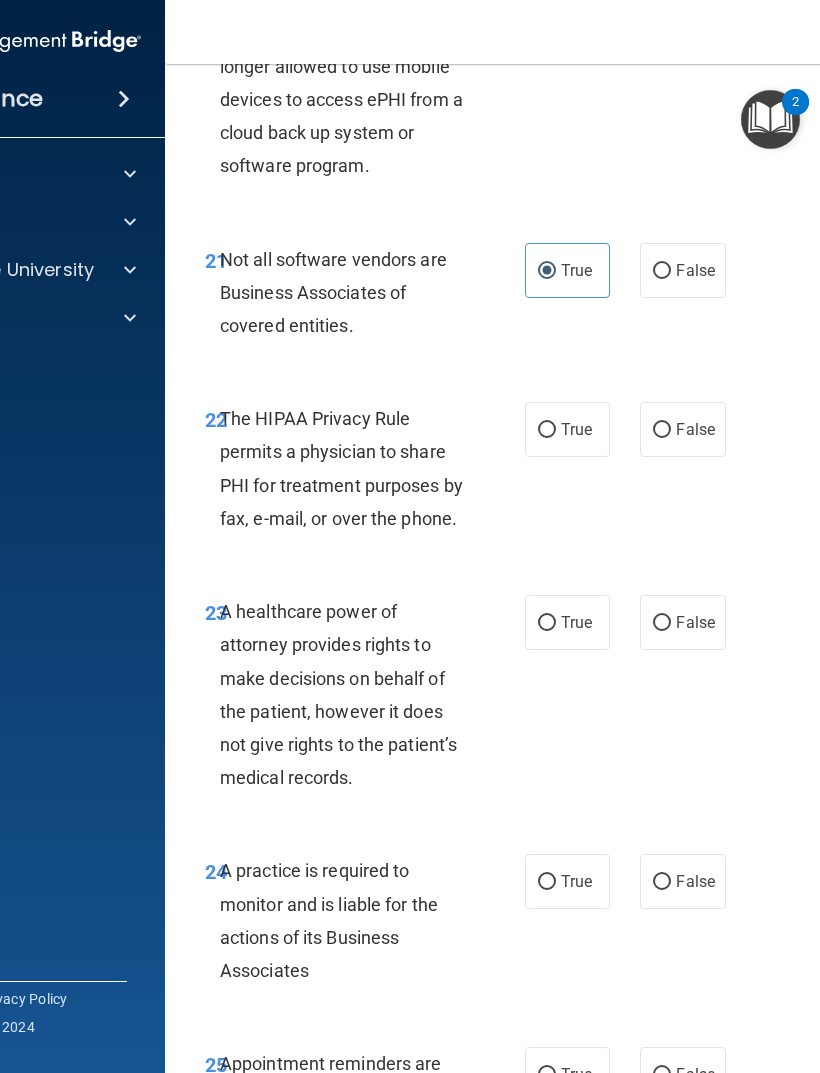 click on "True" at bounding box center (547, 623) 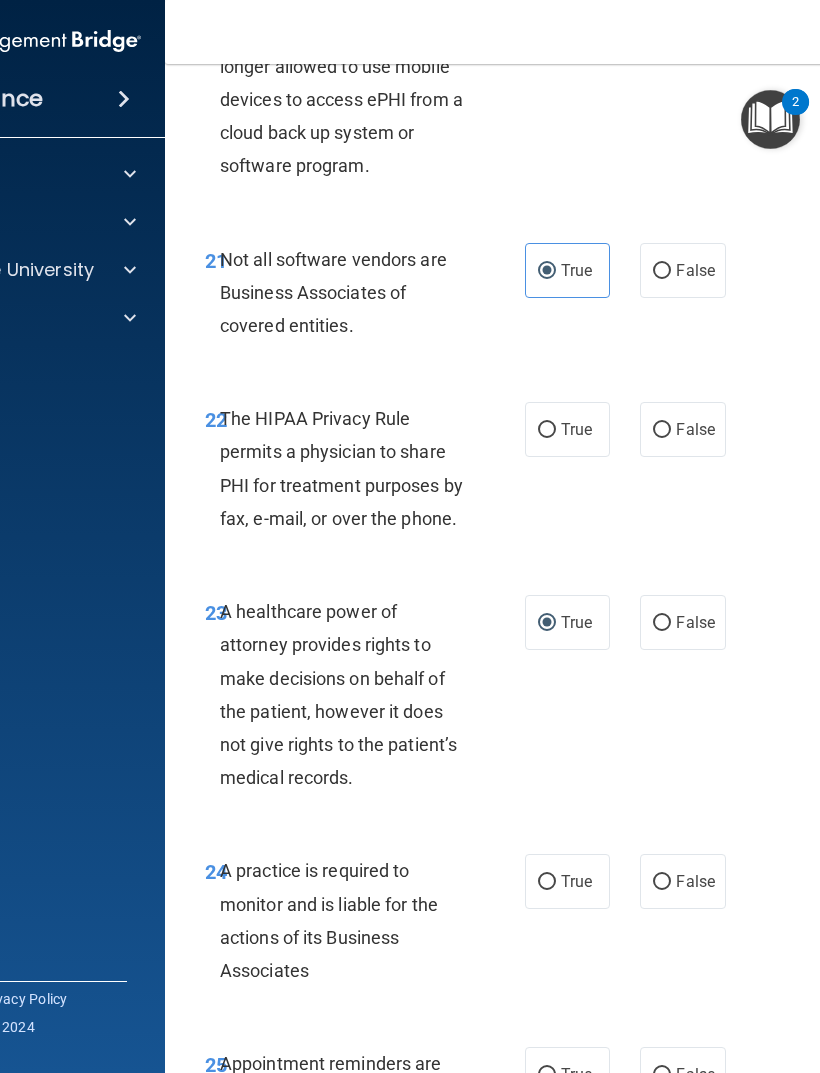 click on "True" at bounding box center (576, 429) 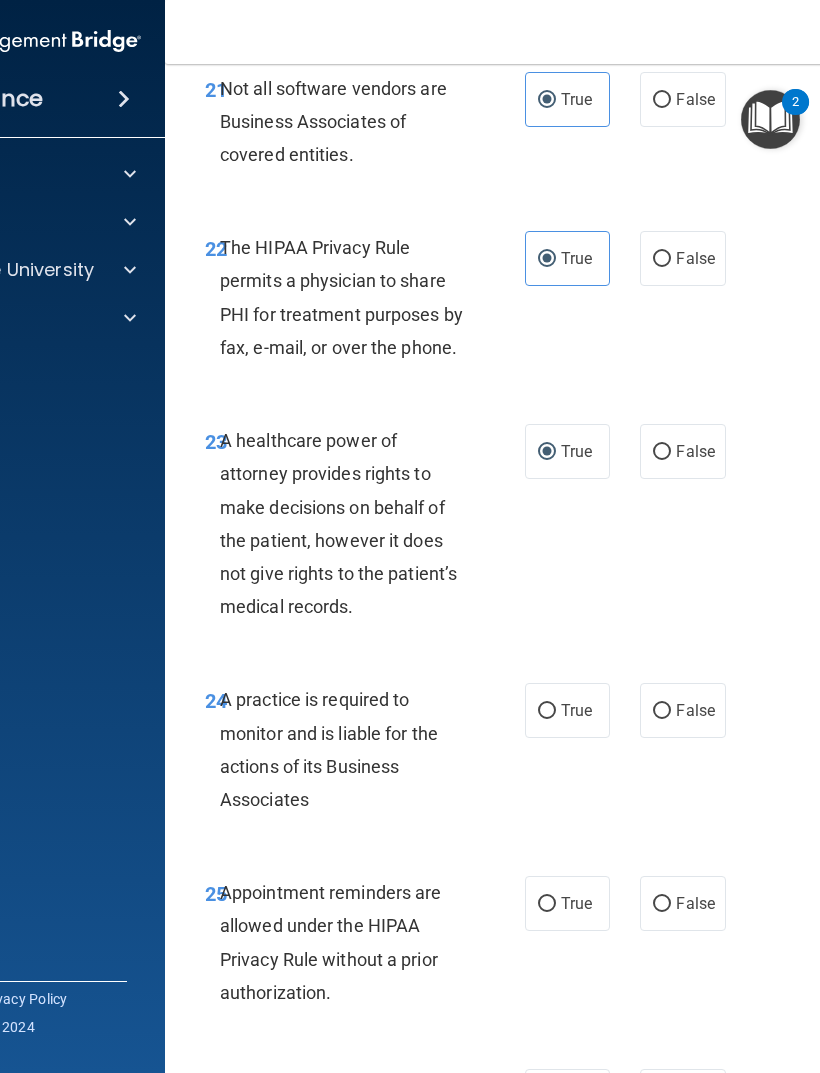 scroll, scrollTop: 5138, scrollLeft: 0, axis: vertical 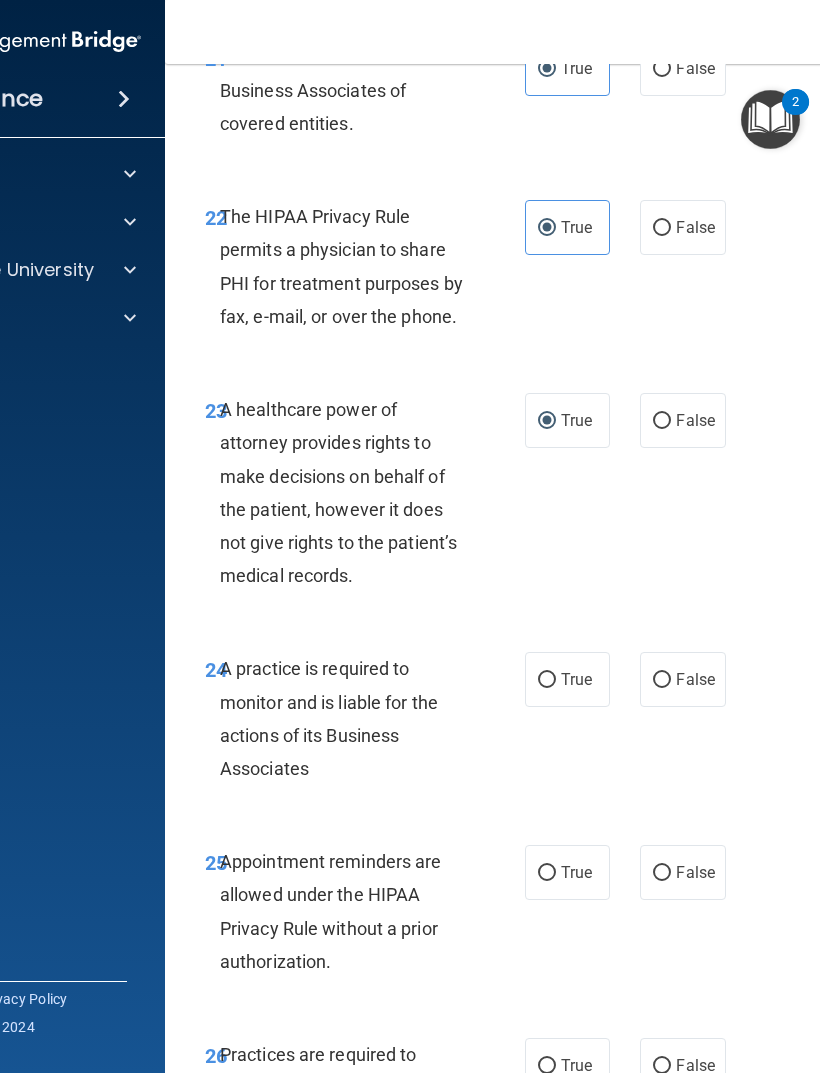 click on "False" at bounding box center (682, 420) 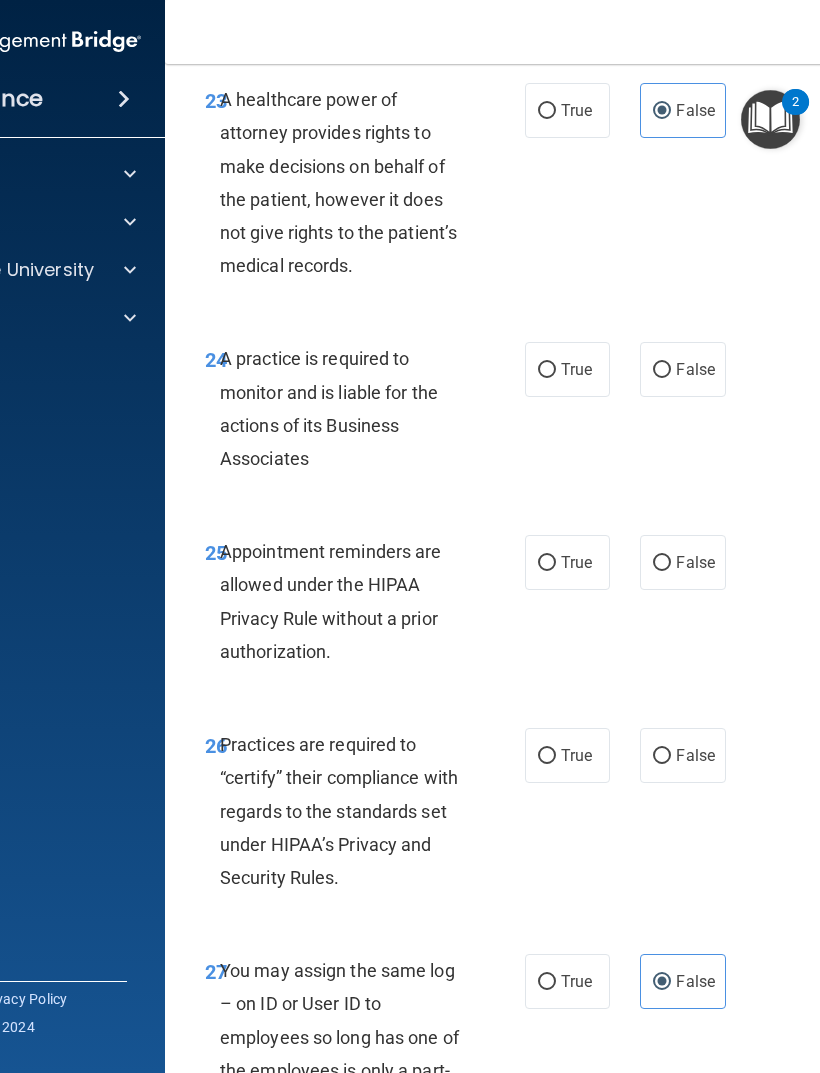 scroll, scrollTop: 5450, scrollLeft: 0, axis: vertical 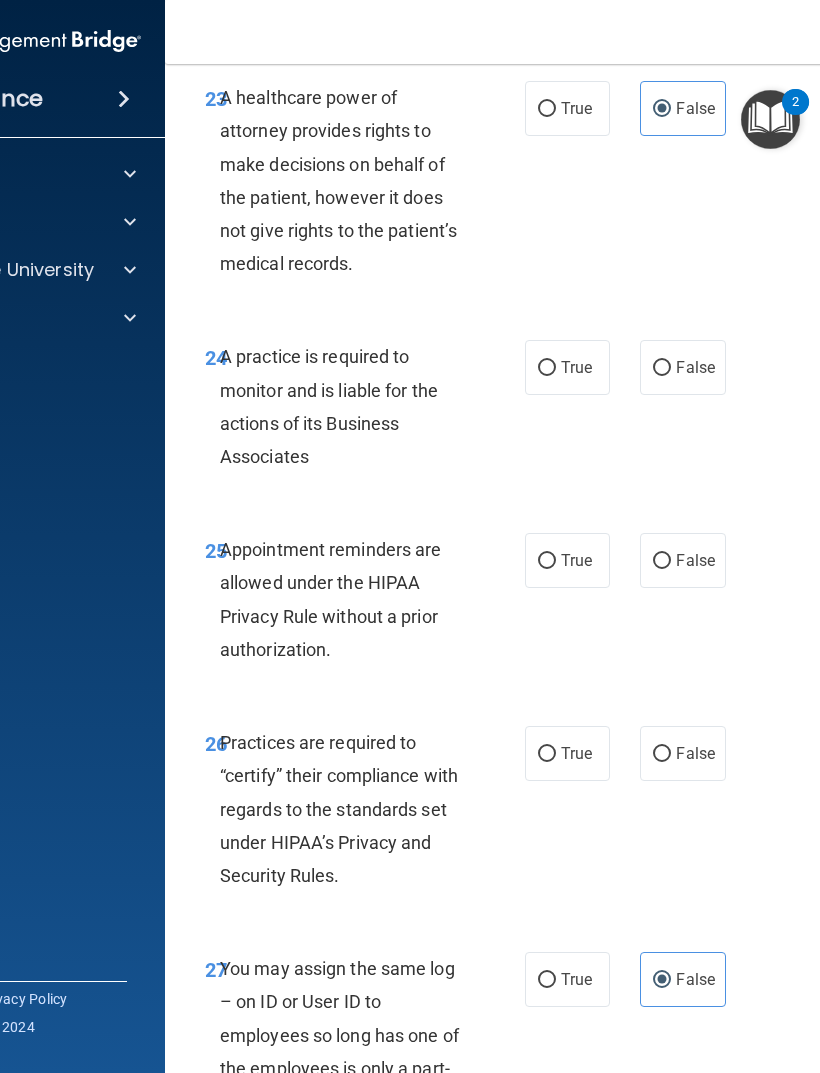 click on "True" at bounding box center [576, 367] 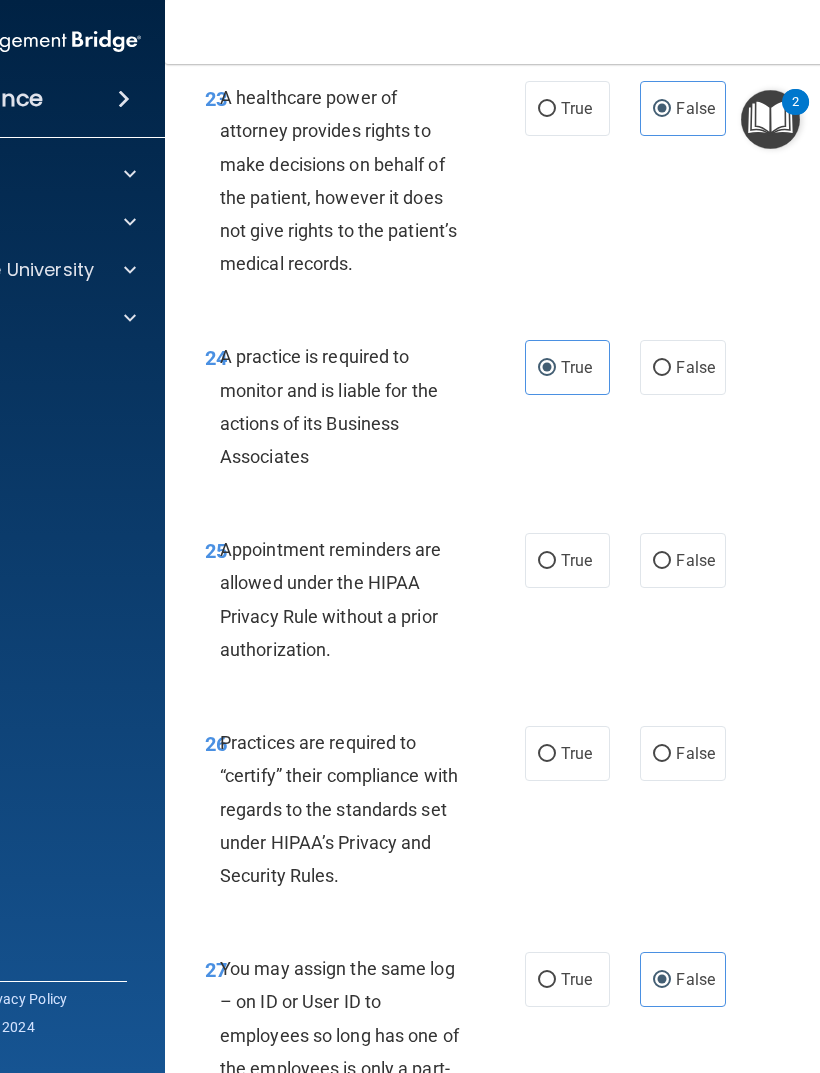 click on "False" at bounding box center (662, 368) 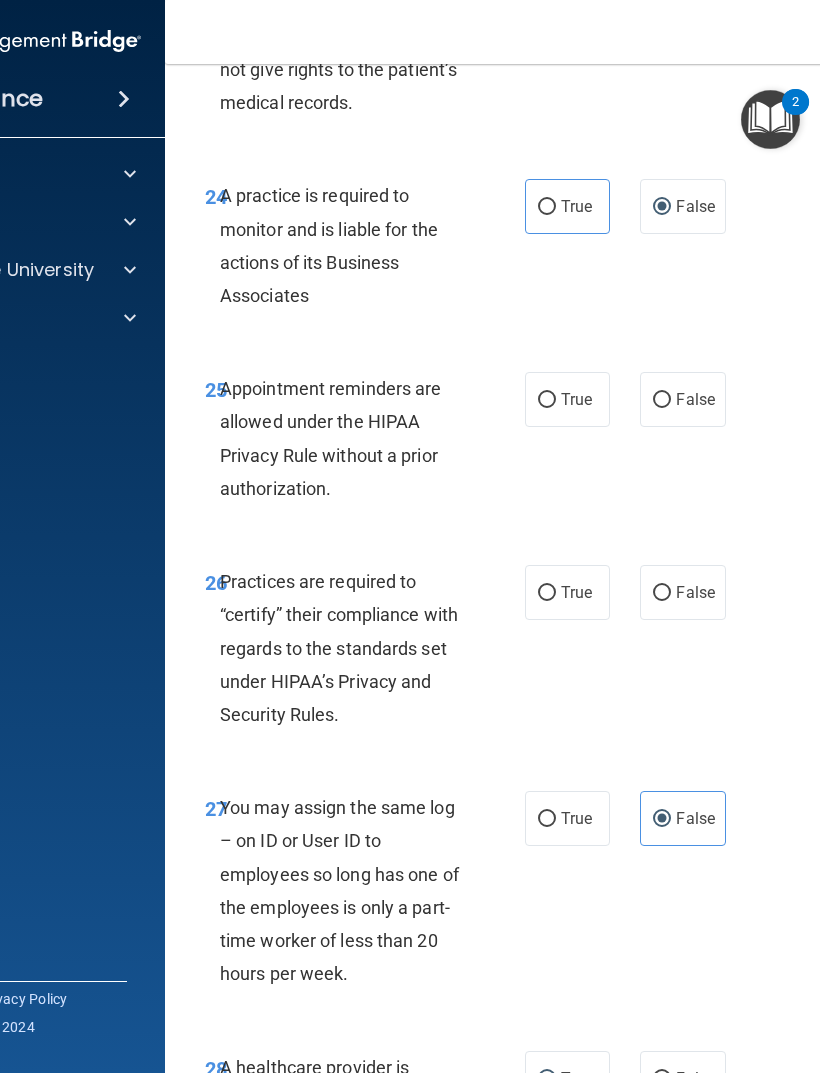 scroll, scrollTop: 5617, scrollLeft: 0, axis: vertical 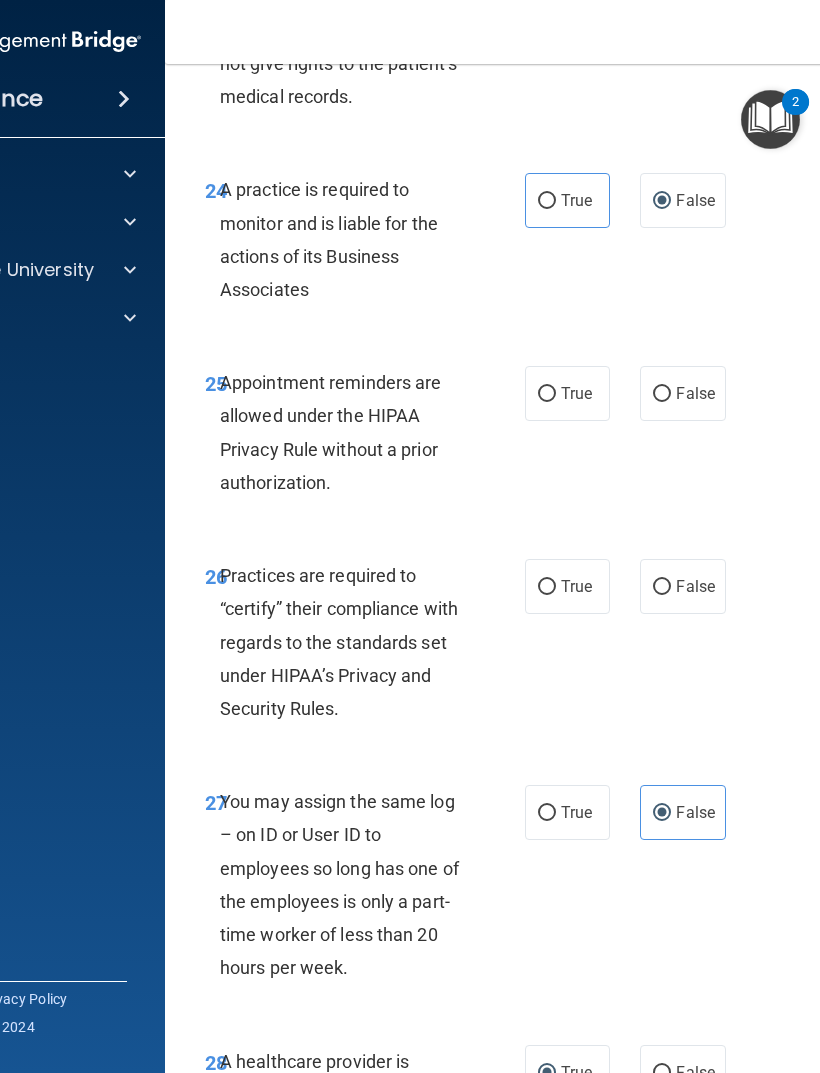 click on "True" at bounding box center (576, 393) 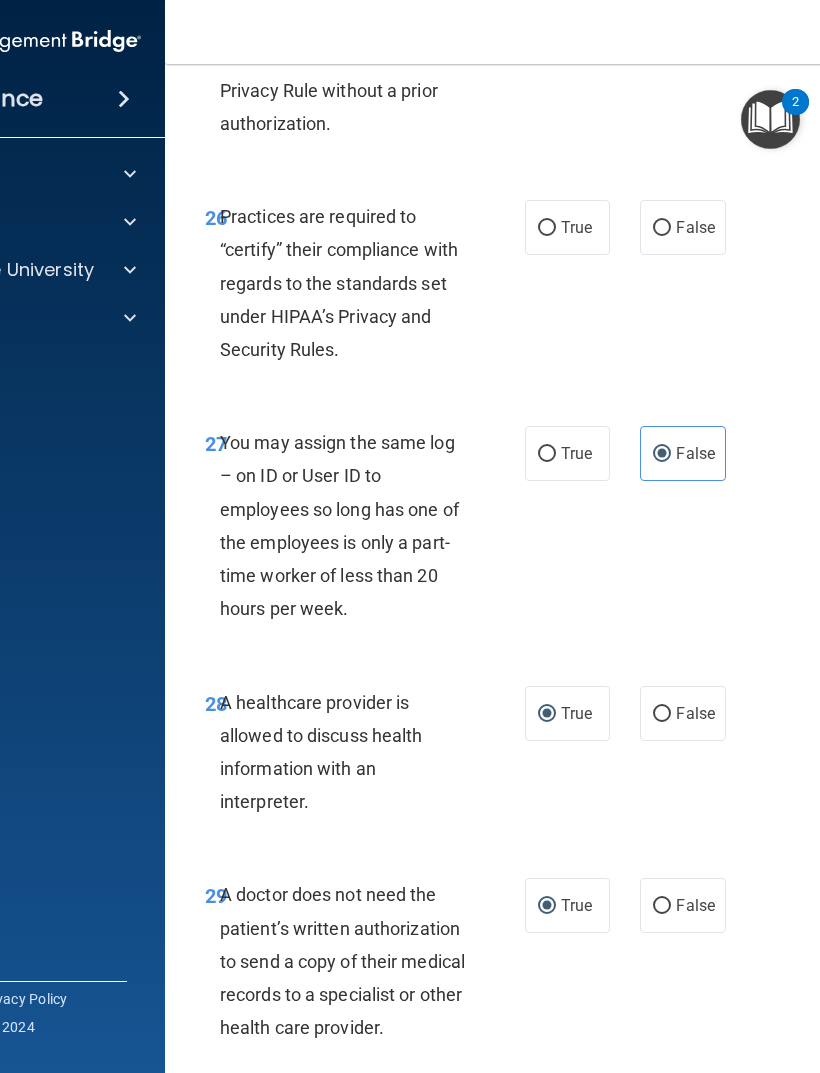 scroll, scrollTop: 5980, scrollLeft: 0, axis: vertical 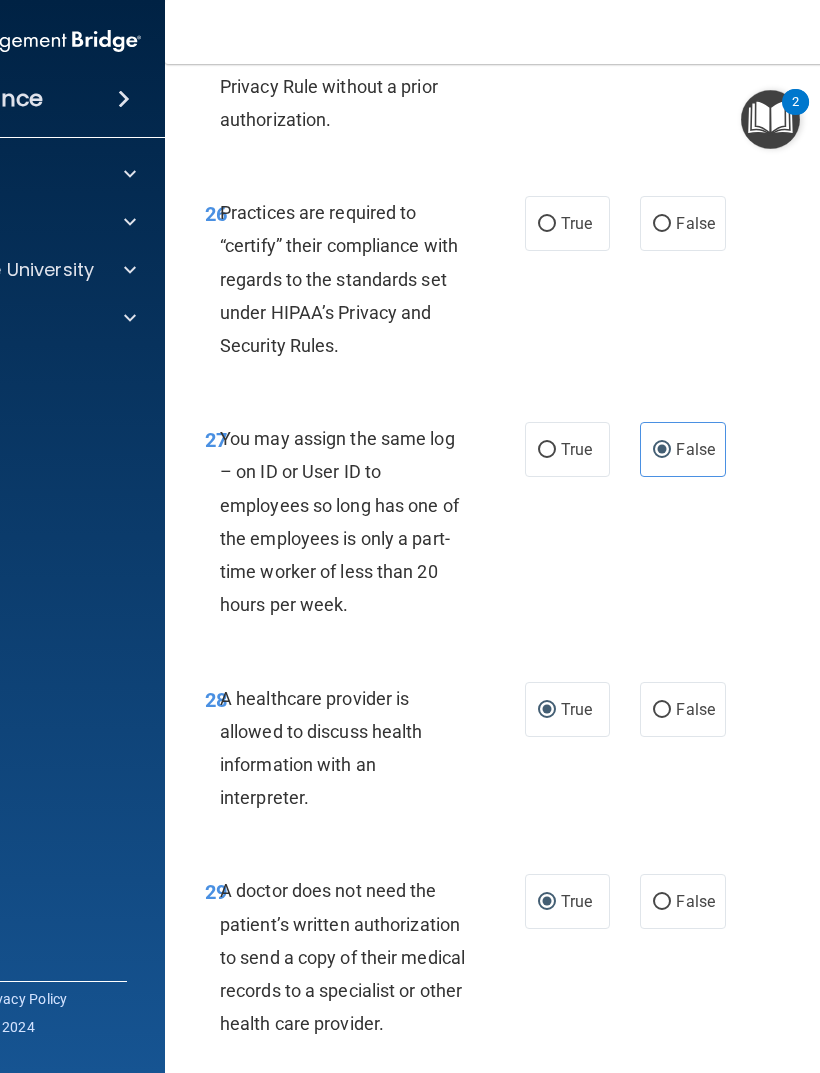 click on "True" at bounding box center [576, 223] 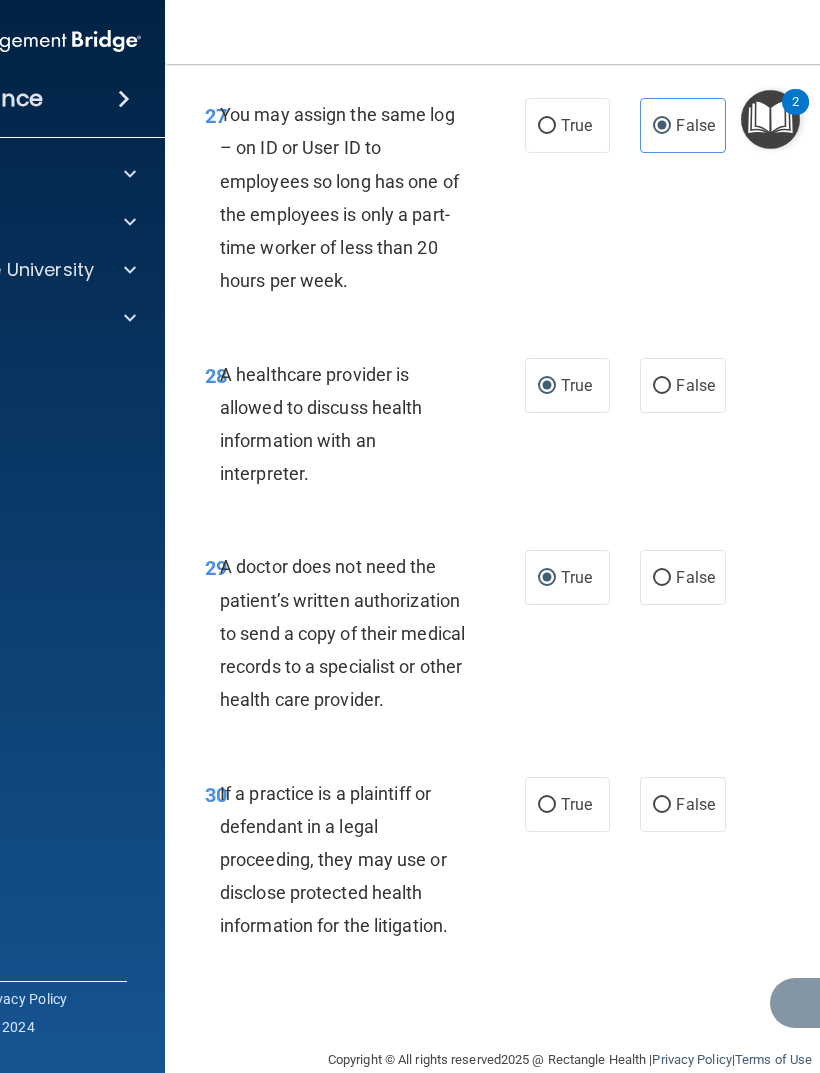 scroll, scrollTop: 6303, scrollLeft: 0, axis: vertical 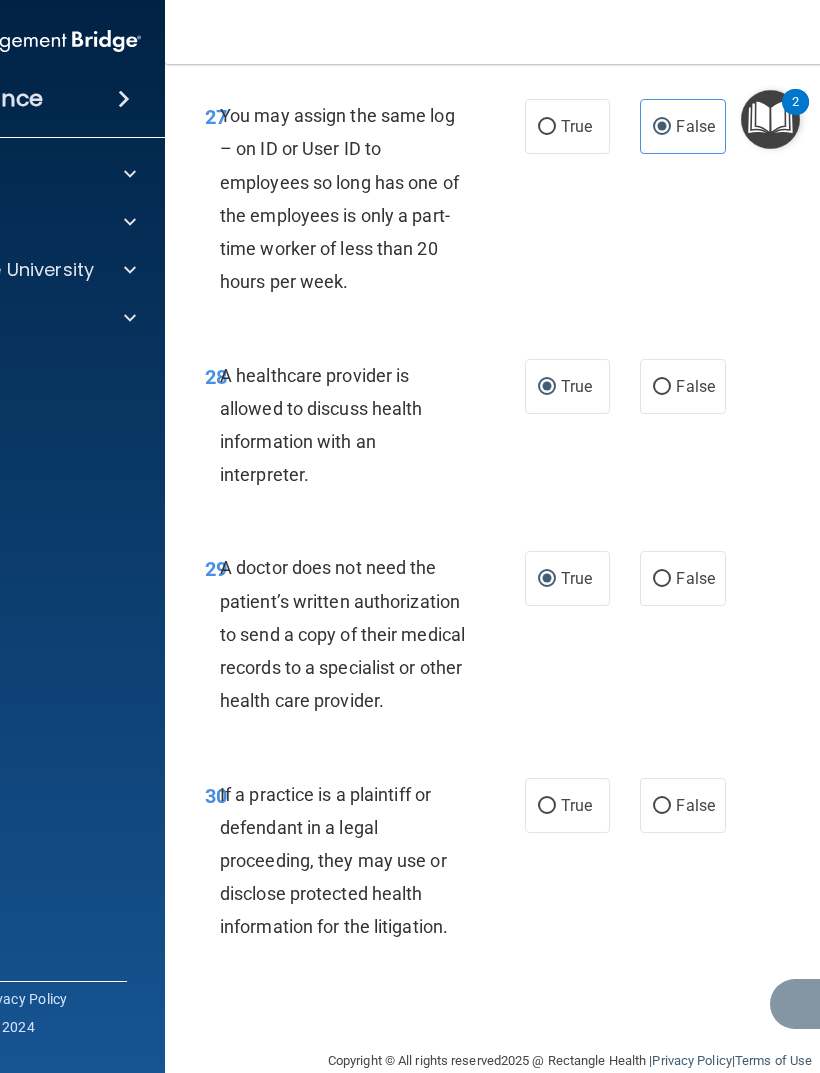 click on "False" at bounding box center [662, 579] 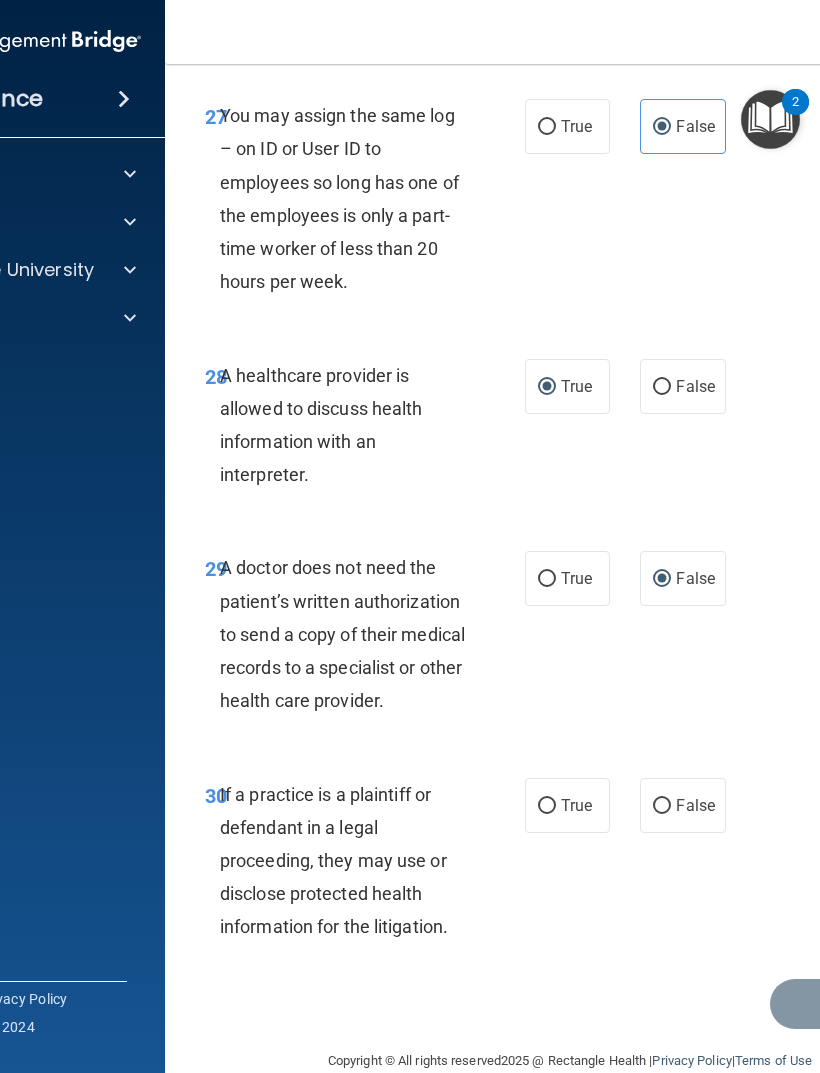 click on "True" at bounding box center [547, 806] 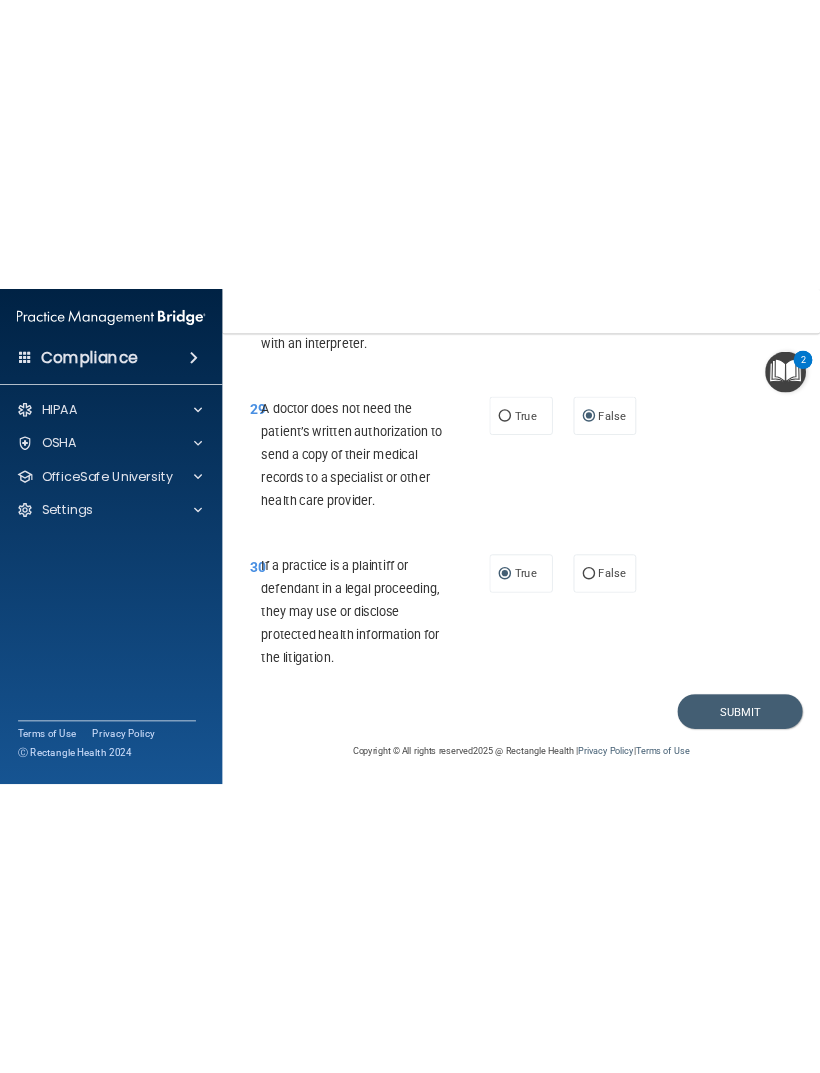 scroll, scrollTop: 6399, scrollLeft: 0, axis: vertical 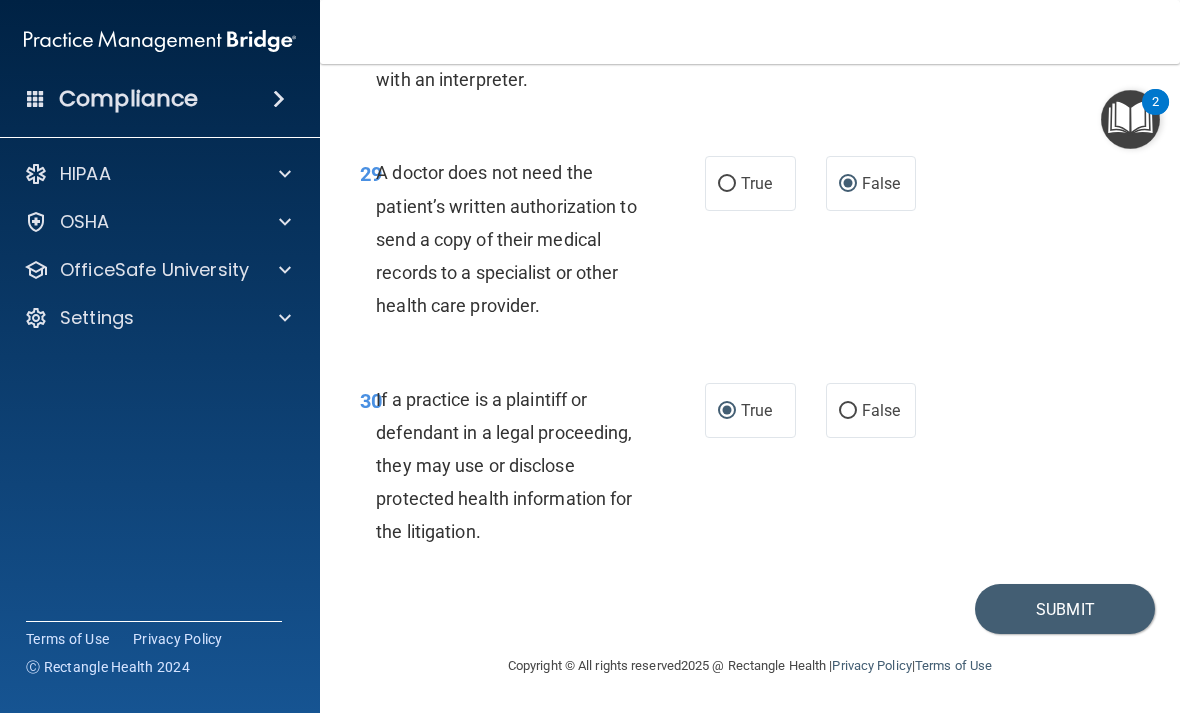 click on "Submit" at bounding box center [1065, 609] 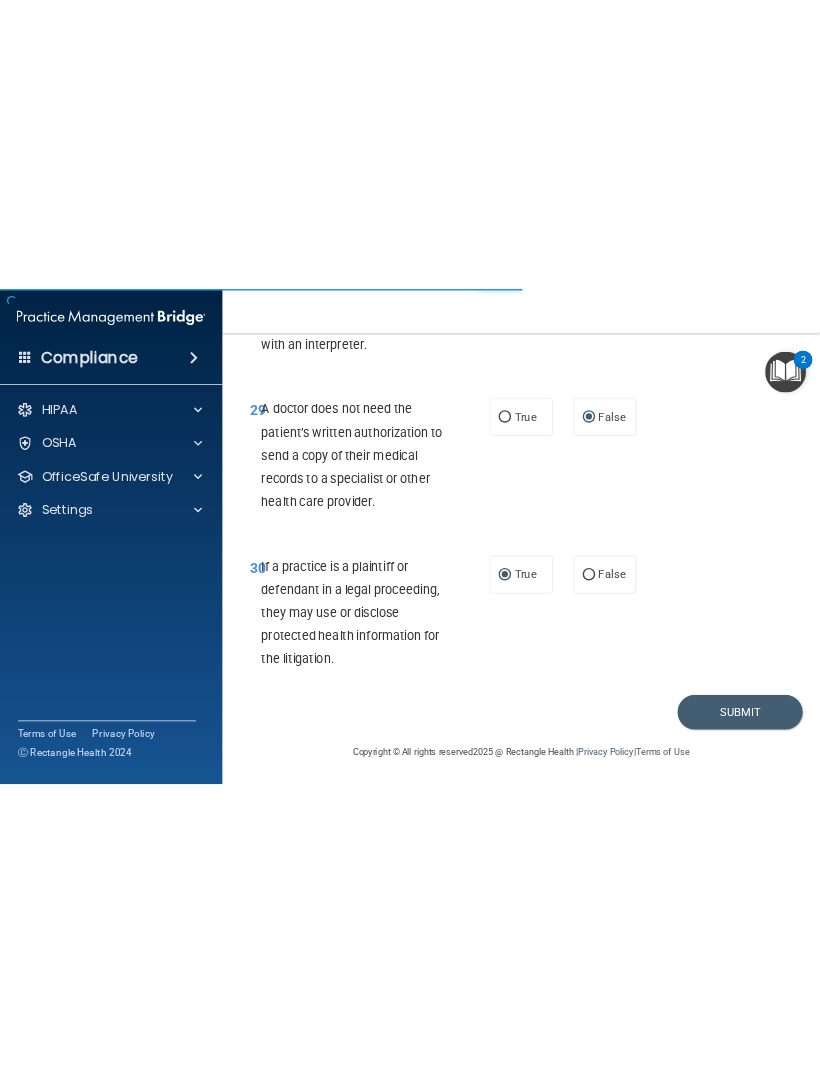 scroll, scrollTop: 6303, scrollLeft: 0, axis: vertical 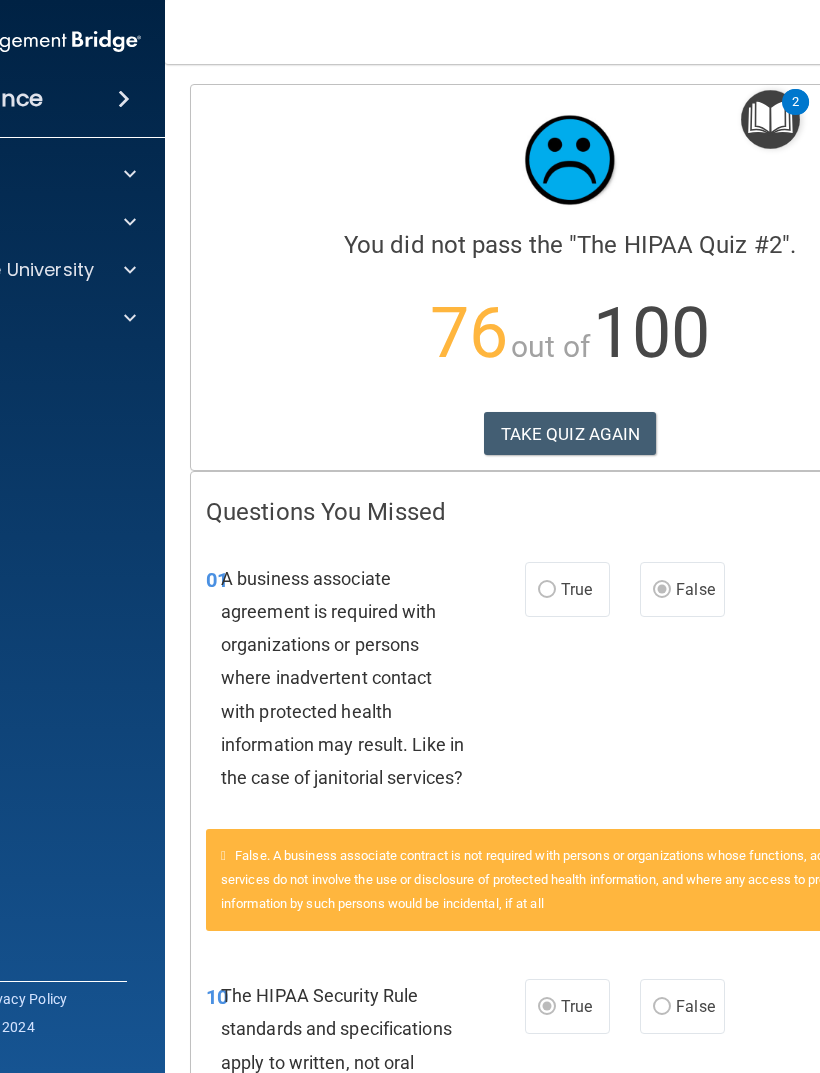 click on "TAKE QUIZ AGAIN" at bounding box center (570, 434) 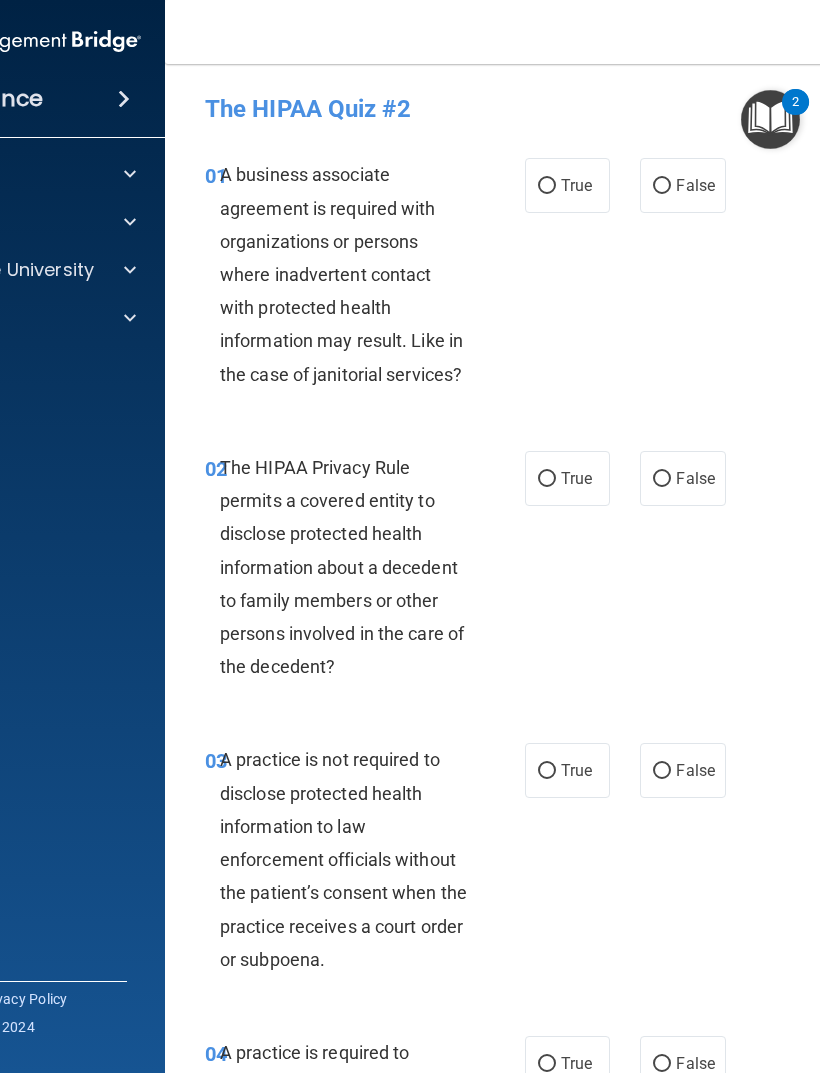 click on "True" at bounding box center (547, 186) 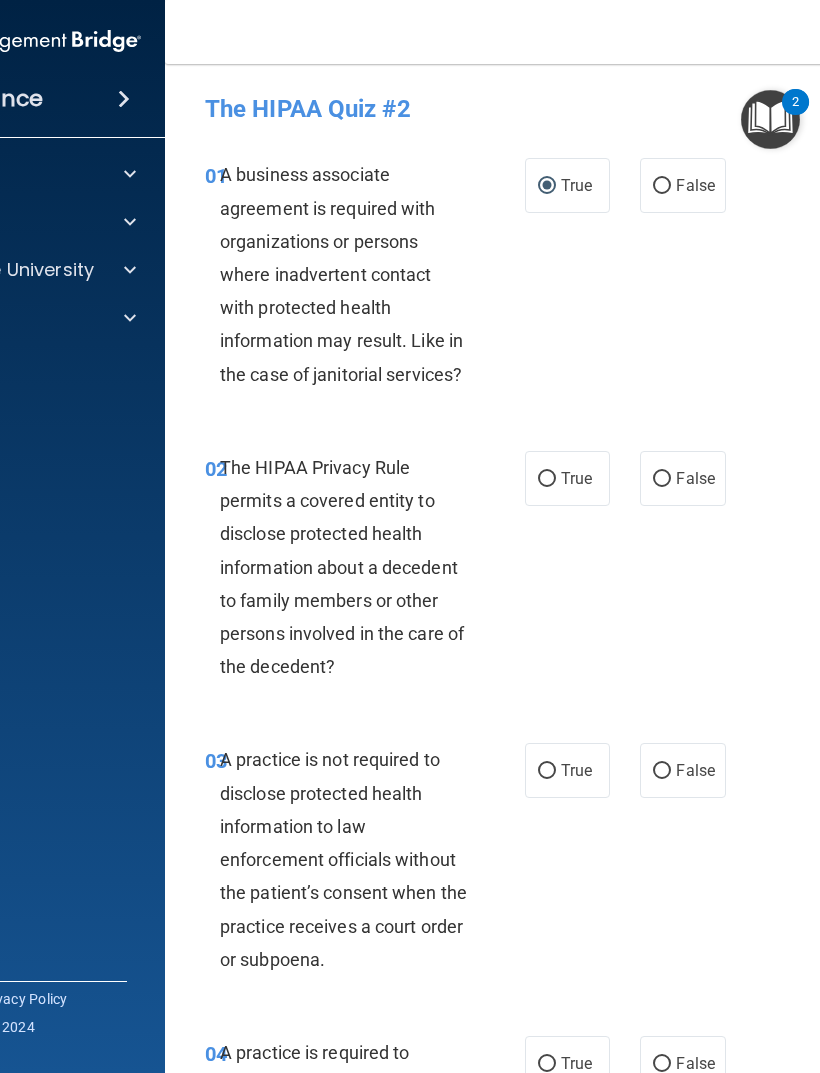 click on "True" at bounding box center [576, 478] 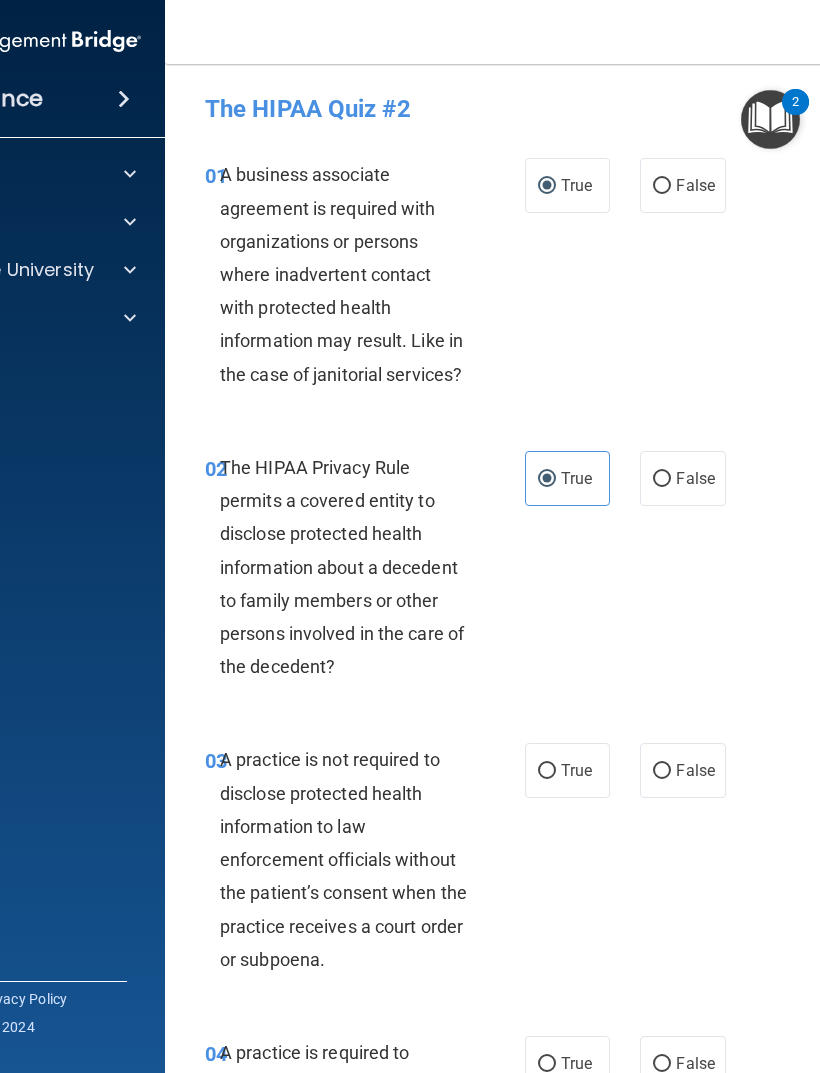 click on "False" at bounding box center [682, 770] 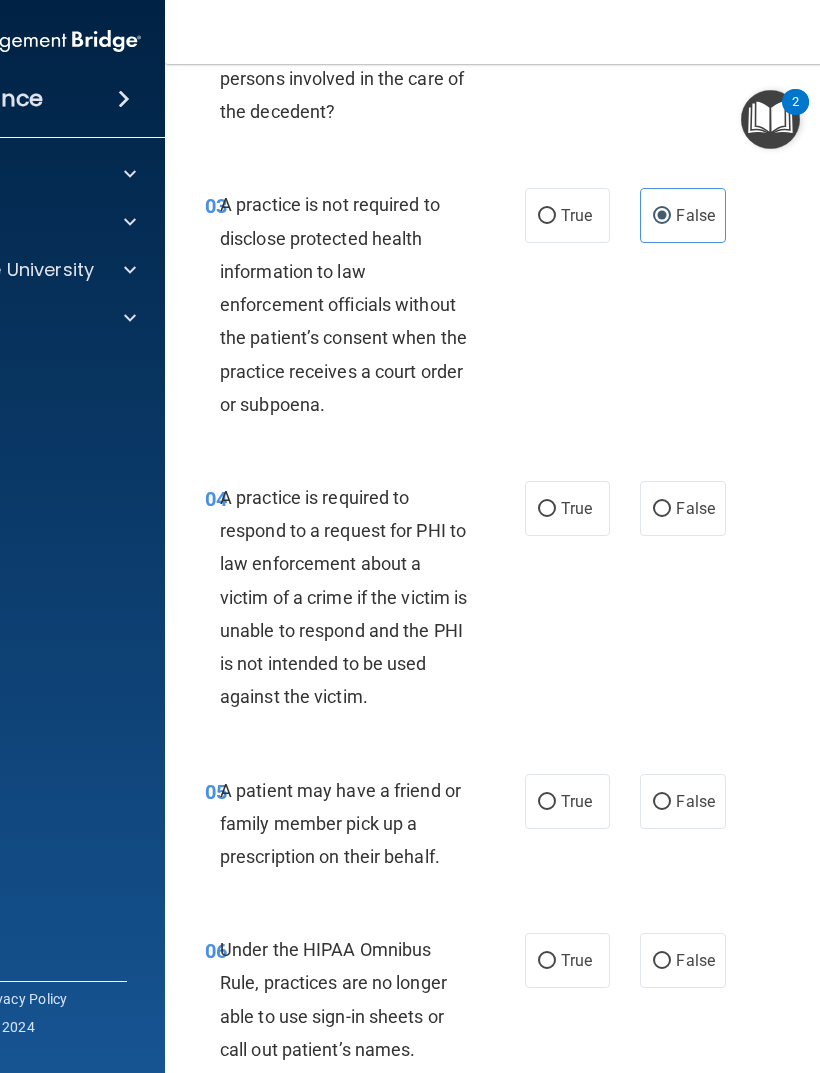 scroll, scrollTop: 557, scrollLeft: 0, axis: vertical 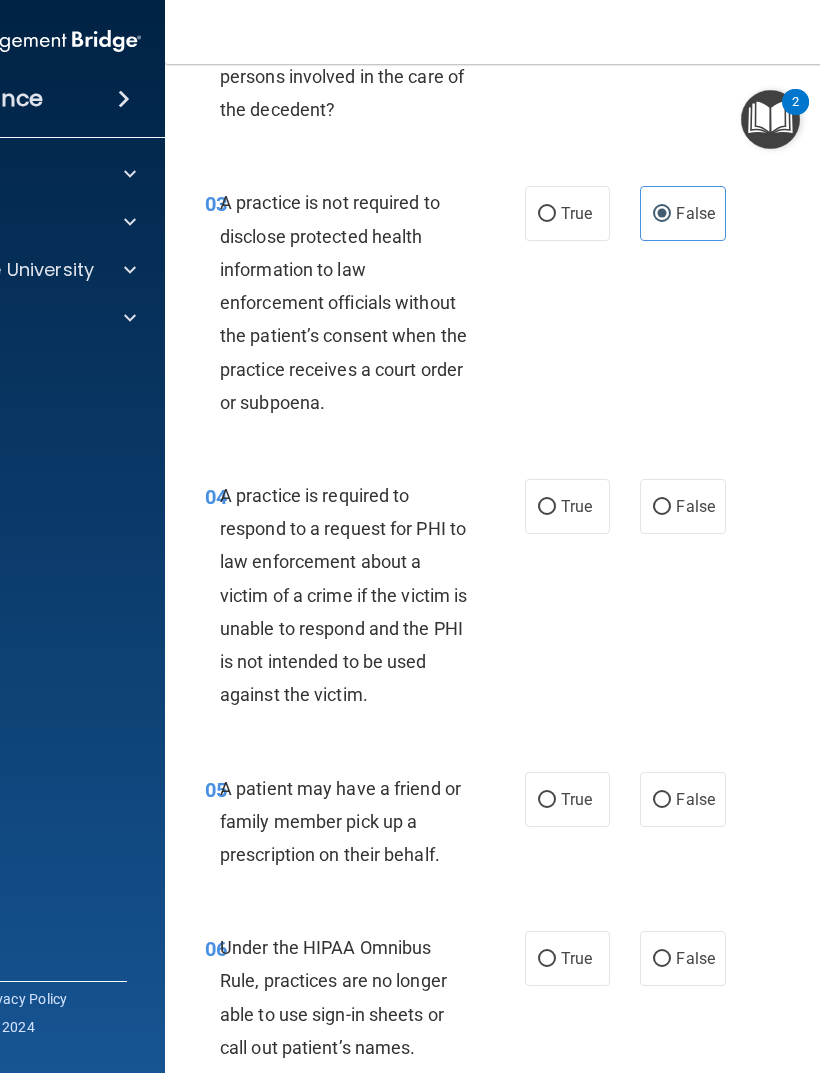 click on "True" at bounding box center [567, 506] 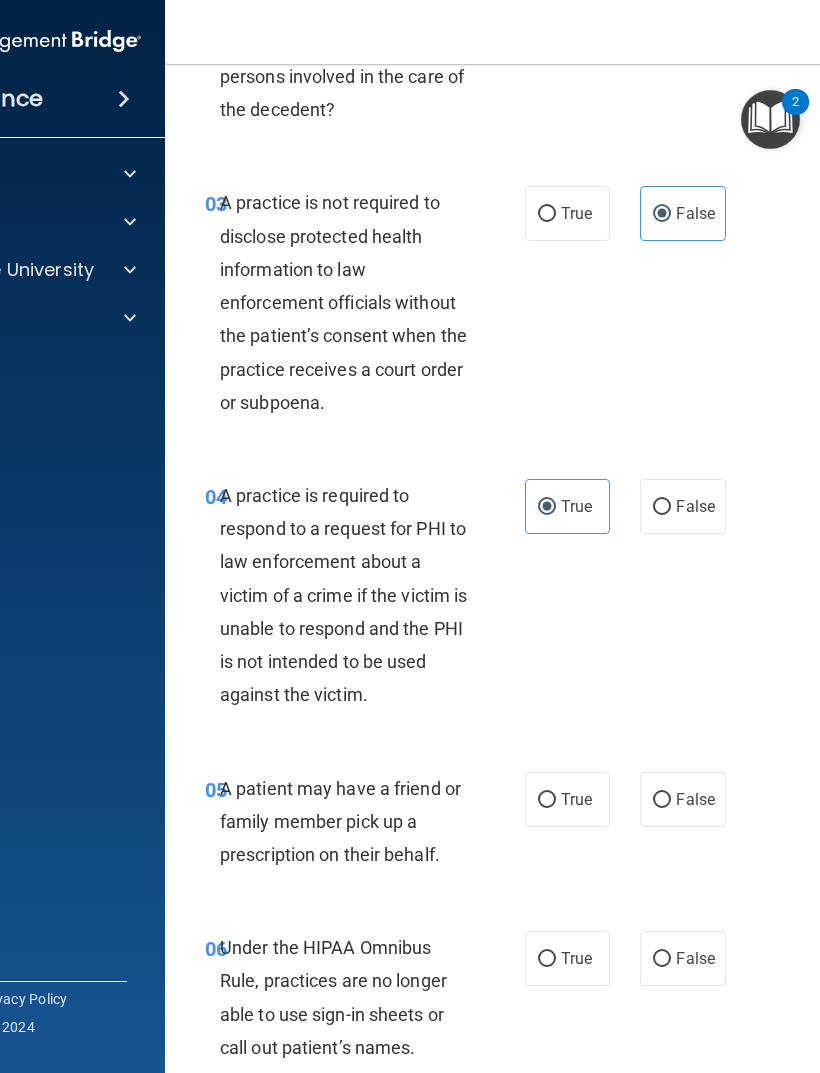click on "True" at bounding box center [567, 799] 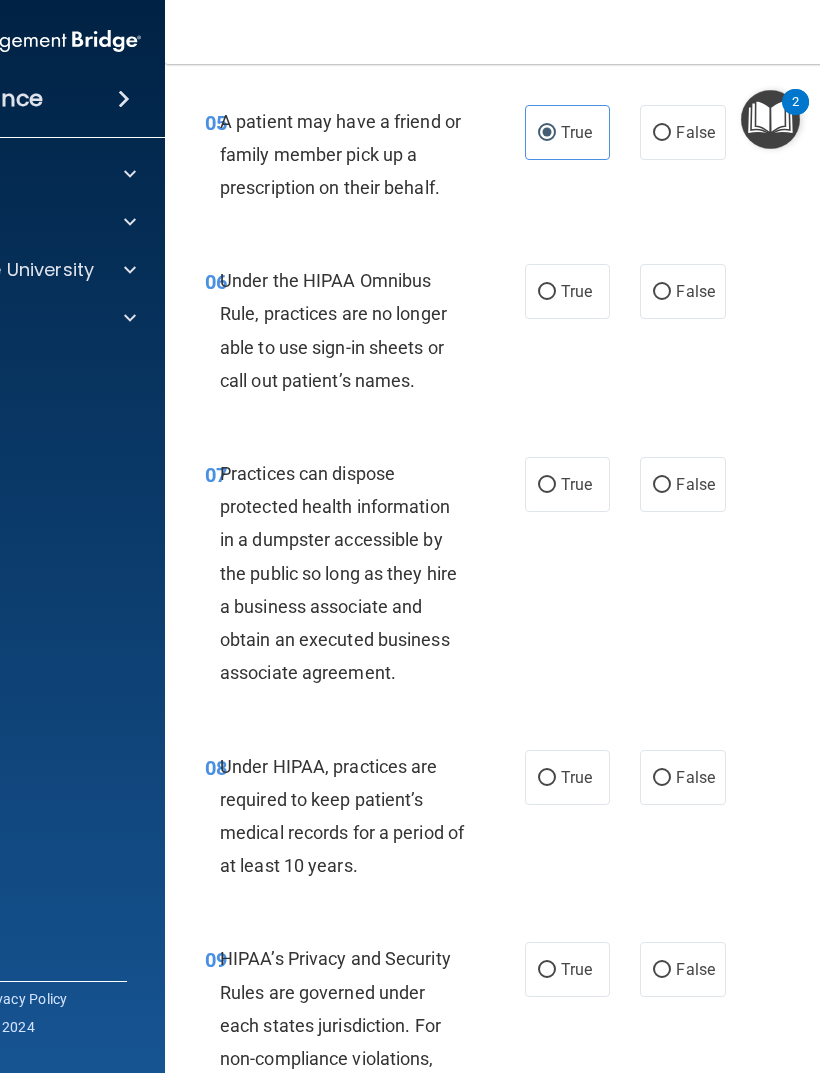 scroll, scrollTop: 1225, scrollLeft: 0, axis: vertical 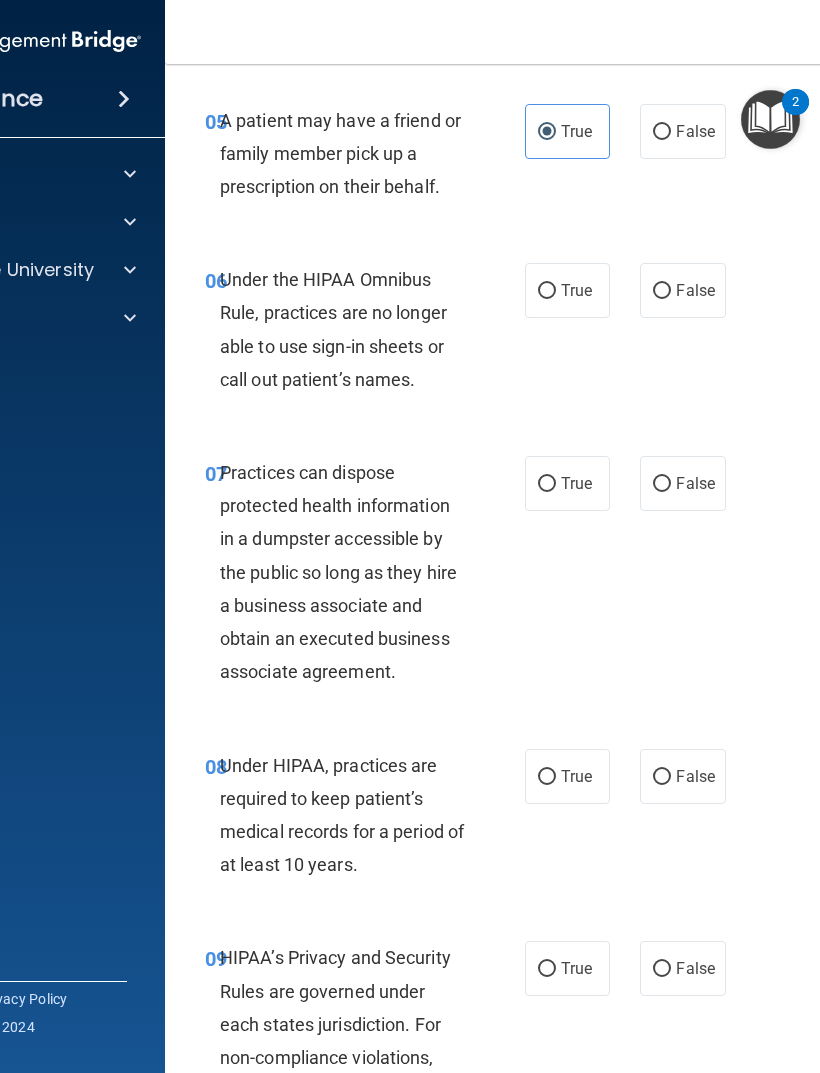 click on "False" at bounding box center [662, 291] 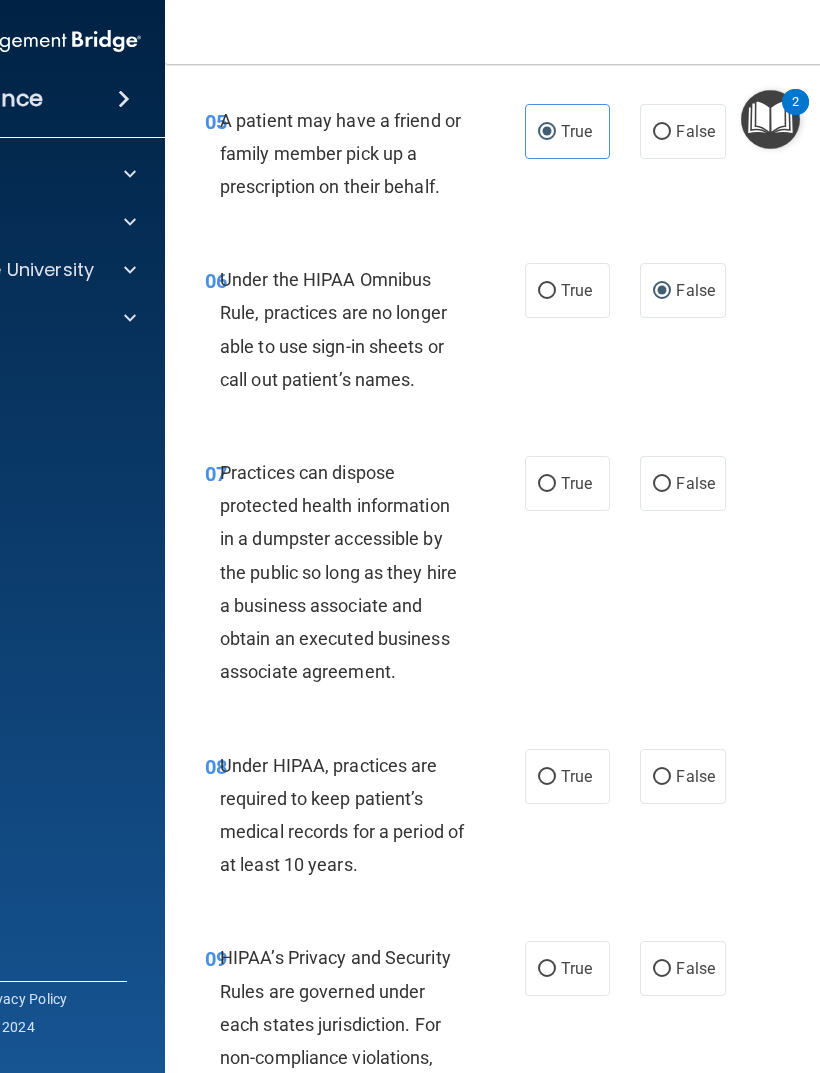 click on "False" at bounding box center [695, 483] 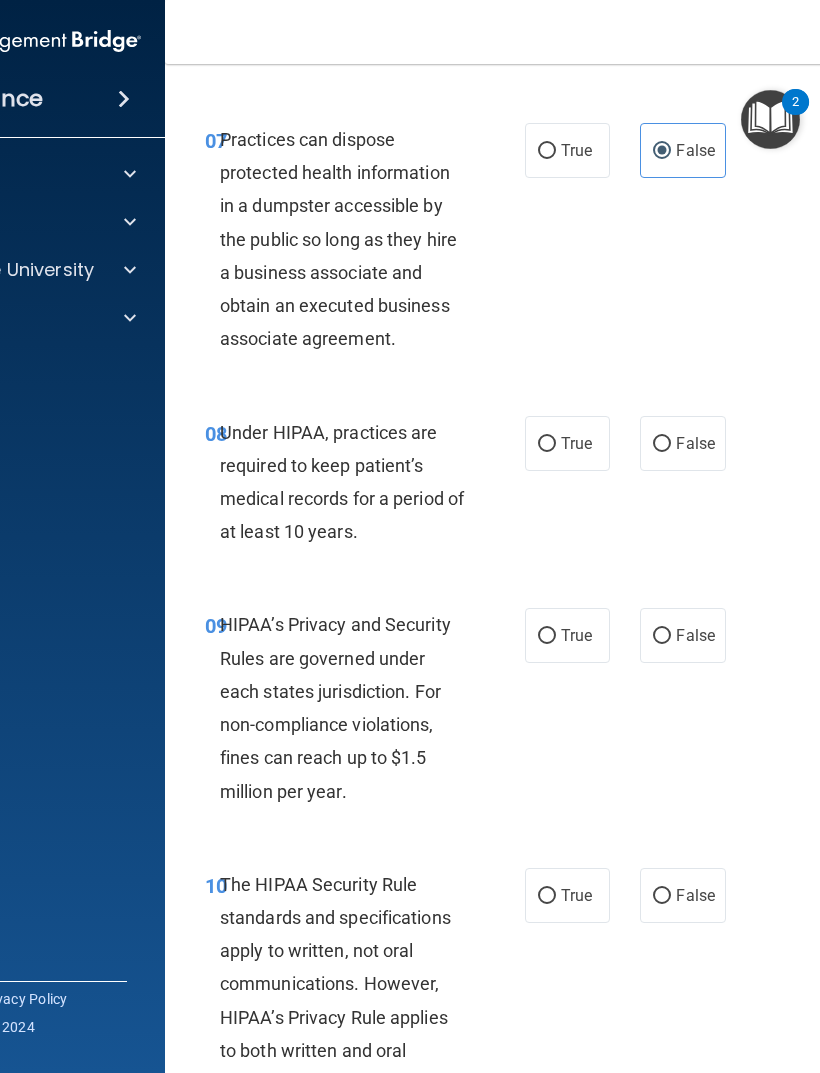 scroll, scrollTop: 1559, scrollLeft: 0, axis: vertical 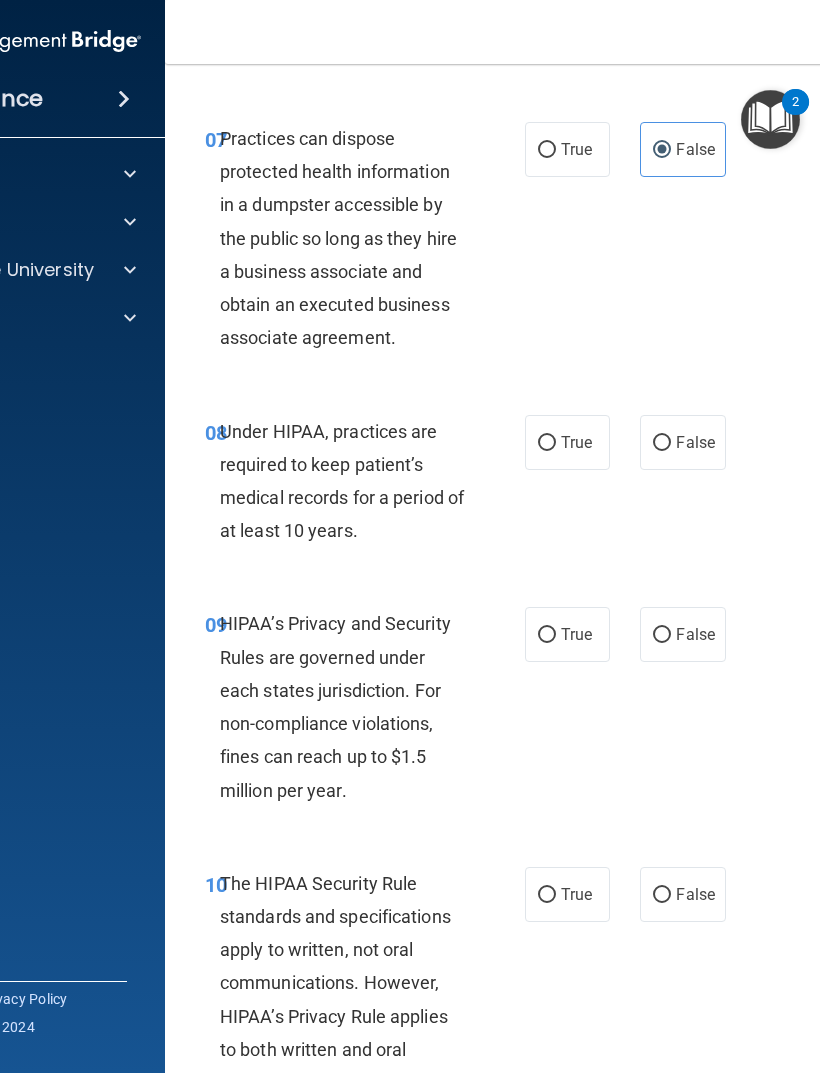 click on "False" at bounding box center [695, 442] 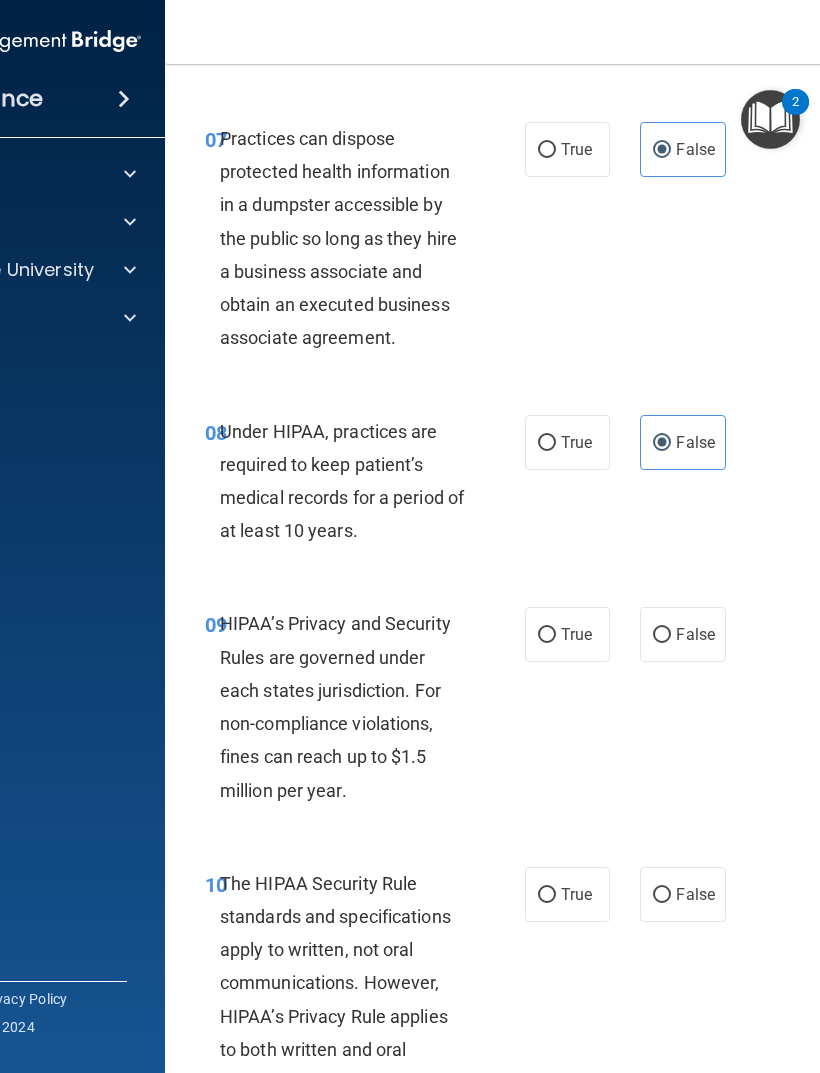 click on "False" at bounding box center (662, 635) 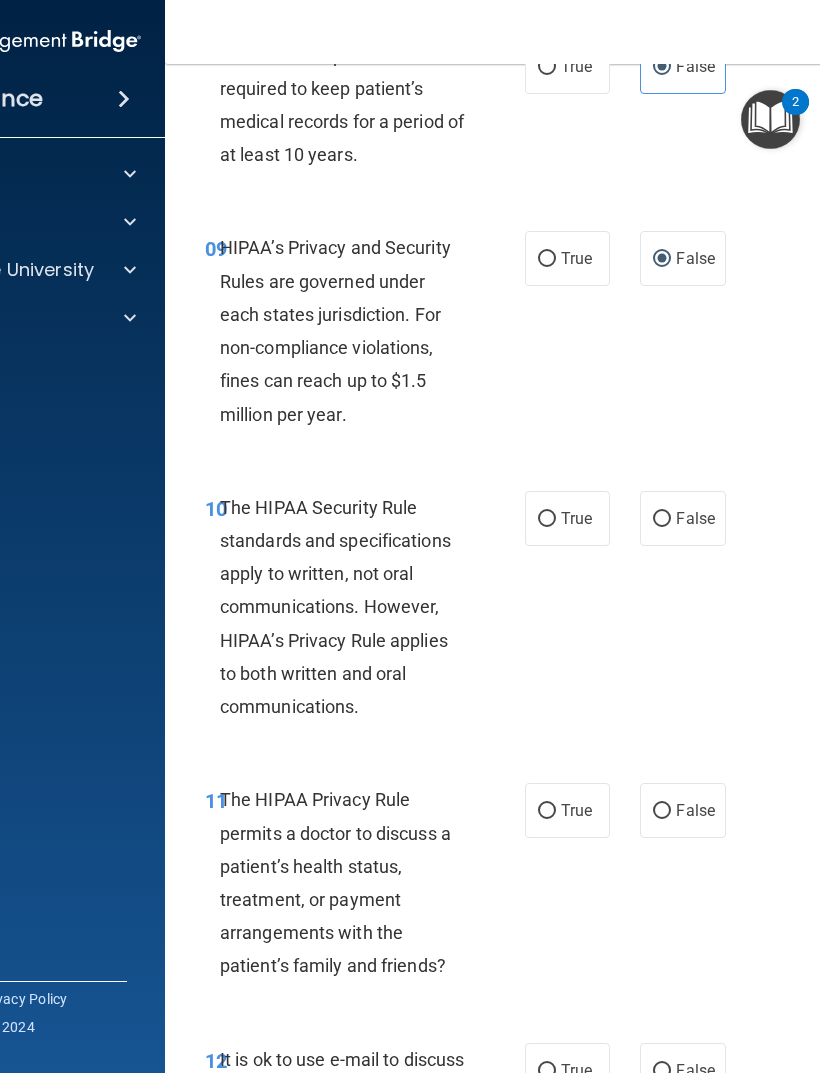 scroll, scrollTop: 1958, scrollLeft: 0, axis: vertical 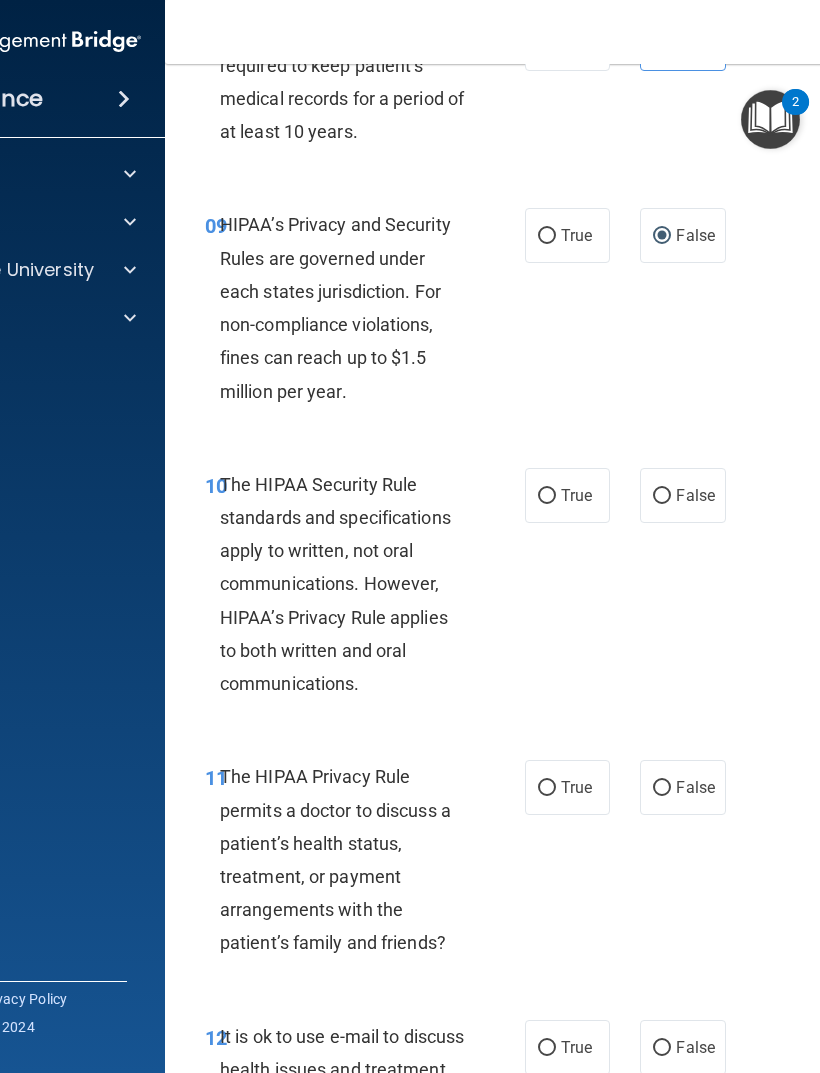 click on "False" at bounding box center [662, 496] 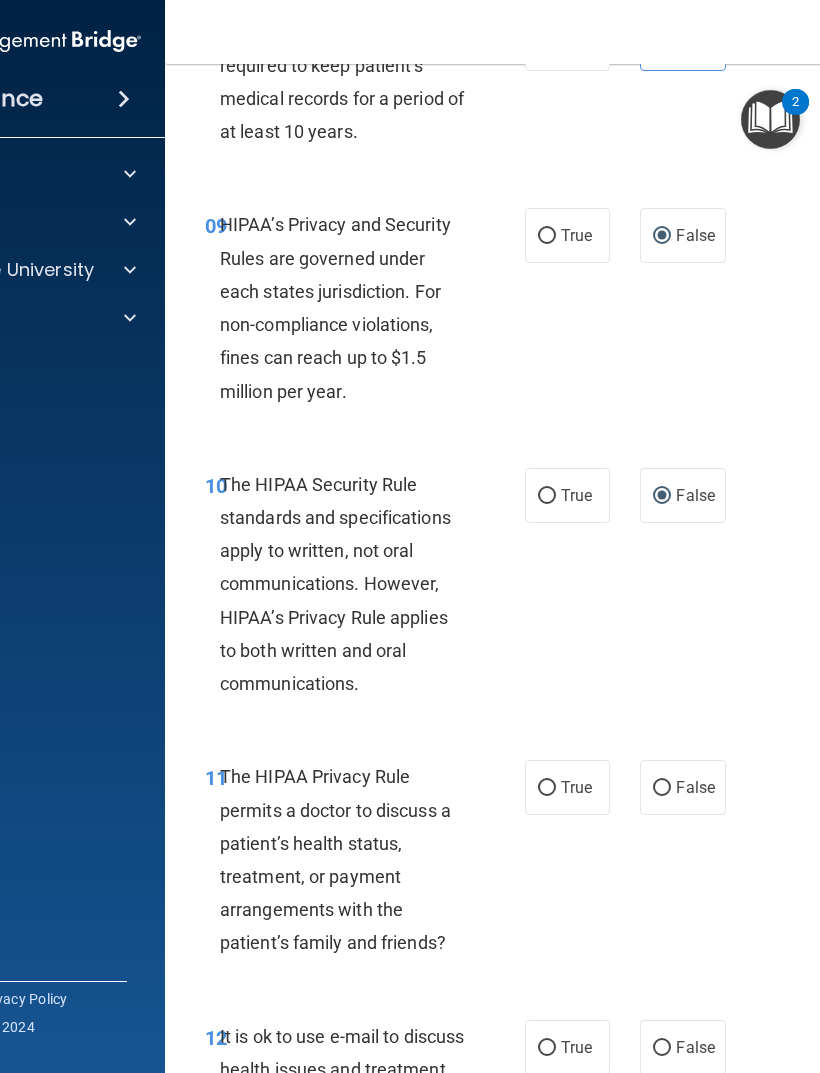 click on "False" at bounding box center (662, 788) 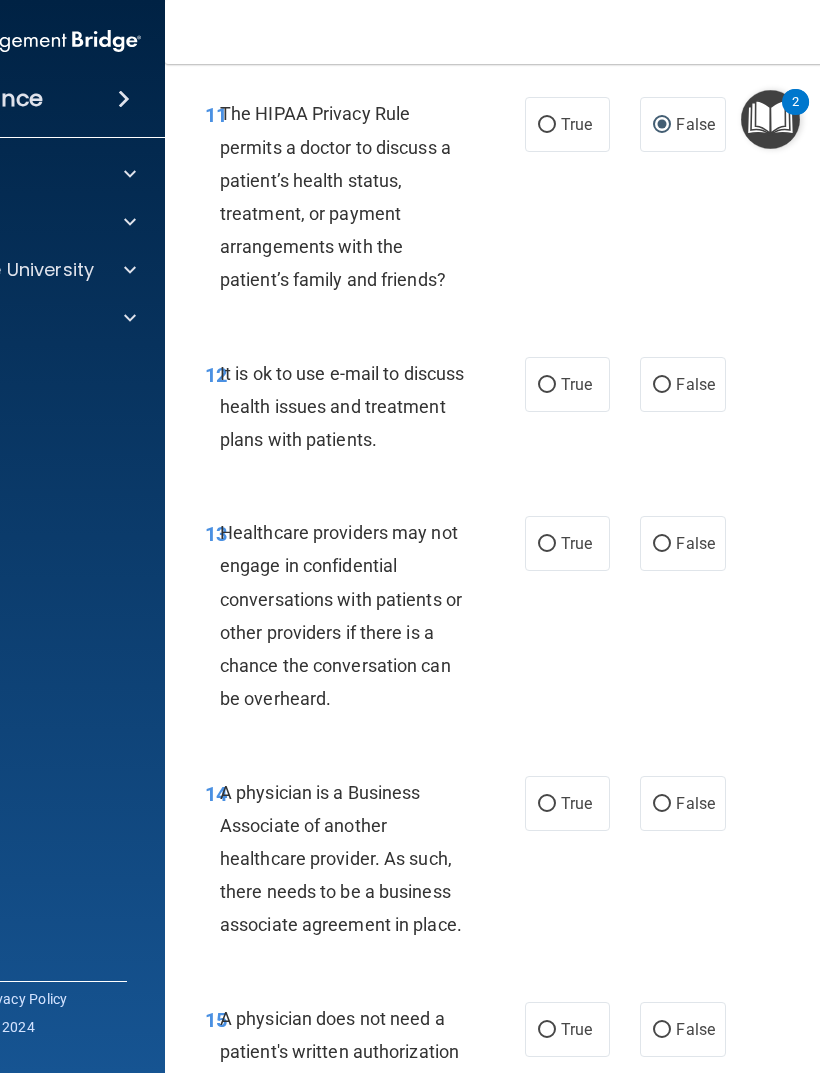 scroll, scrollTop: 2622, scrollLeft: 0, axis: vertical 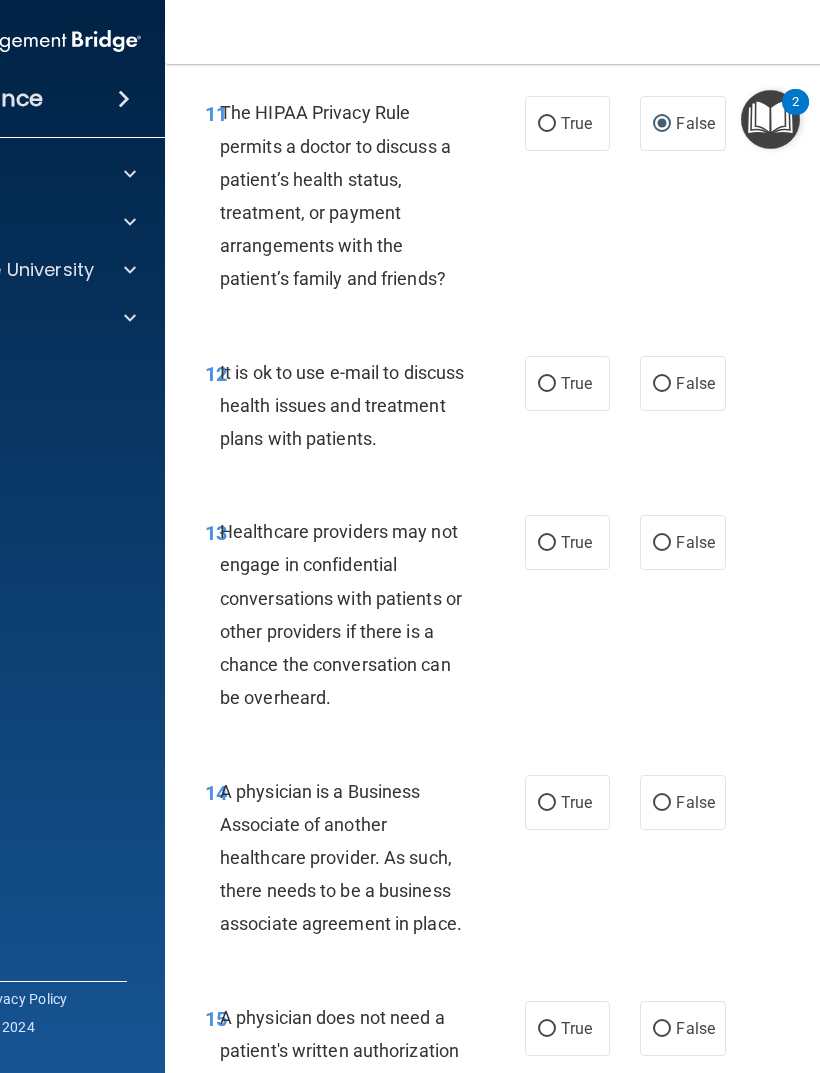 click on "True" at bounding box center (567, 383) 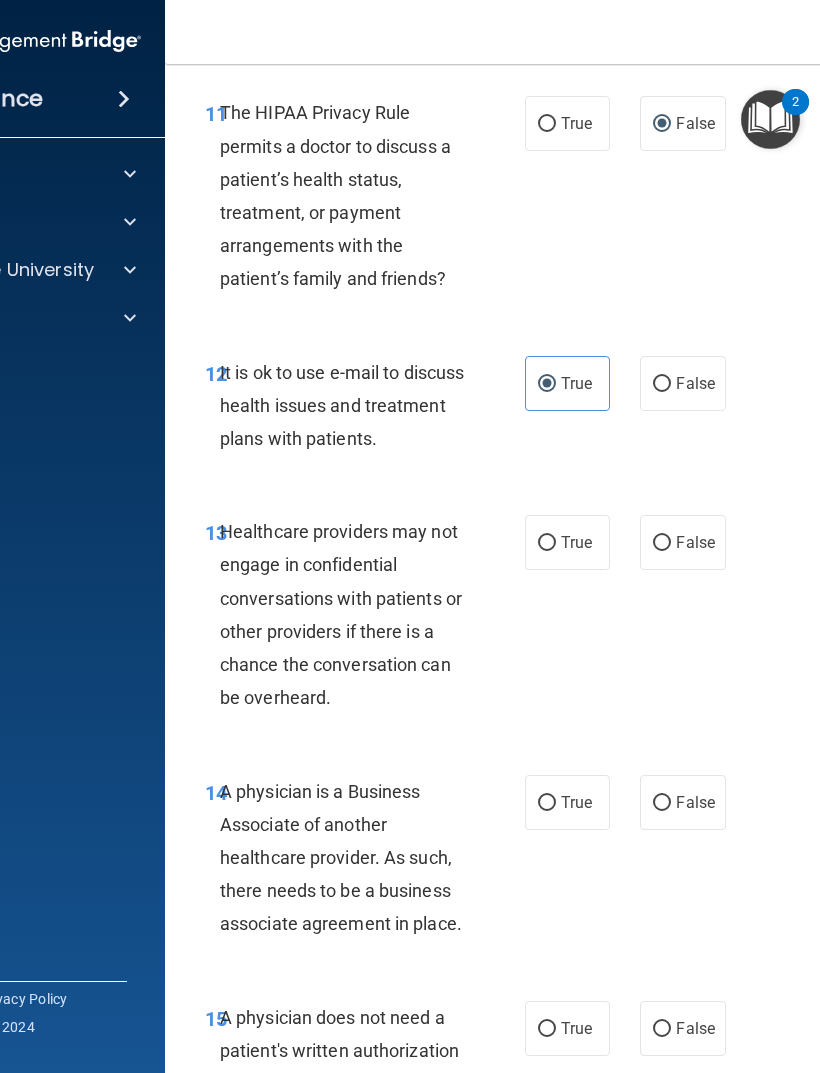 click on "False" at bounding box center [695, 542] 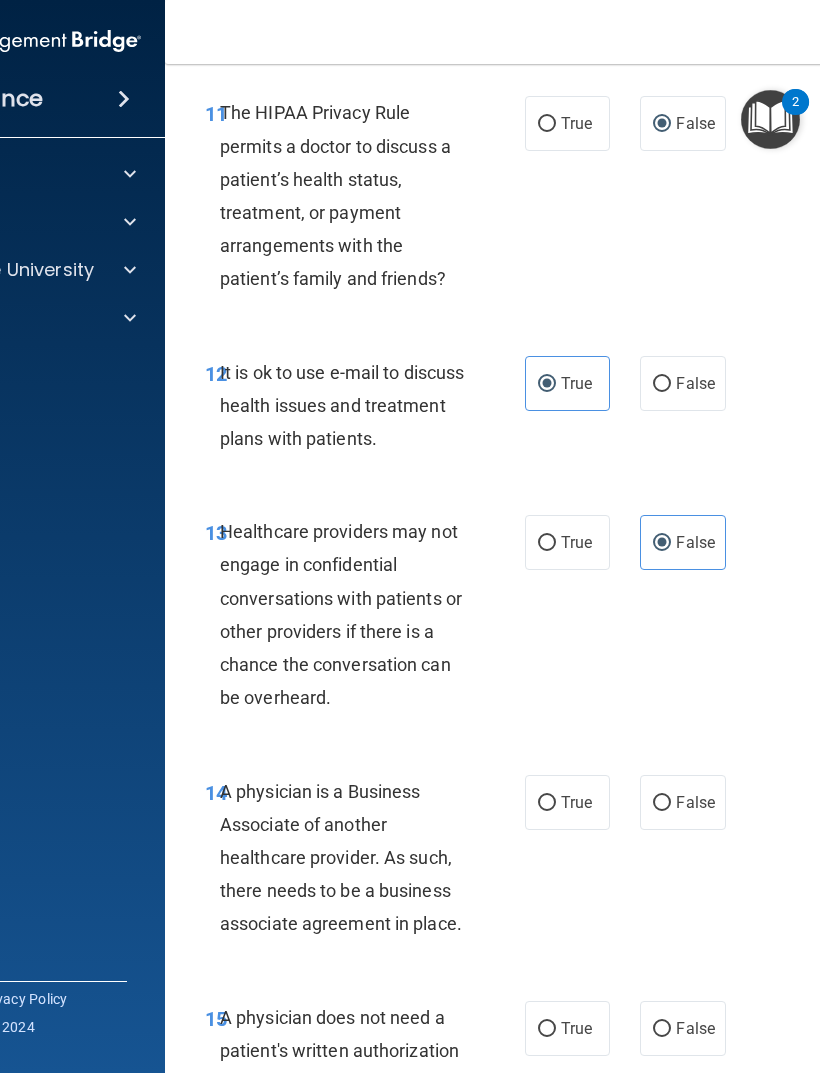 click on "False" at bounding box center [682, 802] 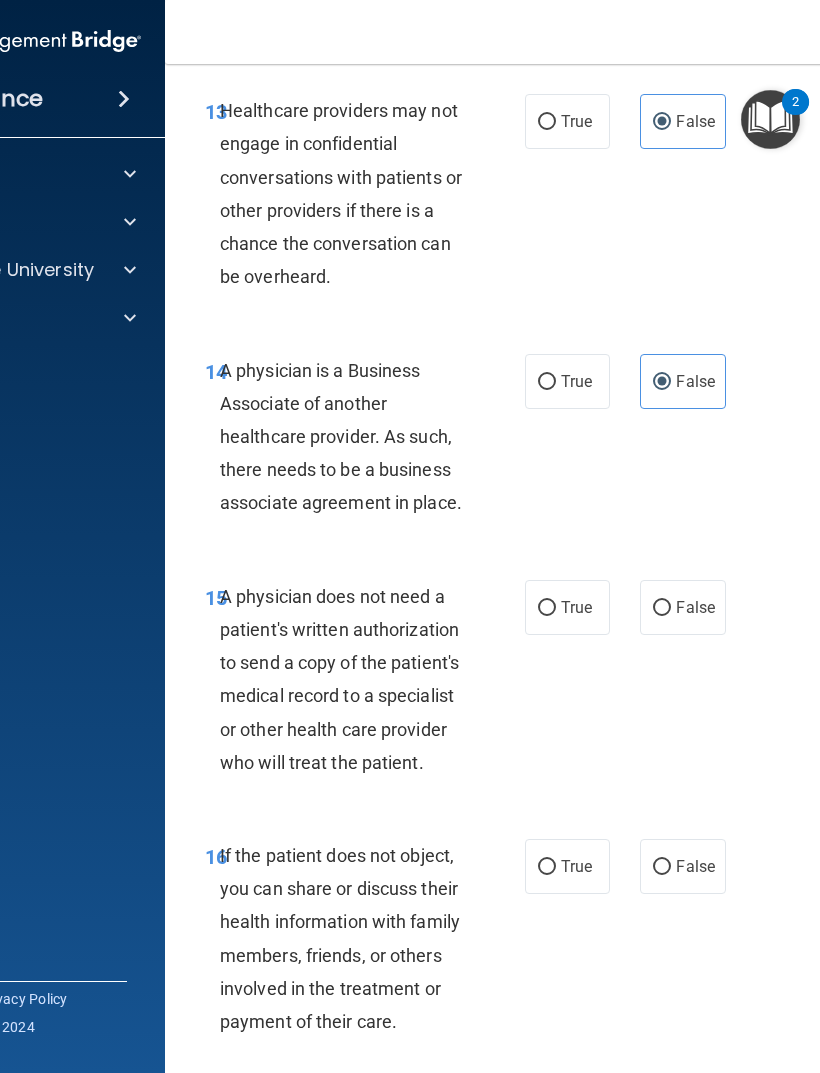 scroll, scrollTop: 3073, scrollLeft: 0, axis: vertical 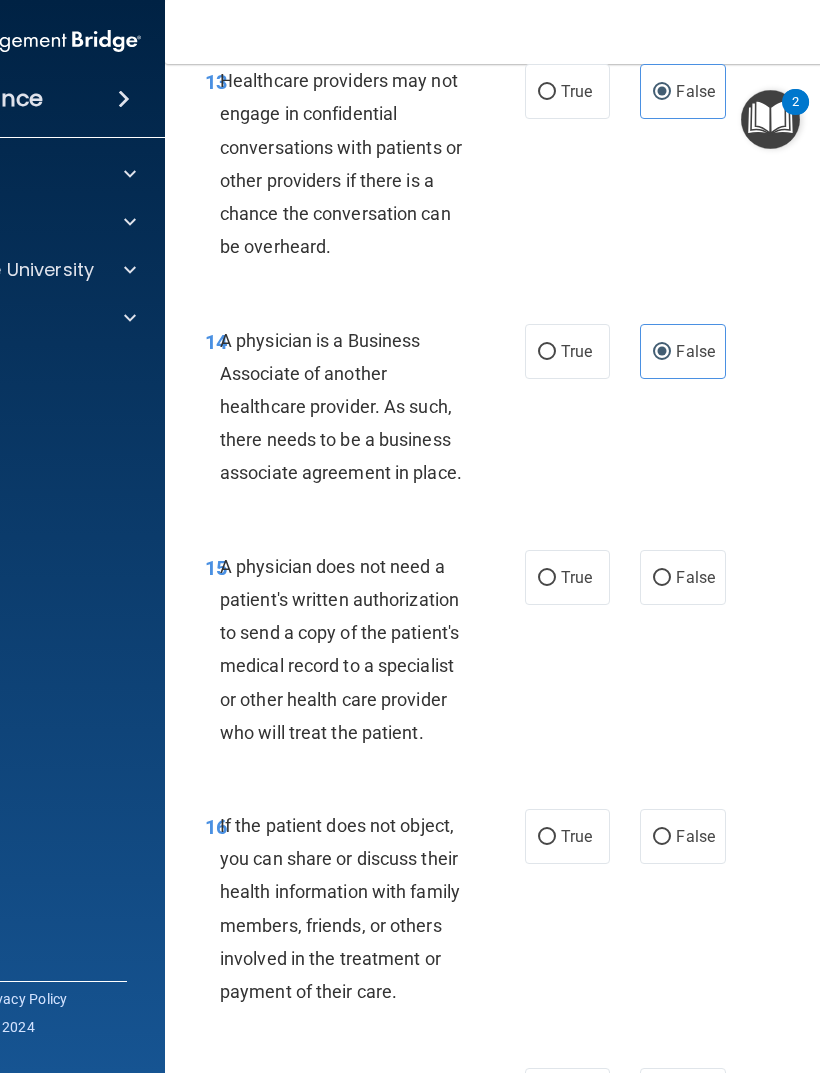 click on "False" at bounding box center [695, 577] 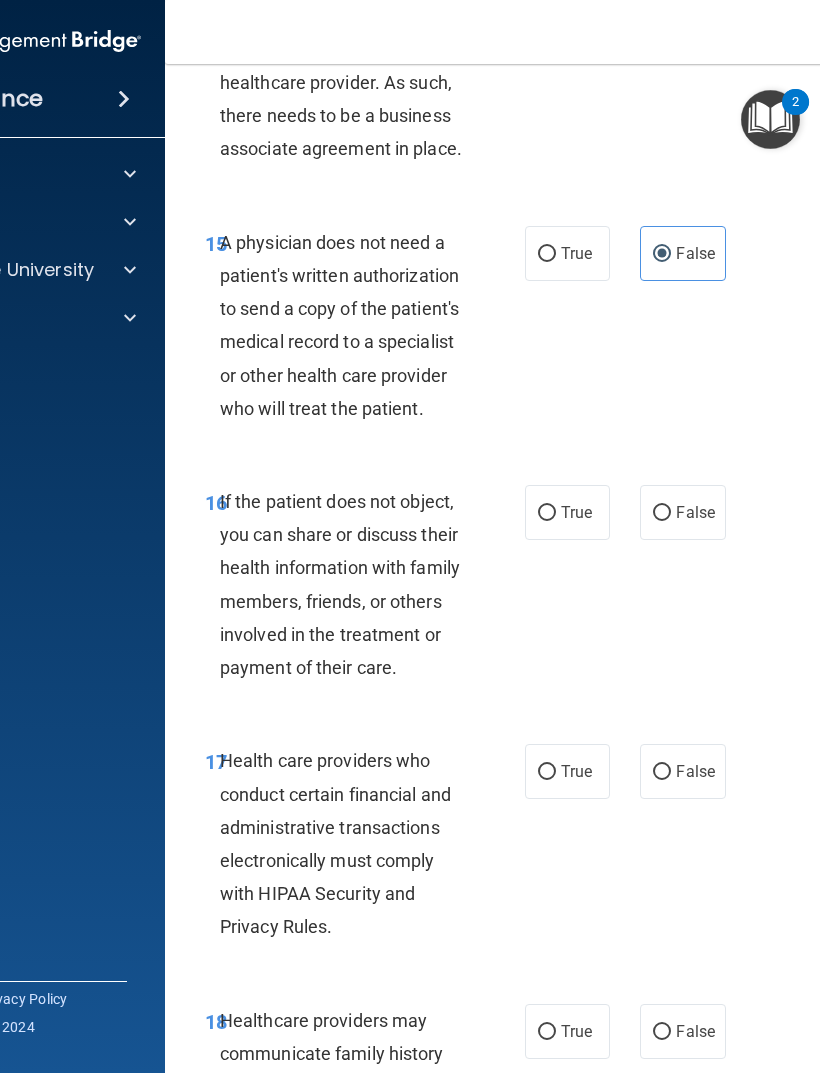 scroll, scrollTop: 3398, scrollLeft: 0, axis: vertical 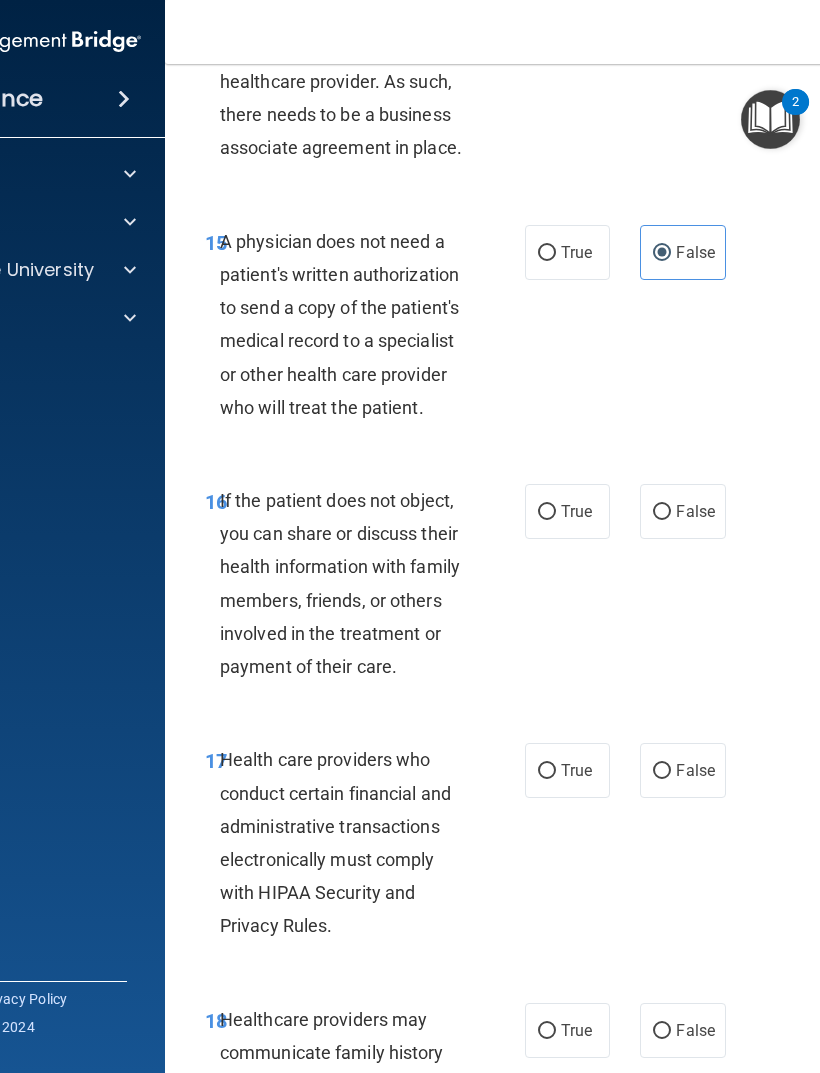 click on "False" at bounding box center (695, 511) 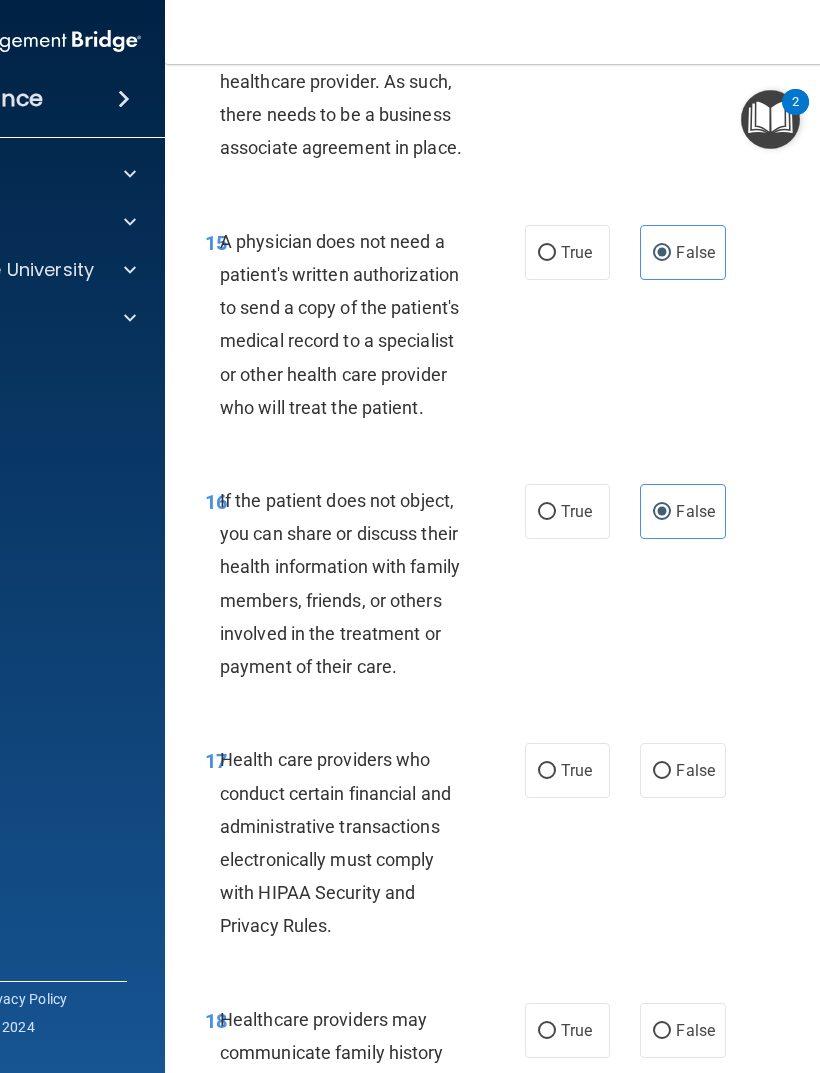 click on "True" at bounding box center [567, 770] 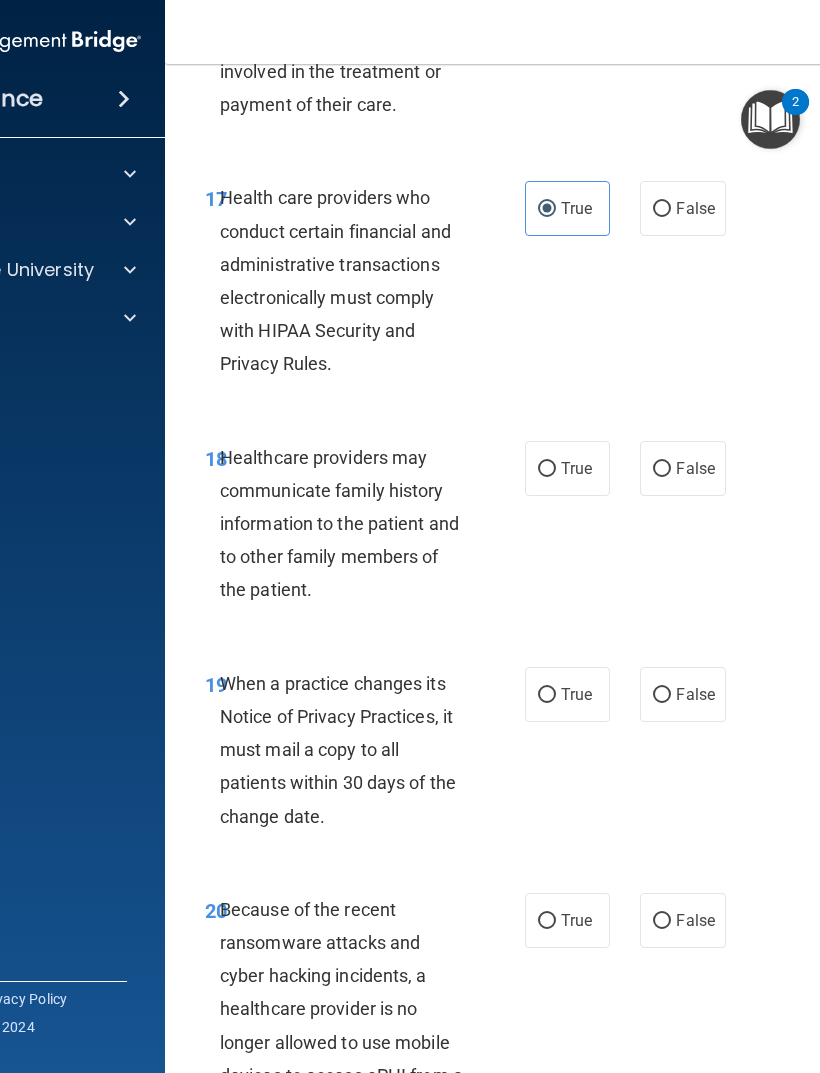 scroll, scrollTop: 3961, scrollLeft: 0, axis: vertical 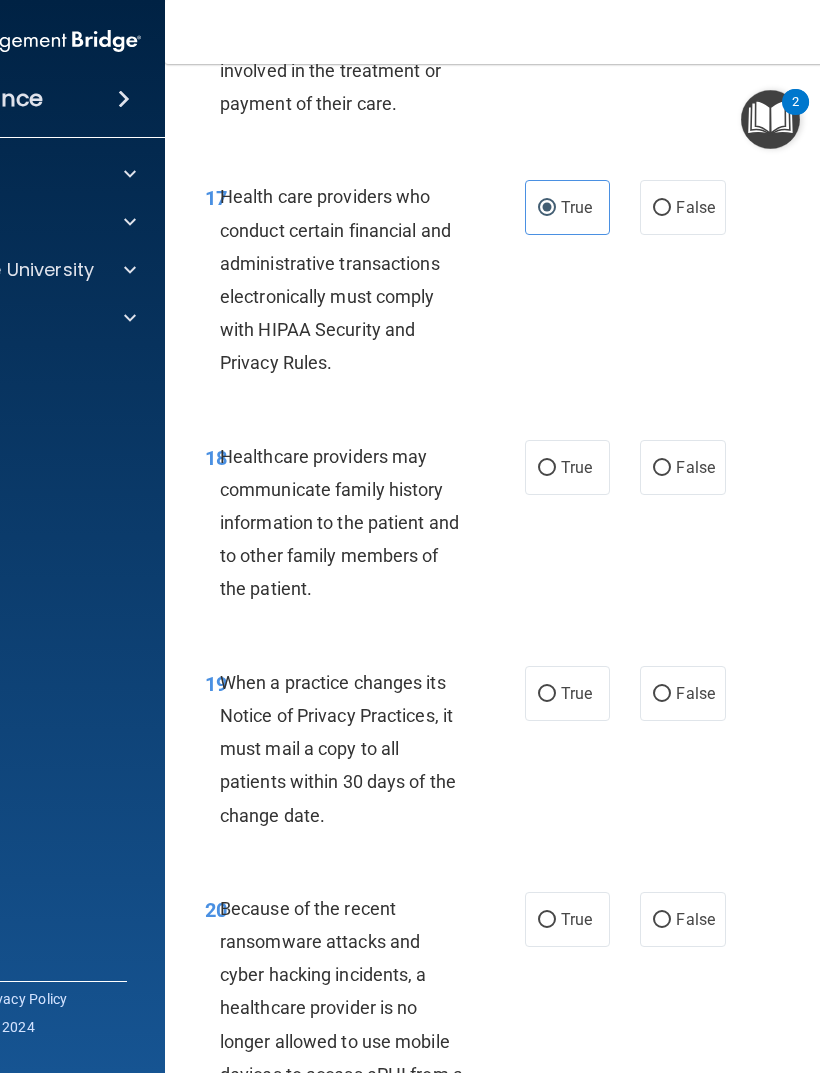 click on "False" at bounding box center (695, 467) 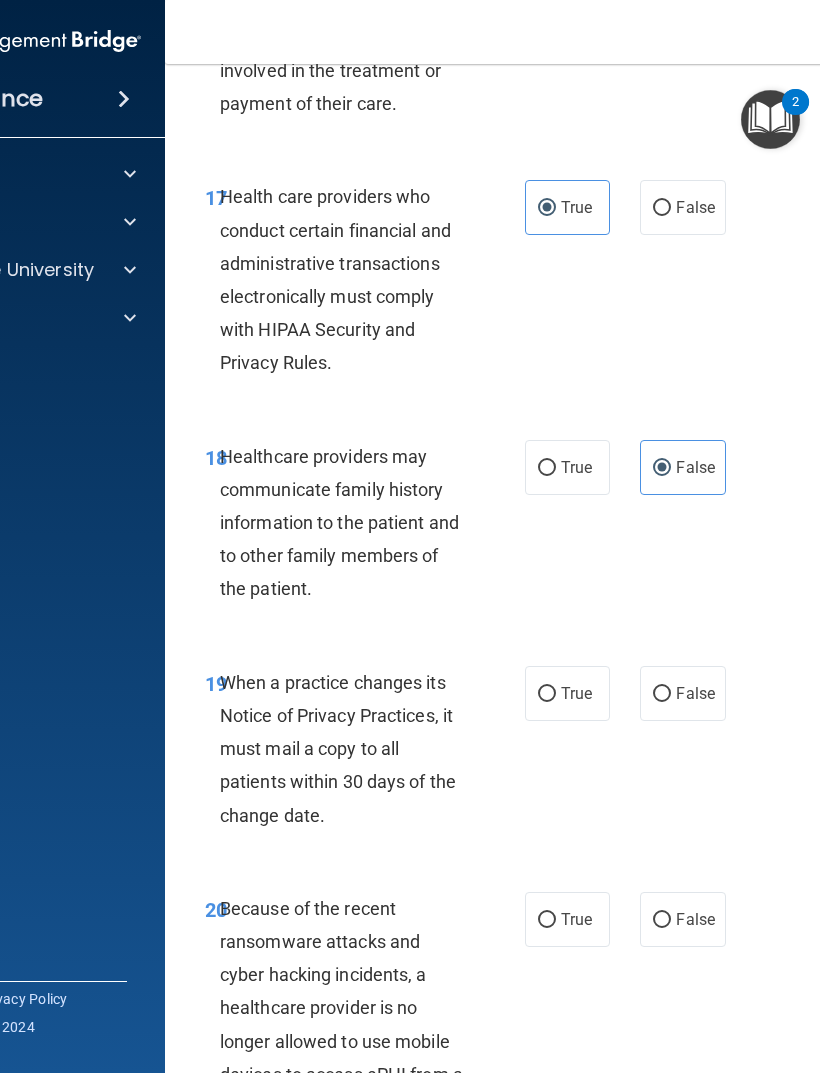 click on "False" at bounding box center (682, 693) 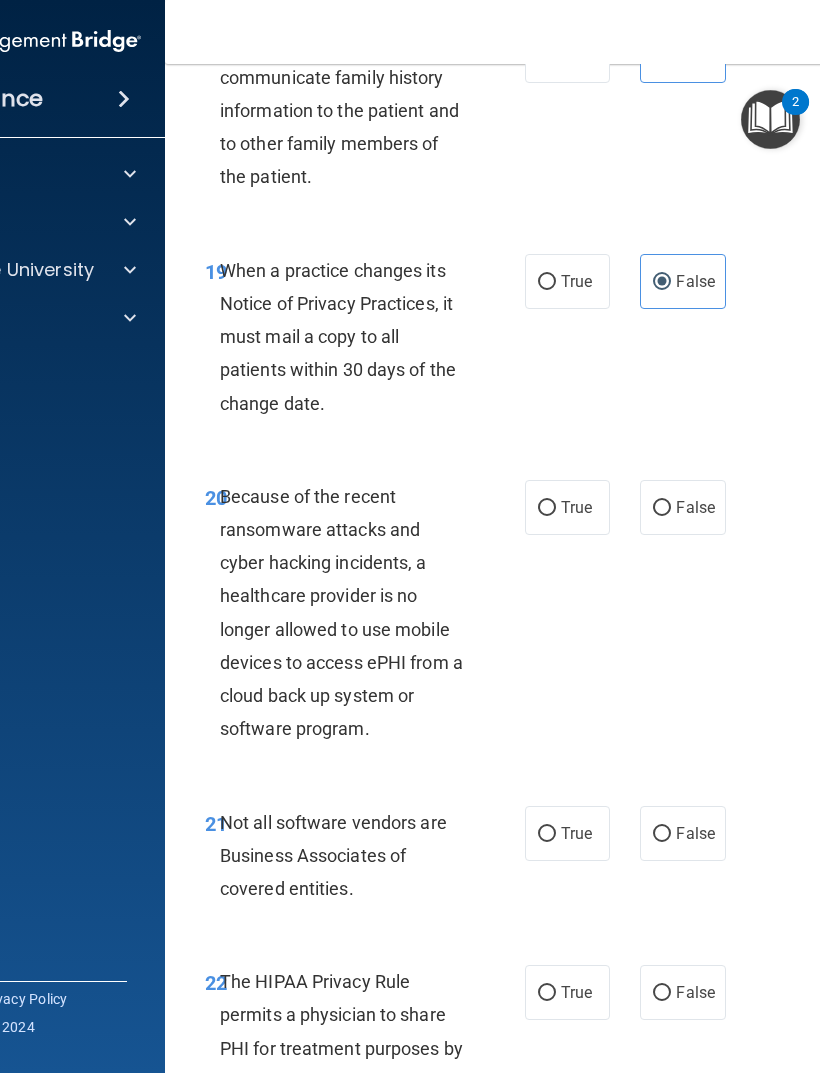 scroll, scrollTop: 4374, scrollLeft: 0, axis: vertical 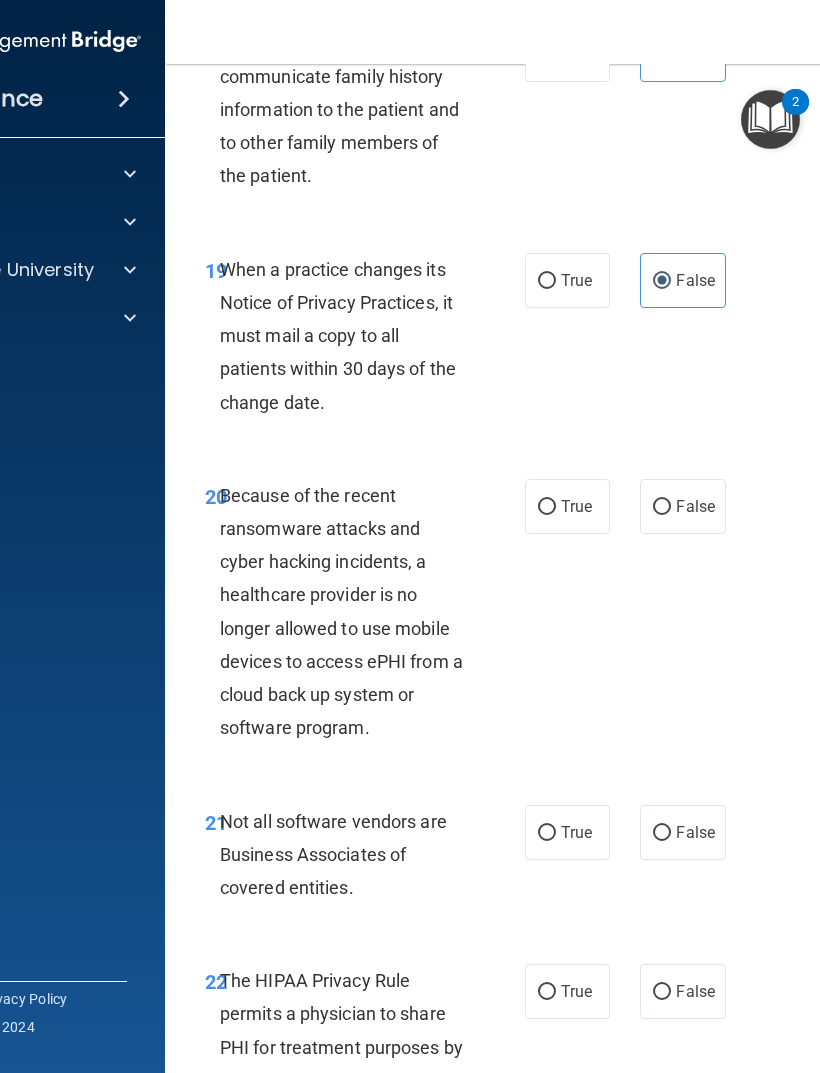 click on "False" at bounding box center [695, 506] 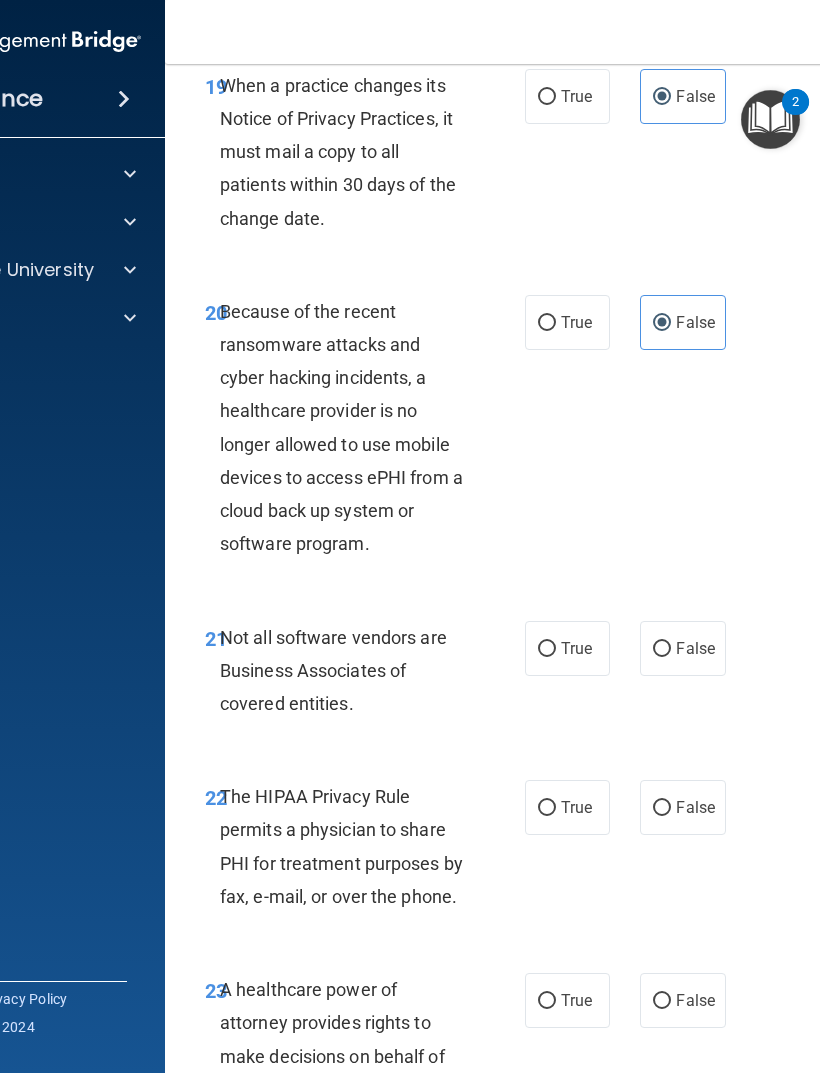 scroll, scrollTop: 4560, scrollLeft: 0, axis: vertical 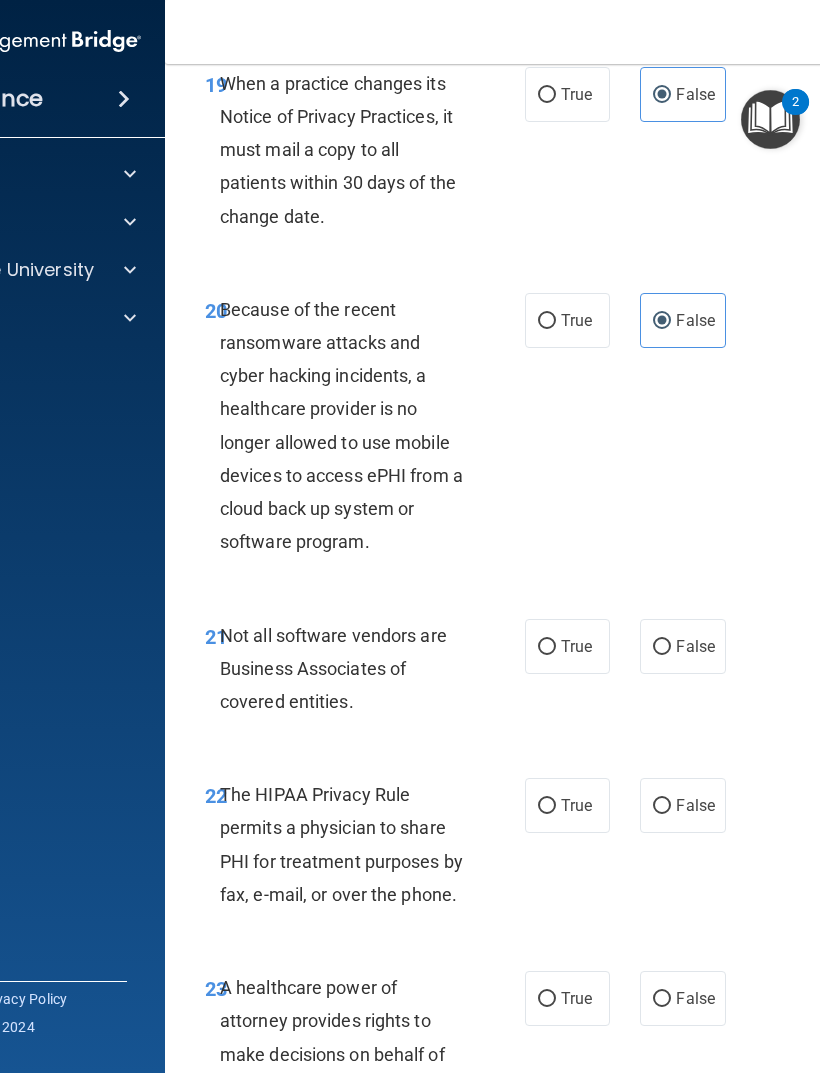 click on "True" at bounding box center [576, 646] 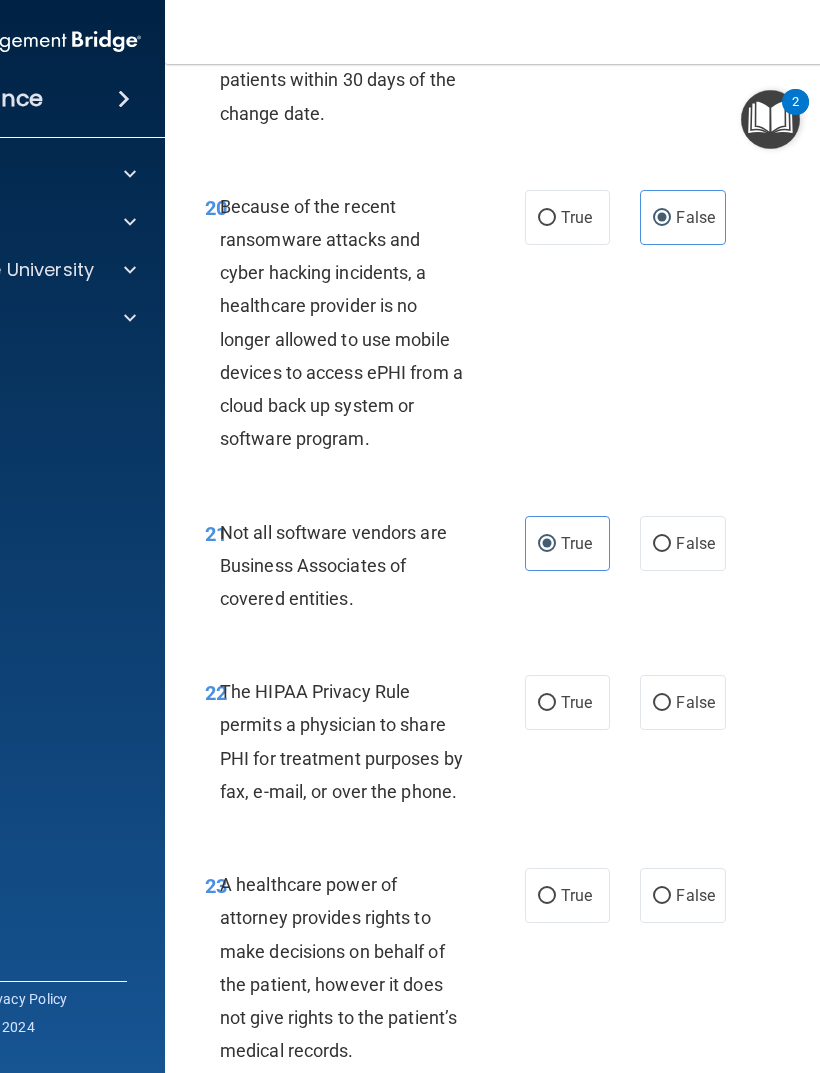 scroll, scrollTop: 4699, scrollLeft: 0, axis: vertical 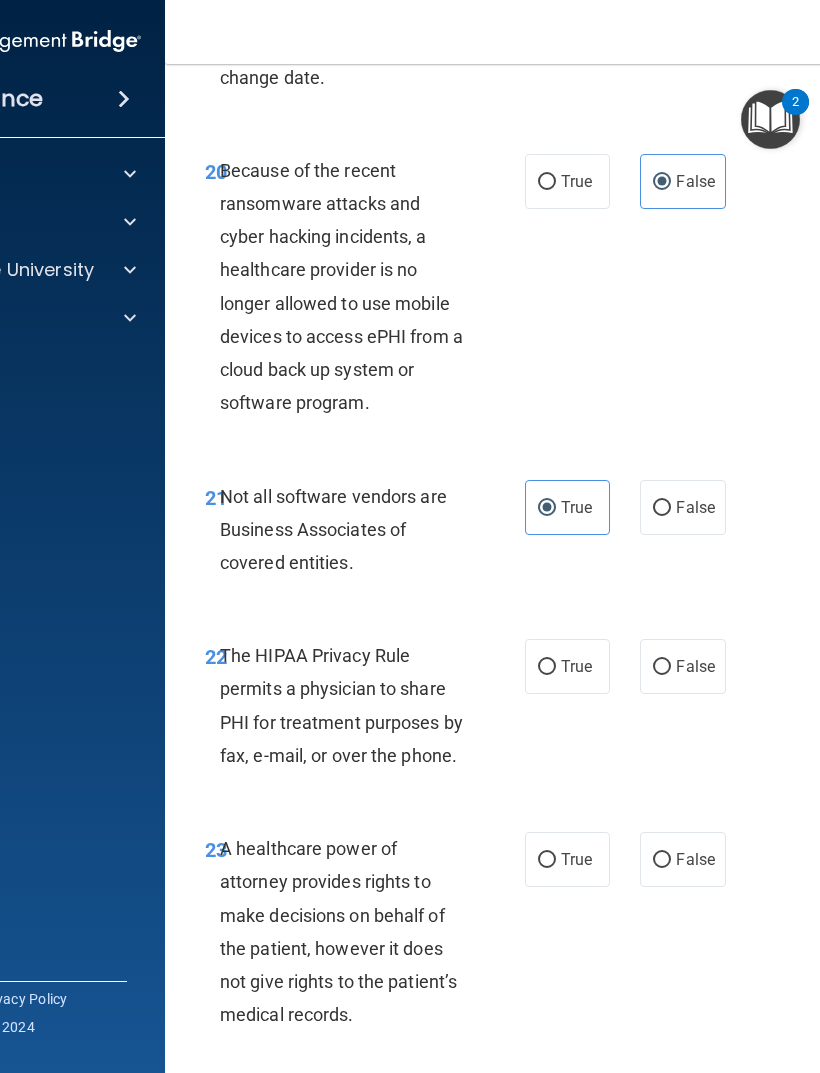 click on "True" at bounding box center (567, 666) 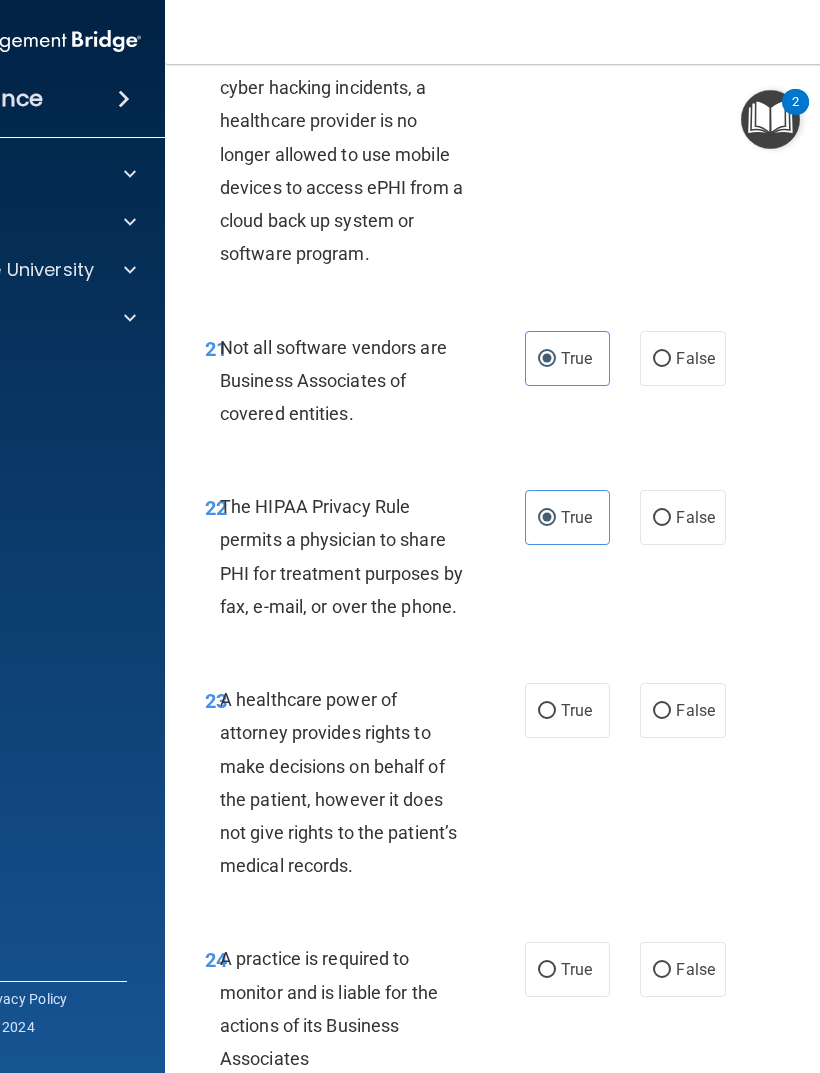 scroll, scrollTop: 4869, scrollLeft: 0, axis: vertical 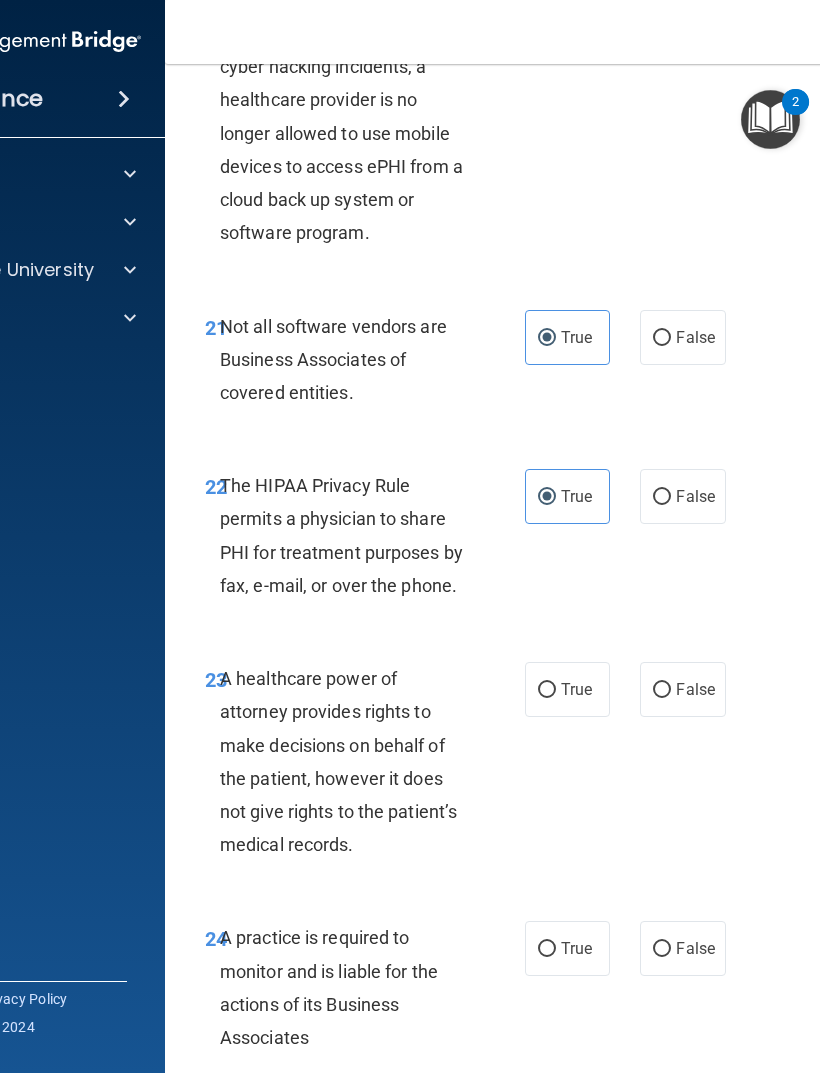 click on "False" at bounding box center [682, 689] 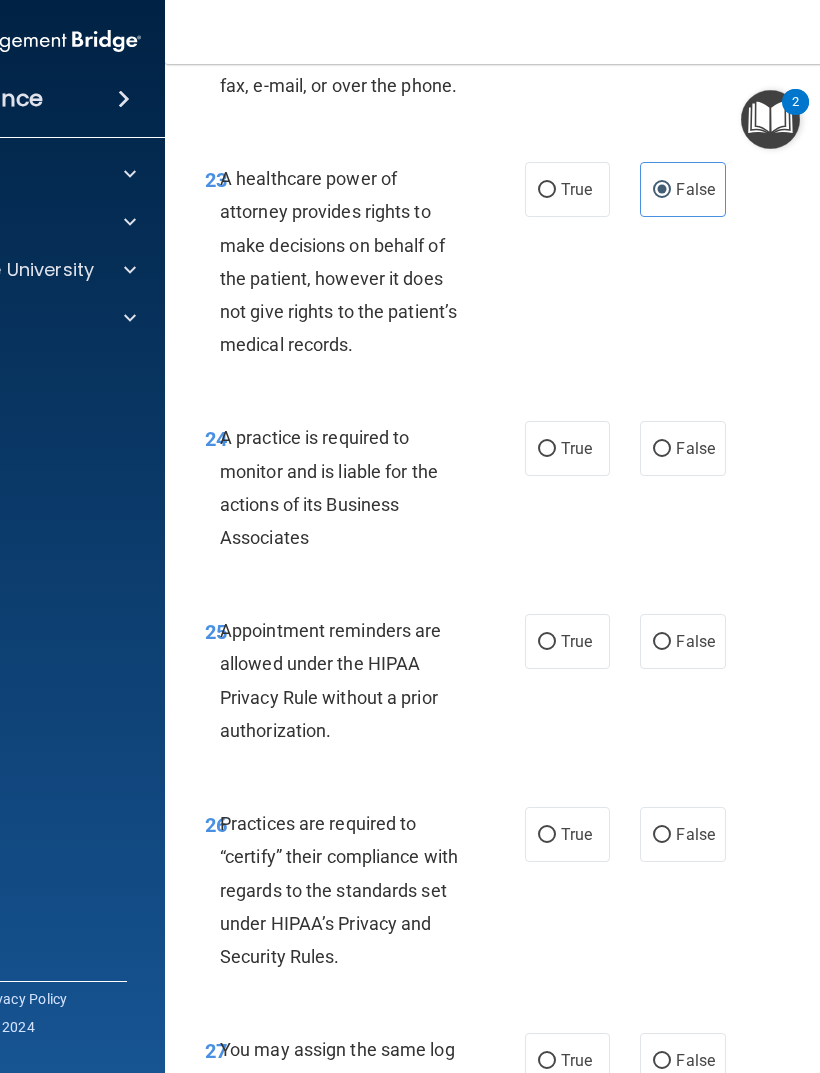 scroll, scrollTop: 5381, scrollLeft: 0, axis: vertical 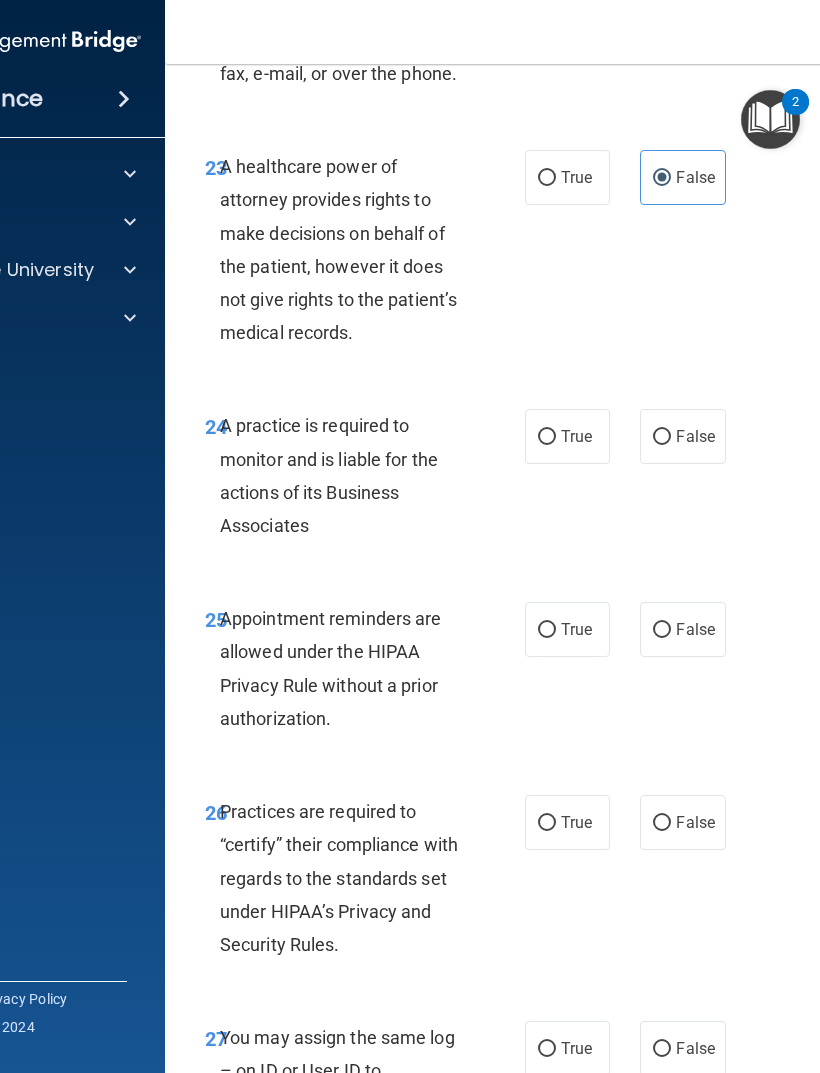 click on "False" at bounding box center (682, 436) 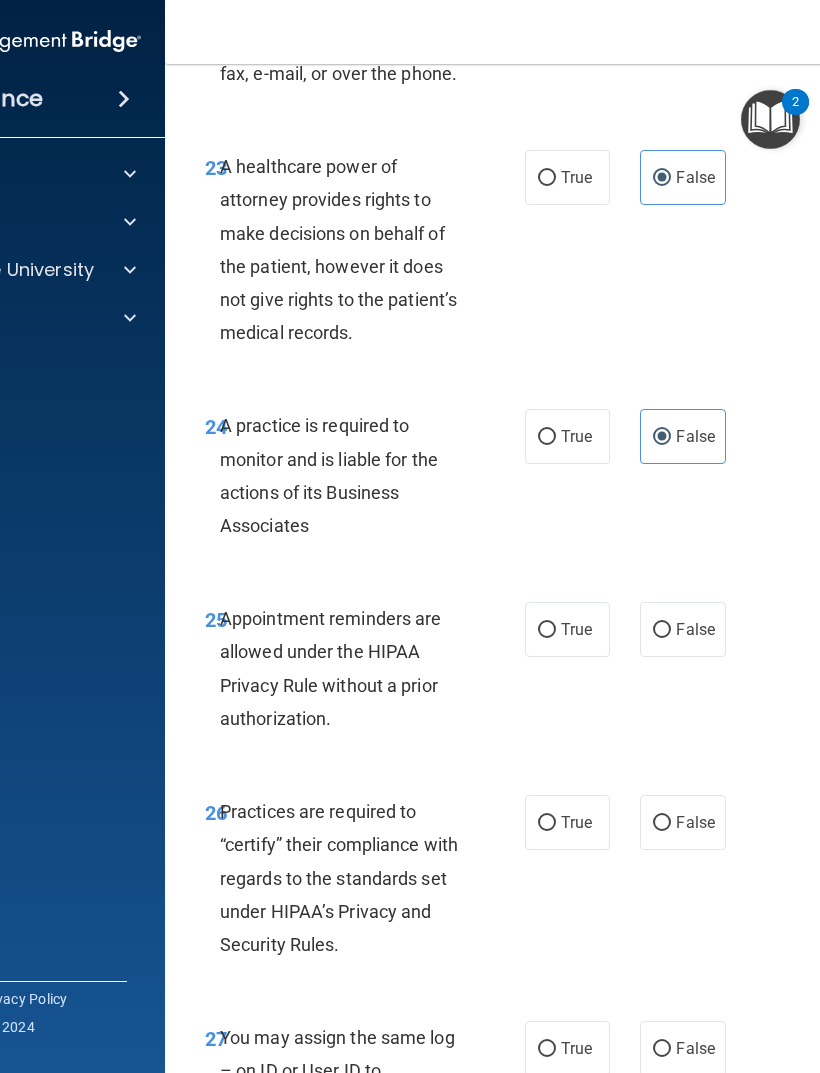 click on "True" at bounding box center [567, 629] 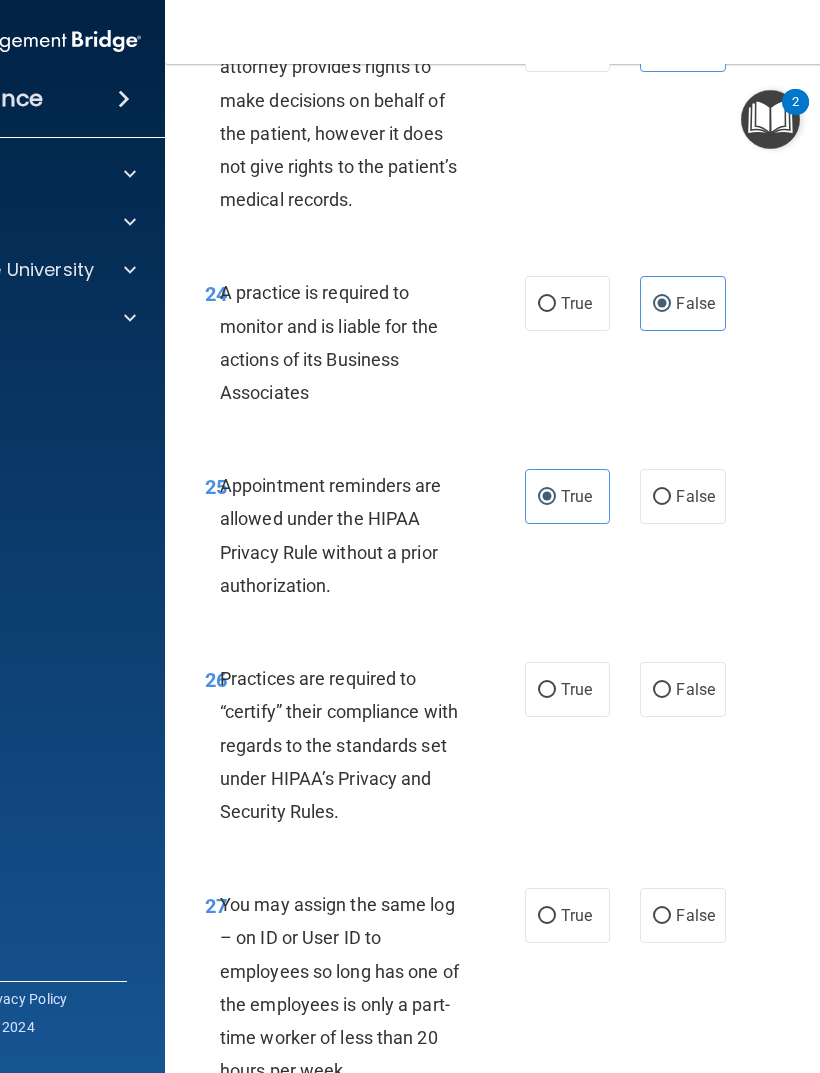scroll, scrollTop: 5530, scrollLeft: 0, axis: vertical 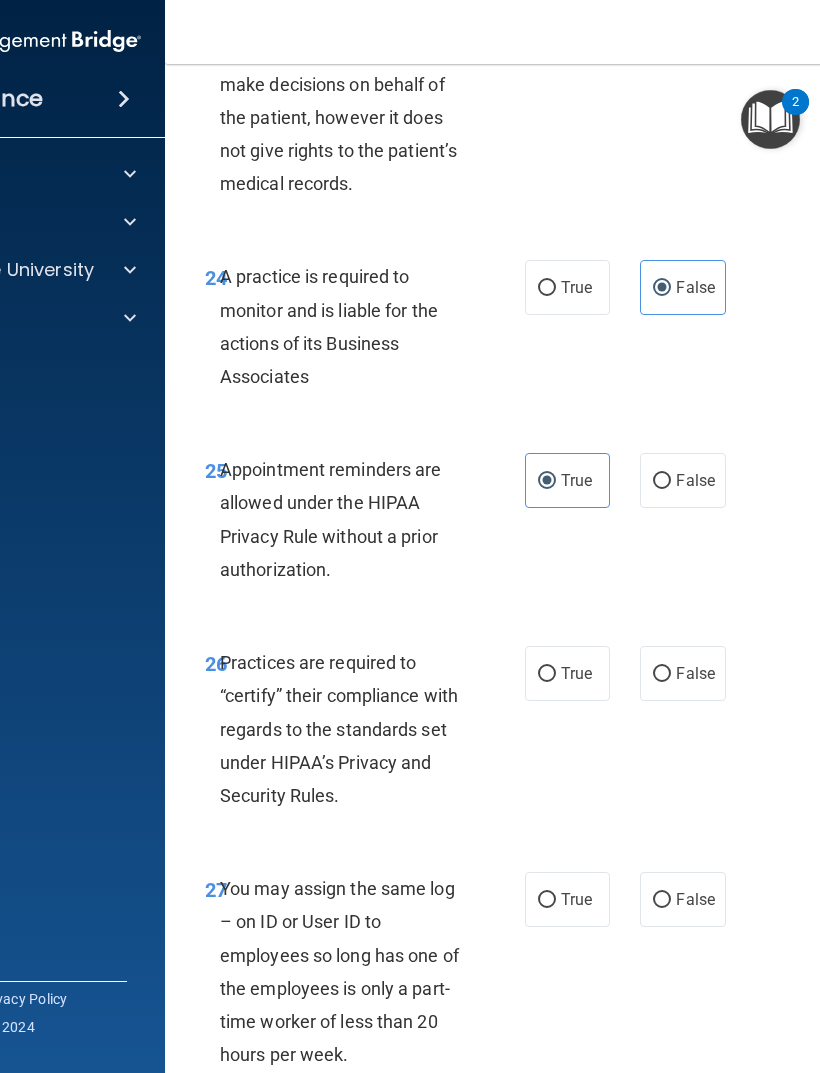 click on "True" at bounding box center [576, 673] 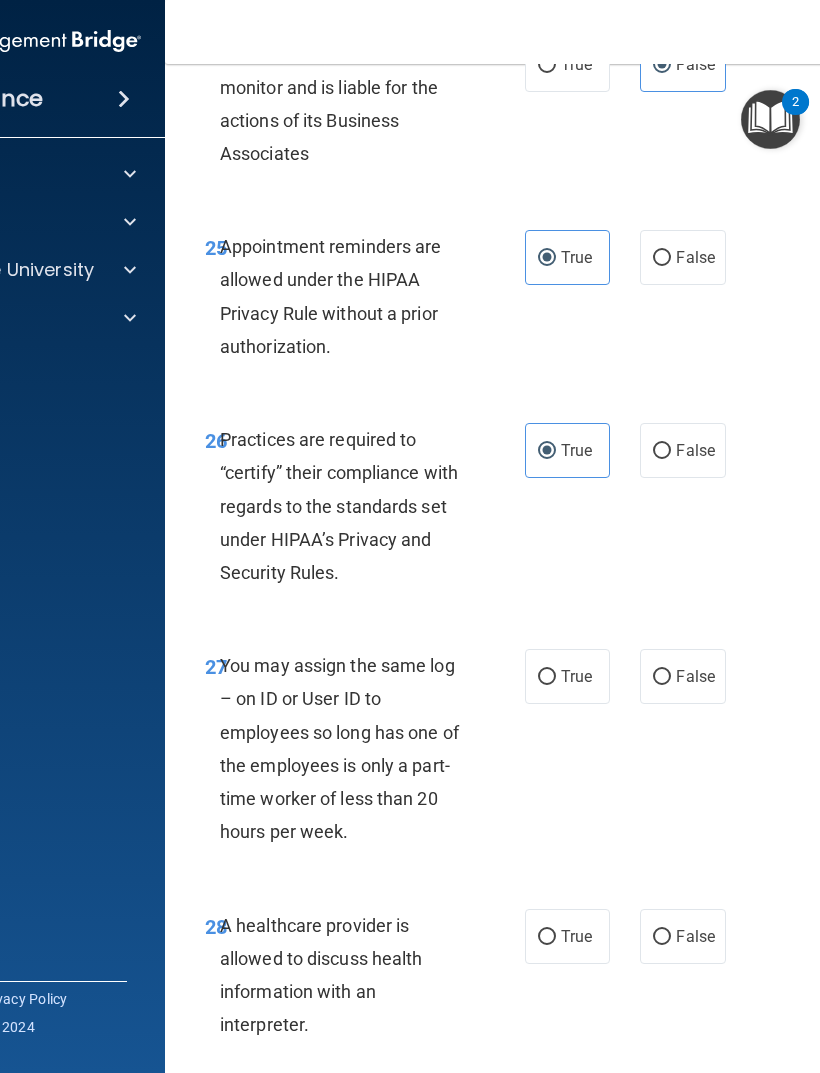 scroll, scrollTop: 5758, scrollLeft: 0, axis: vertical 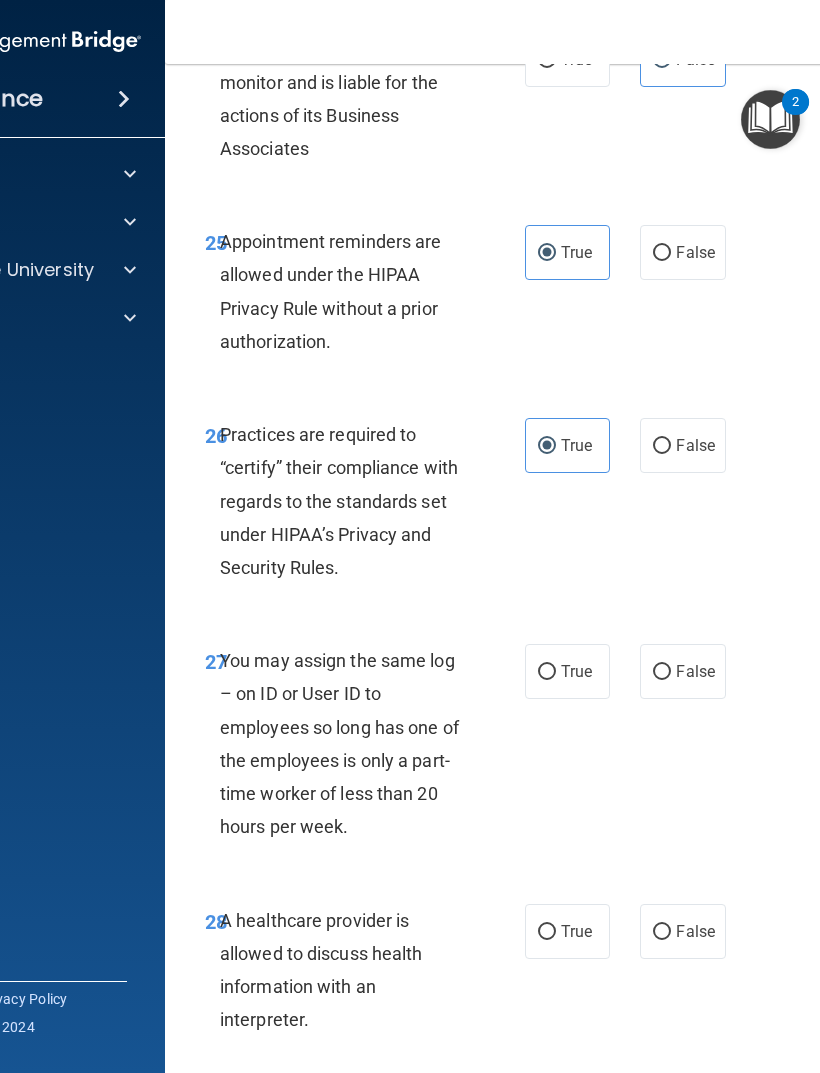 click on "False" at bounding box center (695, 671) 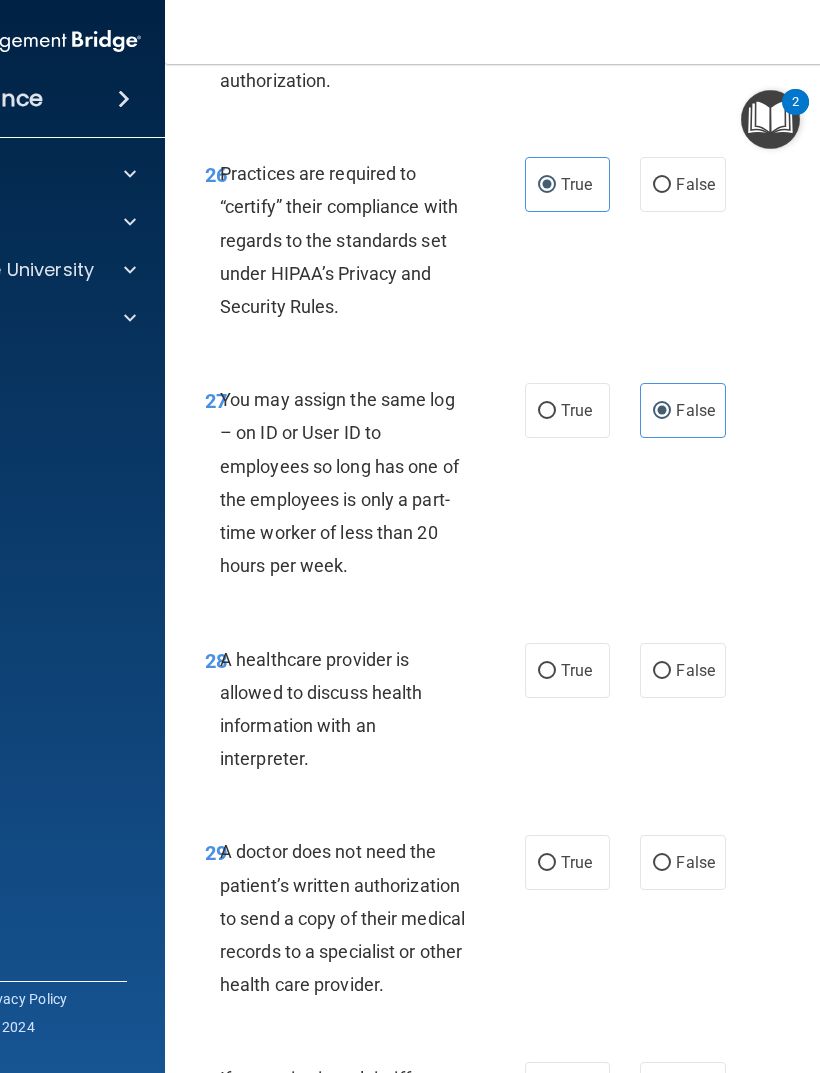 scroll, scrollTop: 6036, scrollLeft: 0, axis: vertical 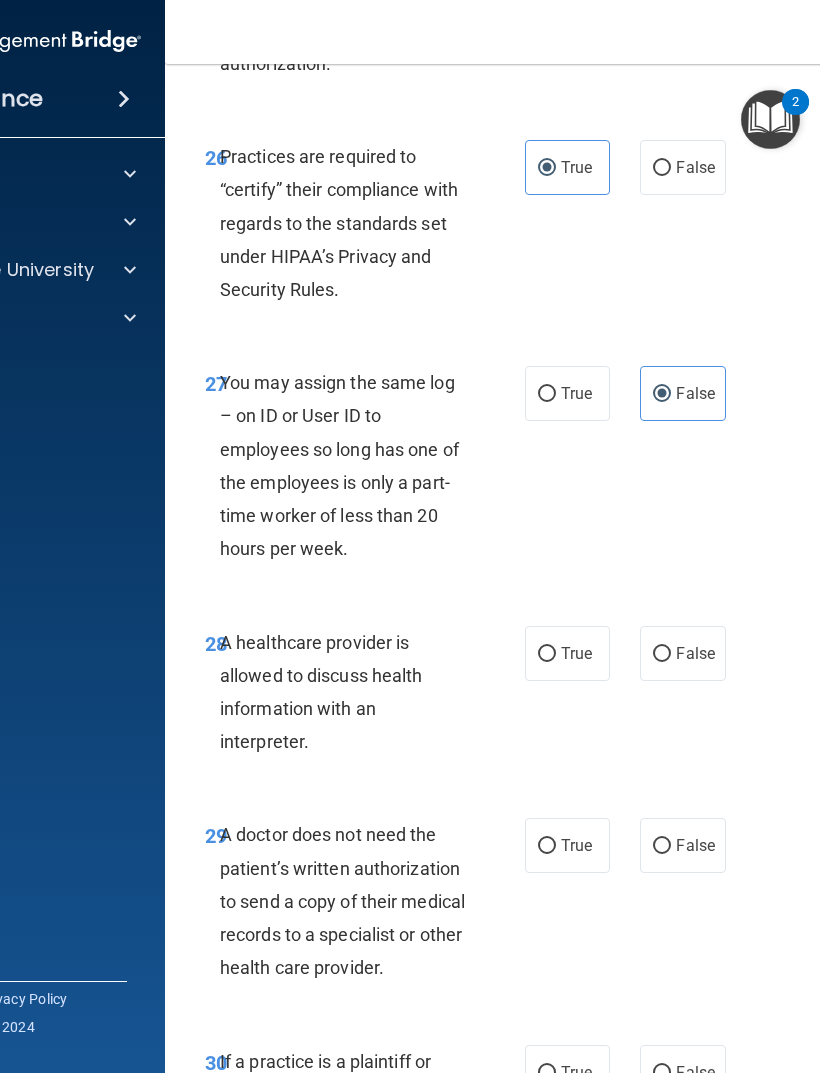 click on "True" at bounding box center (576, 653) 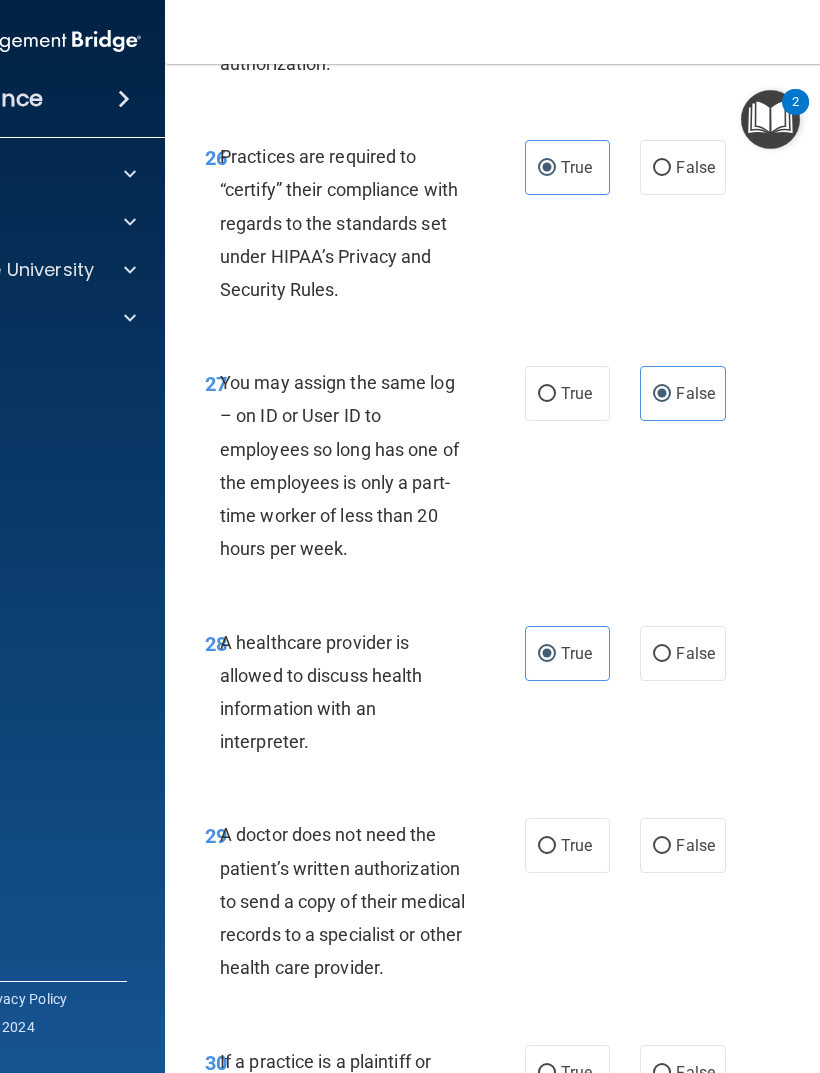 click on "False" at bounding box center [682, 845] 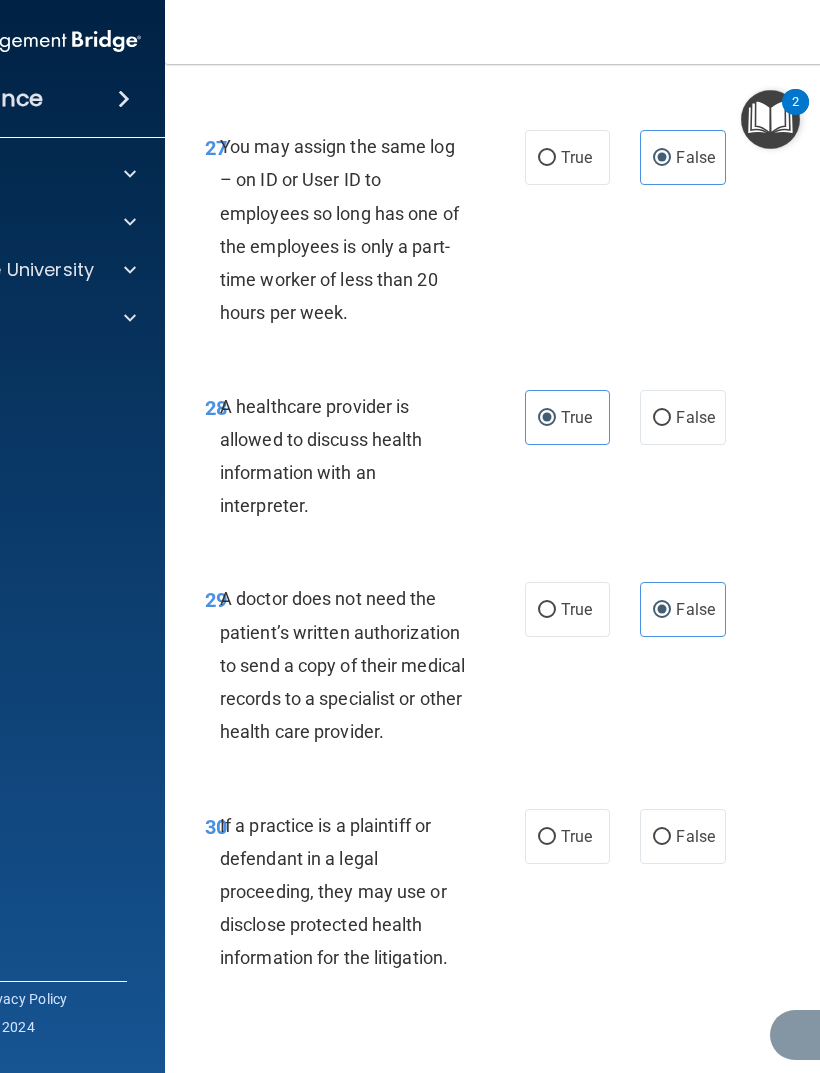 scroll, scrollTop: 6273, scrollLeft: 0, axis: vertical 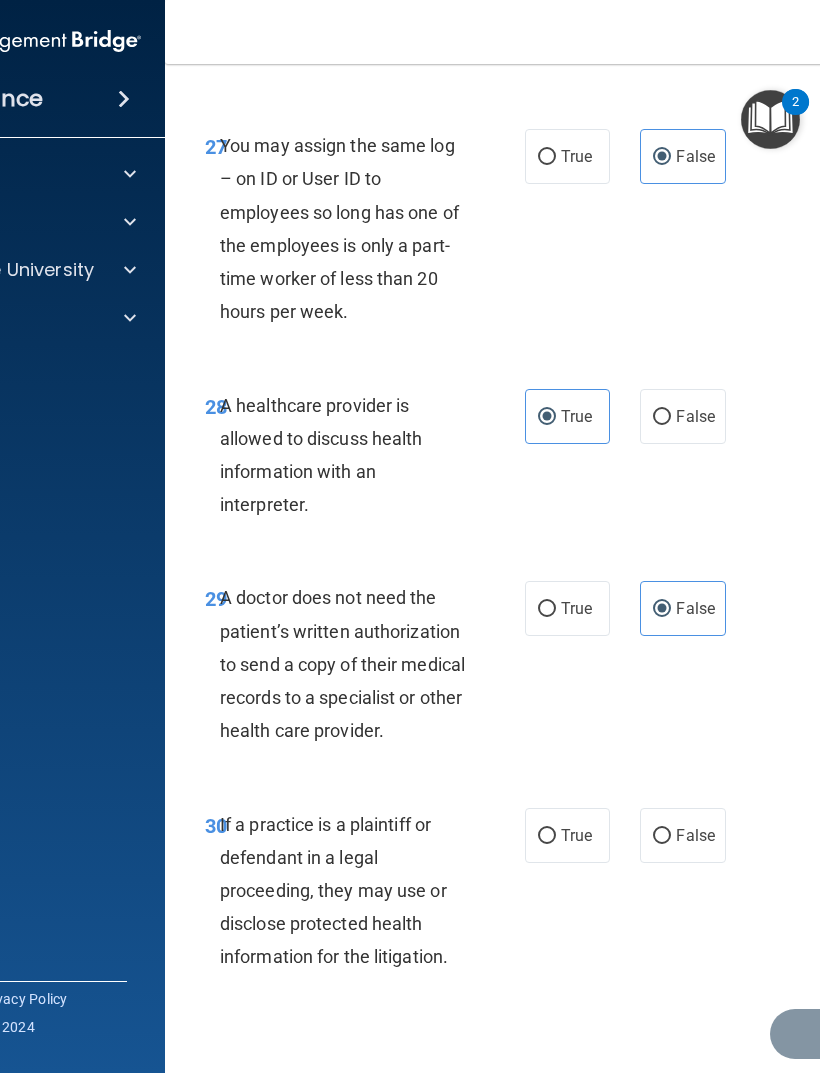 click on "True" at bounding box center (576, 835) 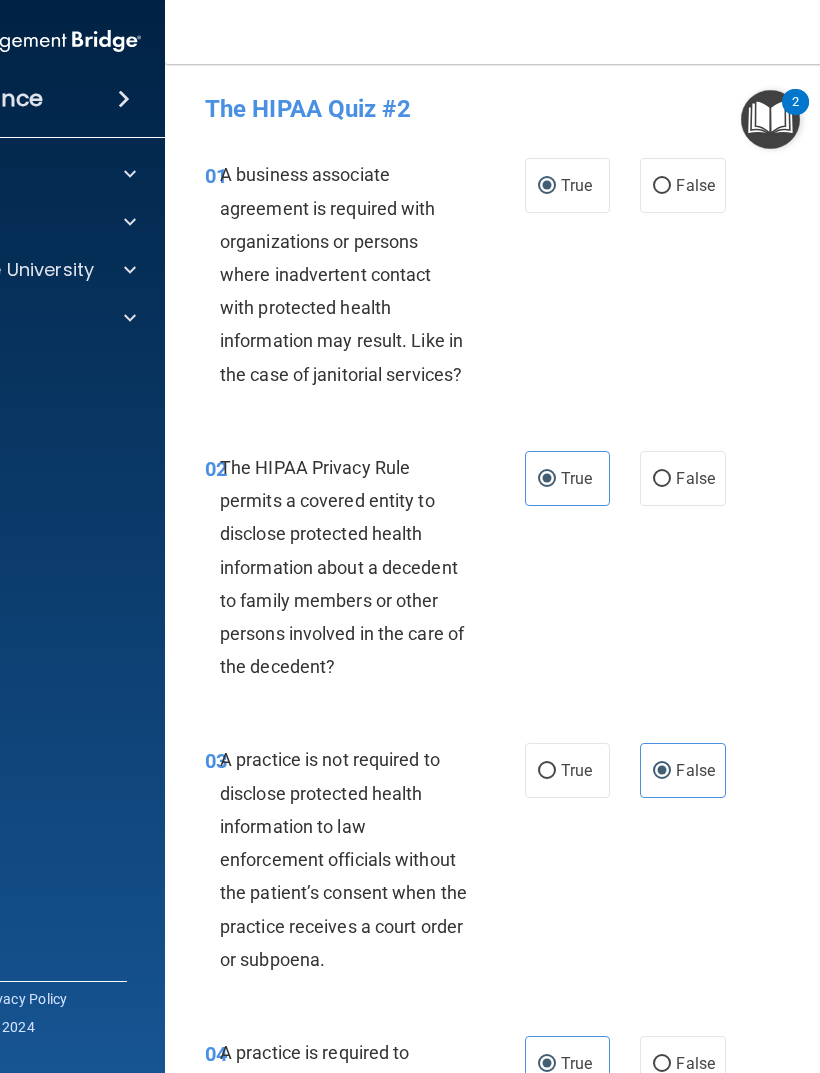 scroll, scrollTop: 0, scrollLeft: 0, axis: both 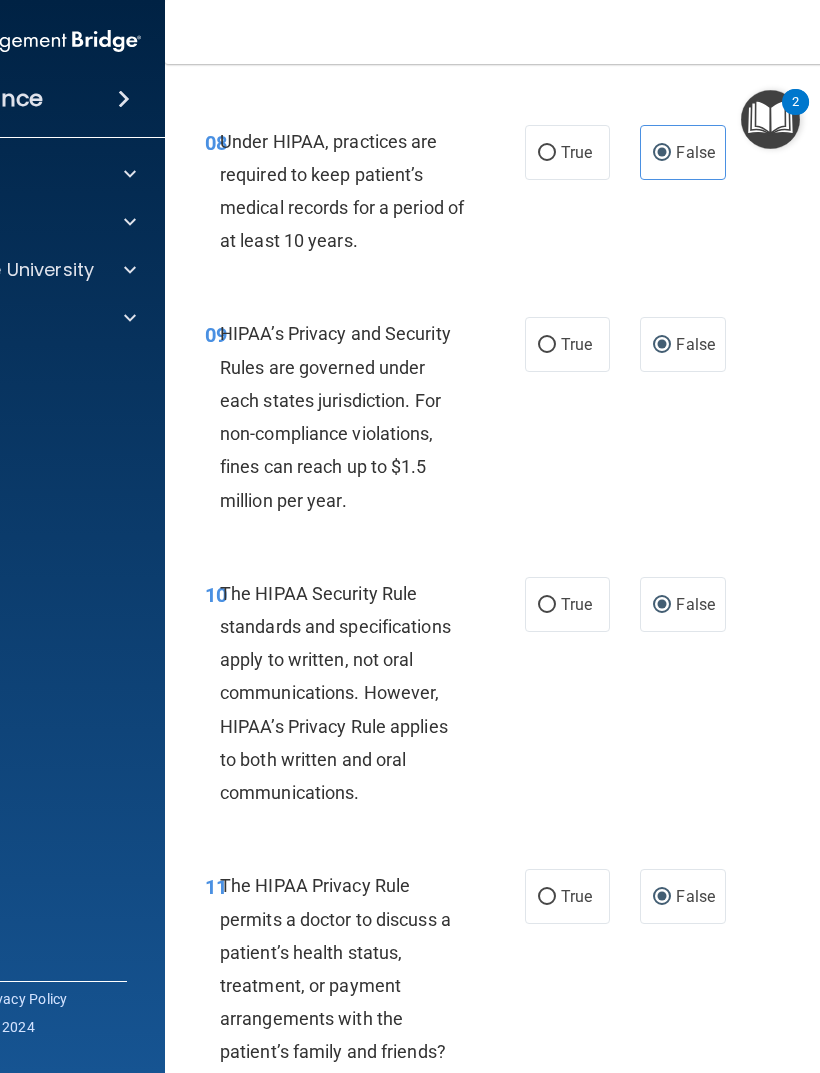 click on "True" at bounding box center (576, 604) 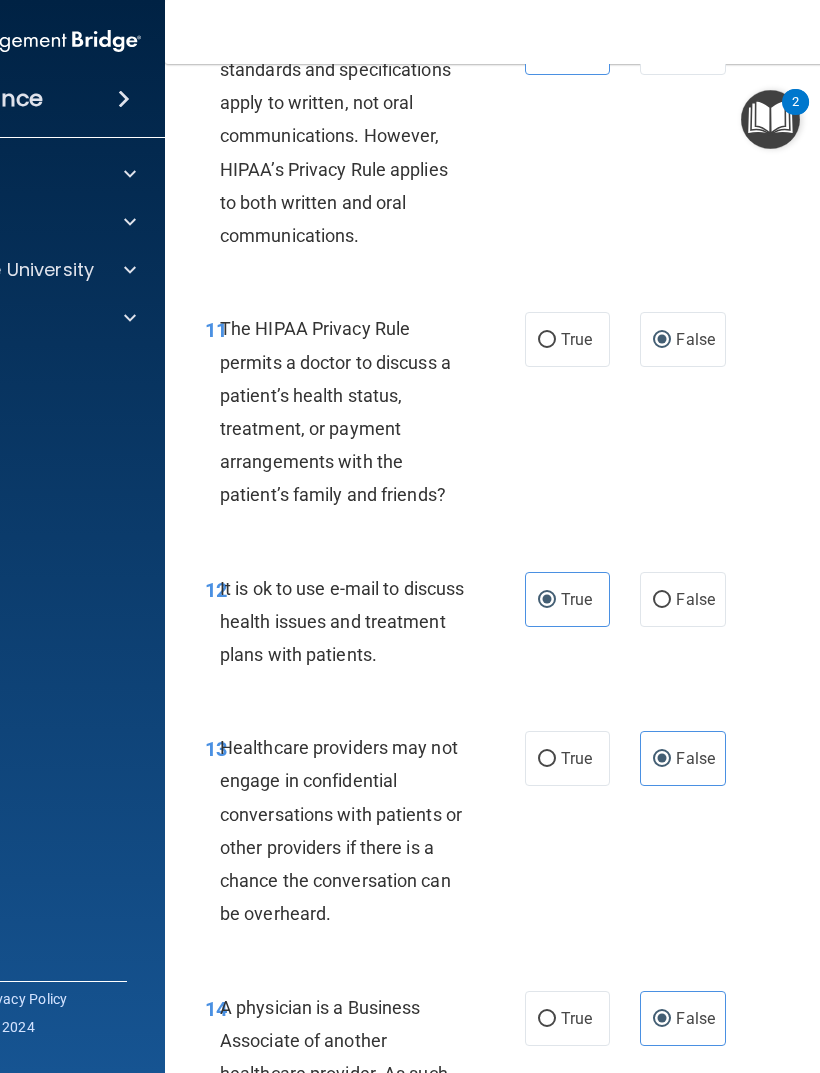 scroll, scrollTop: 2405, scrollLeft: 0, axis: vertical 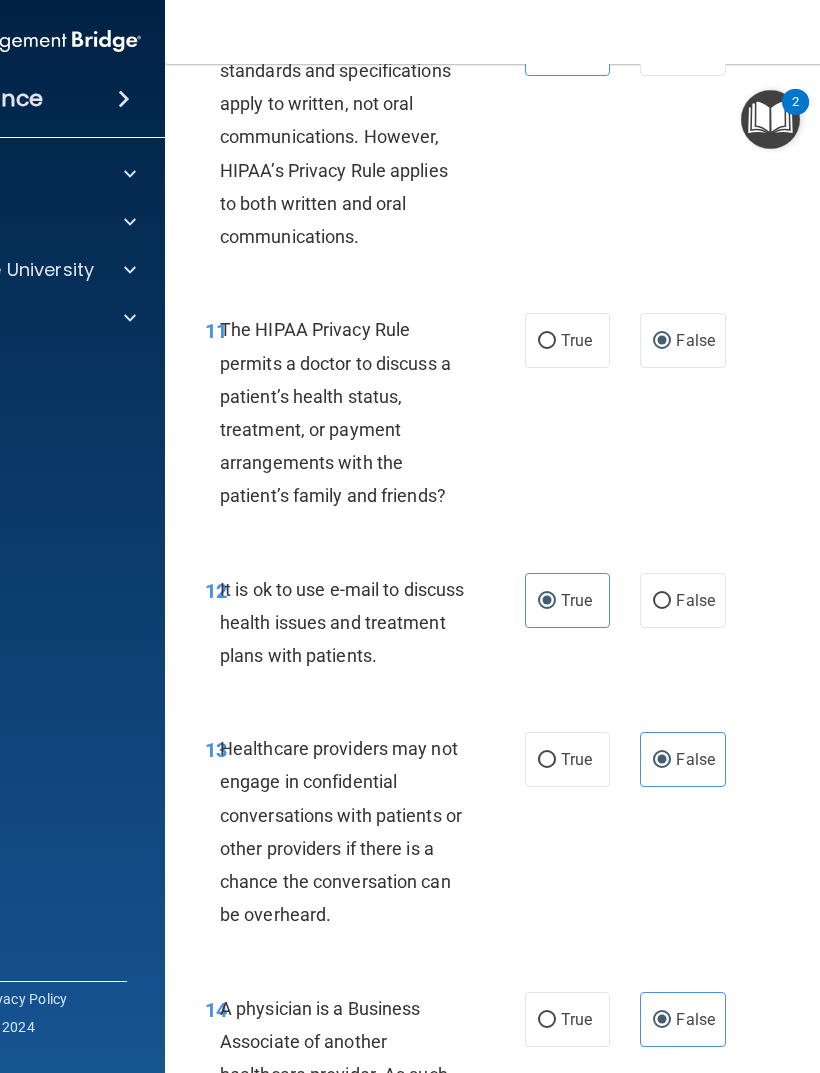 click on "True" at bounding box center (547, 341) 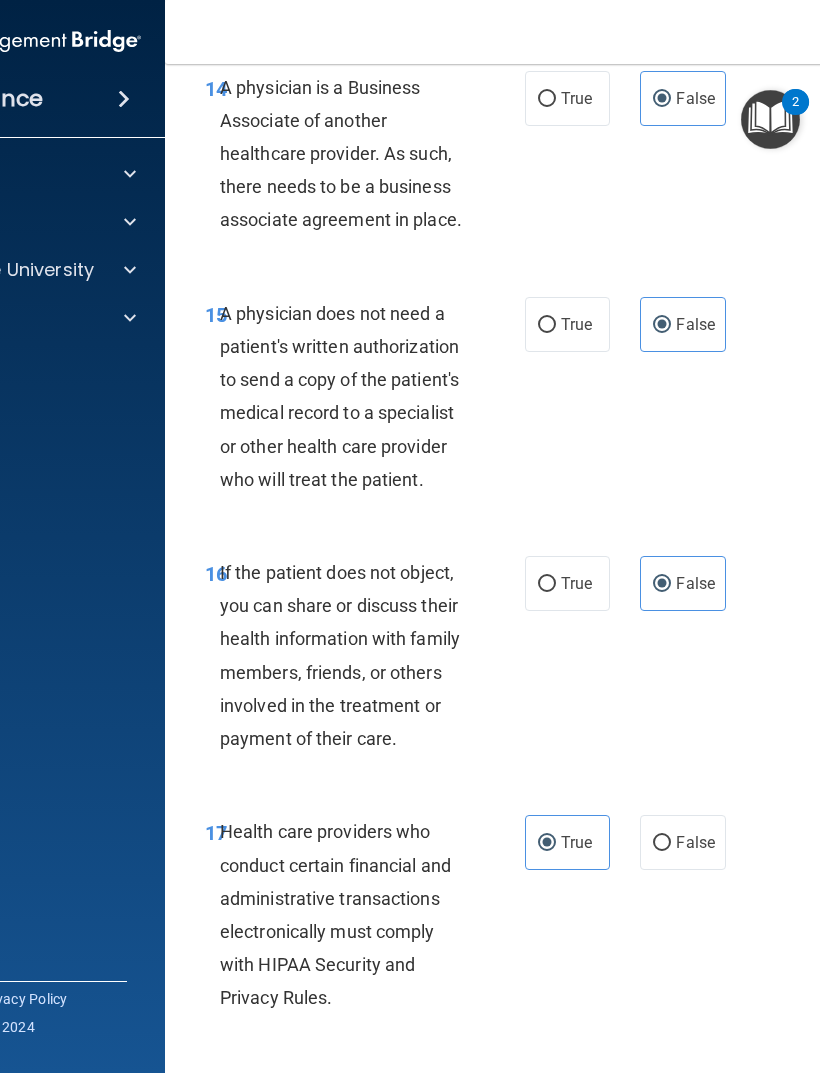 scroll, scrollTop: 3325, scrollLeft: 0, axis: vertical 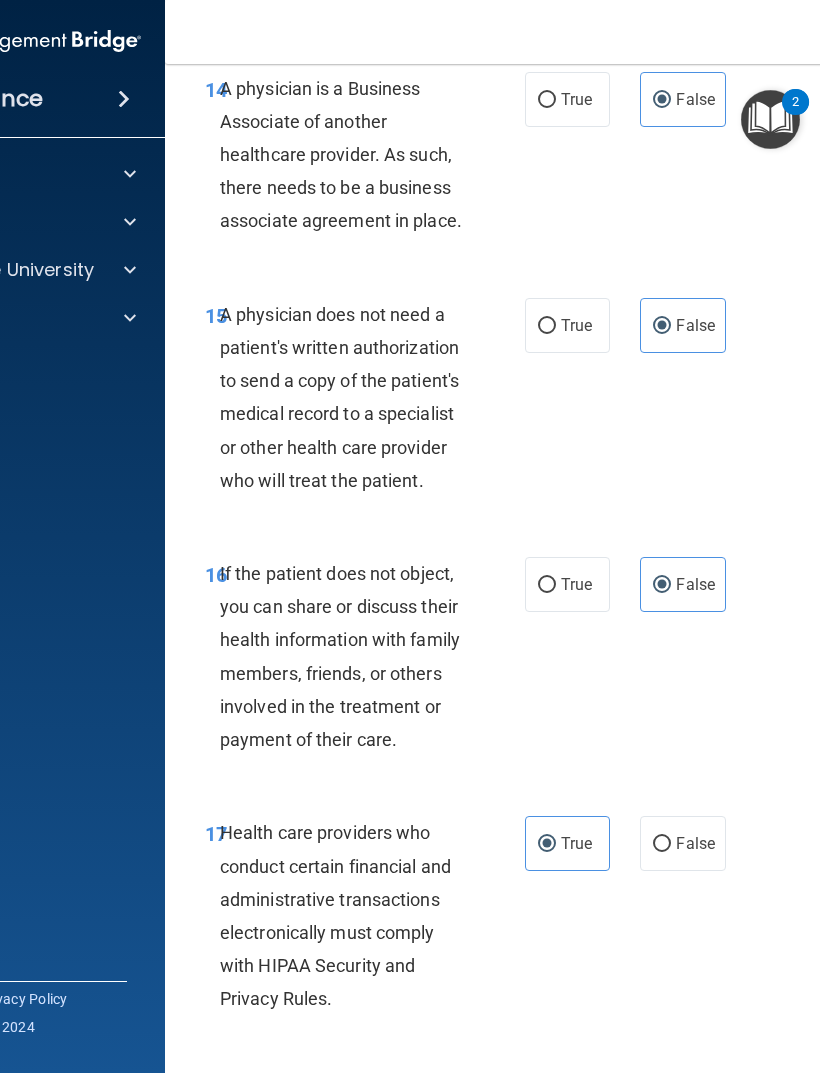 click on "True" at bounding box center (567, 325) 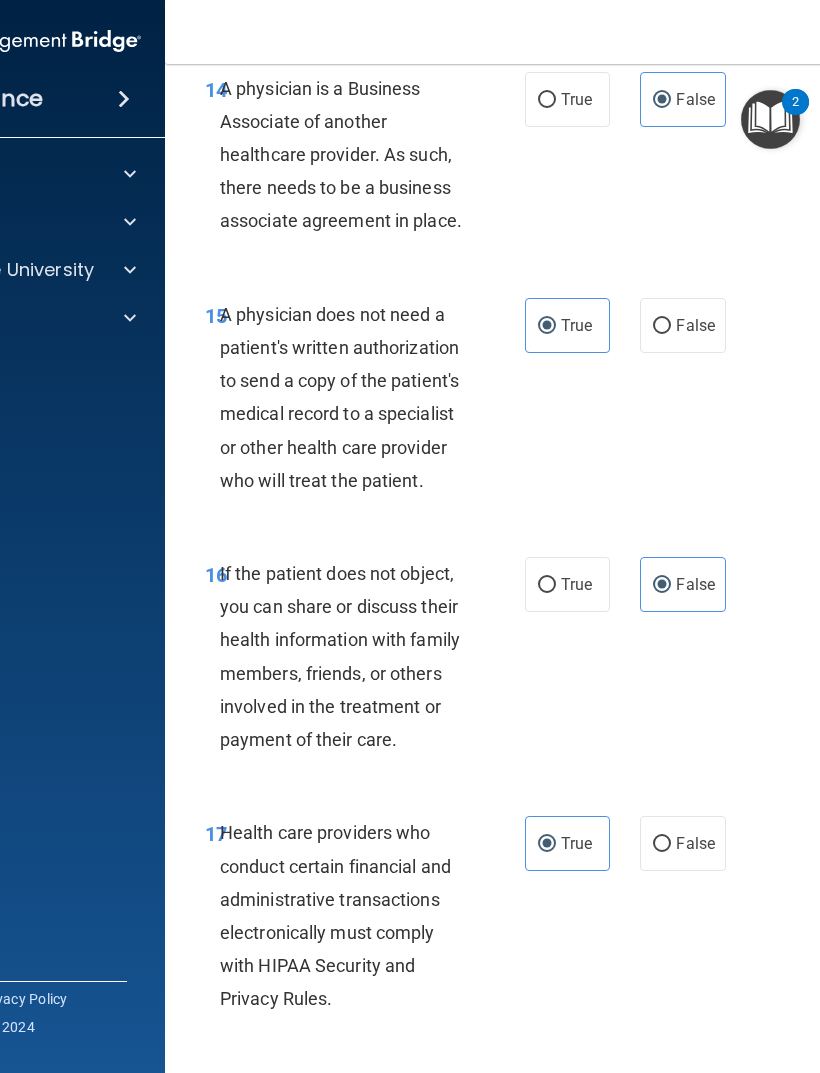 click on "True" at bounding box center (567, 584) 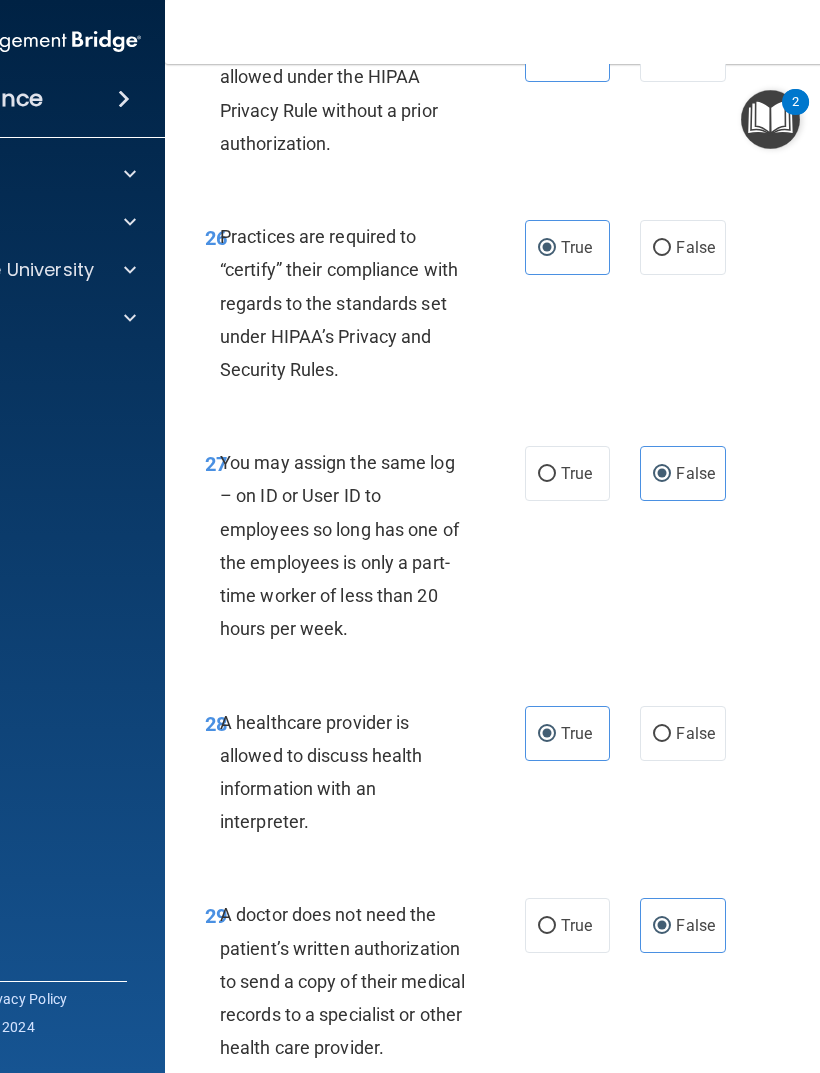 scroll, scrollTop: 5958, scrollLeft: 0, axis: vertical 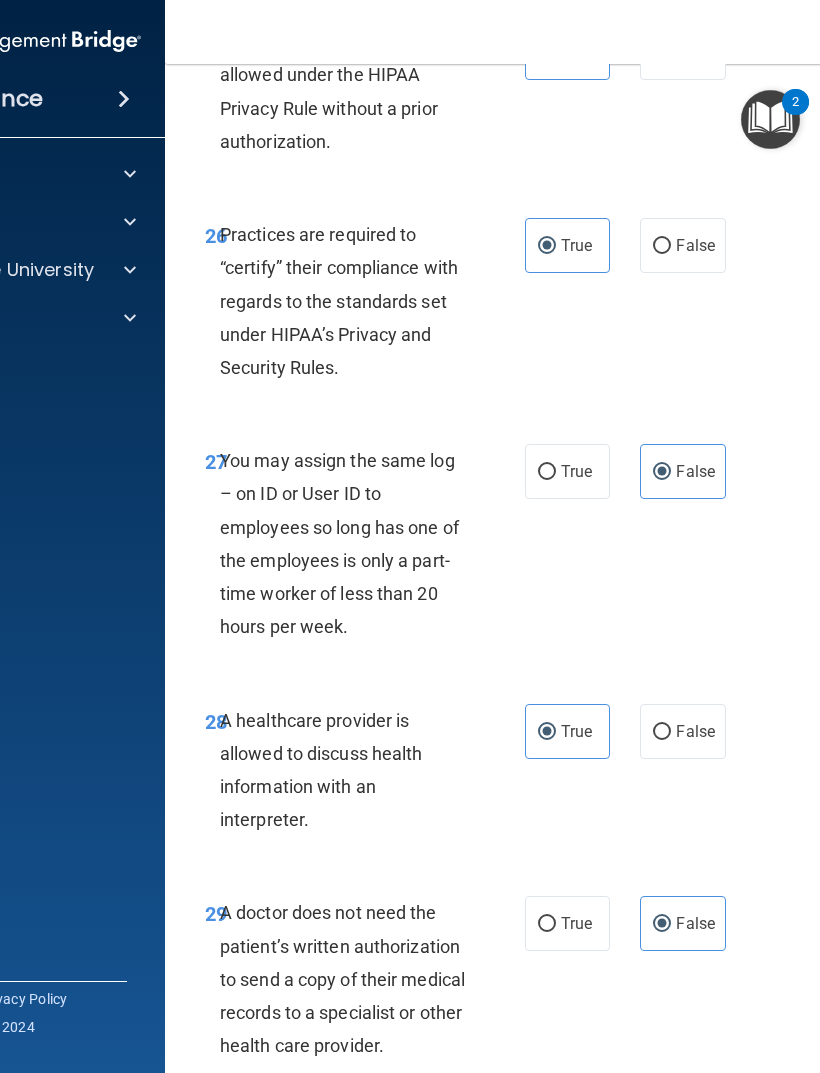 click on "False" at bounding box center (695, 245) 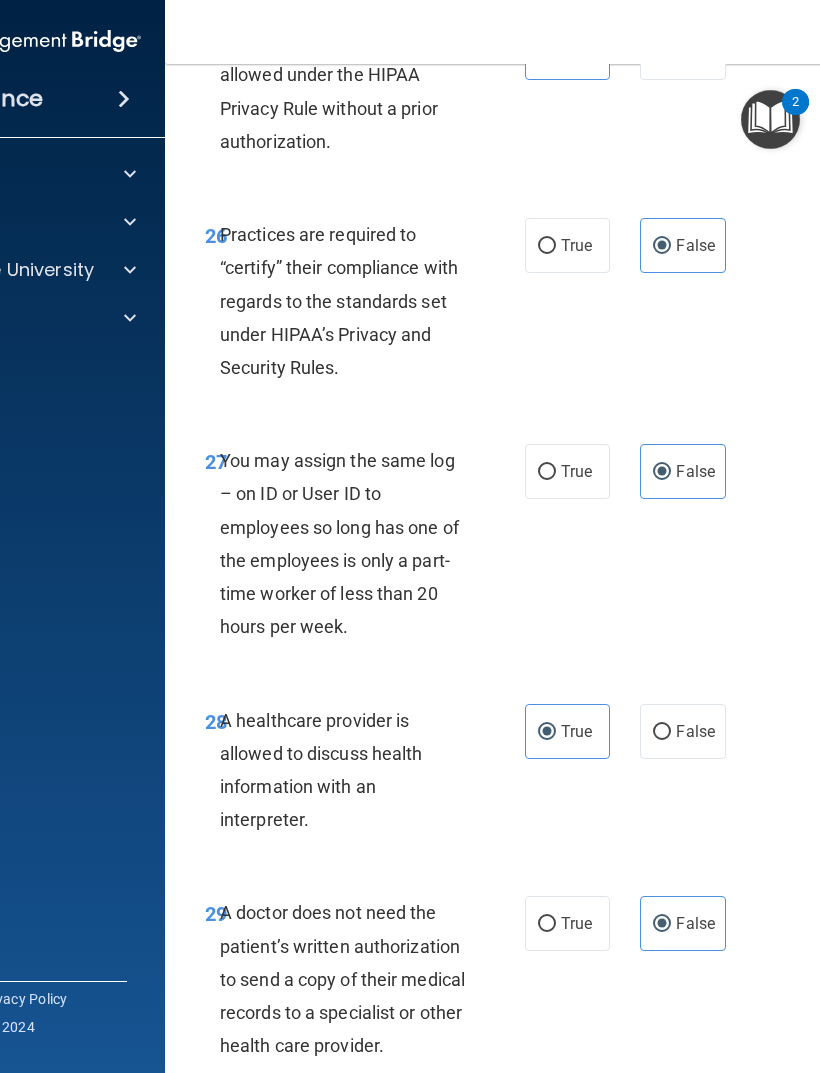click on "True" at bounding box center [576, 923] 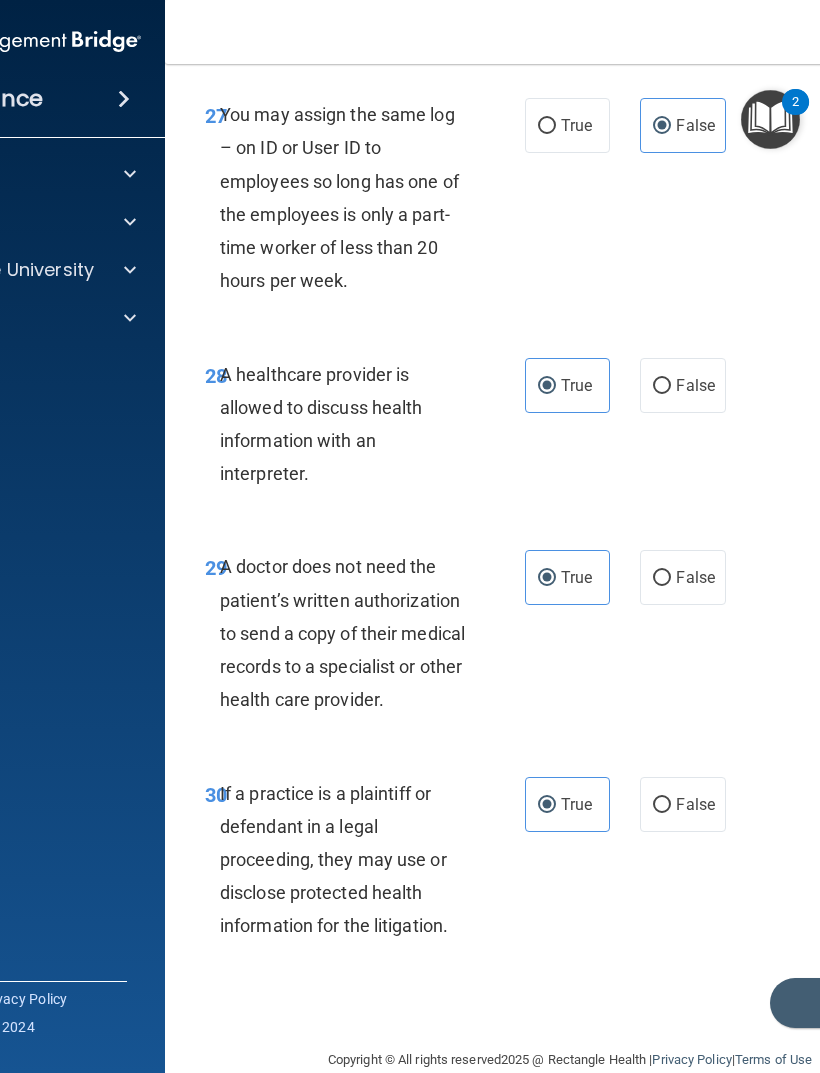 scroll, scrollTop: 6303, scrollLeft: 0, axis: vertical 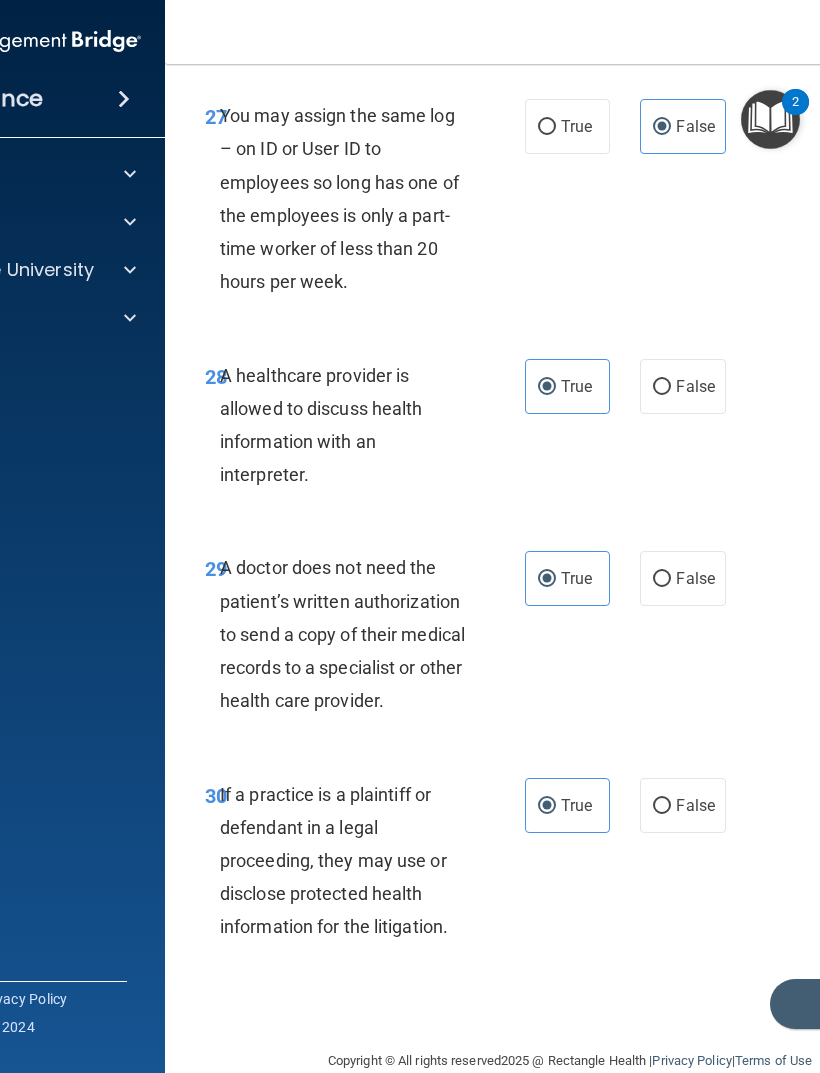 click on "Submit" at bounding box center (860, 1004) 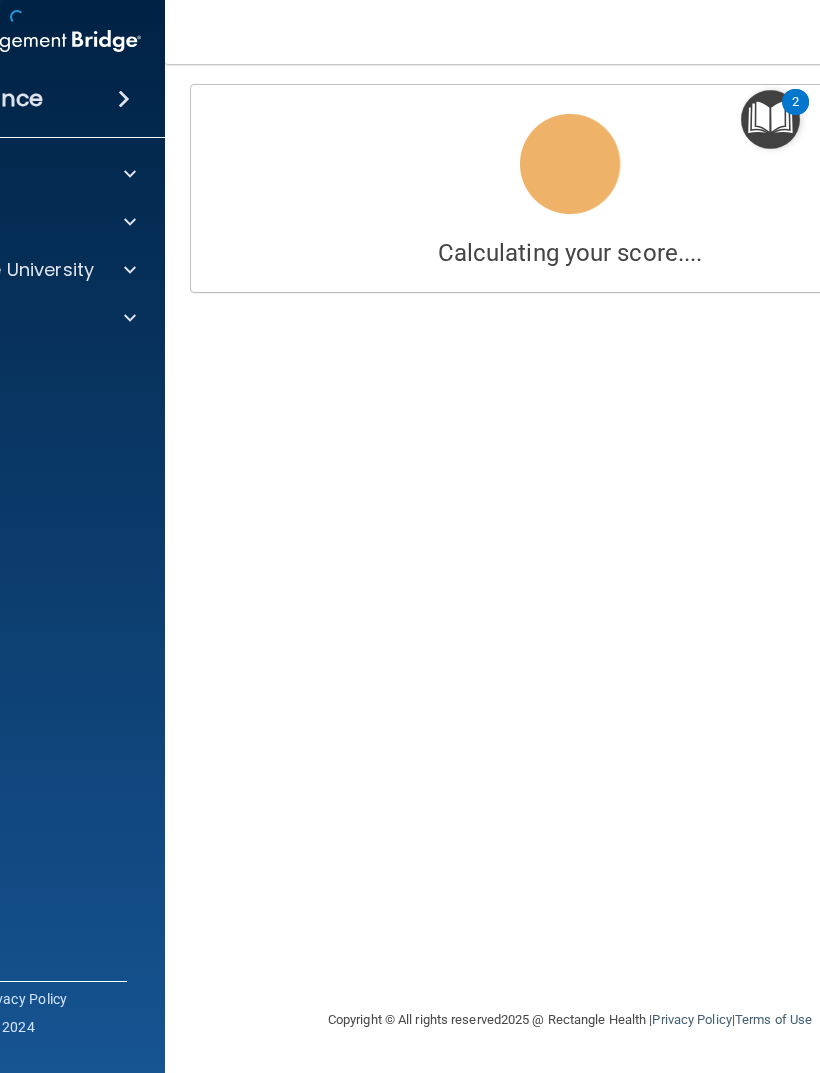scroll, scrollTop: 0, scrollLeft: 0, axis: both 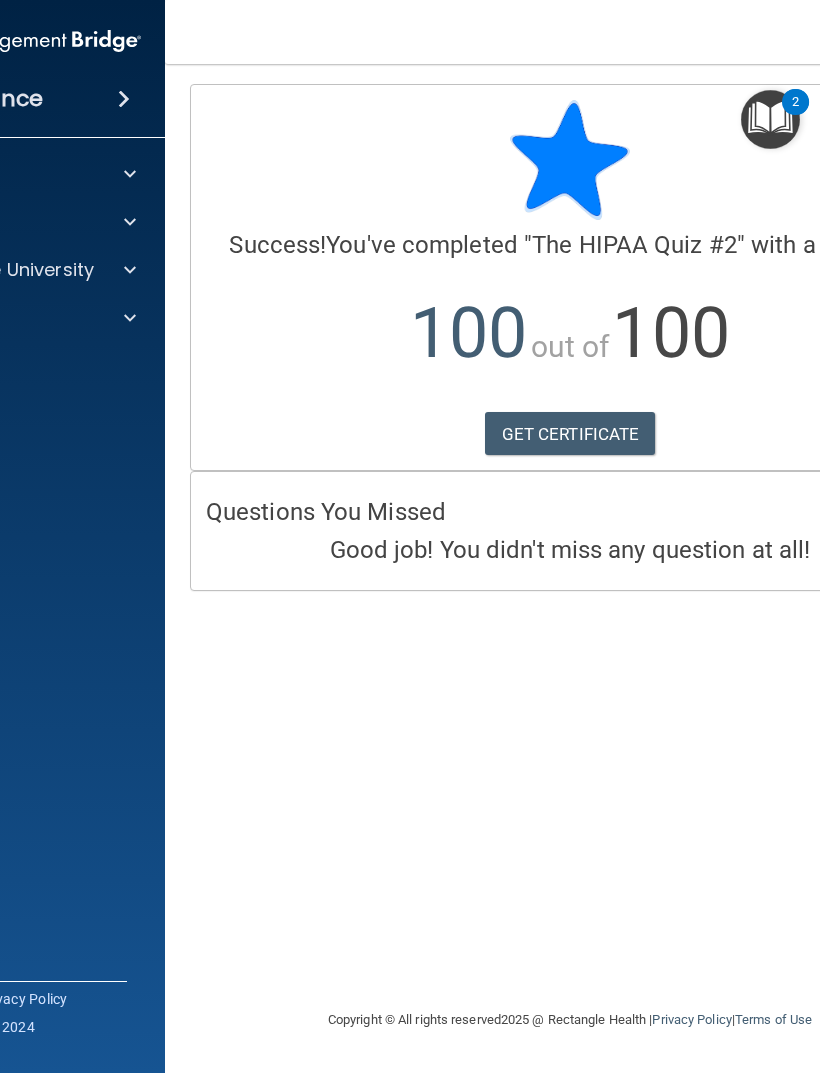 click on "GET CERTIFICATE" at bounding box center (570, 434) 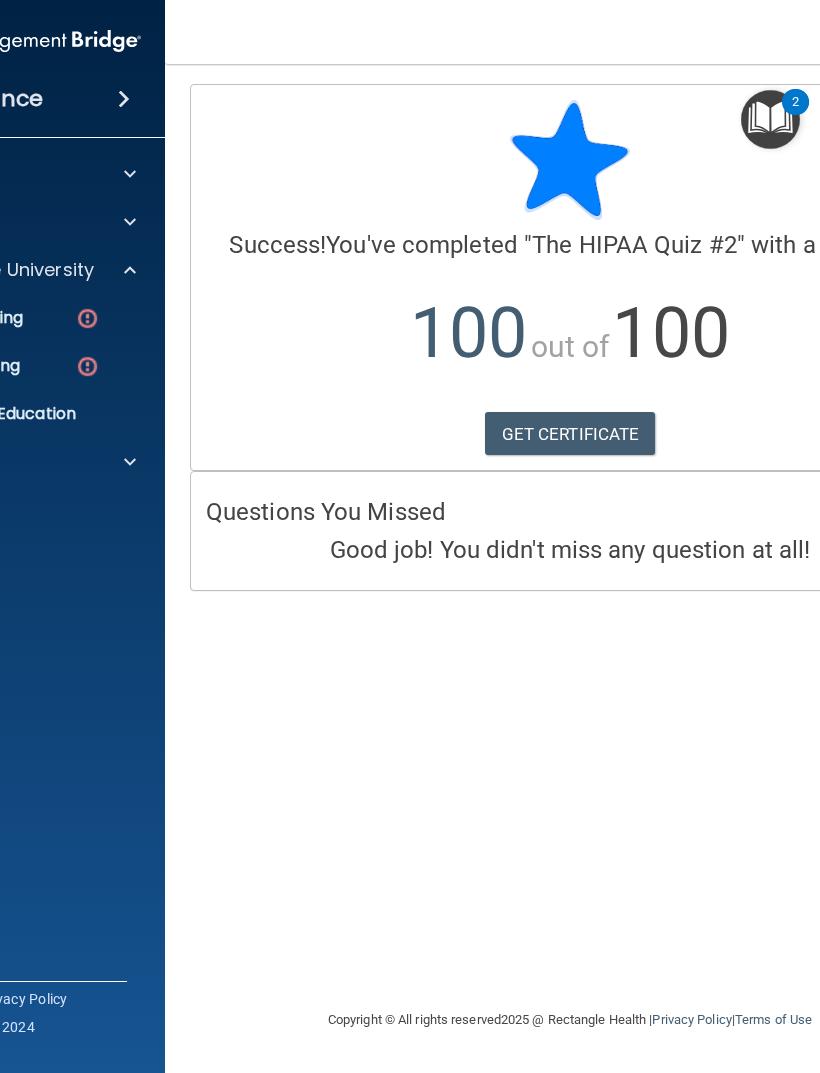 click at bounding box center (87, 318) 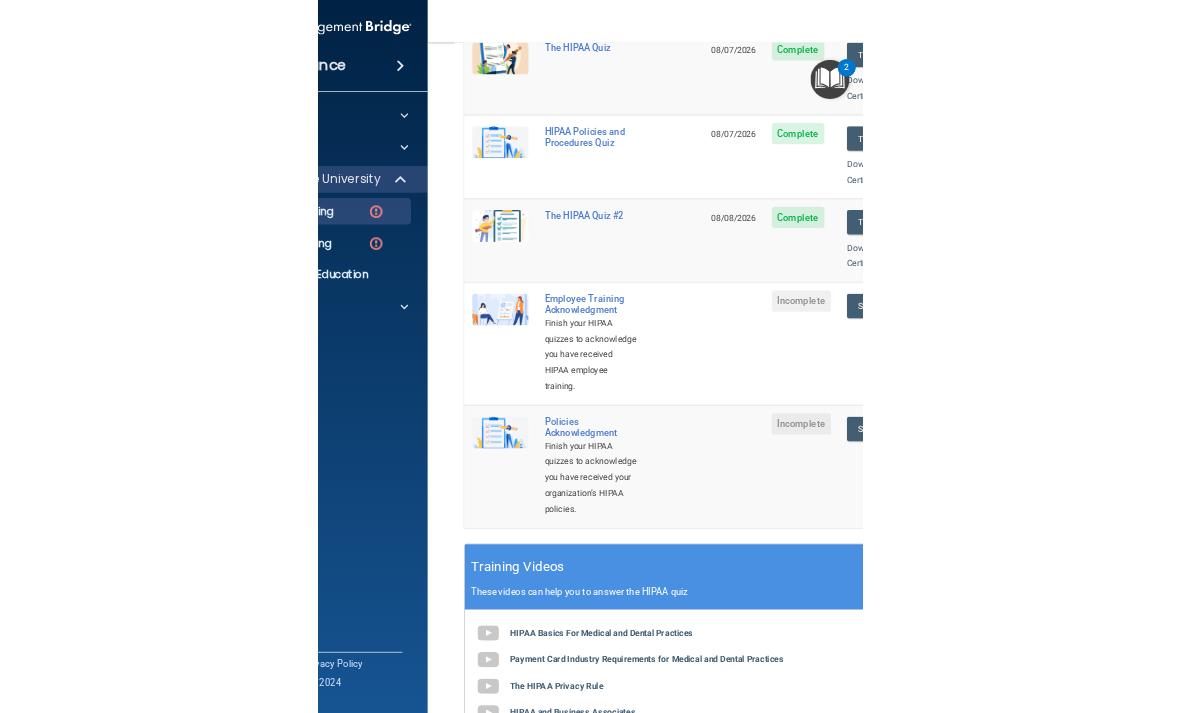 scroll, scrollTop: 306, scrollLeft: 0, axis: vertical 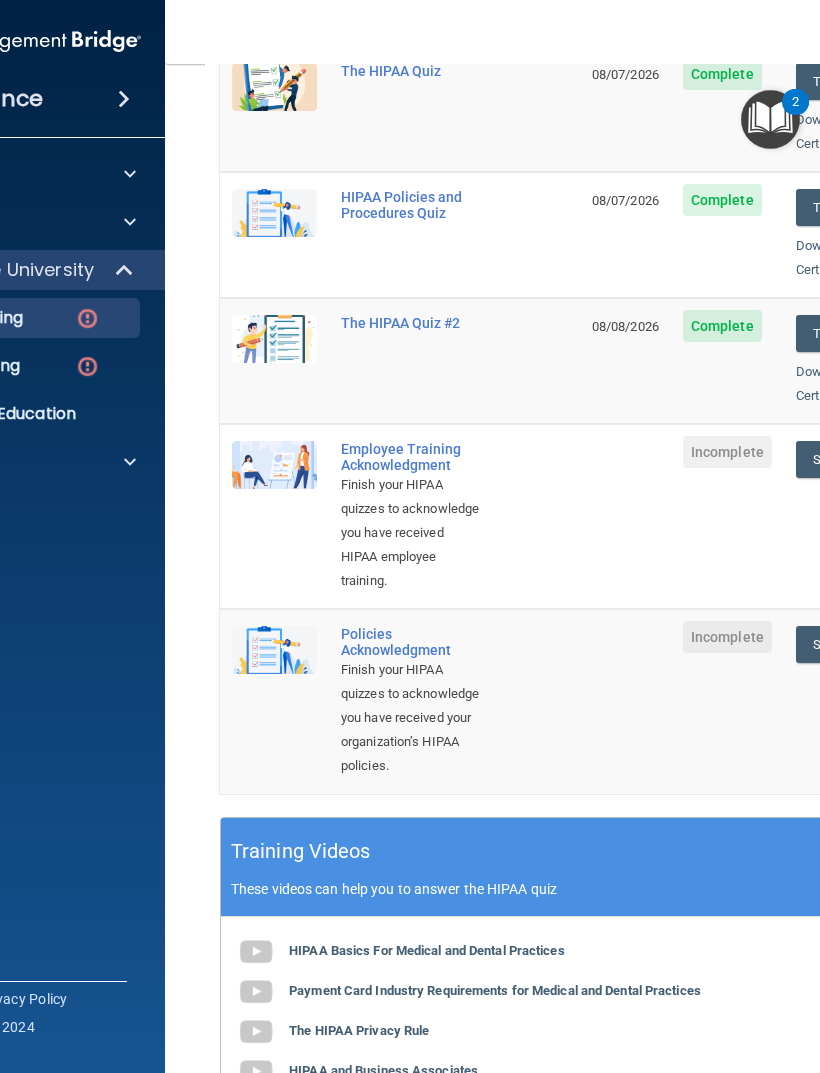 click on "Sign Policy" at bounding box center [851, 459] 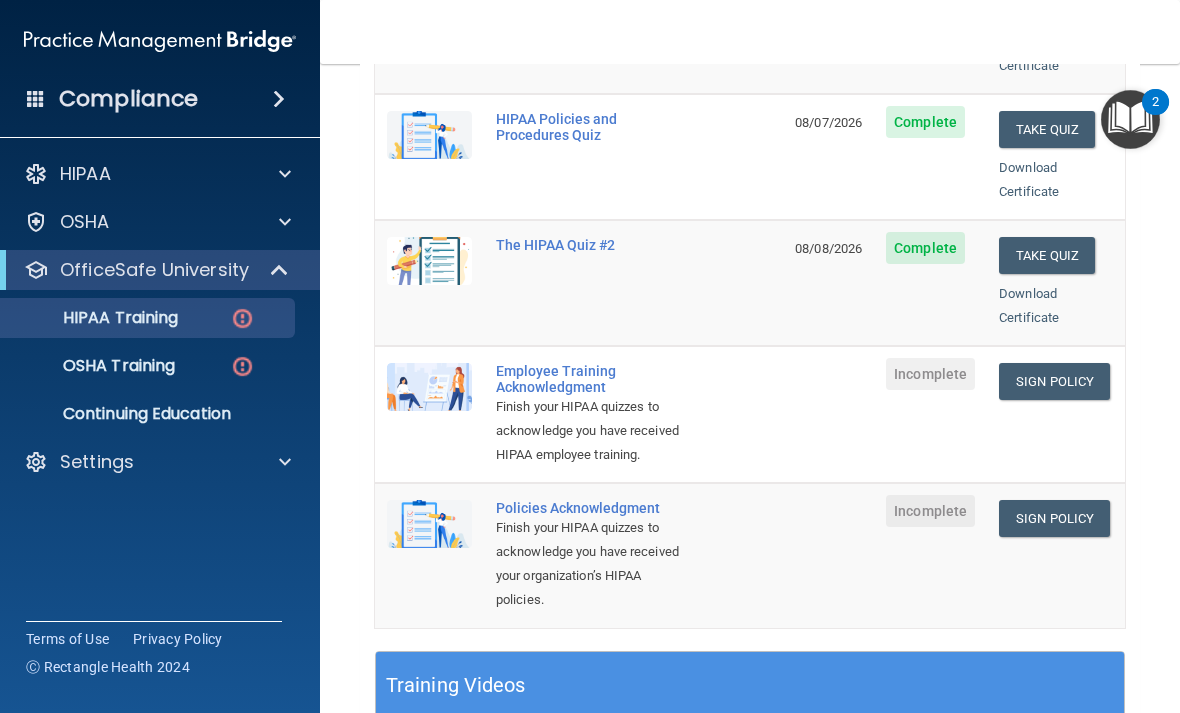 scroll, scrollTop: 387, scrollLeft: 0, axis: vertical 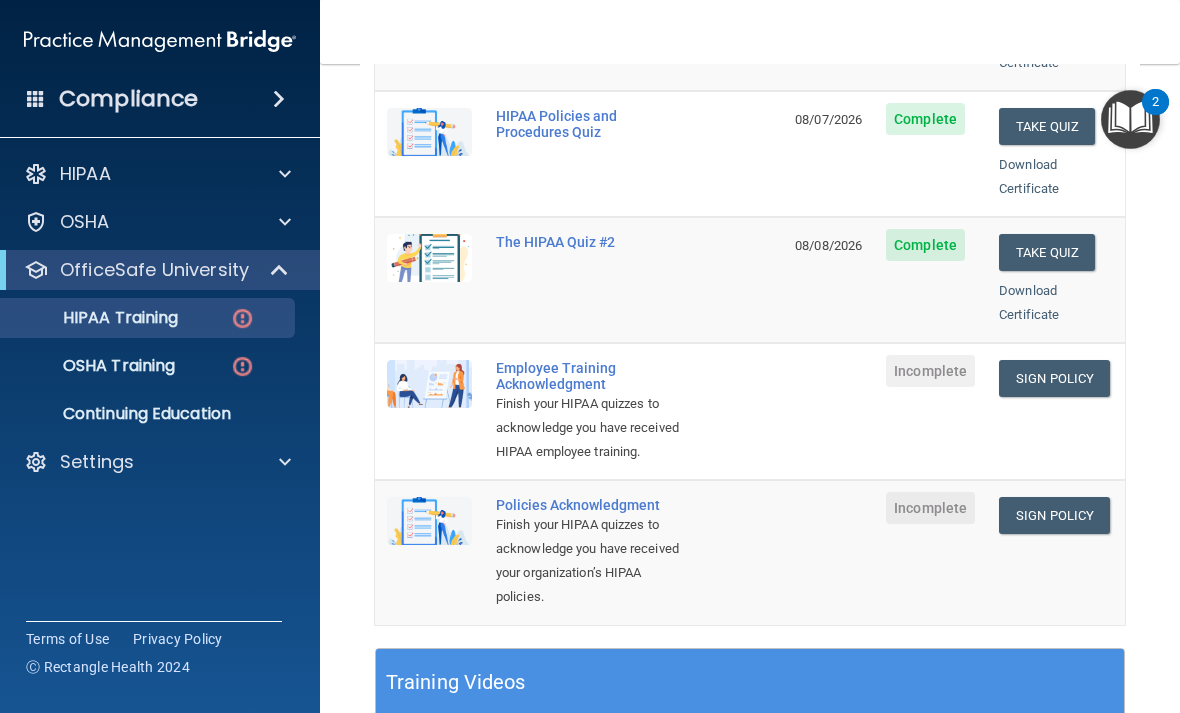 click on "Sign Policy" at bounding box center [1054, 515] 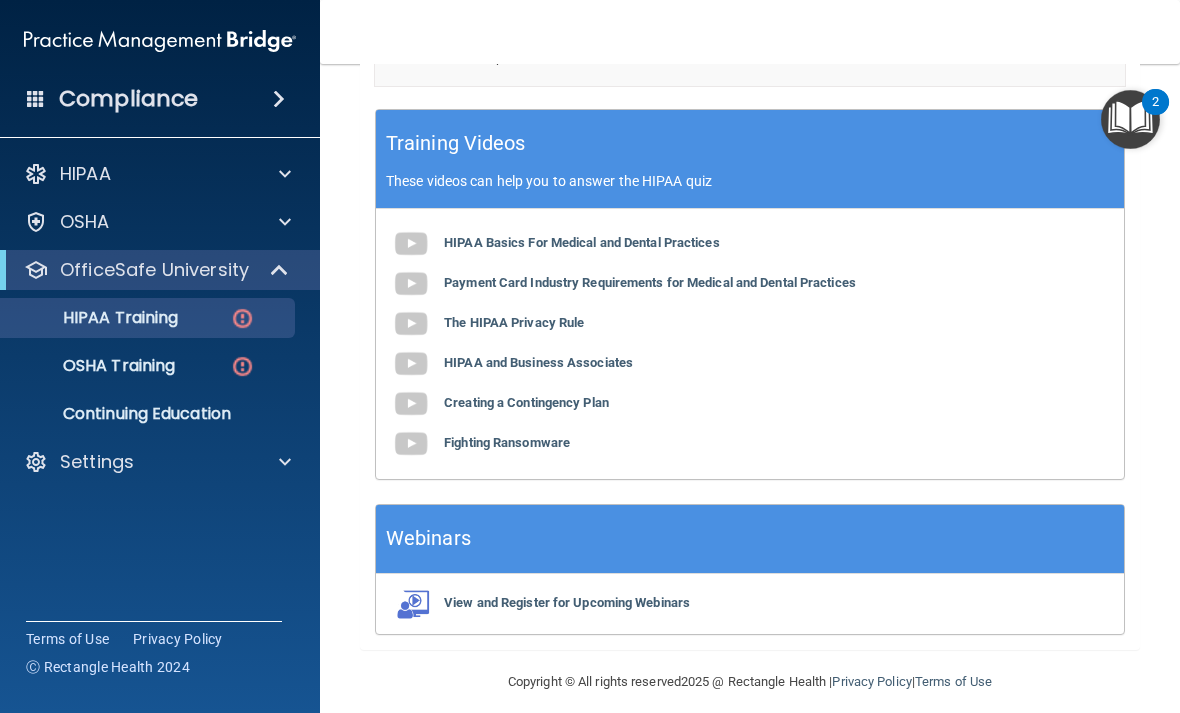 scroll, scrollTop: 925, scrollLeft: 0, axis: vertical 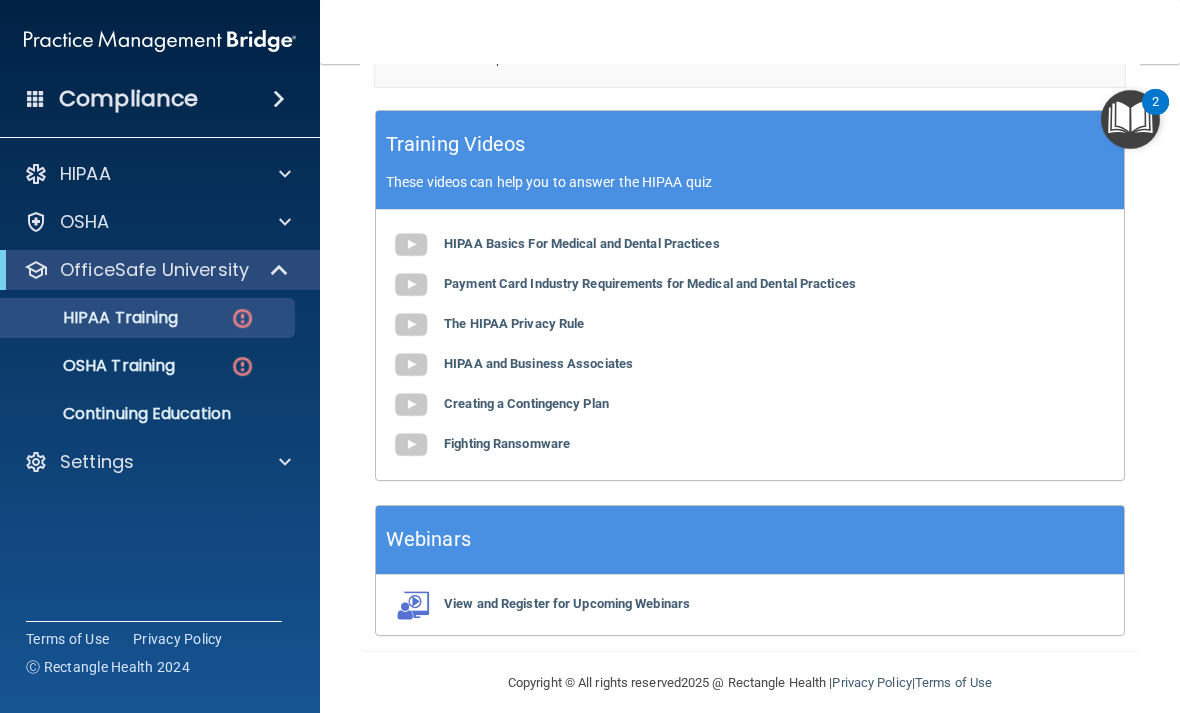 click at bounding box center [242, 366] 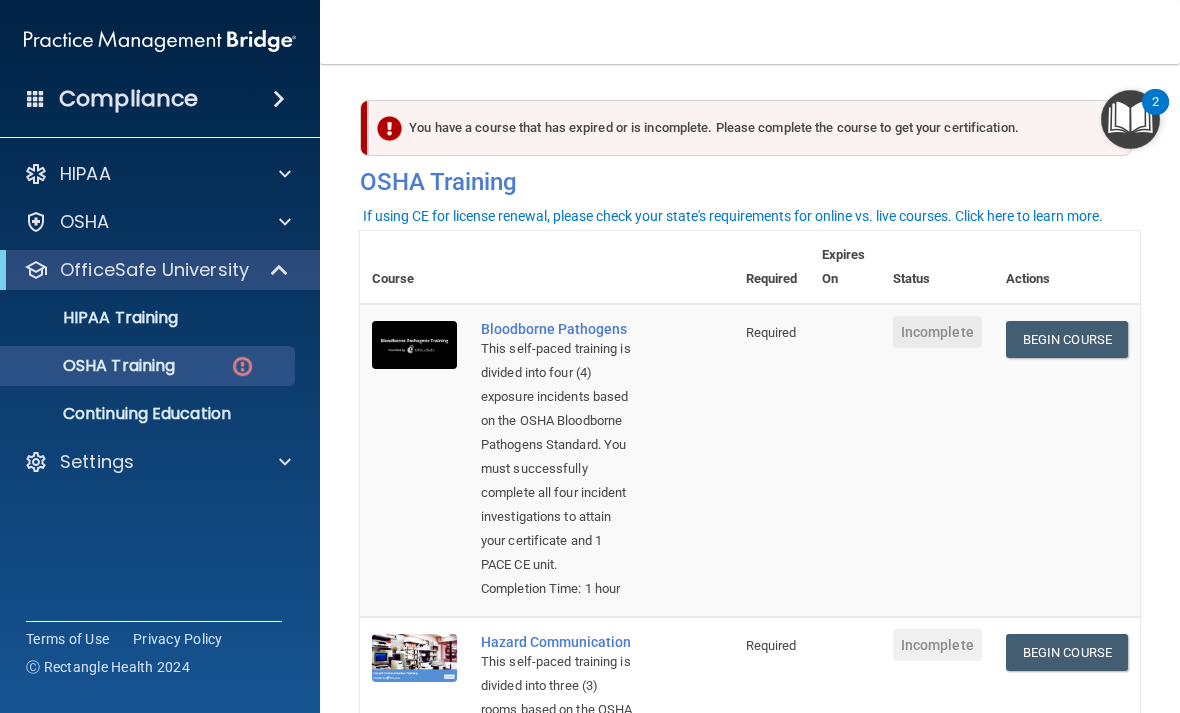 scroll, scrollTop: 0, scrollLeft: 0, axis: both 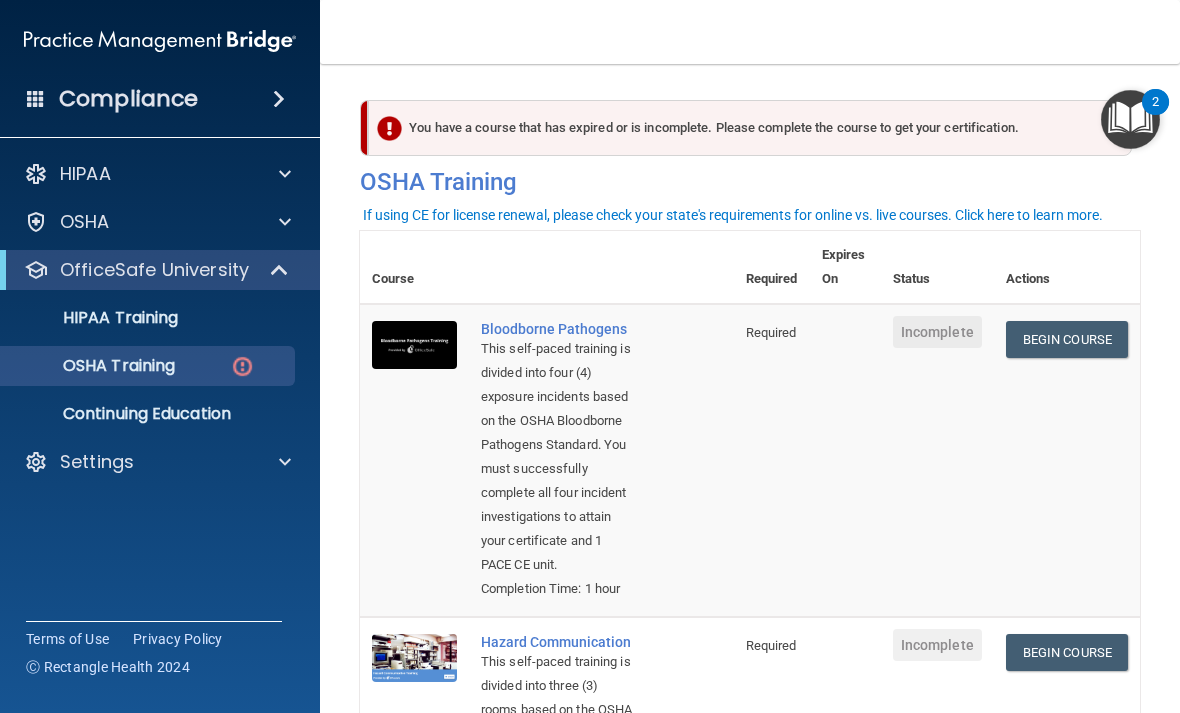 click on "Begin Course" at bounding box center (1067, 339) 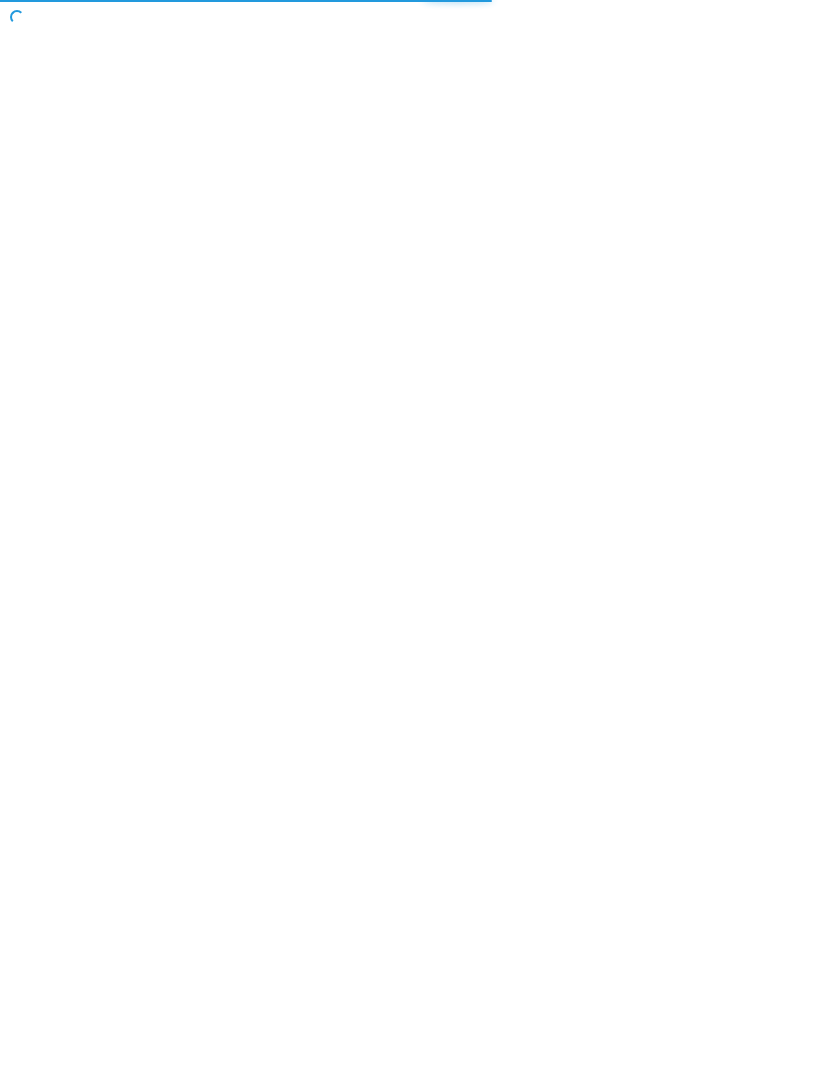 scroll, scrollTop: 0, scrollLeft: 0, axis: both 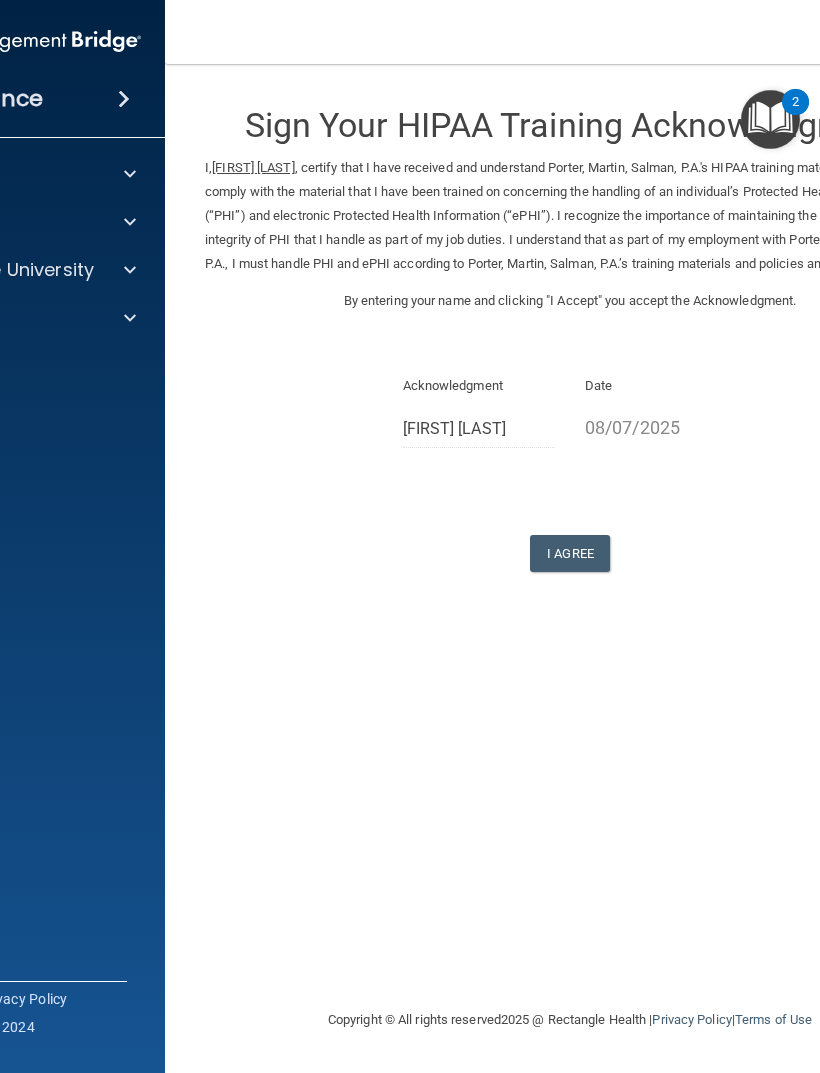 click on "I Agree" at bounding box center [570, 553] 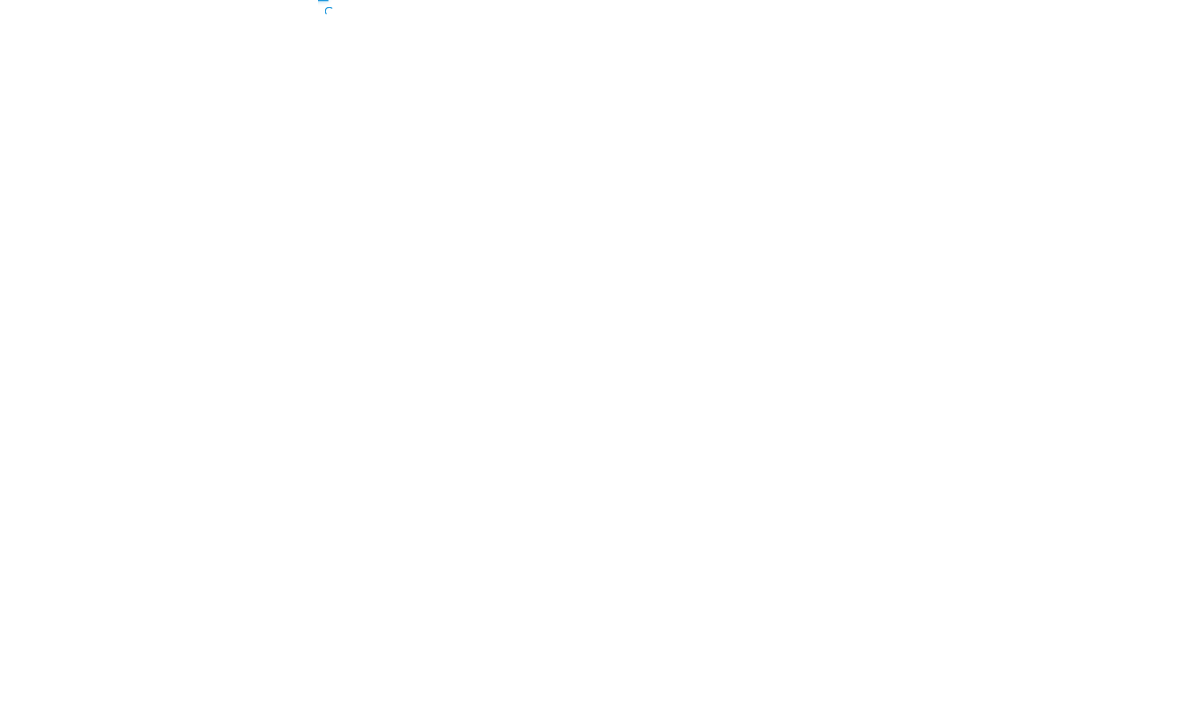 scroll, scrollTop: 0, scrollLeft: 0, axis: both 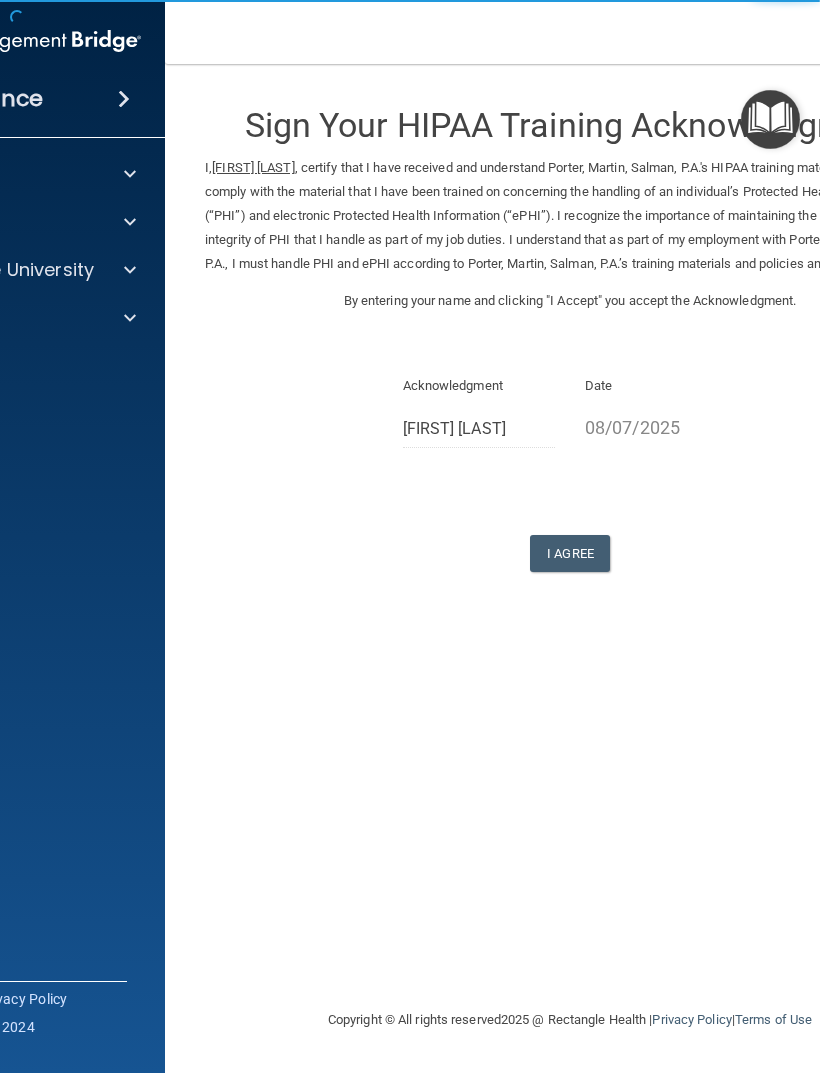 click on "I Agree" at bounding box center [570, 553] 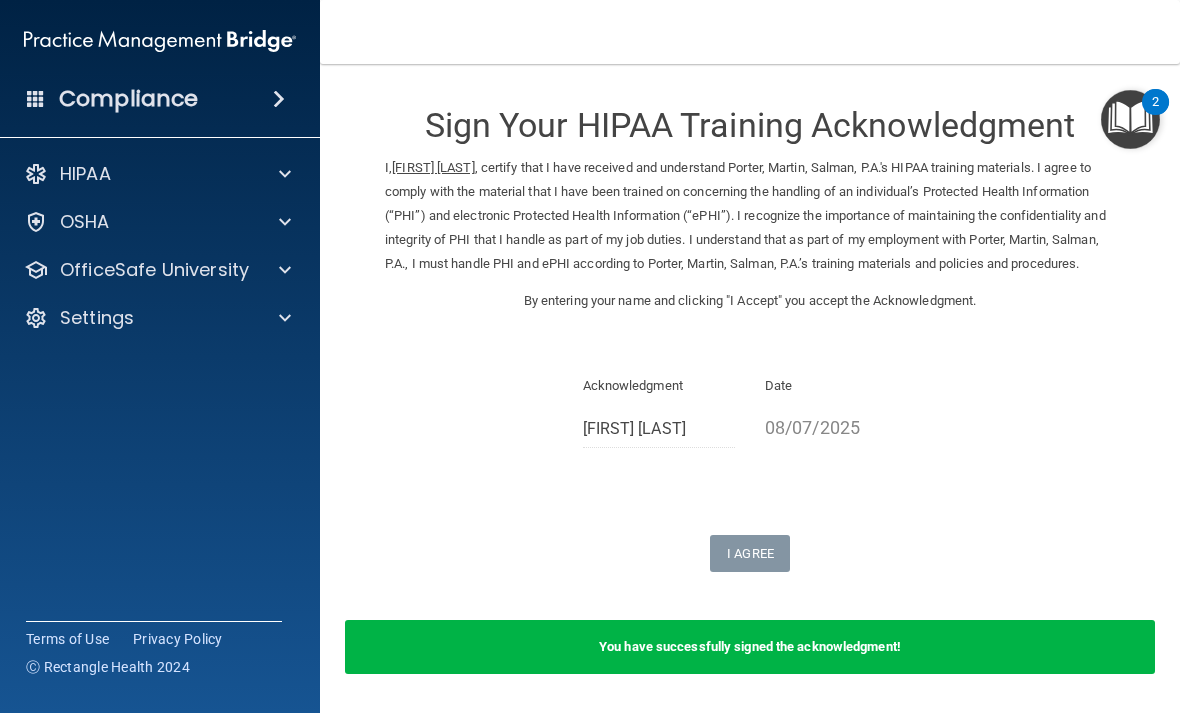 scroll, scrollTop: 0, scrollLeft: 0, axis: both 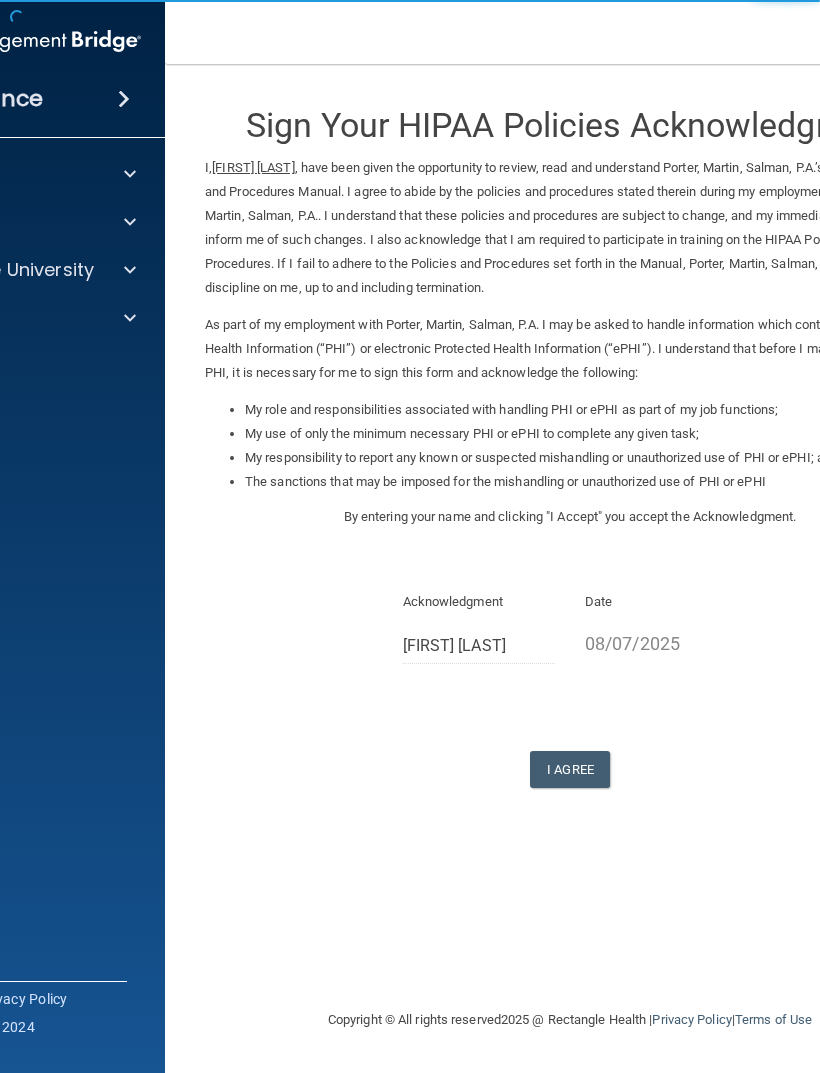 click on "I Agree" at bounding box center (570, 769) 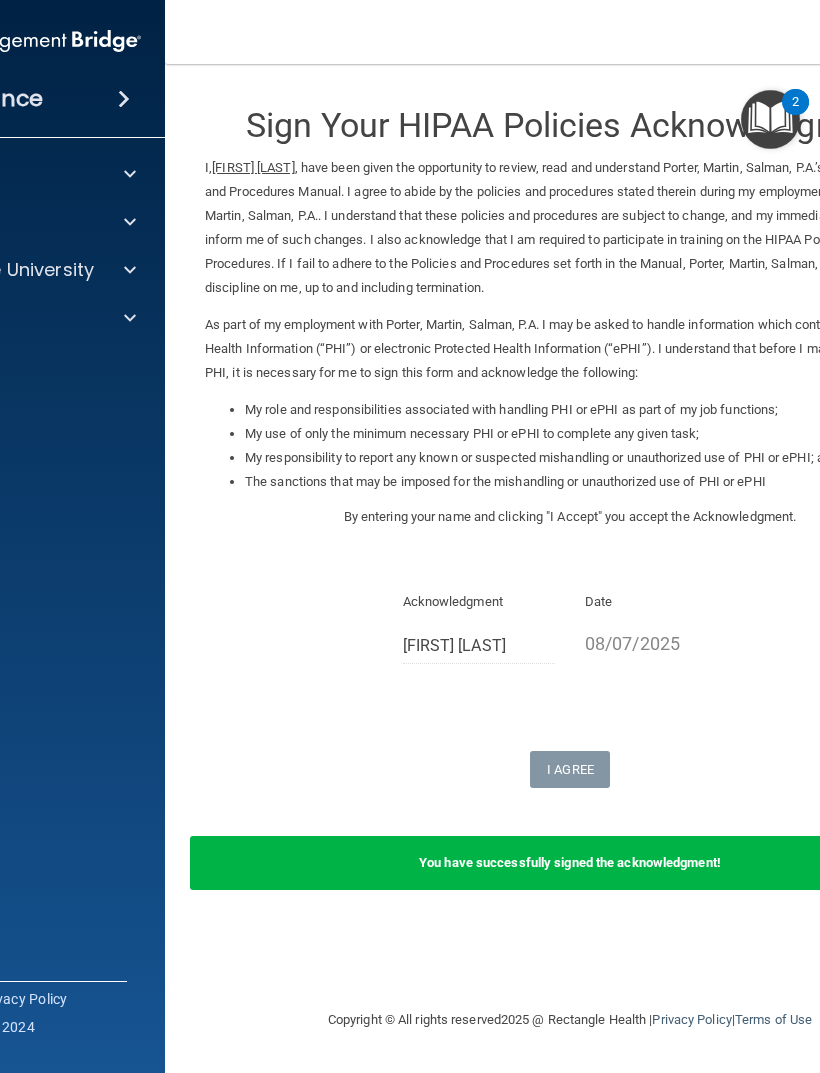 click at bounding box center (628, 0) 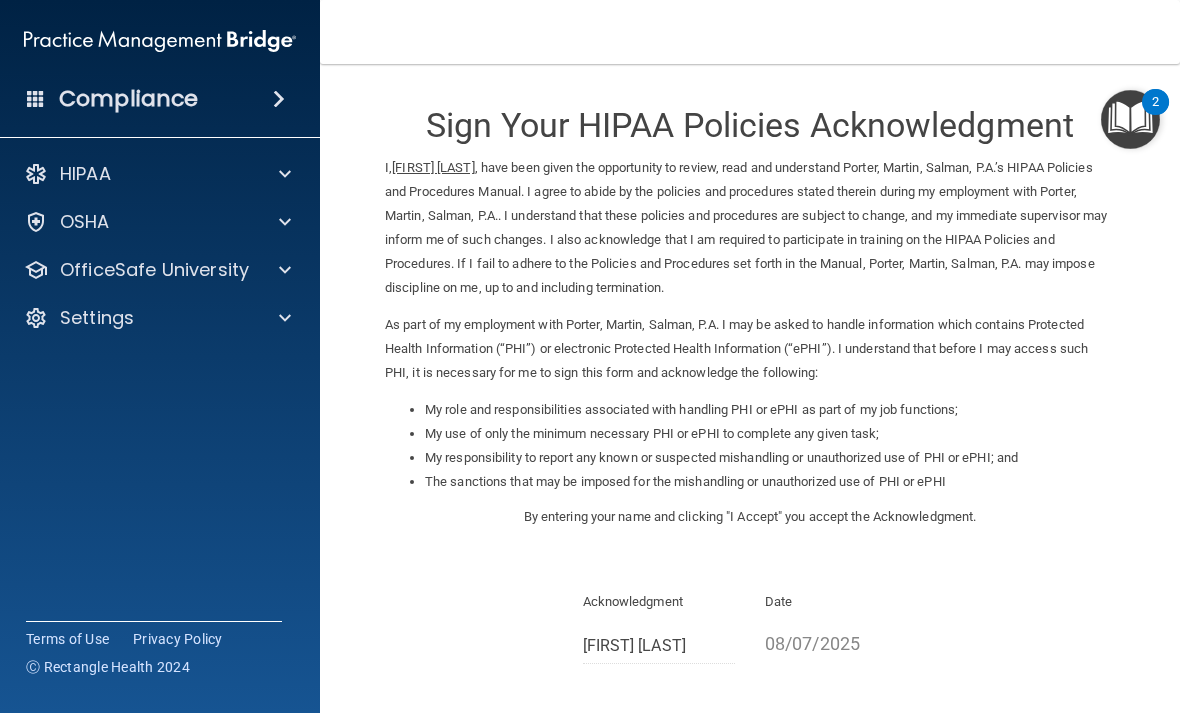 scroll, scrollTop: 0, scrollLeft: 0, axis: both 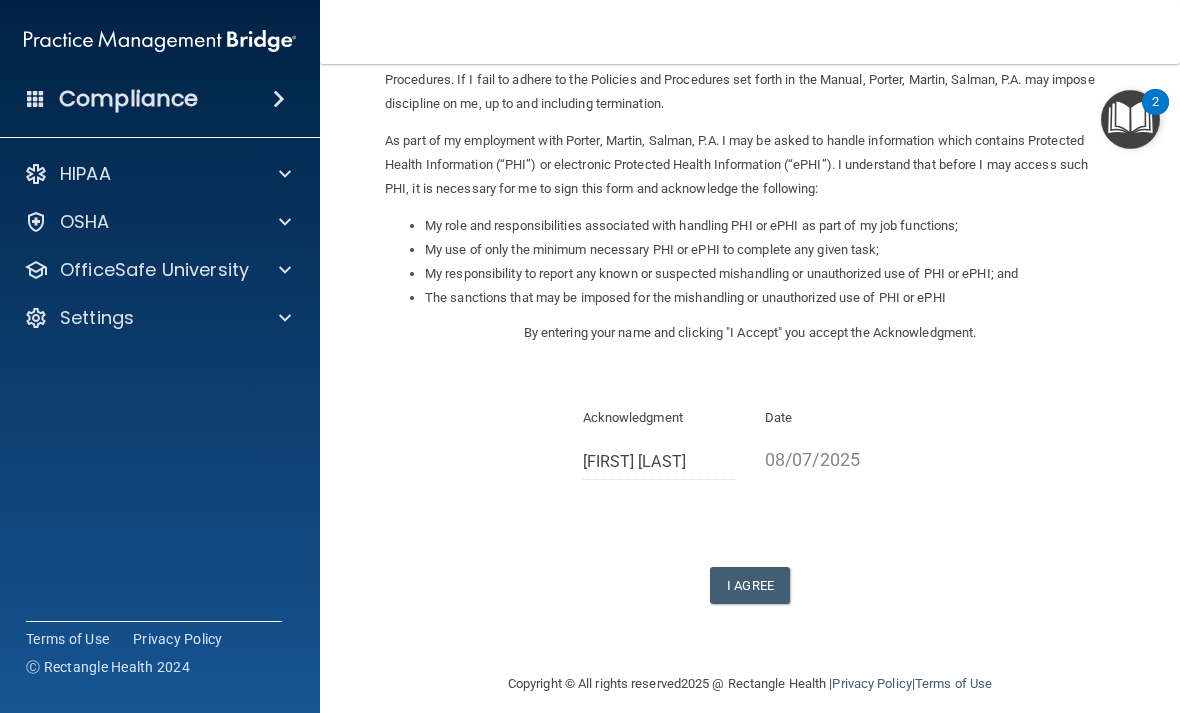 click on "I Agree" at bounding box center (750, 585) 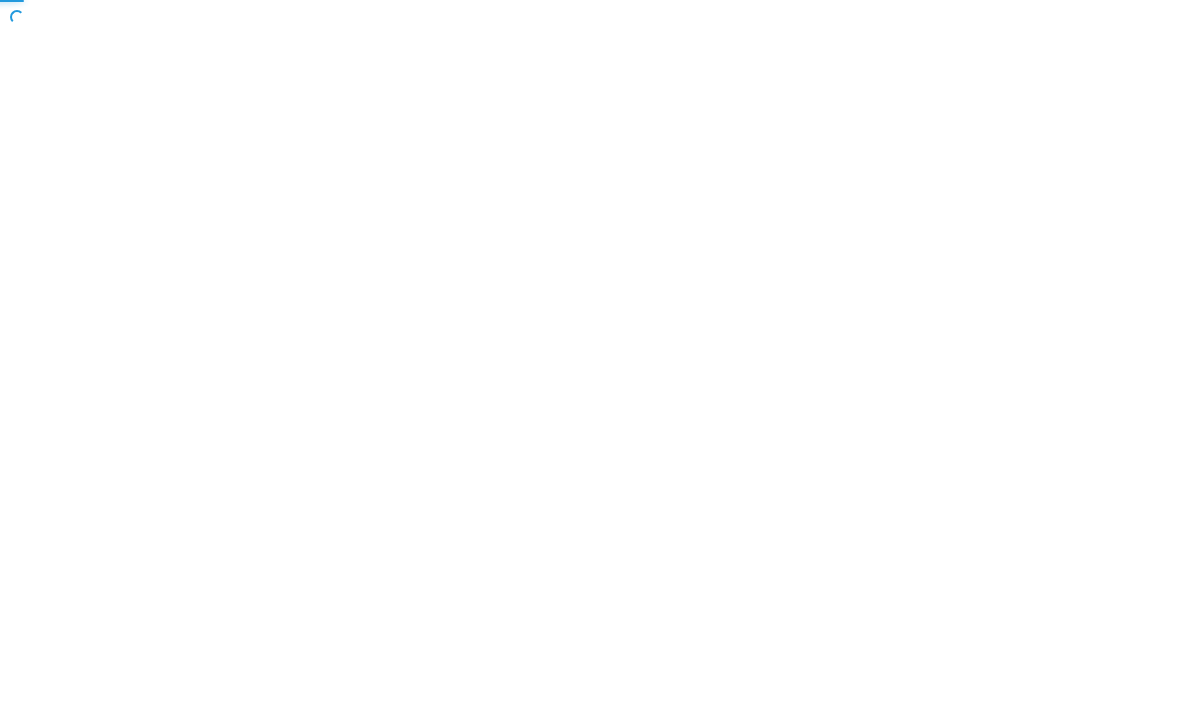 scroll, scrollTop: 0, scrollLeft: 0, axis: both 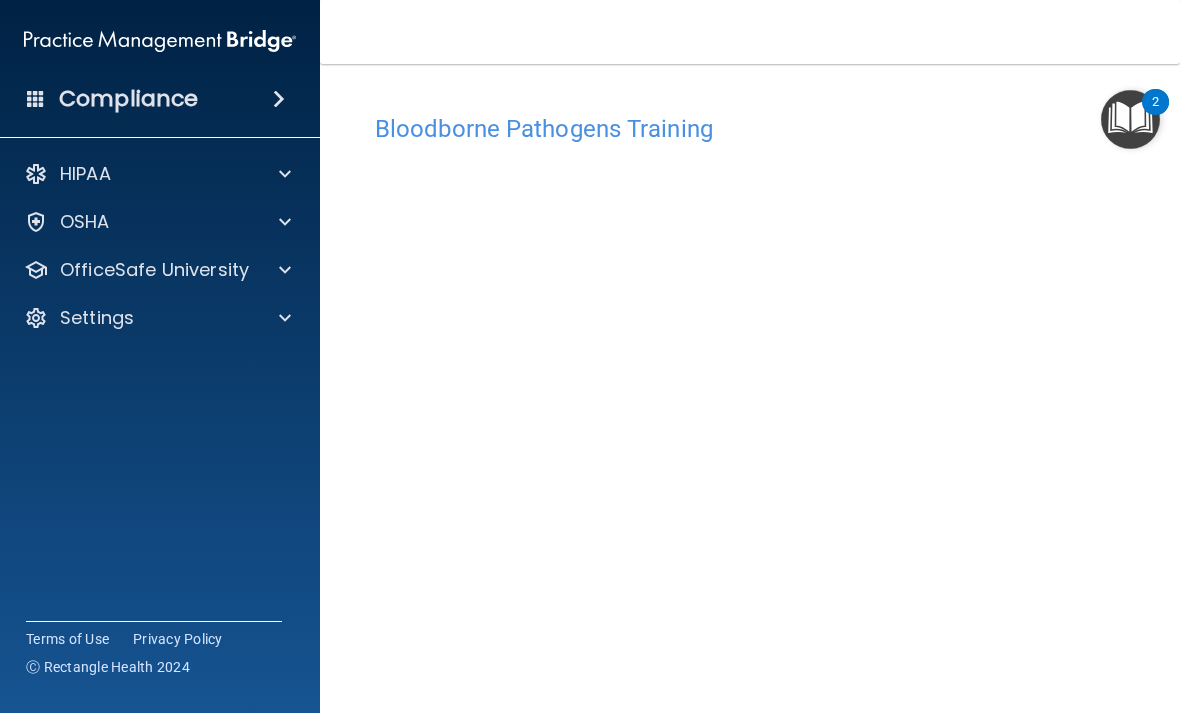 click at bounding box center (285, 270) 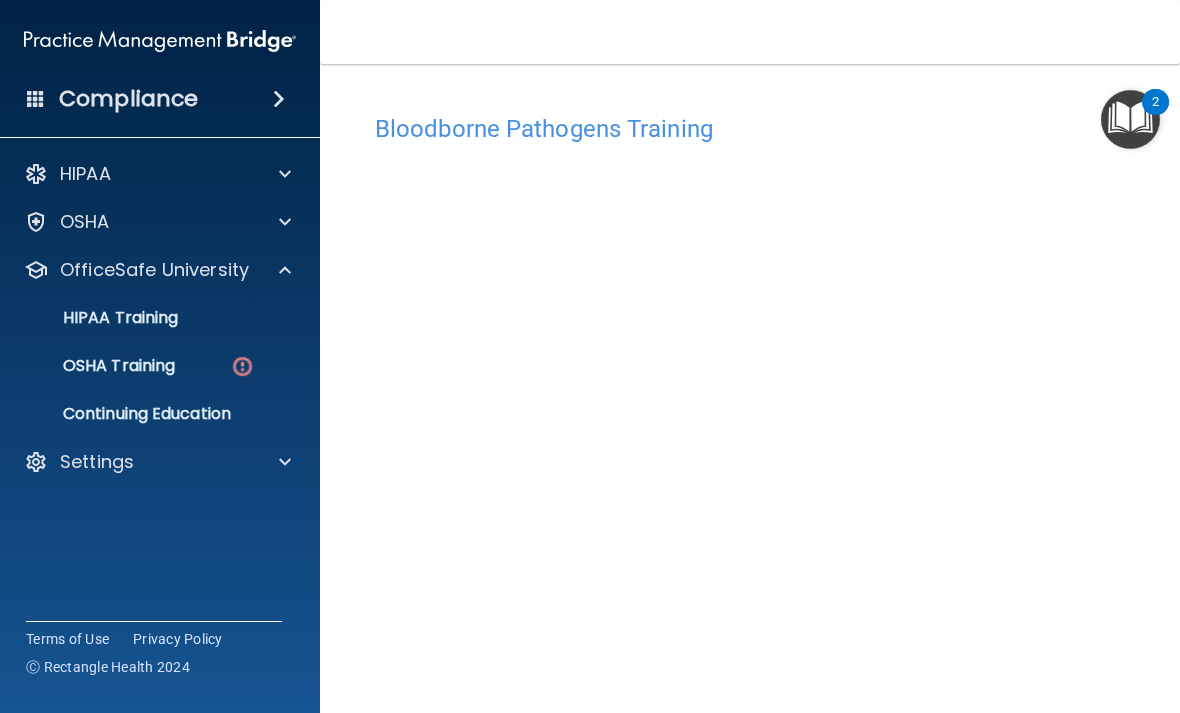 click at bounding box center (242, 366) 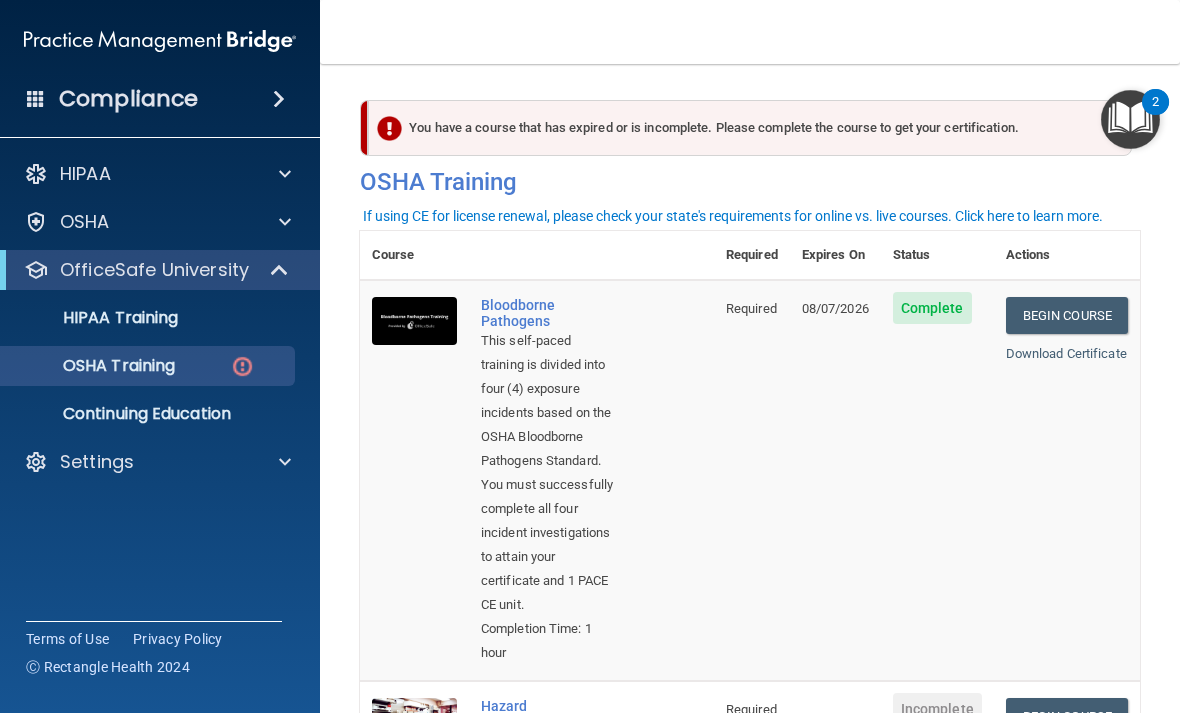scroll, scrollTop: 0, scrollLeft: 0, axis: both 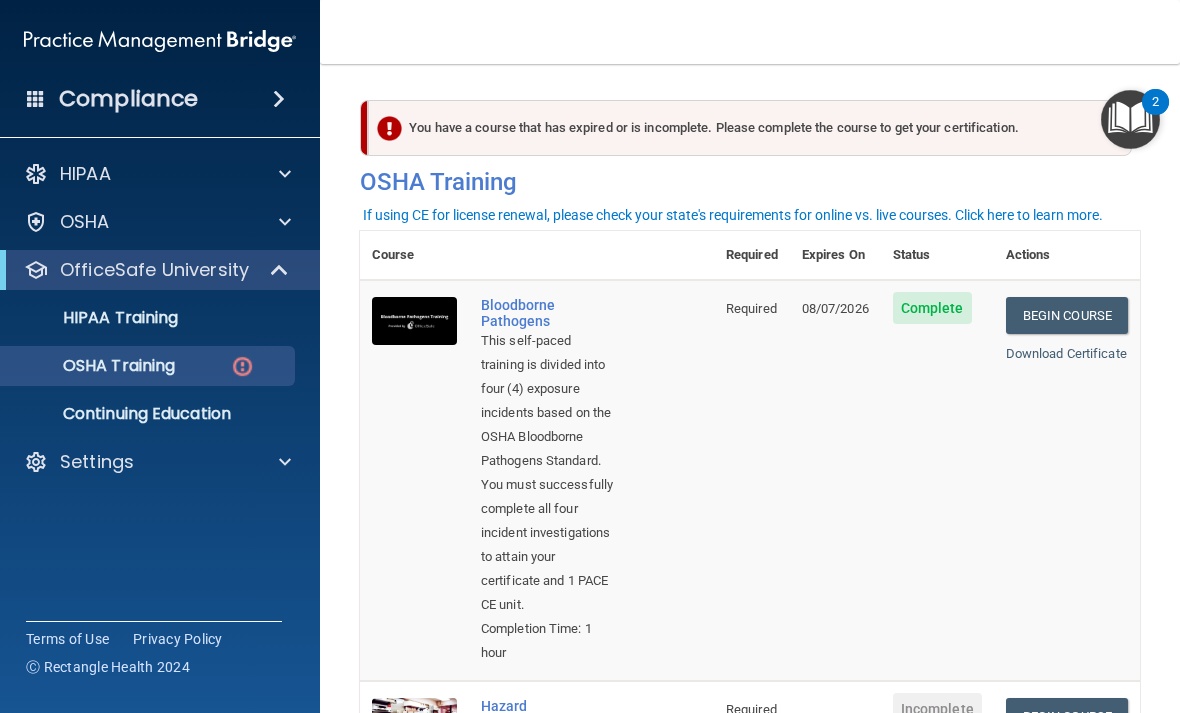 click at bounding box center (282, 222) 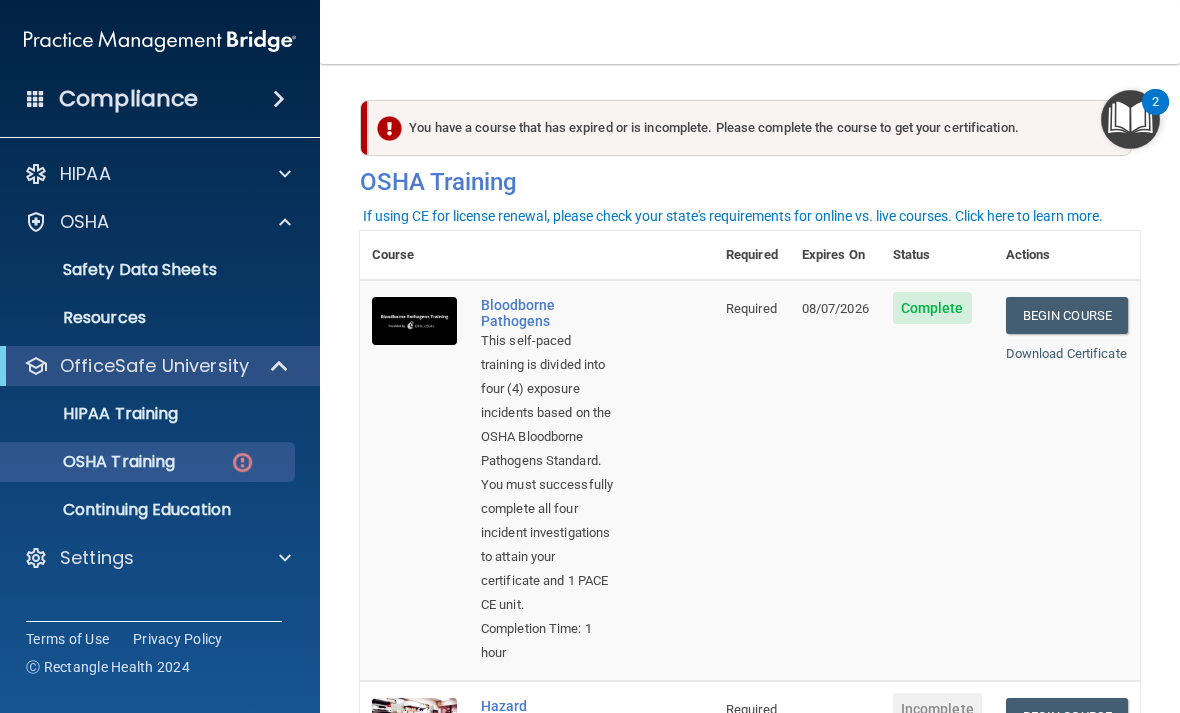 scroll, scrollTop: 0, scrollLeft: 0, axis: both 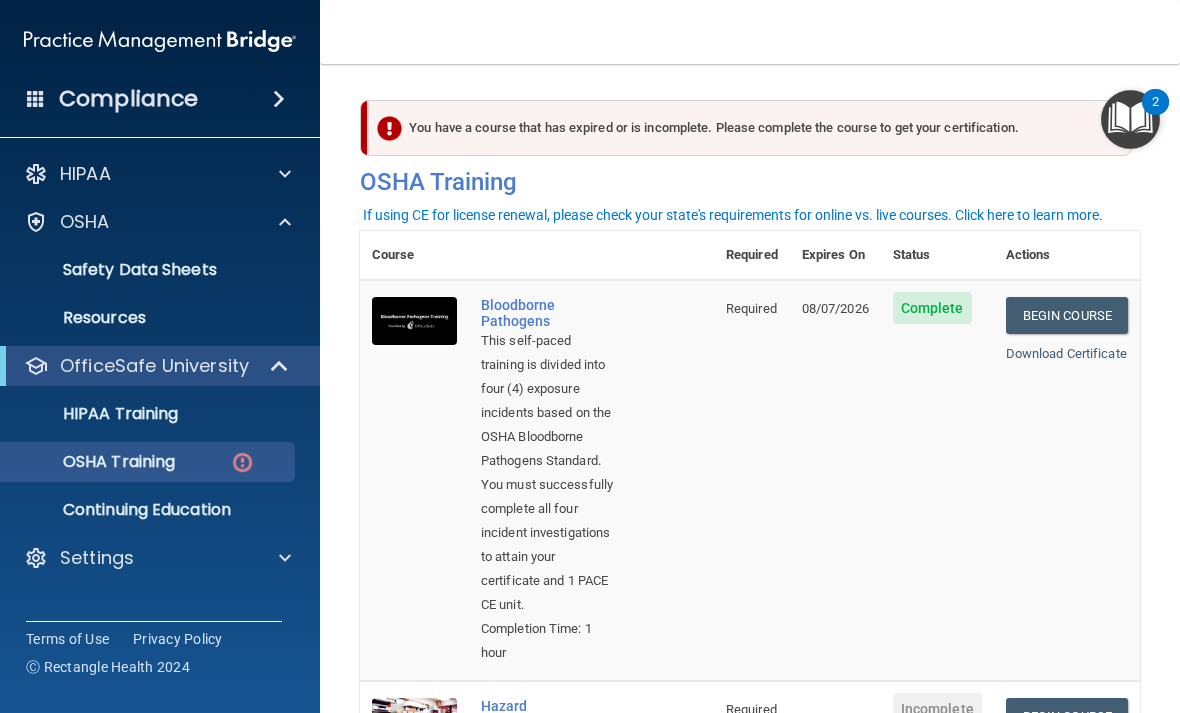 click on "HIPAA Training" at bounding box center [149, 414] 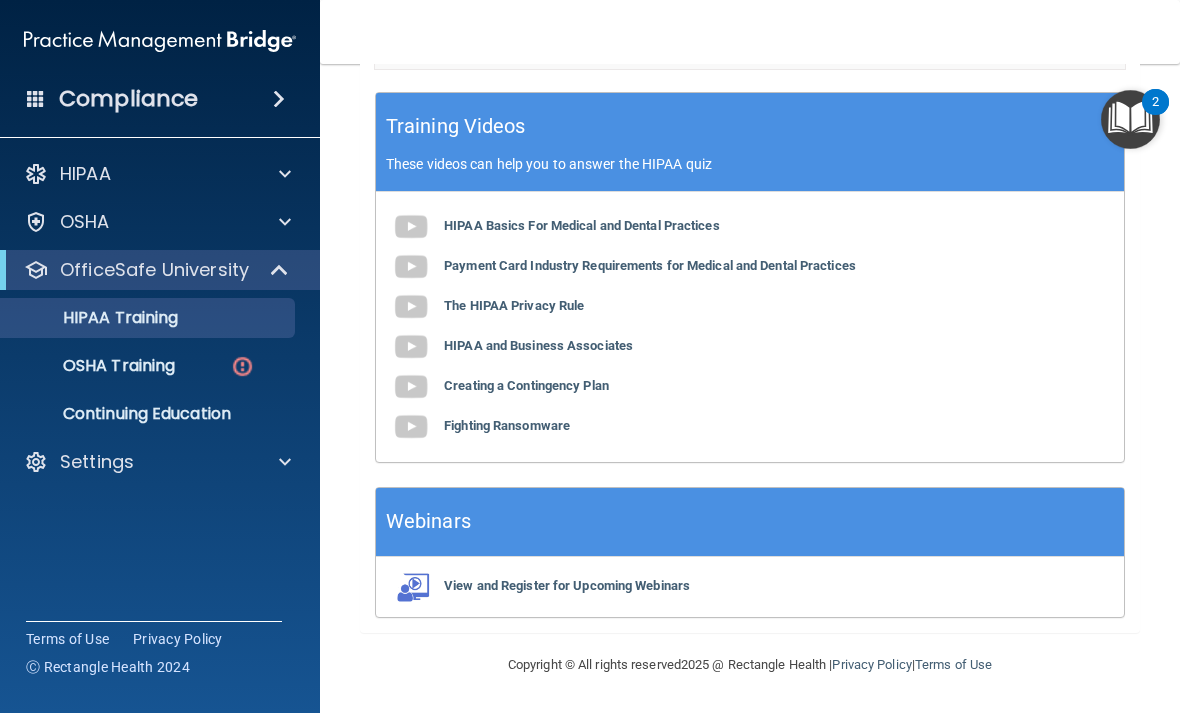 scroll, scrollTop: 925, scrollLeft: 0, axis: vertical 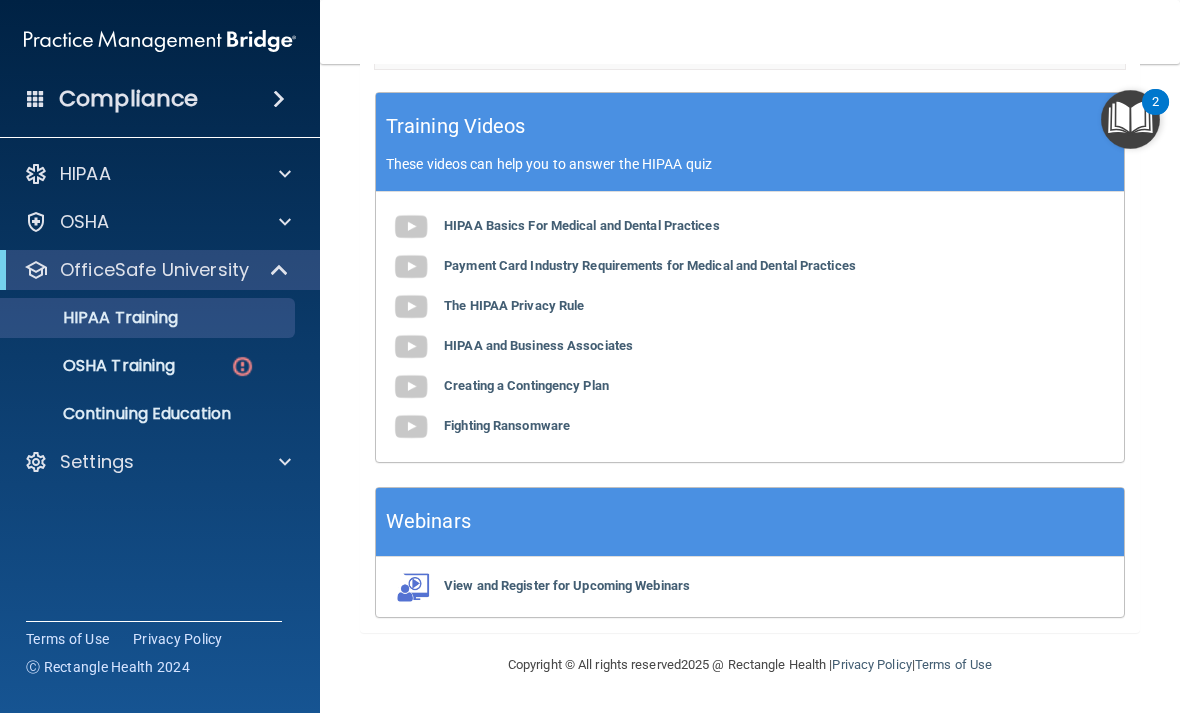 click on "OSHA Training" at bounding box center [137, 366] 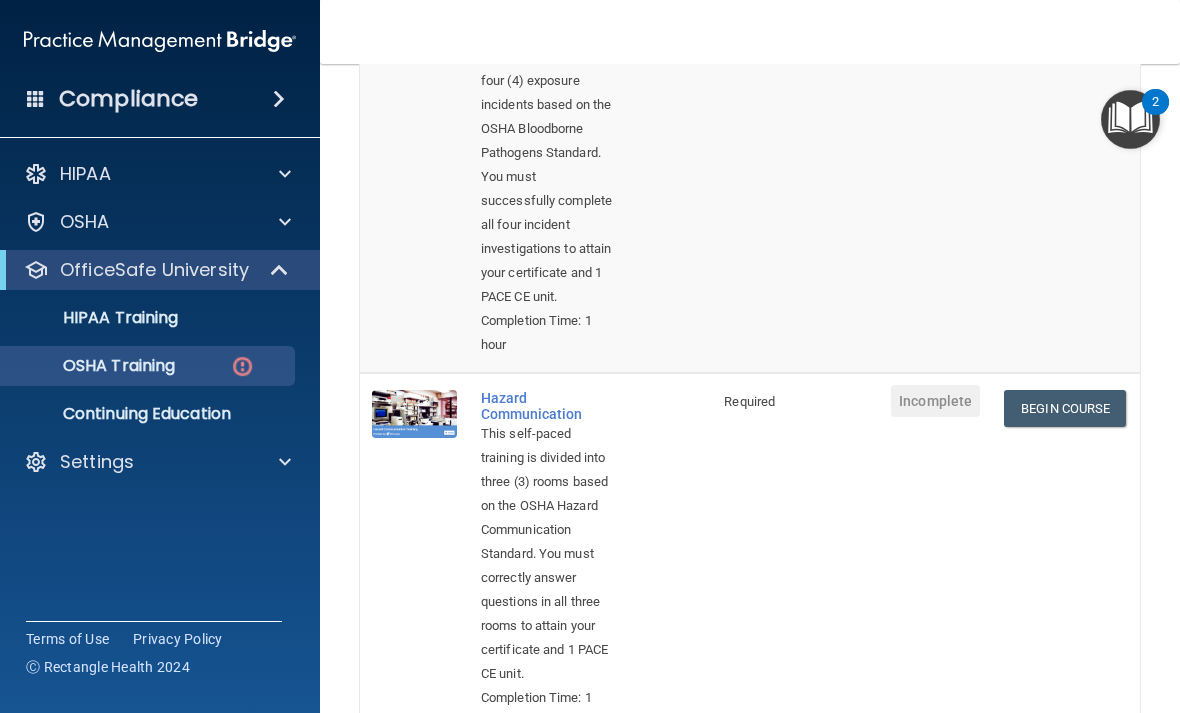 scroll, scrollTop: 282, scrollLeft: 0, axis: vertical 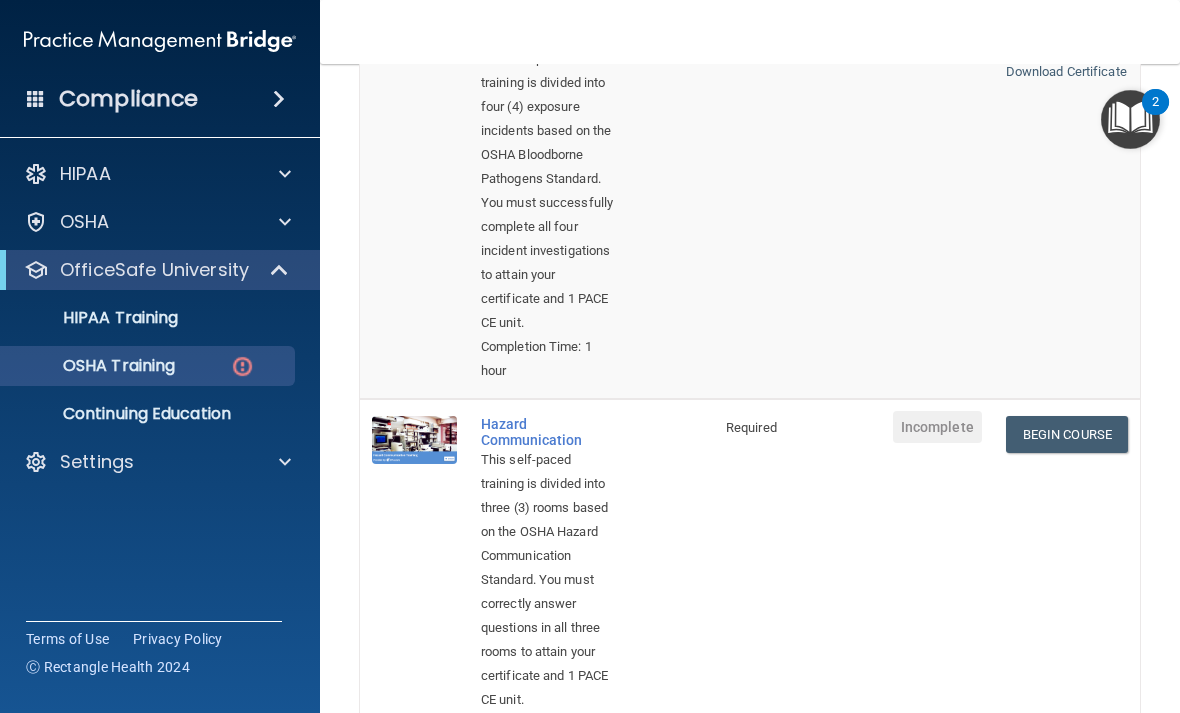 click on "Begin Course" at bounding box center [1067, 434] 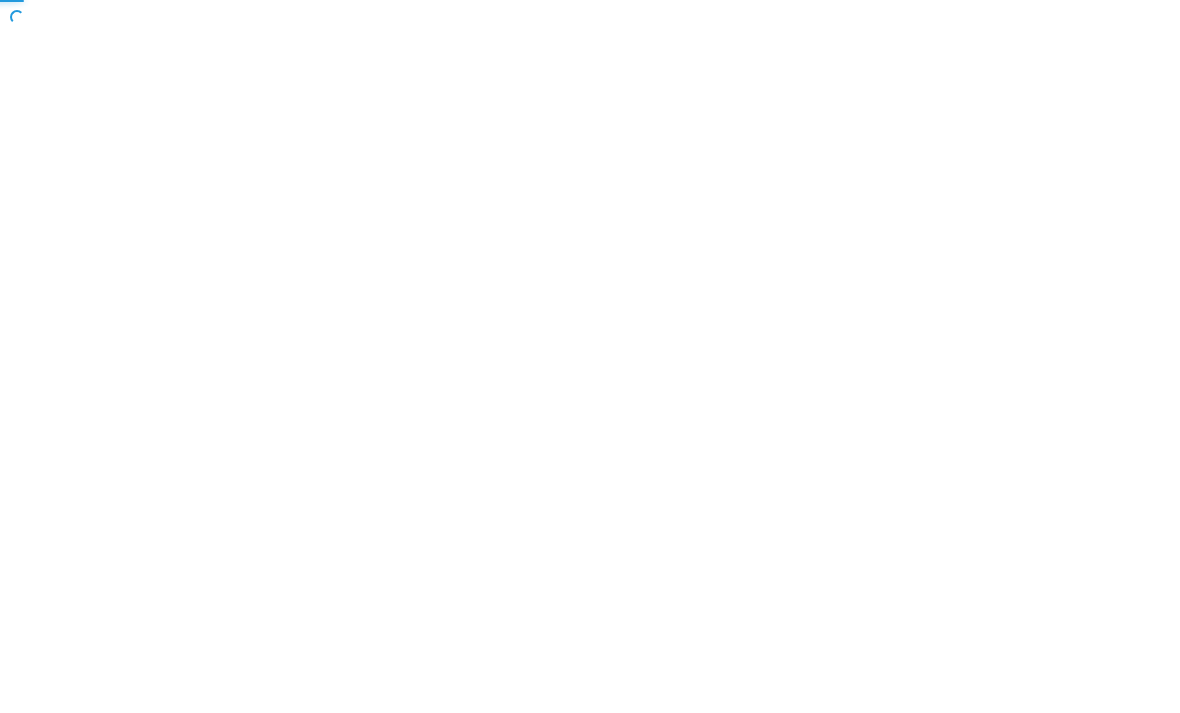 scroll, scrollTop: 0, scrollLeft: 0, axis: both 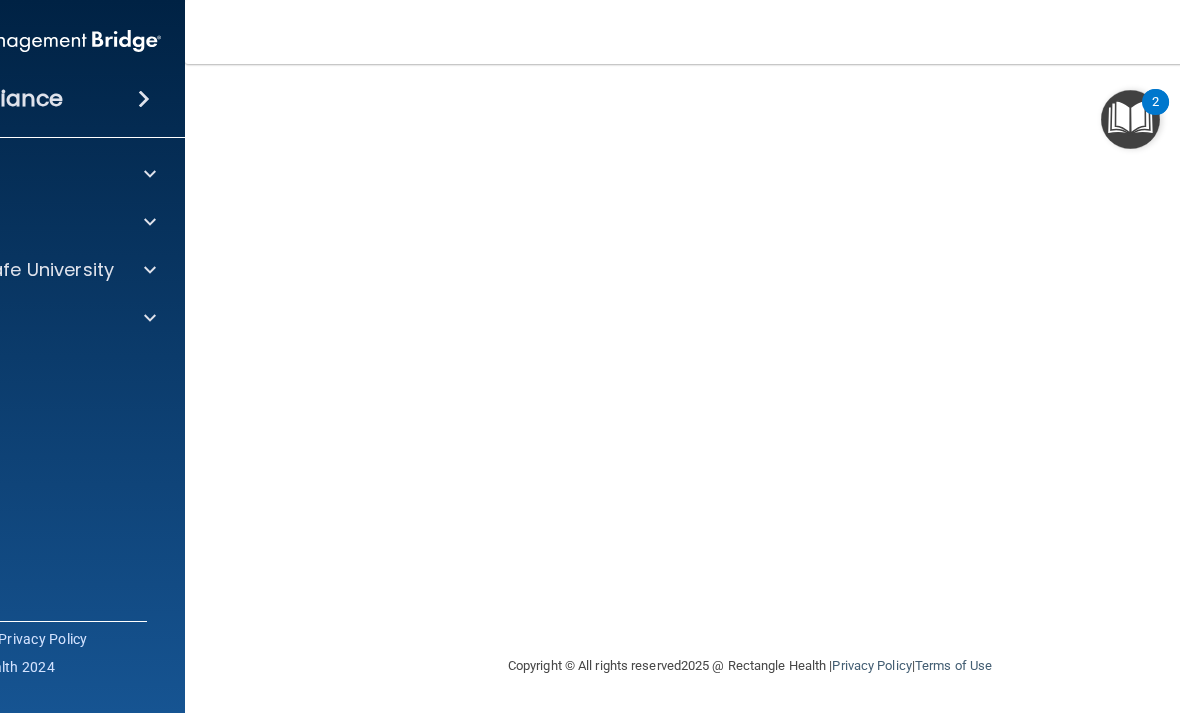 click on "Toggle navigation                                                                                                     Miosotis Rosario   mio2829@gmail.com                            Manage My Enterprise              Porter, Martin, Salman, P.A.     Manage My Location" at bounding box center (750, 32) 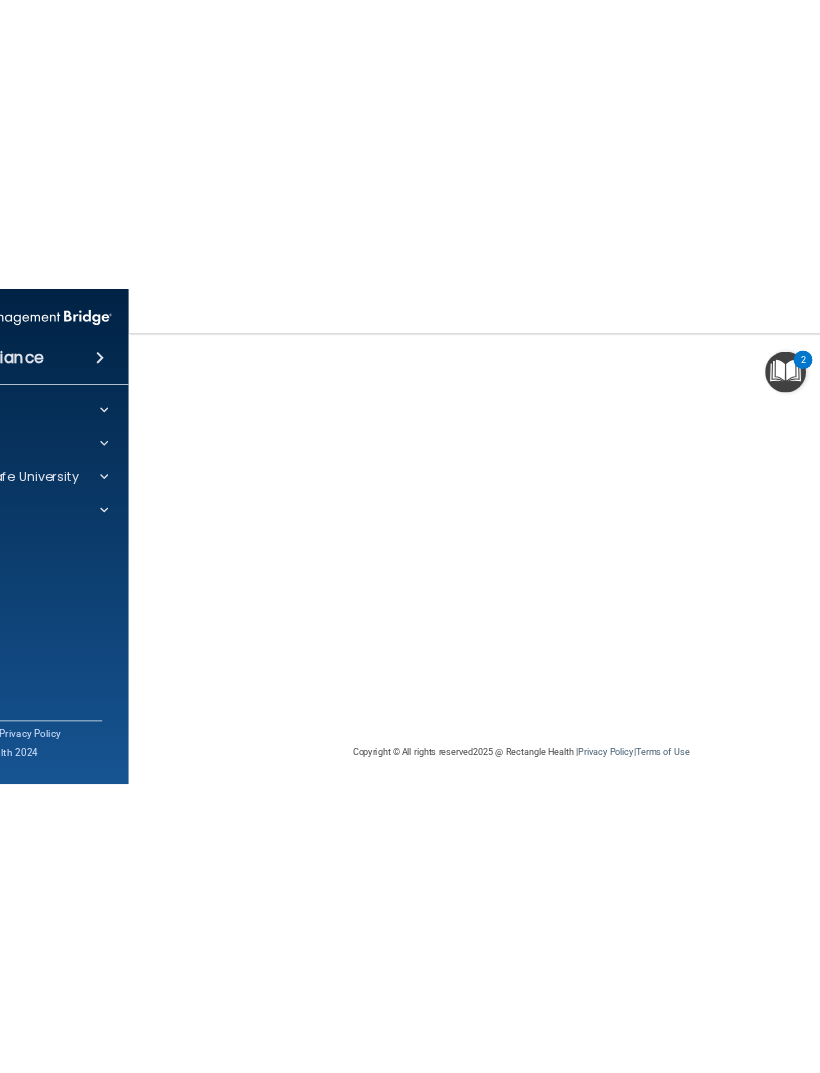 scroll, scrollTop: 0, scrollLeft: 0, axis: both 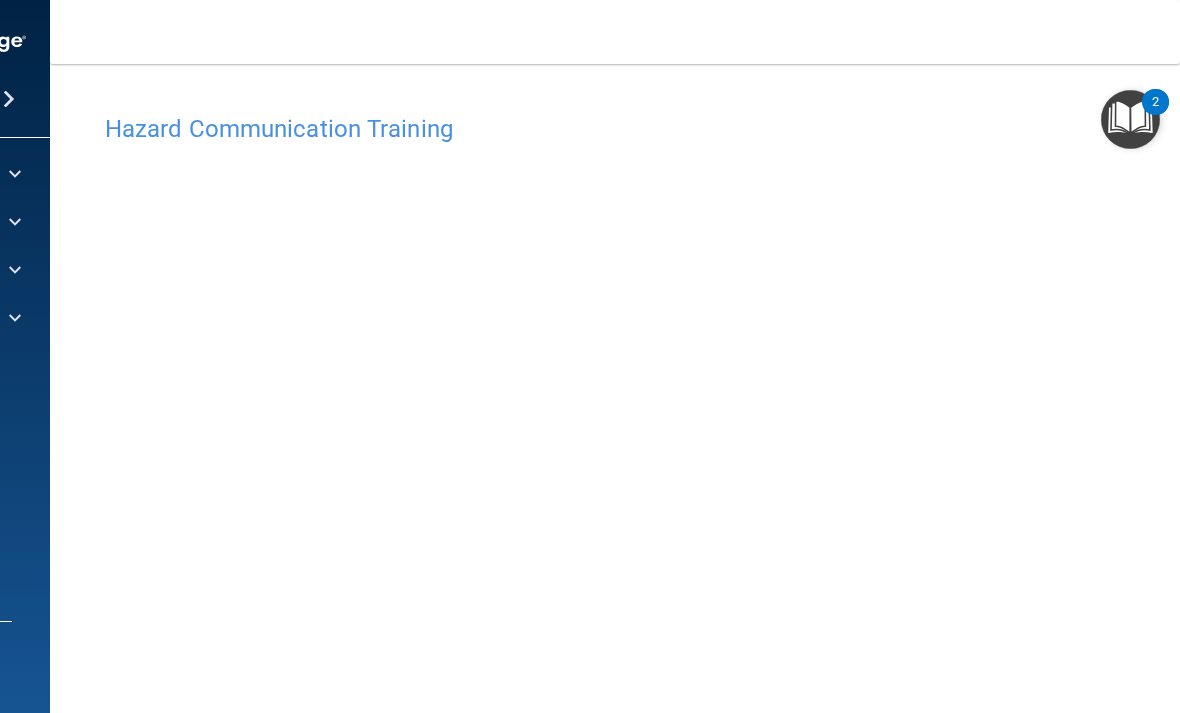 click at bounding box center [12, 270] 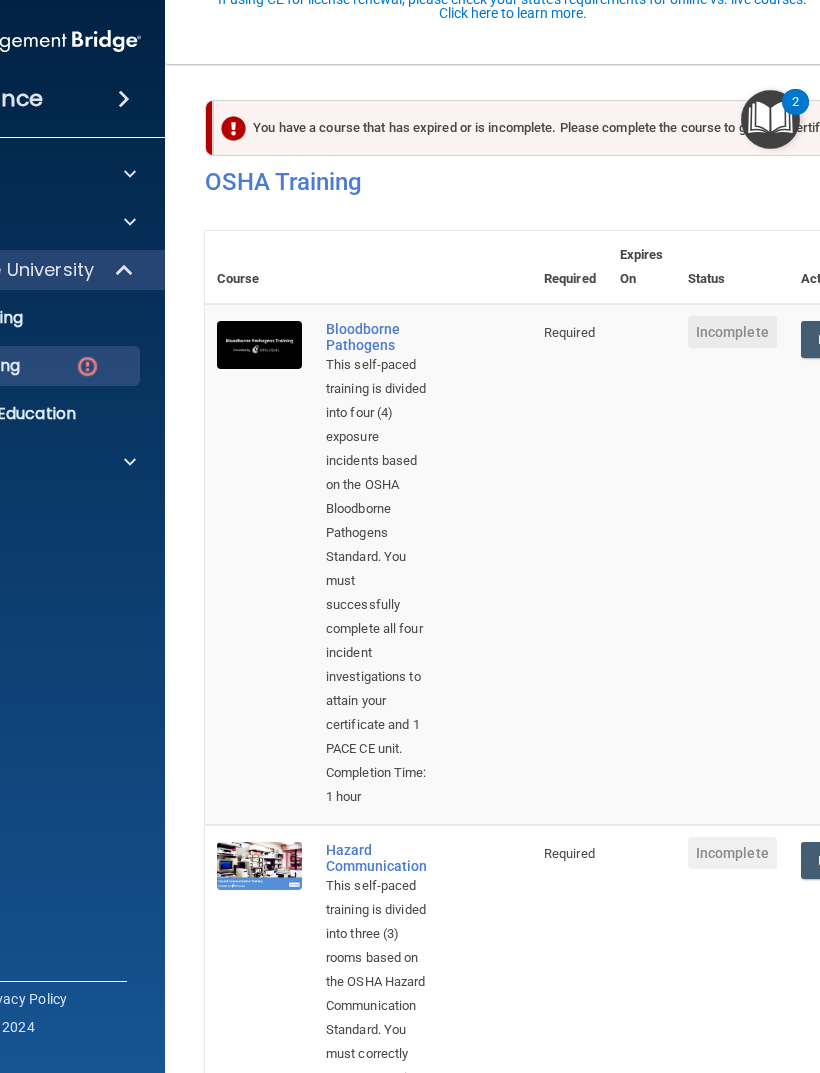 scroll, scrollTop: 0, scrollLeft: 0, axis: both 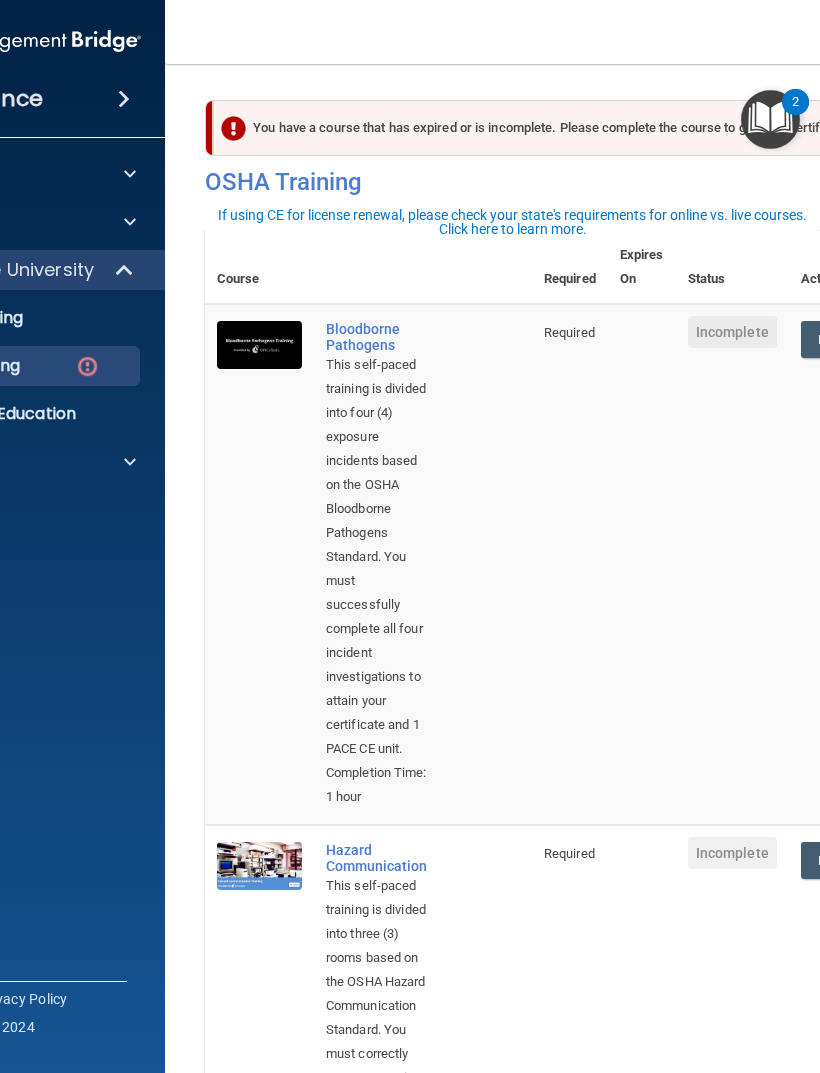 click at bounding box center (87, 366) 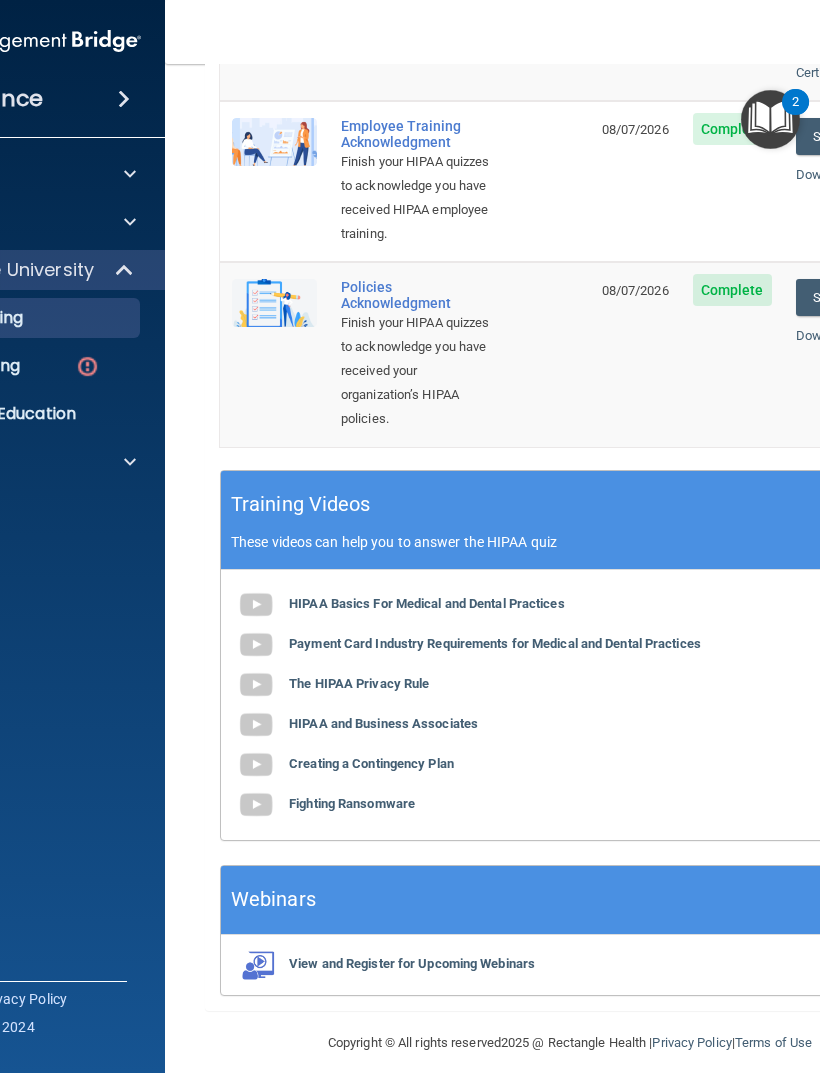 scroll, scrollTop: 628, scrollLeft: 0, axis: vertical 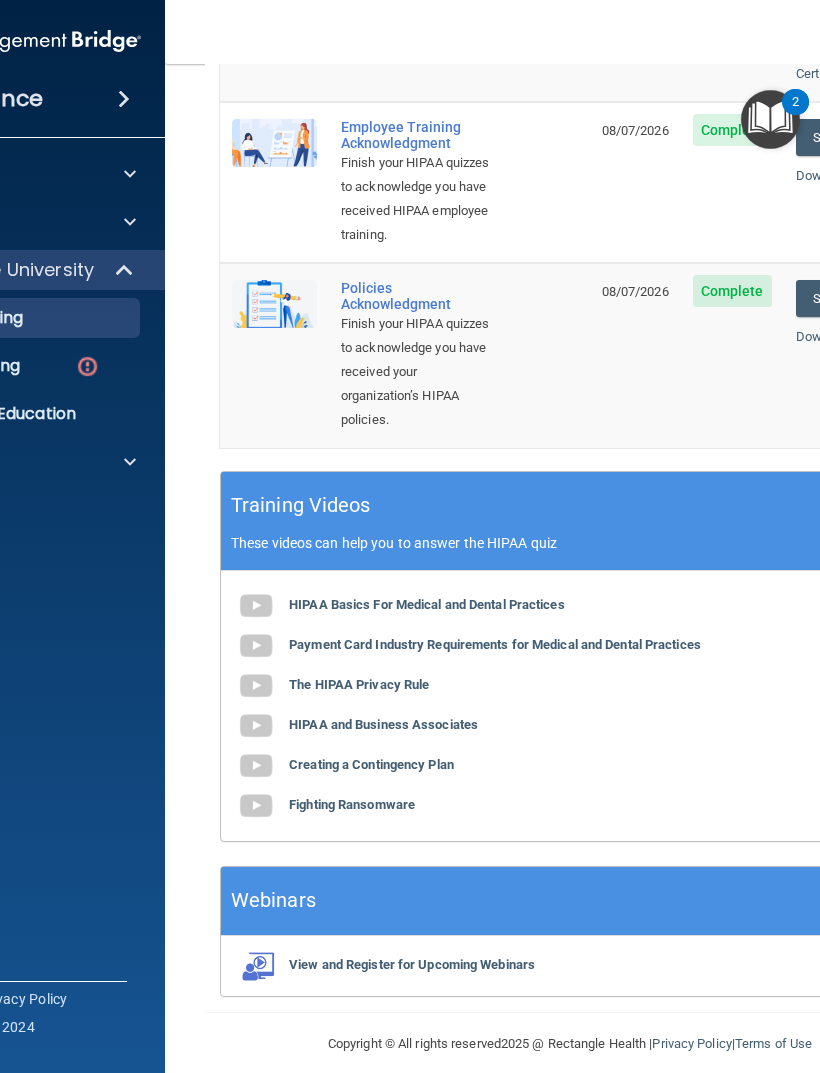 click at bounding box center (87, 366) 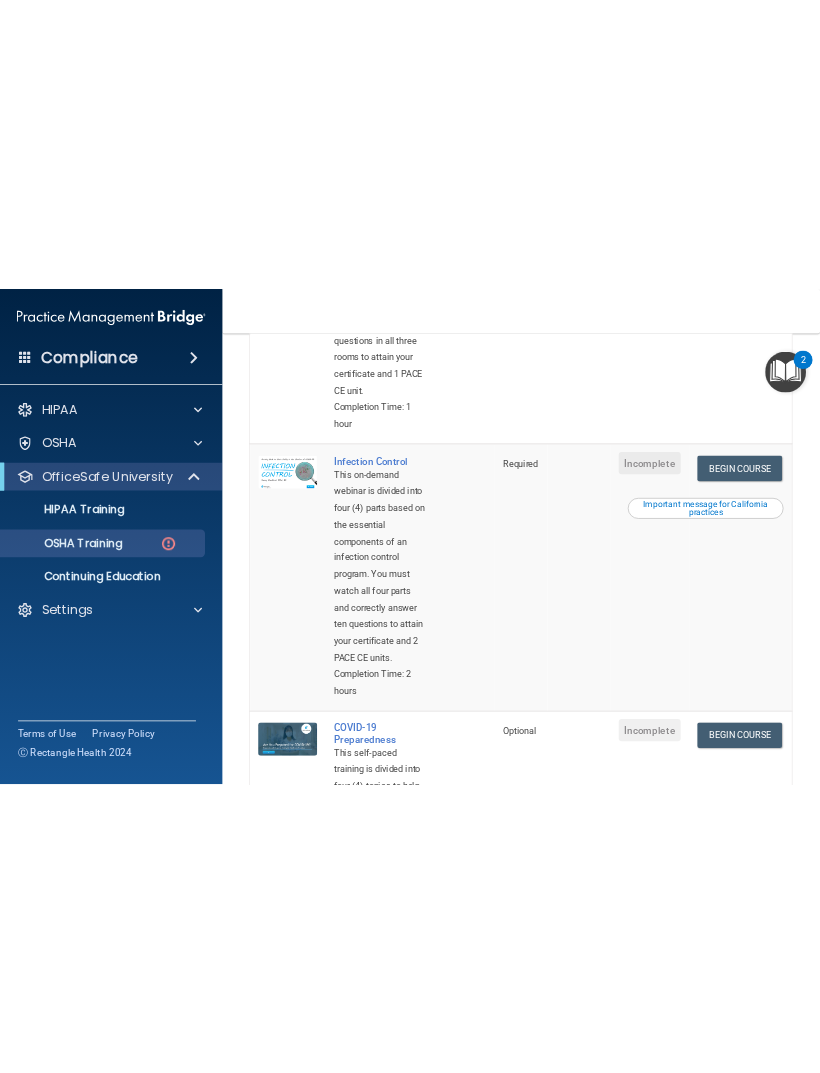 scroll, scrollTop: 802, scrollLeft: 0, axis: vertical 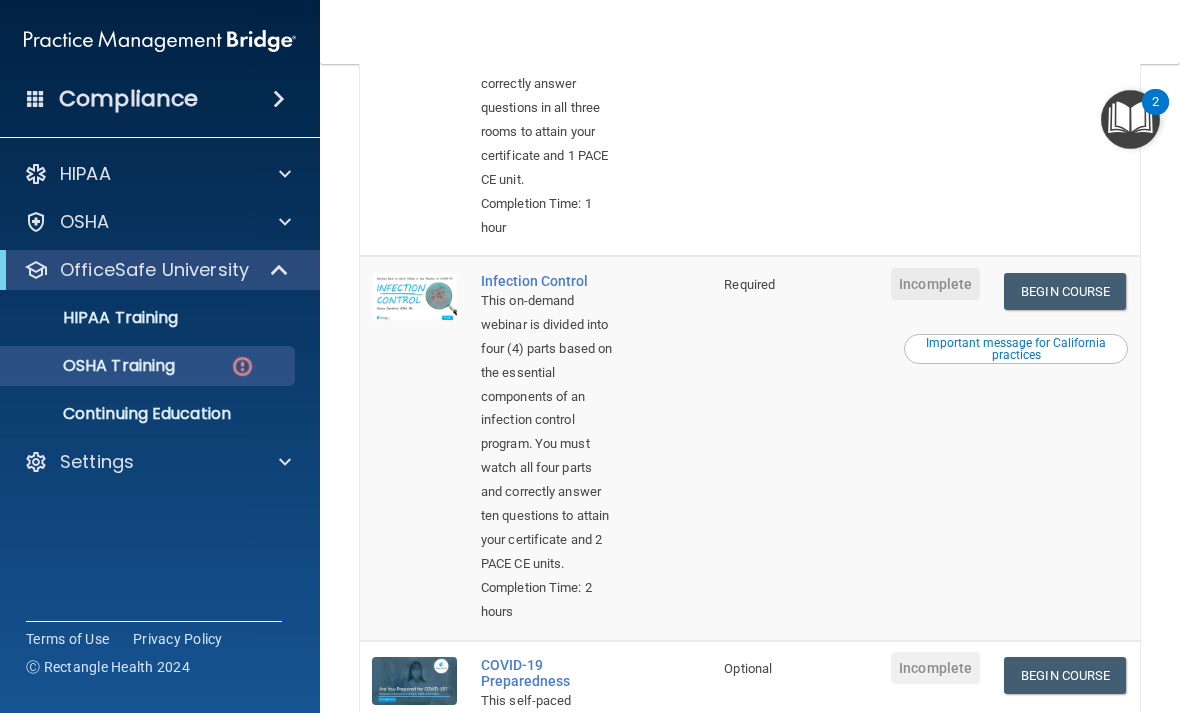click on "Begin Course" at bounding box center [1065, 291] 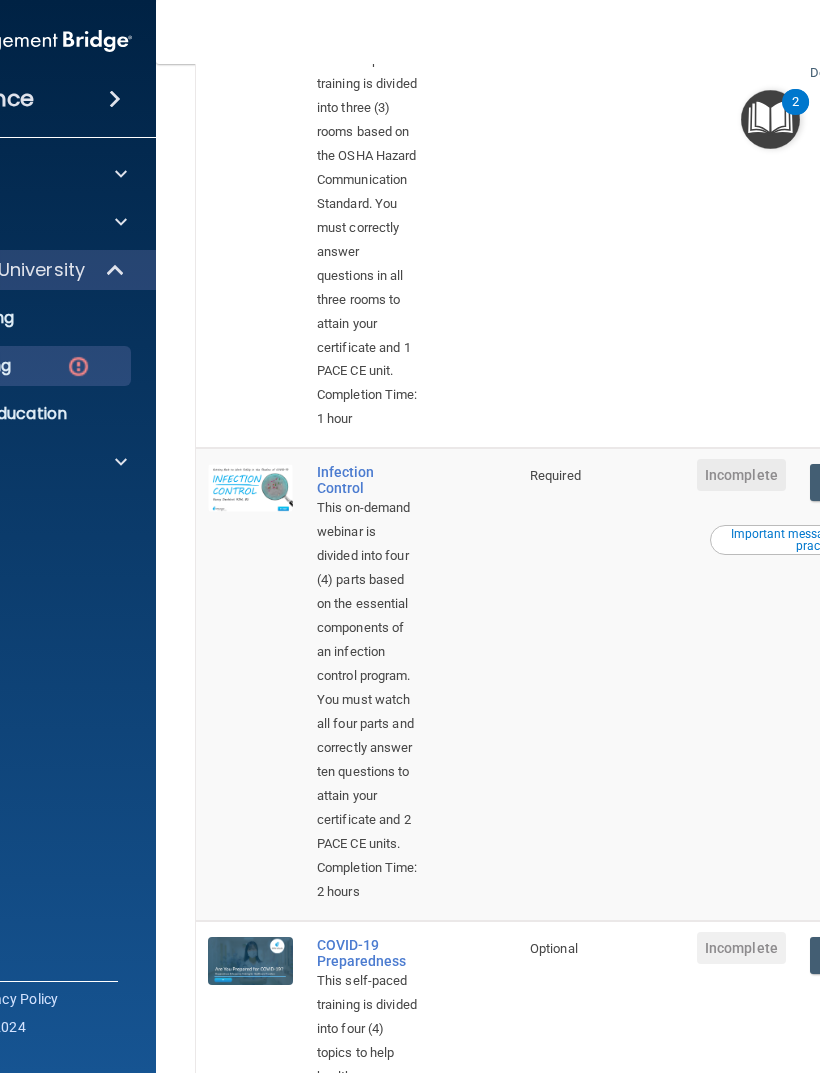 click at bounding box center (78, 366) 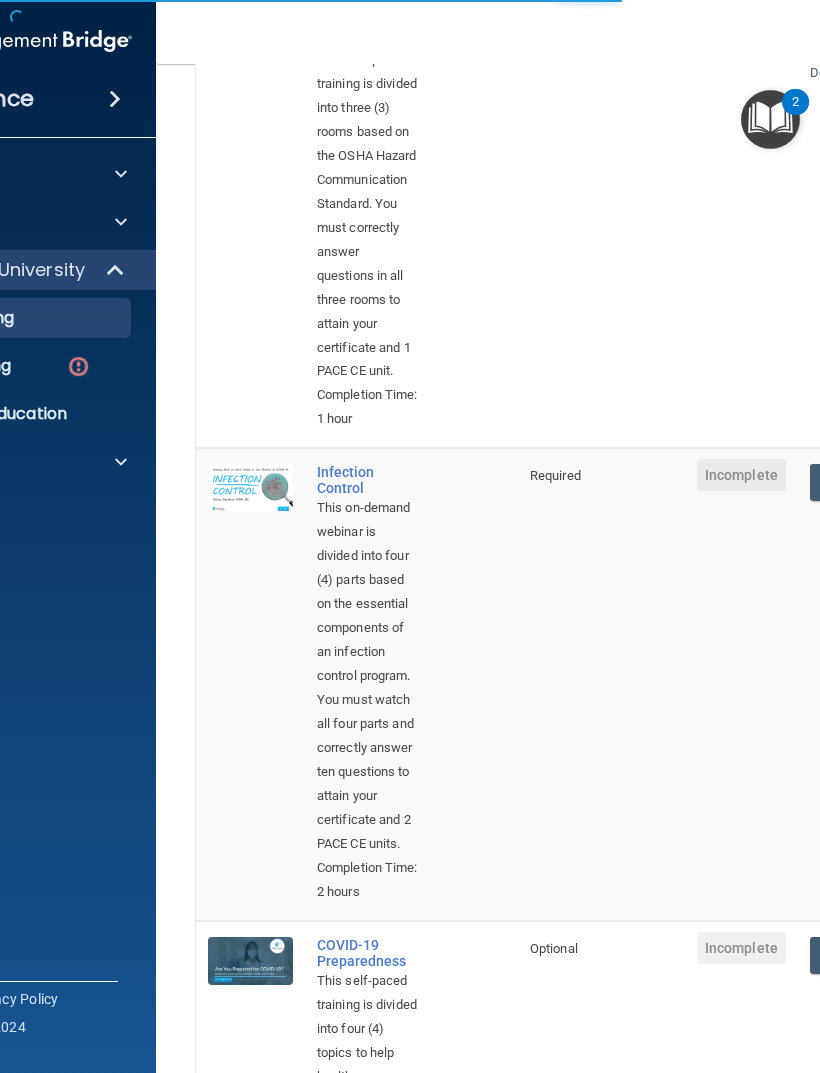 scroll, scrollTop: 628, scrollLeft: 0, axis: vertical 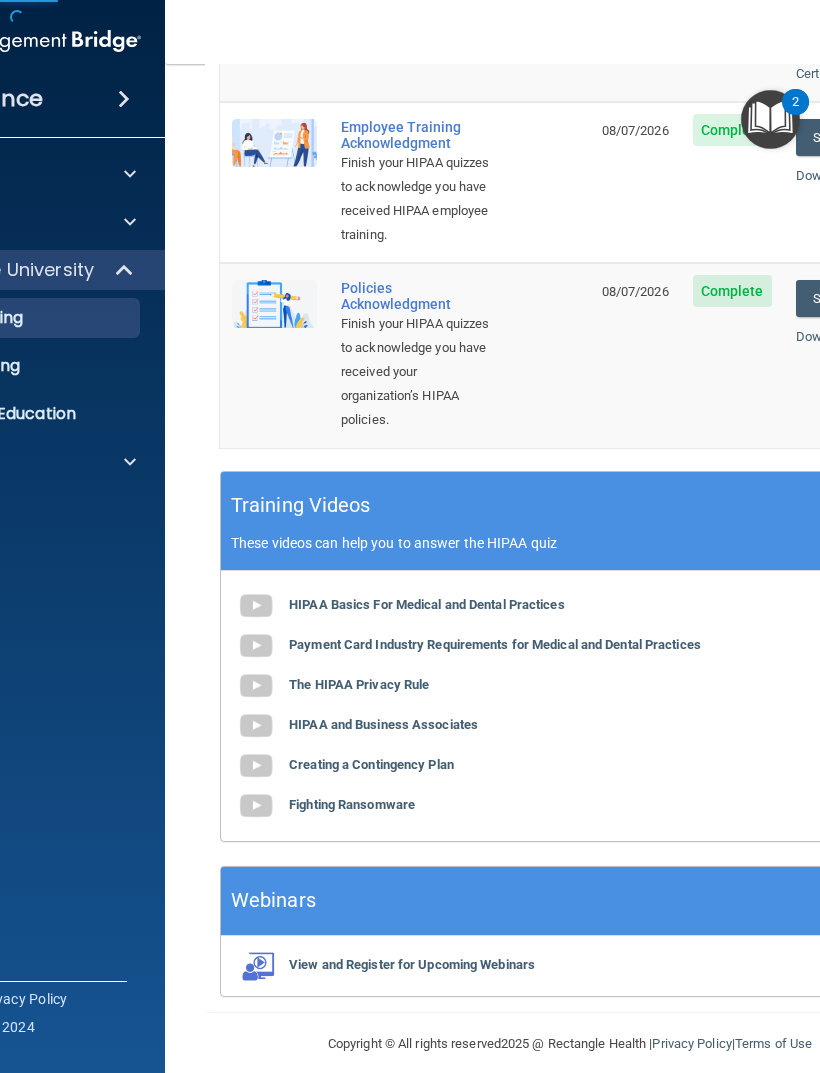 click on "OSHA Training" at bounding box center [-18, 366] 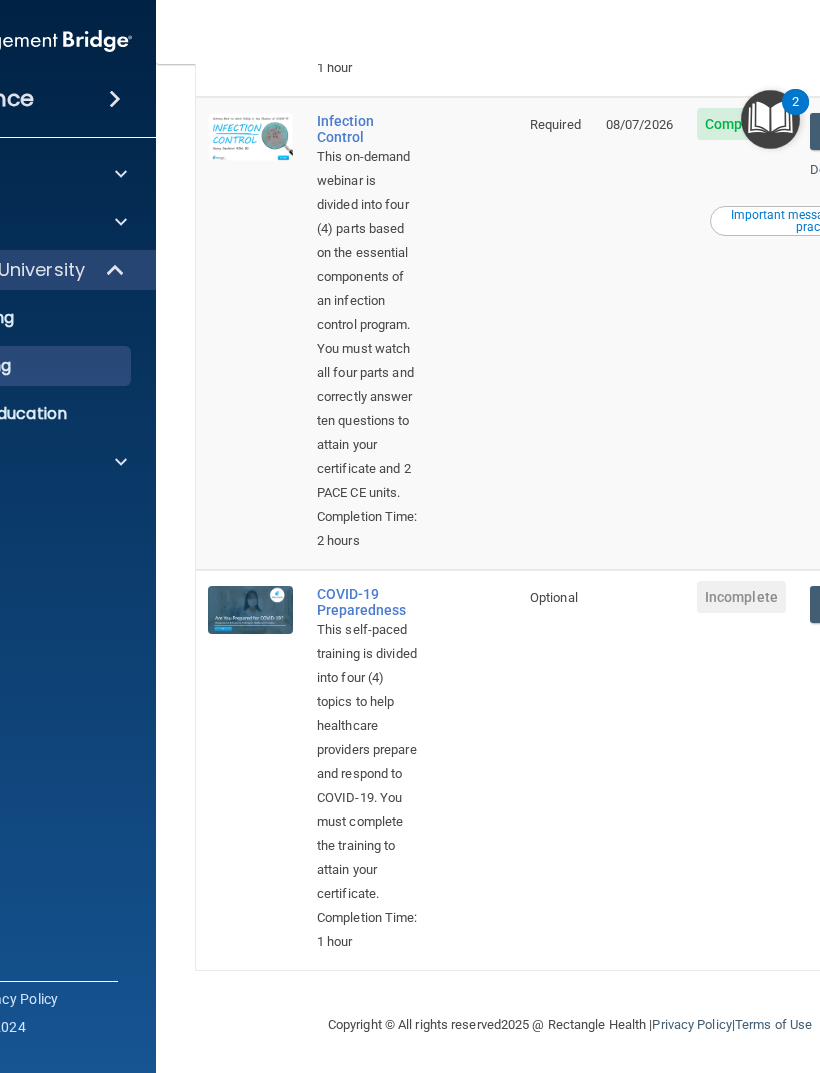 scroll, scrollTop: 1109, scrollLeft: 0, axis: vertical 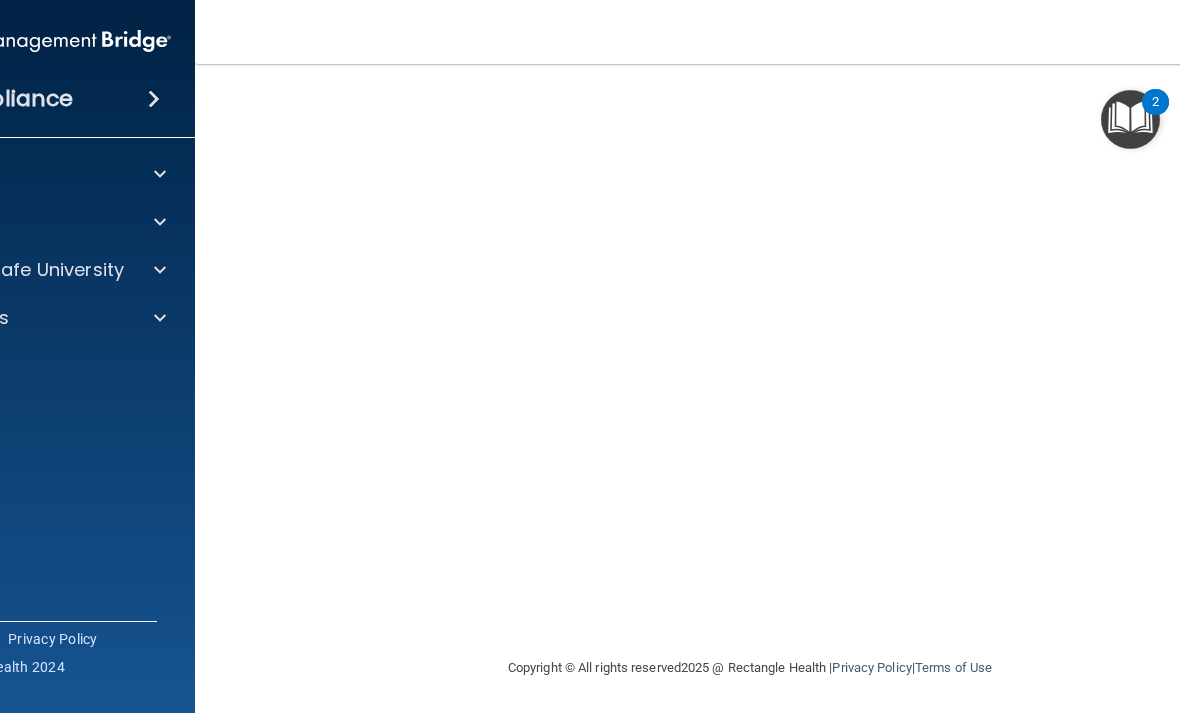 click at bounding box center (160, 318) 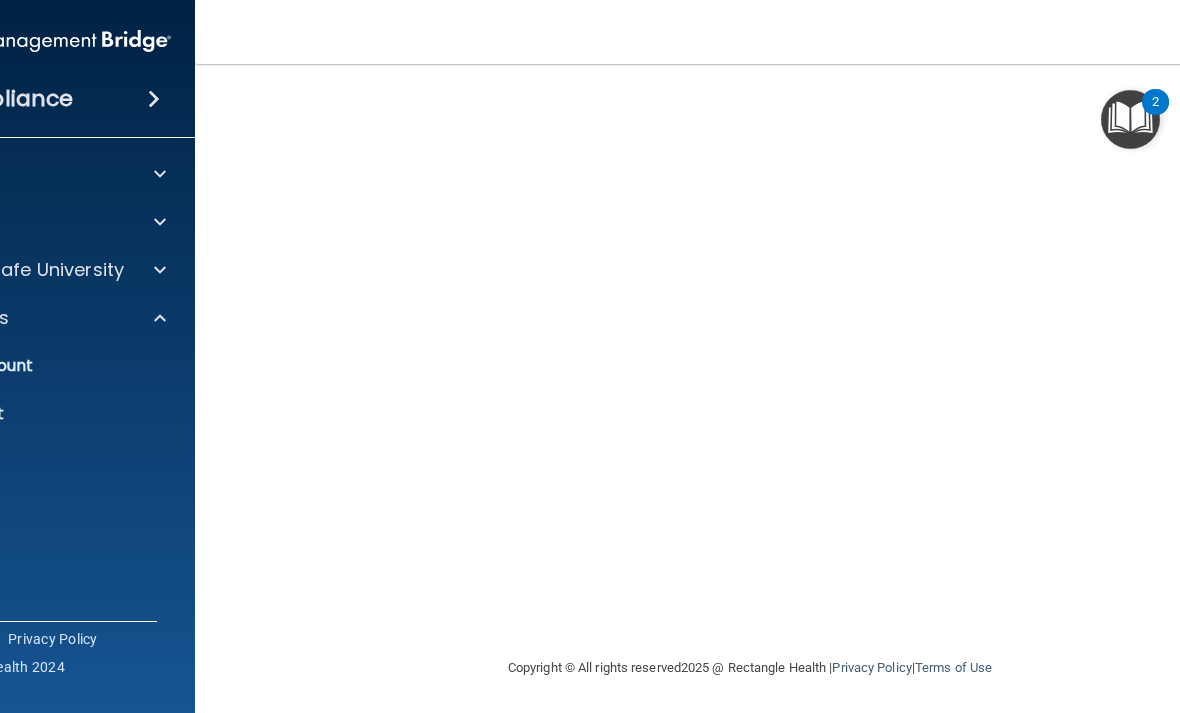 click at bounding box center [157, 270] 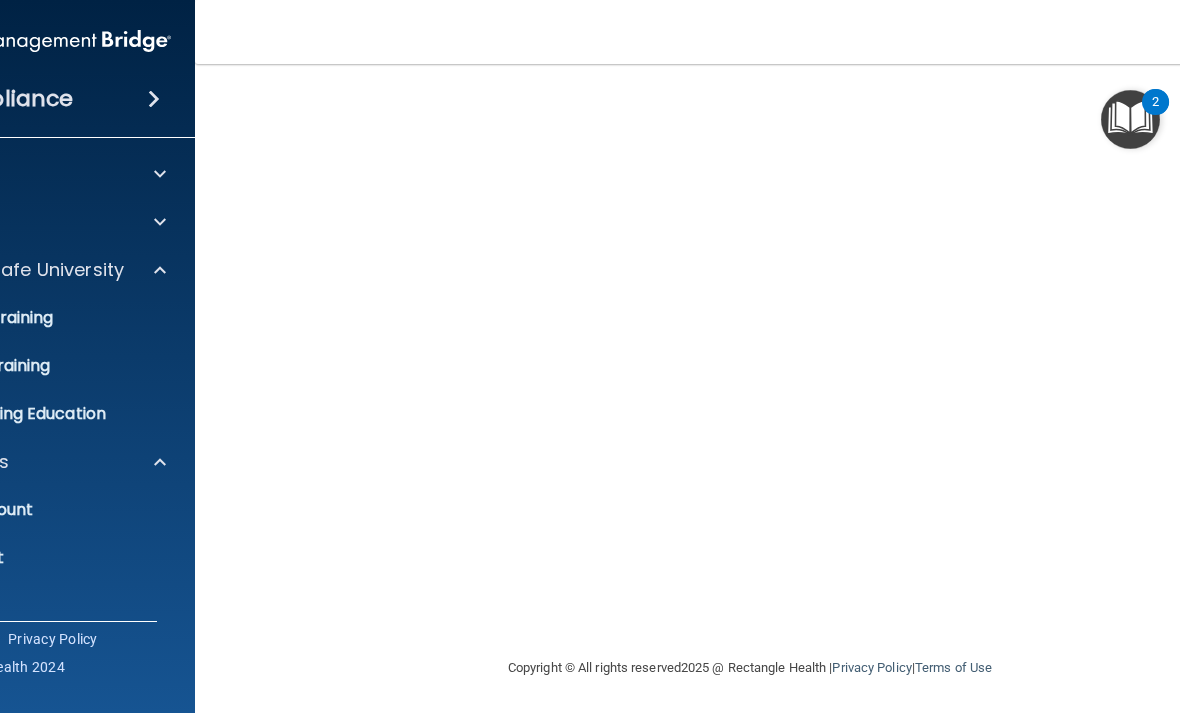click on "OSHA Training" at bounding box center (24, 366) 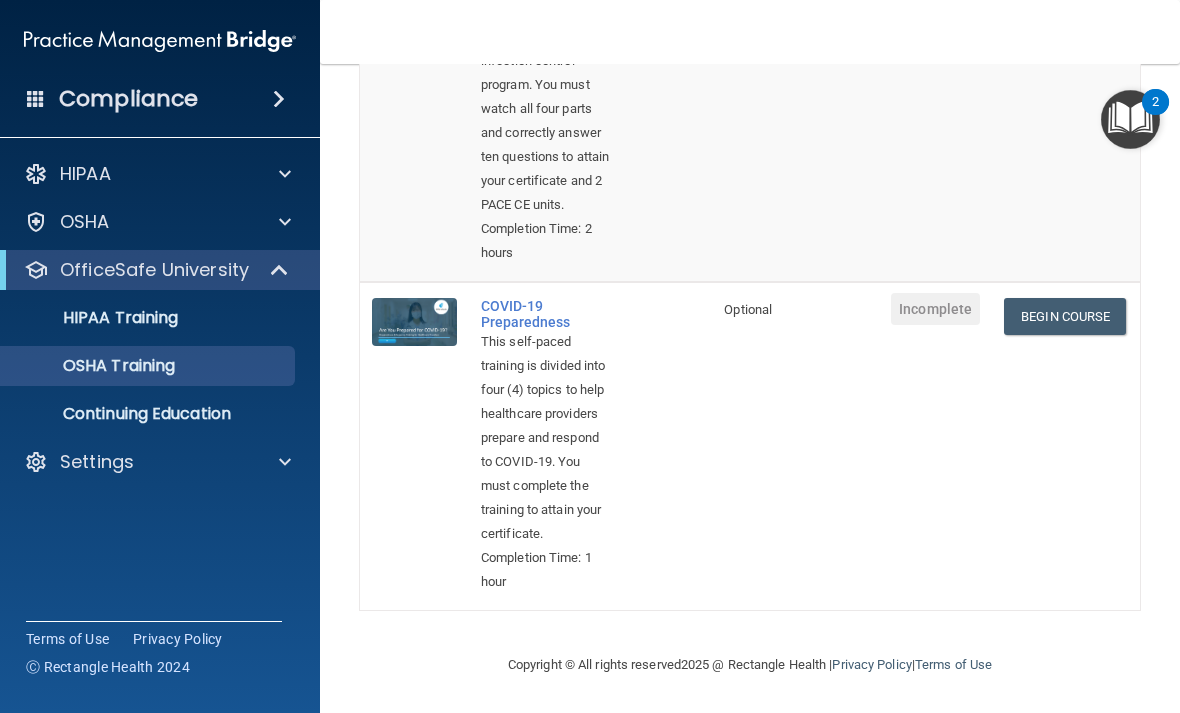 scroll, scrollTop: 1130, scrollLeft: 0, axis: vertical 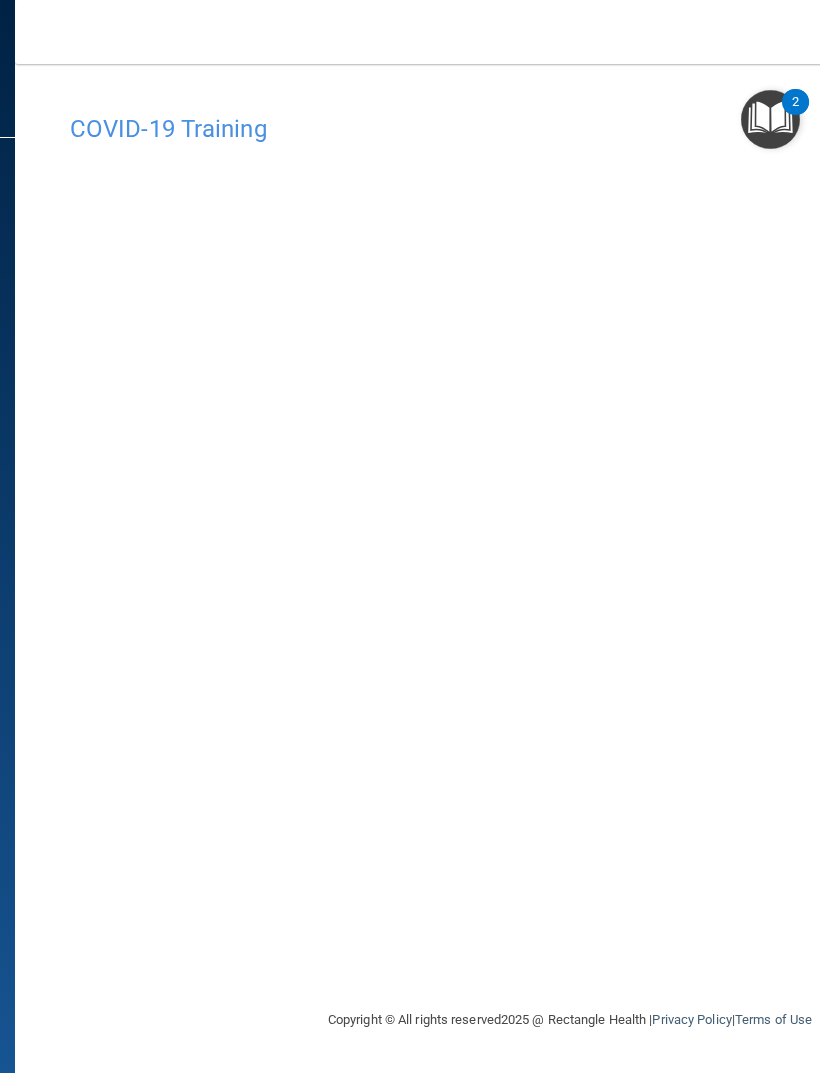 click on "COVID-19 Training         This course doesn’t expire until . Are you sure you want to take this course now?   Take the course anyway!" at bounding box center (570, 556) 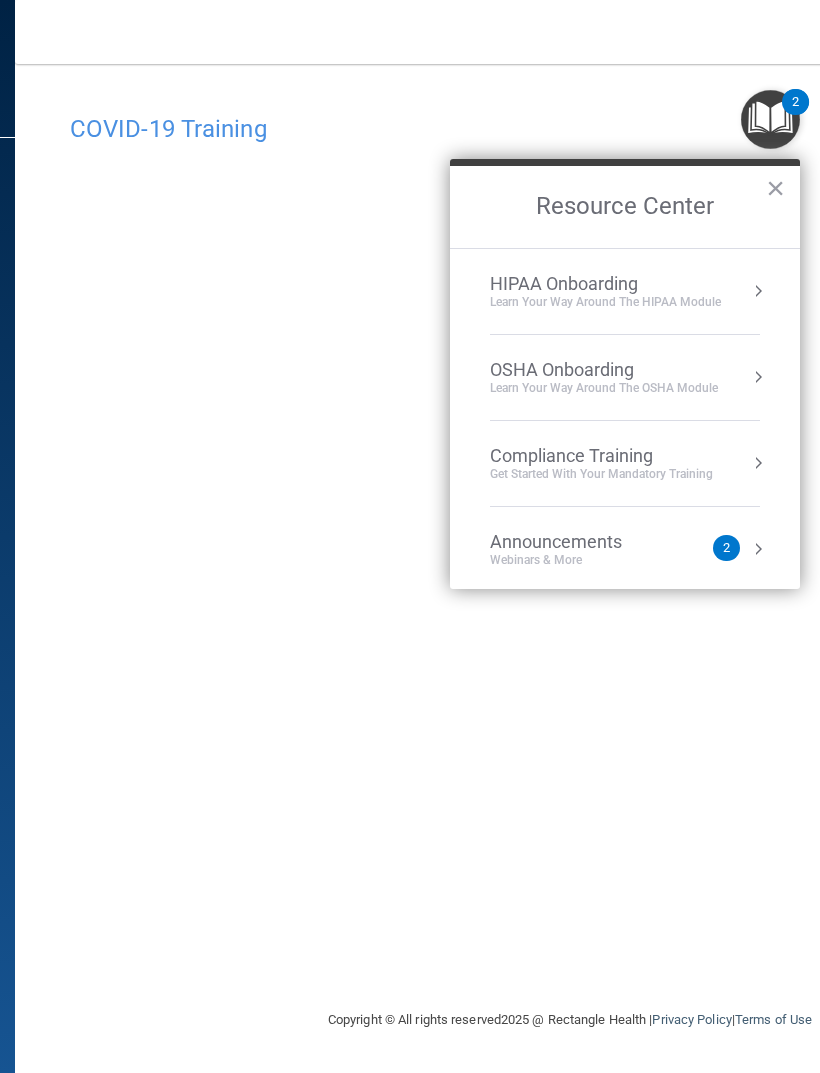 click on "×" at bounding box center [775, 188] 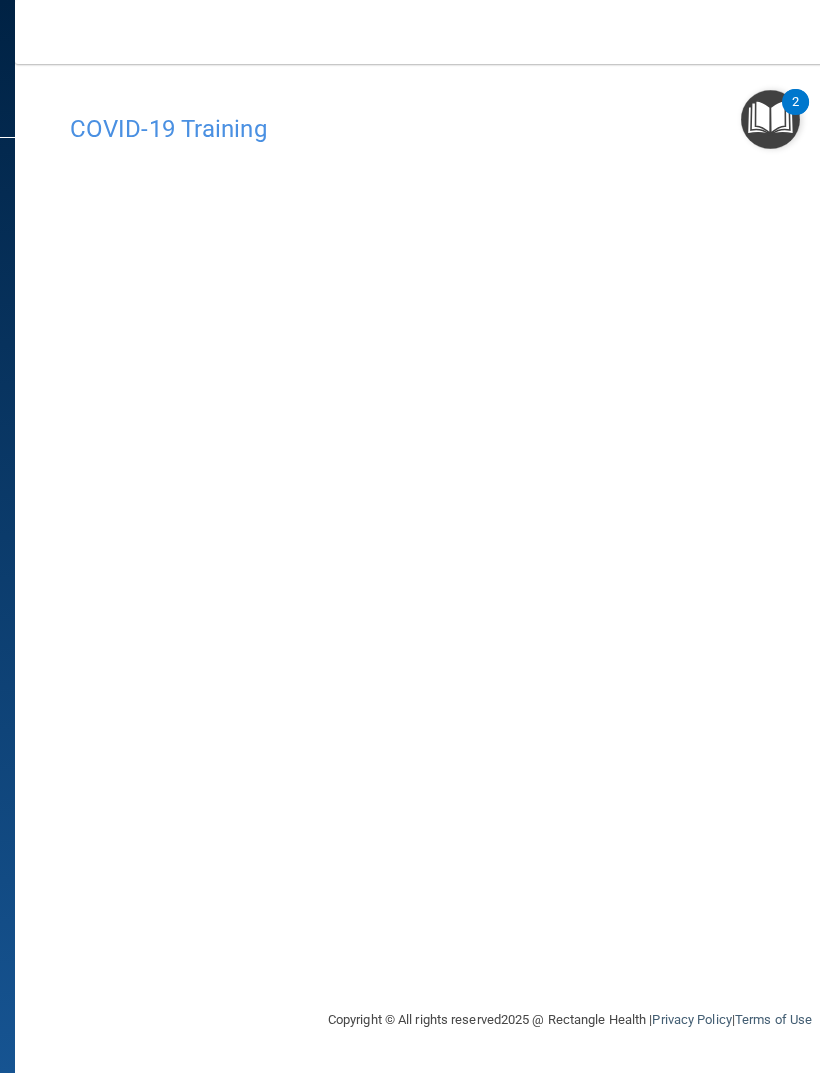 click on "COVID-19 Training" at bounding box center (570, 129) 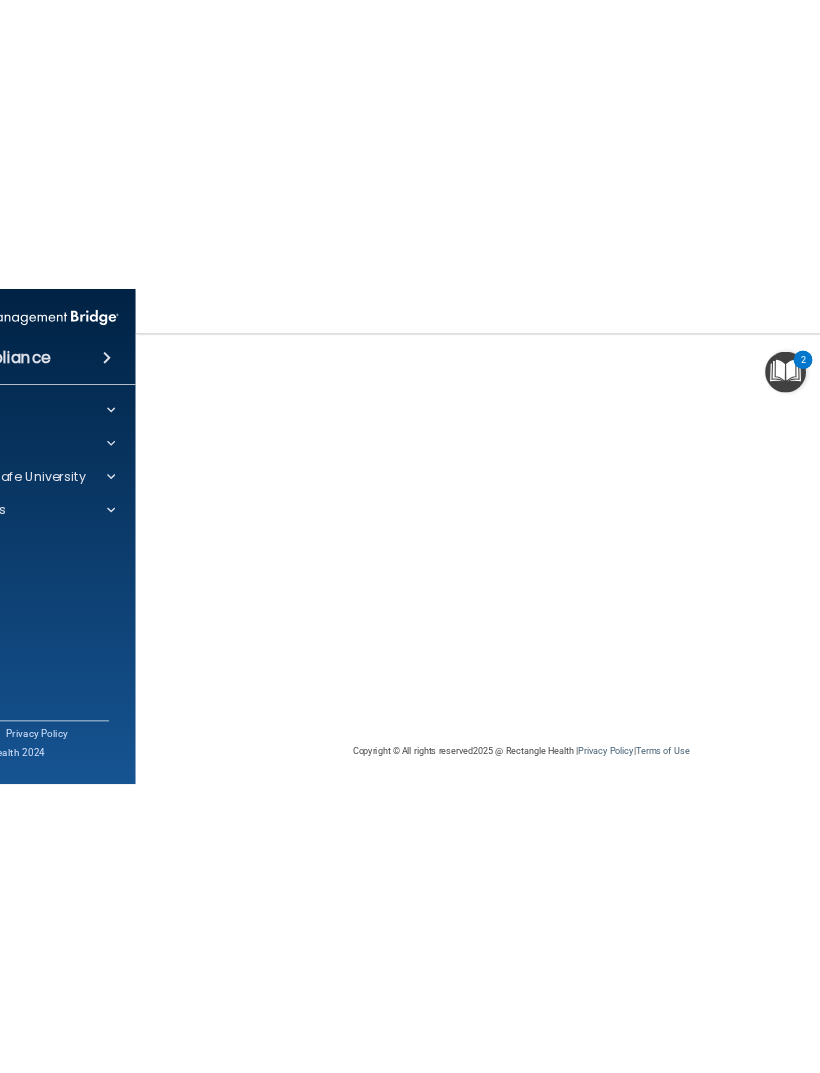 scroll, scrollTop: 142, scrollLeft: 0, axis: vertical 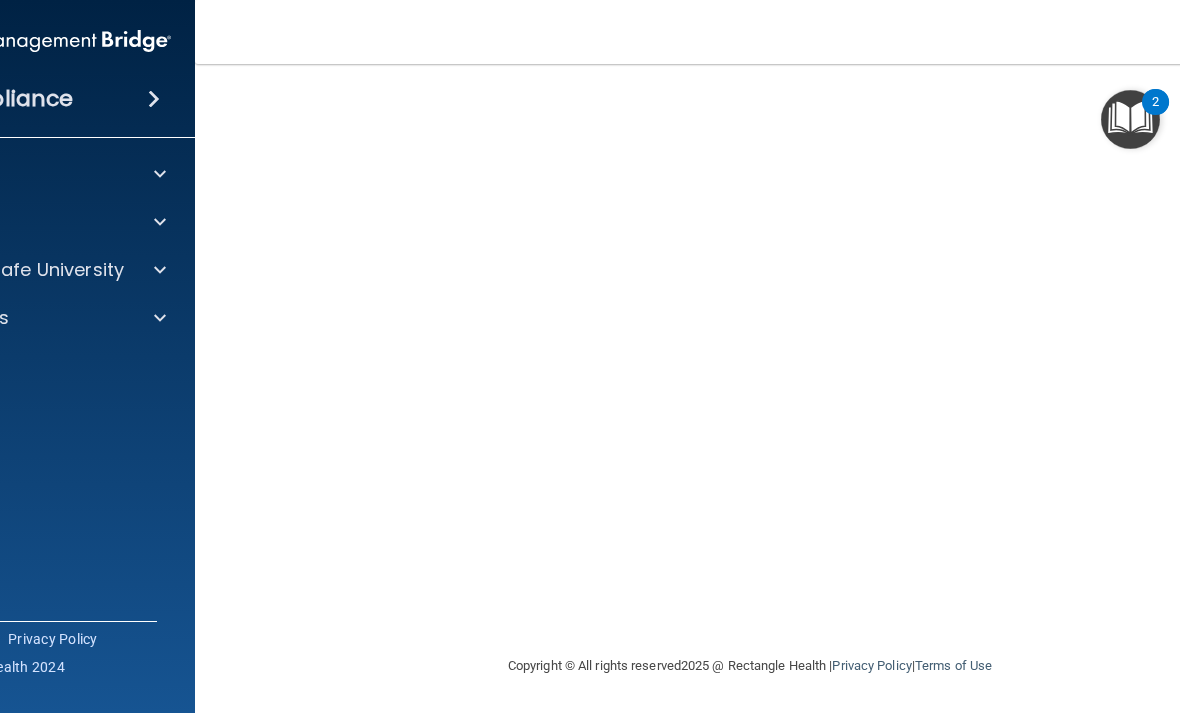 click at bounding box center (157, 222) 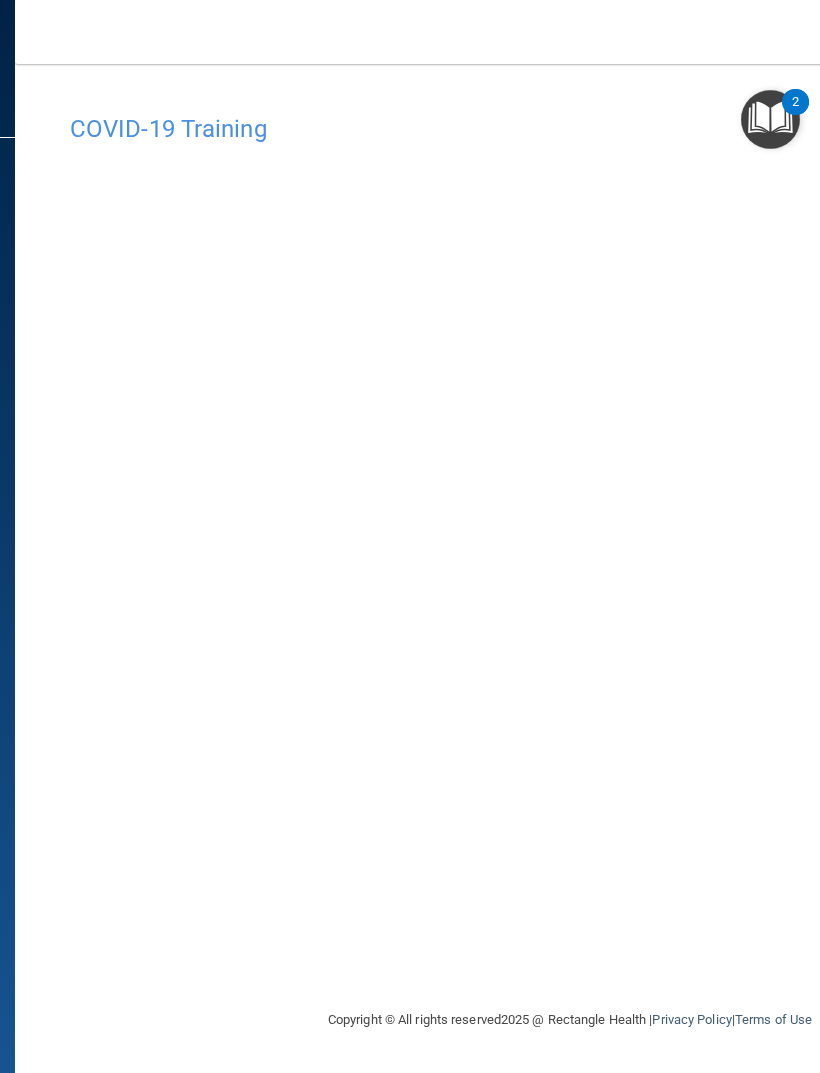 scroll, scrollTop: 0, scrollLeft: 0, axis: both 